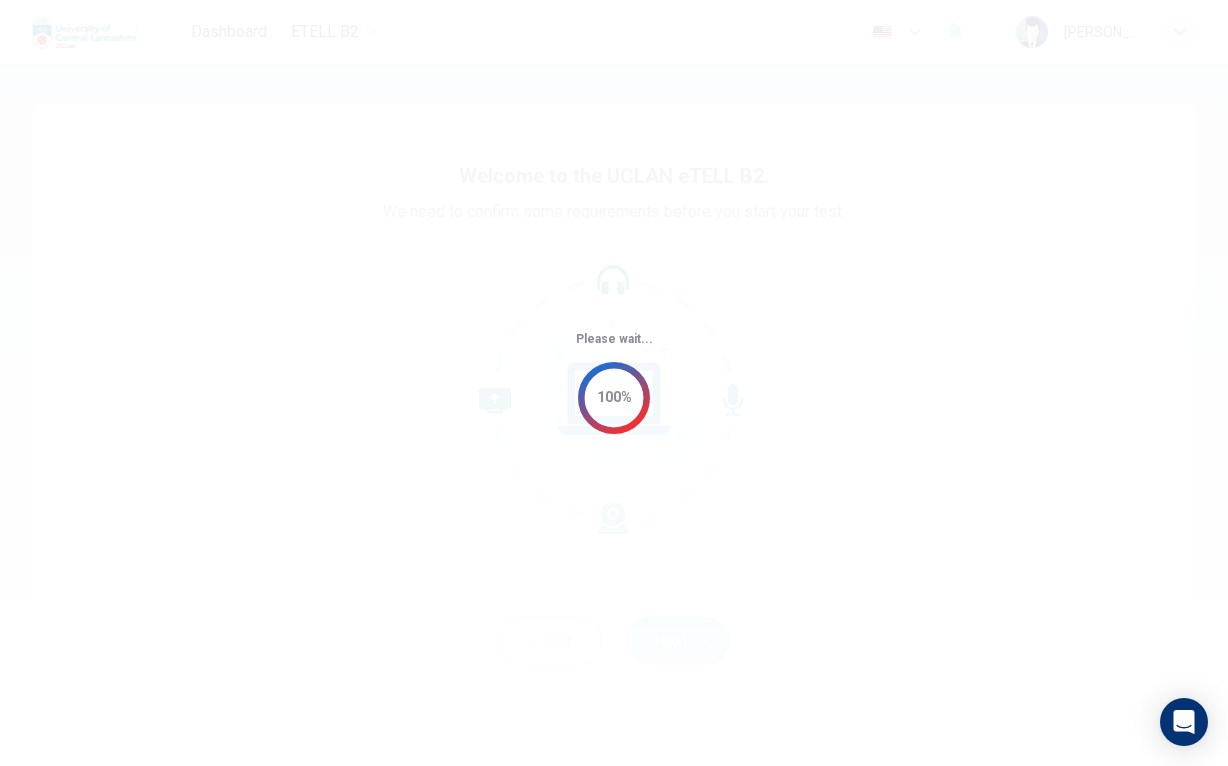 scroll, scrollTop: 0, scrollLeft: 0, axis: both 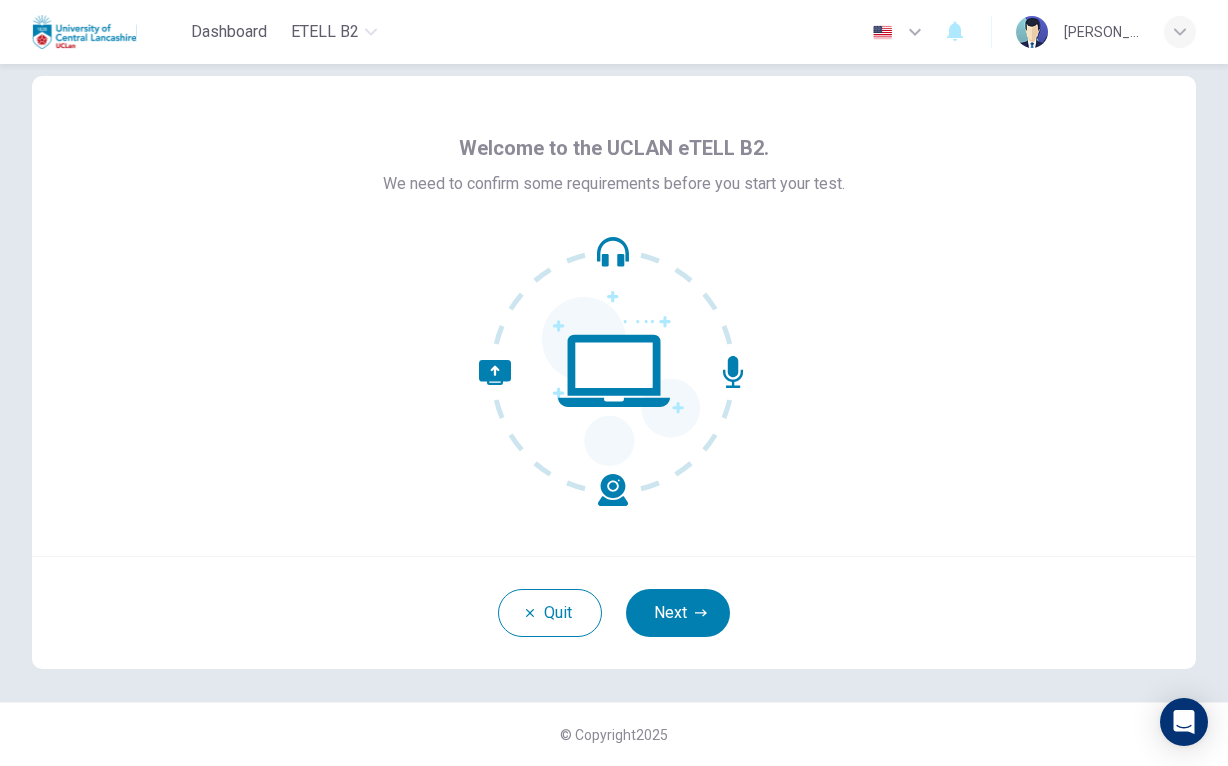 click 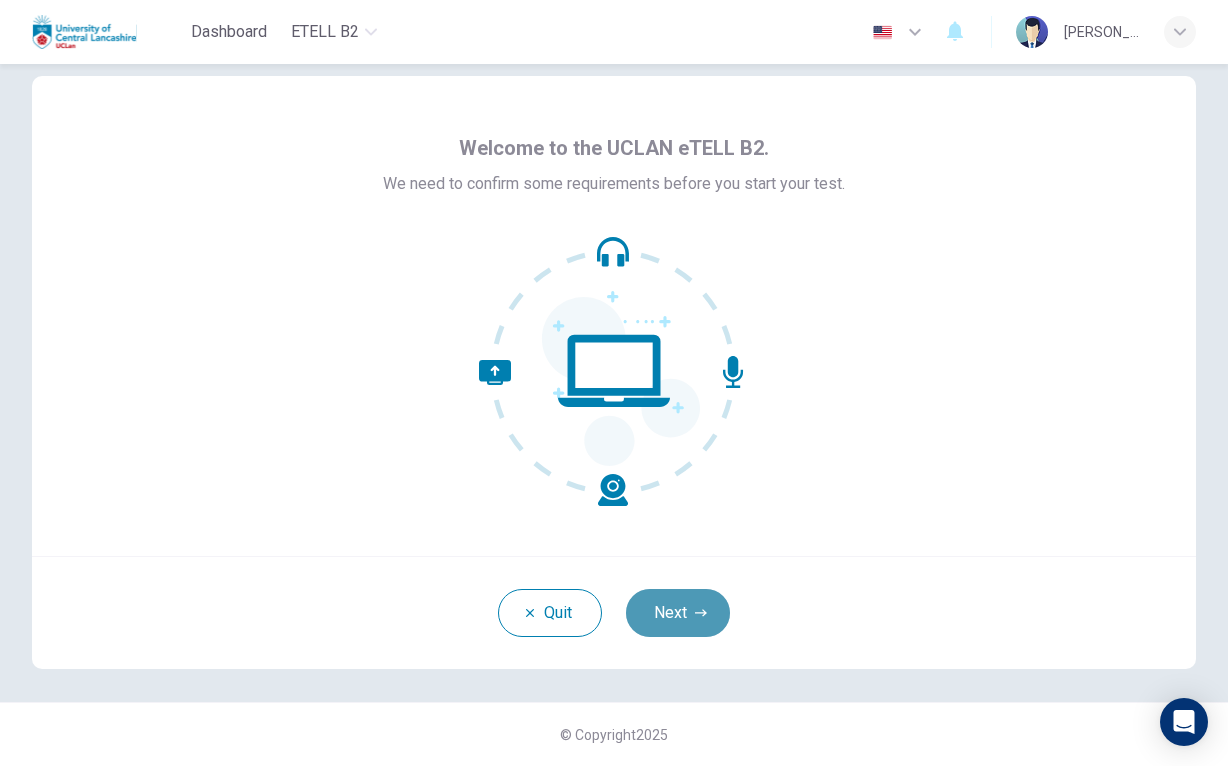 click 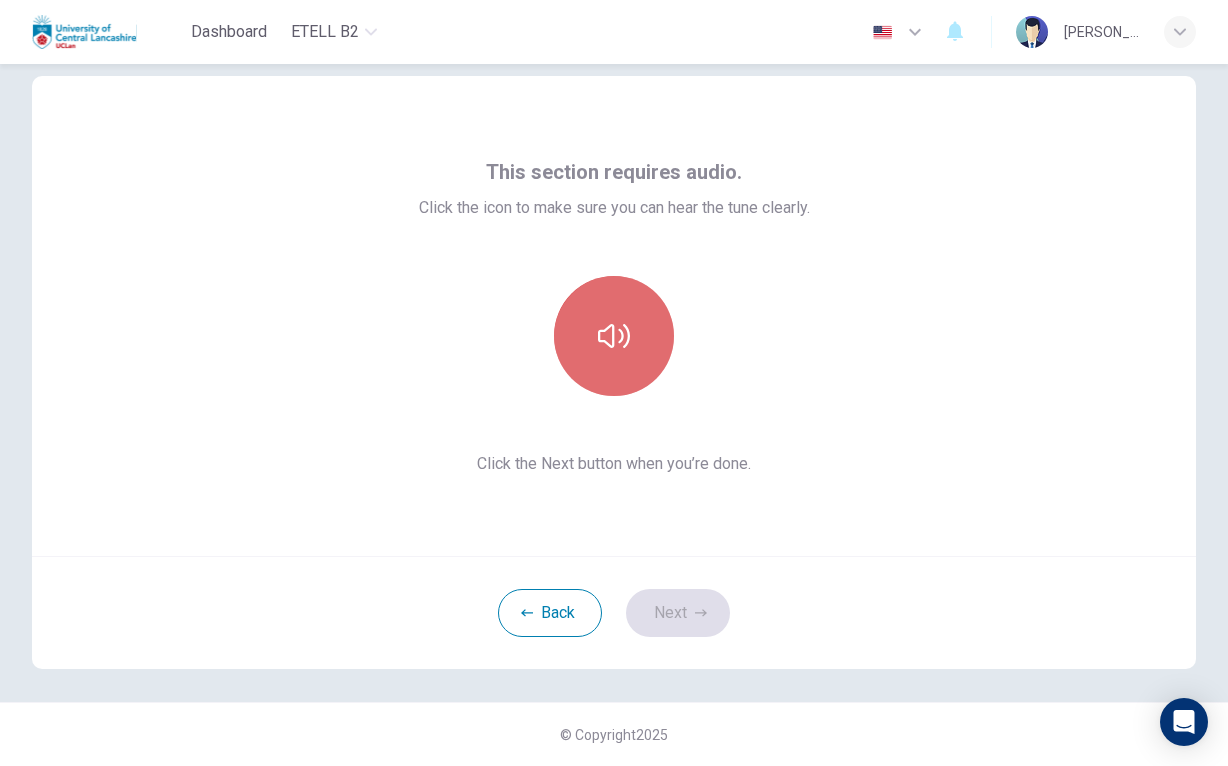 click 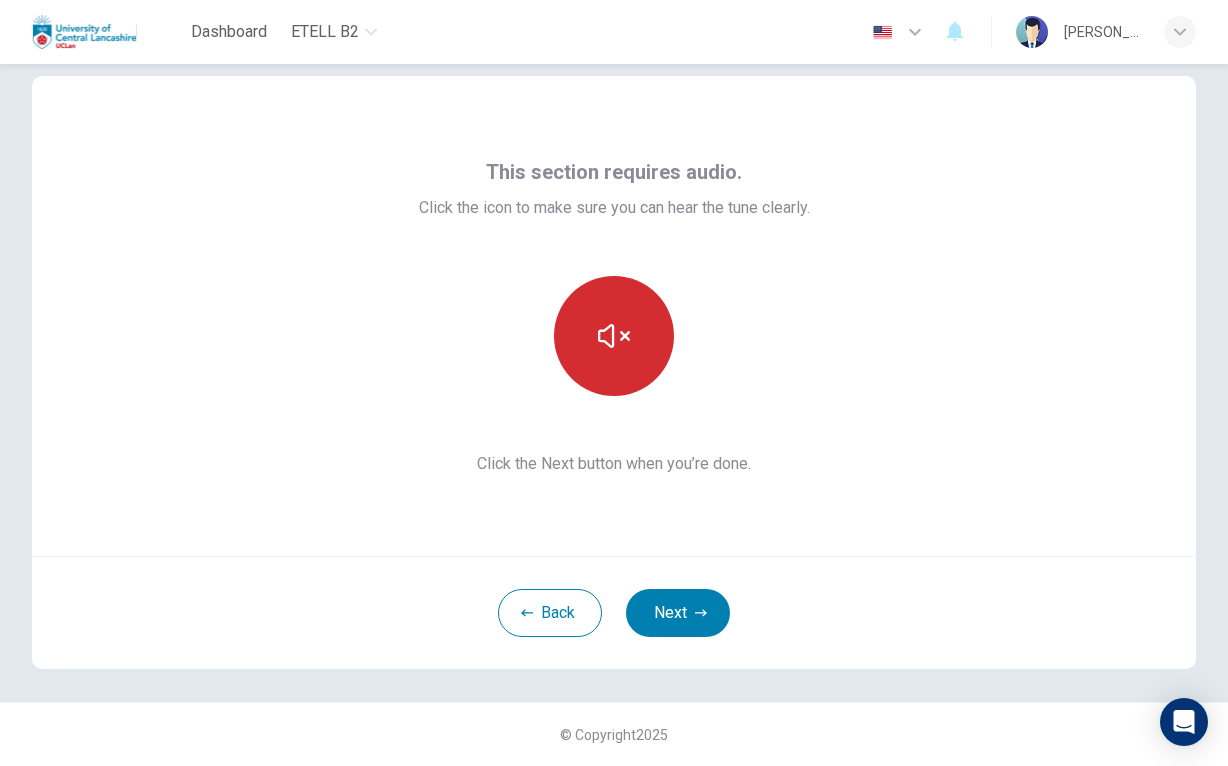 click 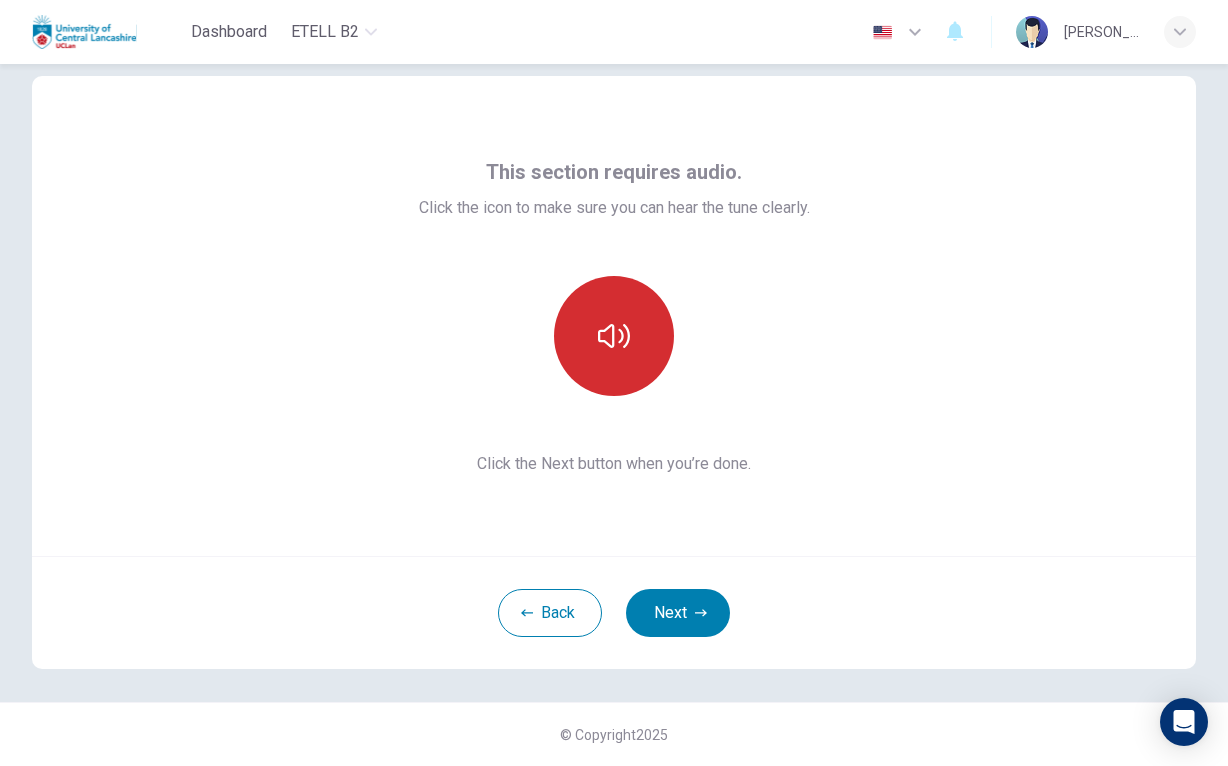 click 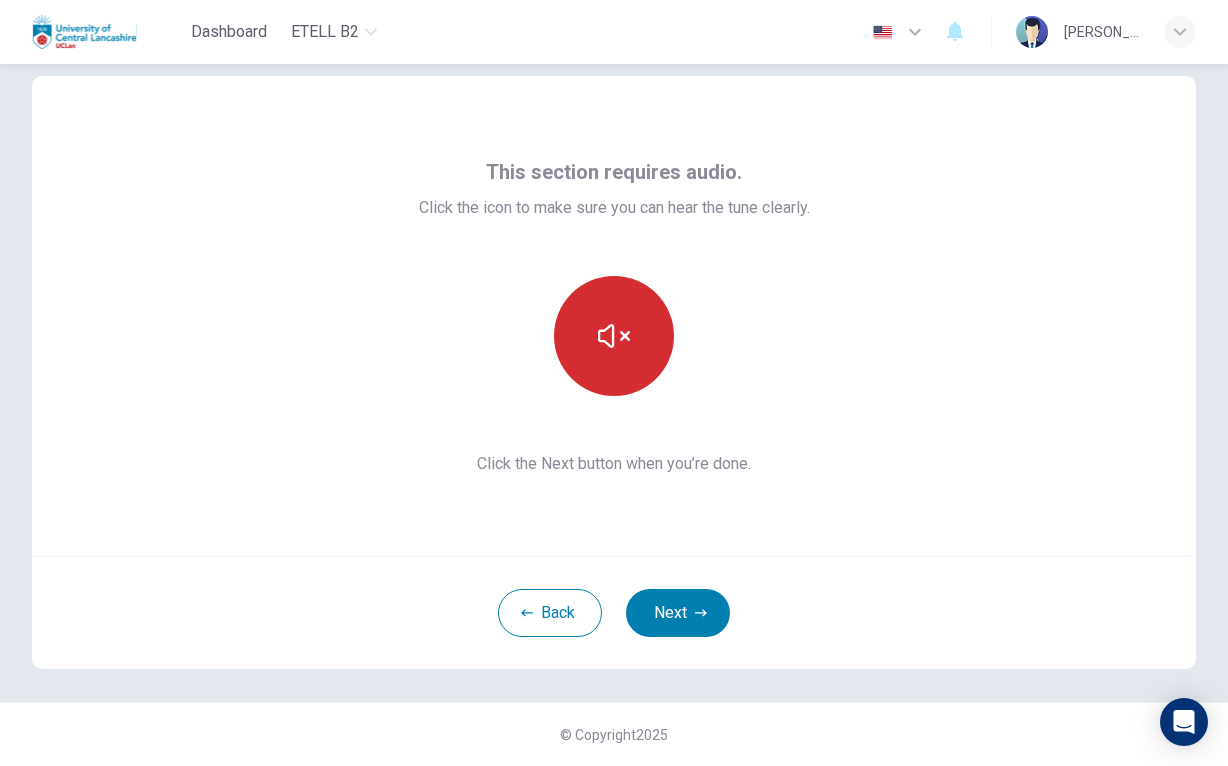 click at bounding box center (614, 336) 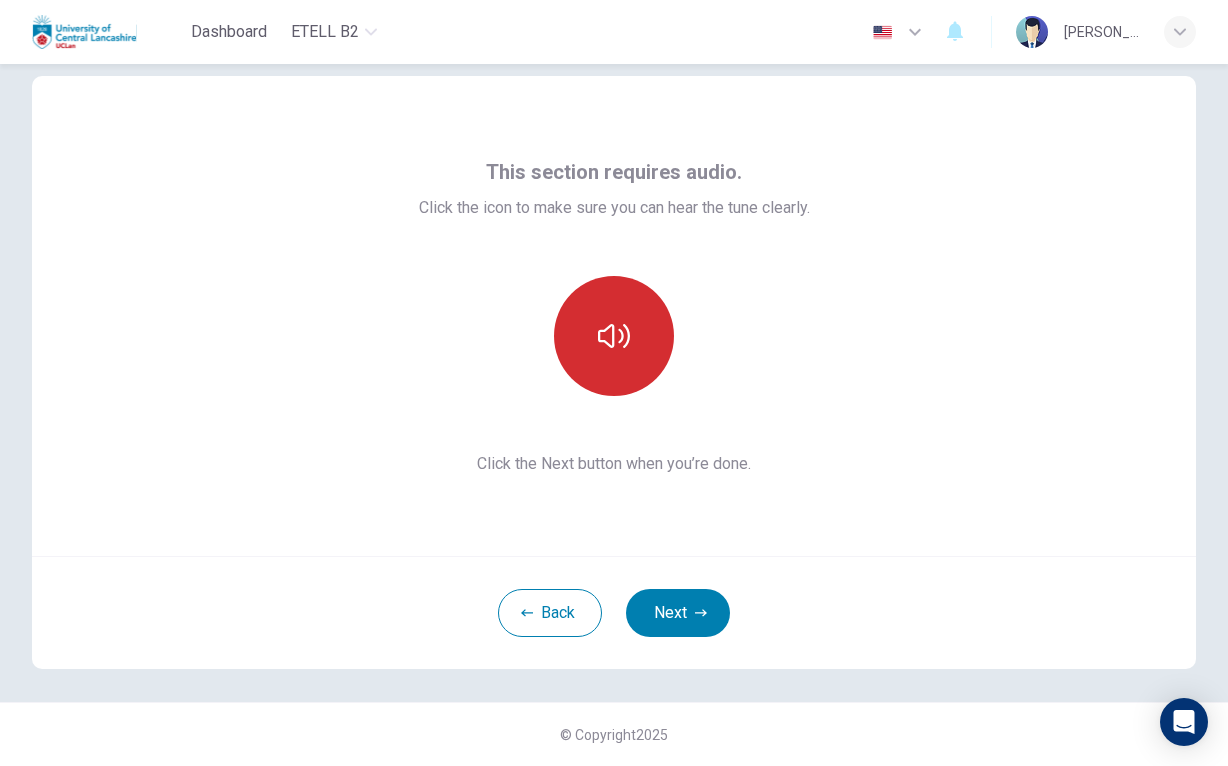 click at bounding box center [614, 336] 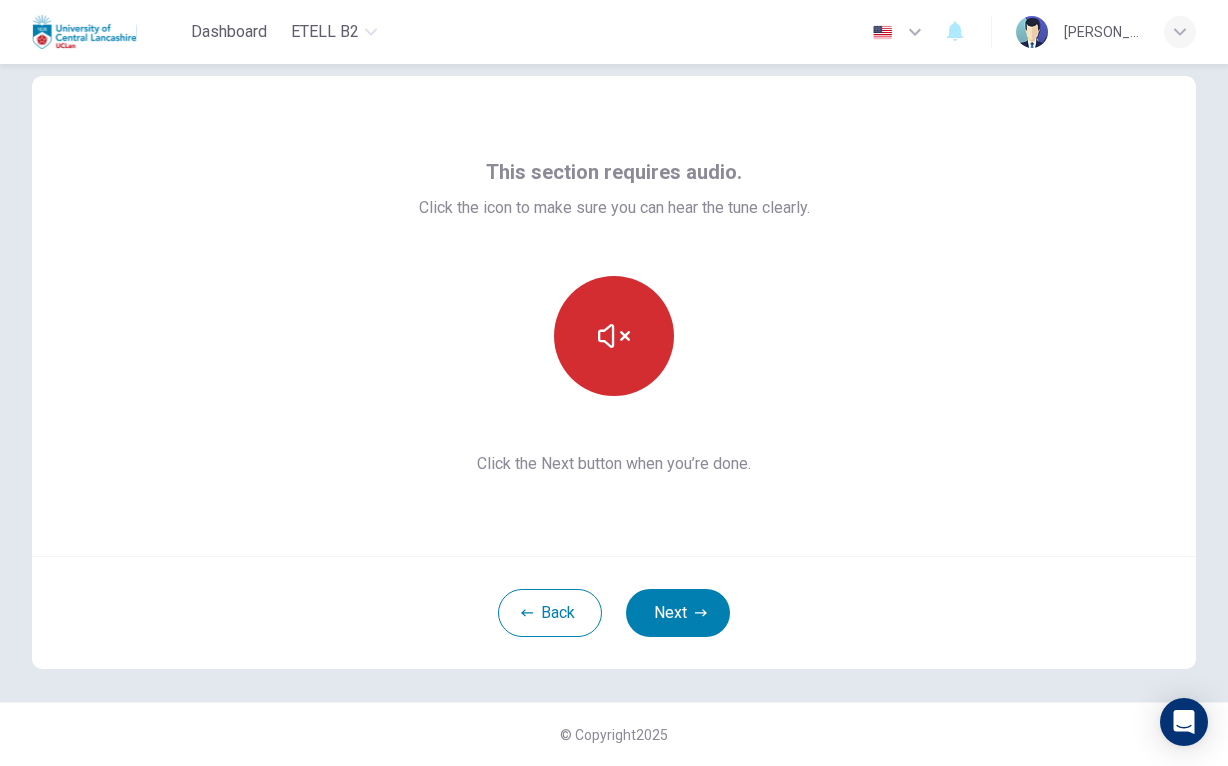 click at bounding box center [614, 336] 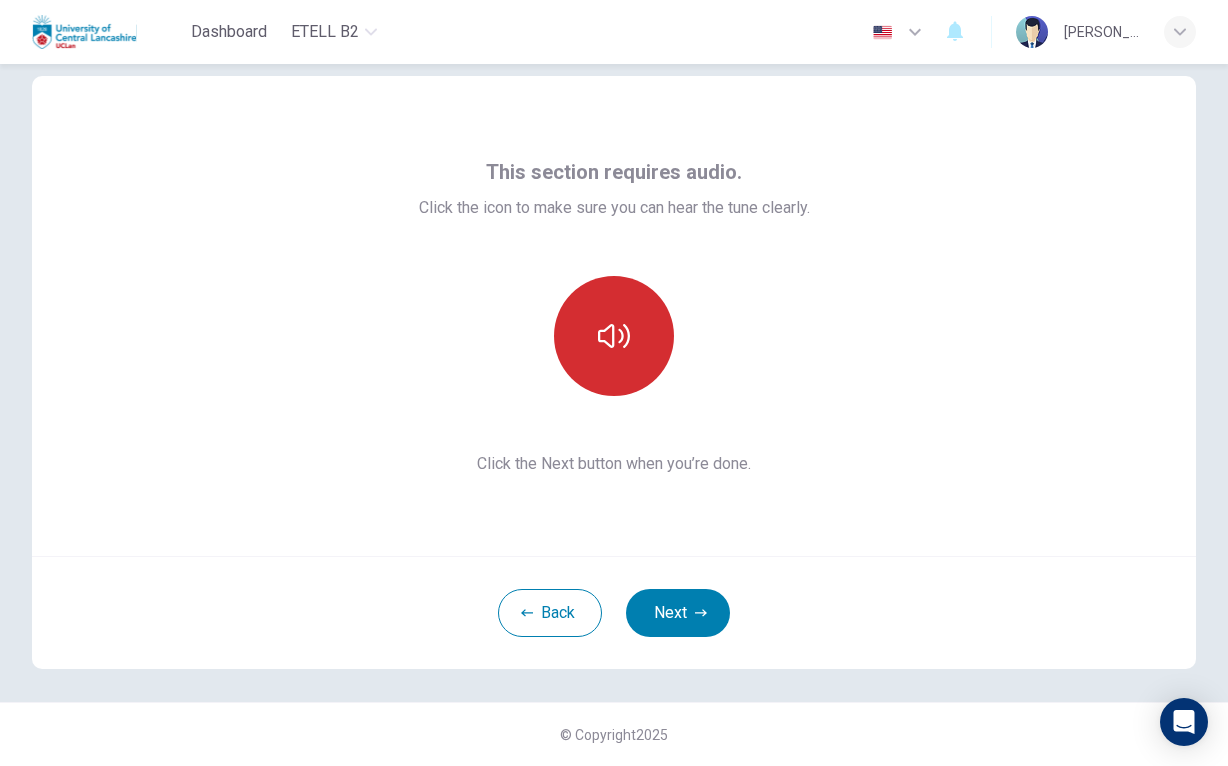 type 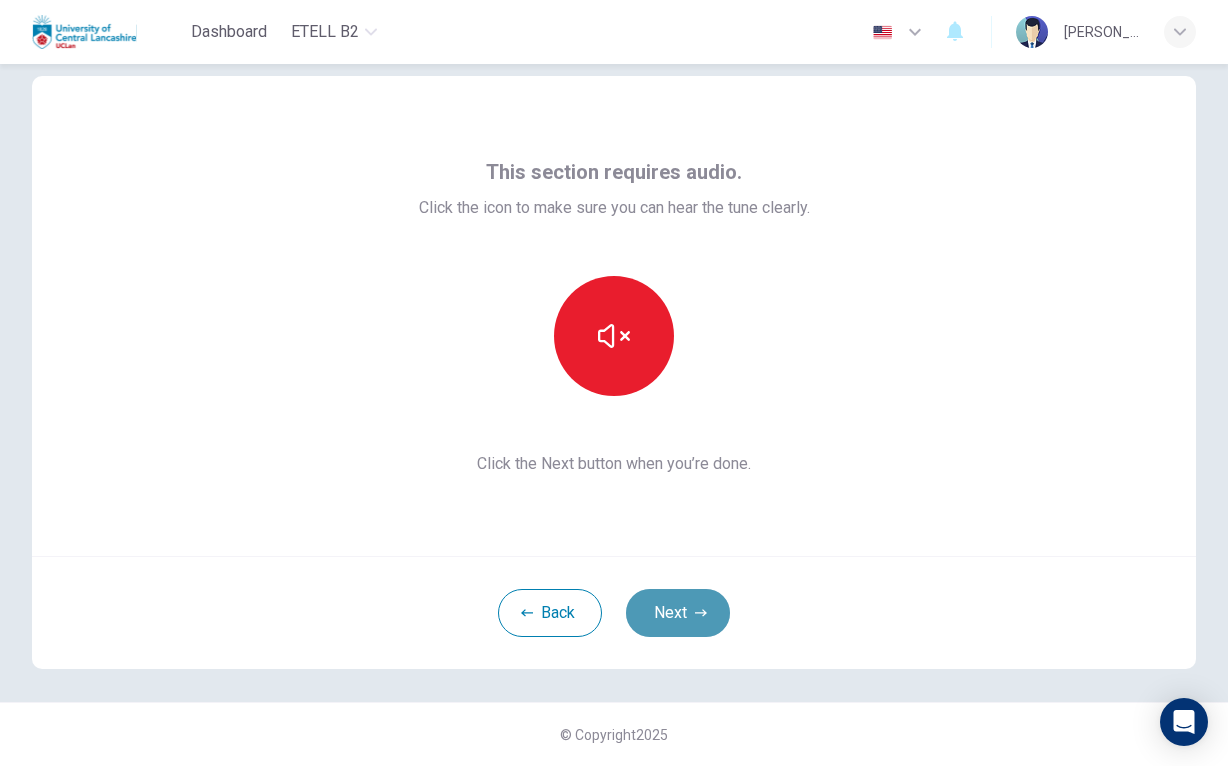 click on "Next" at bounding box center [678, 613] 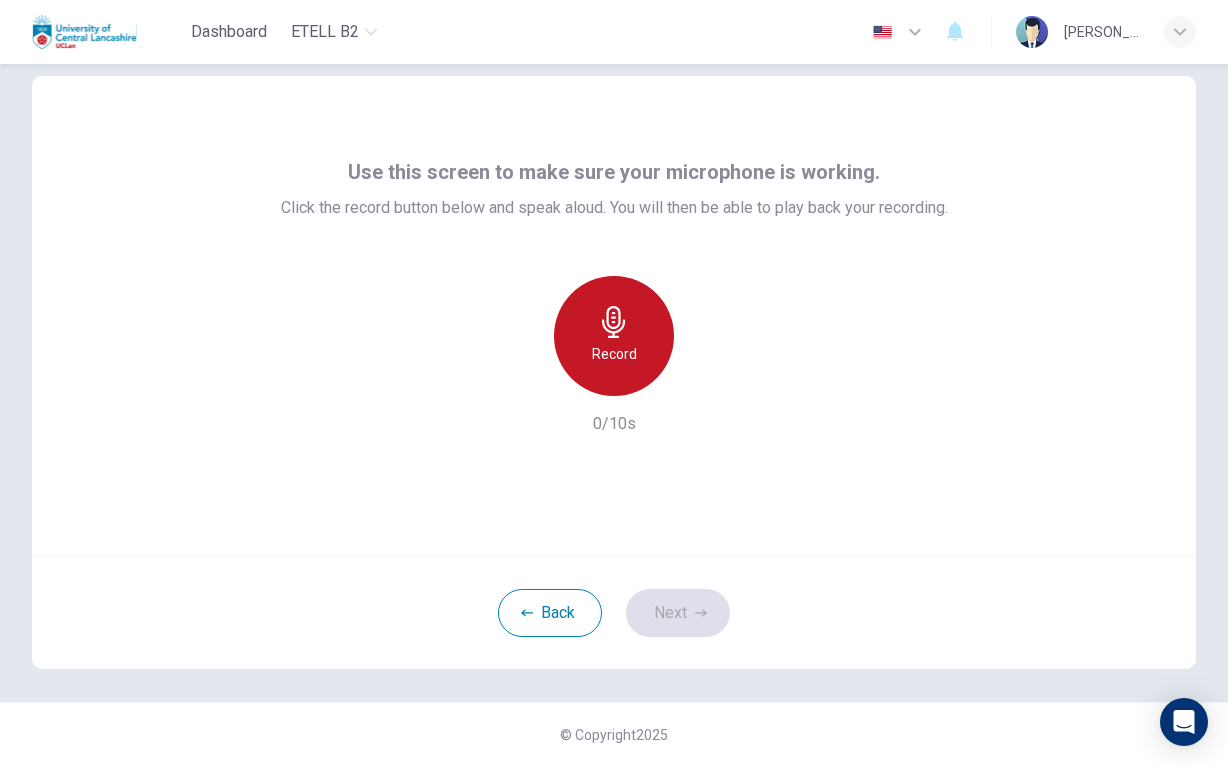 click on "Record" at bounding box center [614, 336] 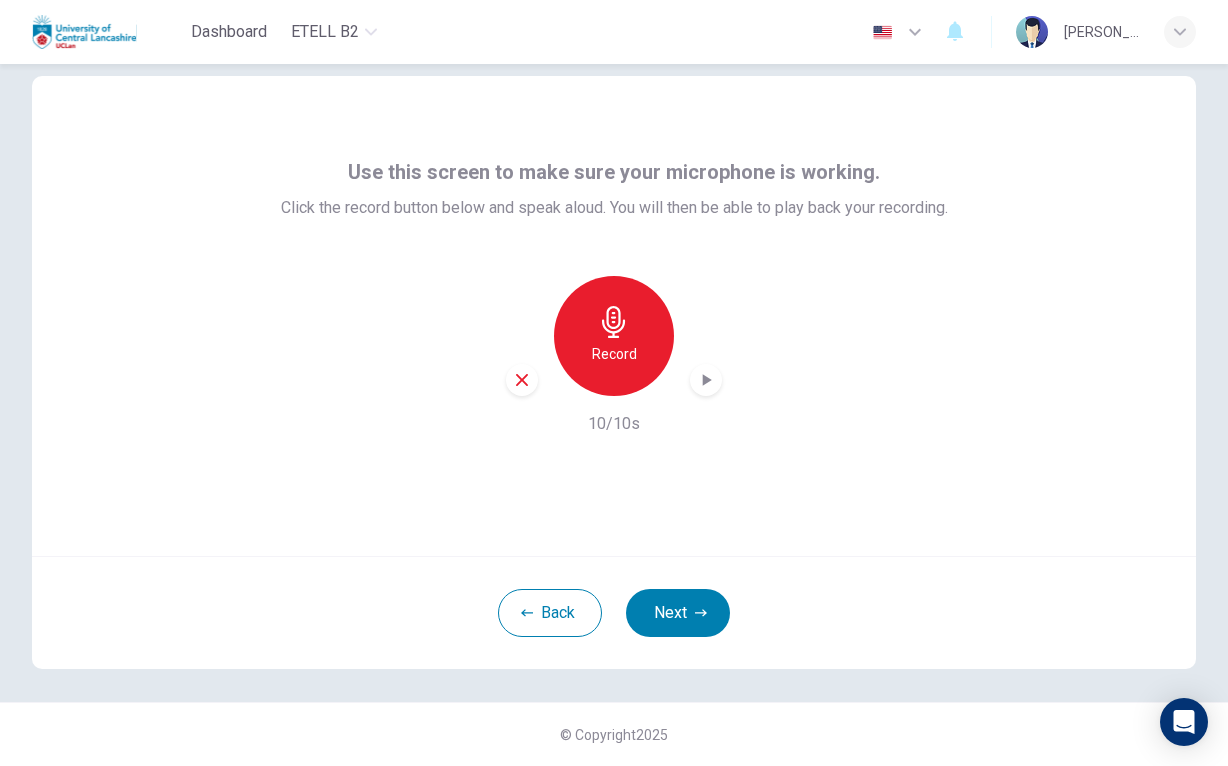 click 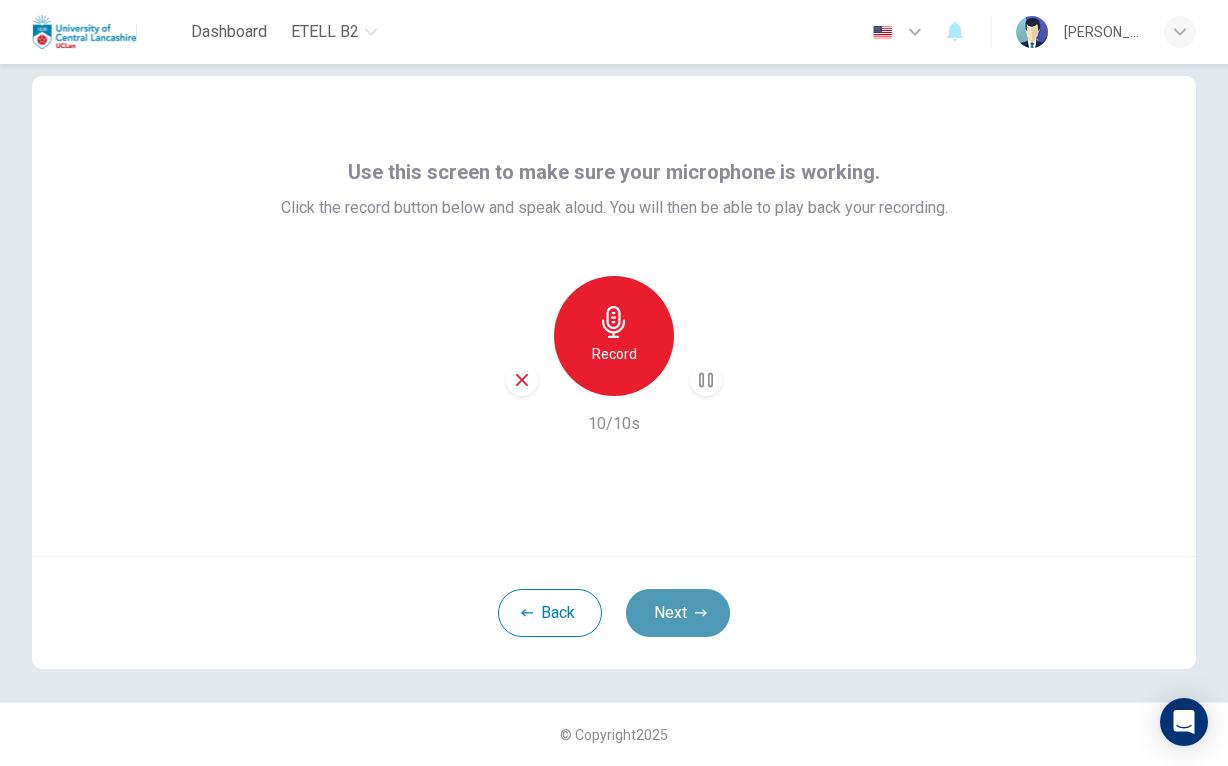 click on "Next" at bounding box center [678, 613] 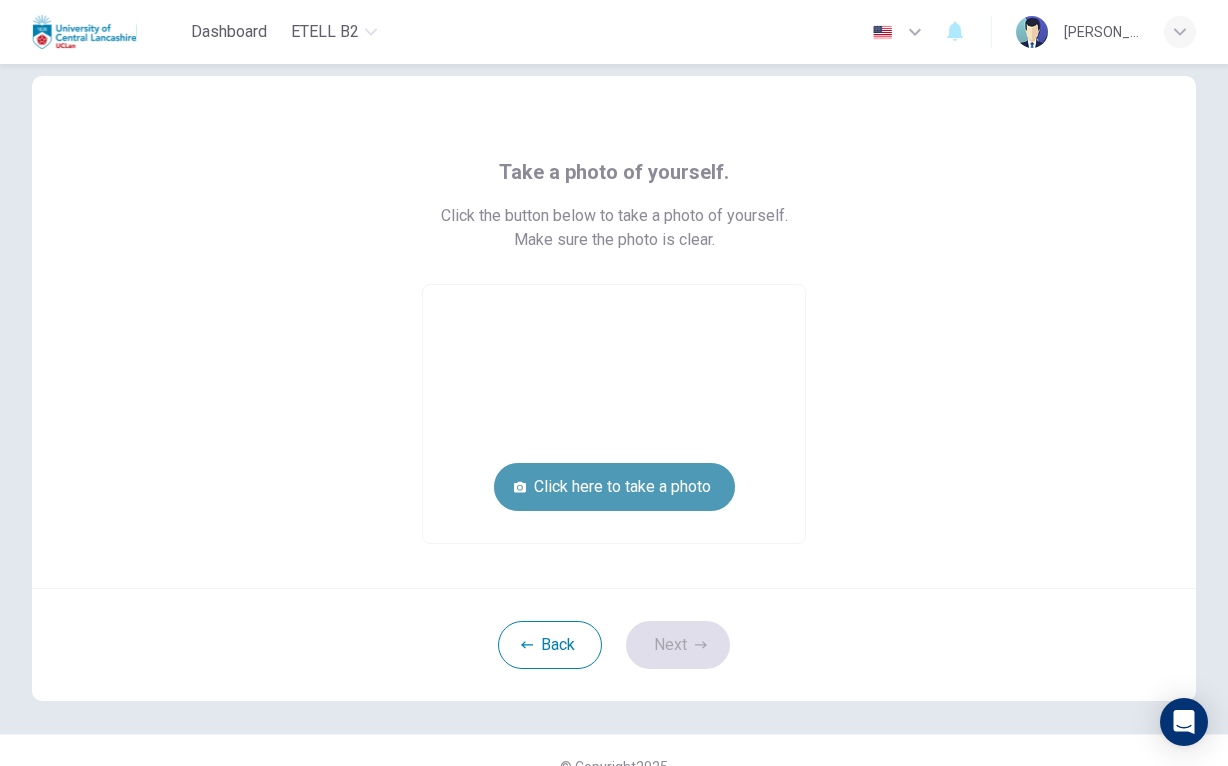 click on "Click here to take a photo" at bounding box center (614, 487) 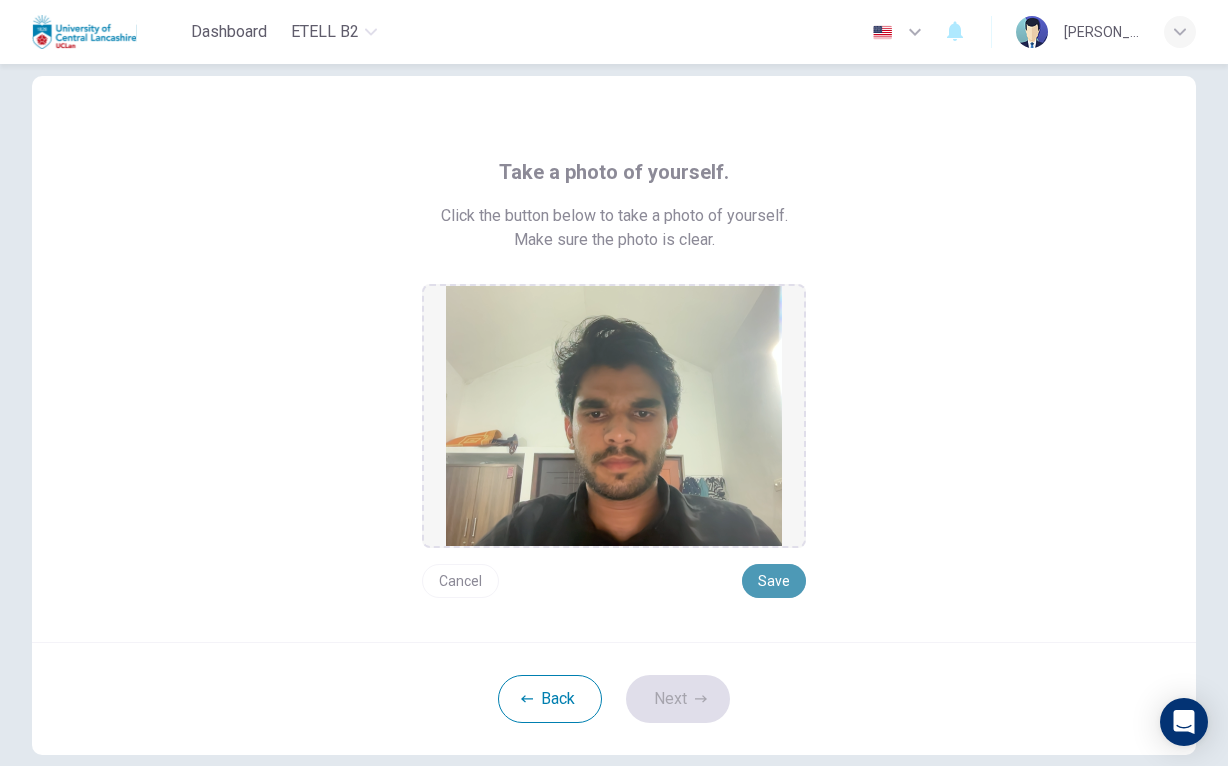 click on "Save" at bounding box center (774, 581) 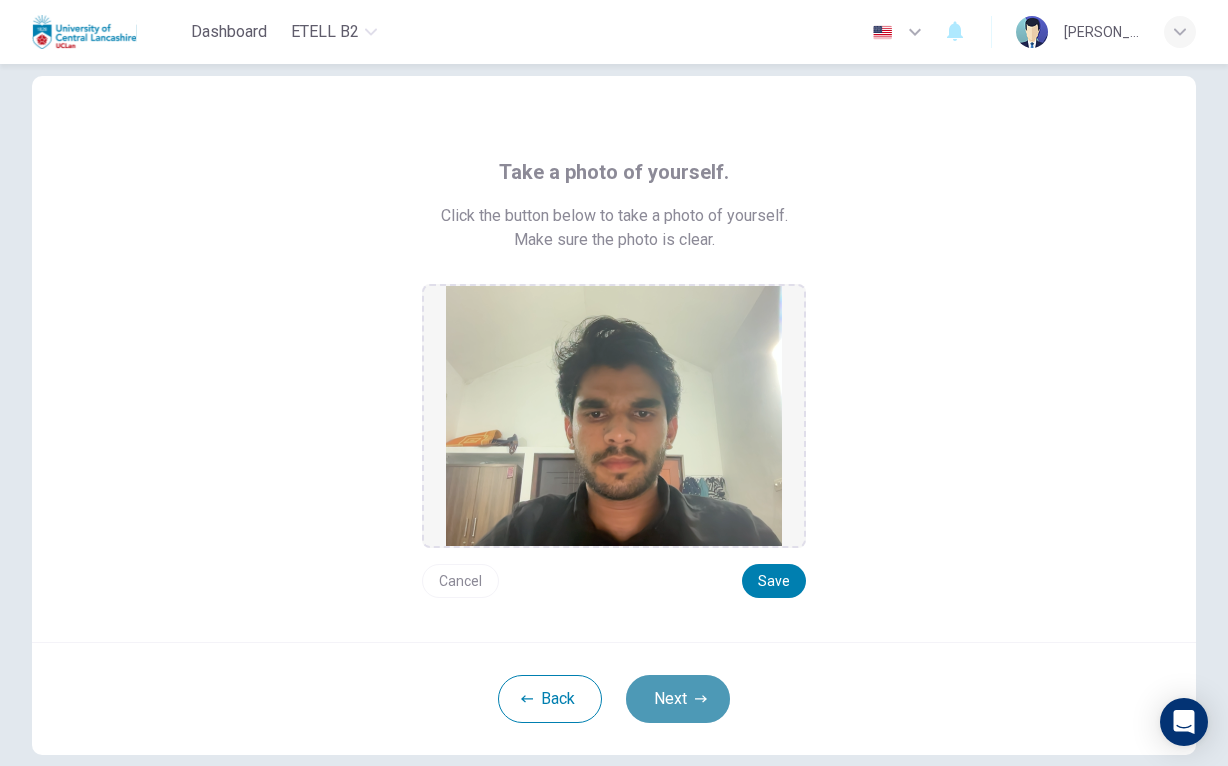 click on "Next" at bounding box center [678, 699] 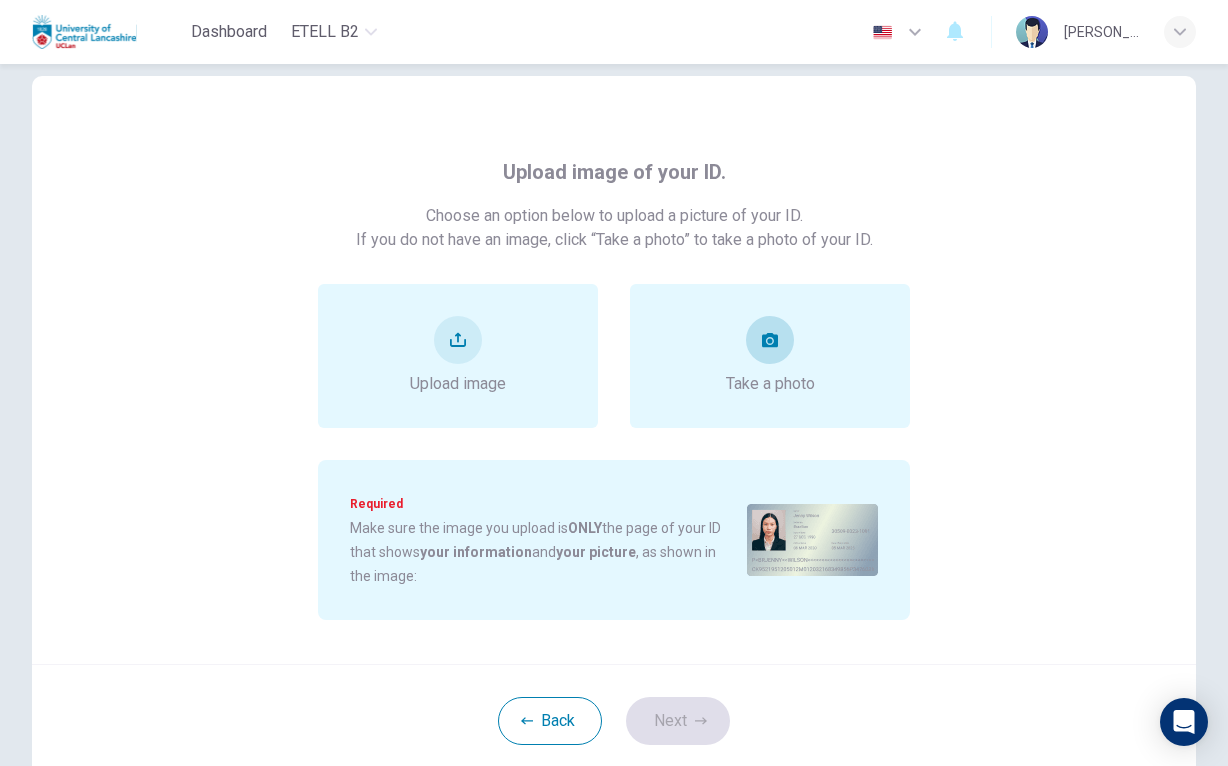 click on "Take a photo" at bounding box center (770, 384) 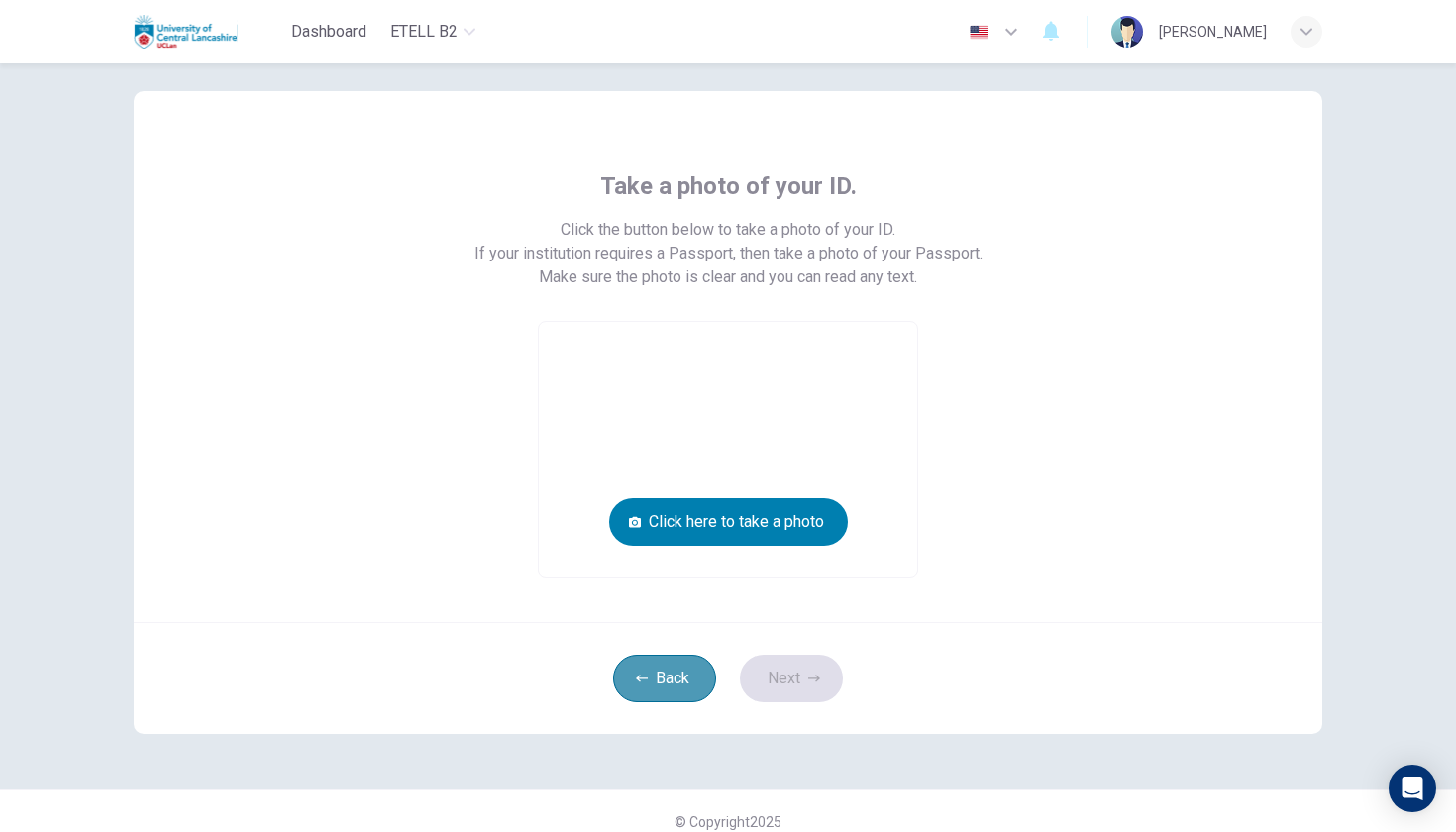 click on "Back" at bounding box center [665, 678] 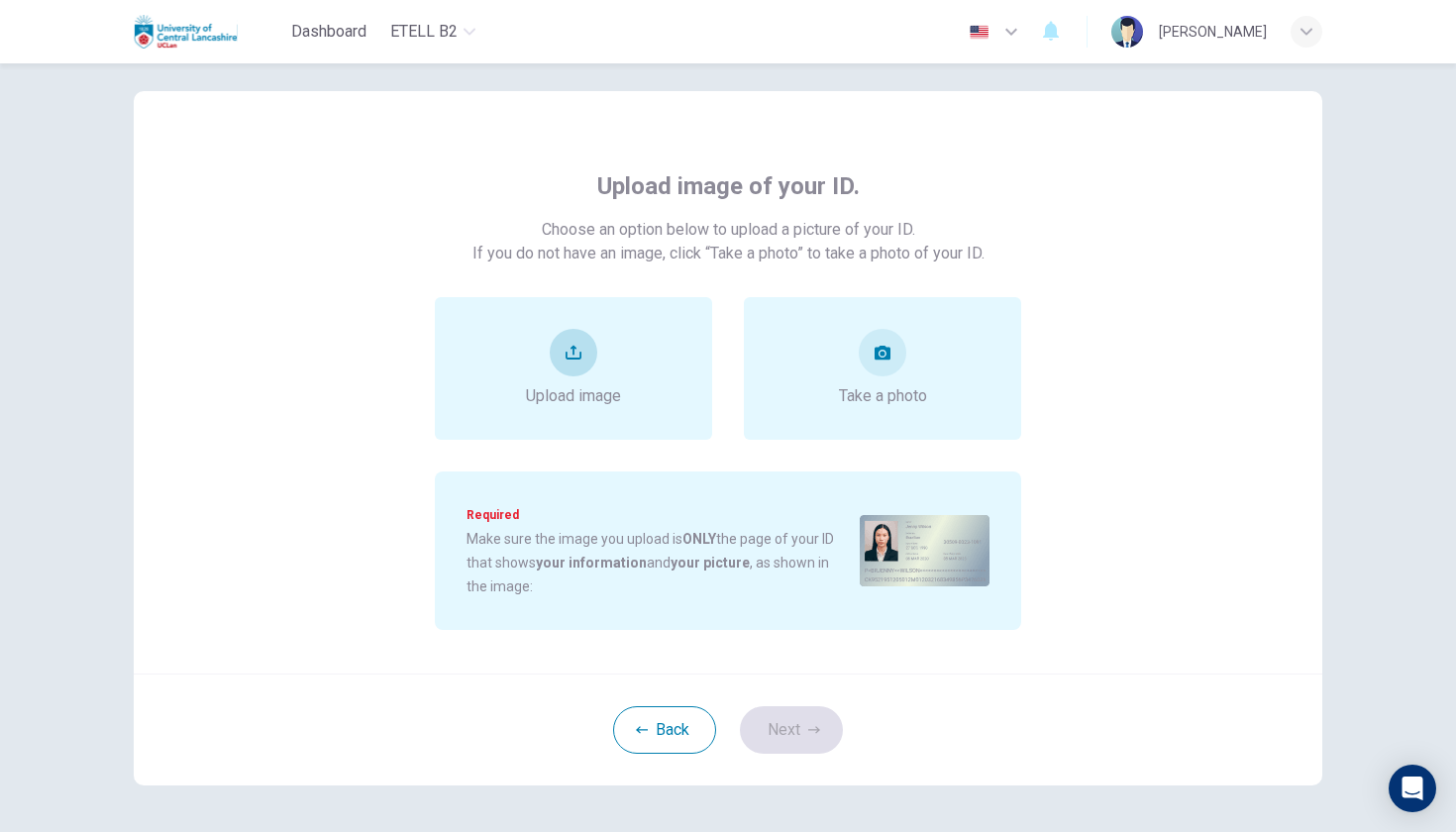 click on "Upload image" at bounding box center (573, 396) 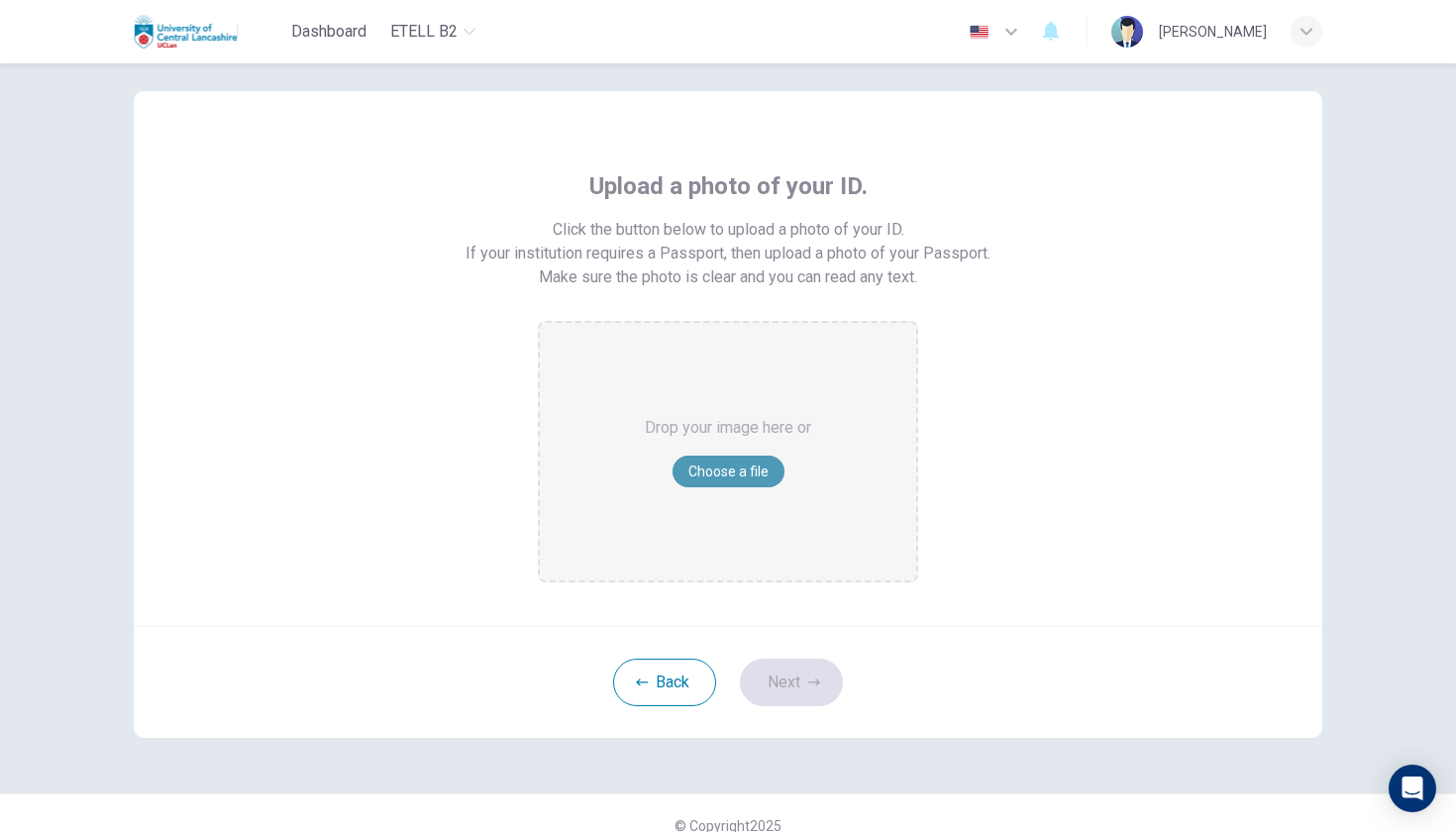 click on "Choose a file" at bounding box center [728, 471] 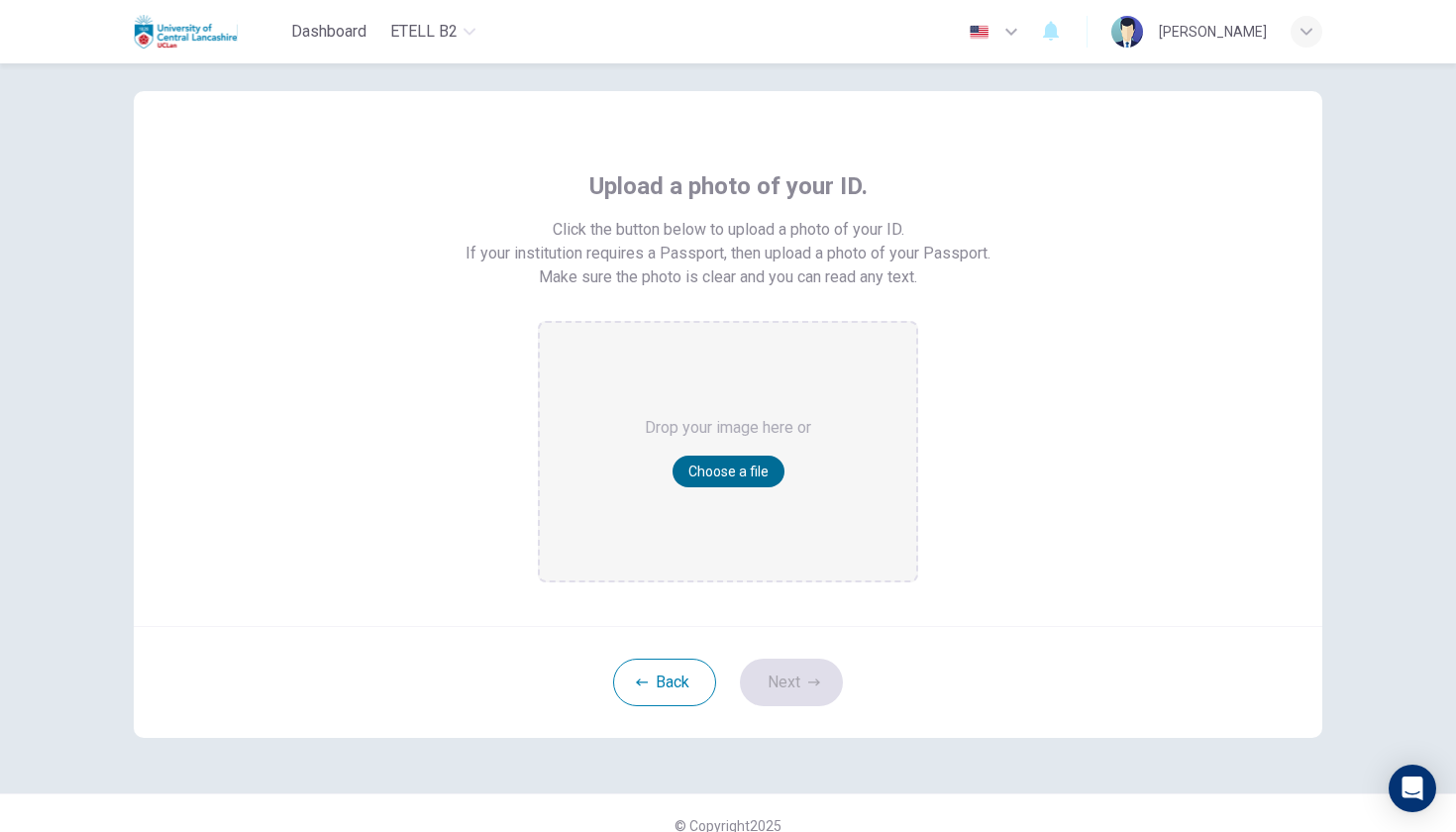 click on "Choose a file" at bounding box center [728, 471] 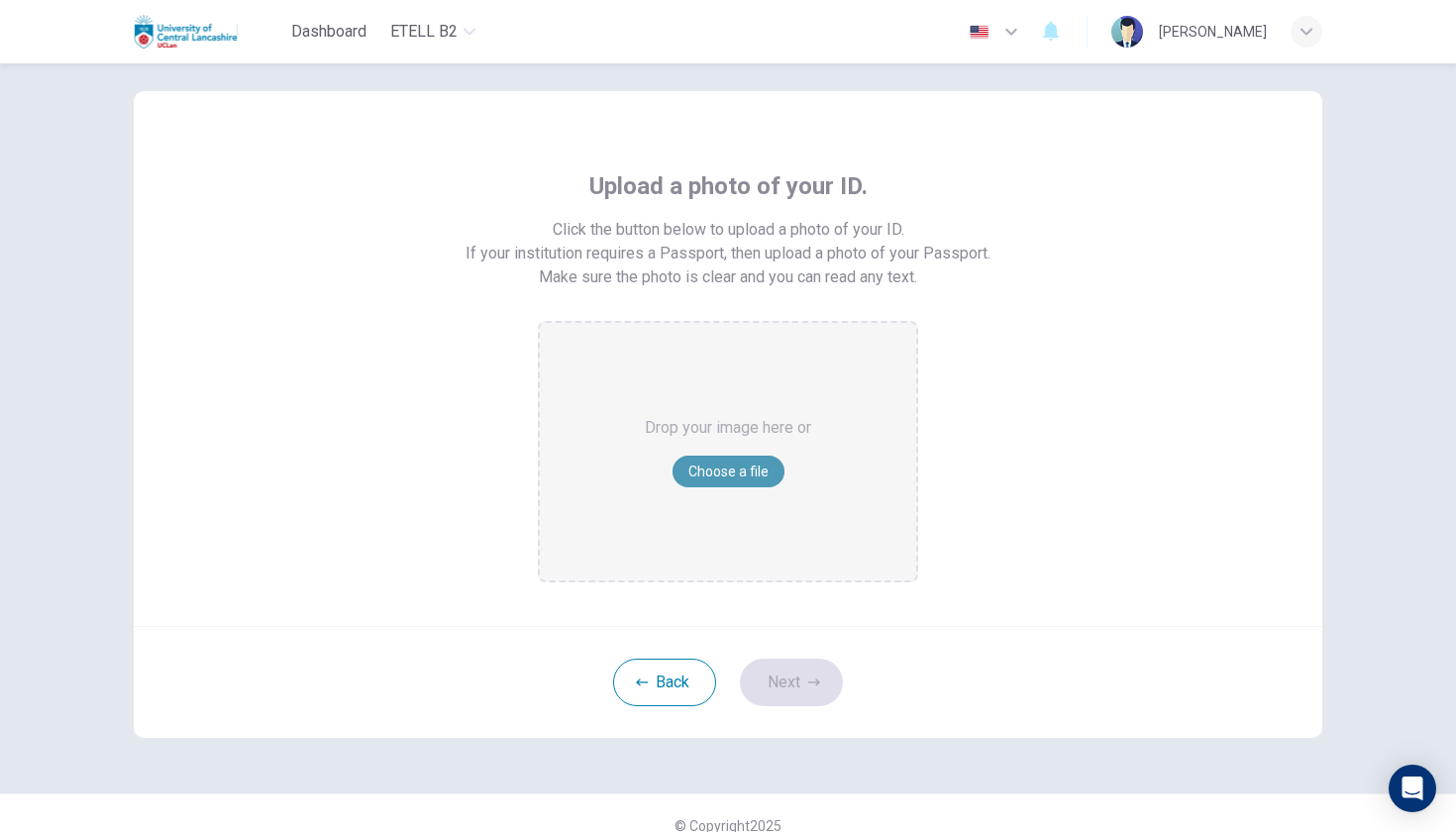 click on "Choose a file" at bounding box center [728, 471] 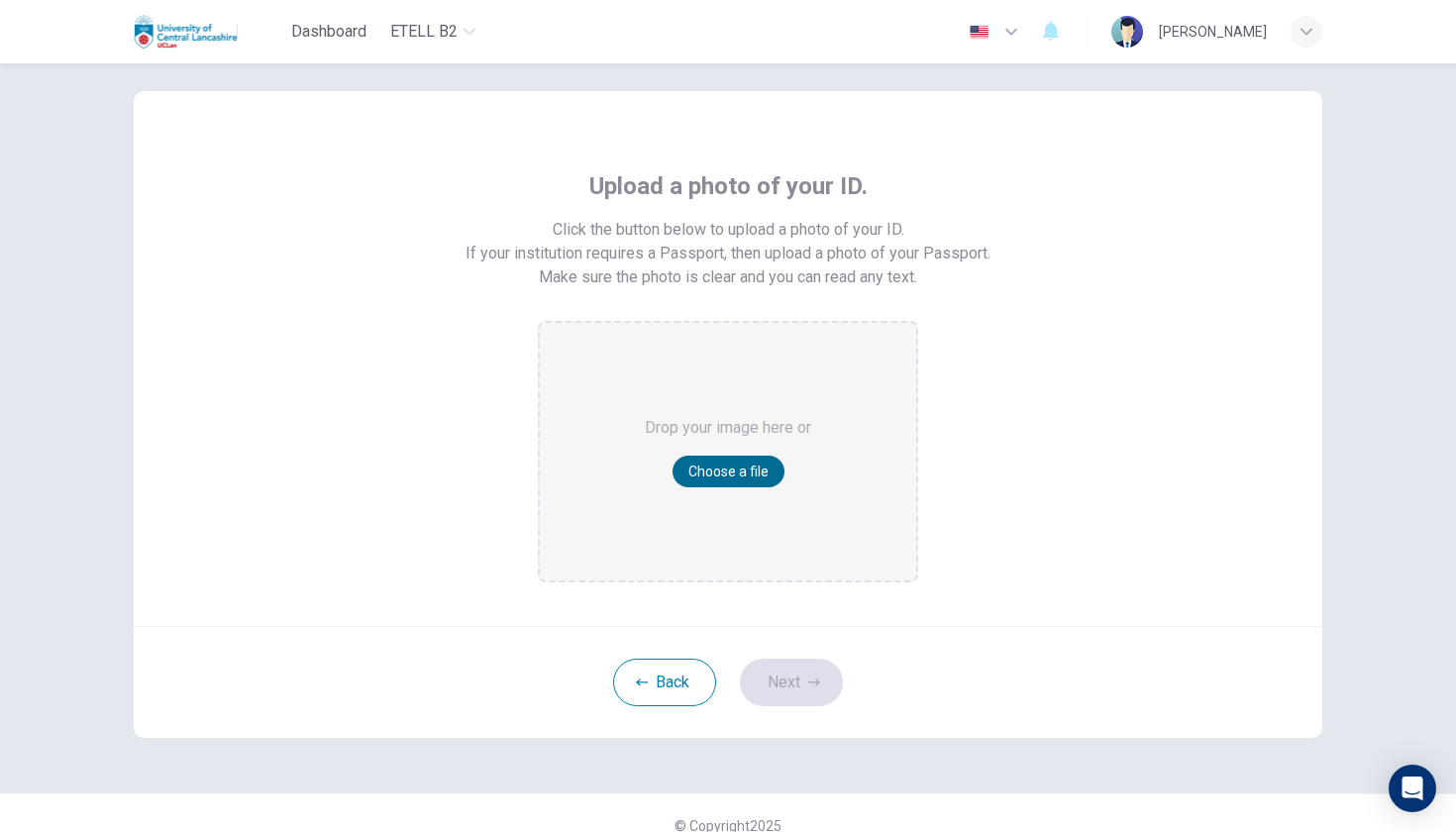 click on "Choose a file" at bounding box center [728, 471] 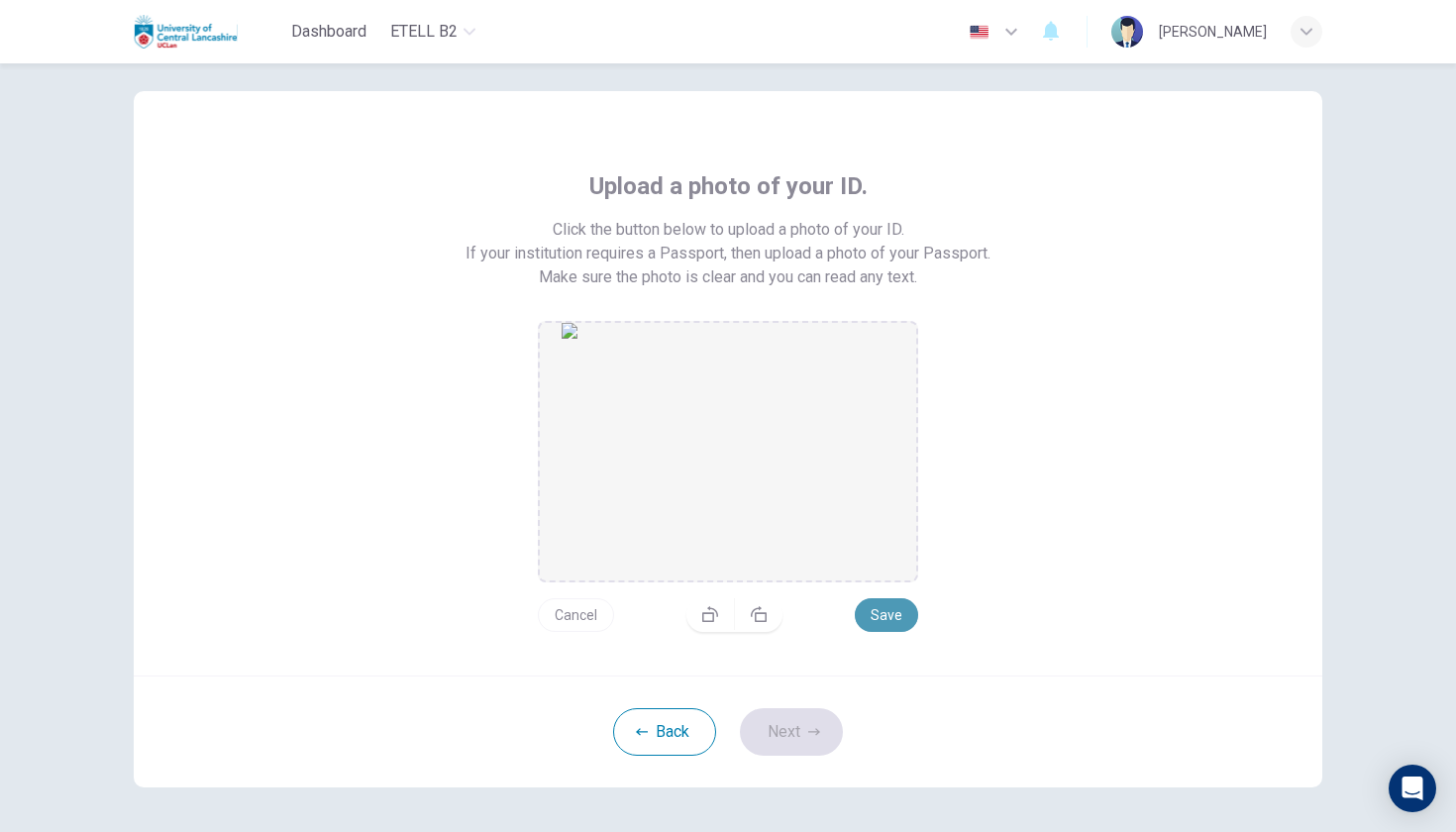 click on "Save" at bounding box center [886, 615] 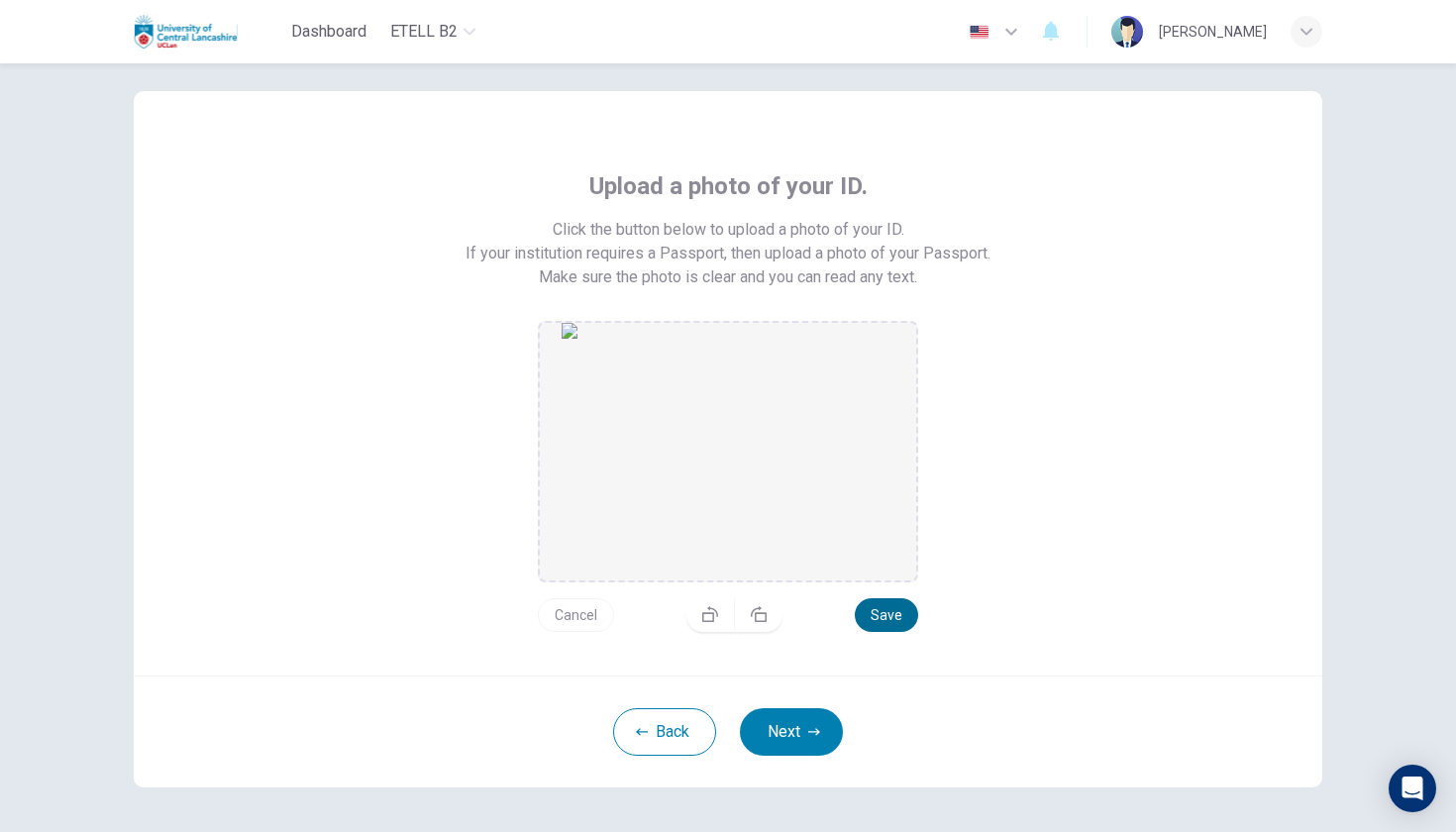 click on "Save" at bounding box center [886, 615] 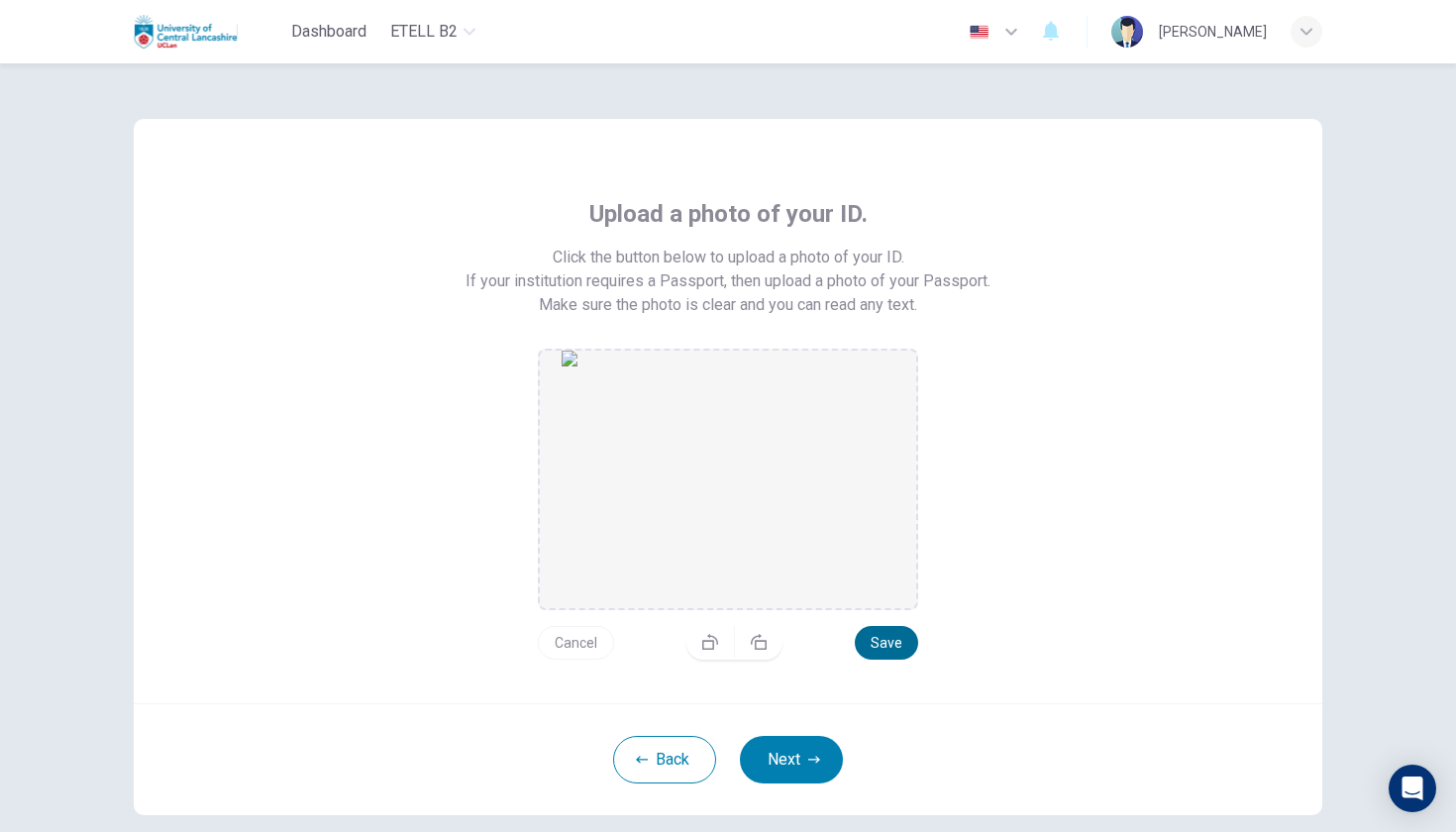 scroll, scrollTop: 0, scrollLeft: 0, axis: both 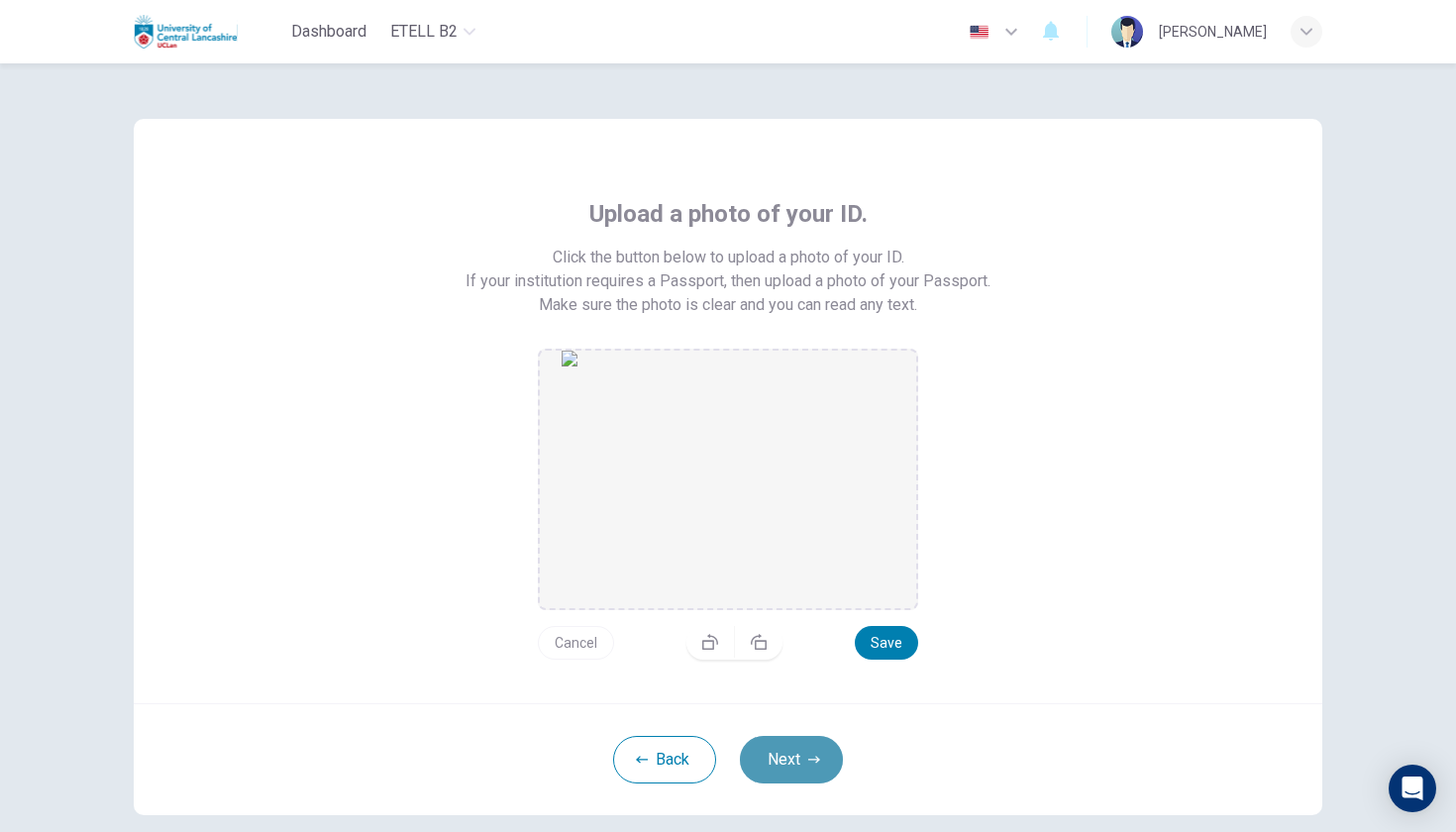 click on "Next" at bounding box center [791, 760] 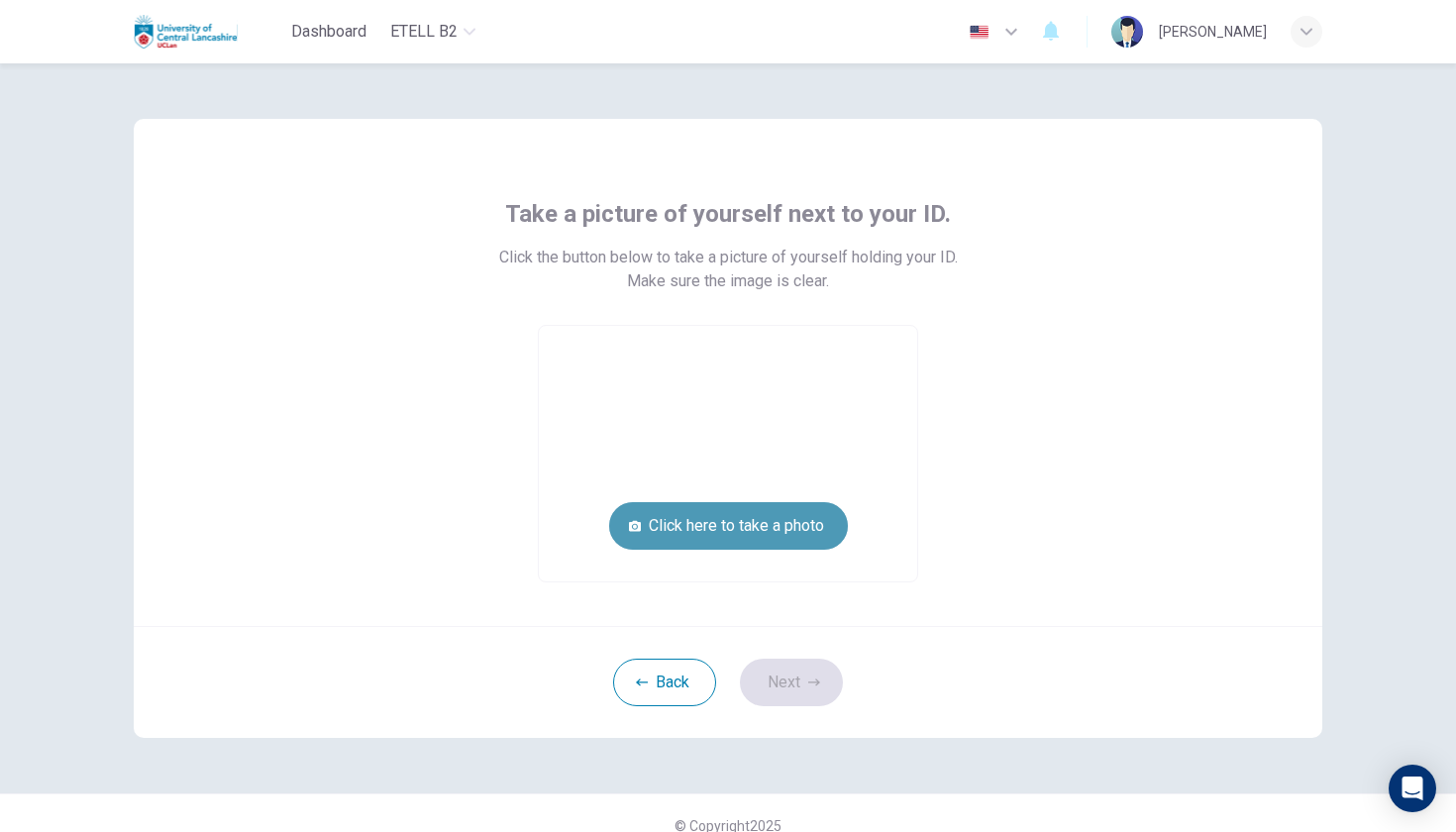 click on "Click here to take a photo" at bounding box center (728, 526) 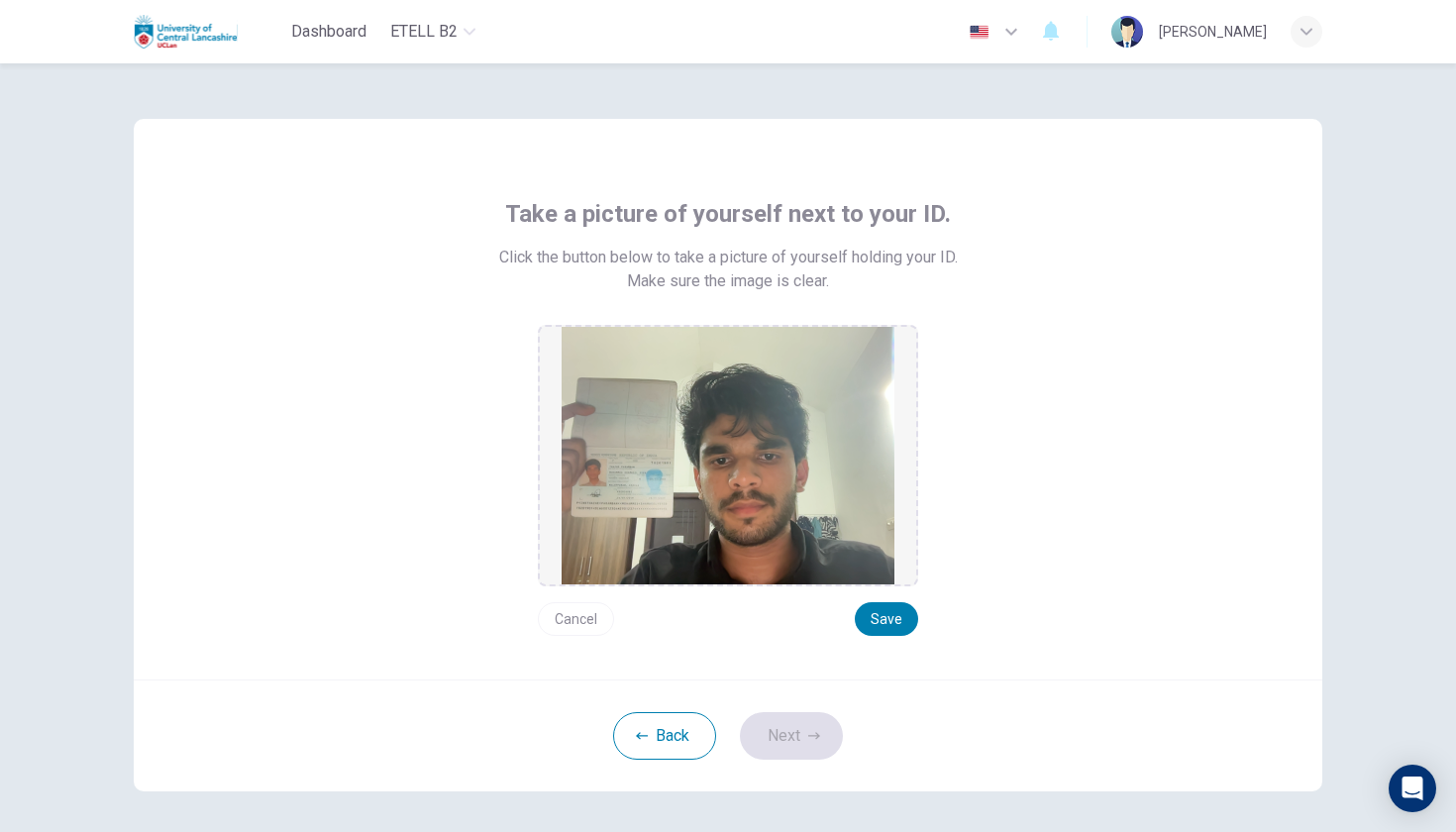 click on "Cancel" at bounding box center [575, 619] 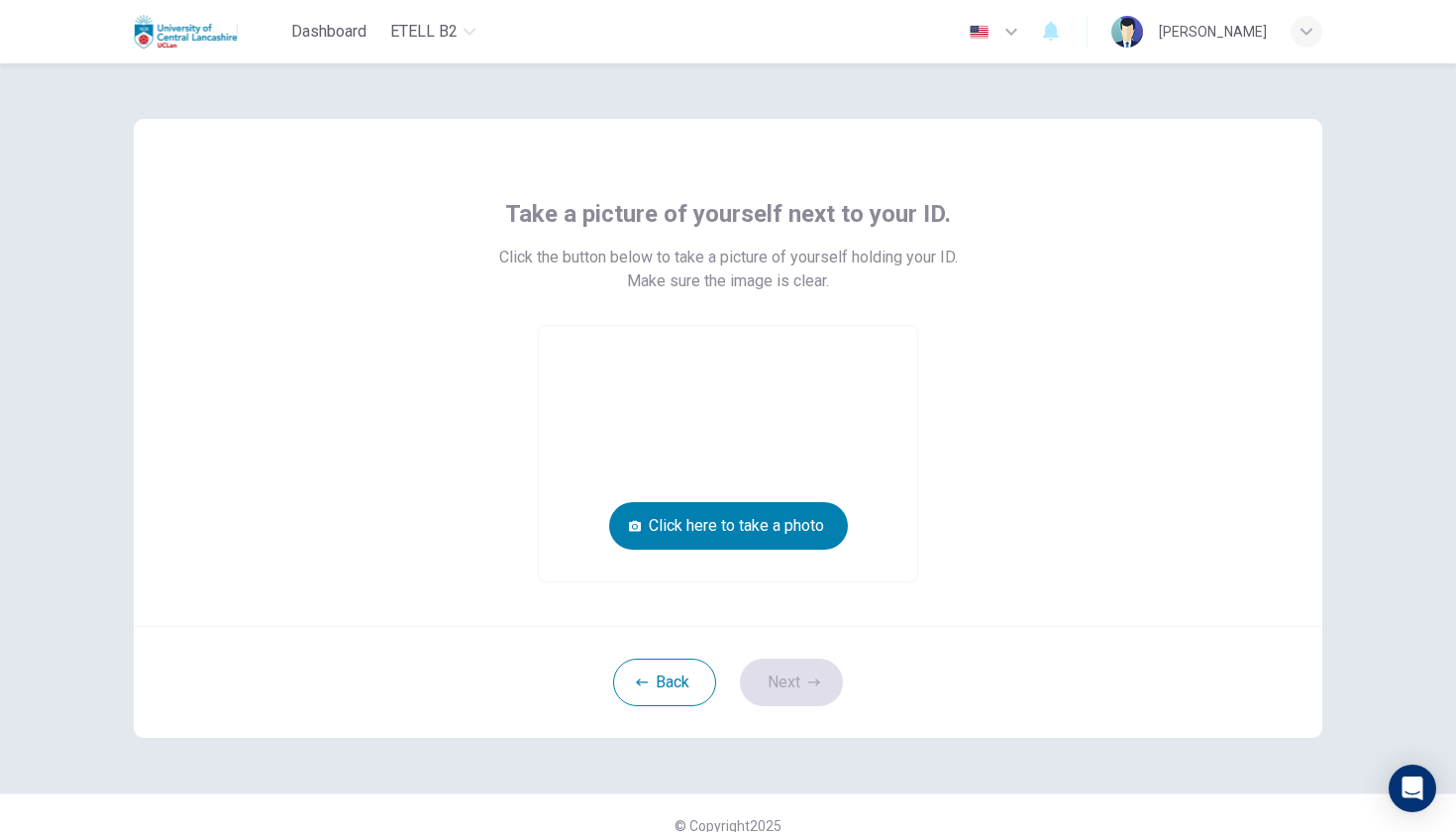 click on "Back Next" at bounding box center (728, 681) 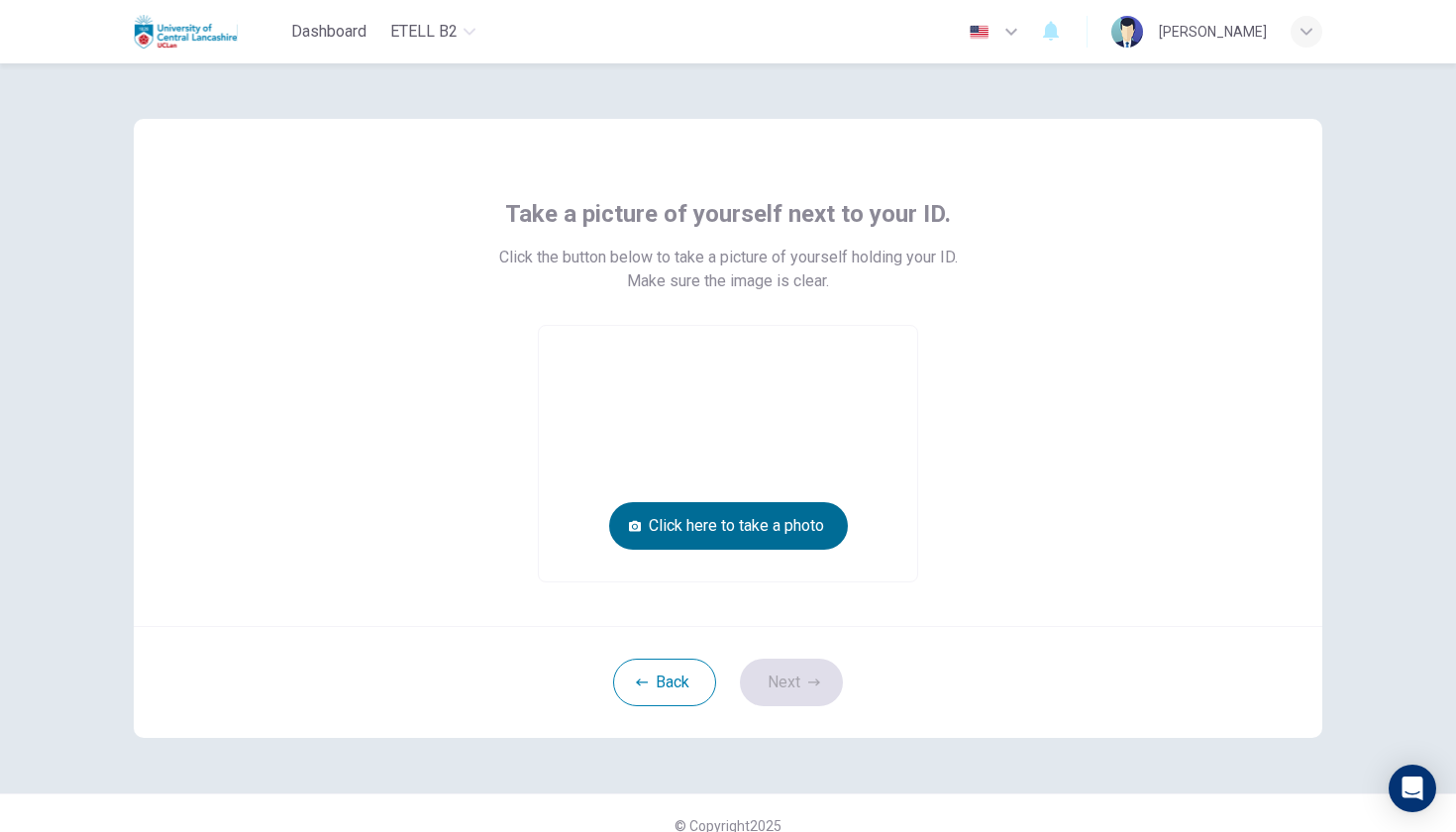 click on "Click here to take a photo" at bounding box center [728, 526] 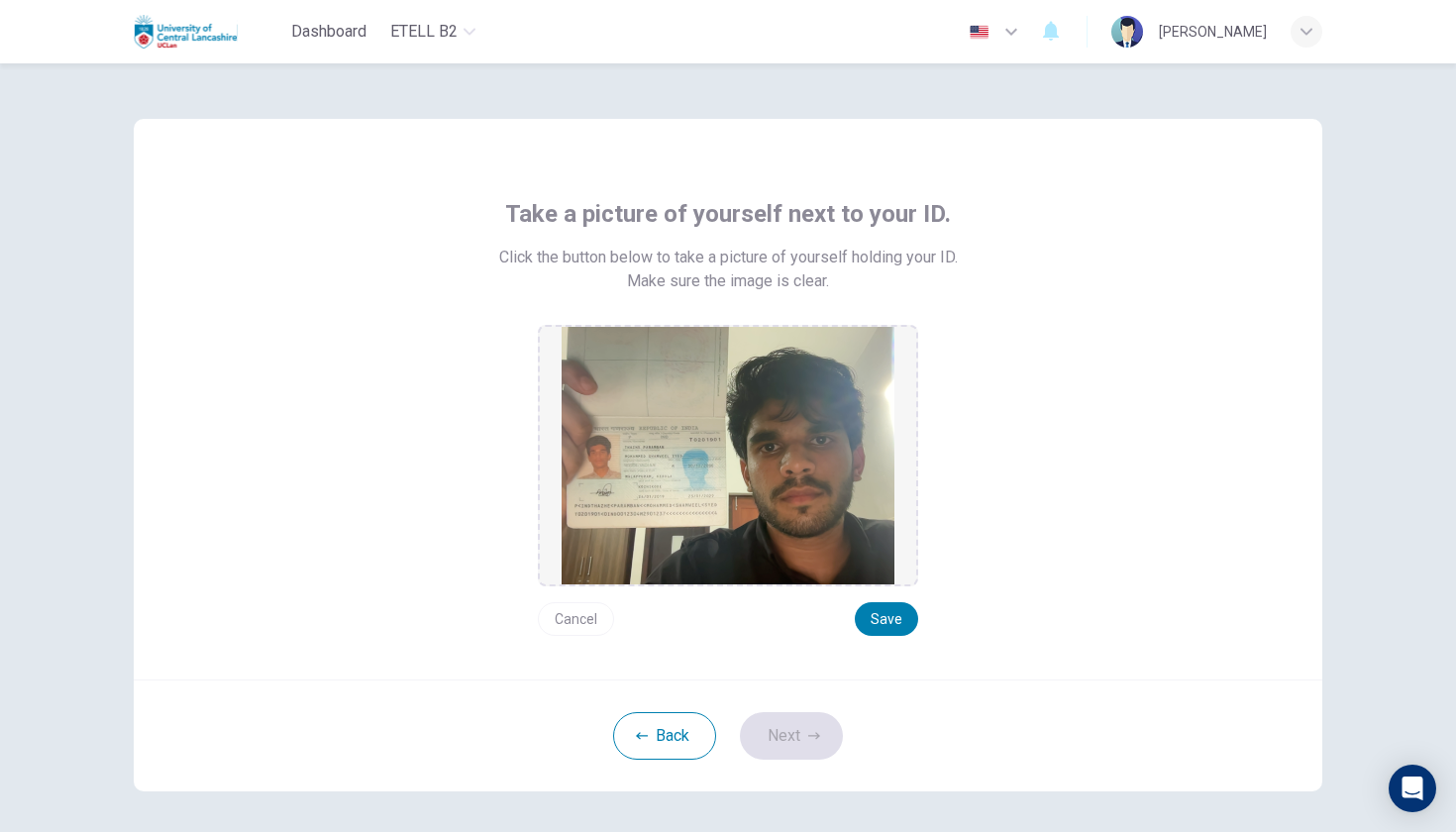 click on "Cancel" at bounding box center (575, 619) 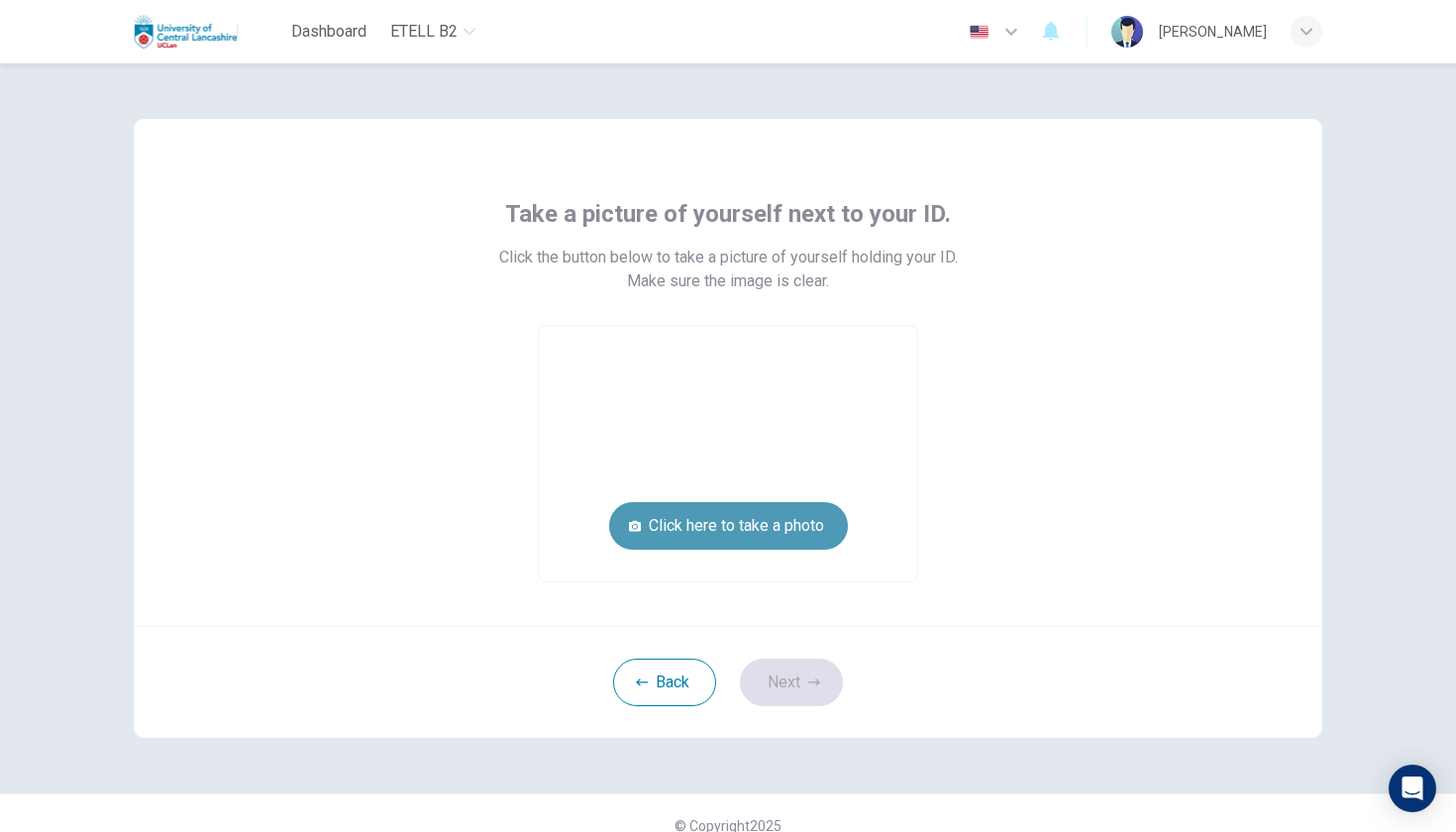 click on "Click here to take a photo" at bounding box center [728, 526] 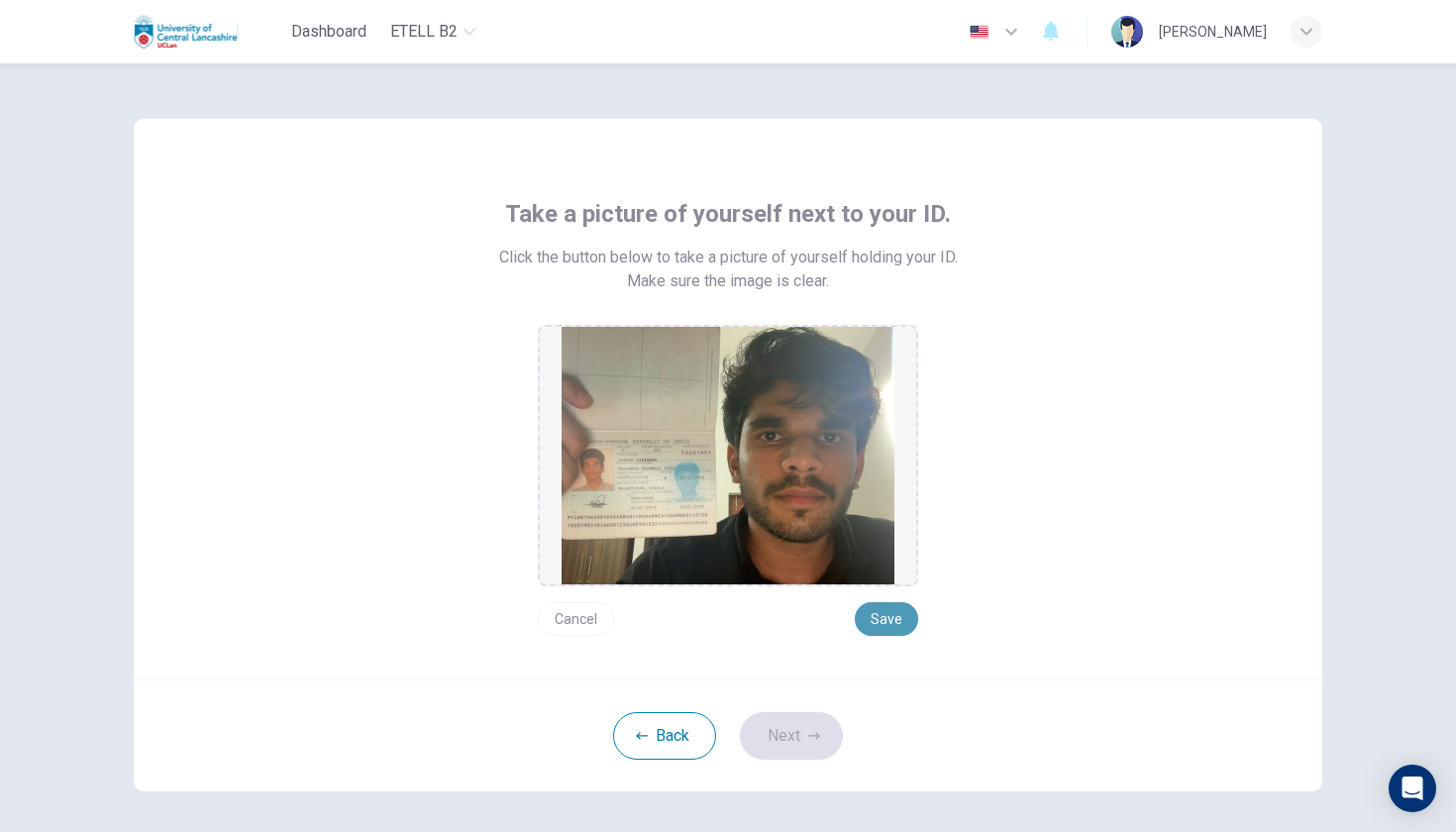 click on "Save" at bounding box center [886, 619] 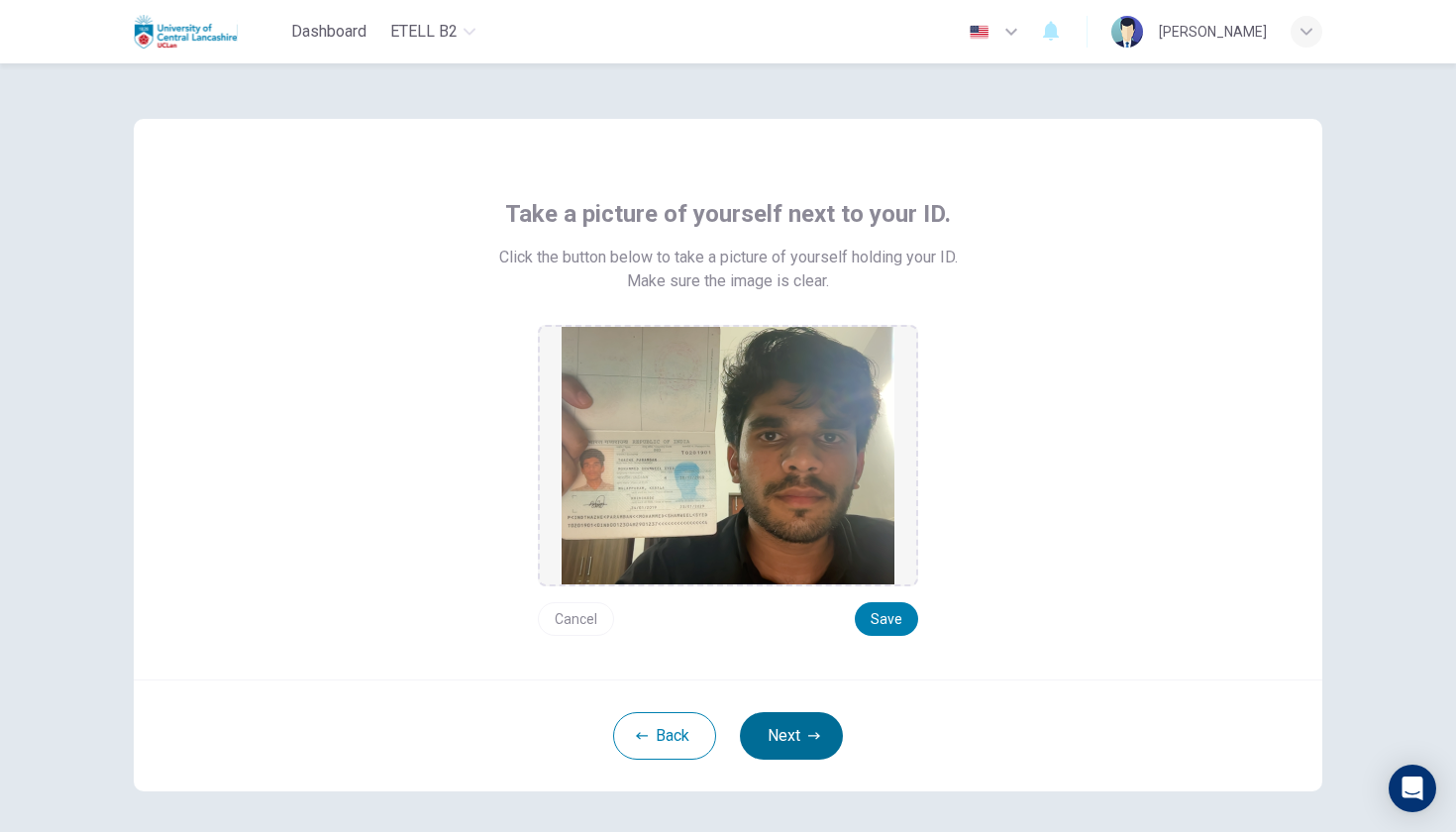 click on "Next" at bounding box center [791, 736] 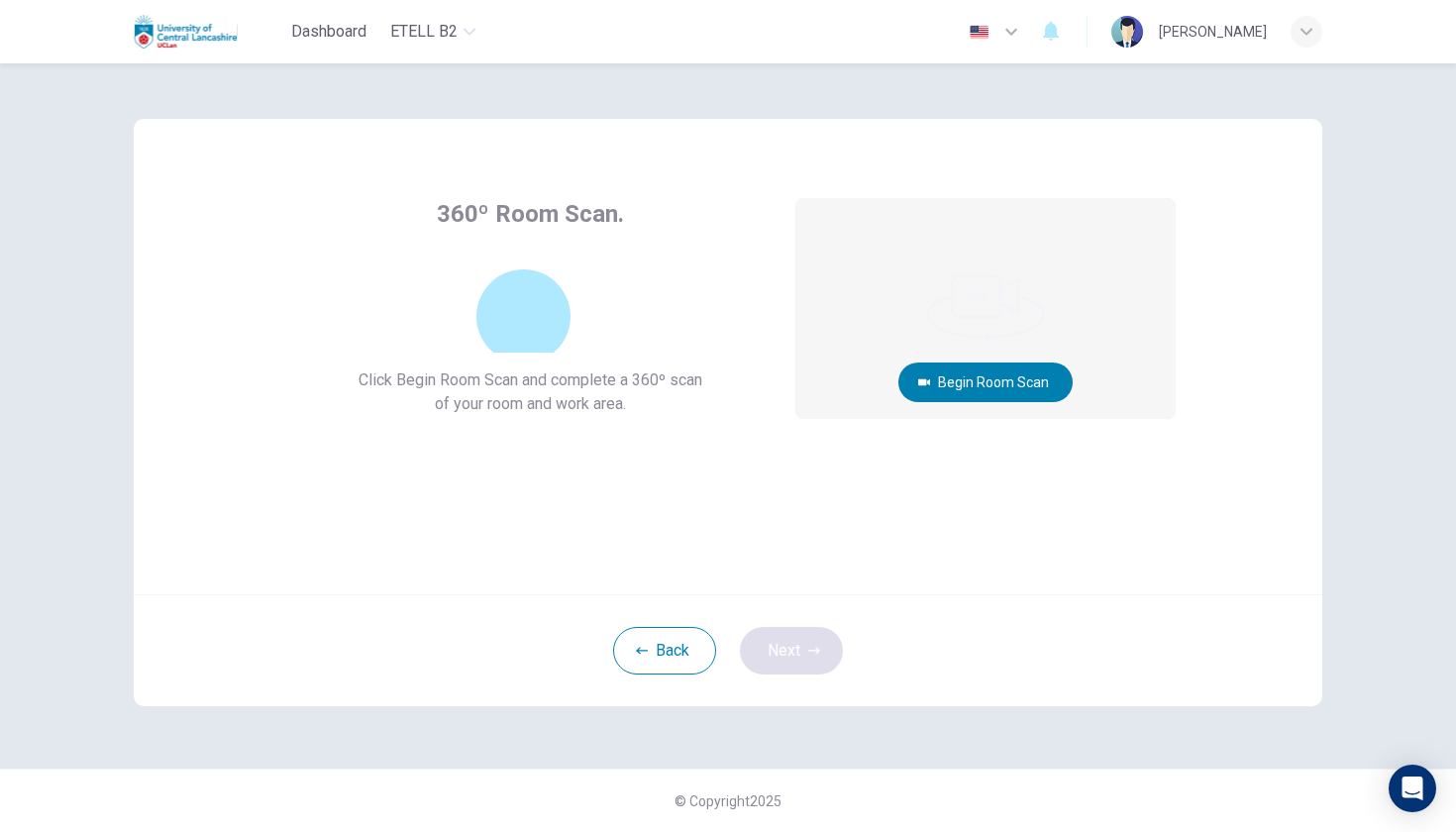 click on "360º Room Scan. Click Begin Room Scan and complete a 360º scan of your room and work area. Begin Room Scan Cancel Back Next" at bounding box center (728, 416) 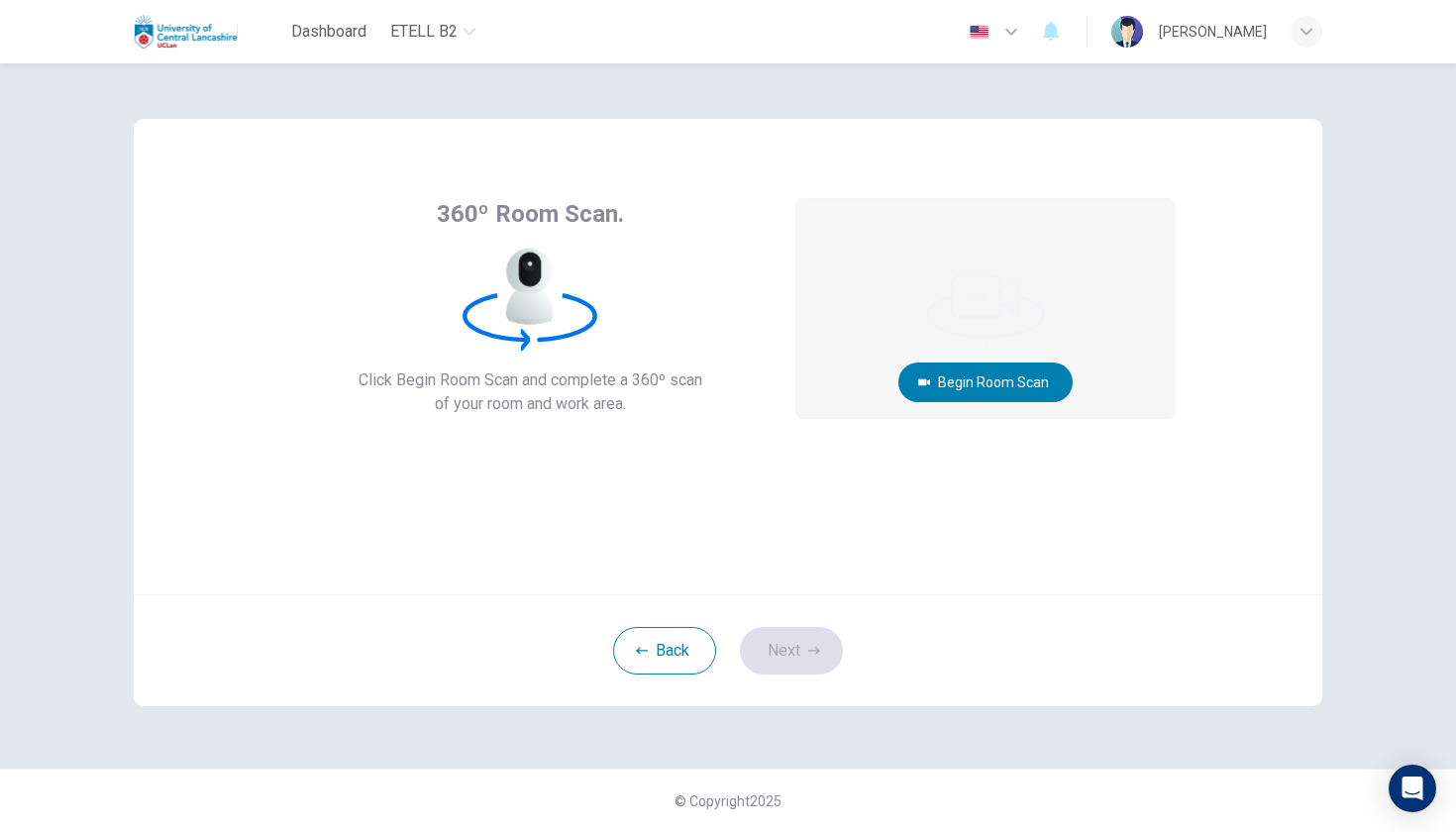 click 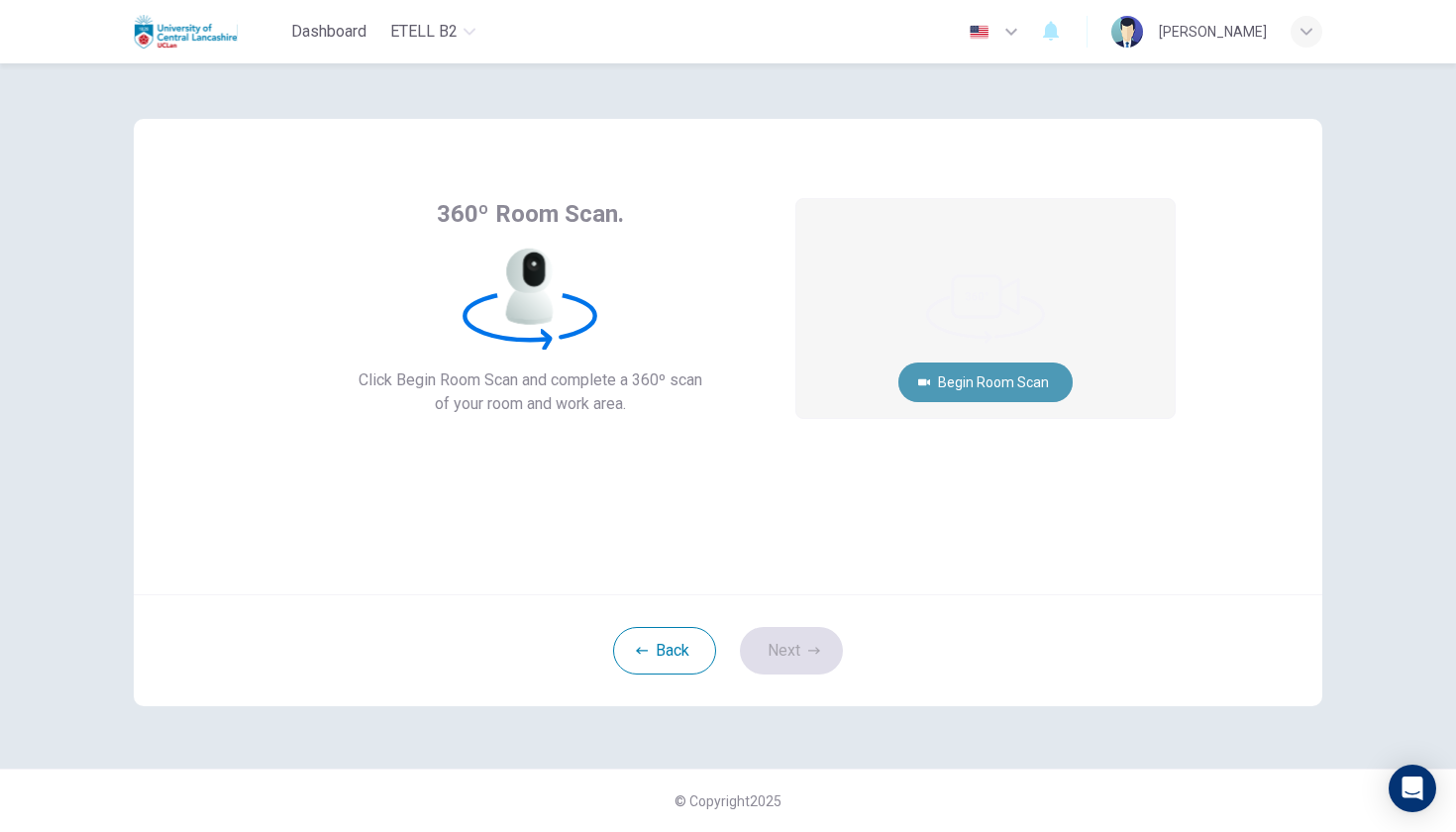 click on "Begin Room Scan" at bounding box center (986, 382) 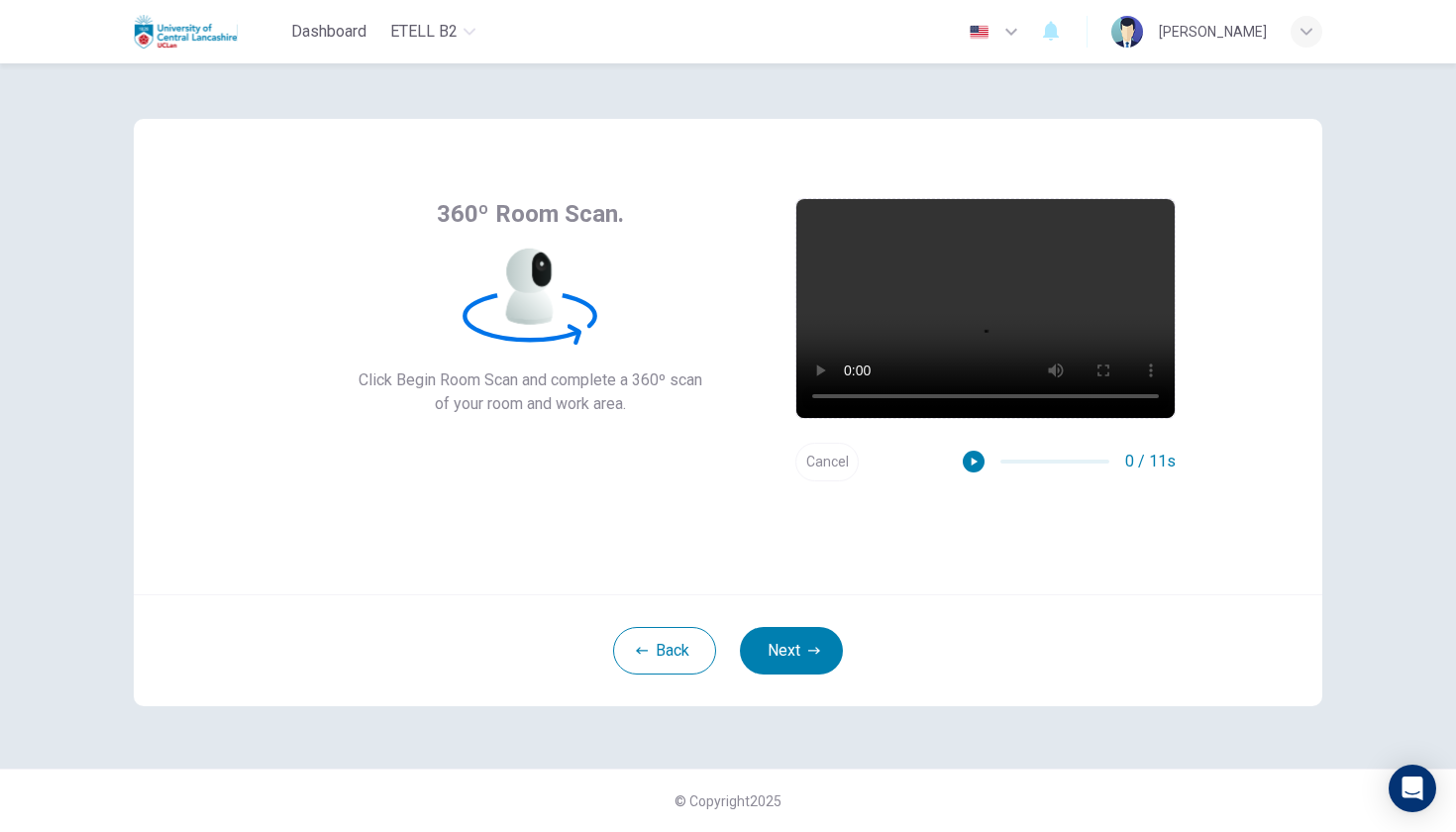 click at bounding box center (986, 308) 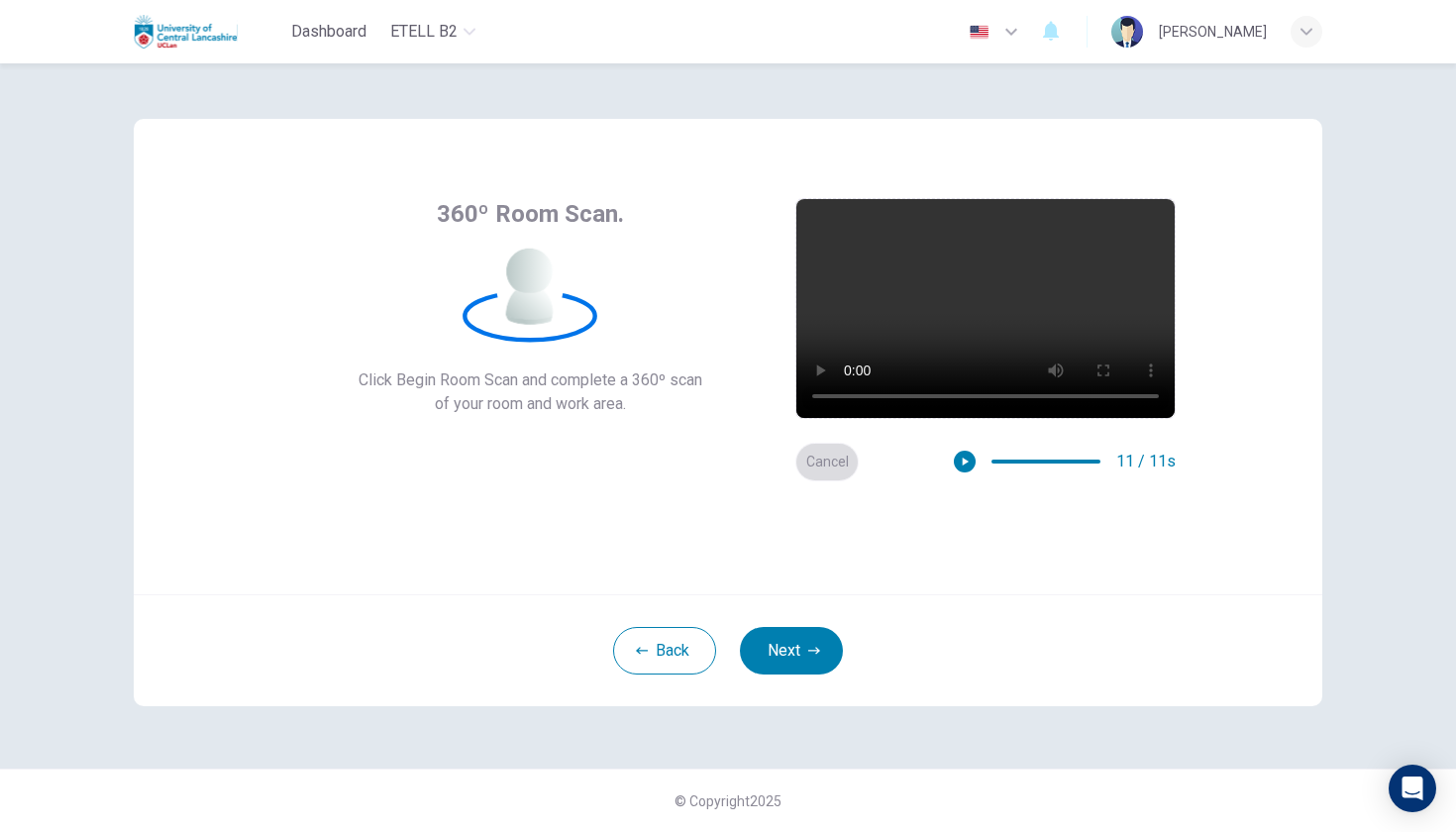 click on "Cancel" at bounding box center [827, 462] 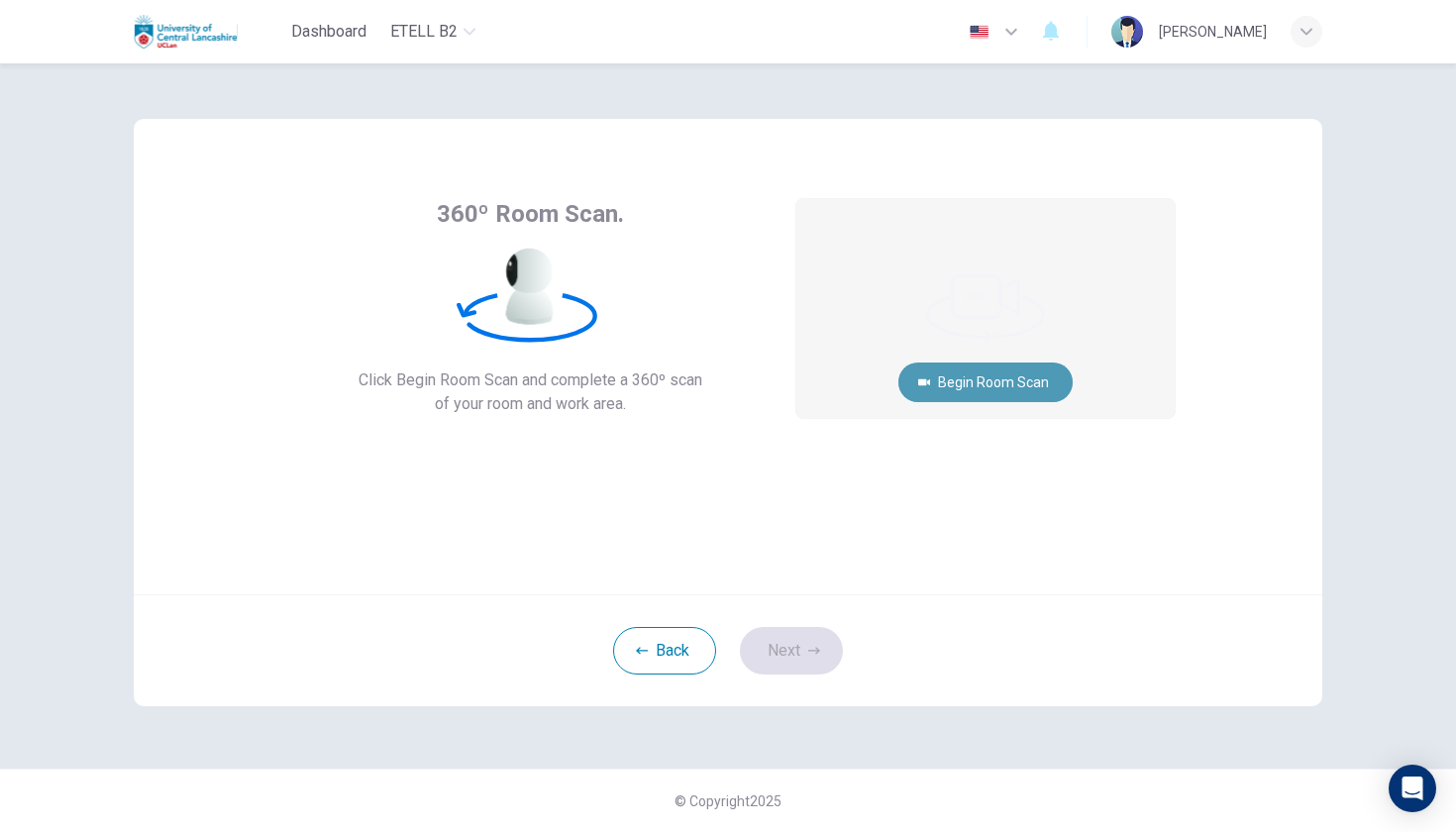 click on "Begin Room Scan" at bounding box center (986, 382) 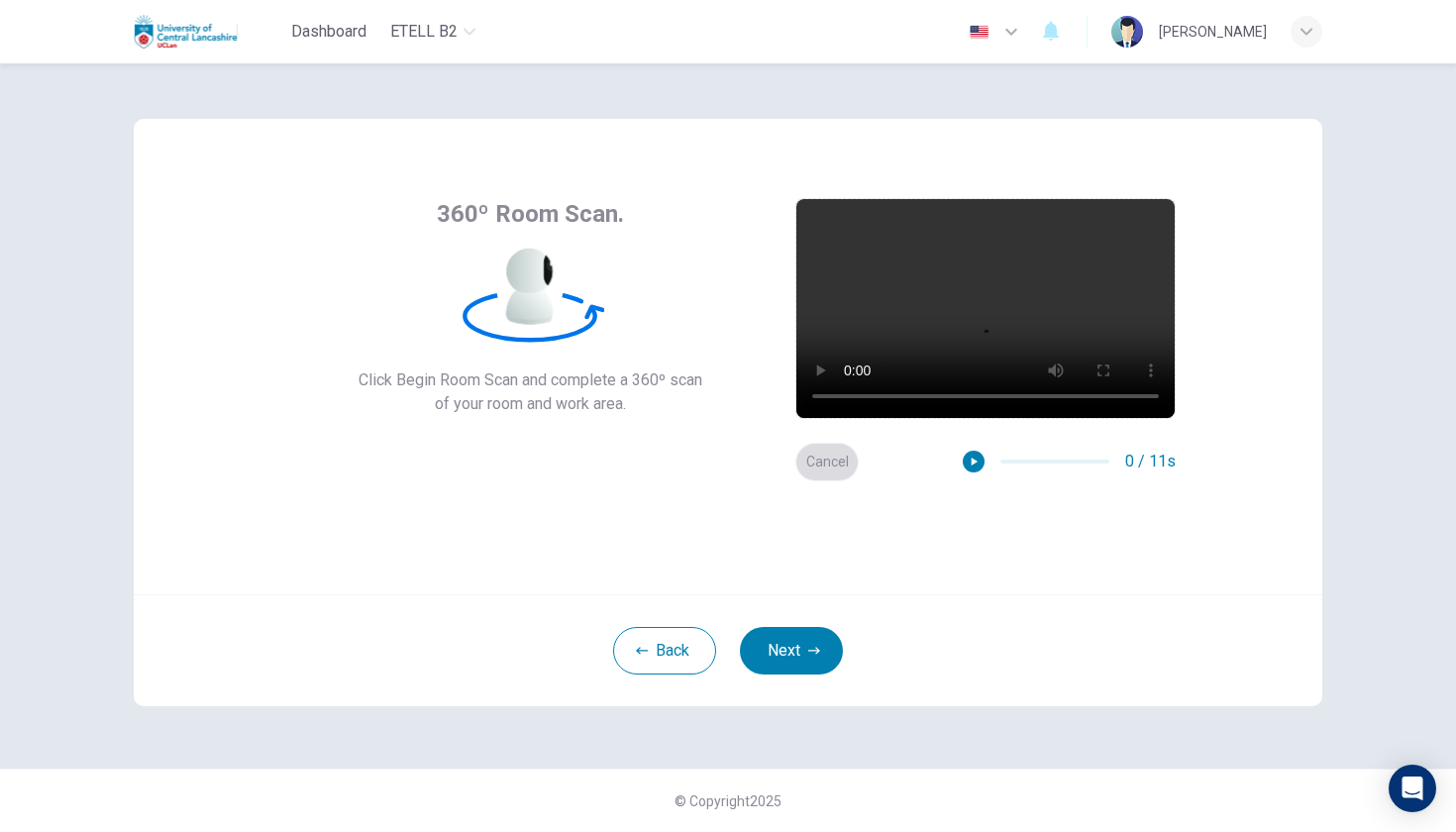 click on "Cancel" at bounding box center [827, 462] 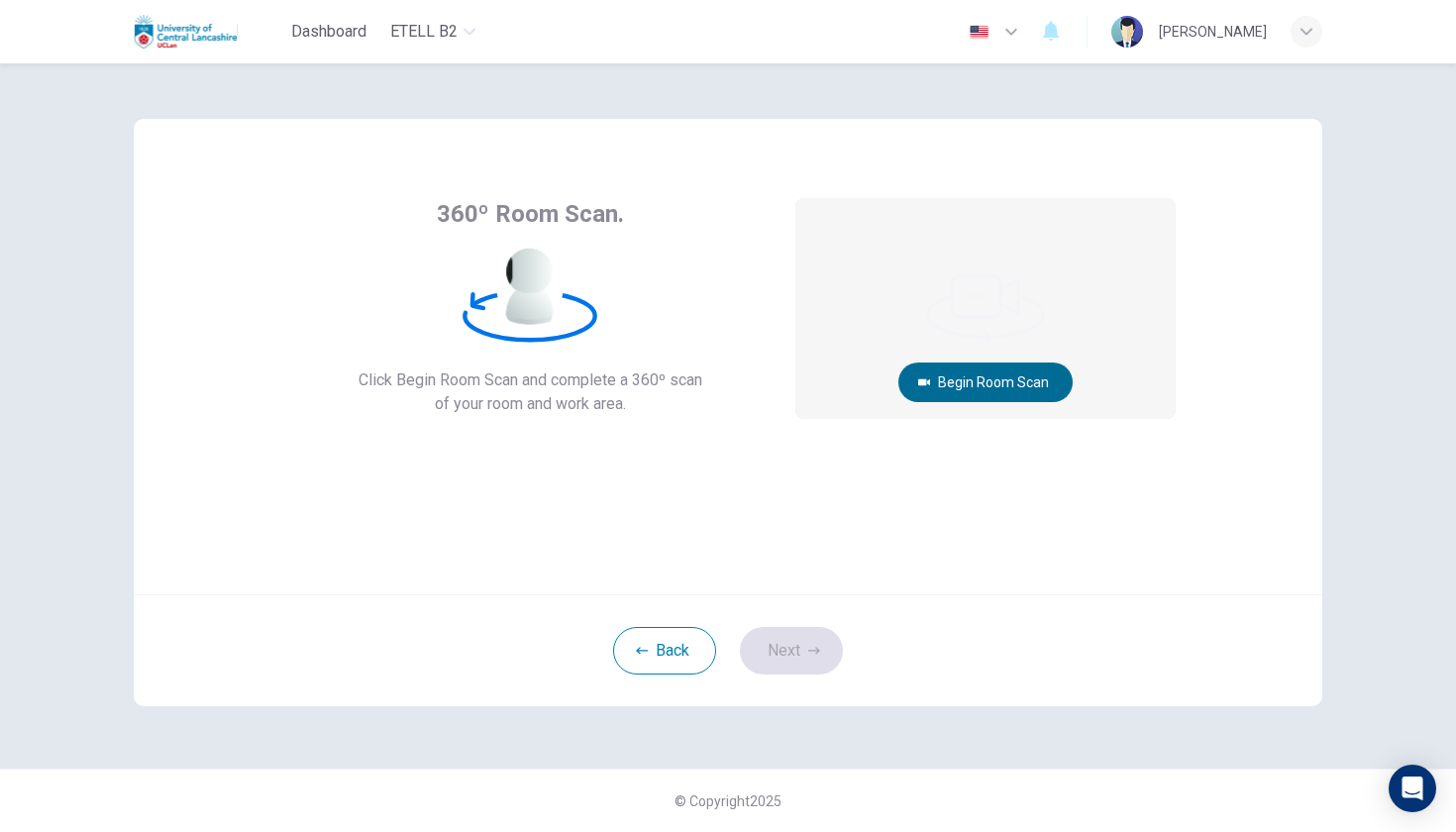 click 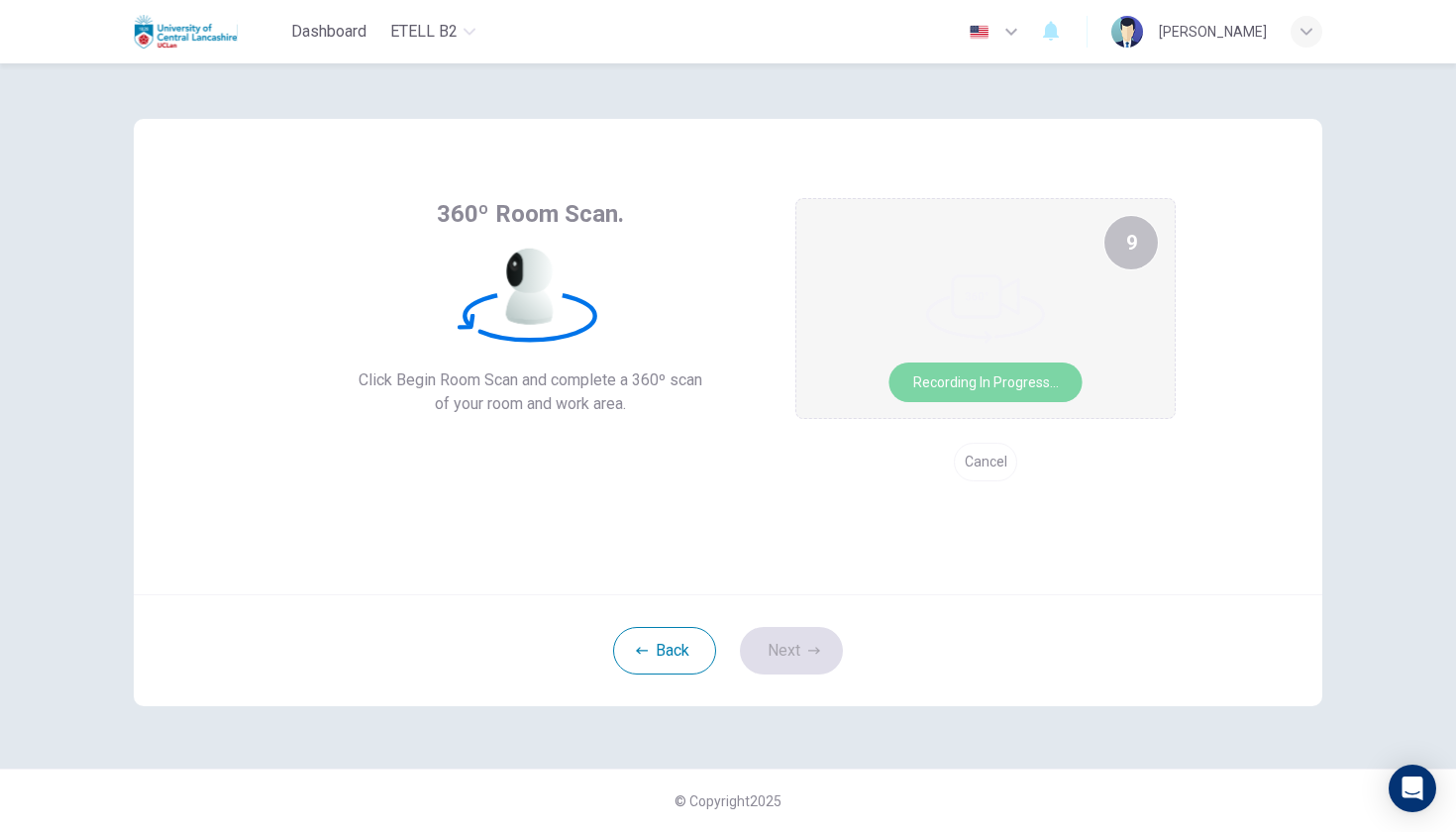 click on "Recording in progress..." at bounding box center [986, 382] 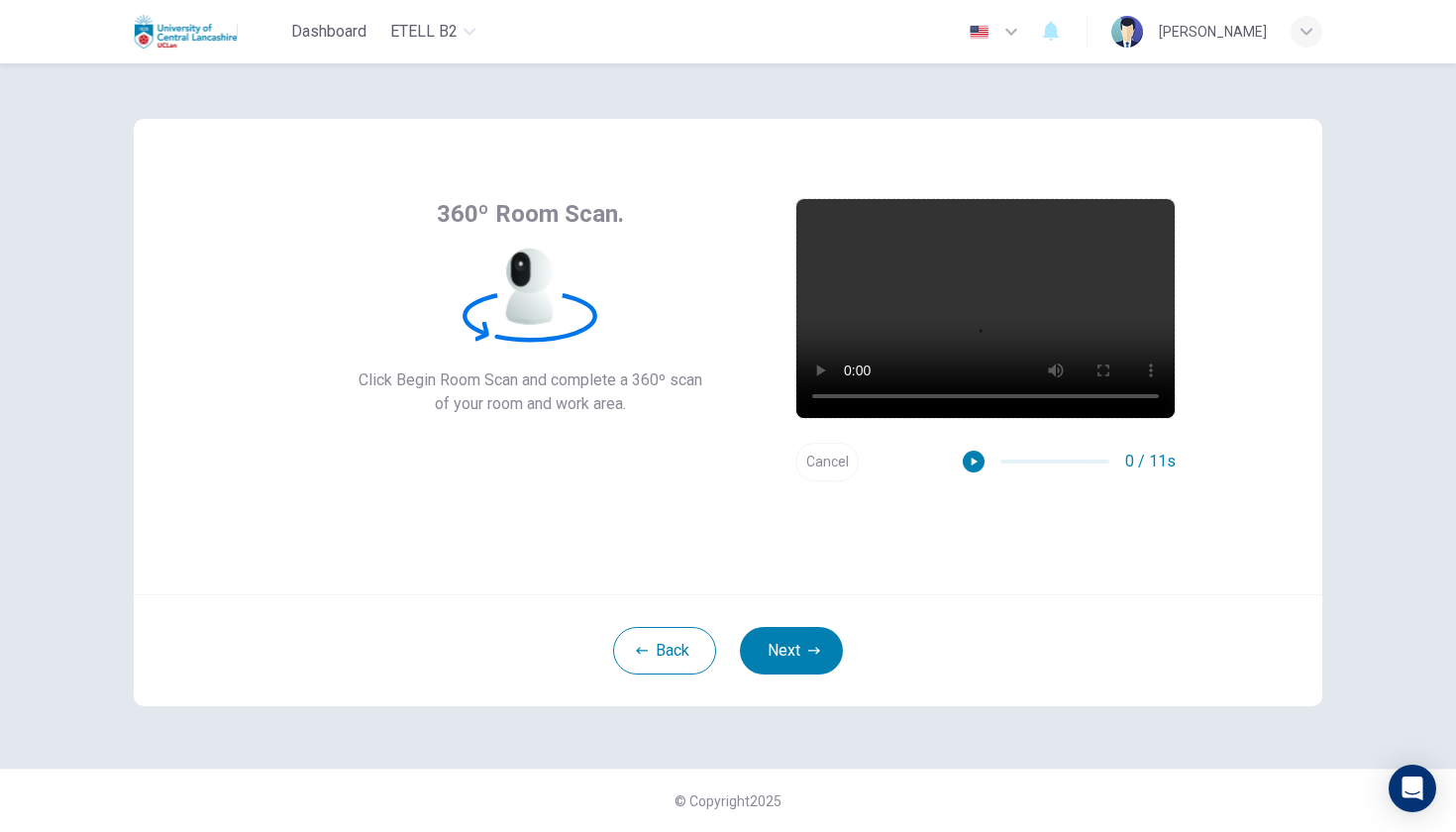 click at bounding box center (986, 308) 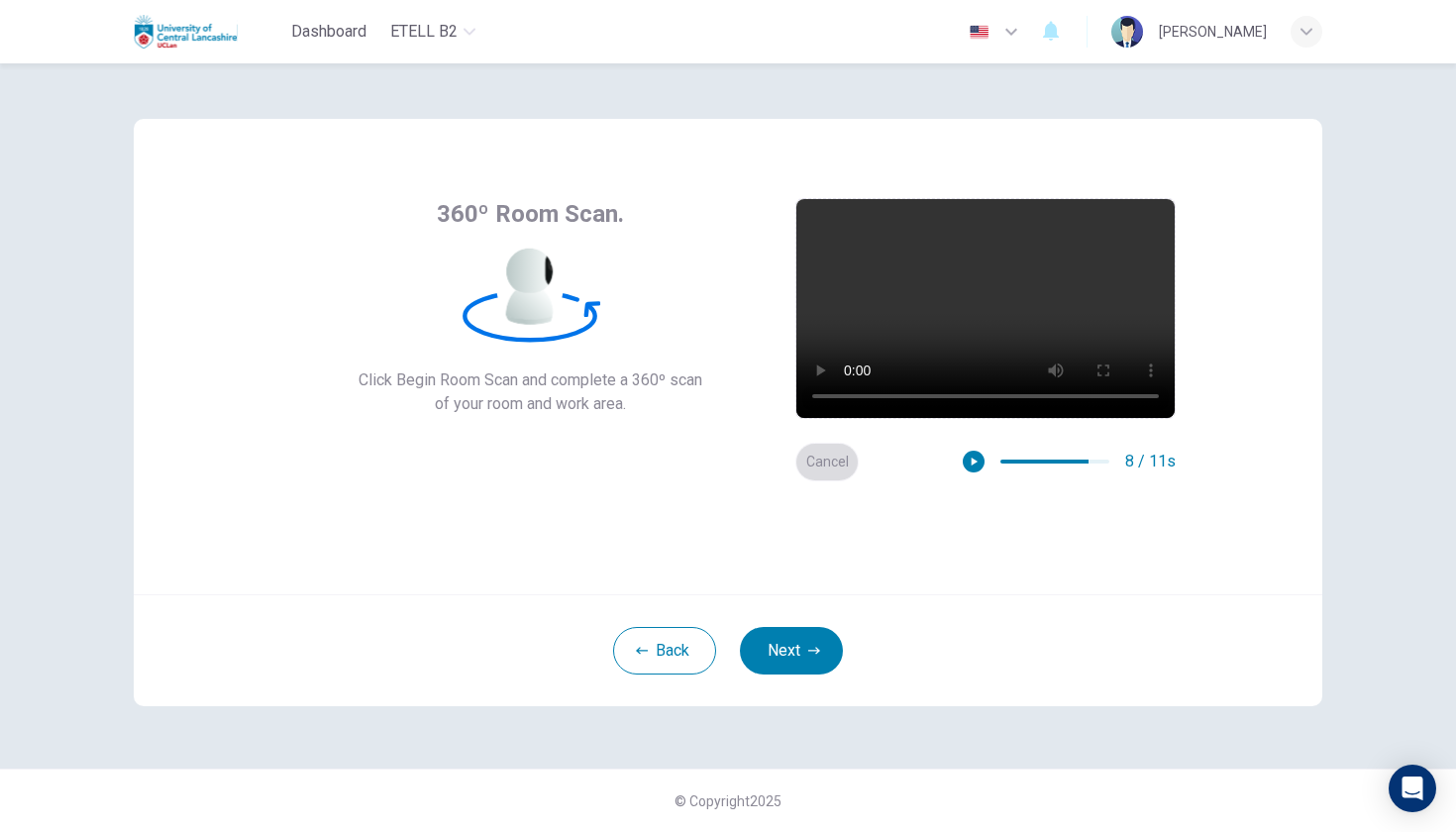 click on "Cancel" at bounding box center [827, 462] 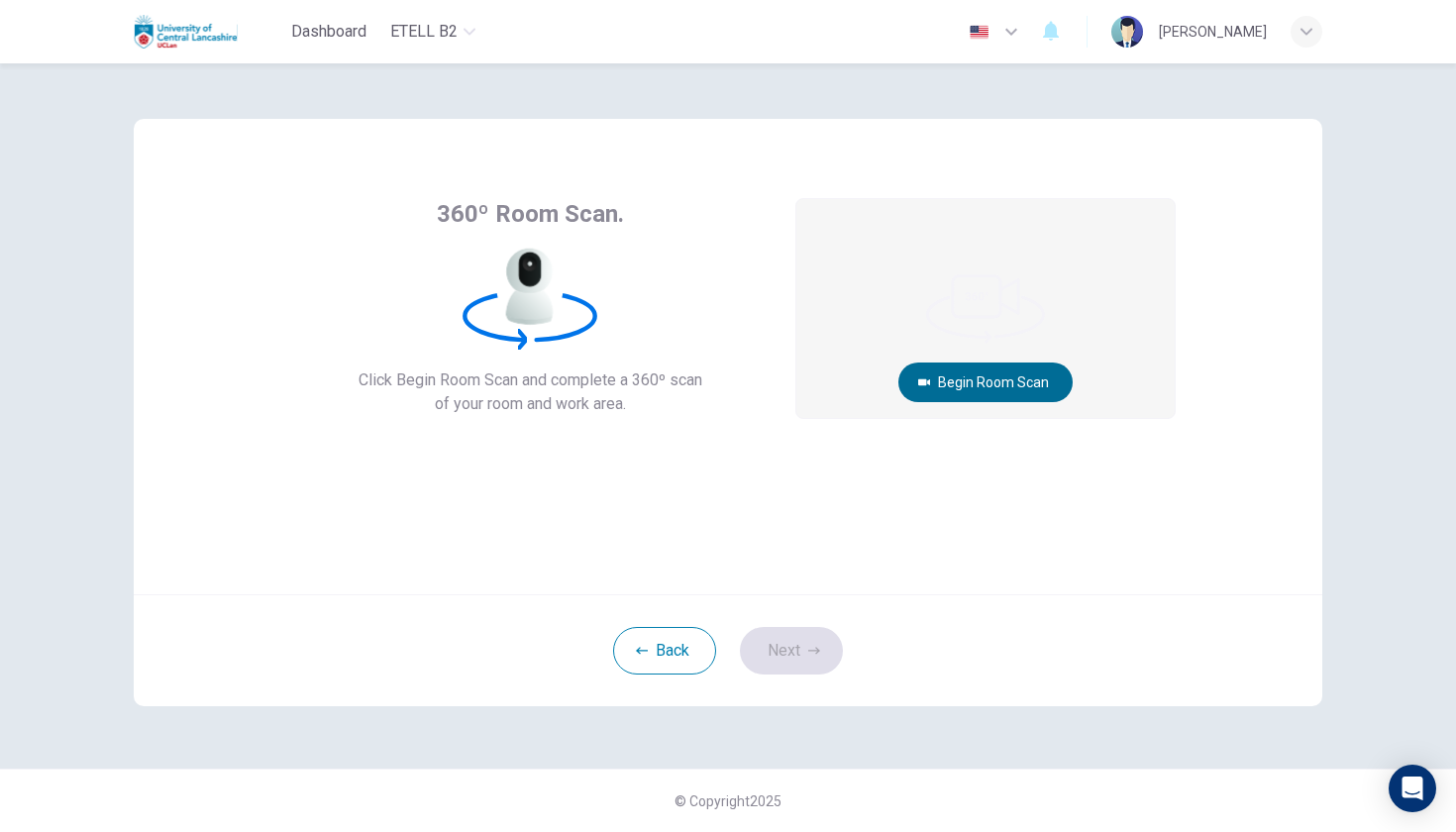 click on "Begin Room Scan" at bounding box center [986, 382] 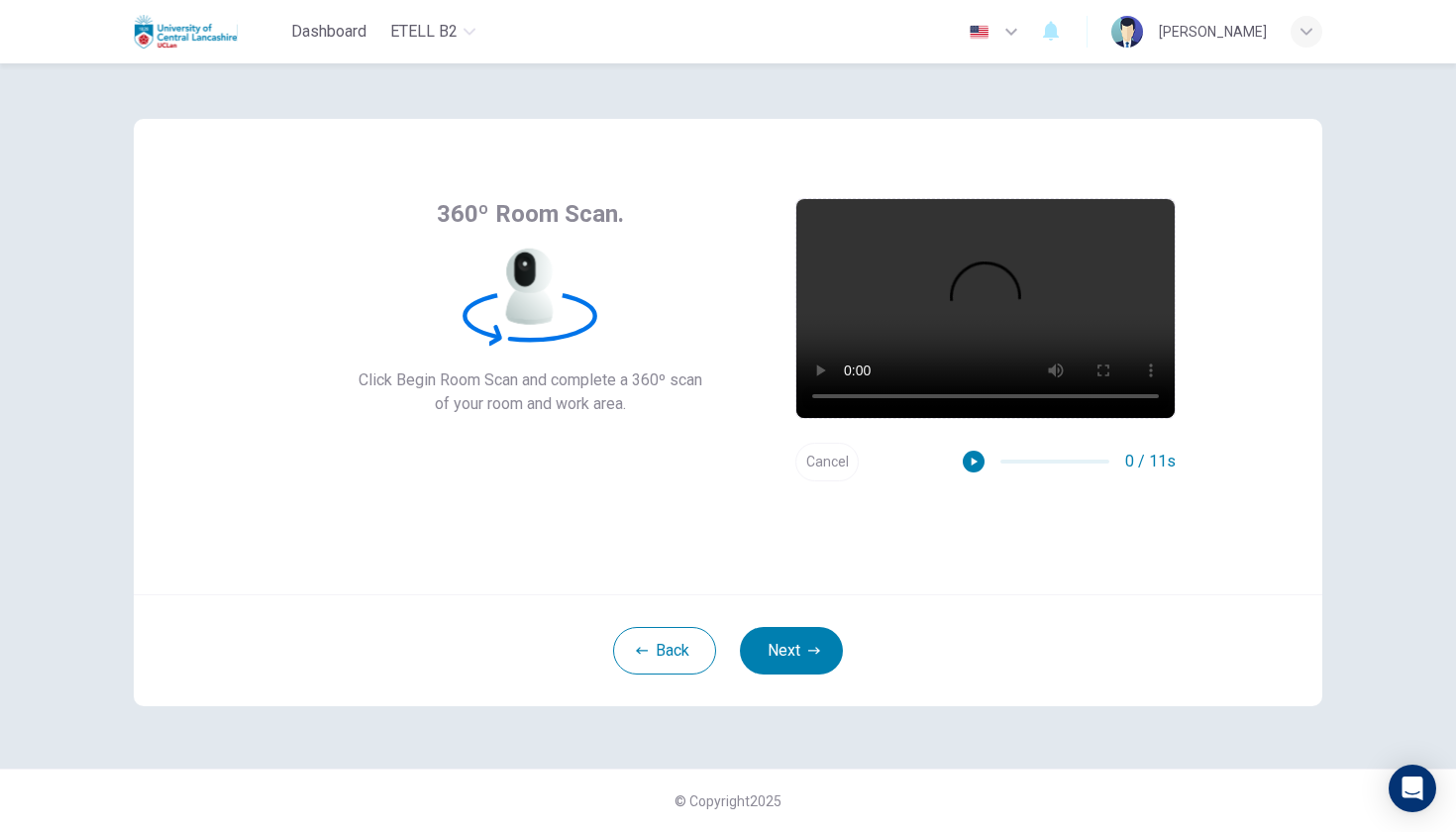 click on "Cancel 0 / 11s" at bounding box center (986, 462) 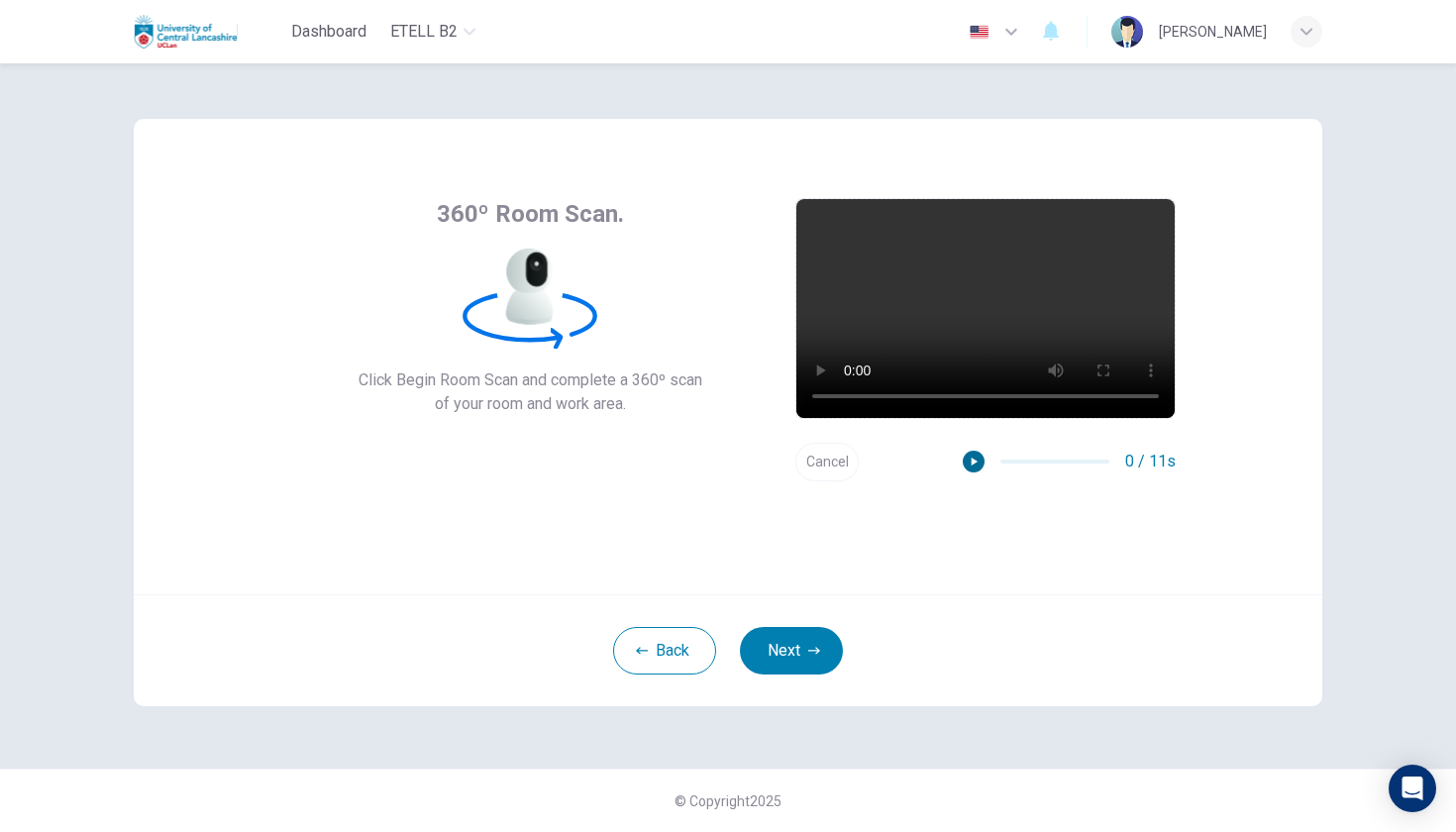 click 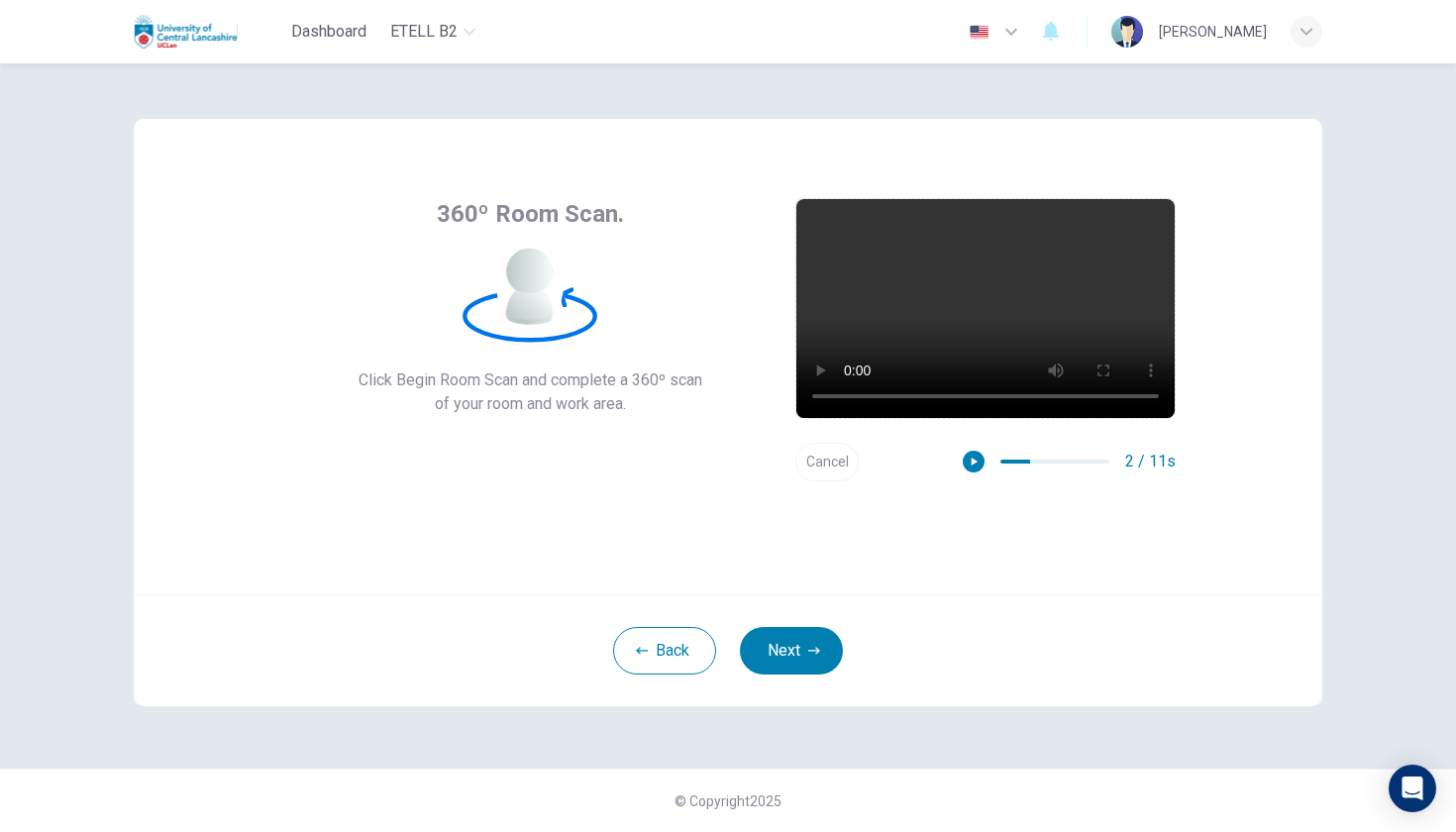 click at bounding box center [986, 308] 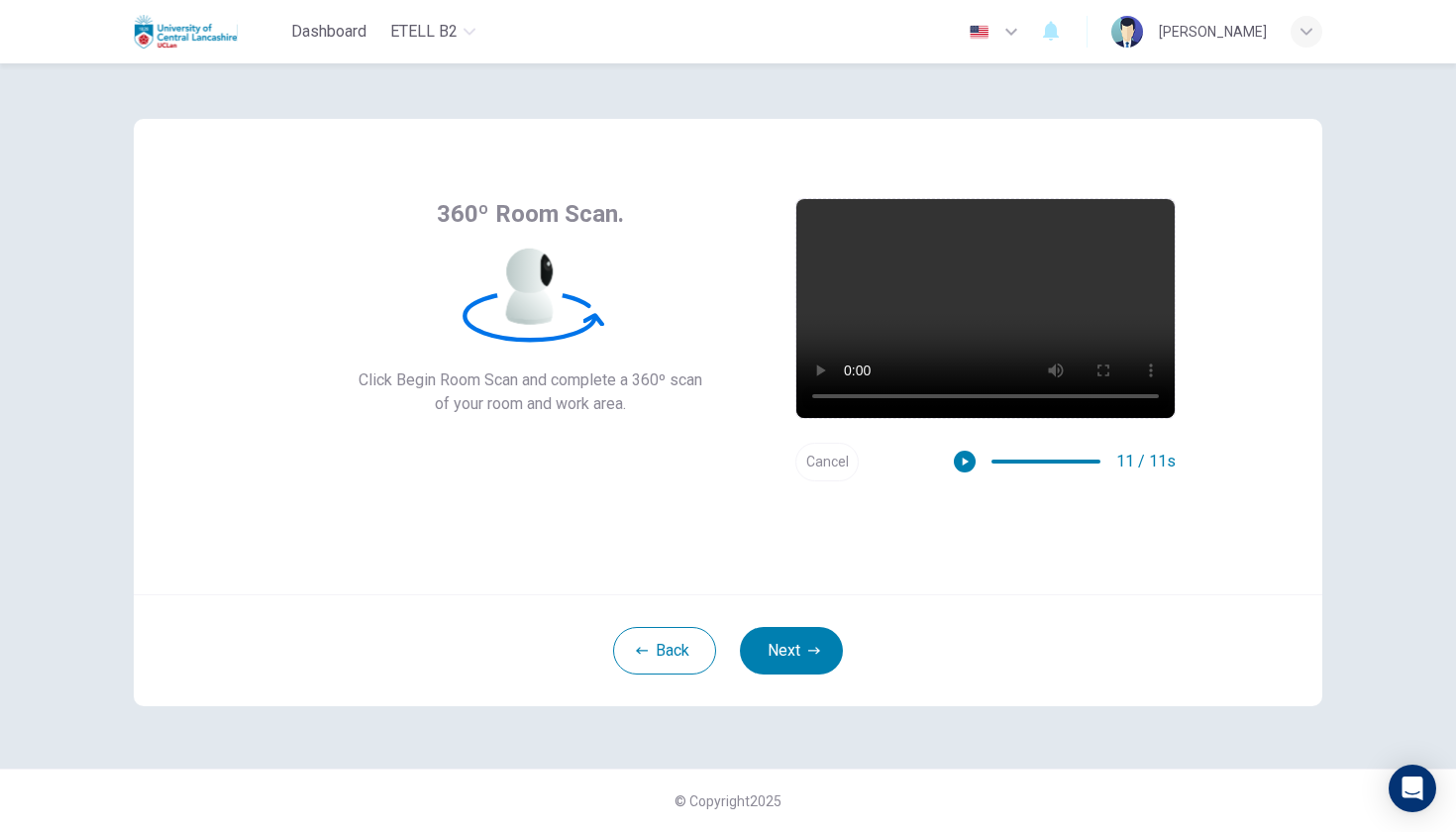 click at bounding box center [986, 308] 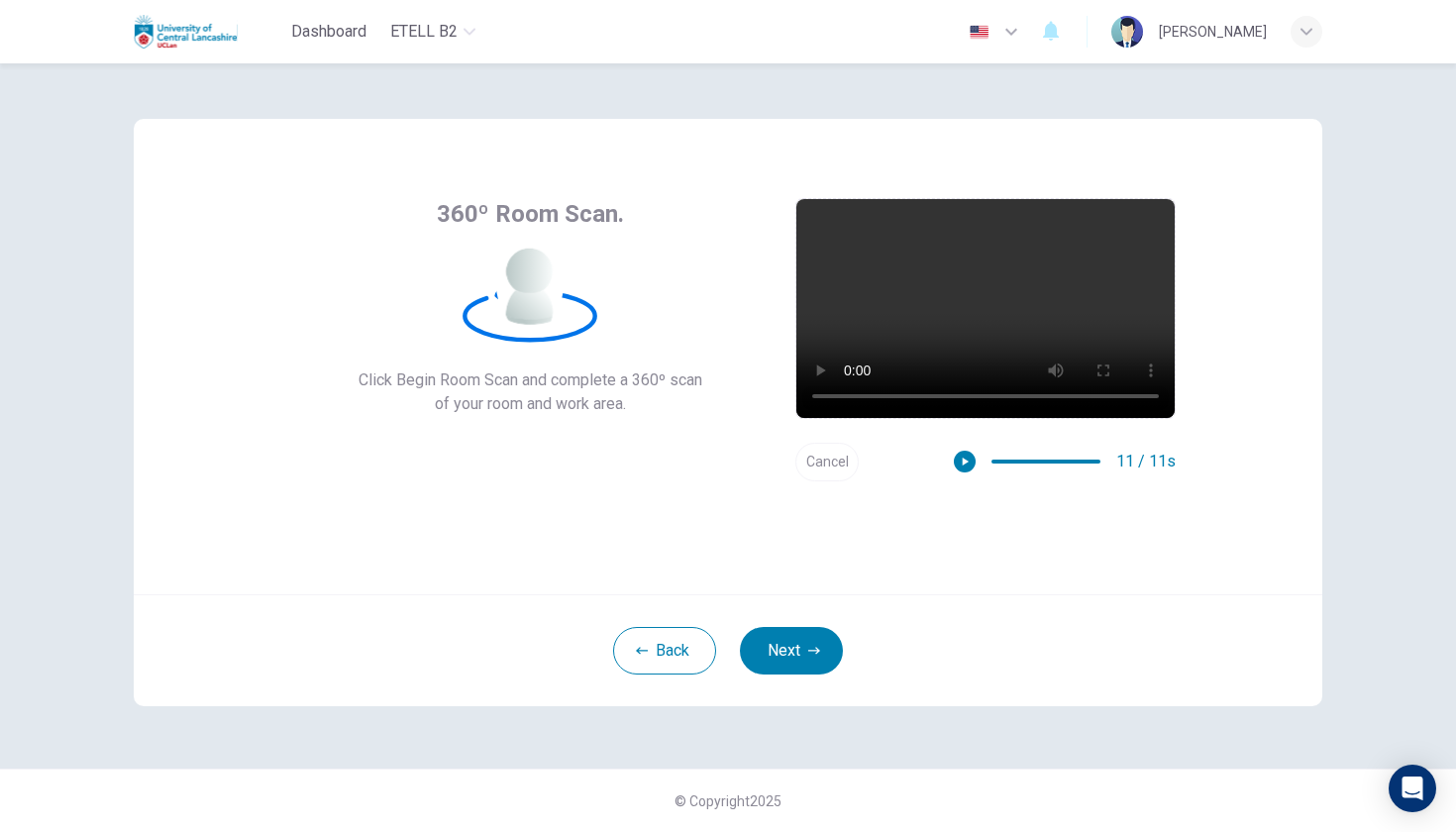 click at bounding box center [986, 308] 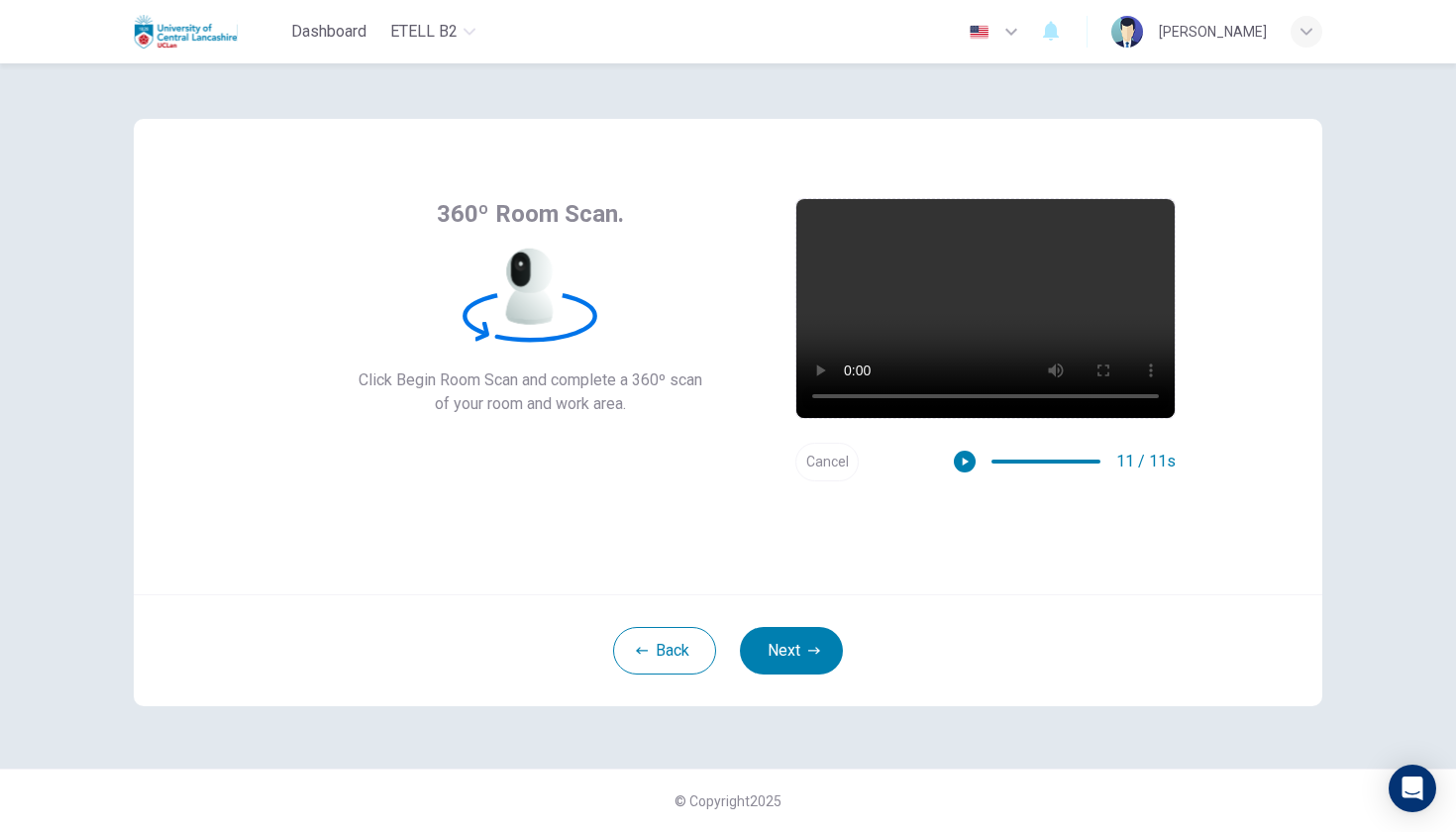 click at bounding box center [986, 308] 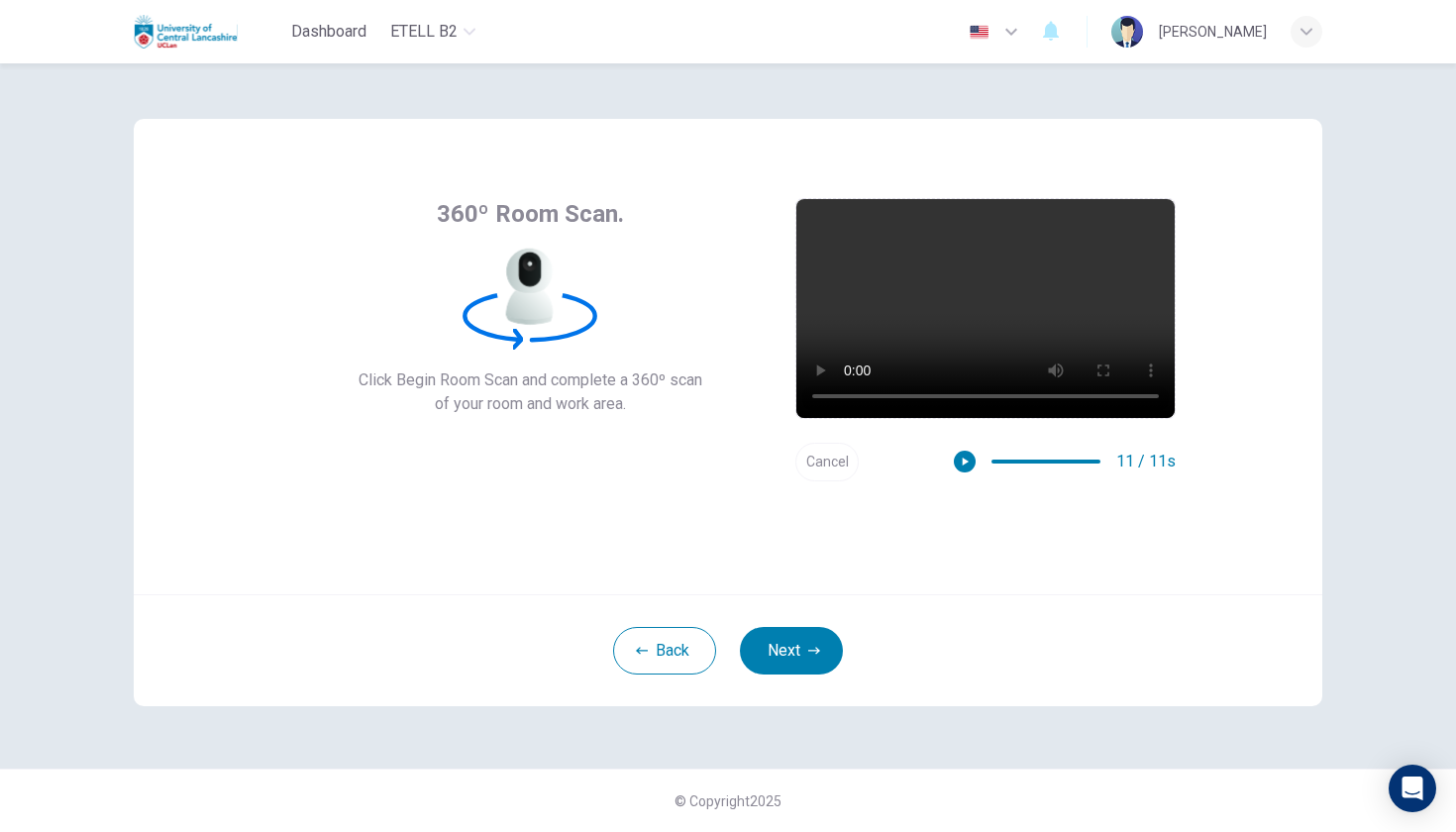 click at bounding box center [986, 308] 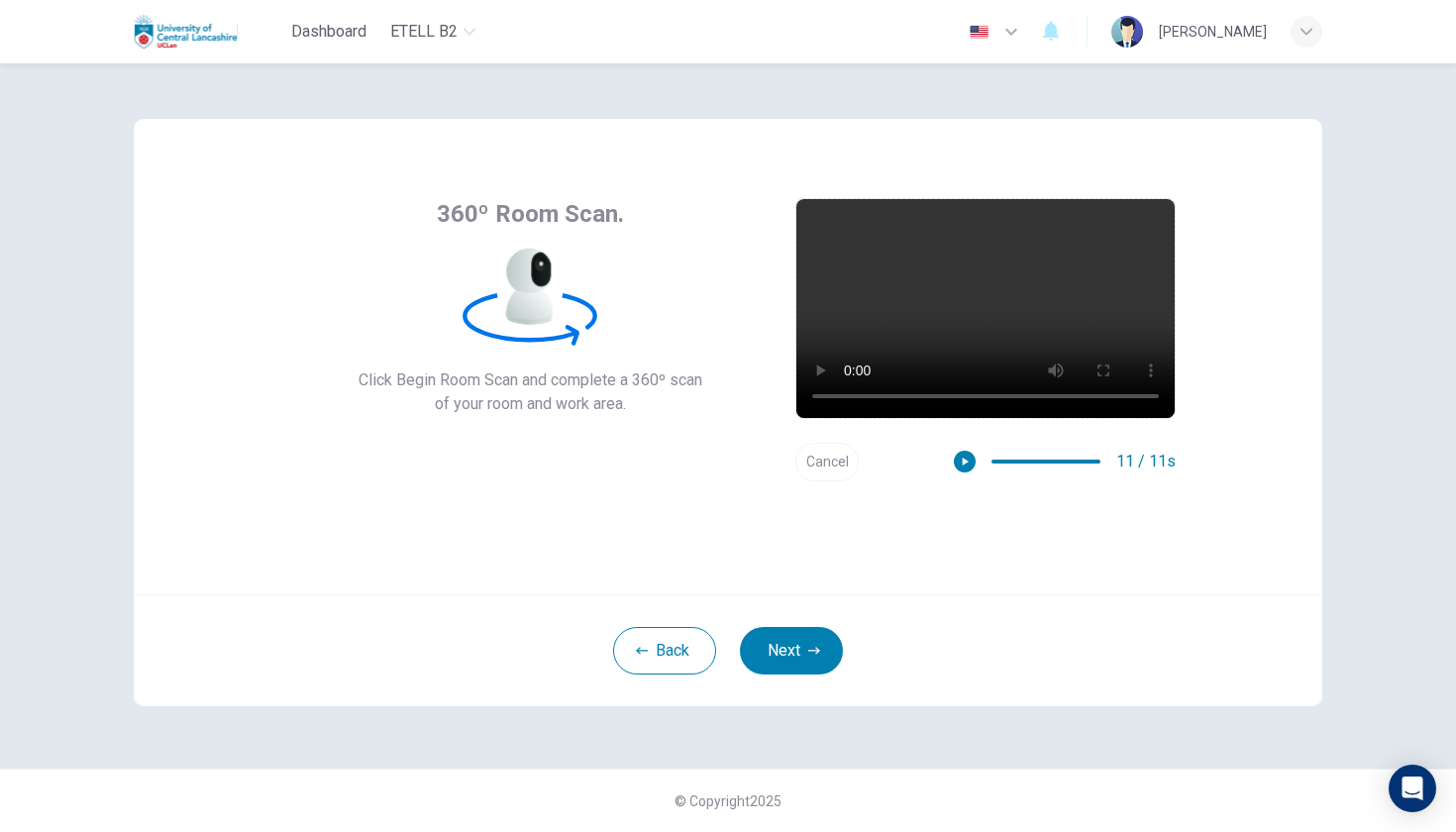 click at bounding box center [986, 308] 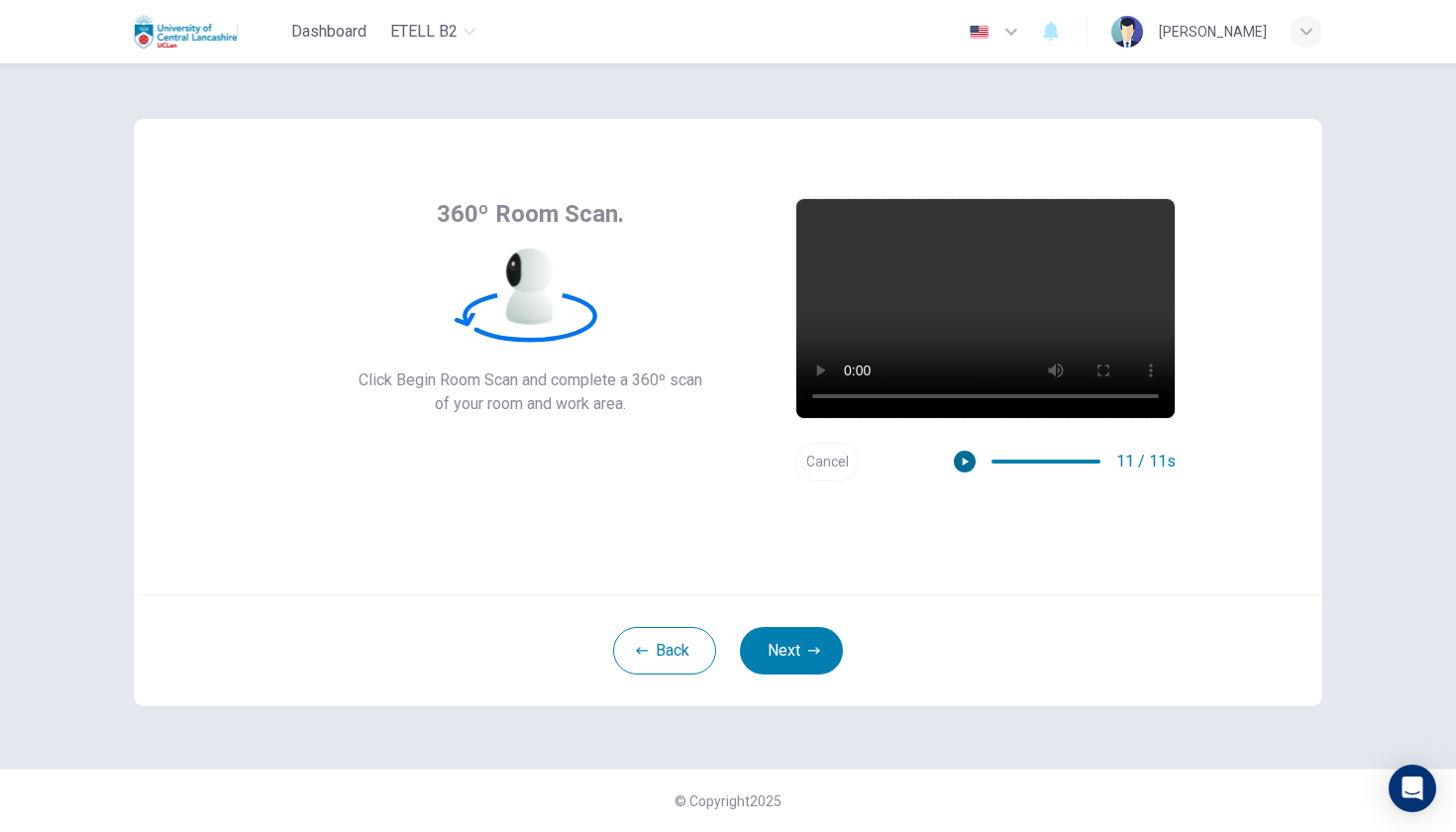 click 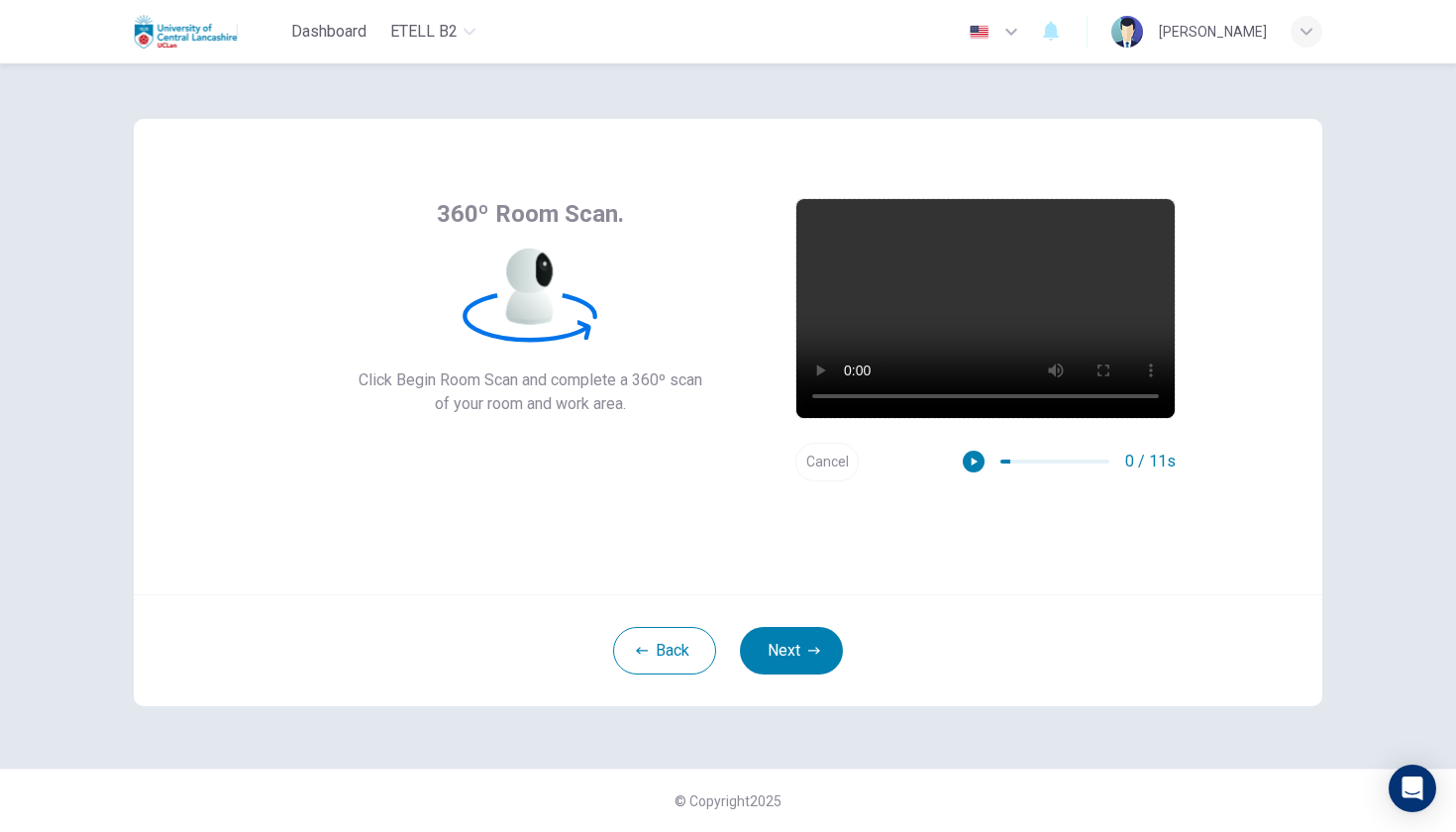 click at bounding box center [986, 308] 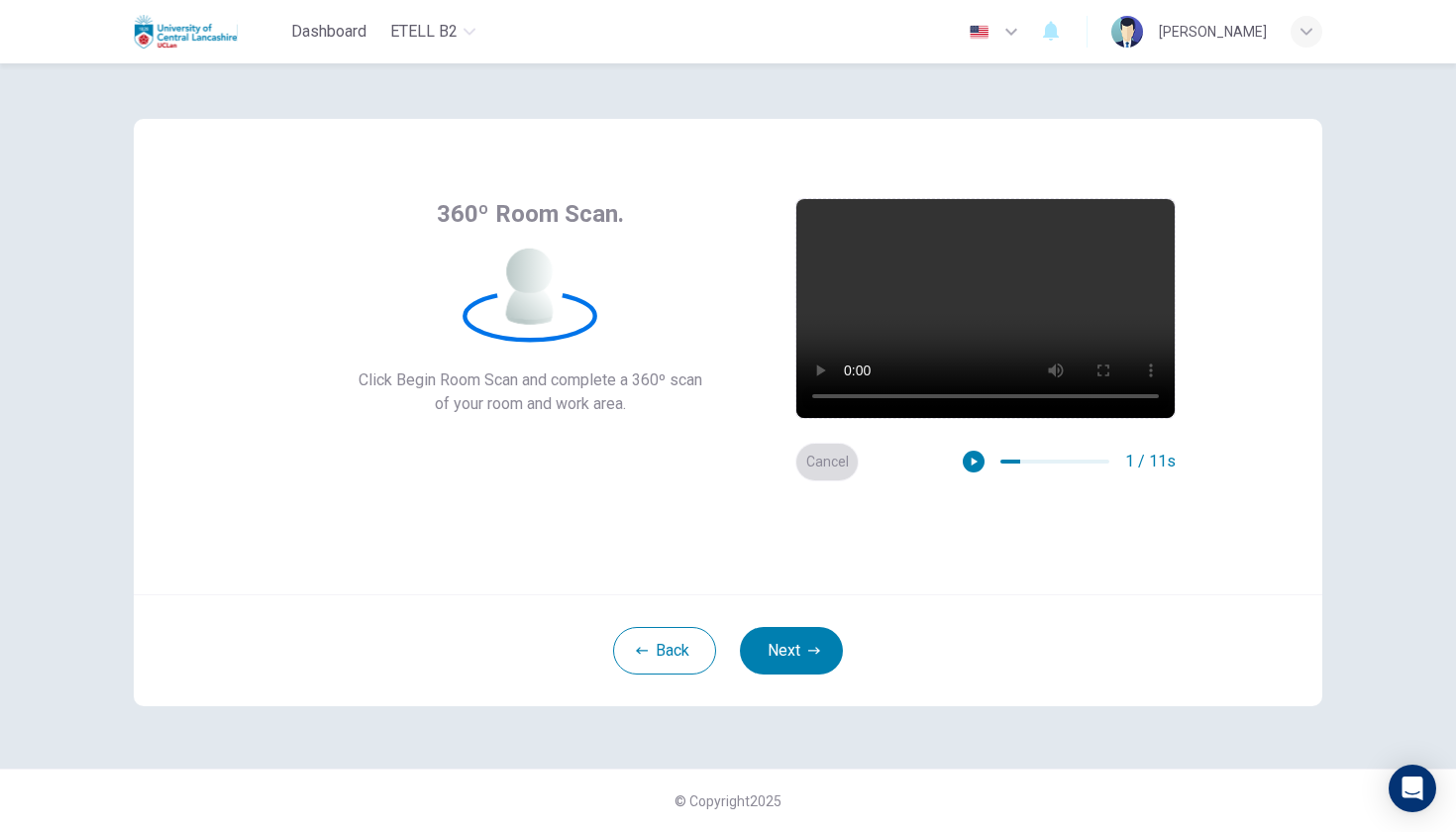 click on "Cancel" at bounding box center (827, 462) 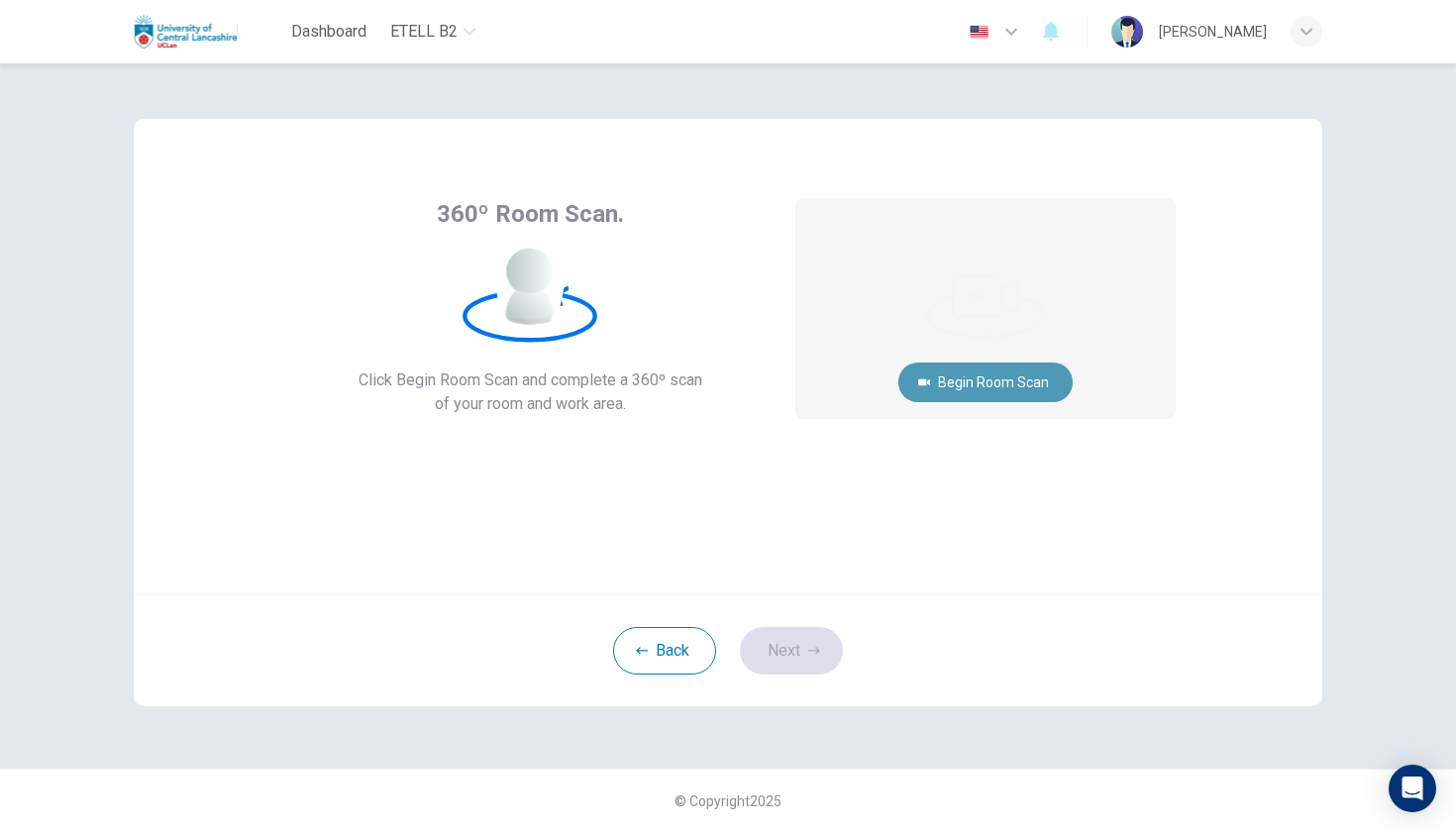 click on "Begin Room Scan" at bounding box center [986, 382] 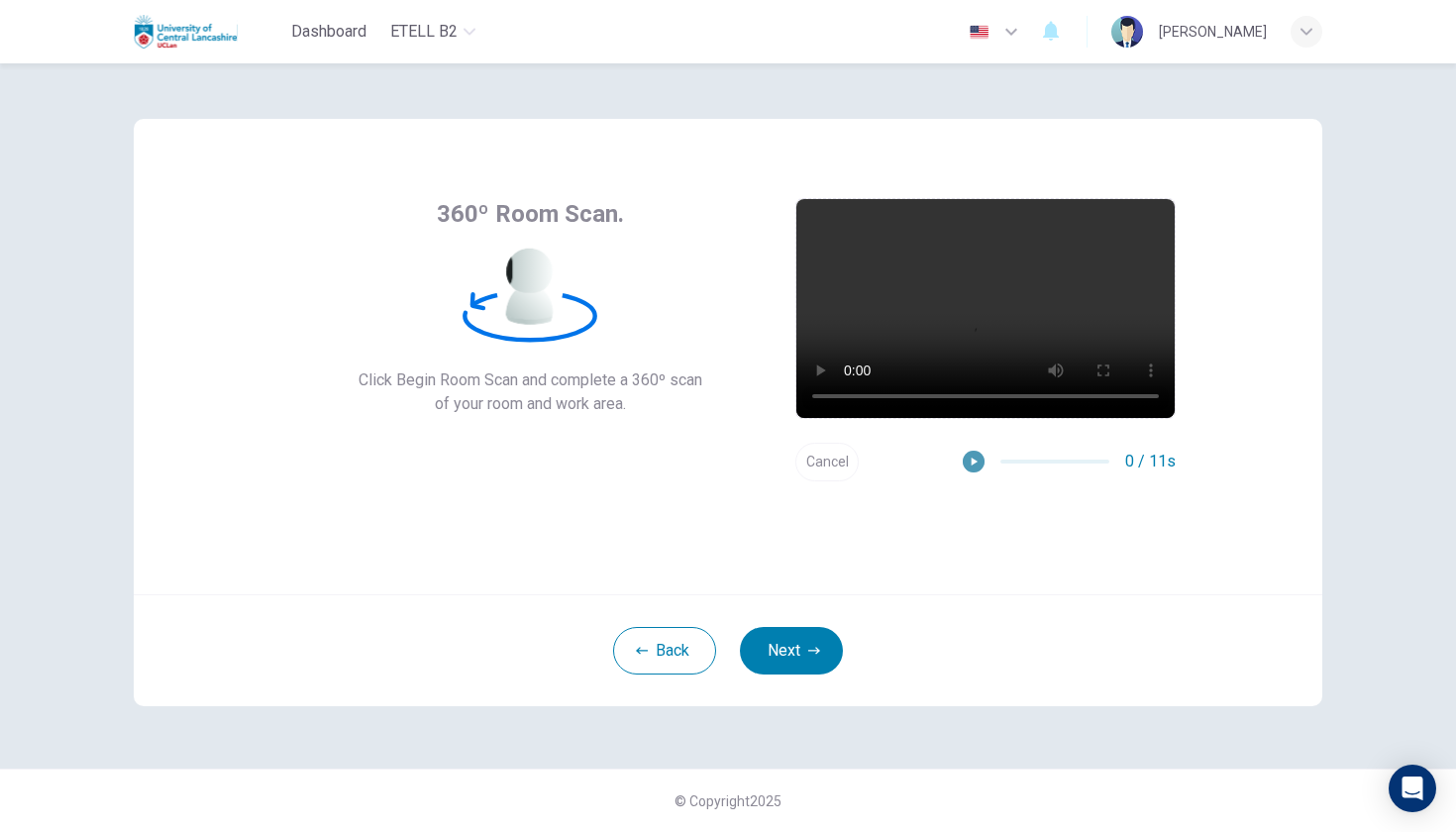 click 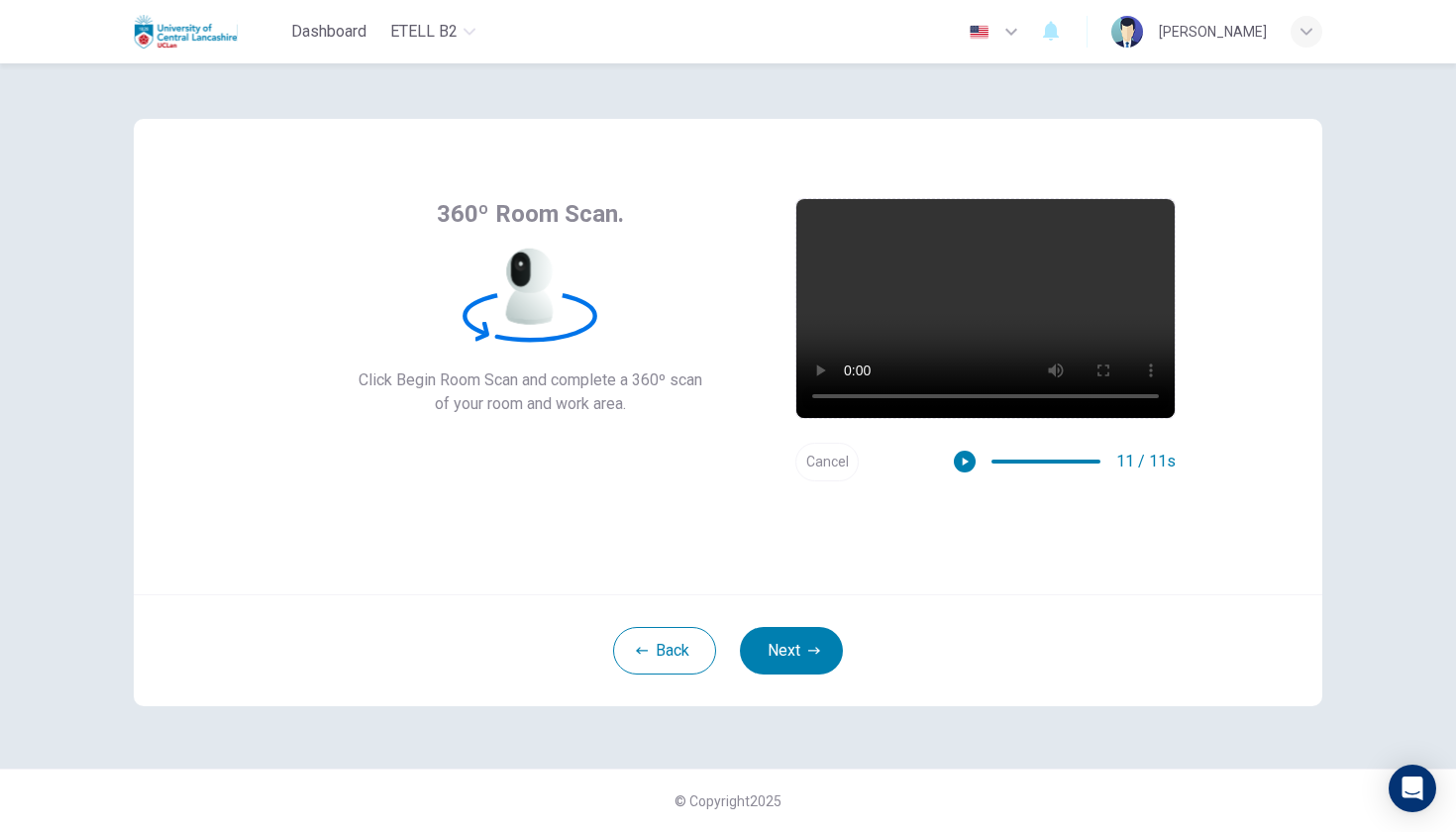 click on "Cancel" at bounding box center [827, 462] 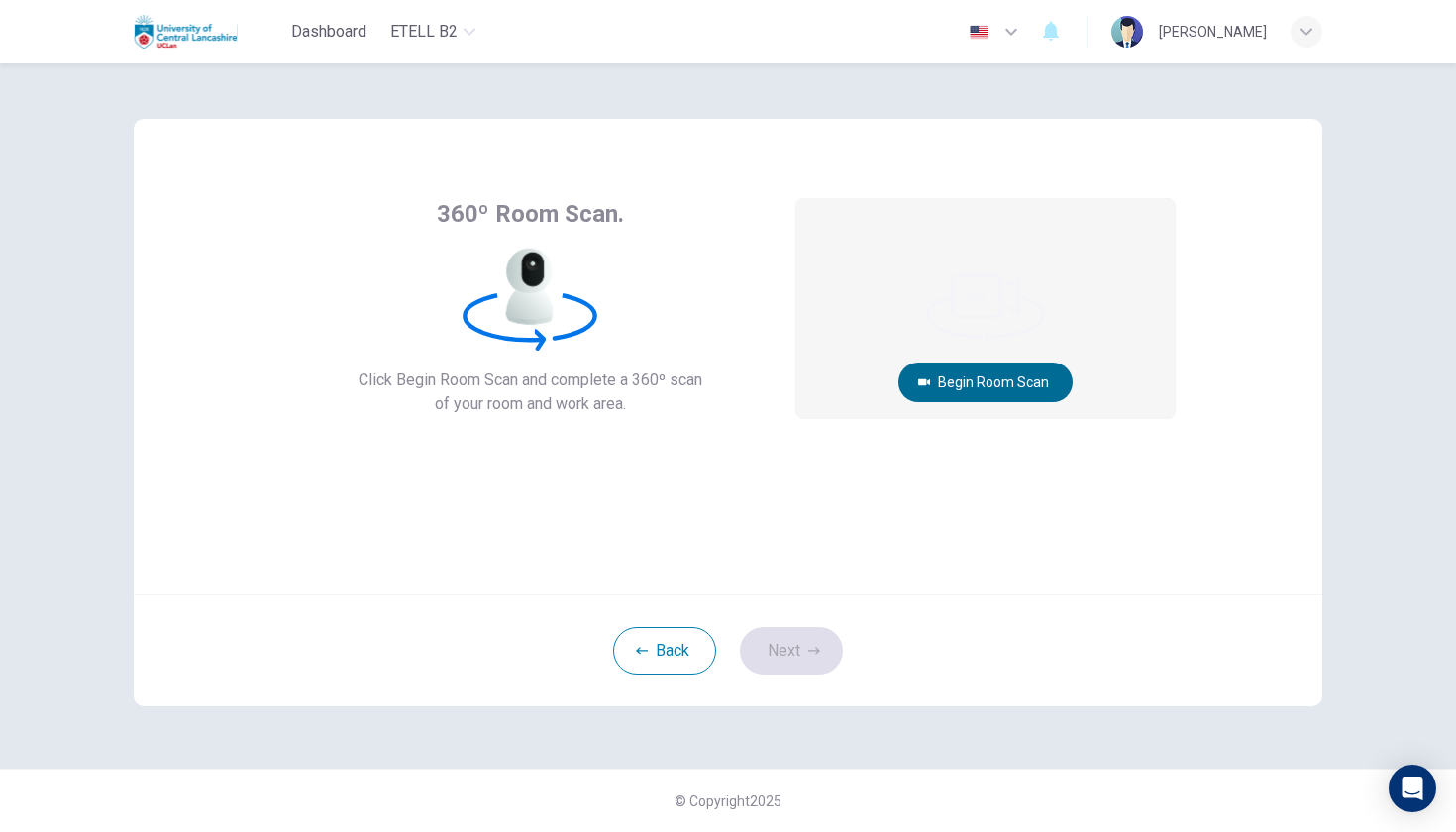 click on "Begin Room Scan" at bounding box center (986, 382) 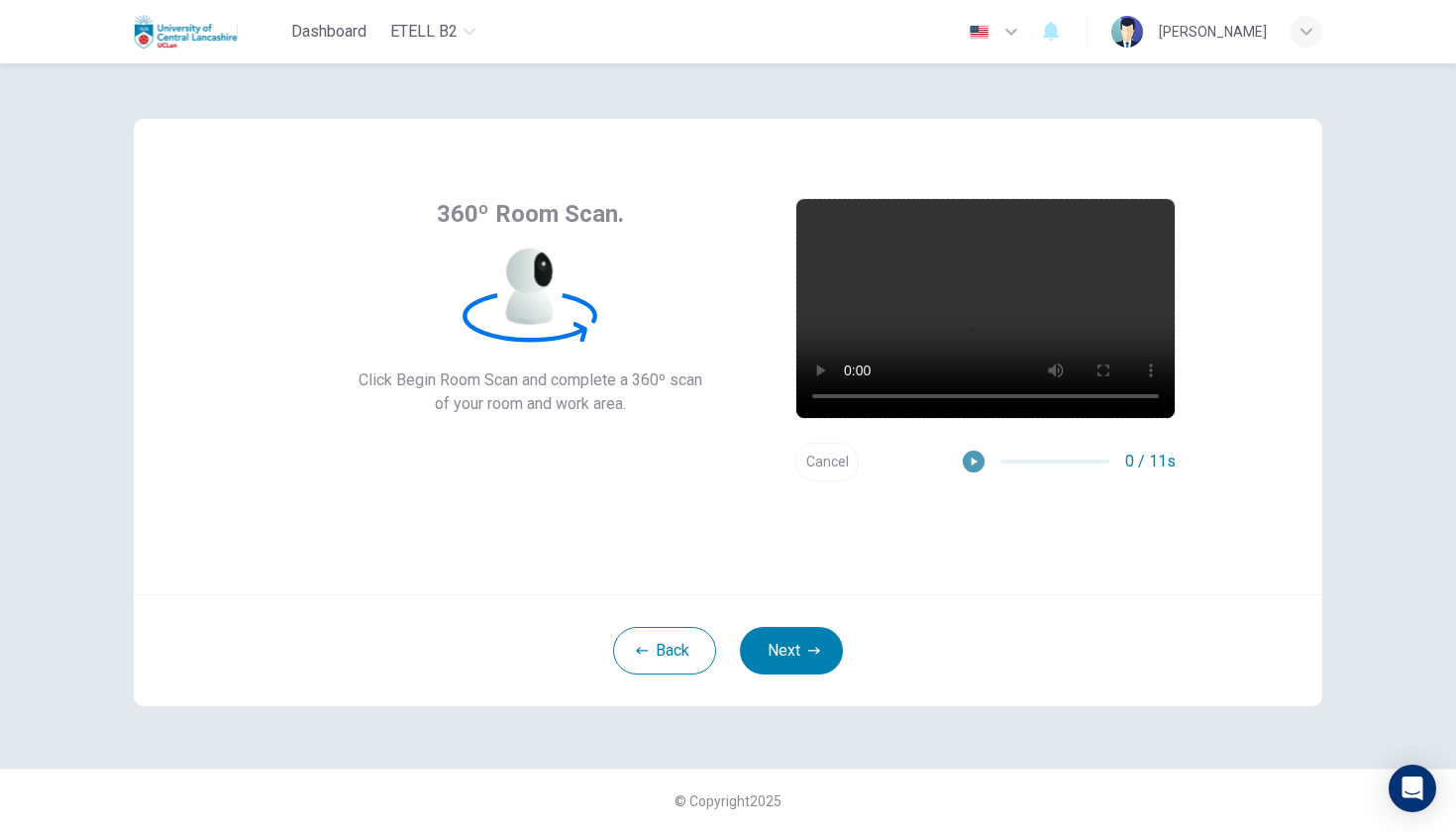 click 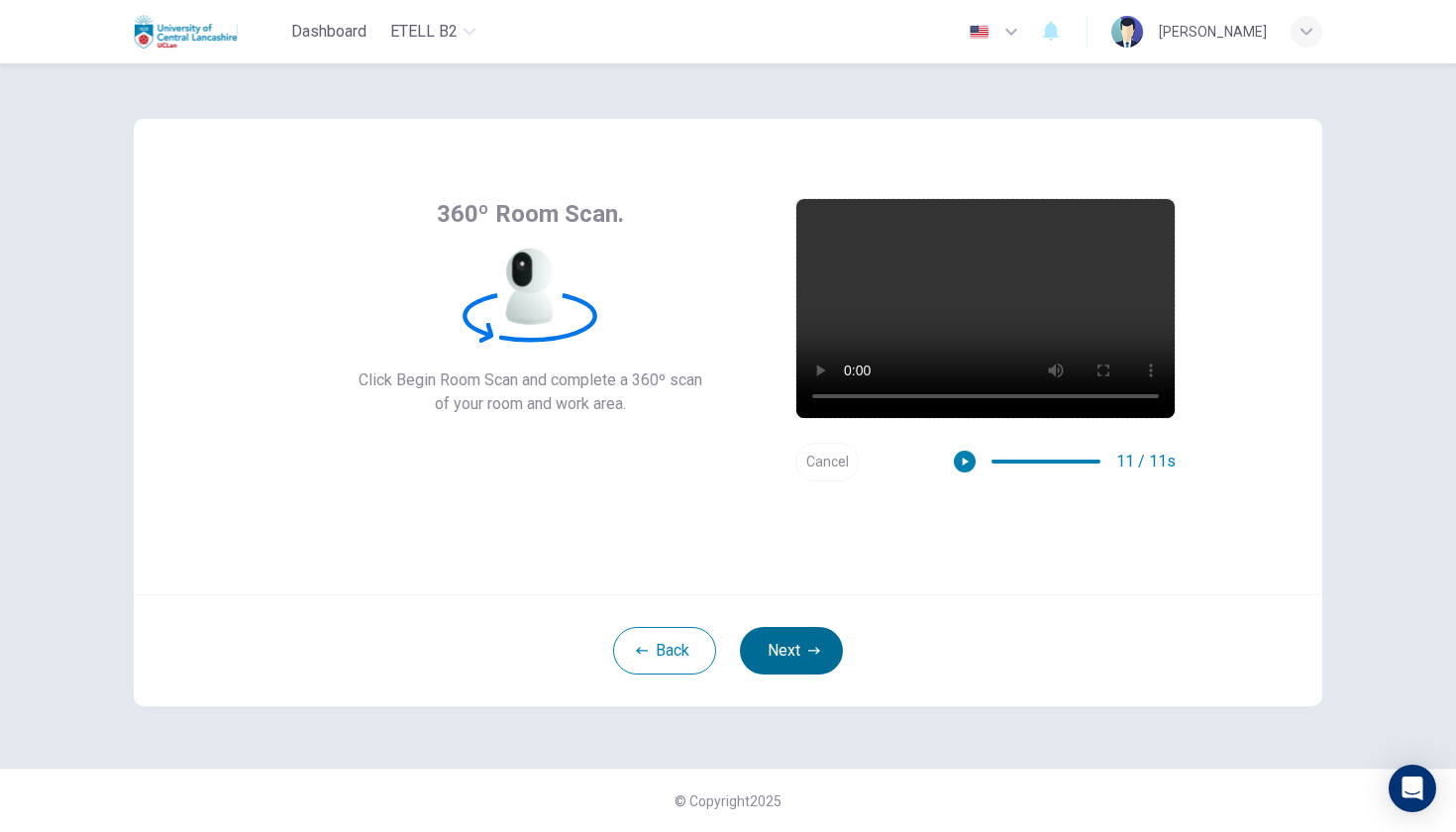 click on "Next" at bounding box center (791, 651) 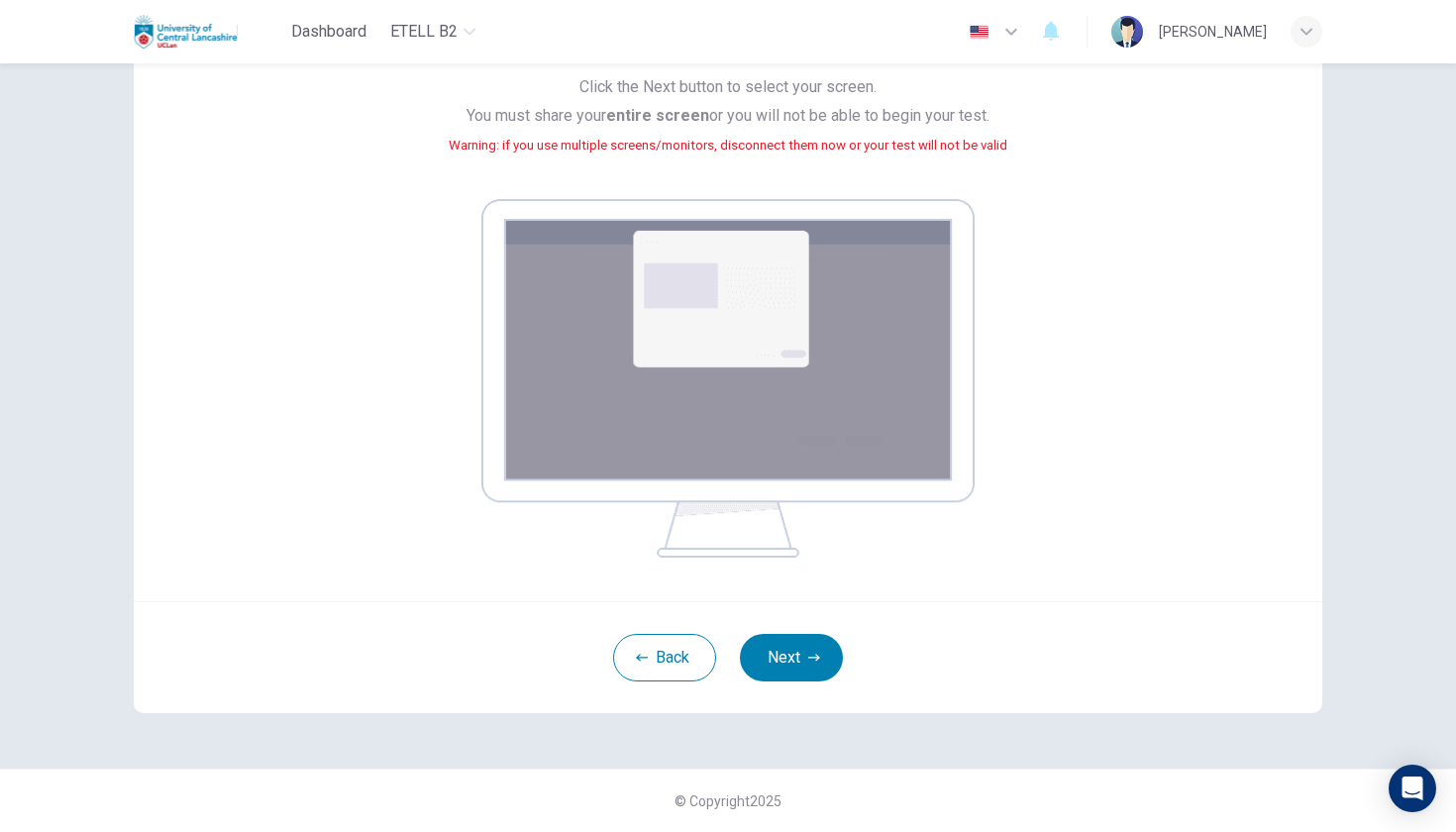 scroll, scrollTop: 194, scrollLeft: 0, axis: vertical 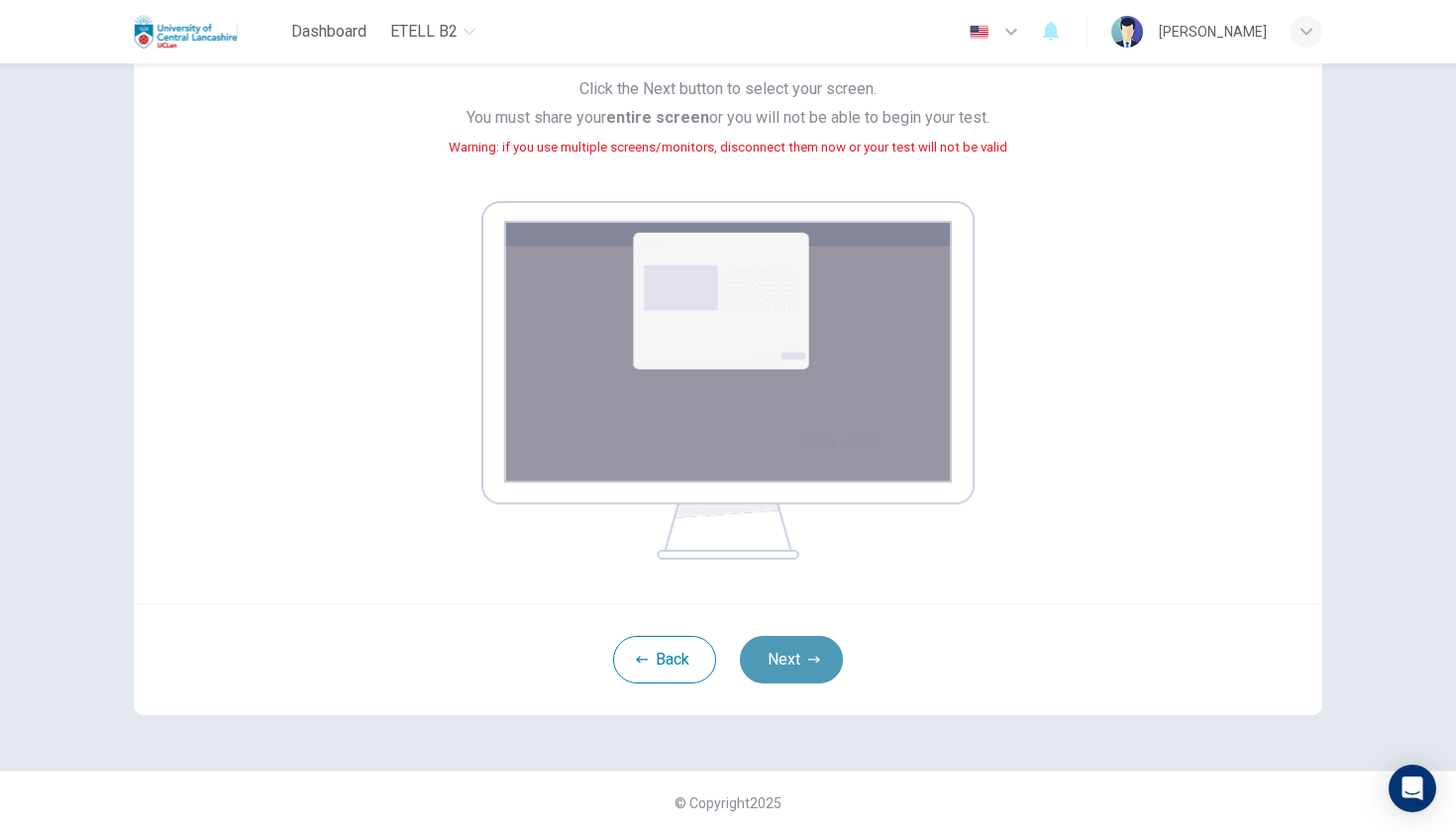 click on "Next" at bounding box center [791, 660] 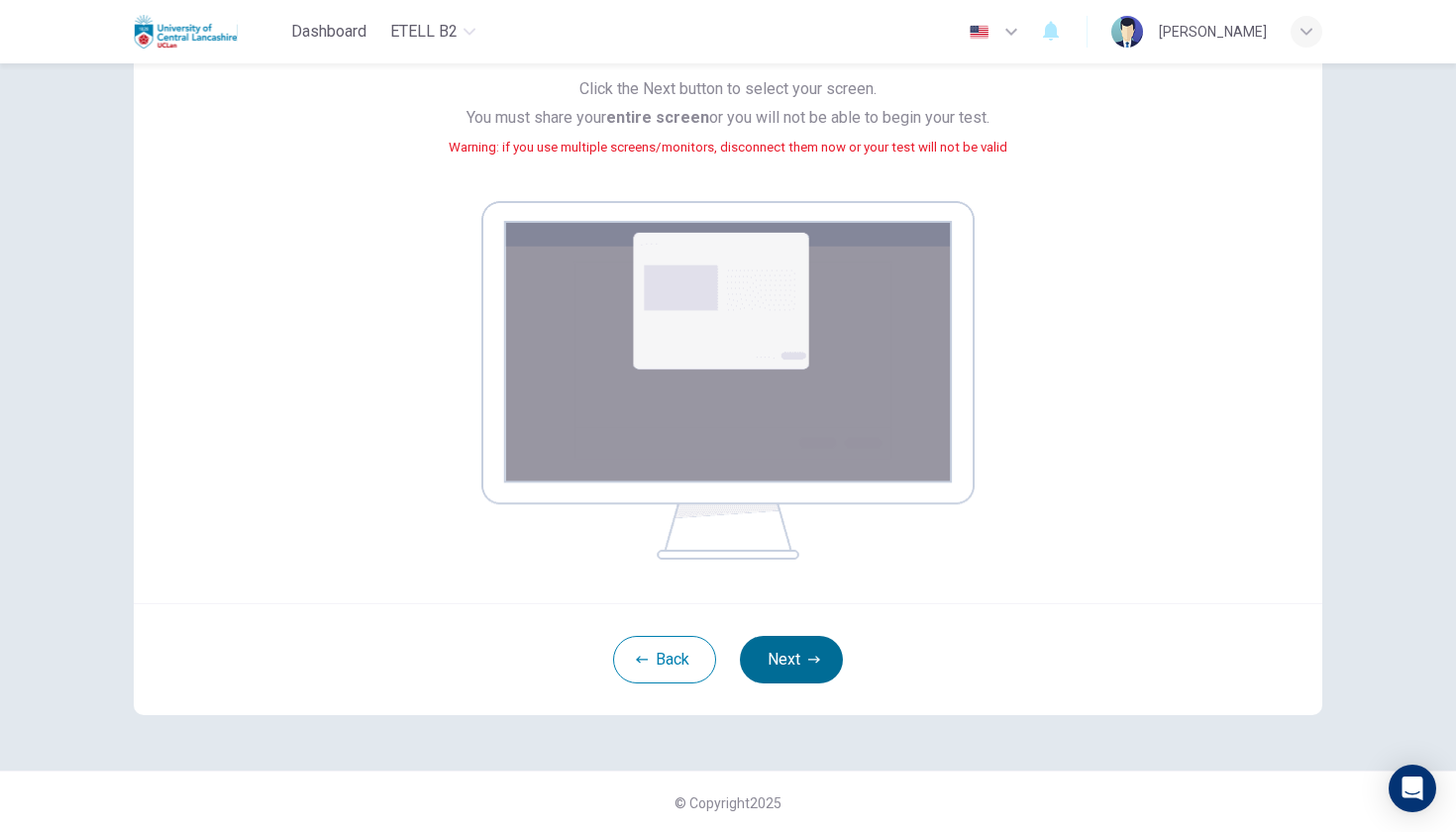scroll, scrollTop: 0, scrollLeft: 0, axis: both 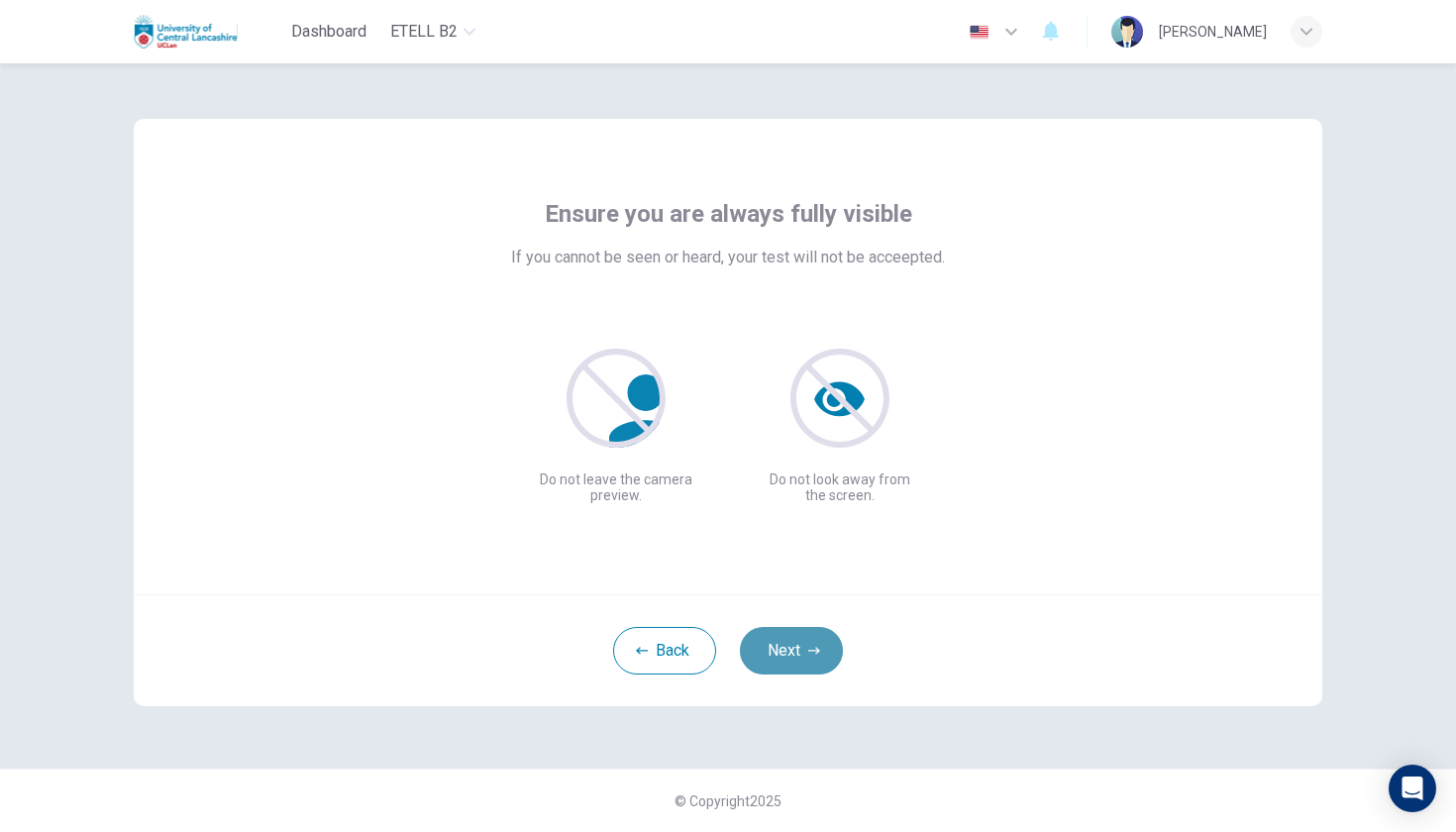 click on "Next" at bounding box center (791, 651) 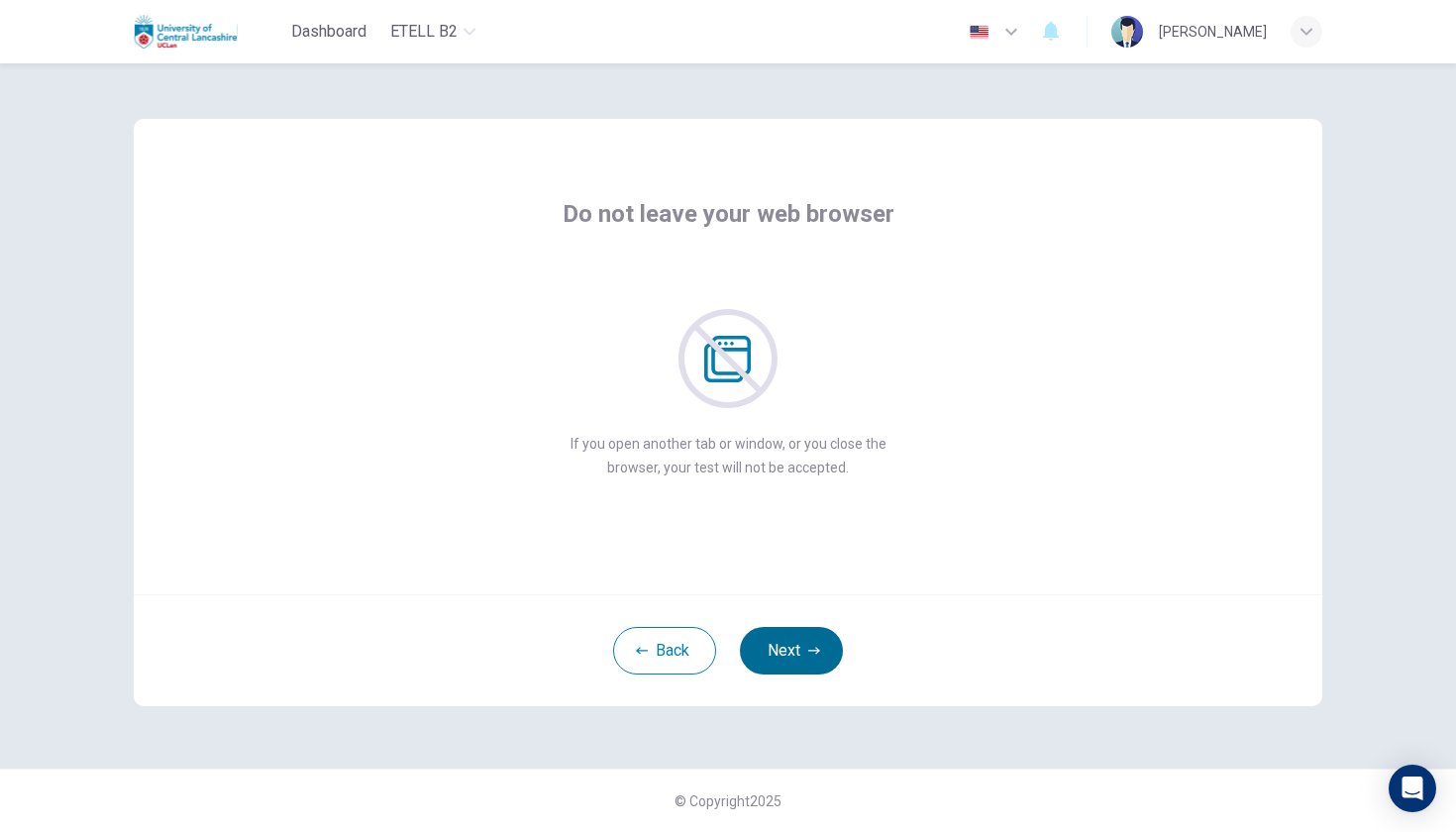 click on "Next" at bounding box center (791, 651) 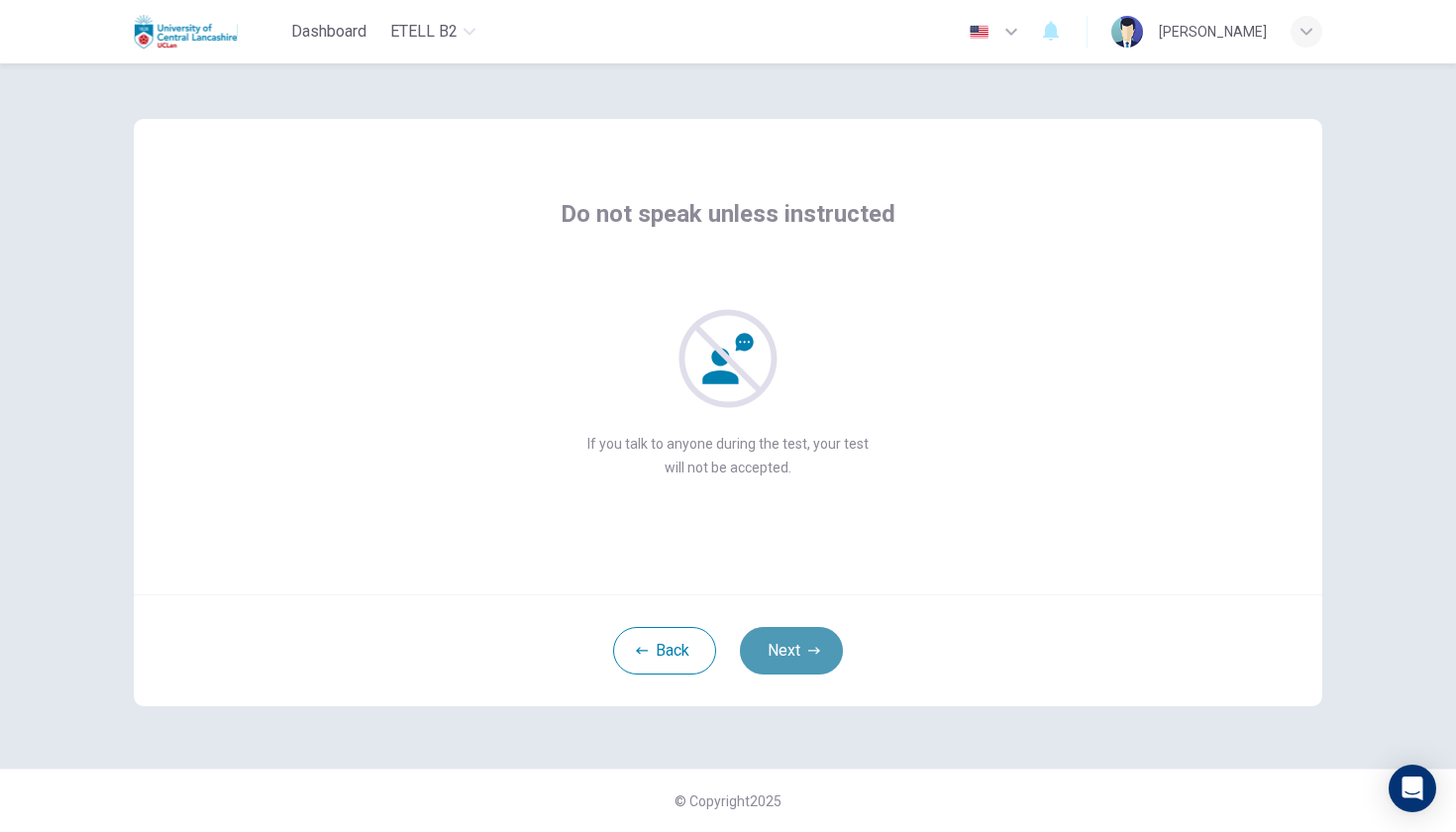 click on "Next" at bounding box center (791, 651) 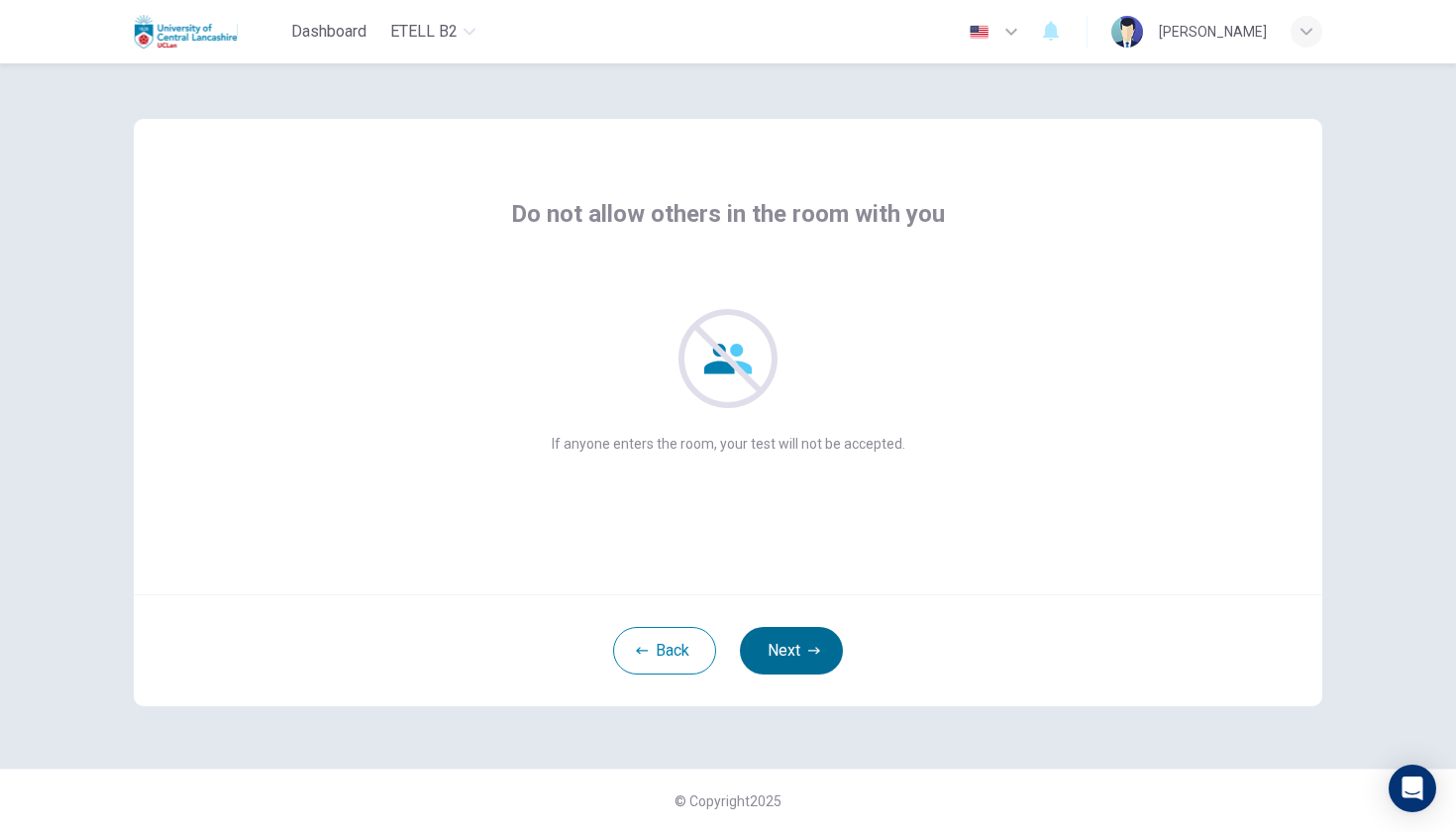 click on "Next" at bounding box center [791, 651] 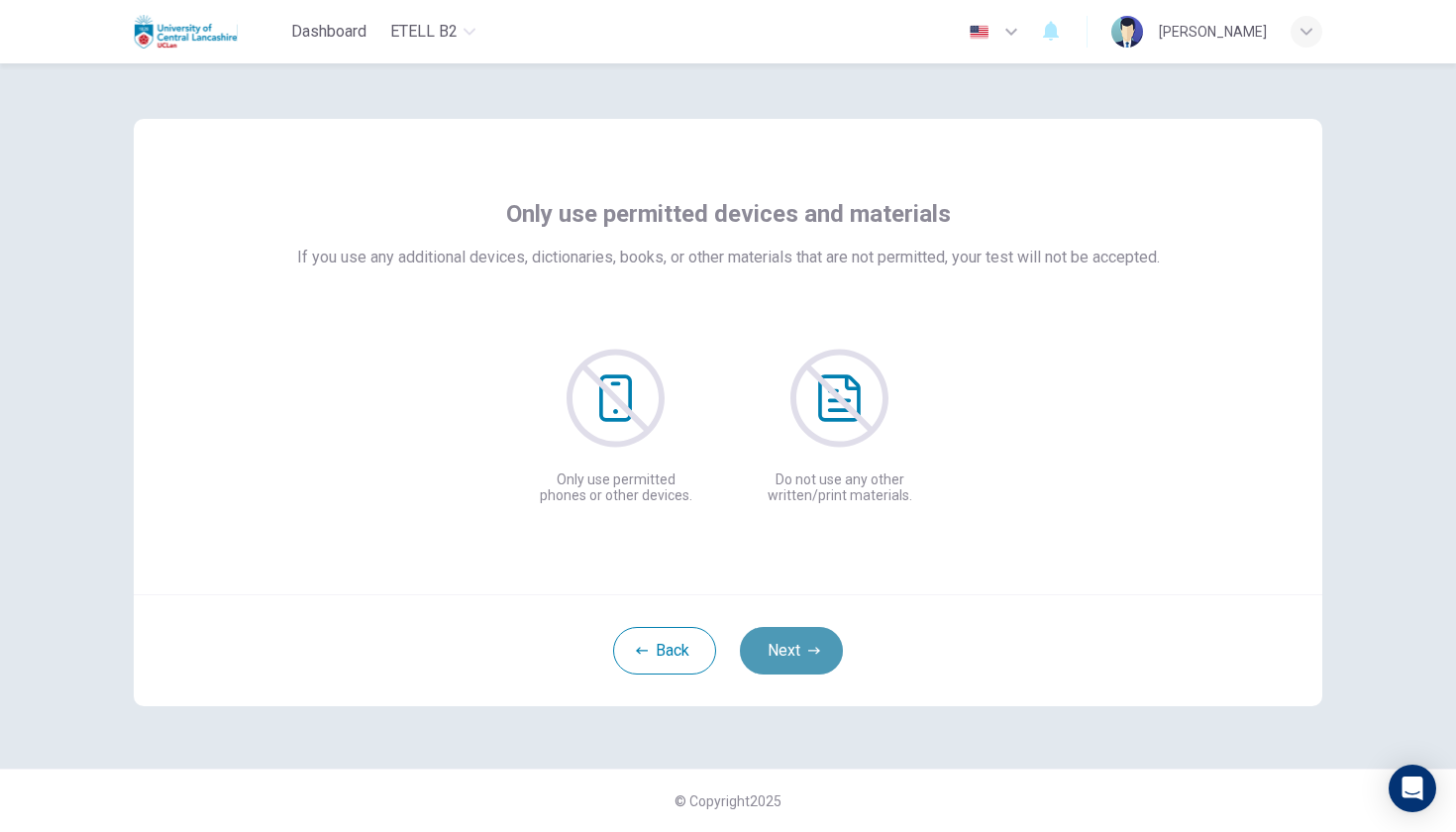click on "Next" at bounding box center [791, 651] 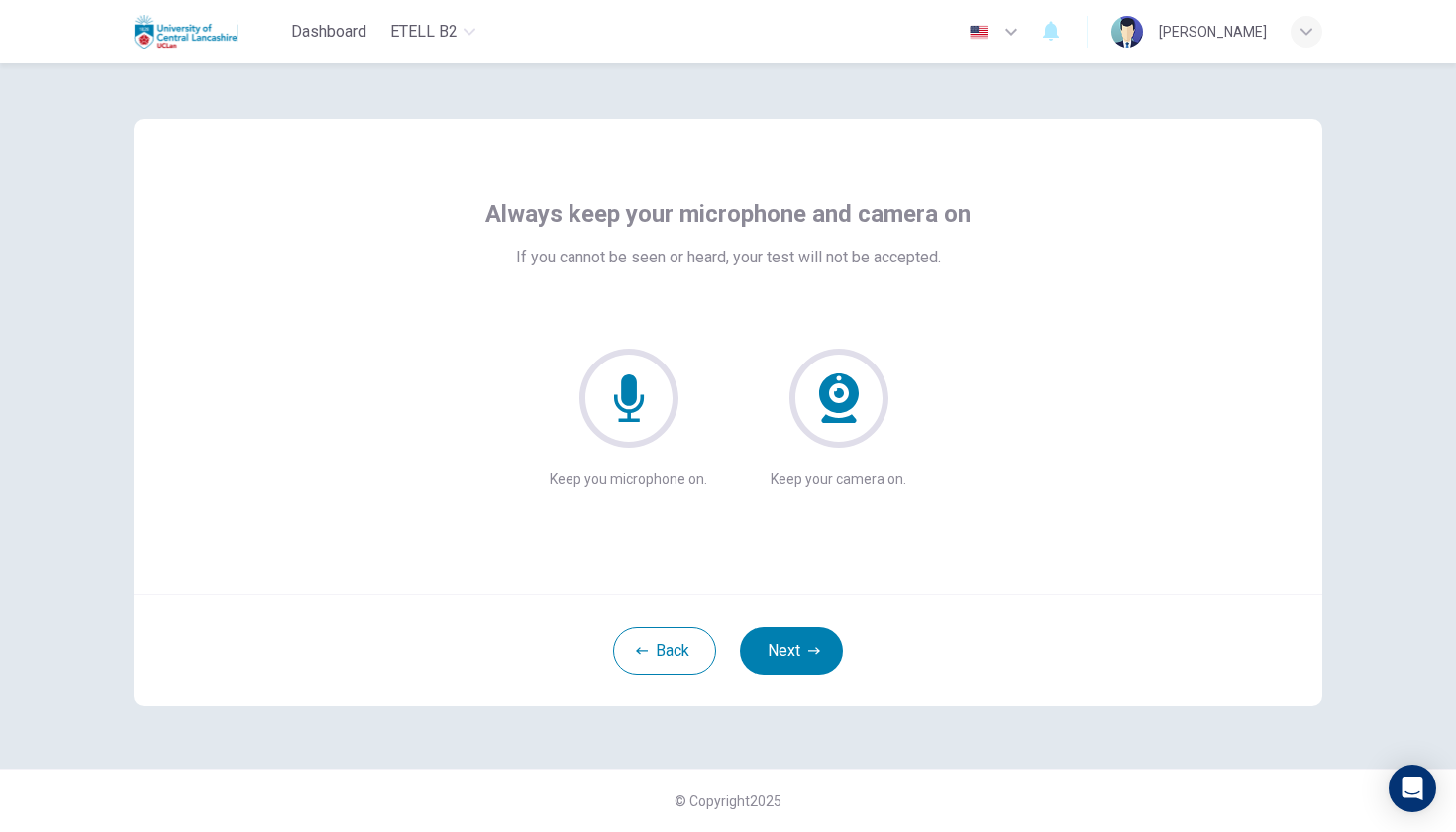 click 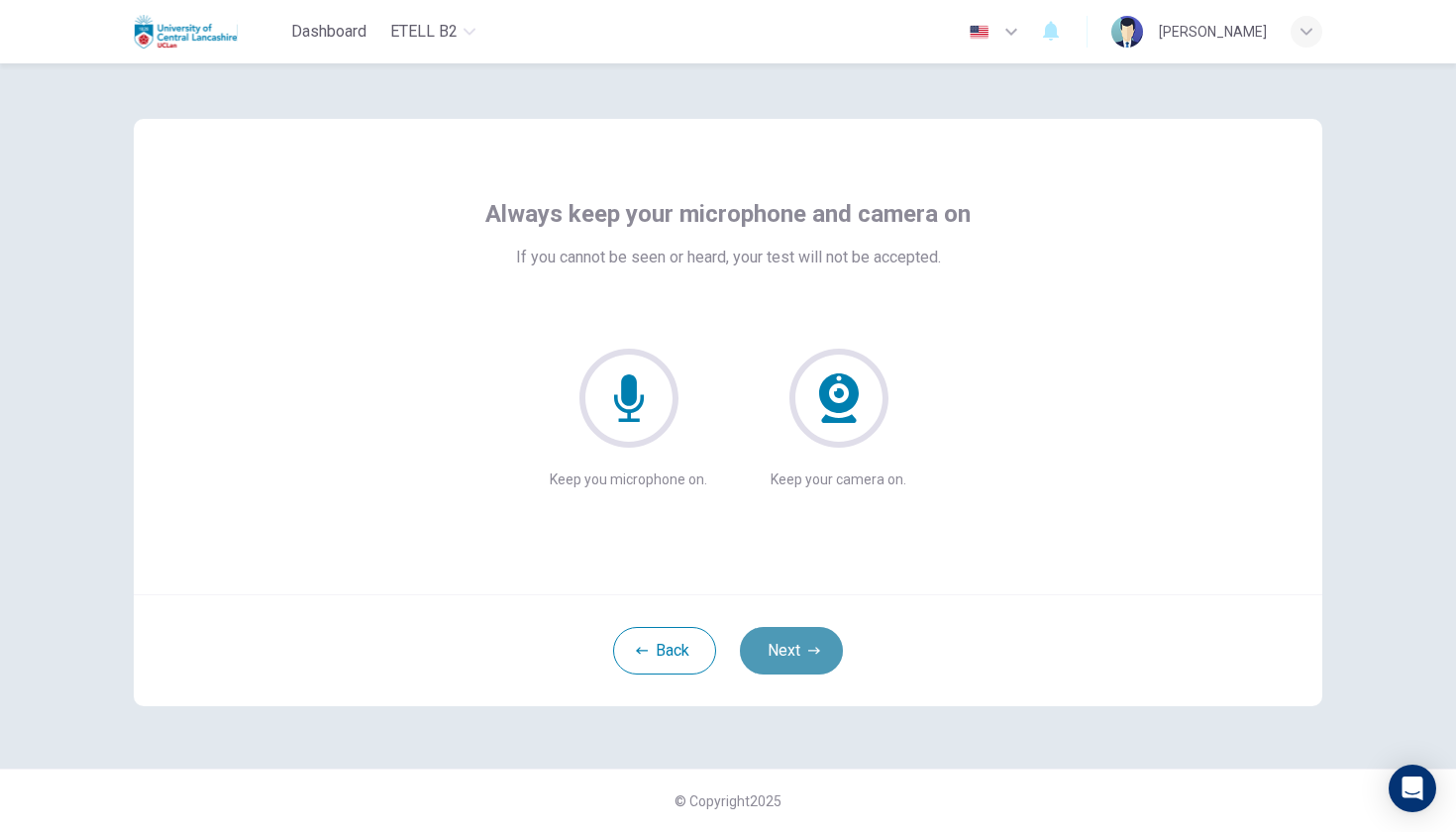 click on "Next" at bounding box center [791, 651] 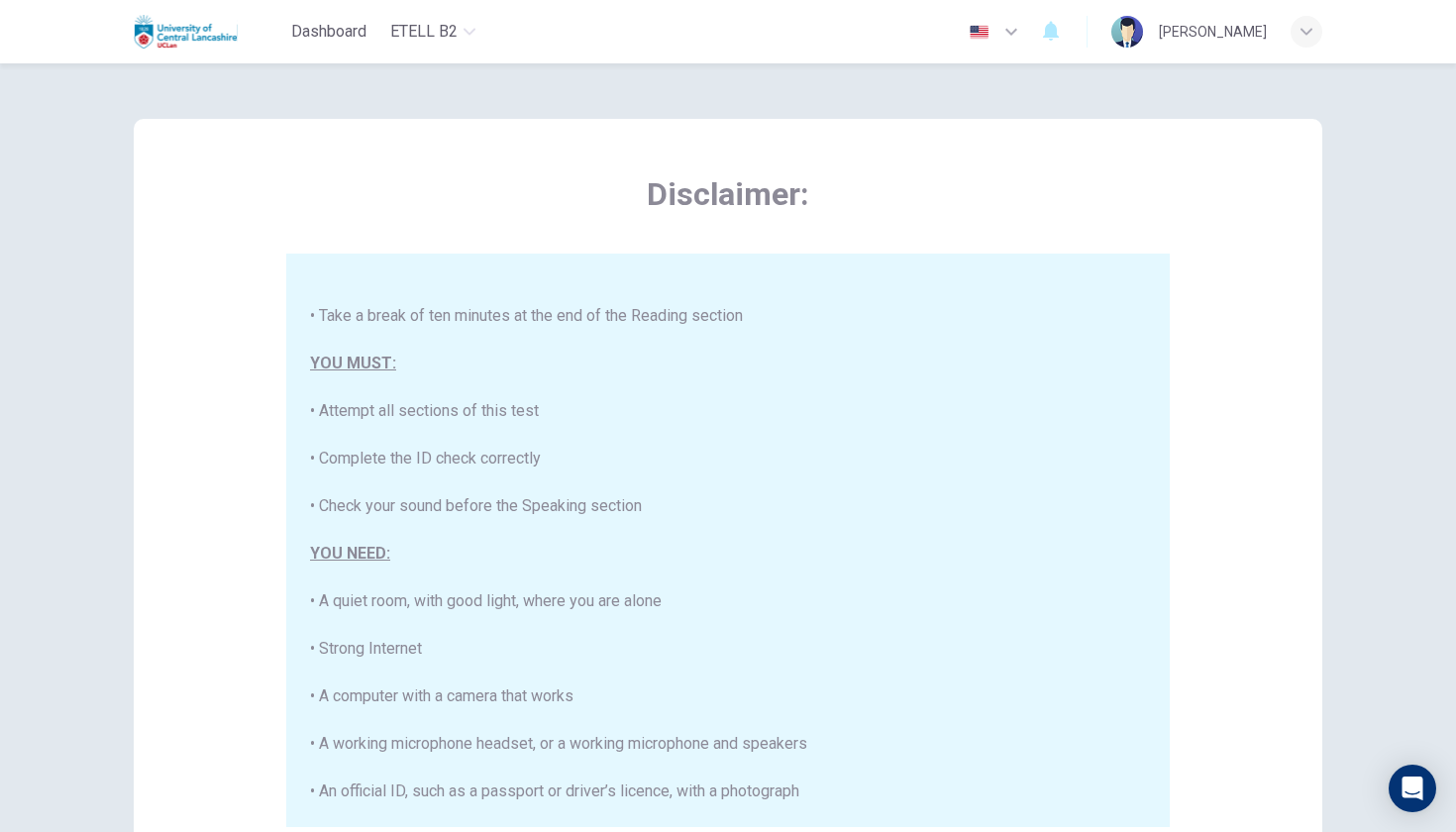scroll, scrollTop: 377, scrollLeft: 0, axis: vertical 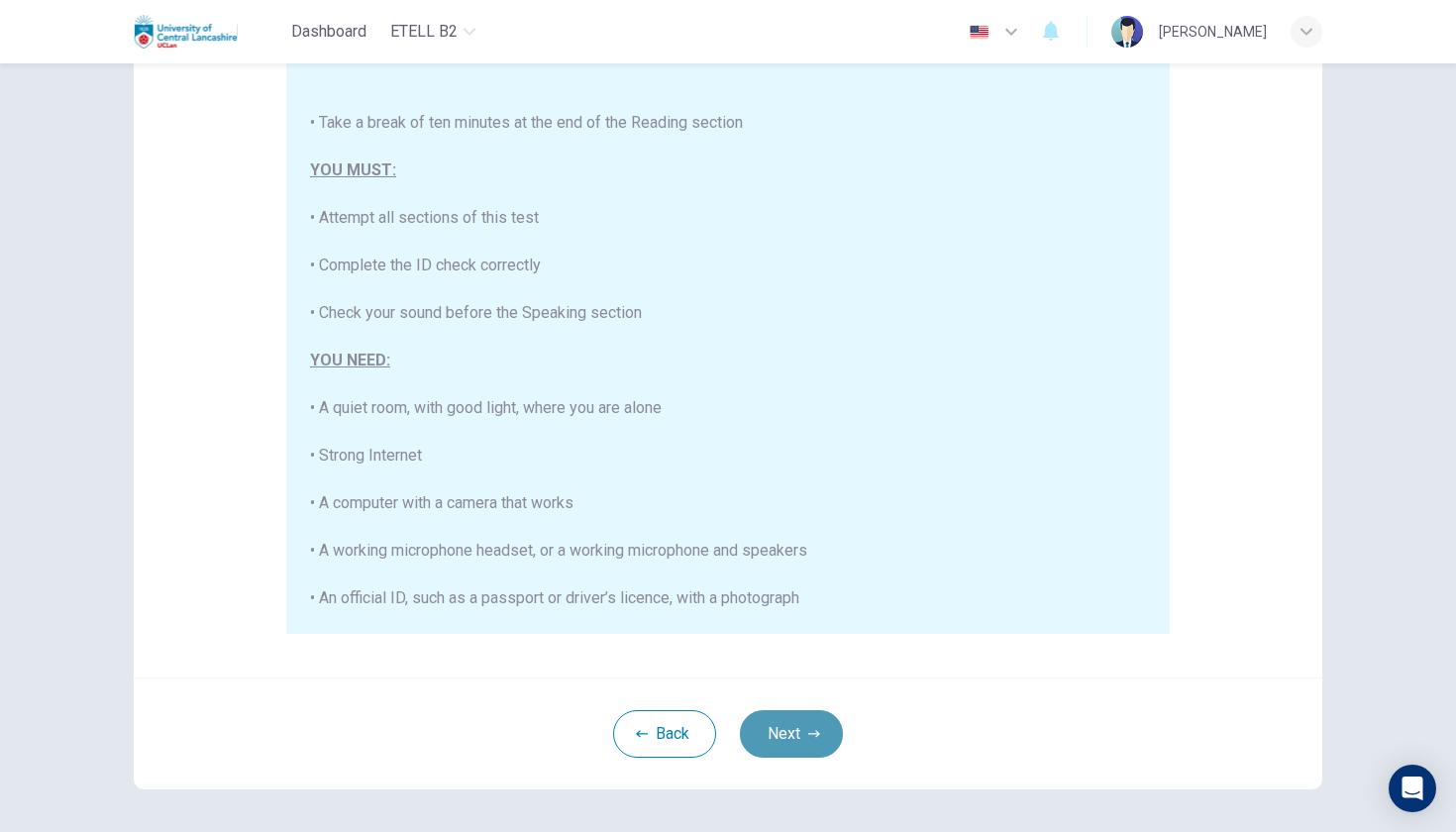 click on "Next" at bounding box center [791, 734] 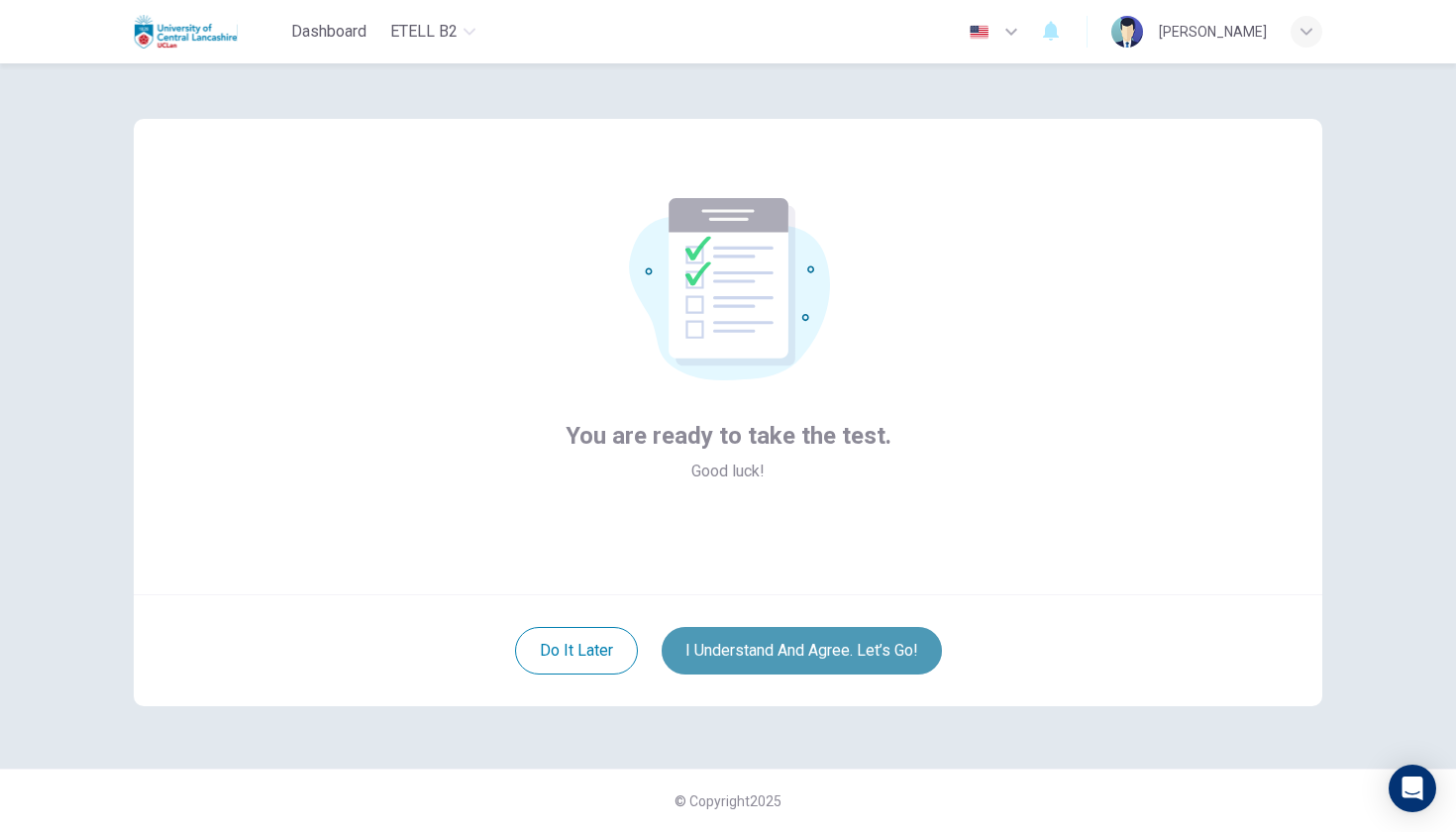 click on "I understand and agree. Let’s go!" at bounding box center [801, 651] 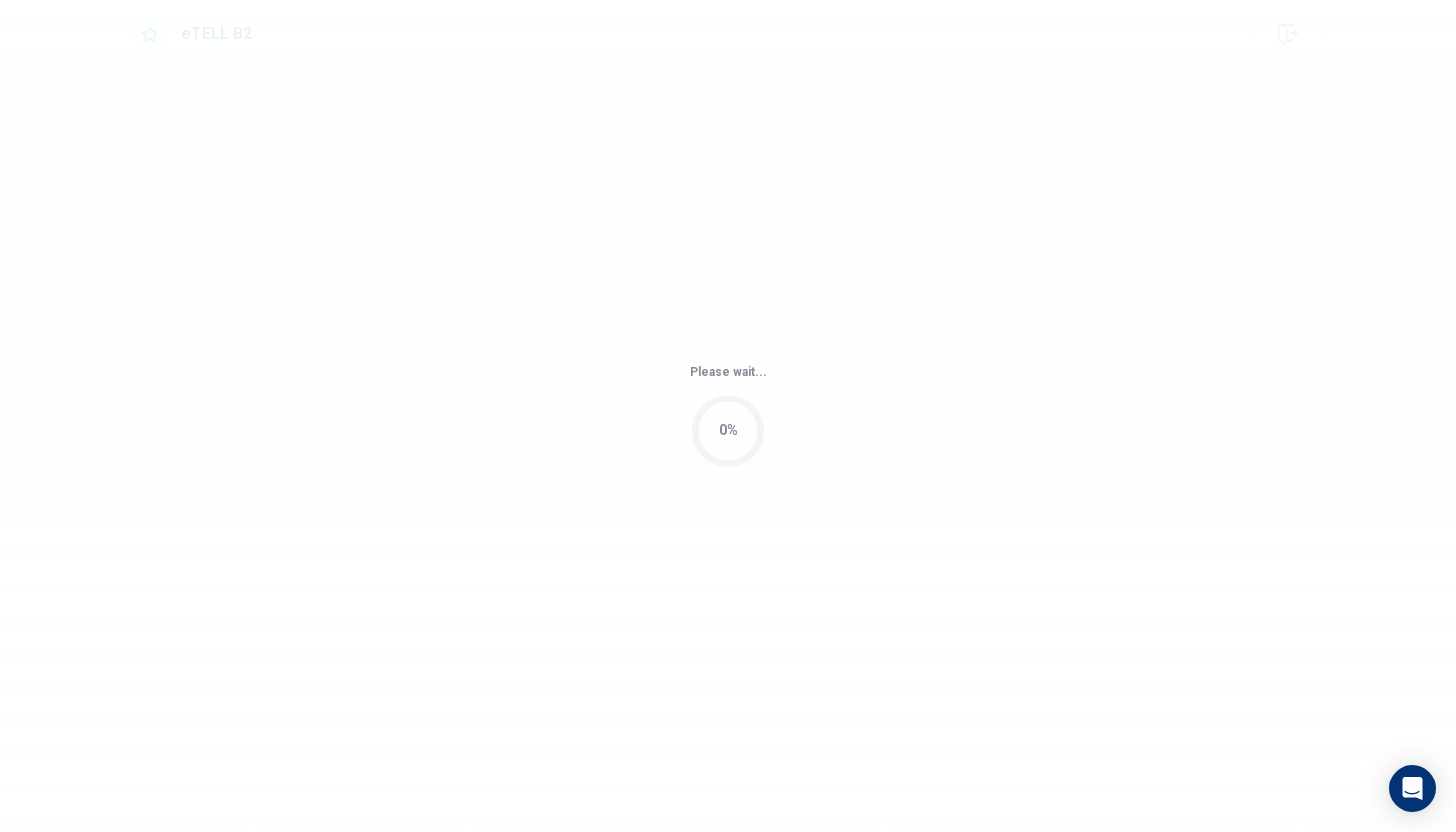 click on "Please wait... 0%" at bounding box center (728, 416) 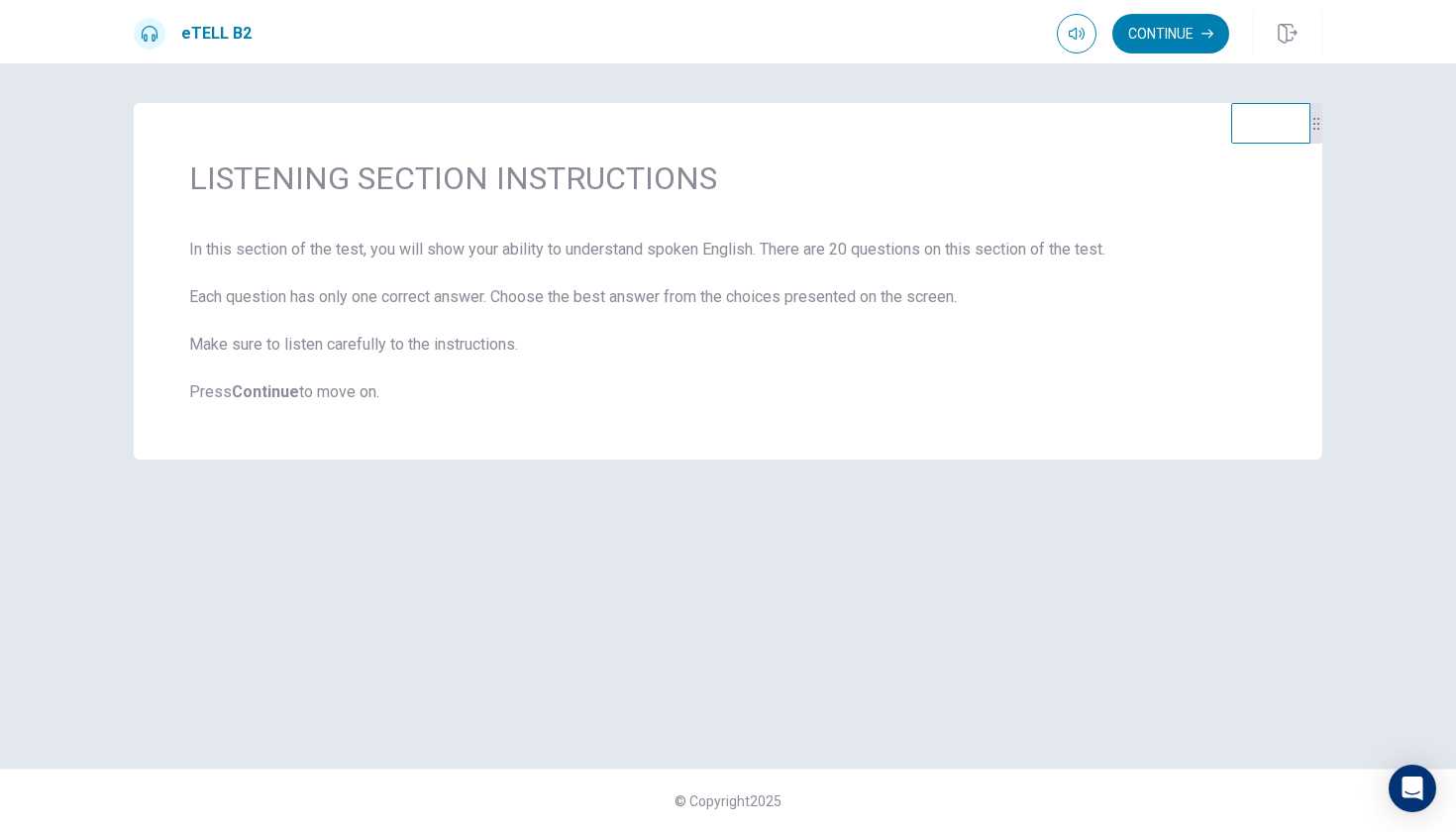 scroll, scrollTop: 0, scrollLeft: 0, axis: both 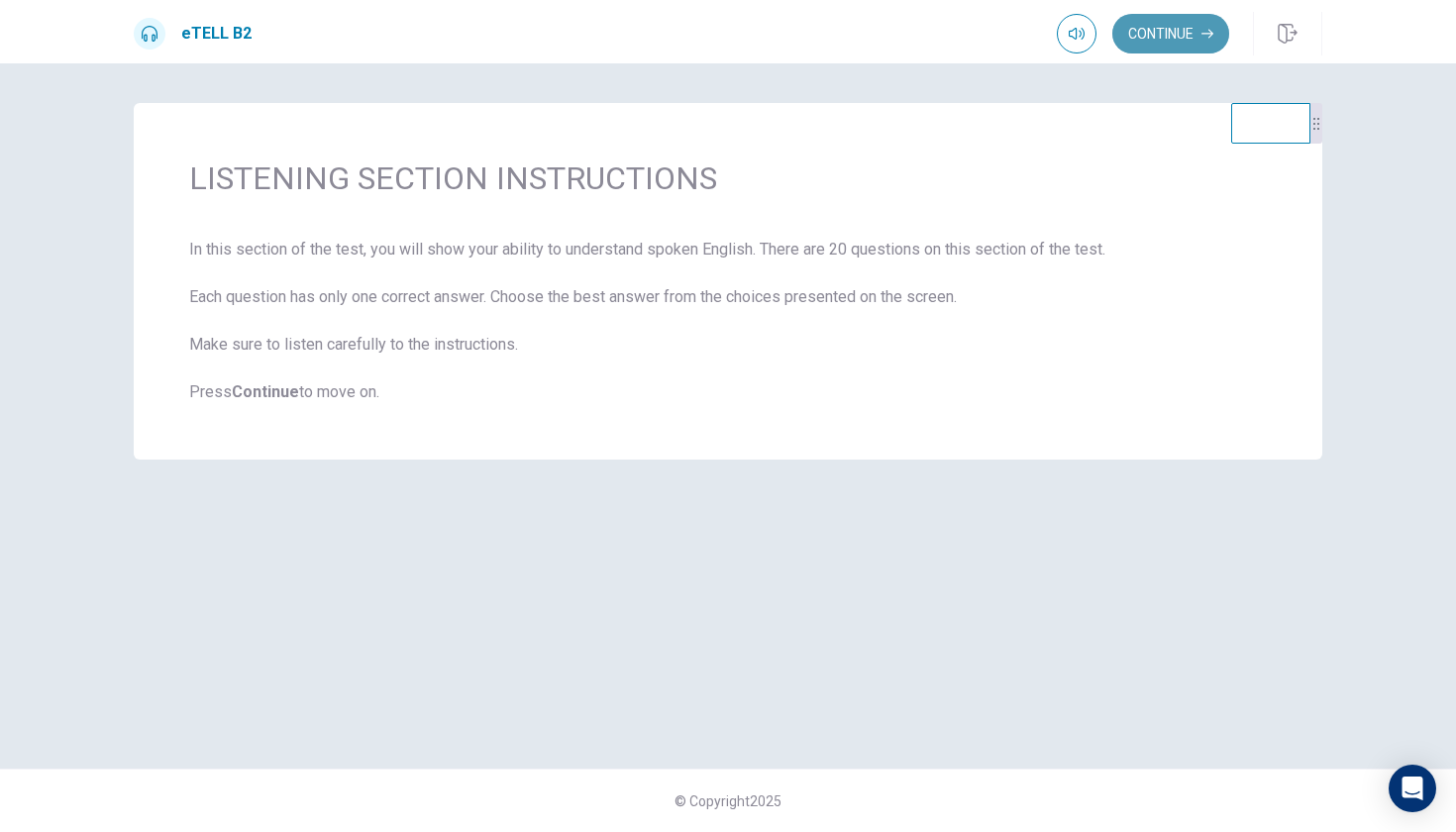 click on "Continue" at bounding box center (1171, 34) 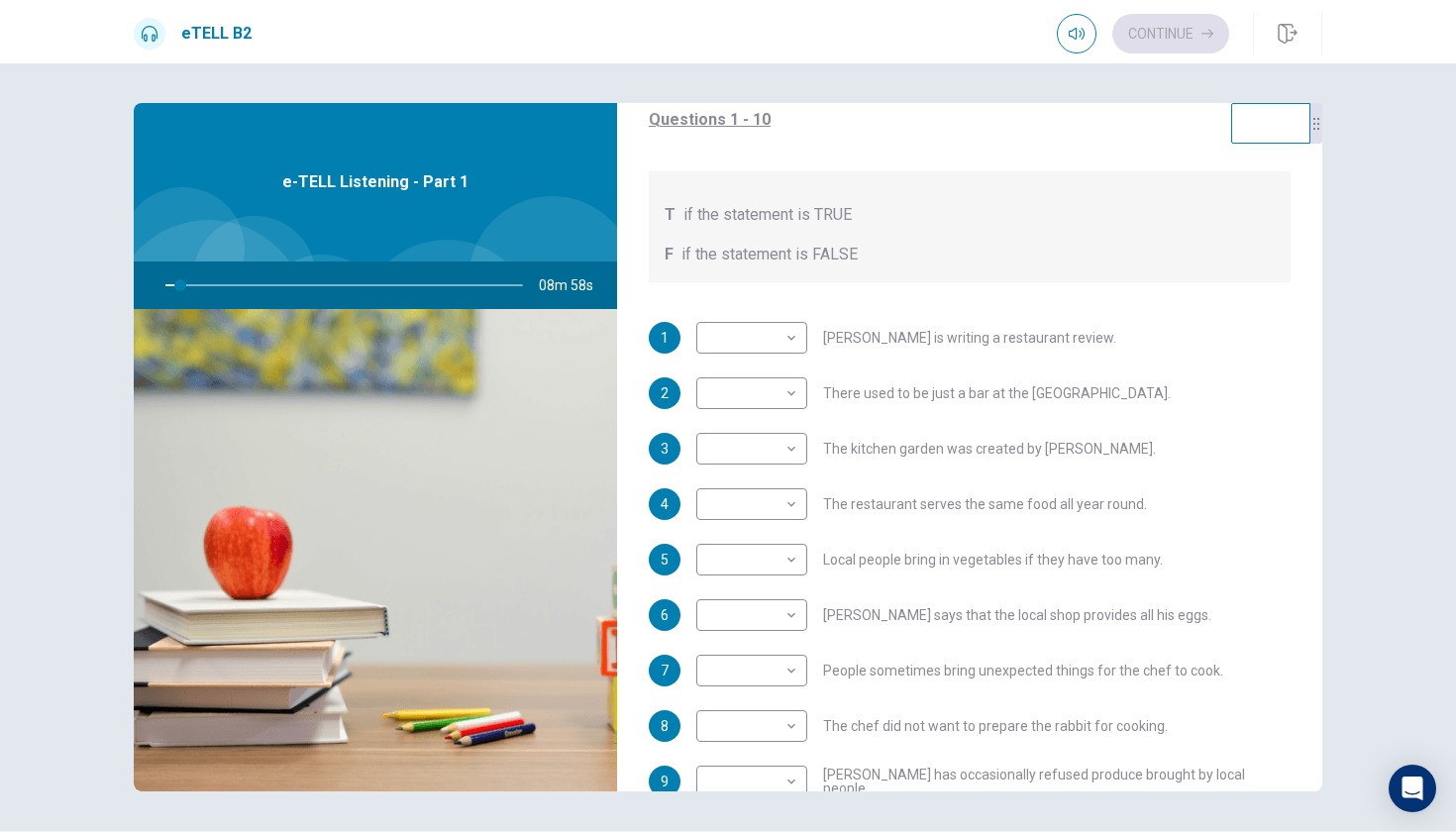 scroll, scrollTop: 211, scrollLeft: 0, axis: vertical 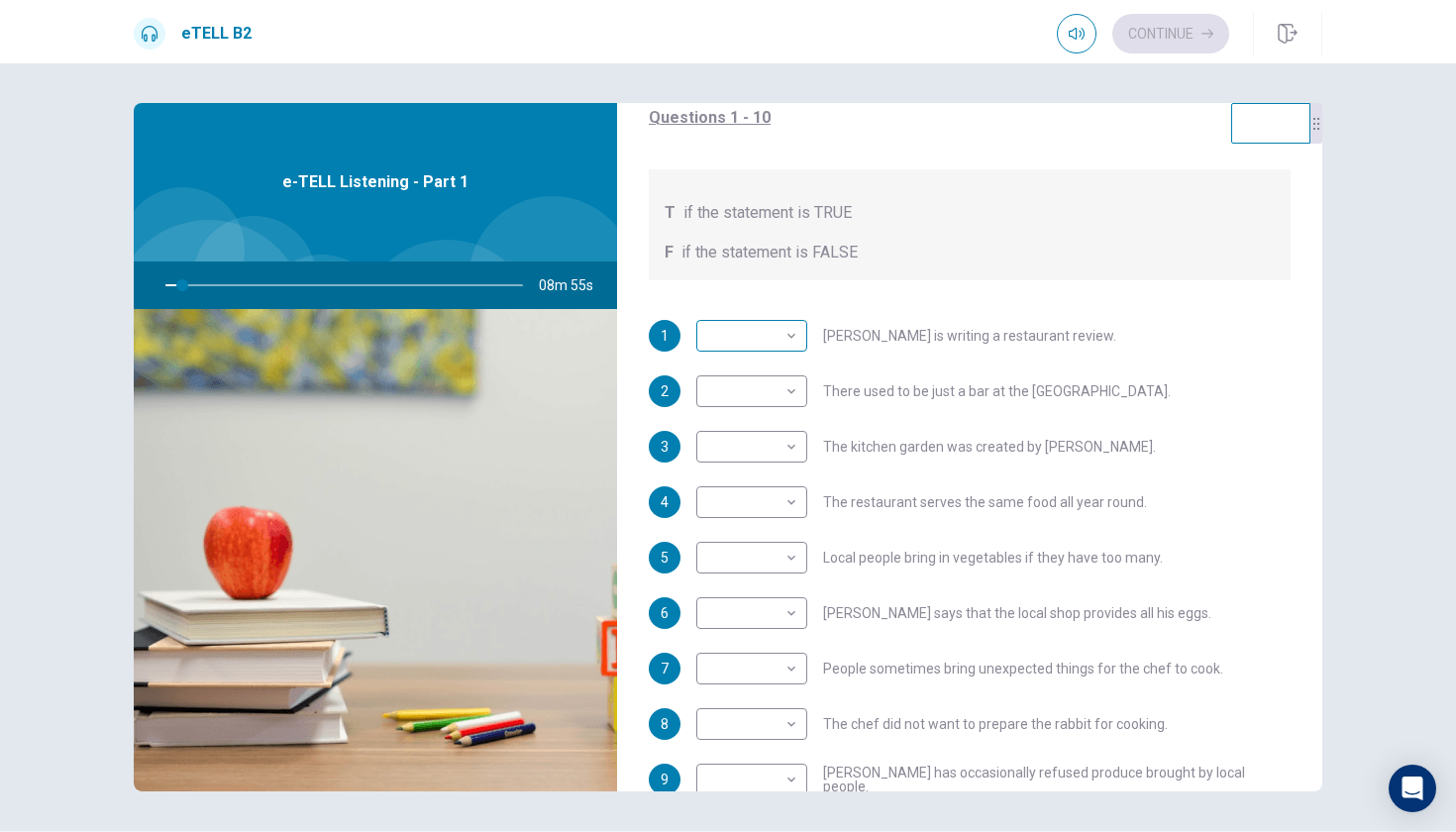 click on "This site uses cookies, as explained in our  Privacy Policy . If you agree to the use of cookies, please click the Accept button and continue to browse our site.   Privacy Policy Accept   eTELL B2 Continue Continue Question 1 For questions 1 – 10, mark each statement True (T) or False (F). You will hear Part One  TWICE.
You have one minute to read the questions for Part One.
Questions 1 - 10 T if the statement is TRUE F if the statement is FALSE 1 ​ ​ [PERSON_NAME] is writing a restaurant review. 2 ​ ​ There used to be just a bar at the [GEOGRAPHIC_DATA]. 3 ​ ​ The kitchen garden was created by [PERSON_NAME]. 4 ​ ​ The restaurant serves the same food all year round. 5 ​ ​ Local people bring in vegetables if they have too many. 6 ​ ​ [PERSON_NAME] says that the local shop provides all his eggs. 7 ​ ​ People sometimes bring unexpected things for the chef to cook. 8 ​ ​ The chef did not want to prepare the rabbit for cooking. 9 ​ ​ [PERSON_NAME] has occasionally refused produce brought by local people." at bounding box center [728, 416] 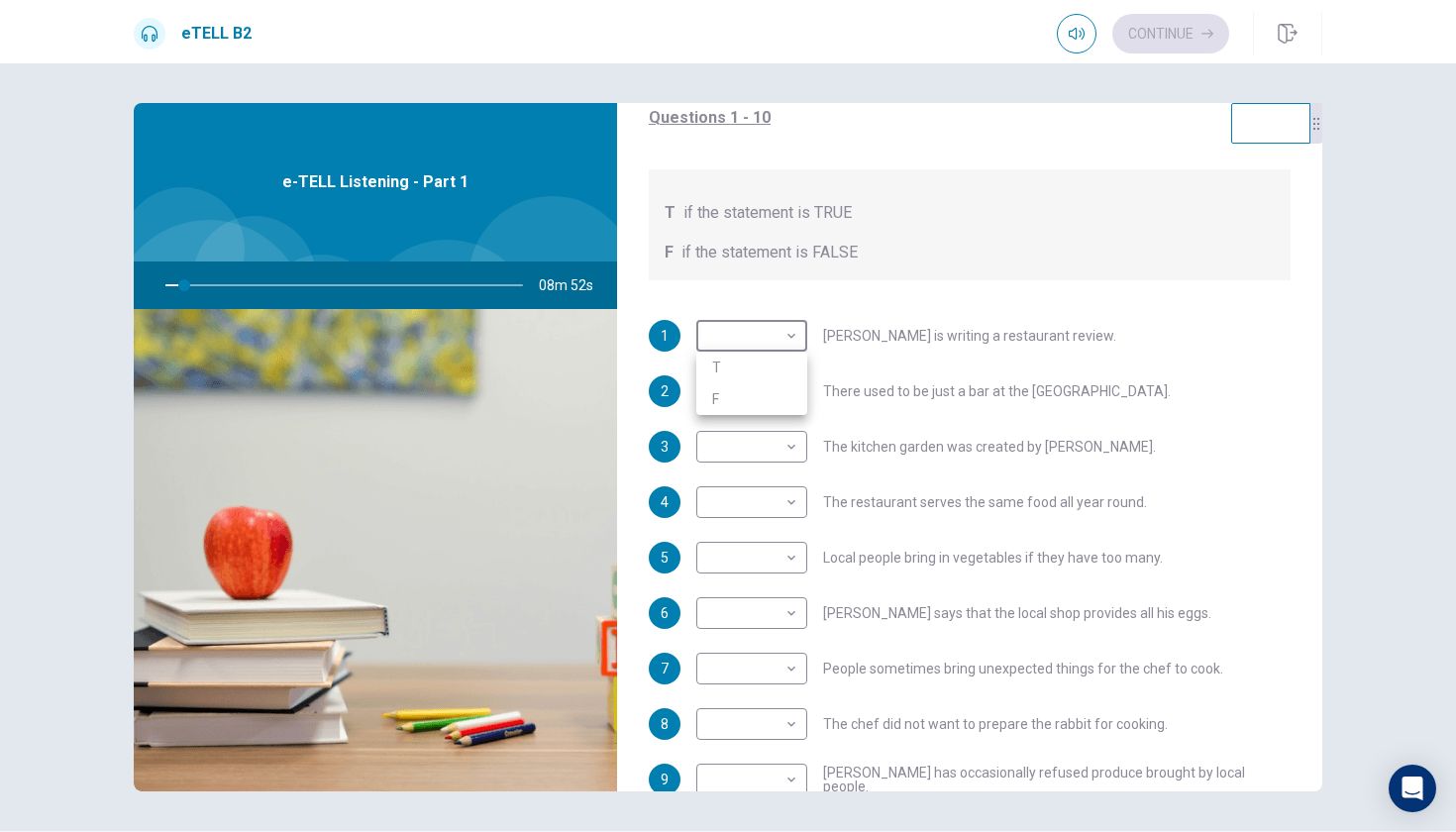 click at bounding box center [728, 416] 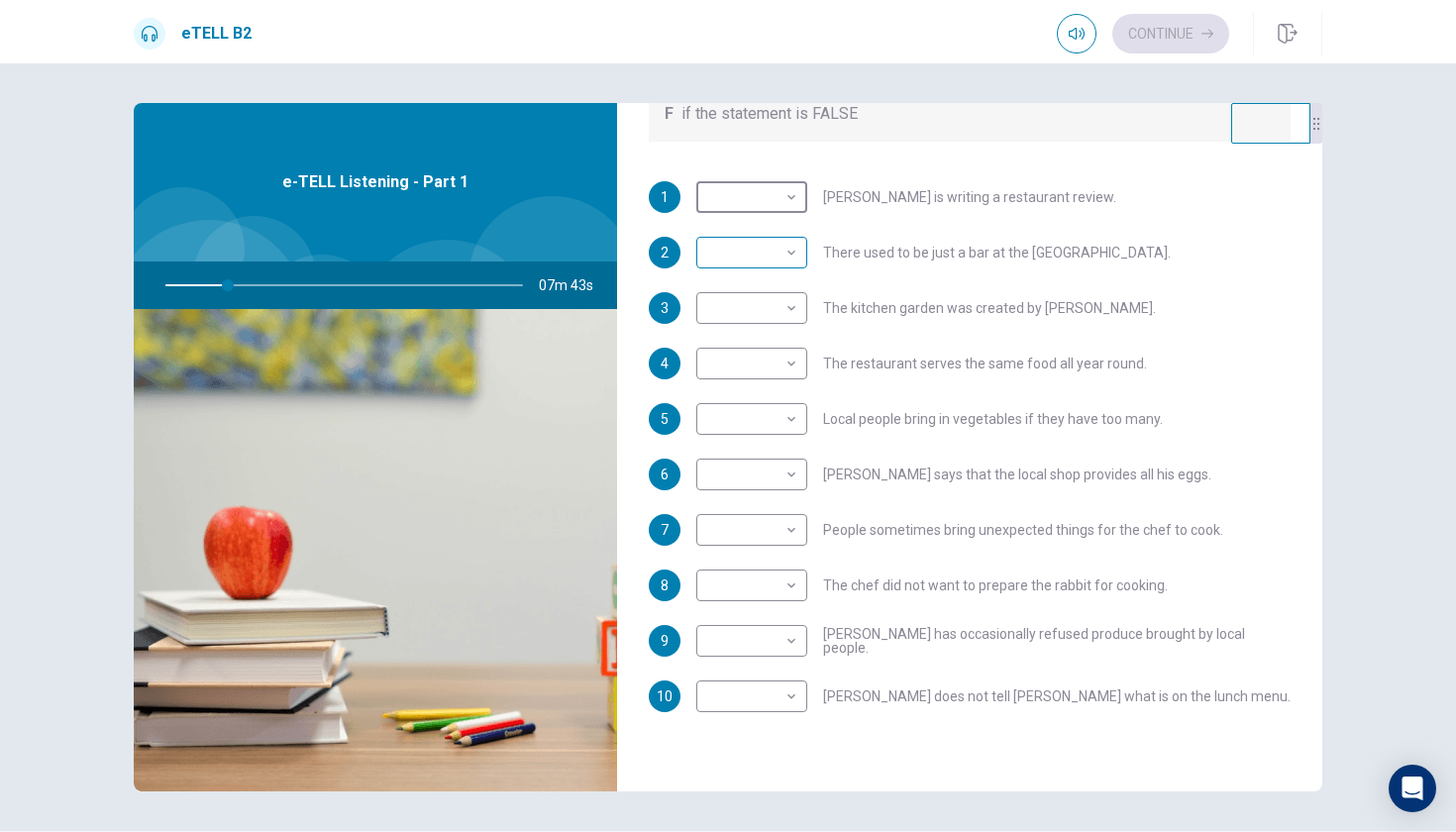 scroll, scrollTop: 352, scrollLeft: 0, axis: vertical 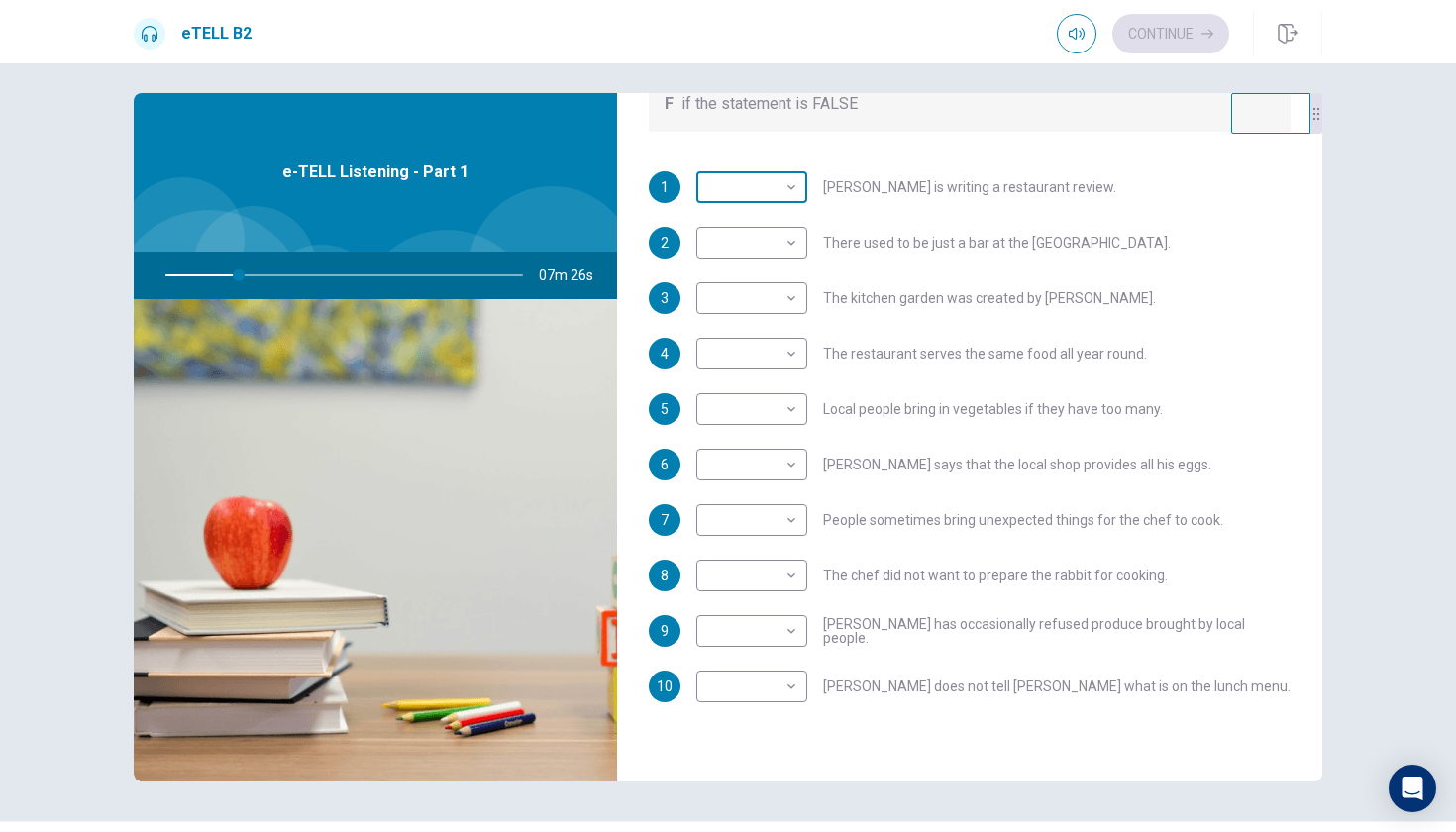 click on "This site uses cookies, as explained in our  Privacy Policy . If you agree to the use of cookies, please click the Accept button and continue to browse our site.   Privacy Policy Accept   eTELL B2 Continue Continue Question 1 For questions 1 – 10, mark each statement True (T) or False (F). You will hear Part One  TWICE.
You have one minute to read the questions for Part One.
Questions 1 - 10 T if the statement is TRUE F if the statement is FALSE 1 ​ ​ [PERSON_NAME] is writing a restaurant review. 2 ​ ​ There used to be just a bar at the [GEOGRAPHIC_DATA]. 3 ​ ​ The kitchen garden was created by [PERSON_NAME]. 4 ​ ​ The restaurant serves the same food all year round. 5 ​ ​ Local people bring in vegetables if they have too many. 6 ​ ​ [PERSON_NAME] says that the local shop provides all his eggs. 7 ​ ​ People sometimes bring unexpected things for the chef to cook. 8 ​ ​ The chef did not want to prepare the rabbit for cooking. 9 ​ ​ [PERSON_NAME] has occasionally refused produce brought by local people." at bounding box center (728, 416) 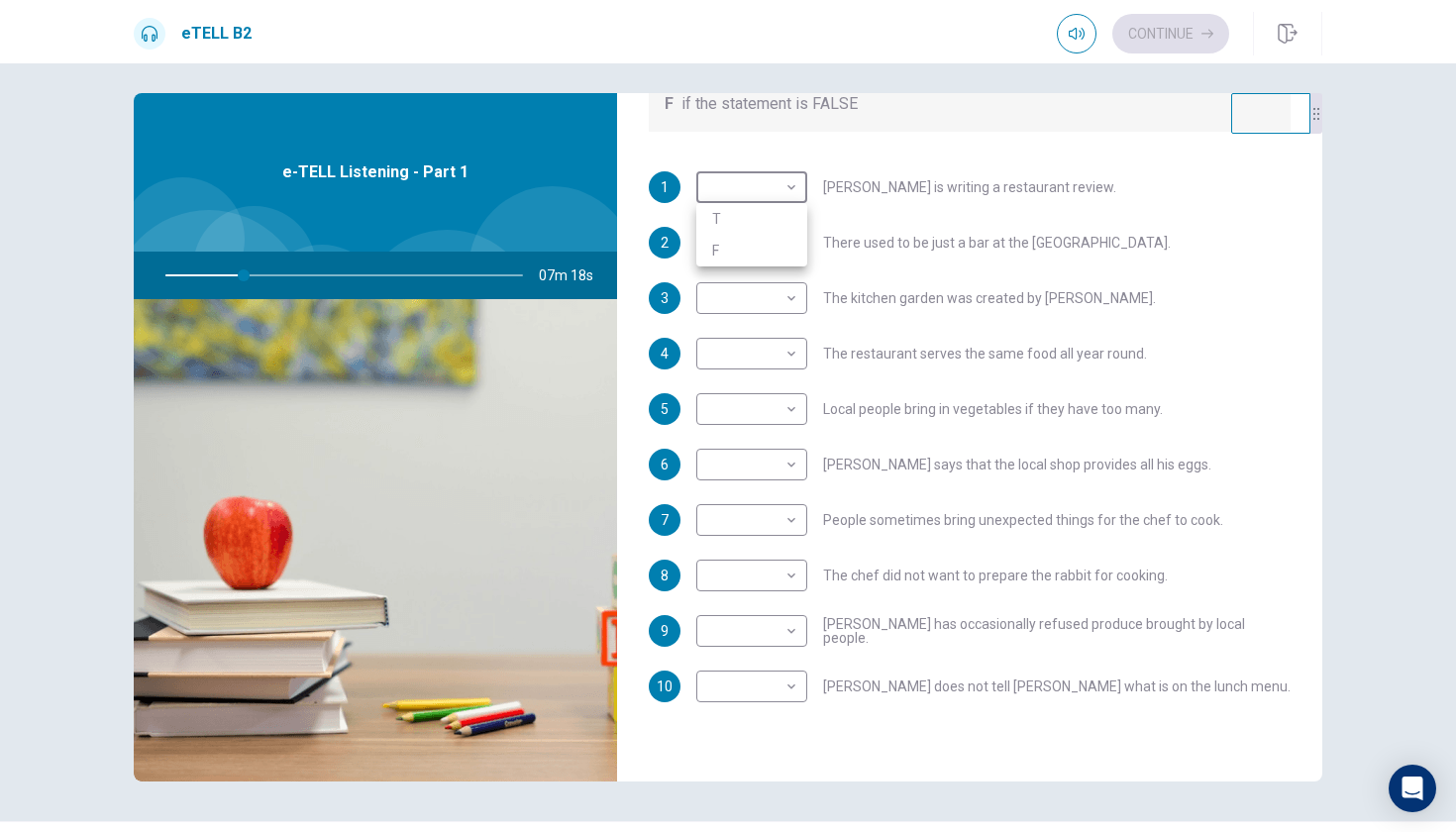 click at bounding box center (728, 416) 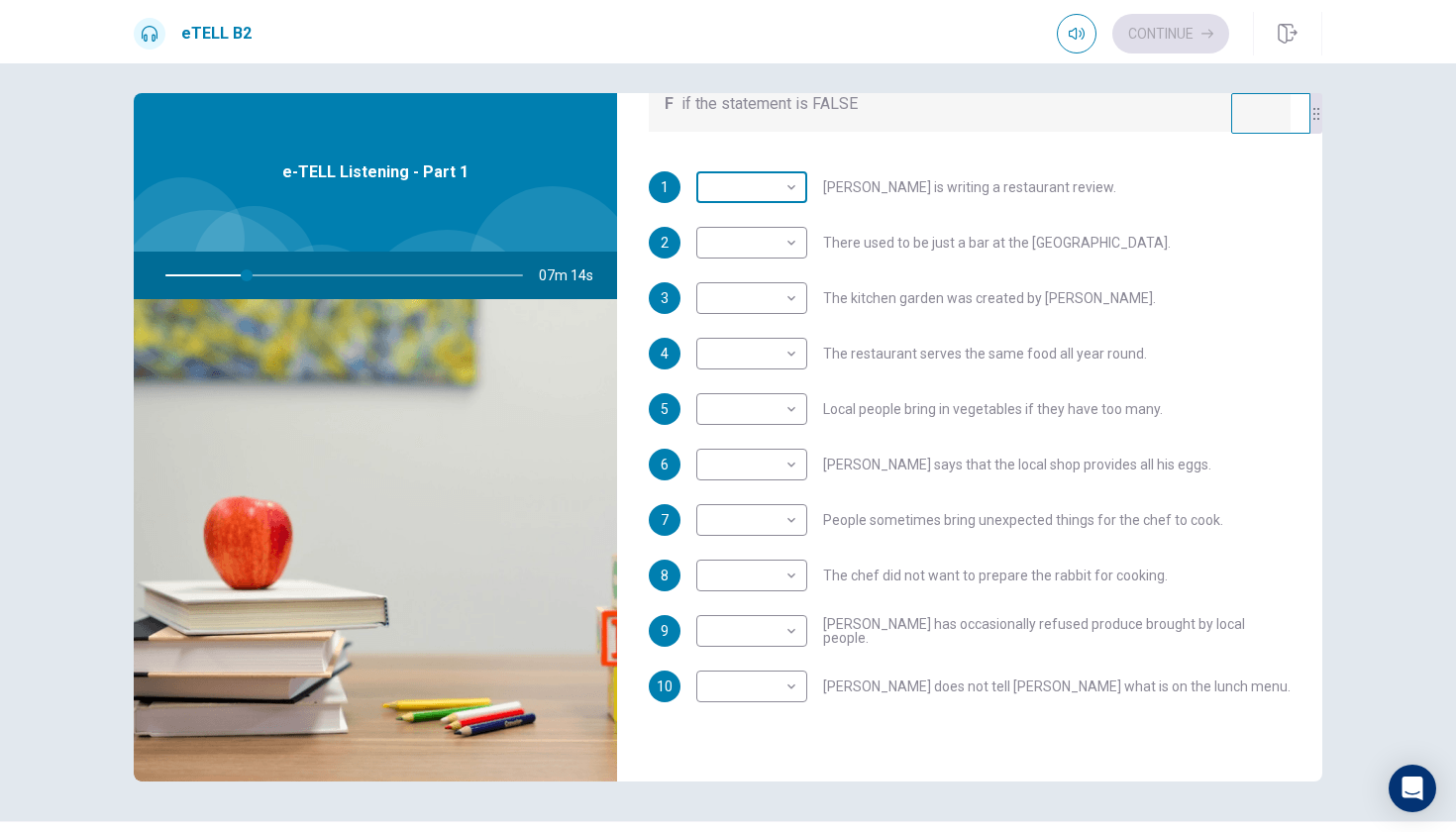 click on "This site uses cookies, as explained in our  Privacy Policy . If you agree to the use of cookies, please click the Accept button and continue to browse our site.   Privacy Policy Accept   eTELL B2 Continue Continue Question 1 For questions 1 – 10, mark each statement True (T) or False (F). You will hear Part One  TWICE.
You have one minute to read the questions for Part One.
Questions 1 - 10 T if the statement is TRUE F if the statement is FALSE 1 ​ ​ [PERSON_NAME] is writing a restaurant review. 2 ​ ​ There used to be just a bar at the [GEOGRAPHIC_DATA]. 3 ​ ​ The kitchen garden was created by [PERSON_NAME]. 4 ​ ​ The restaurant serves the same food all year round. 5 ​ ​ Local people bring in vegetables if they have too many. 6 ​ ​ [PERSON_NAME] says that the local shop provides all his eggs. 7 ​ ​ People sometimes bring unexpected things for the chef to cook. 8 ​ ​ The chef did not want to prepare the rabbit for cooking. 9 ​ ​ [PERSON_NAME] has occasionally refused produce brought by local people." at bounding box center (728, 416) 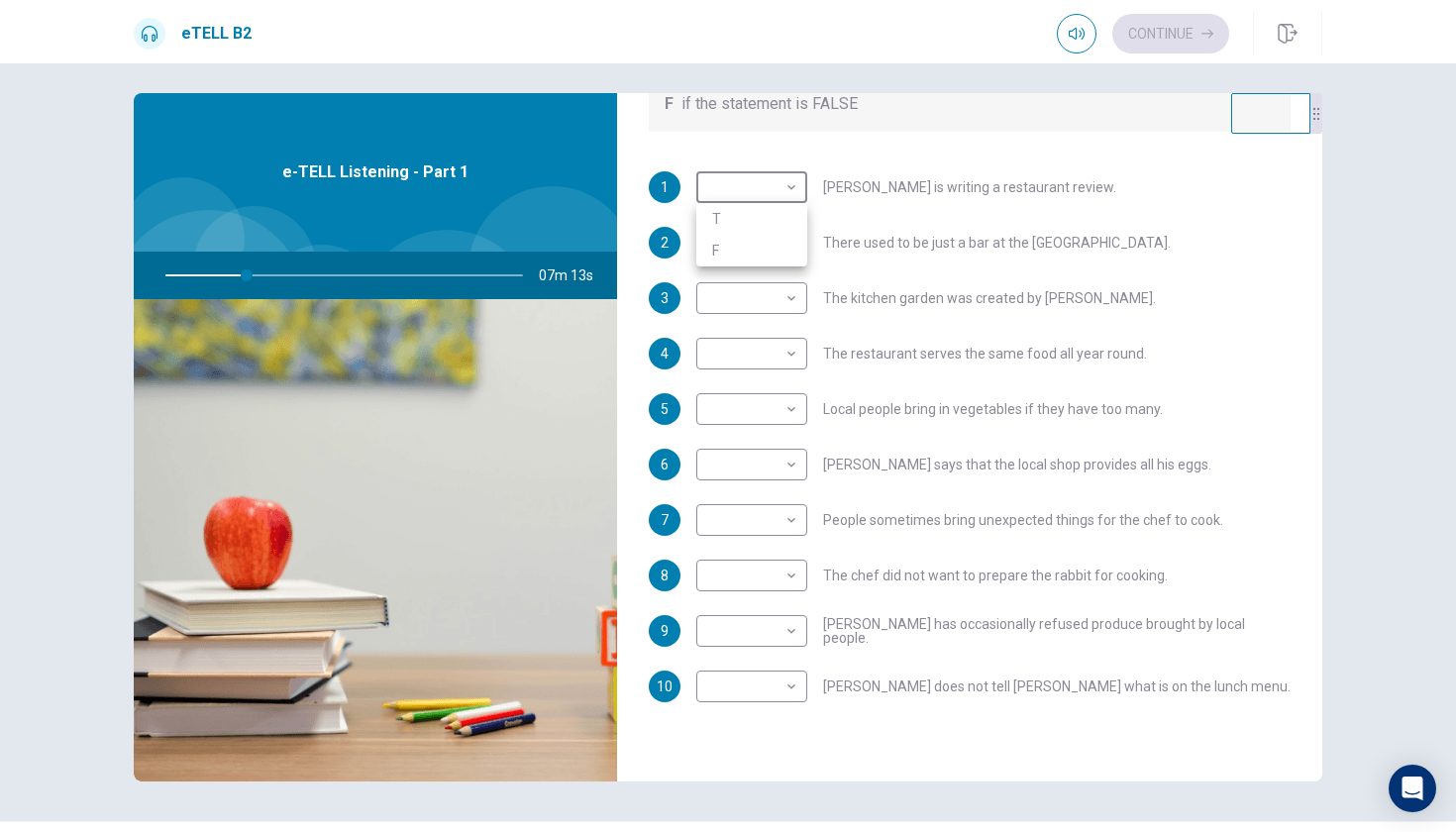 type on "**" 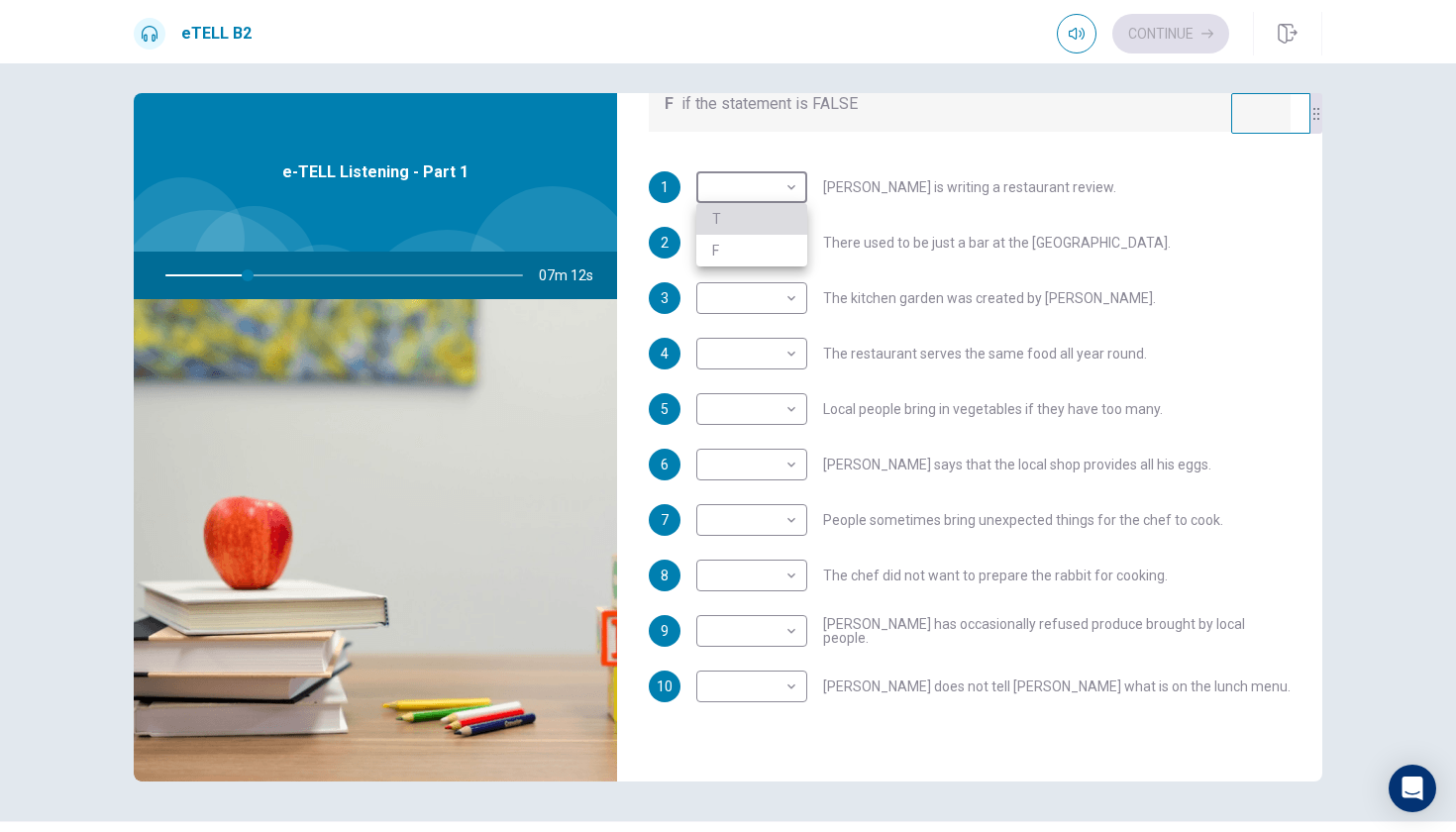 click on "T" at bounding box center [752, 219] 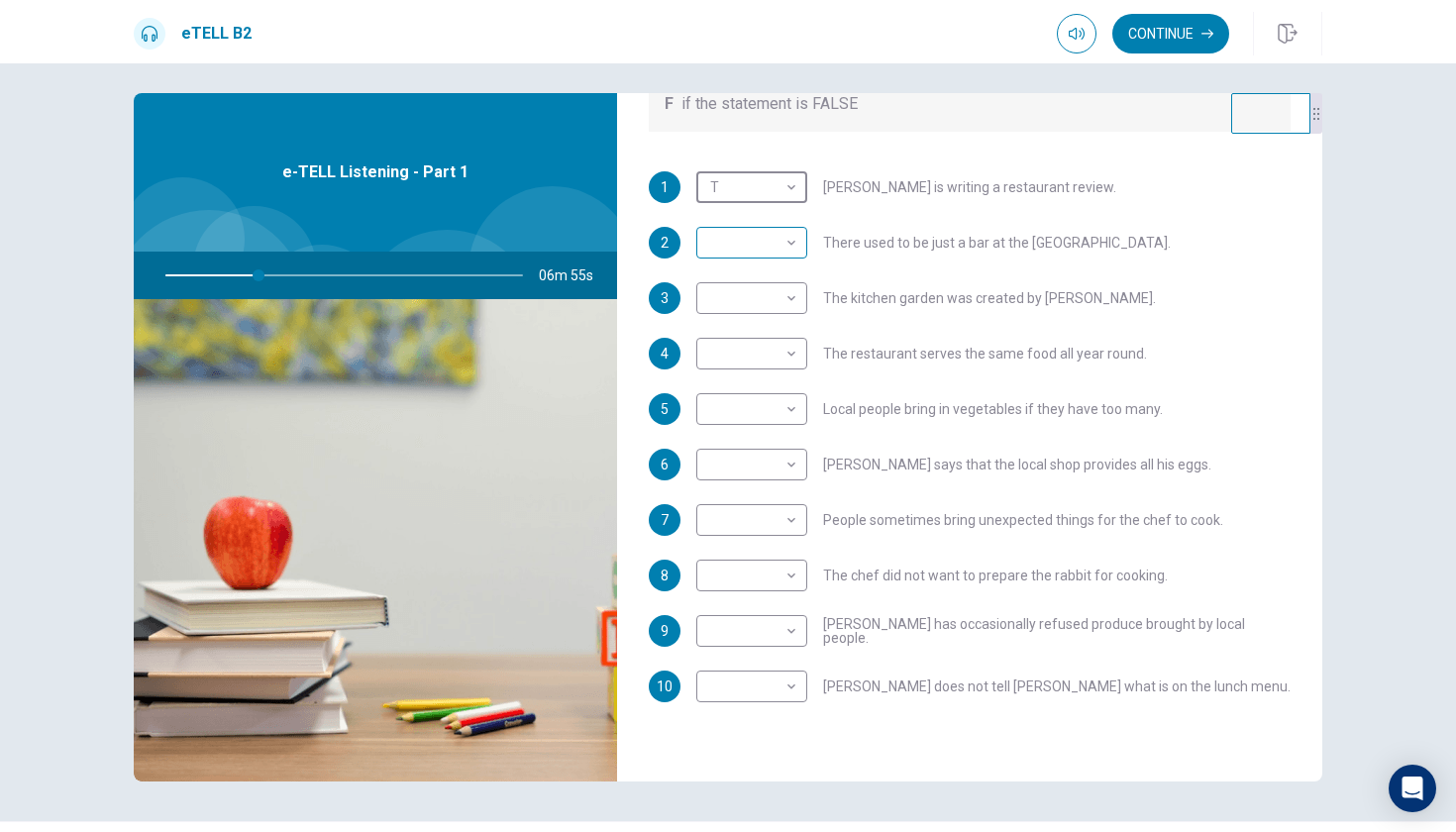 click on "This site uses cookies, as explained in our  Privacy Policy . If you agree to the use of cookies, please click the Accept button and continue to browse our site.   Privacy Policy Accept   eTELL B2 Continue Continue Question 1 For questions 1 – 10, mark each statement True (T) or False (F). You will hear Part One  TWICE.
You have one minute to read the questions for Part One.
Questions 1 - 10 T if the statement is TRUE F if the statement is FALSE 1 T * ​ [PERSON_NAME] is writing a restaurant review. 2 ​ ​ There used to be just a bar at the [GEOGRAPHIC_DATA]. 3 ​ ​ The kitchen garden was created by [PERSON_NAME]. 4 ​ ​ The restaurant serves the same food all year round. 5 ​ ​ Local people bring in vegetables if they have too many. 6 ​ ​ [PERSON_NAME] says that the local shop provides all his eggs. 7 ​ ​ People sometimes bring unexpected things for the chef to cook. 8 ​ ​ The chef did not want to prepare the rabbit for cooking. 9 ​ ​ [PERSON_NAME] has occasionally refused produce brought by local people." at bounding box center [728, 416] 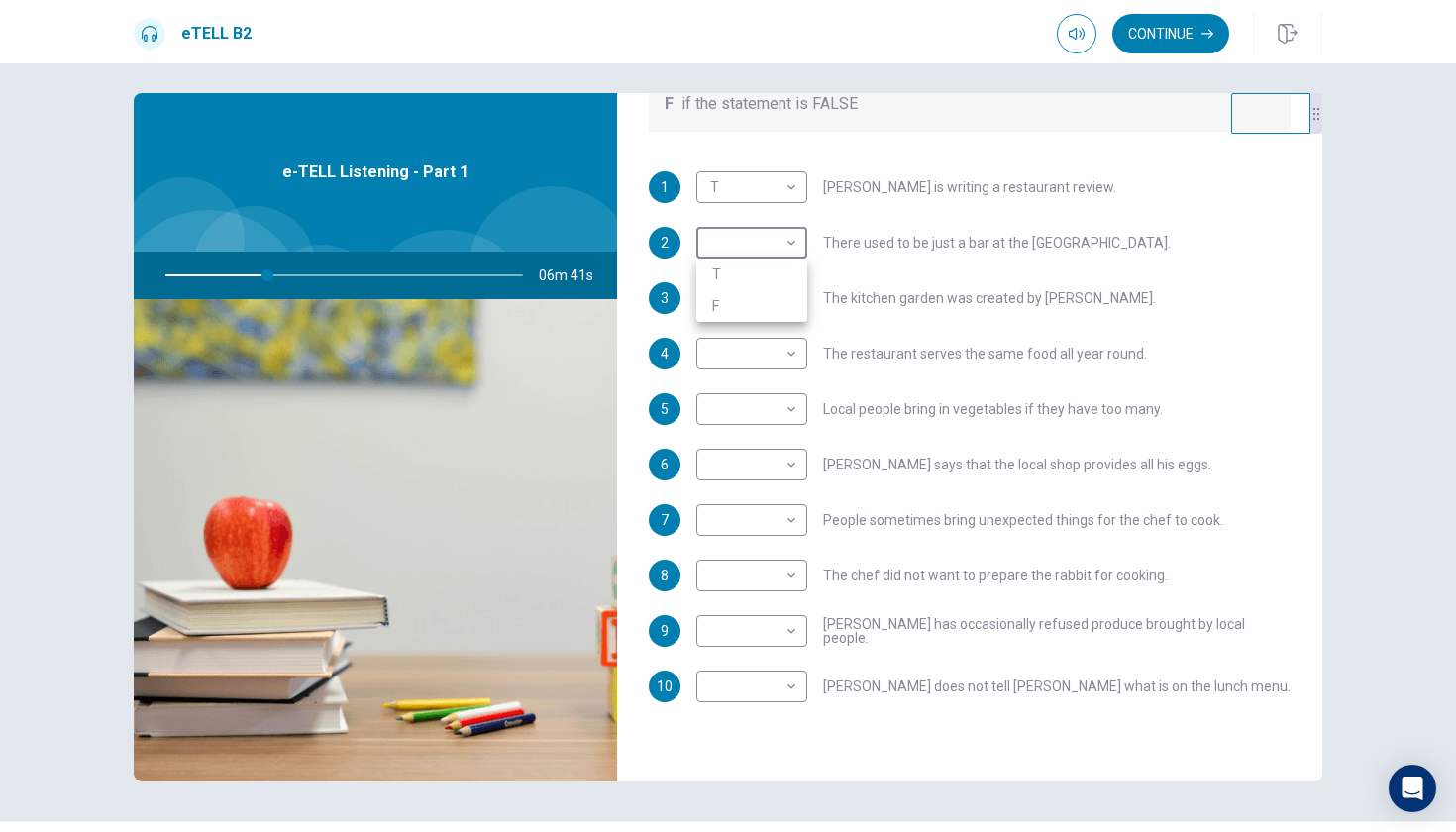 type on "**" 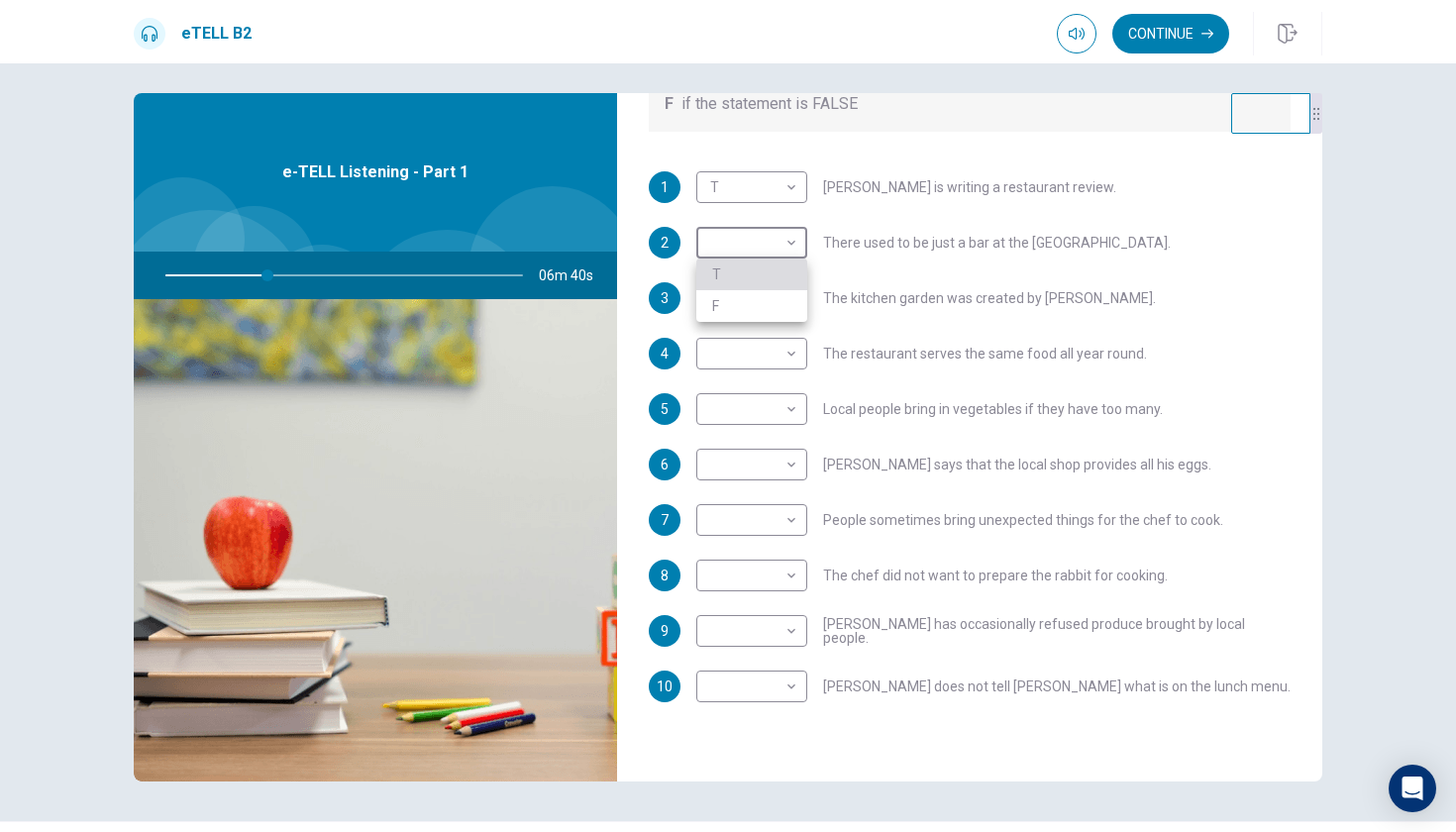 click on "T" at bounding box center [752, 274] 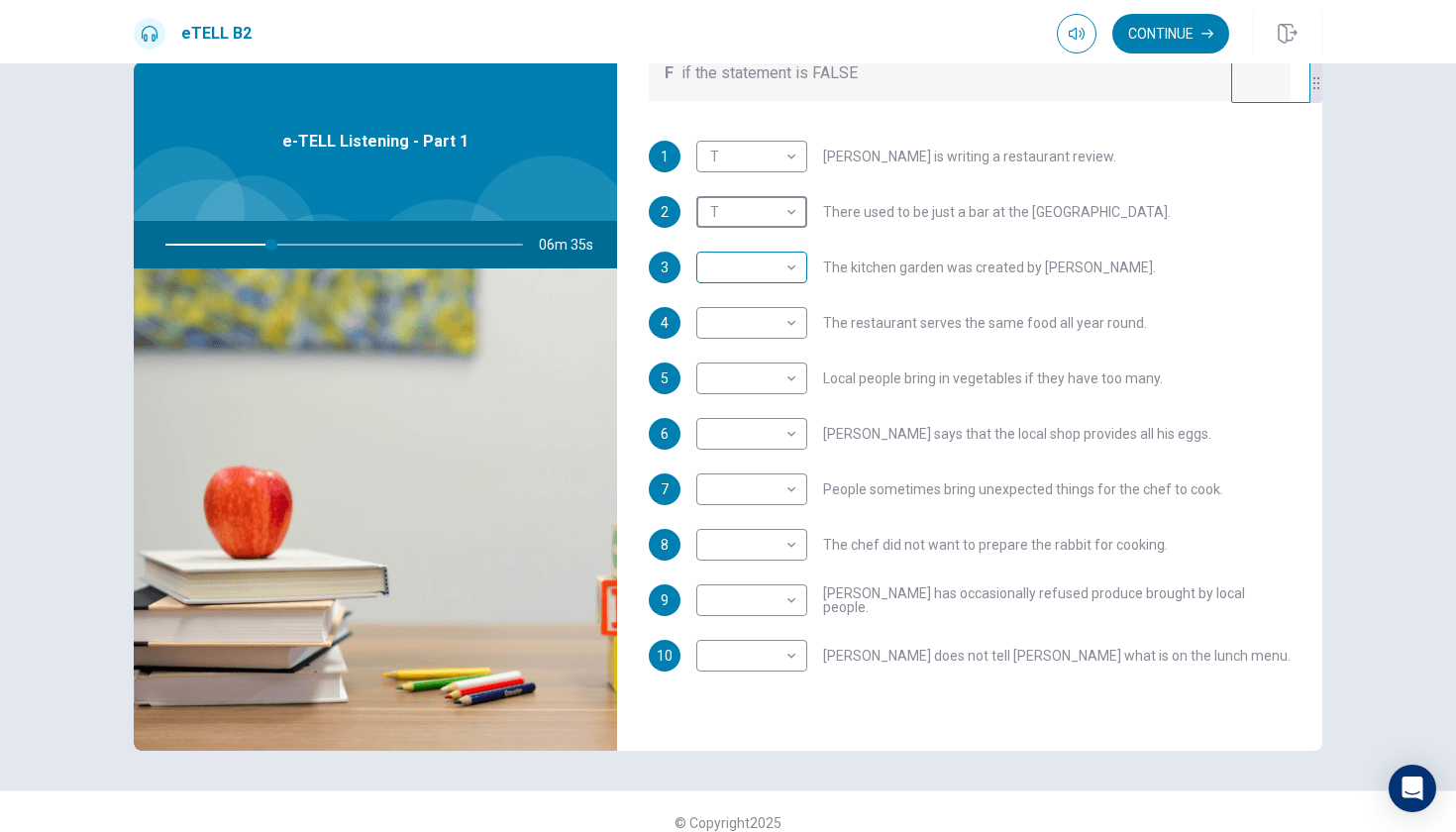 scroll, scrollTop: 43, scrollLeft: 0, axis: vertical 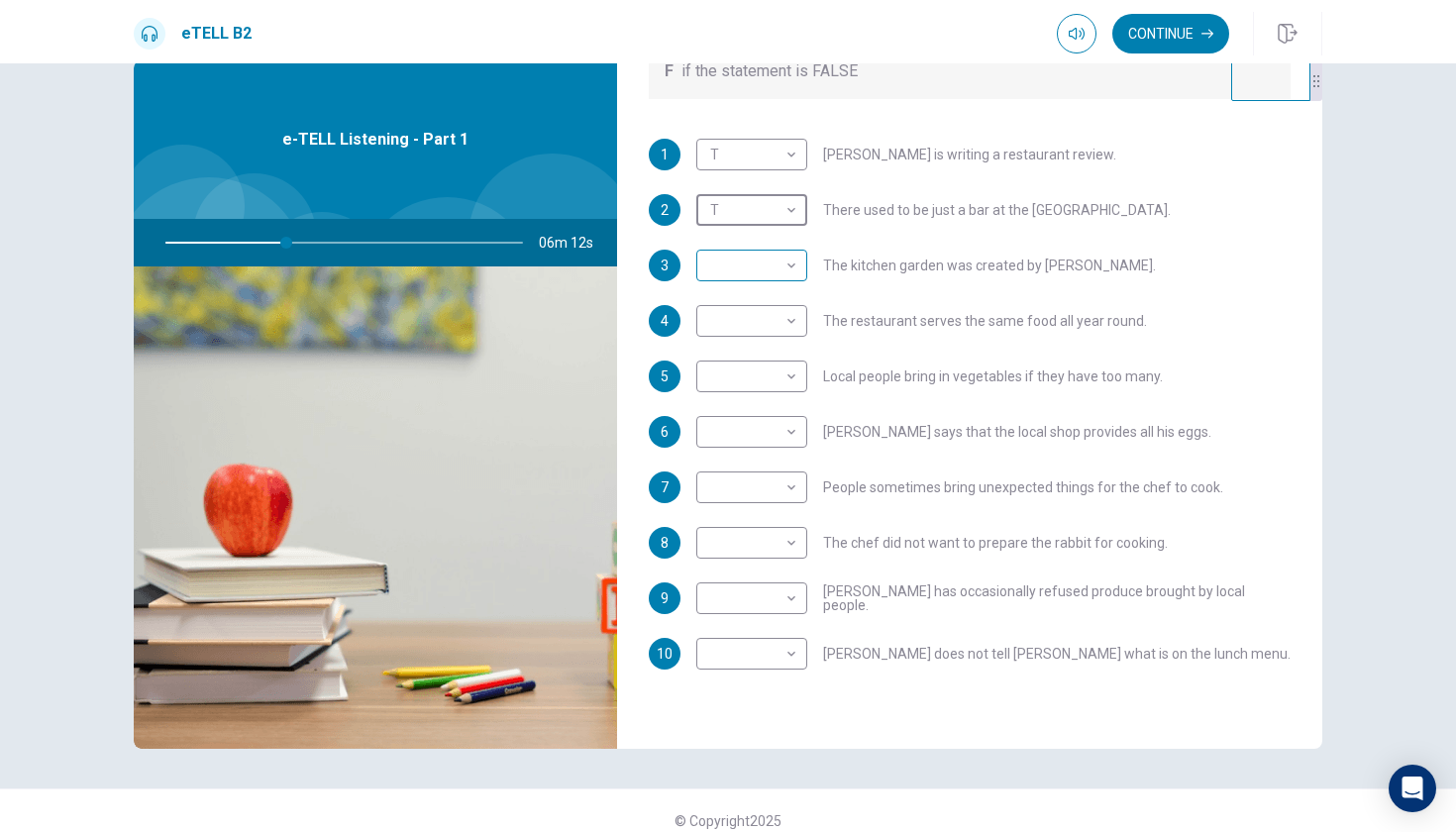 click on "This site uses cookies, as explained in our  Privacy Policy . If you agree to the use of cookies, please click the Accept button and continue to browse our site.   Privacy Policy Accept   eTELL B2 Continue Continue Question 1 For questions 1 – 10, mark each statement True (T) or False (F). You will hear Part One  TWICE.
You have one minute to read the questions for Part One.
Questions 1 - 10 T if the statement is TRUE F if the statement is FALSE 1 T * ​ [PERSON_NAME] is writing a restaurant review. 2 T * ​ There used to be just a bar at the [GEOGRAPHIC_DATA]. 3 ​ ​ The kitchen garden was created by [PERSON_NAME]. 4 ​ ​ The restaurant serves the same food all year round. 5 ​ ​ Local people bring in vegetables if they have too many. 6 ​ ​ [PERSON_NAME] says that the local shop provides all his eggs. 7 ​ ​ People sometimes bring unexpected things for the chef to cook. 8 ​ ​ The chef did not want to prepare the rabbit for cooking. 9 ​ ​ [PERSON_NAME] has occasionally refused produce brought by local people." at bounding box center [728, 416] 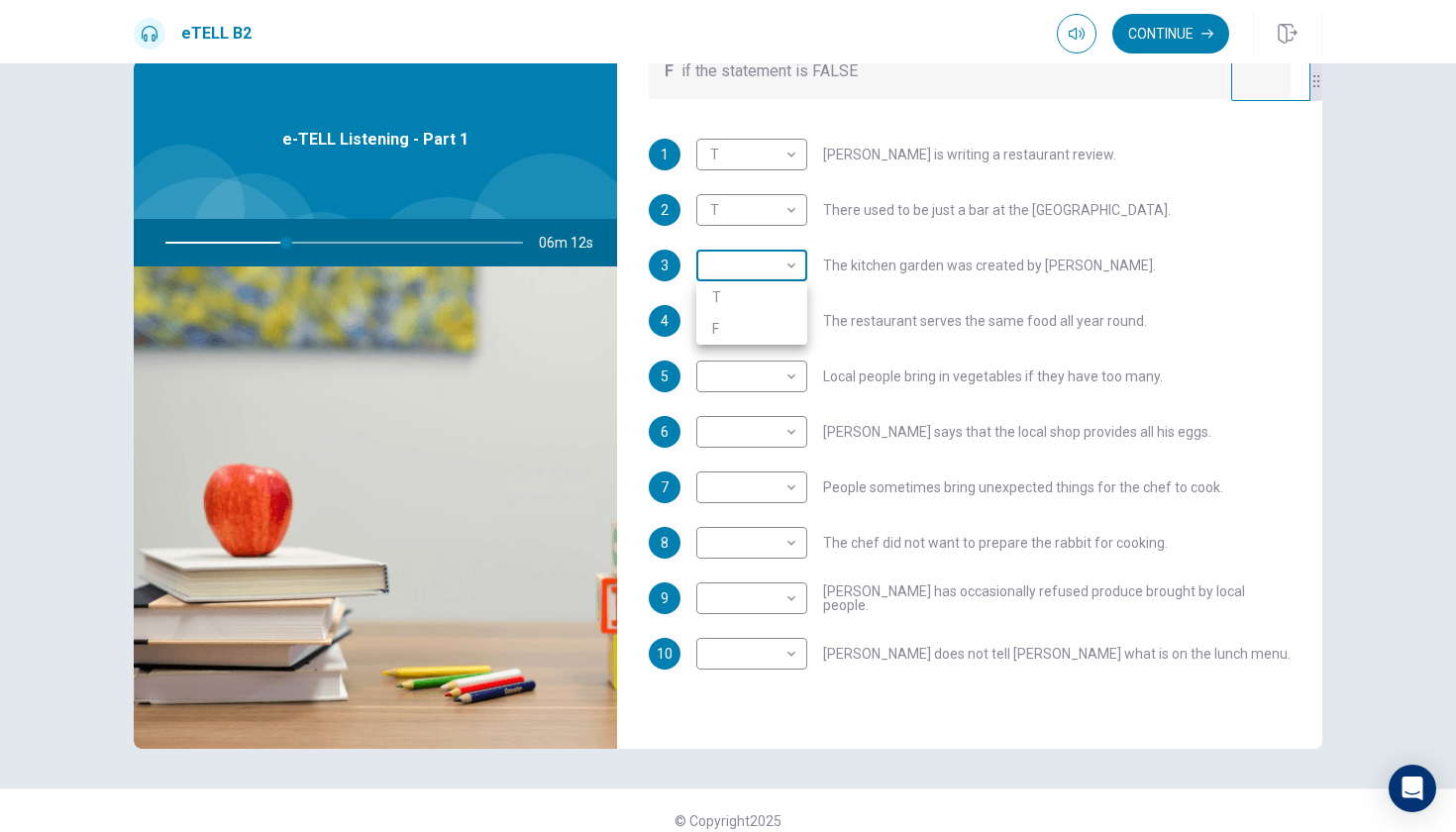 type on "**" 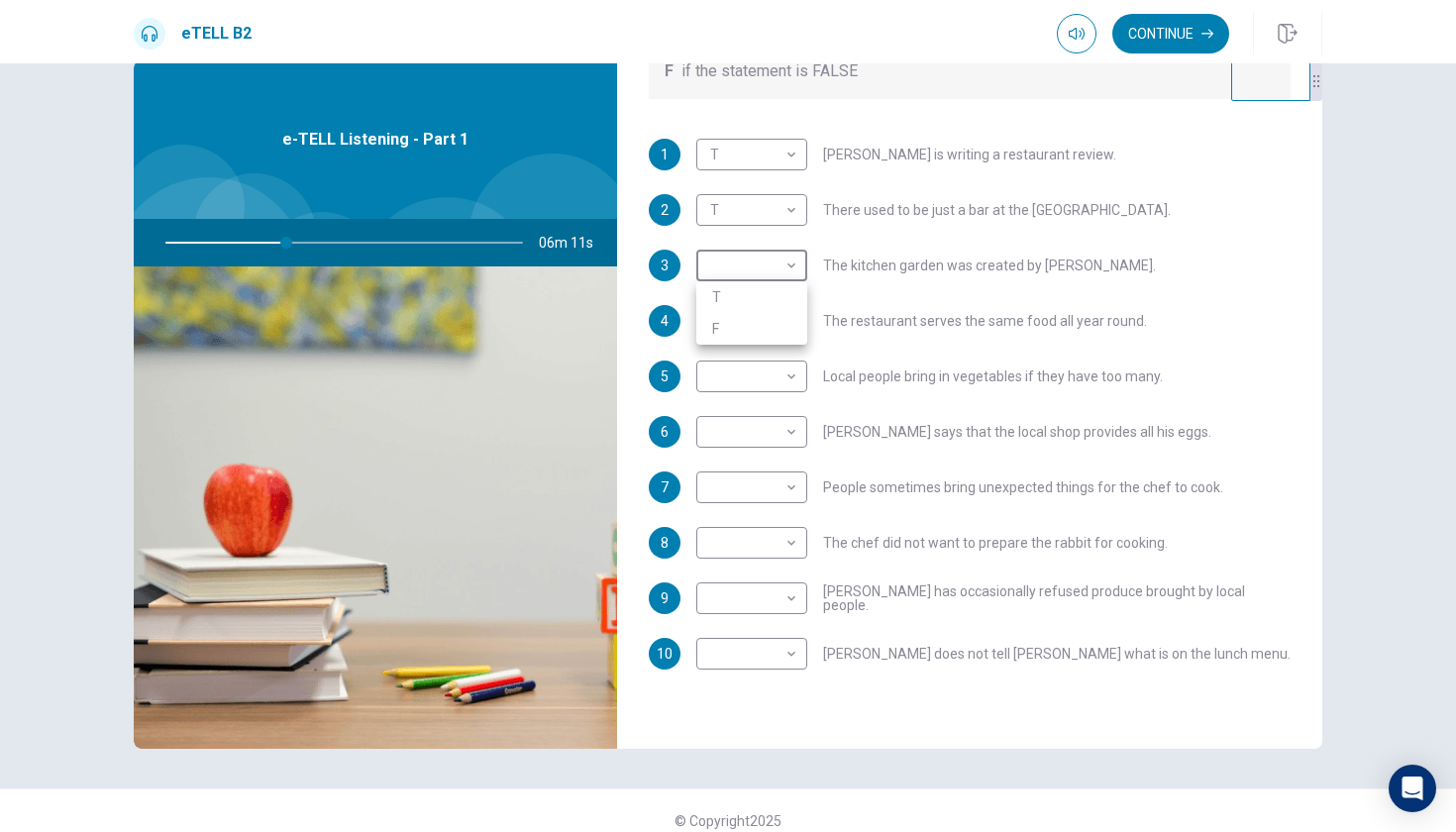 click on "F" at bounding box center [752, 329] 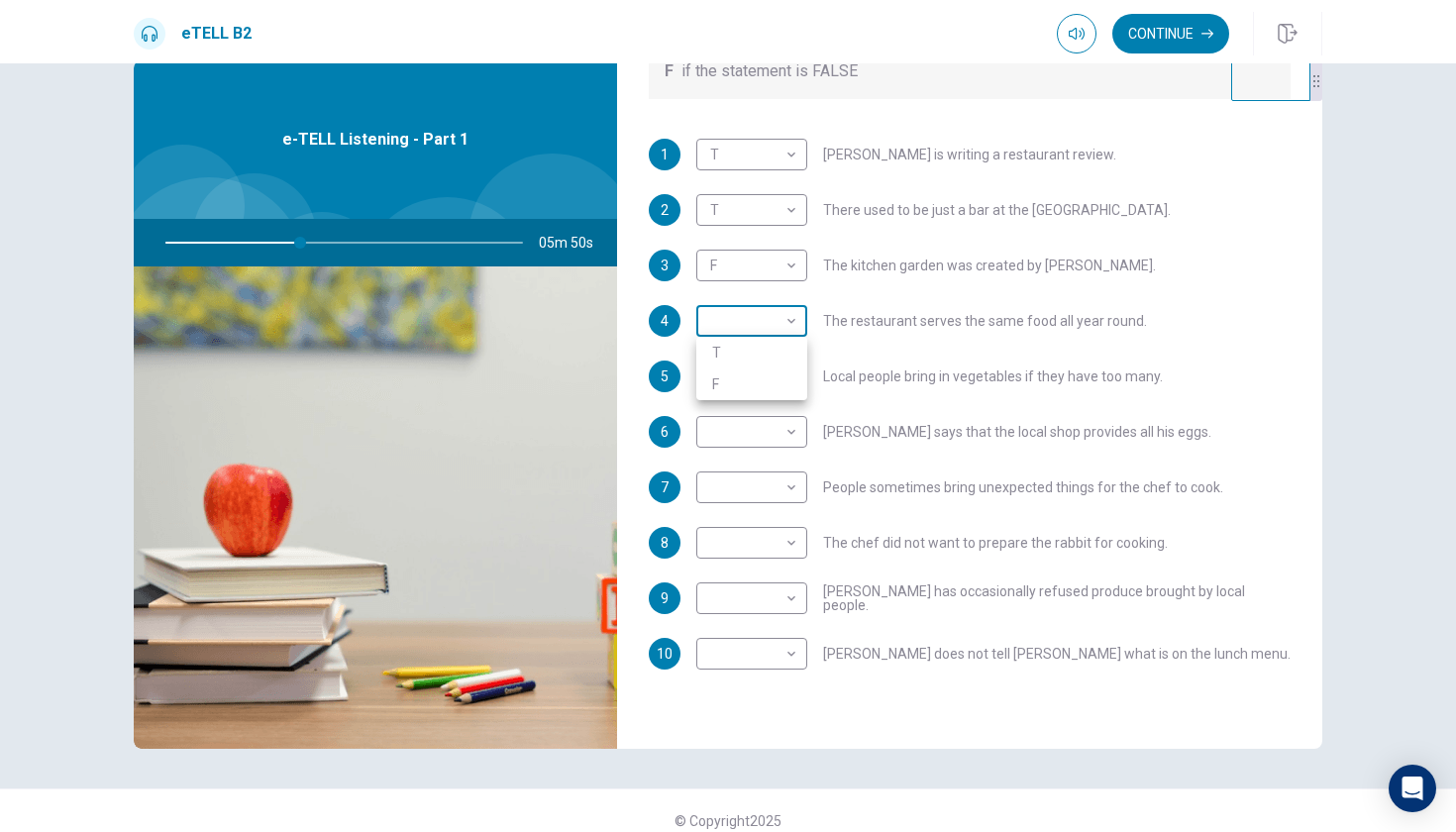 click on "This site uses cookies, as explained in our  Privacy Policy . If you agree to the use of cookies, please click the Accept button and continue to browse our site.   Privacy Policy Accept   eTELL B2 Continue Continue Question 1 For questions 1 – 10, mark each statement True (T) or False (F). You will hear Part One  TWICE.
You have one minute to read the questions for Part One.
Questions 1 - 10 T if the statement is TRUE F if the statement is FALSE 1 T * ​ [PERSON_NAME] is writing a restaurant review. 2 T * ​ There used to be just a bar at the [GEOGRAPHIC_DATA]. 3 F * ​ The kitchen garden was created by [PERSON_NAME]. 4 ​ ​ The restaurant serves the same food all year round. 5 ​ ​ Local people bring in vegetables if they have too many. 6 ​ ​ [PERSON_NAME] says that the local shop provides all his eggs. 7 ​ ​ People sometimes bring unexpected things for the chef to cook. 8 ​ ​ The chef did not want to prepare the rabbit for cooking. 9 ​ ​ [PERSON_NAME] has occasionally refused produce brought by local people." at bounding box center [728, 416] 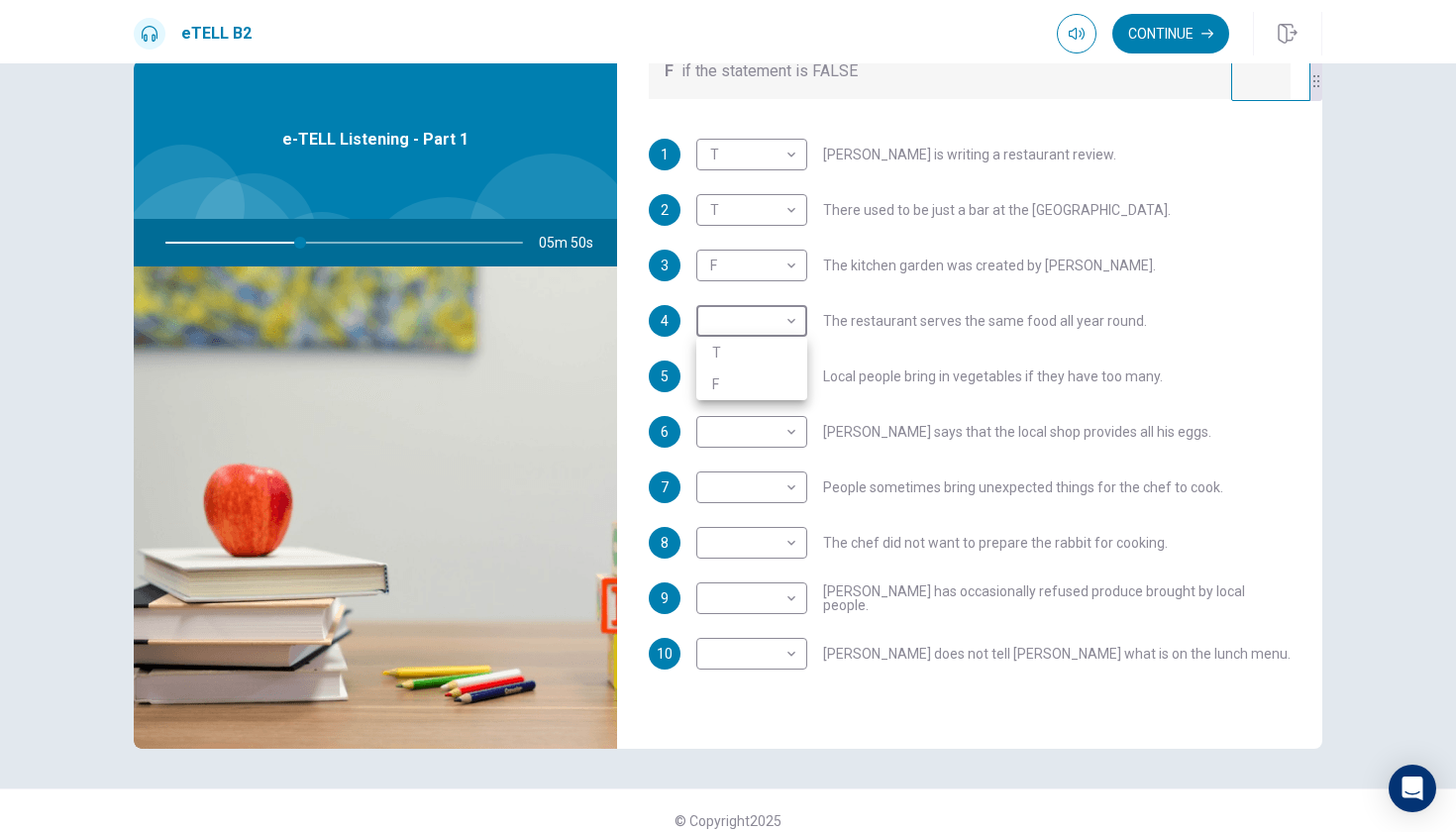 type on "**" 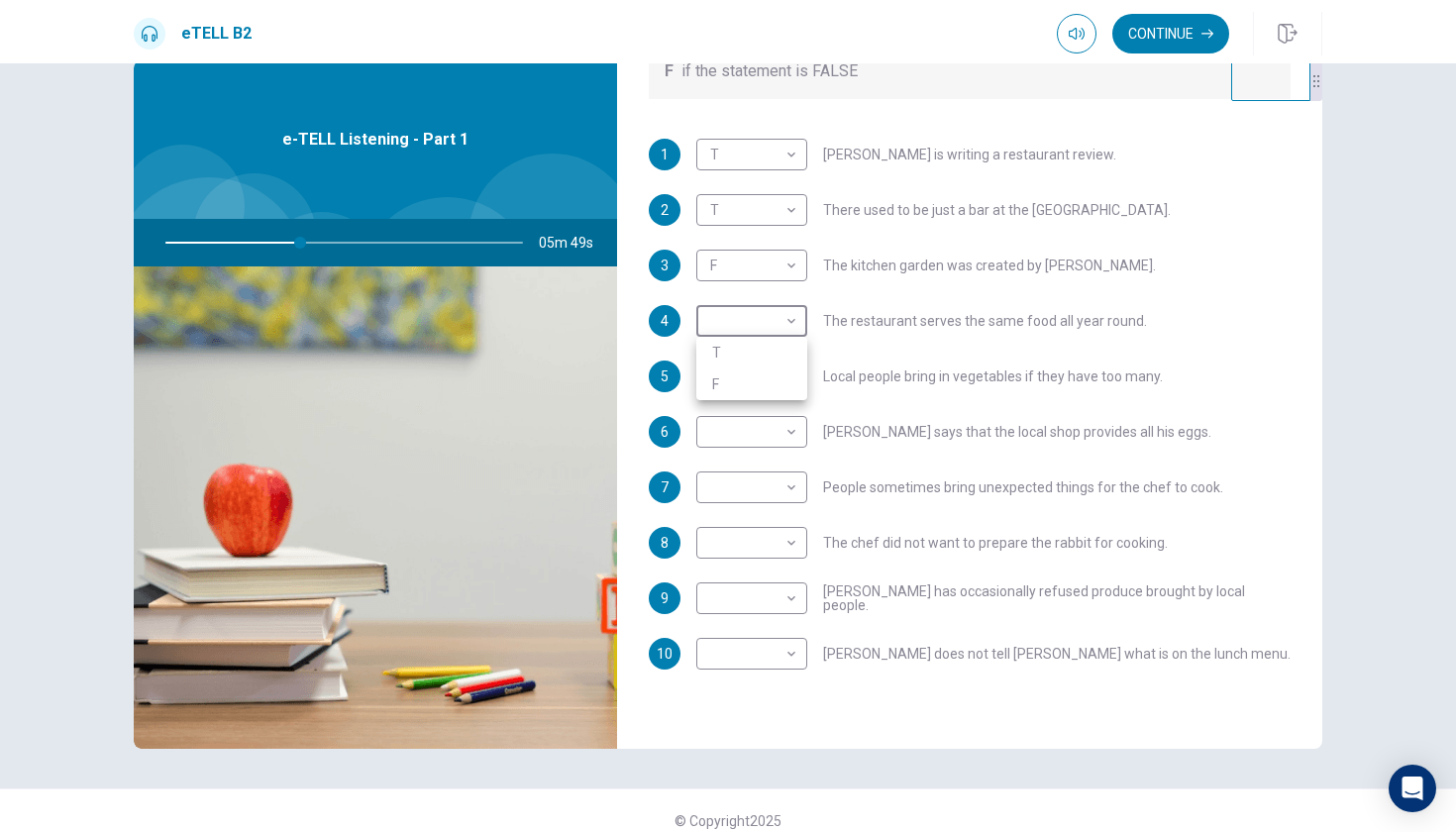 click on "F" at bounding box center (752, 384) 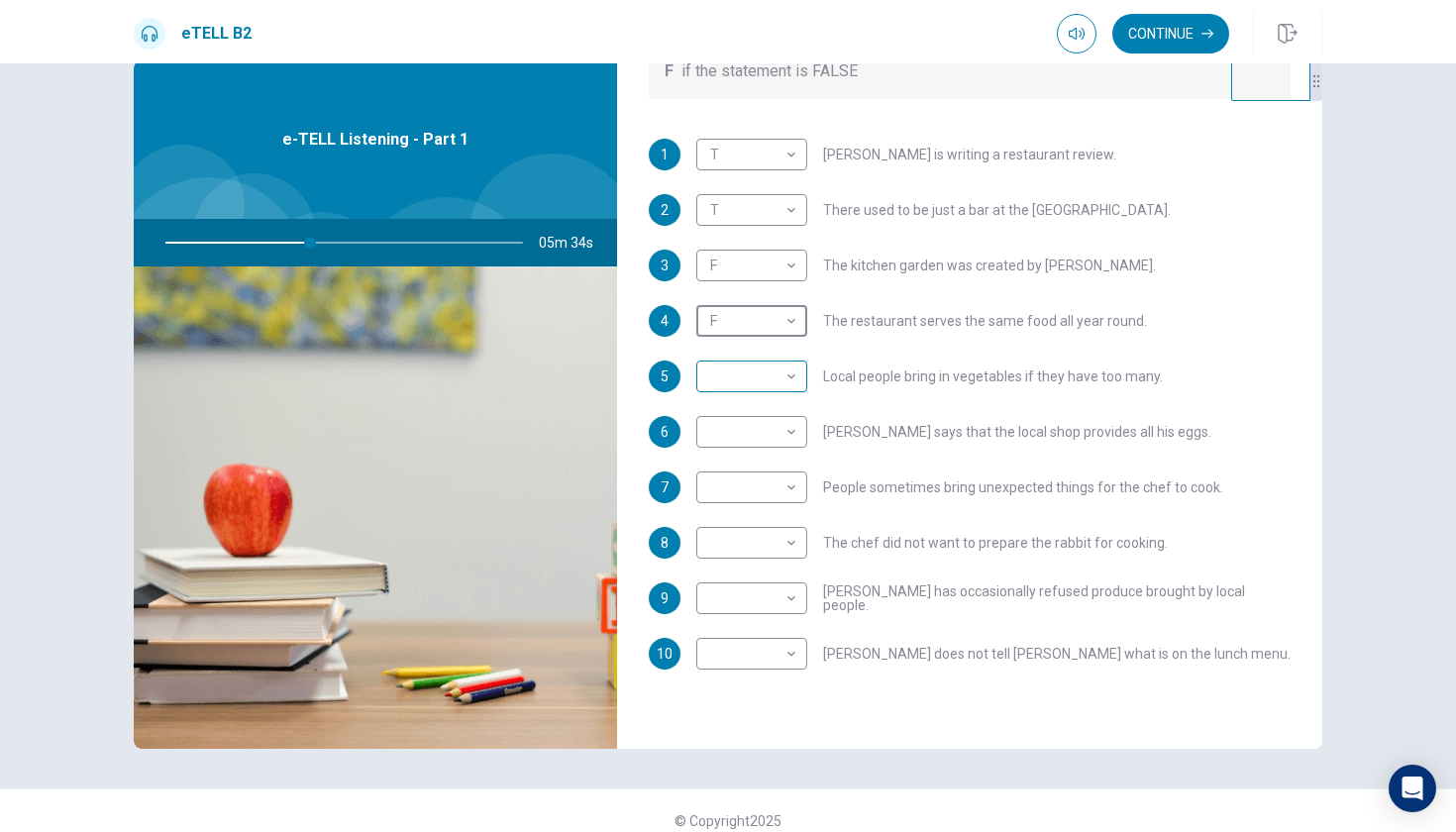 click on "This site uses cookies, as explained in our  Privacy Policy . If you agree to the use of cookies, please click the Accept button and continue to browse our site.   Privacy Policy Accept   eTELL B2 Continue Continue Question 1 For questions 1 – 10, mark each statement True (T) or False (F). You will hear Part One  TWICE.
You have one minute to read the questions for Part One.
Questions 1 - 10 T if the statement is TRUE F if the statement is FALSE 1 T * ​ [PERSON_NAME] is writing a restaurant review. 2 T * ​ There used to be just a bar at the [GEOGRAPHIC_DATA]. 3 F * ​ The kitchen garden was created by [PERSON_NAME]. 4 F * ​ The restaurant serves the same food all year round. 5 ​ ​ Local people bring in vegetables if they have too many. 6 ​ ​ [PERSON_NAME] says that the local shop provides all his eggs. 7 ​ ​ People sometimes bring unexpected things for the chef to cook. 8 ​ ​ The chef did not want to prepare the rabbit for cooking. 9 ​ ​ [PERSON_NAME] has occasionally refused produce brought by local people." at bounding box center [728, 416] 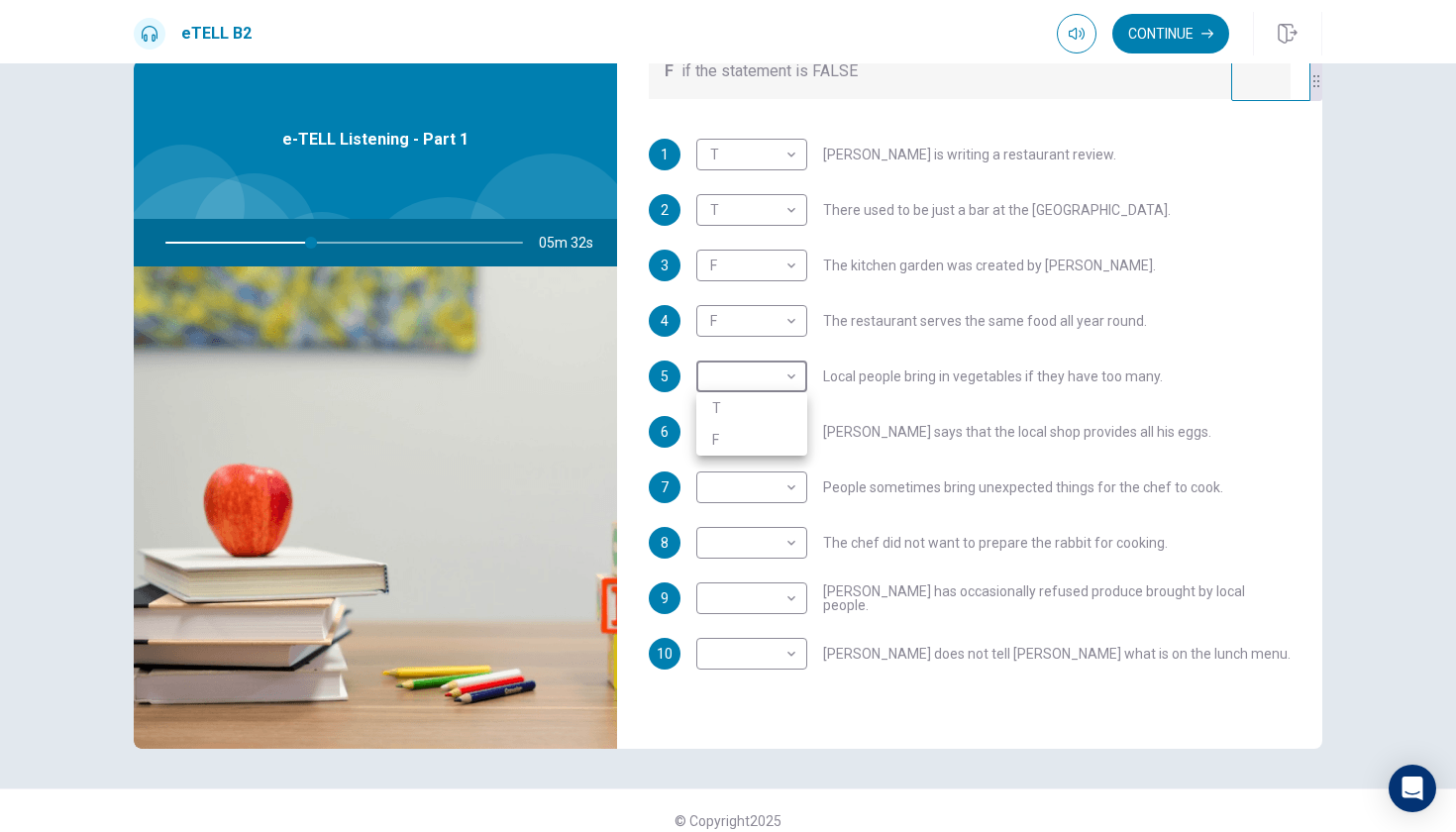 type on "**" 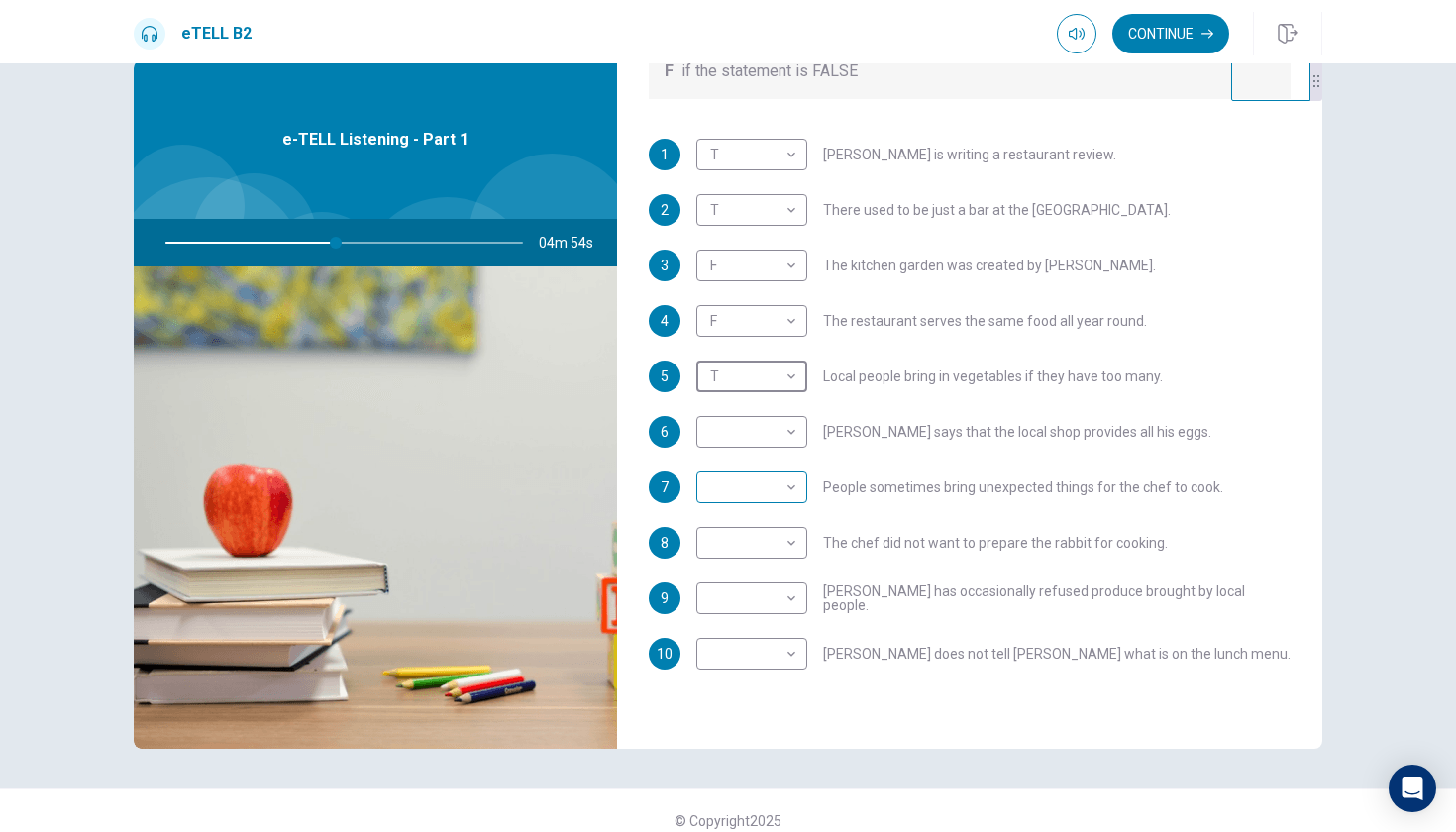 scroll, scrollTop: 350, scrollLeft: 0, axis: vertical 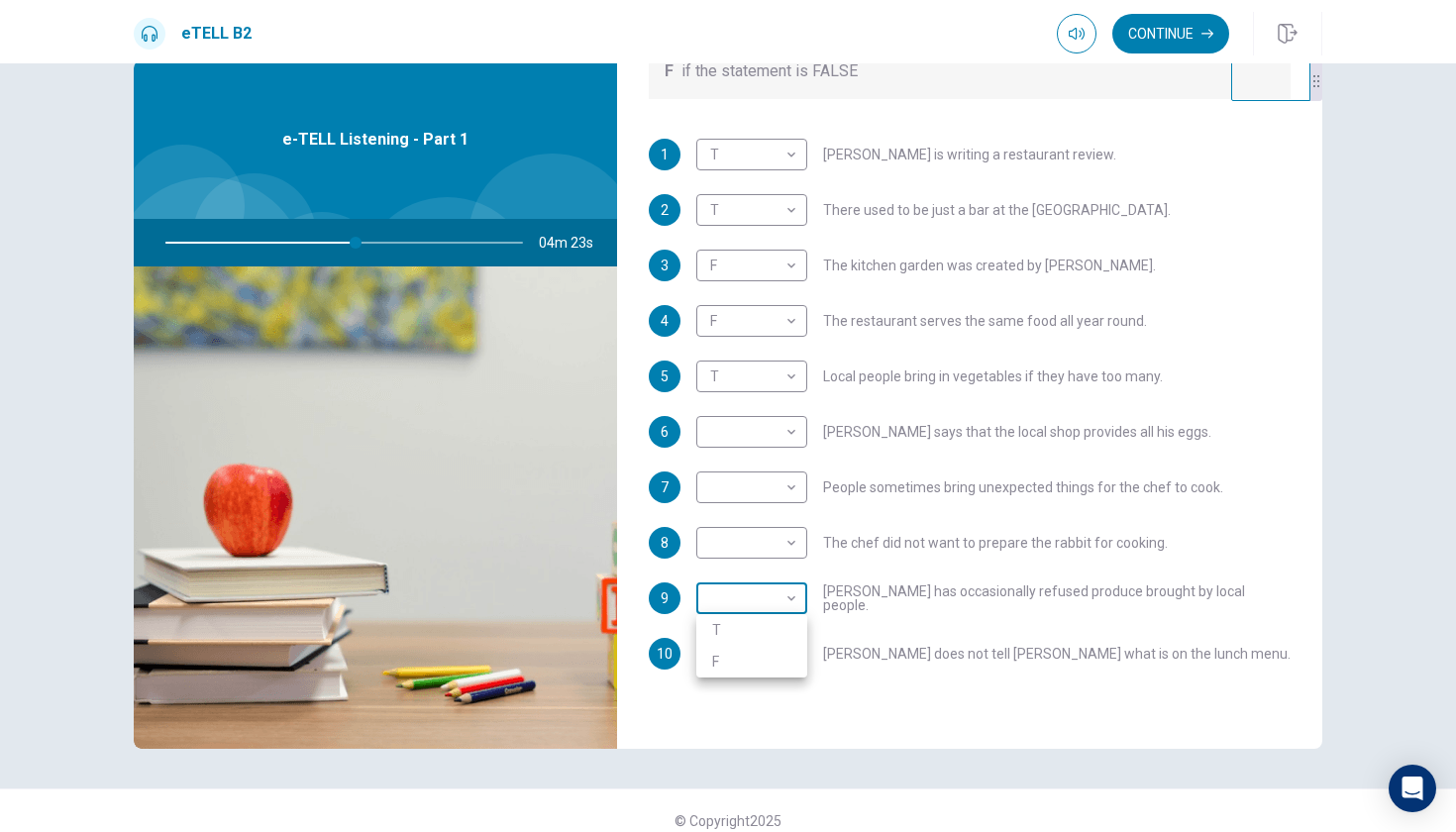 click on "This site uses cookies, as explained in our  Privacy Policy . If you agree to the use of cookies, please click the Accept button and continue to browse our site.   Privacy Policy Accept   eTELL B2 Continue Continue Question 1 For questions 1 – 10, mark each statement True (T) or False (F). You will hear Part One  TWICE.
You have one minute to read the questions for Part One.
Questions 1 - 10 T if the statement is TRUE F if the statement is FALSE 1 T * ​ [PERSON_NAME] is writing a restaurant review. 2 T * ​ There used to be just a bar at the [GEOGRAPHIC_DATA]. 3 F * ​ The kitchen garden was created by [PERSON_NAME]. 4 F * ​ The restaurant serves the same food all year round. 5 T * ​ Local people bring in vegetables if they have too many. 6 ​ ​ [PERSON_NAME] says that the local shop provides all his eggs. 7 ​ ​ People sometimes bring unexpected things for the chef to cook. 8 ​ ​ The chef did not want to prepare the rabbit for cooking. 9 ​ ​ [PERSON_NAME] has occasionally refused produce brought by local people." at bounding box center [728, 416] 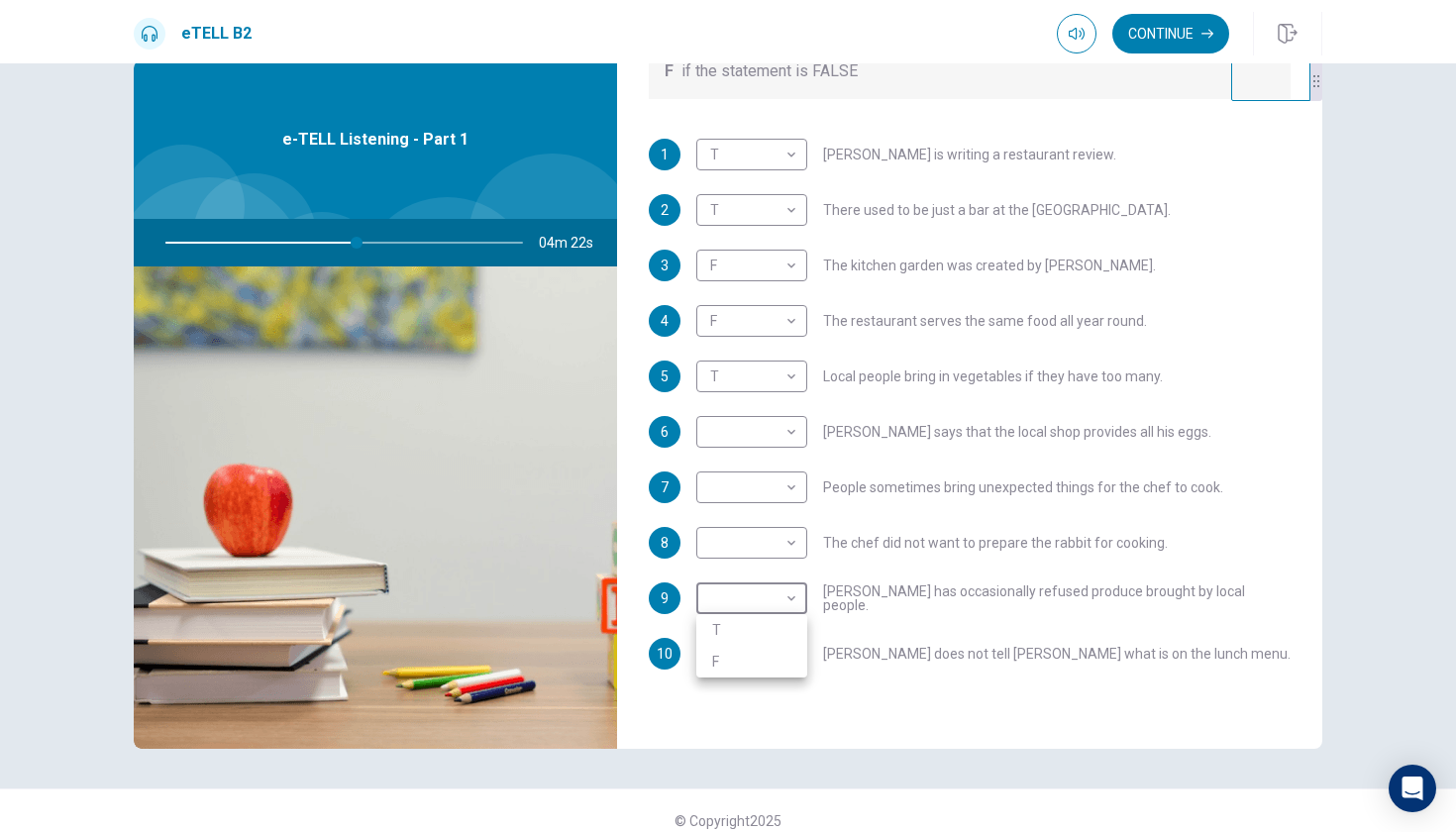 type on "**" 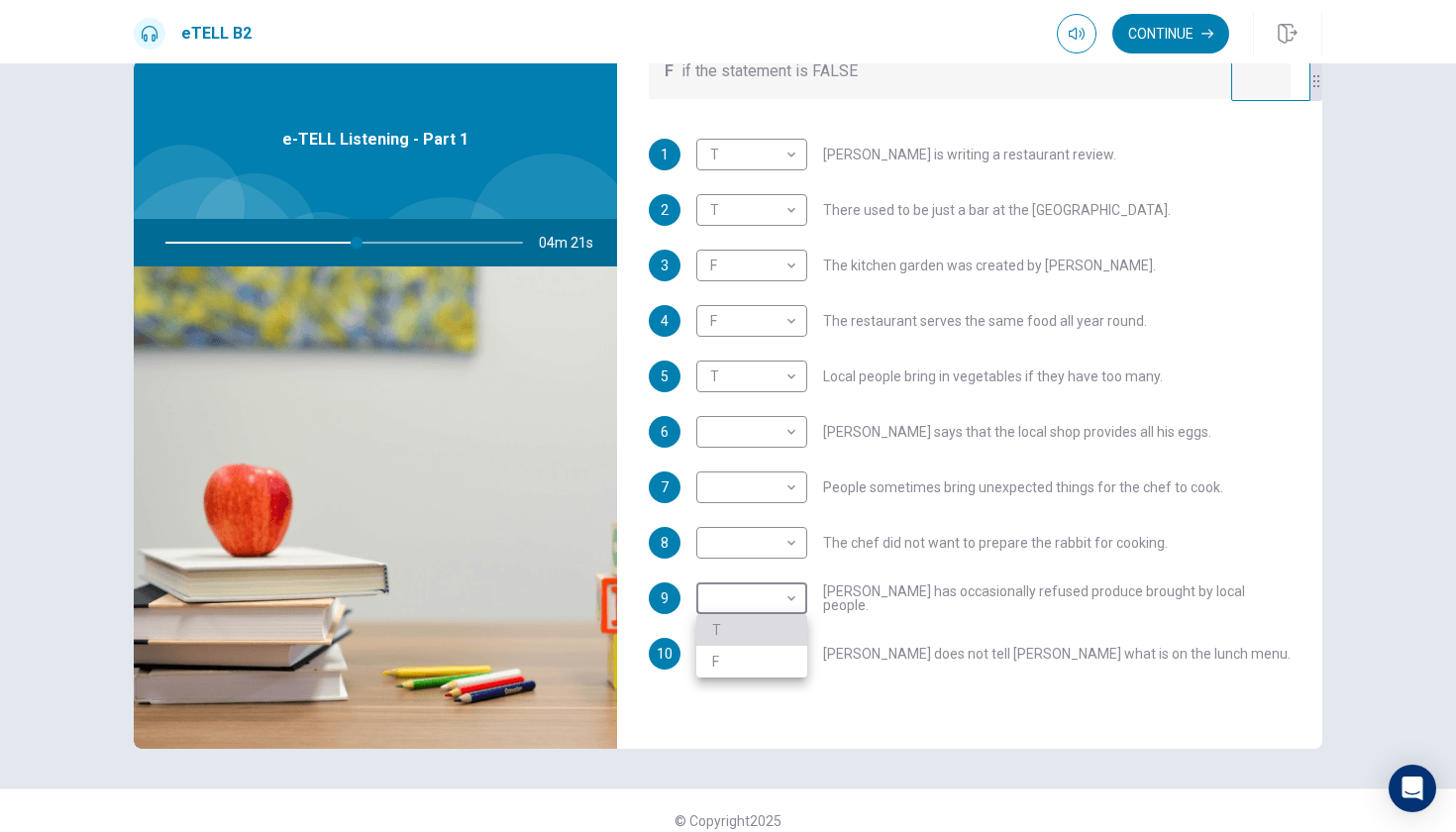 click on "T" at bounding box center [752, 630] 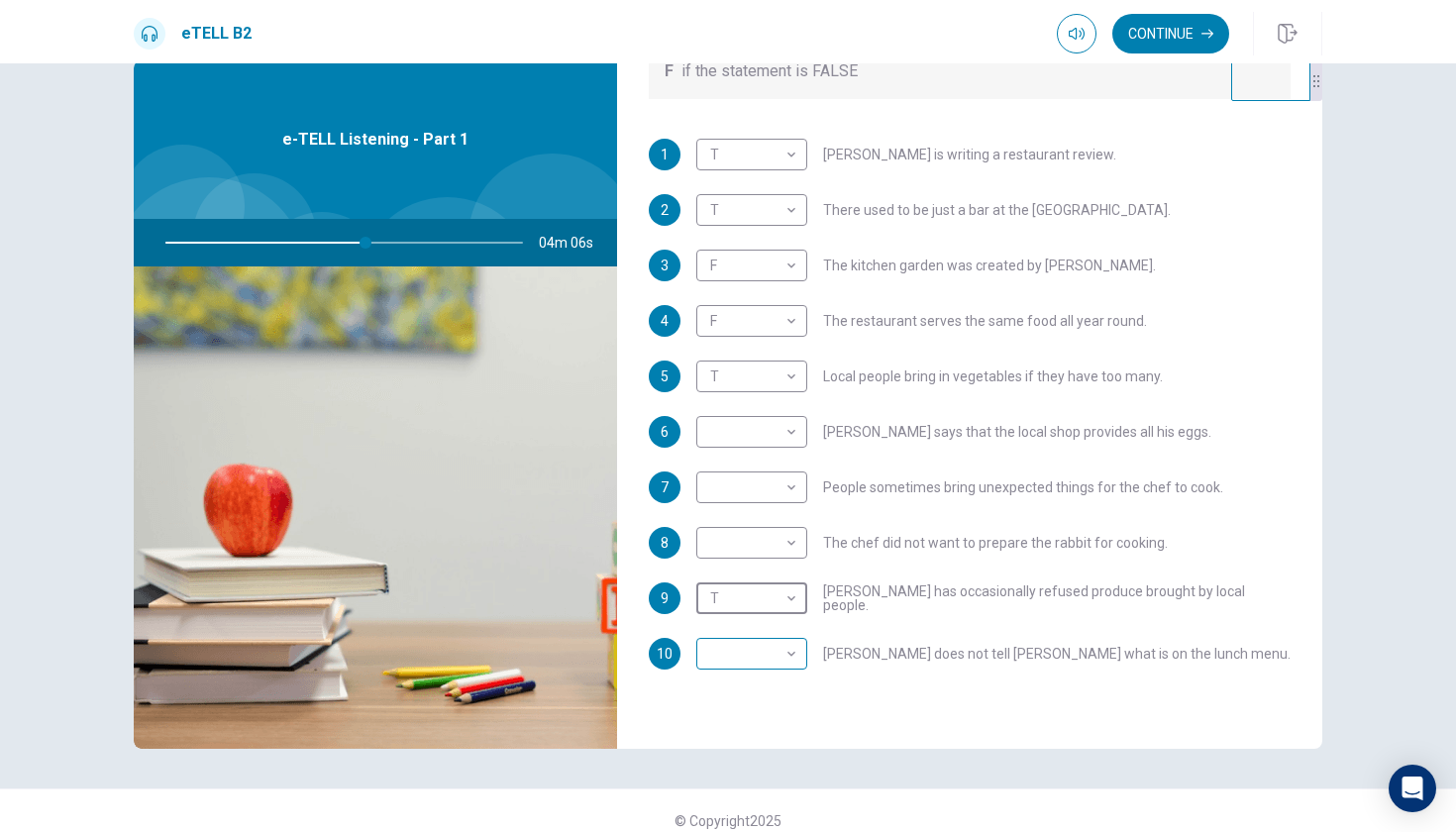 scroll, scrollTop: 350, scrollLeft: 0, axis: vertical 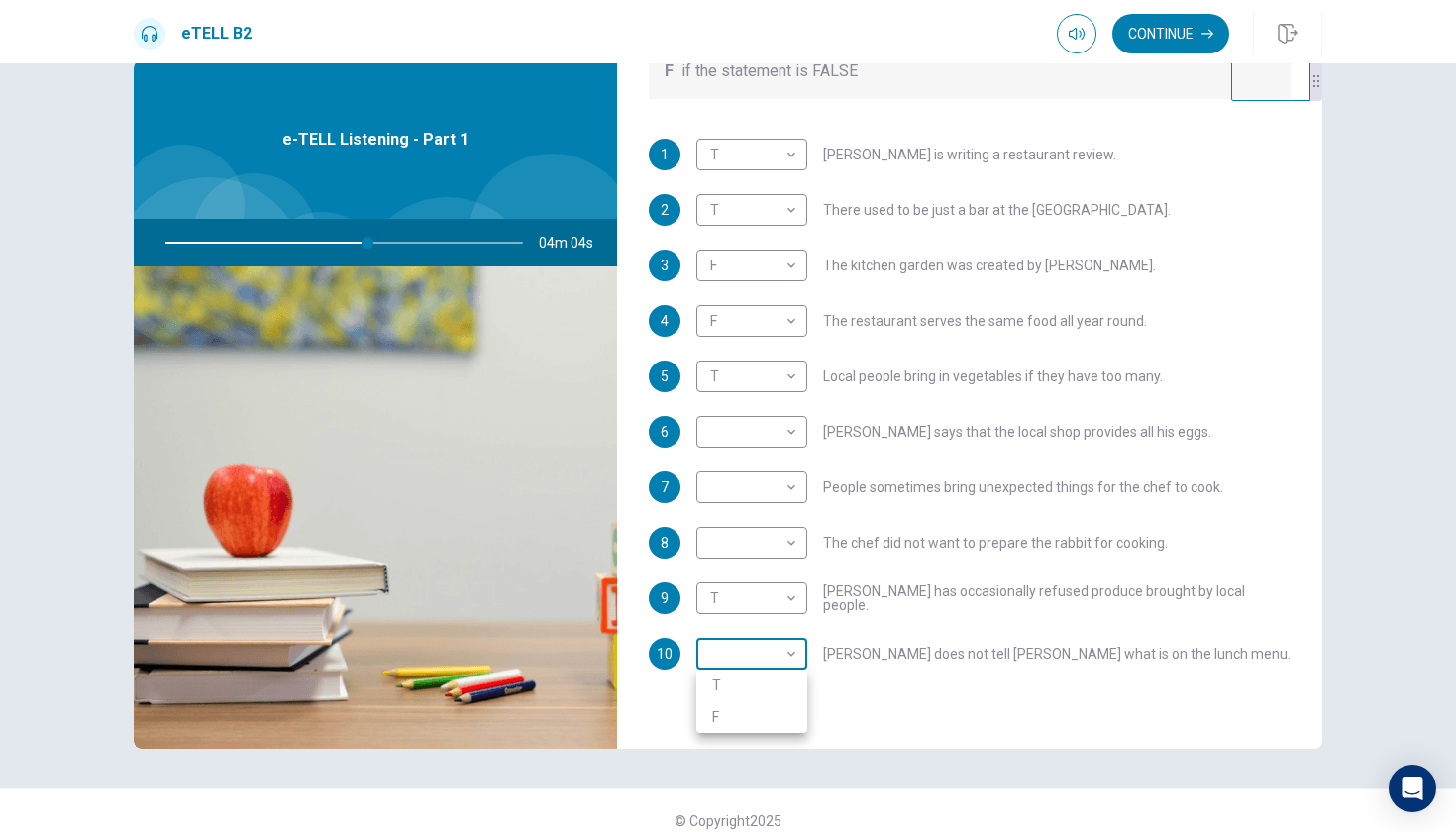click on "This site uses cookies, as explained in our  Privacy Policy . If you agree to the use of cookies, please click the Accept button and continue to browse our site.   Privacy Policy Accept   eTELL B2 Continue Continue Question 1 For questions 1 – 10, mark each statement True (T) or False (F). You will hear Part One  TWICE.
You have one minute to read the questions for Part One.
Questions 1 - 10 T if the statement is TRUE F if the statement is FALSE 1 T * ​ [PERSON_NAME] is writing a restaurant review. 2 T * ​ There used to be just a bar at the [GEOGRAPHIC_DATA]. 3 F * ​ The kitchen garden was created by [PERSON_NAME]. 4 F * ​ The restaurant serves the same food all year round. 5 T * ​ Local people bring in vegetables if they have too many. 6 ​ ​ [PERSON_NAME] says that the local shop provides all his eggs. 7 ​ ​ People sometimes bring unexpected things for the chef to cook. 8 ​ ​ The chef did not want to prepare the rabbit for cooking. 9 T * ​ [PERSON_NAME] has occasionally refused produce brought by local people." at bounding box center [728, 416] 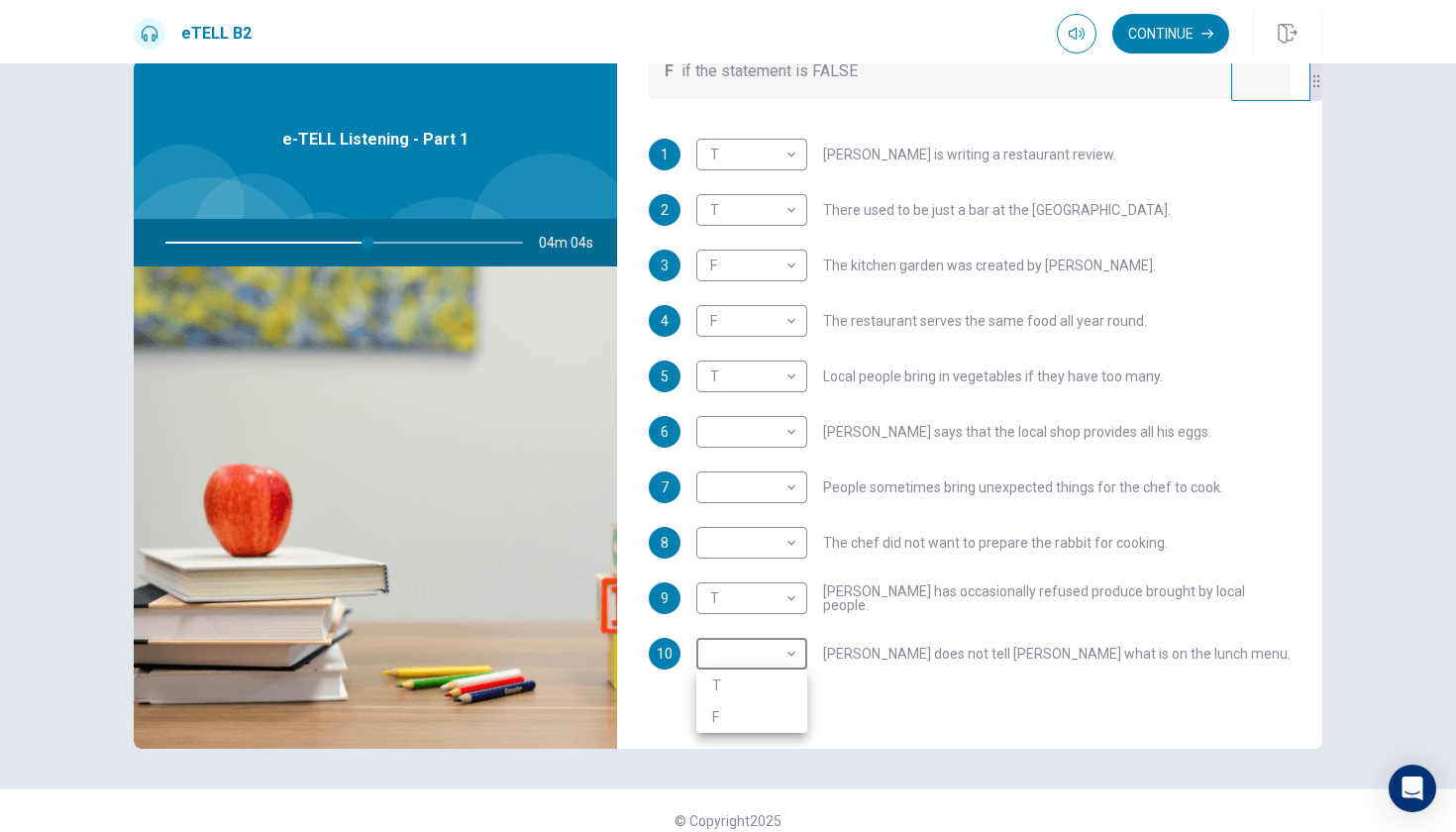 type on "**" 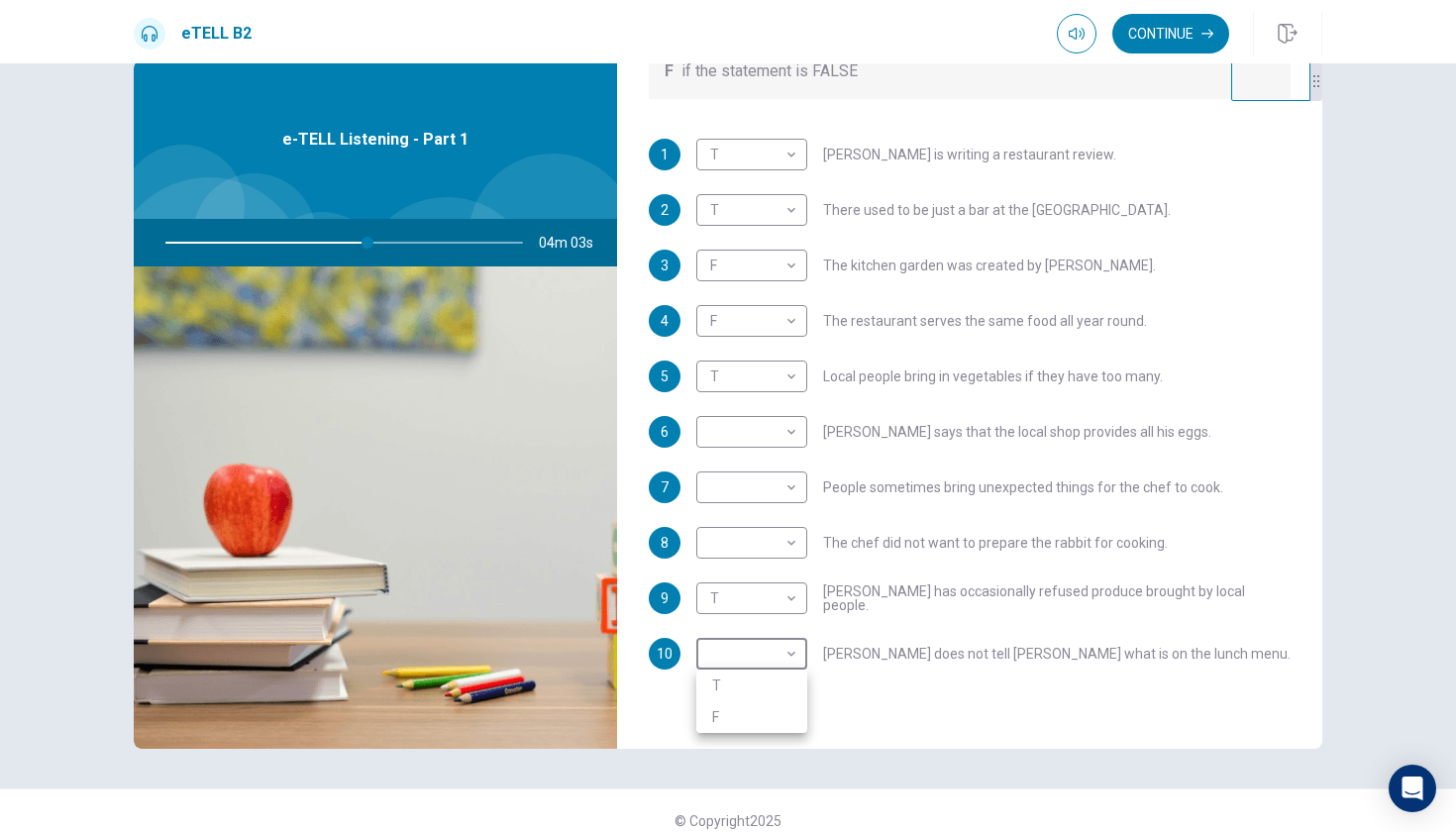 click on "T" at bounding box center (752, 685) 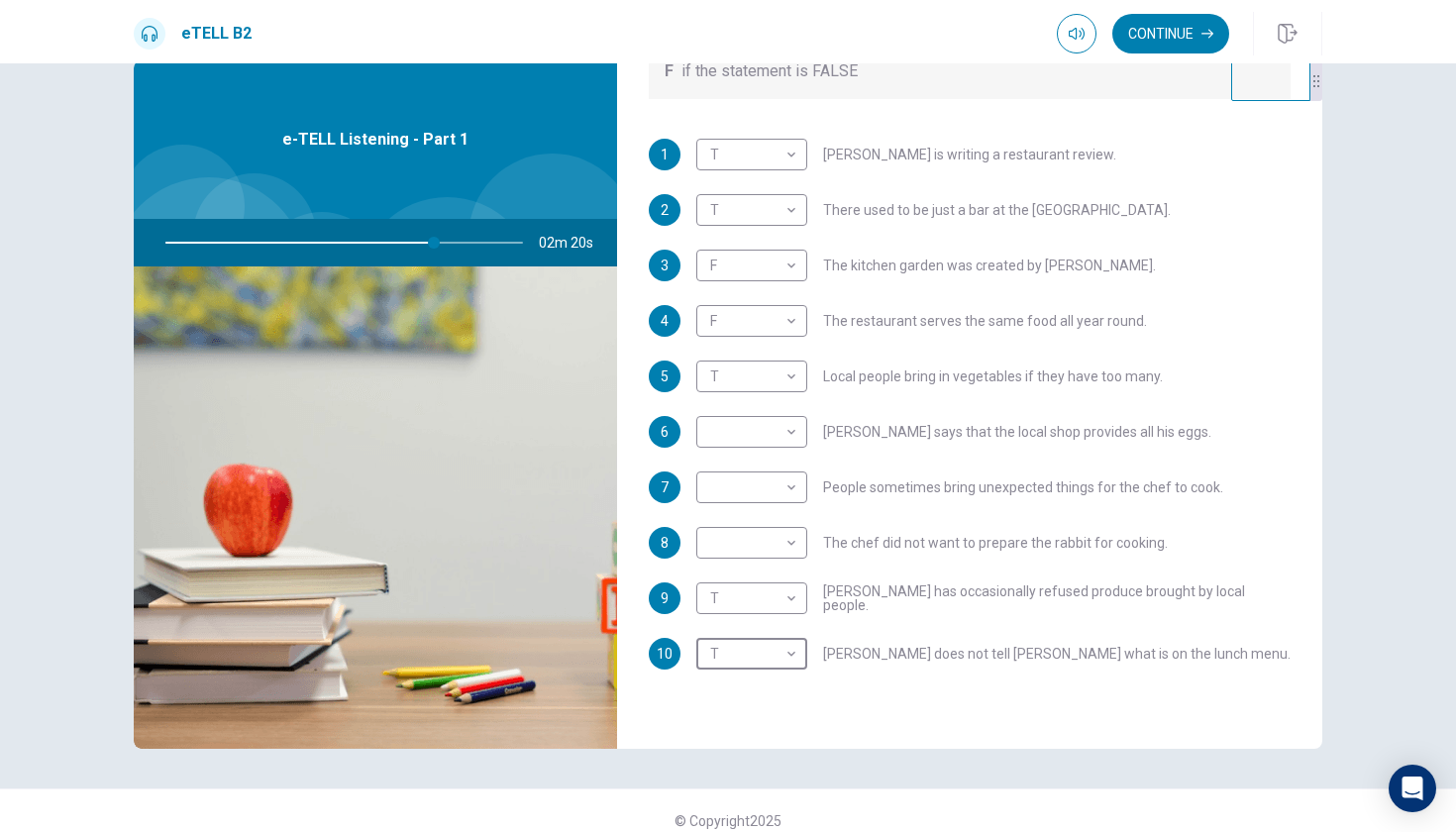 scroll, scrollTop: 350, scrollLeft: 0, axis: vertical 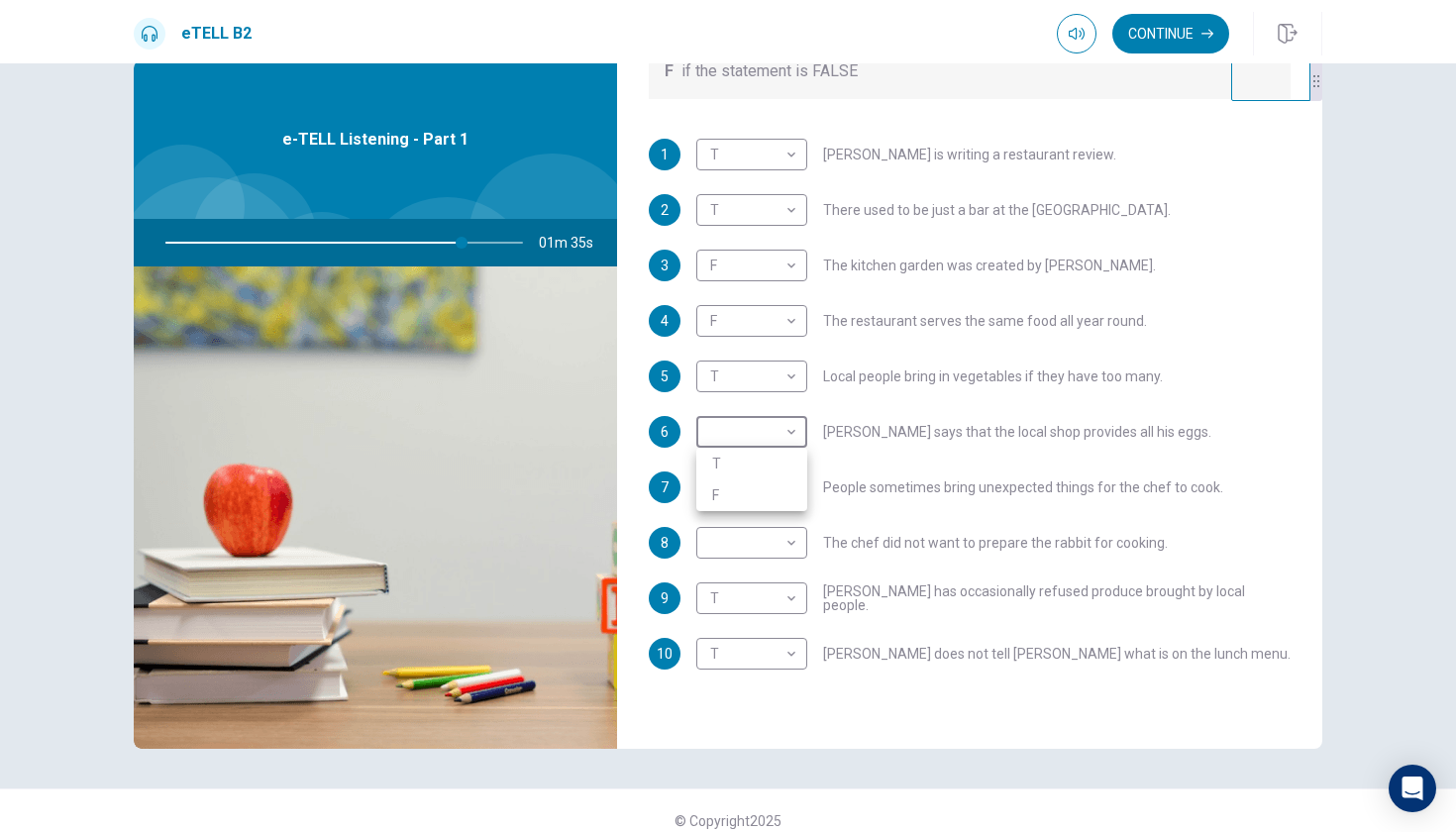 click on "This site uses cookies, as explained in our  Privacy Policy . If you agree to the use of cookies, please click the Accept button and continue to browse our site.   Privacy Policy Accept   eTELL B2 Continue Continue Question 1 For questions 1 – 10, mark each statement True (T) or False (F). You will hear Part One  TWICE.
You have one minute to read the questions for Part One.
Questions 1 - 10 T if the statement is TRUE F if the statement is FALSE 1 T * ​ [PERSON_NAME] is writing a restaurant review. 2 T * ​ There used to be just a bar at the [GEOGRAPHIC_DATA]. 3 F * ​ The kitchen garden was created by [PERSON_NAME]. 4 F * ​ The restaurant serves the same food all year round. 5 T * ​ Local people bring in vegetables if they have too many. 6 ​ ​ [PERSON_NAME] says that the local shop provides all his eggs. 7 ​ ​ People sometimes bring unexpected things for the chef to cook. 8 ​ ​ The chef did not want to prepare the rabbit for cooking. 9 T * ​ [PERSON_NAME] has occasionally refused produce brought by local people." at bounding box center (728, 416) 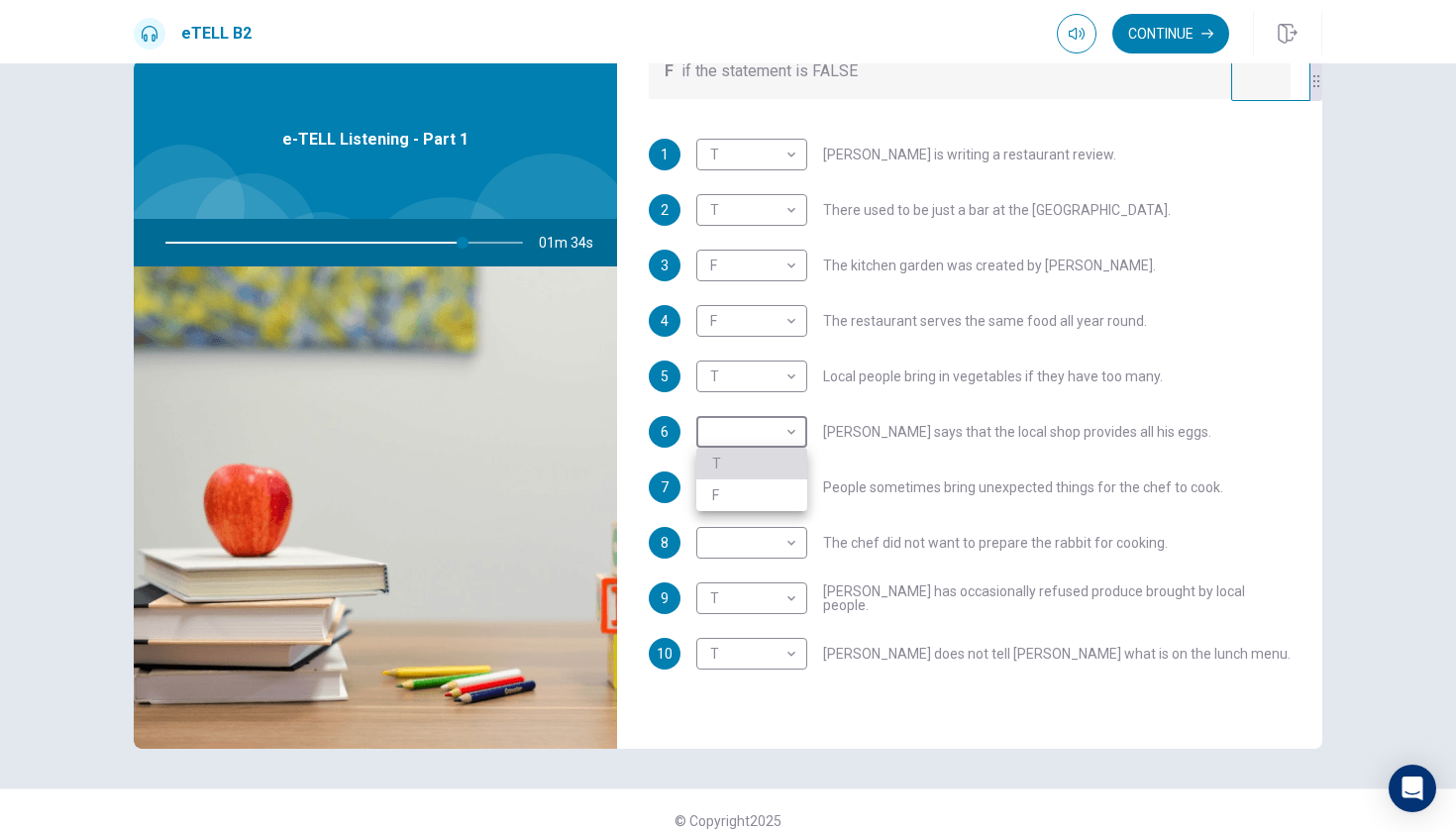 click on "T" at bounding box center [752, 464] 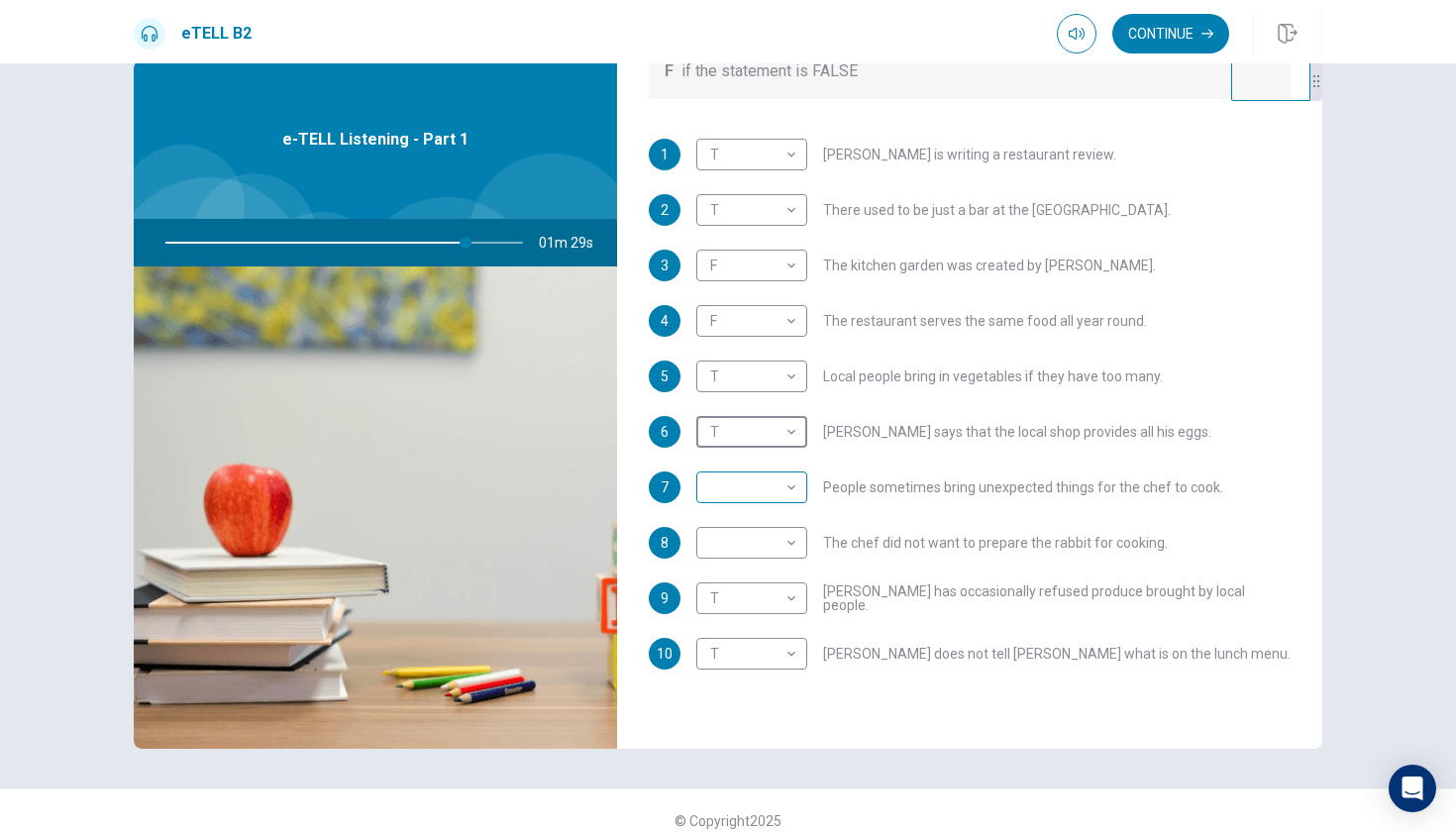 click on "This site uses cookies, as explained in our  Privacy Policy . If you agree to the use of cookies, please click the Accept button and continue to browse our site.   Privacy Policy Accept   eTELL B2 Continue Continue Question 1 For questions 1 – 10, mark each statement True (T) or False (F). You will hear Part One  TWICE.
You have one minute to read the questions for Part One.
Questions 1 - 10 T if the statement is TRUE F if the statement is FALSE 1 T * ​ [PERSON_NAME] is writing a restaurant review. 2 T * ​ There used to be just a bar at the [GEOGRAPHIC_DATA]. 3 F * ​ The kitchen garden was created by [PERSON_NAME]. 4 F * ​ The restaurant serves the same food all year round. 5 T * ​ Local people bring in vegetables if they have too many. 6 T * ​ [PERSON_NAME] says that the local shop provides all his eggs. 7 ​ ​ People sometimes bring unexpected things for the chef to cook. 8 ​ ​ The chef did not want to prepare the rabbit for cooking. 9 T * ​ [PERSON_NAME] has occasionally refused produce brought by local people." at bounding box center [728, 416] 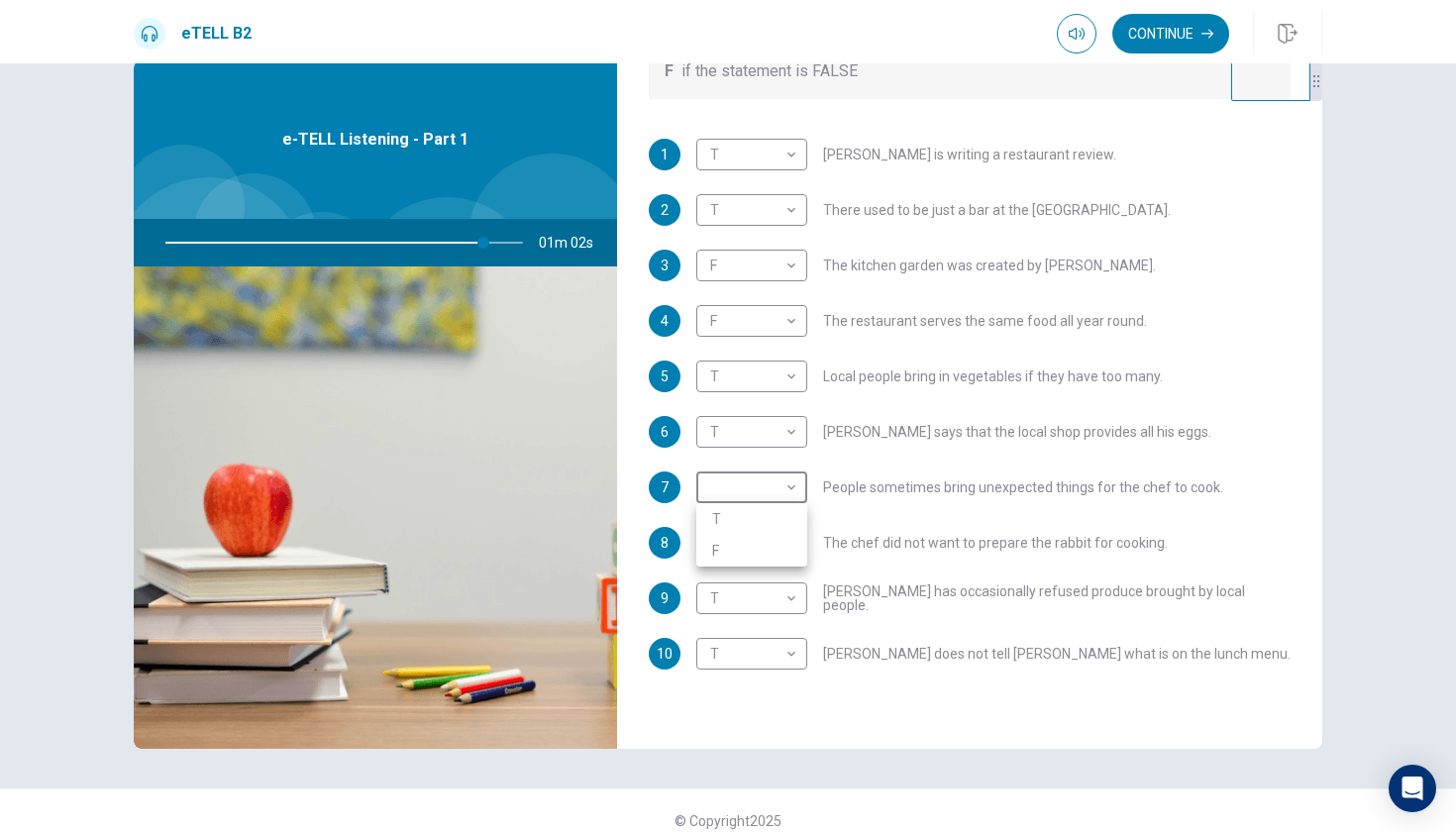 click at bounding box center [728, 416] 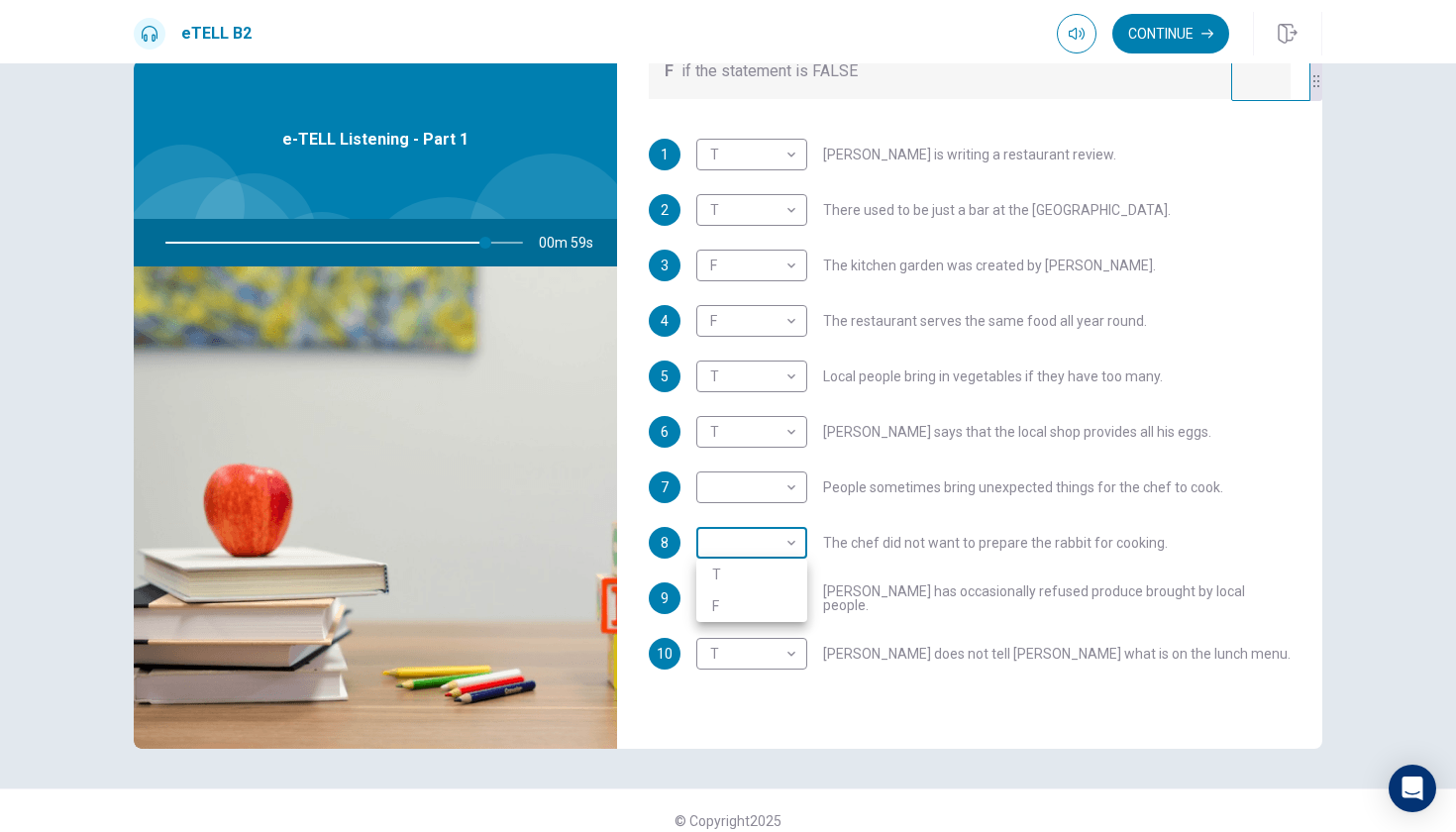 click on "This site uses cookies, as explained in our  Privacy Policy . If you agree to the use of cookies, please click the Accept button and continue to browse our site.   Privacy Policy Accept   eTELL B2 Continue Continue Question 1 For questions 1 – 10, mark each statement True (T) or False (F). You will hear Part One  TWICE.
You have one minute to read the questions for Part One.
Questions 1 - 10 T if the statement is TRUE F if the statement is FALSE 1 T * ​ [PERSON_NAME] is writing a restaurant review. 2 T * ​ There used to be just a bar at the [GEOGRAPHIC_DATA]. 3 F * ​ The kitchen garden was created by [PERSON_NAME]. 4 F * ​ The restaurant serves the same food all year round. 5 T * ​ Local people bring in vegetables if they have too many. 6 T * ​ [PERSON_NAME] says that the local shop provides all his eggs. 7 ​ ​ People sometimes bring unexpected things for the chef to cook. 8 ​ ​ The chef did not want to prepare the rabbit for cooking. 9 T * ​ [PERSON_NAME] has occasionally refused produce brought by local people." at bounding box center (728, 416) 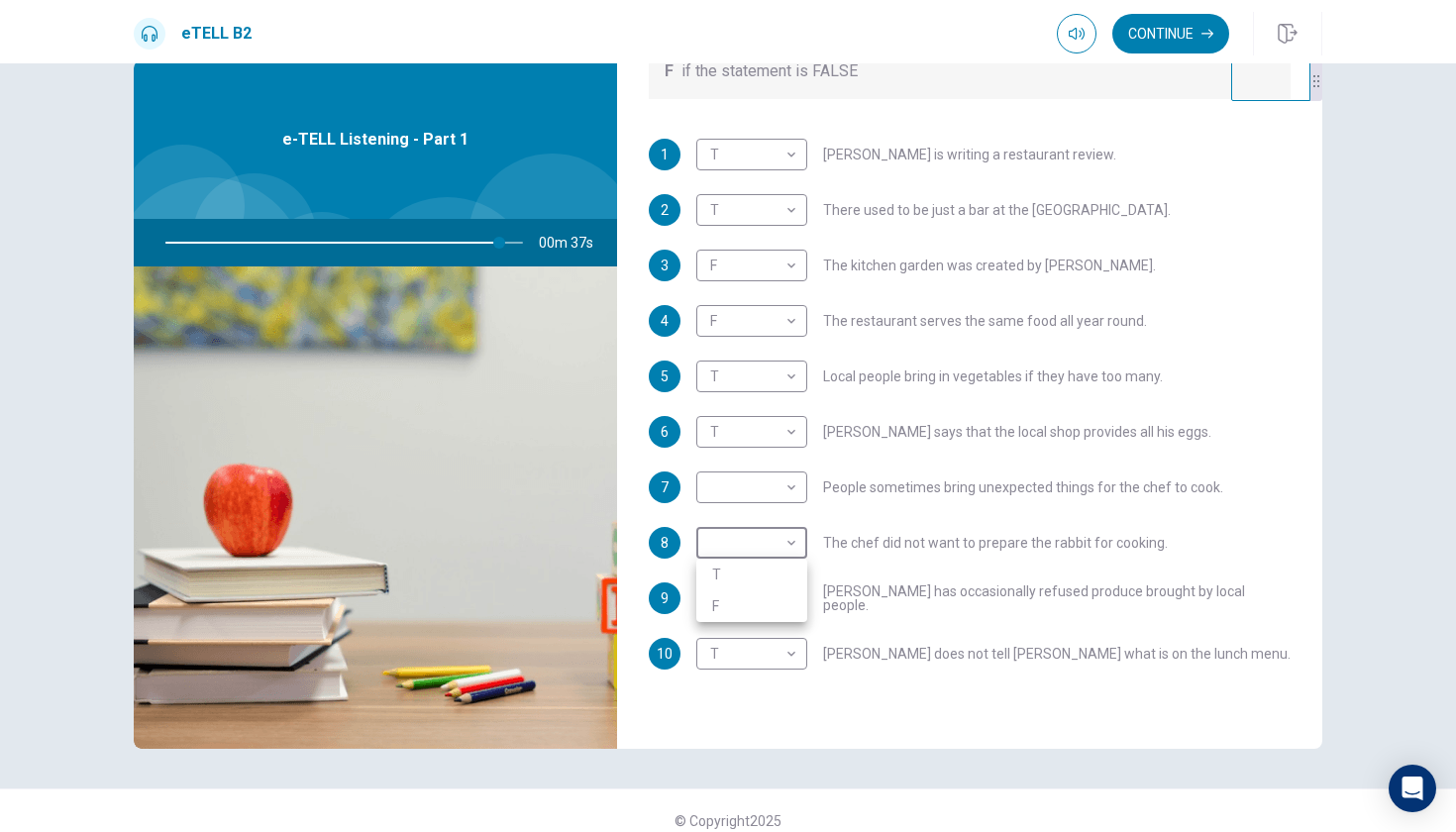 click at bounding box center [728, 416] 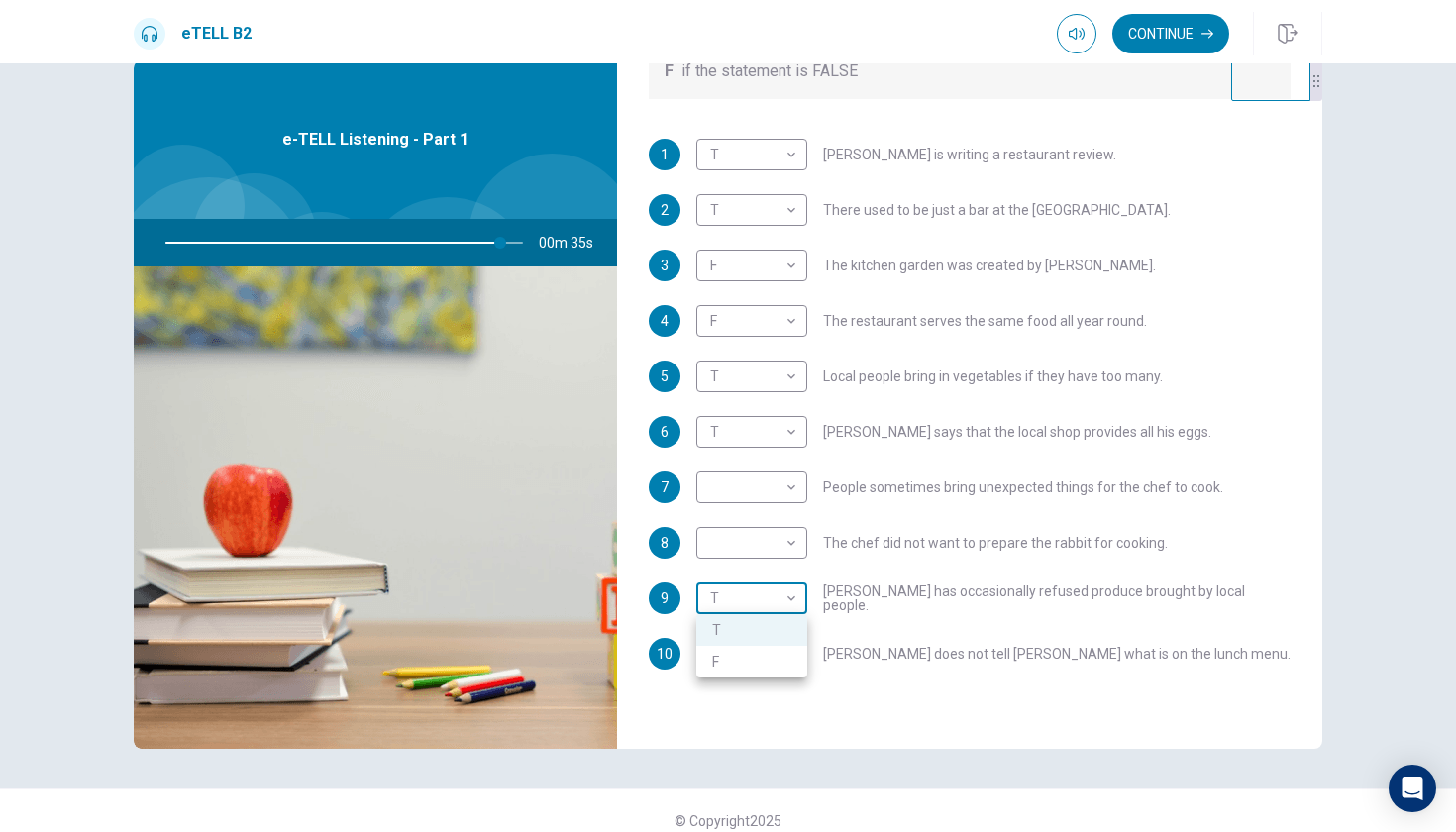 click on "This site uses cookies, as explained in our  Privacy Policy . If you agree to the use of cookies, please click the Accept button and continue to browse our site.   Privacy Policy Accept   eTELL B2 Continue Continue Question 1 For questions 1 – 10, mark each statement True (T) or False (F). You will hear Part One  TWICE.
You have one minute to read the questions for Part One.
Questions 1 - 10 T if the statement is TRUE F if the statement is FALSE 1 T * ​ [PERSON_NAME] is writing a restaurant review. 2 T * ​ There used to be just a bar at the [GEOGRAPHIC_DATA]. 3 F * ​ The kitchen garden was created by [PERSON_NAME]. 4 F * ​ The restaurant serves the same food all year round. 5 T * ​ Local people bring in vegetables if they have too many. 6 T * ​ [PERSON_NAME] says that the local shop provides all his eggs. 7 ​ ​ People sometimes bring unexpected things for the chef to cook. 8 ​ ​ The chef did not want to prepare the rabbit for cooking. 9 T * ​ [PERSON_NAME] has occasionally refused produce brought by local people." at bounding box center [728, 416] 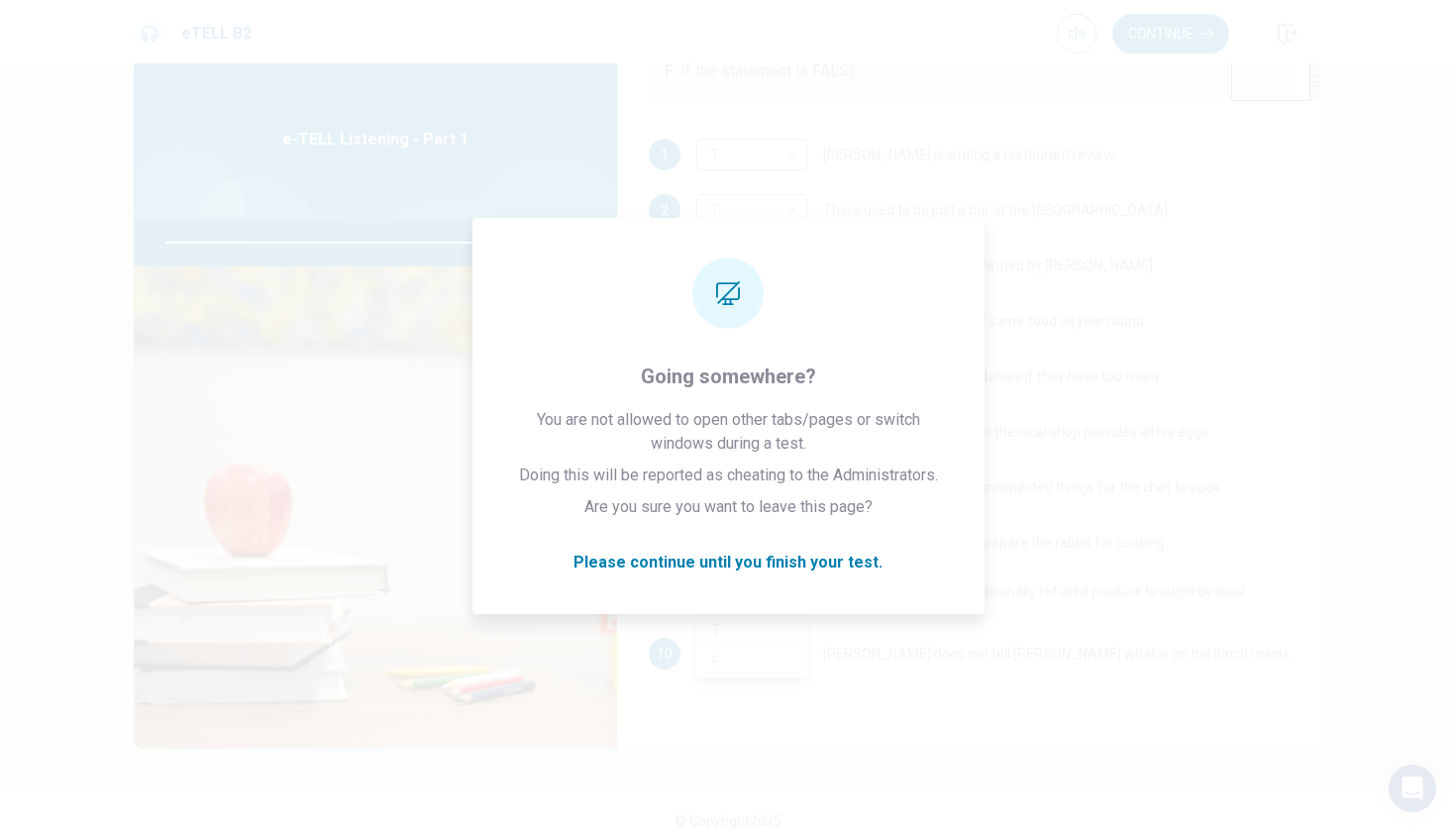 type on "**" 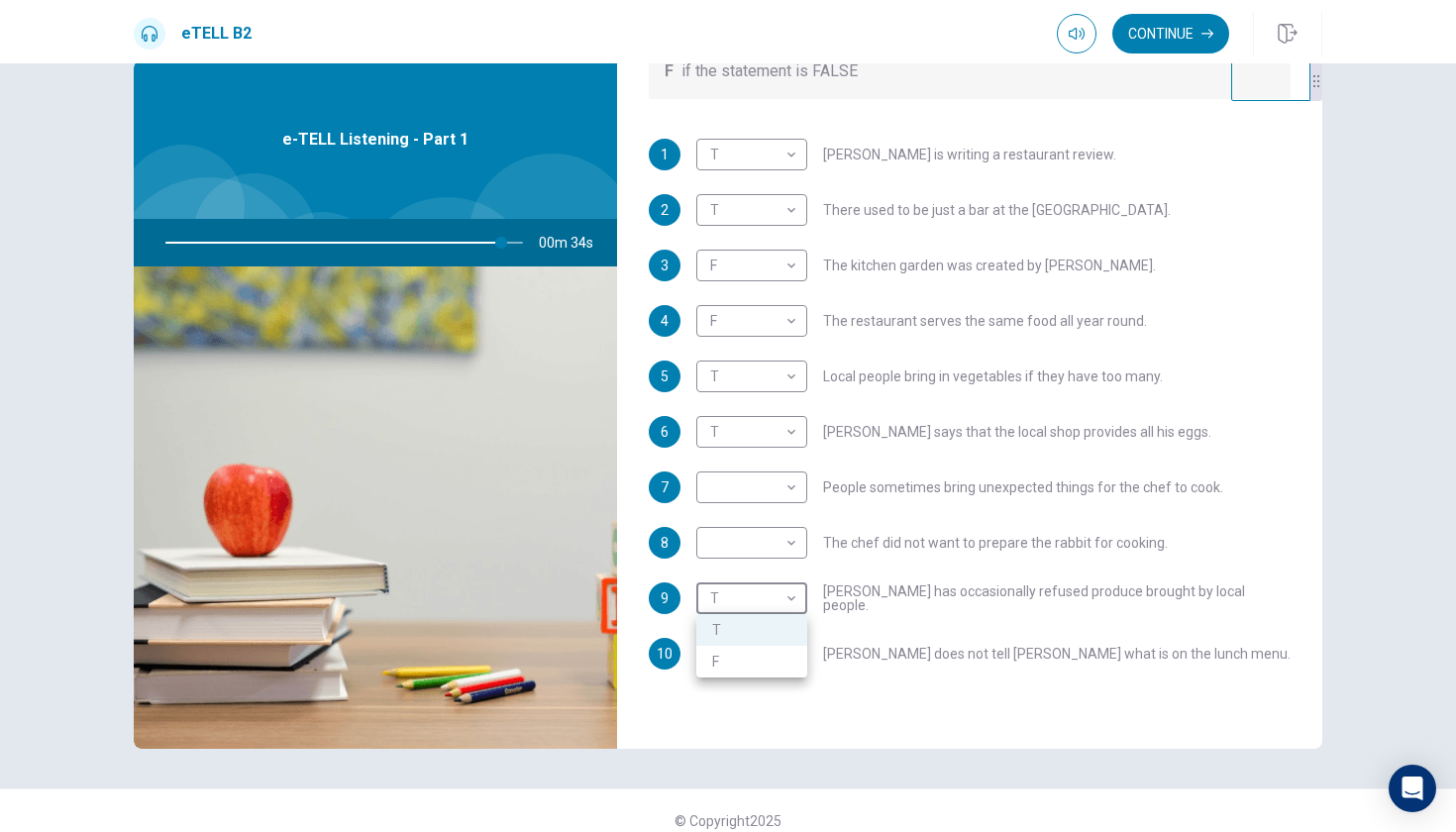 click on "F" at bounding box center [752, 662] 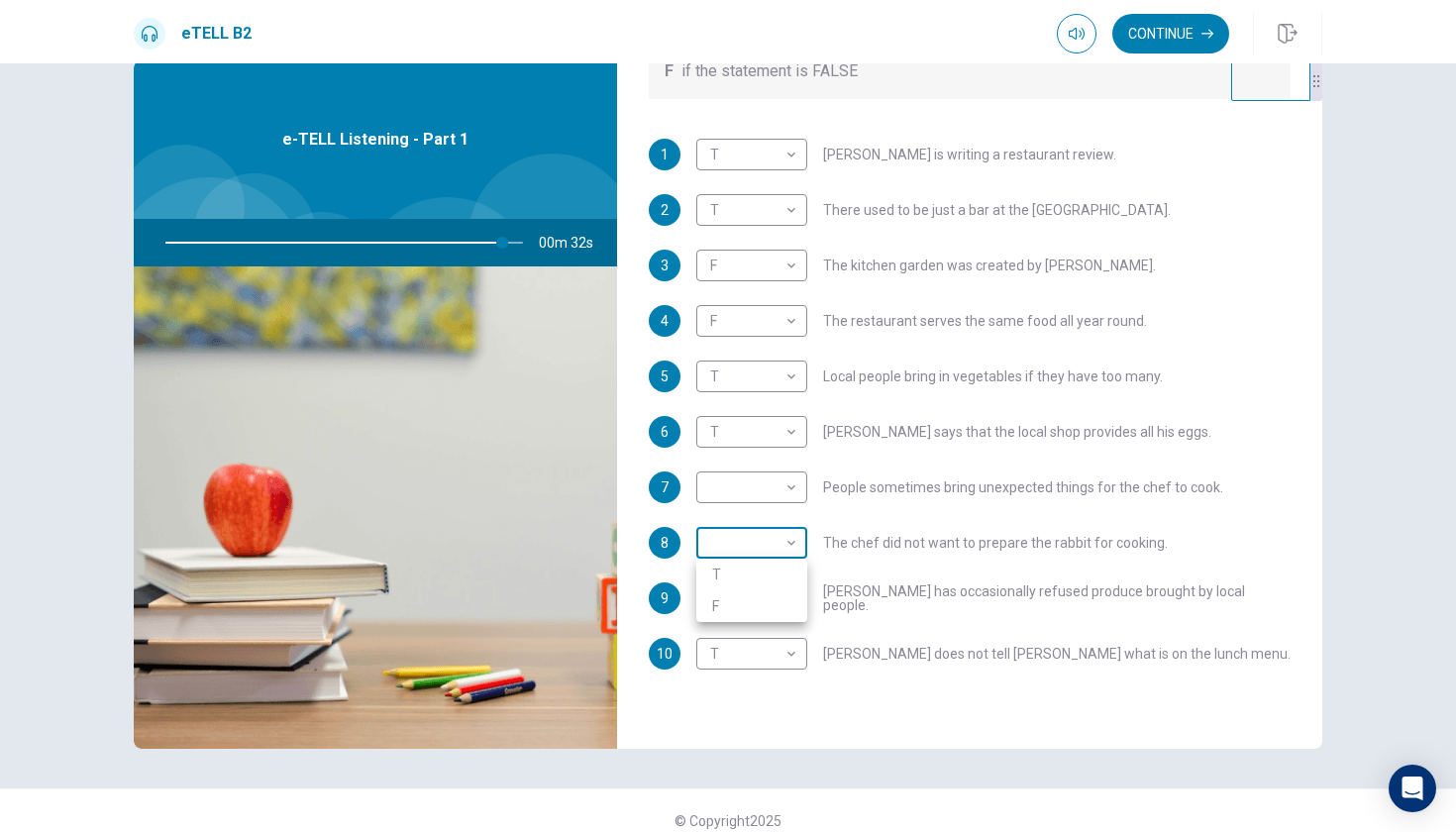 click on "This site uses cookies, as explained in our  Privacy Policy . If you agree to the use of cookies, please click the Accept button and continue to browse our site.   Privacy Policy Accept   eTELL B2 Continue Continue Question 1 For questions 1 – 10, mark each statement True (T) or False (F). You will hear Part One  TWICE.
You have one minute to read the questions for Part One.
Questions 1 - 10 T if the statement is TRUE F if the statement is FALSE 1 T * ​ [PERSON_NAME] is writing a restaurant review. 2 T * ​ There used to be just a bar at the [GEOGRAPHIC_DATA]. 3 F * ​ The kitchen garden was created by [PERSON_NAME]. 4 F * ​ The restaurant serves the same food all year round. 5 T * ​ Local people bring in vegetables if they have too many. 6 T * ​ [PERSON_NAME] says that the local shop provides all his eggs. 7 ​ ​ People sometimes bring unexpected things for the chef to cook. 8 ​ ​ The chef did not want to prepare the rabbit for cooking. 9 F * ​ [PERSON_NAME] has occasionally refused produce brought by local people." at bounding box center (728, 416) 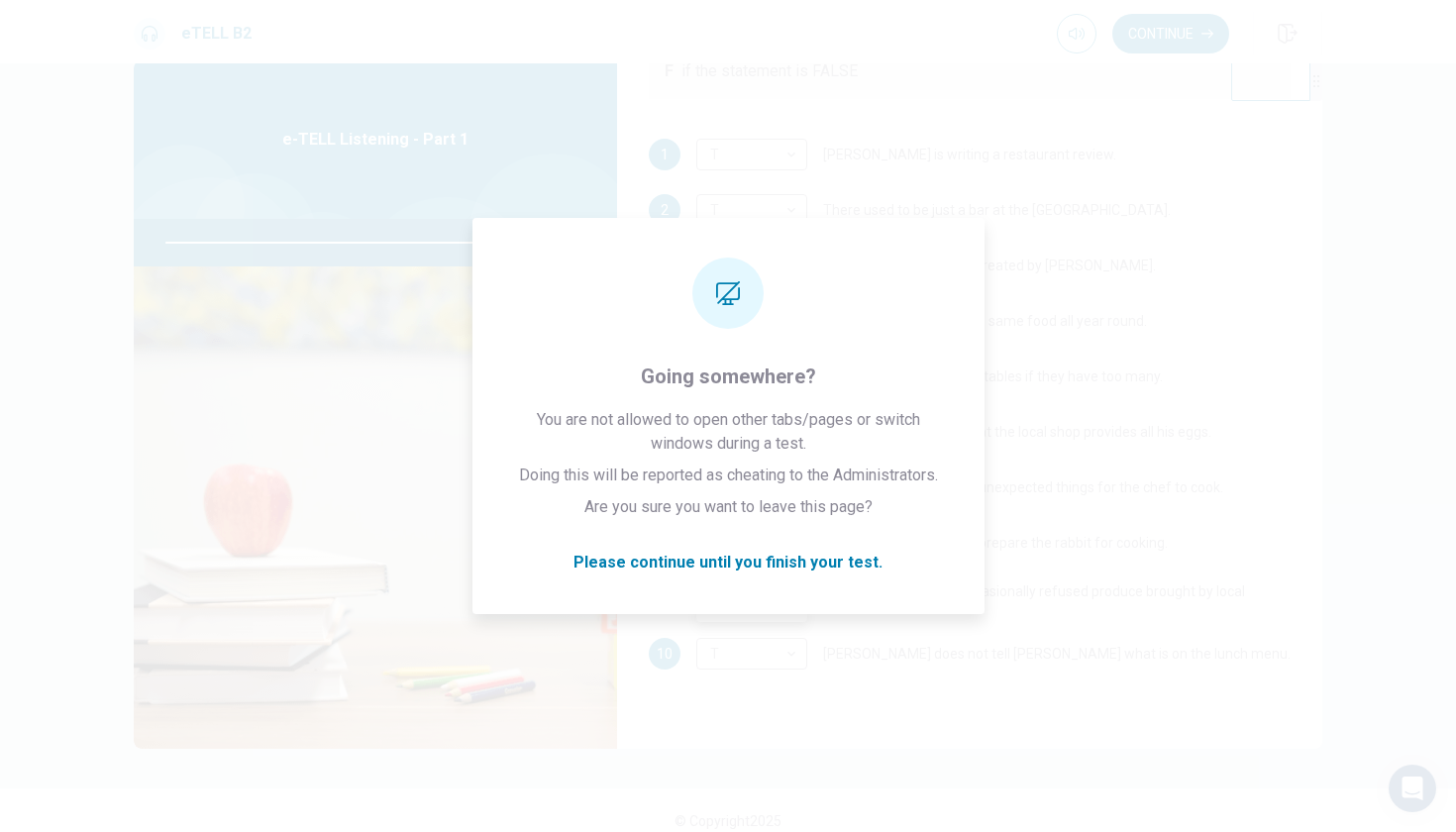 type on "**" 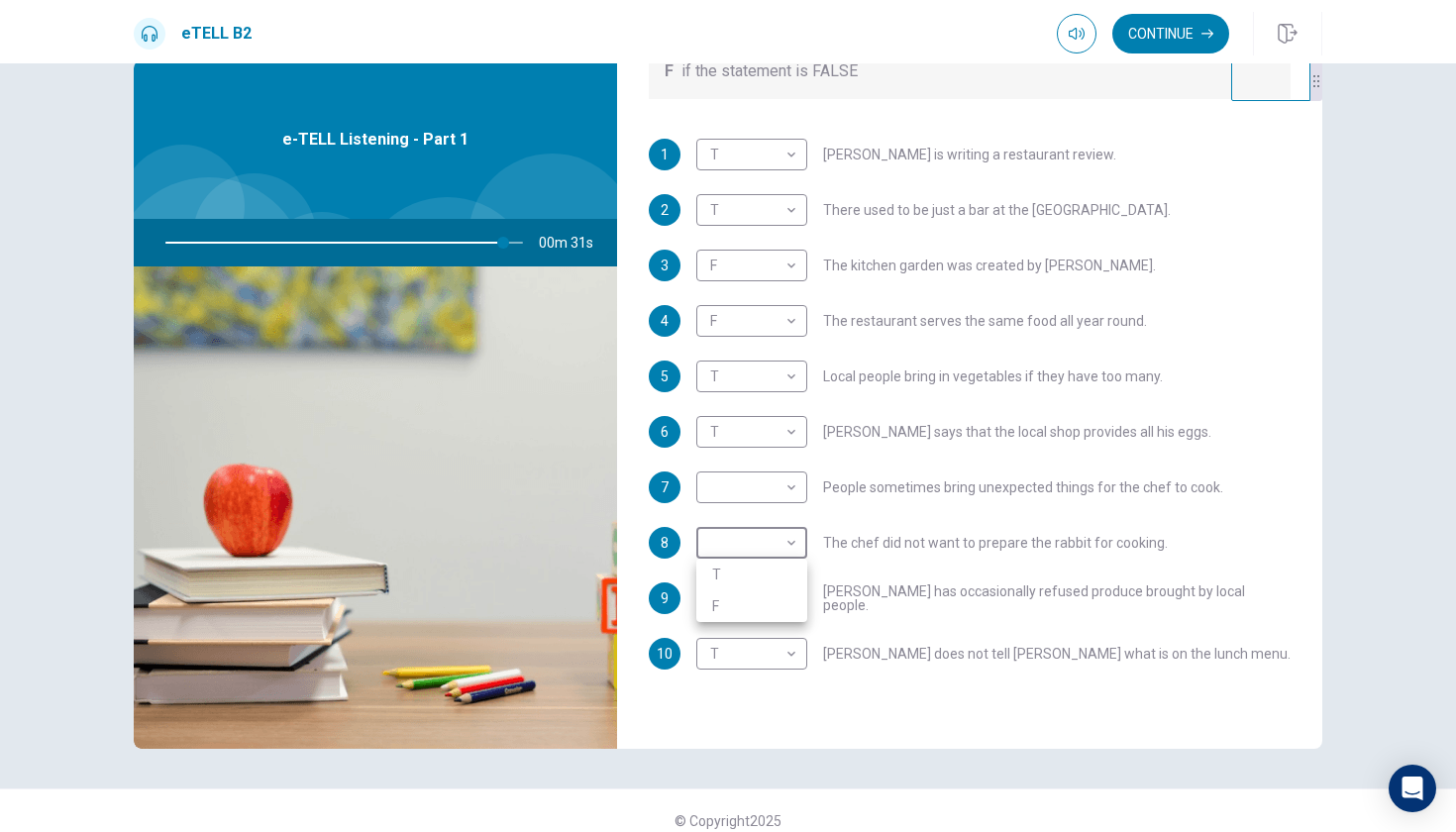 click on "F" at bounding box center (752, 606) 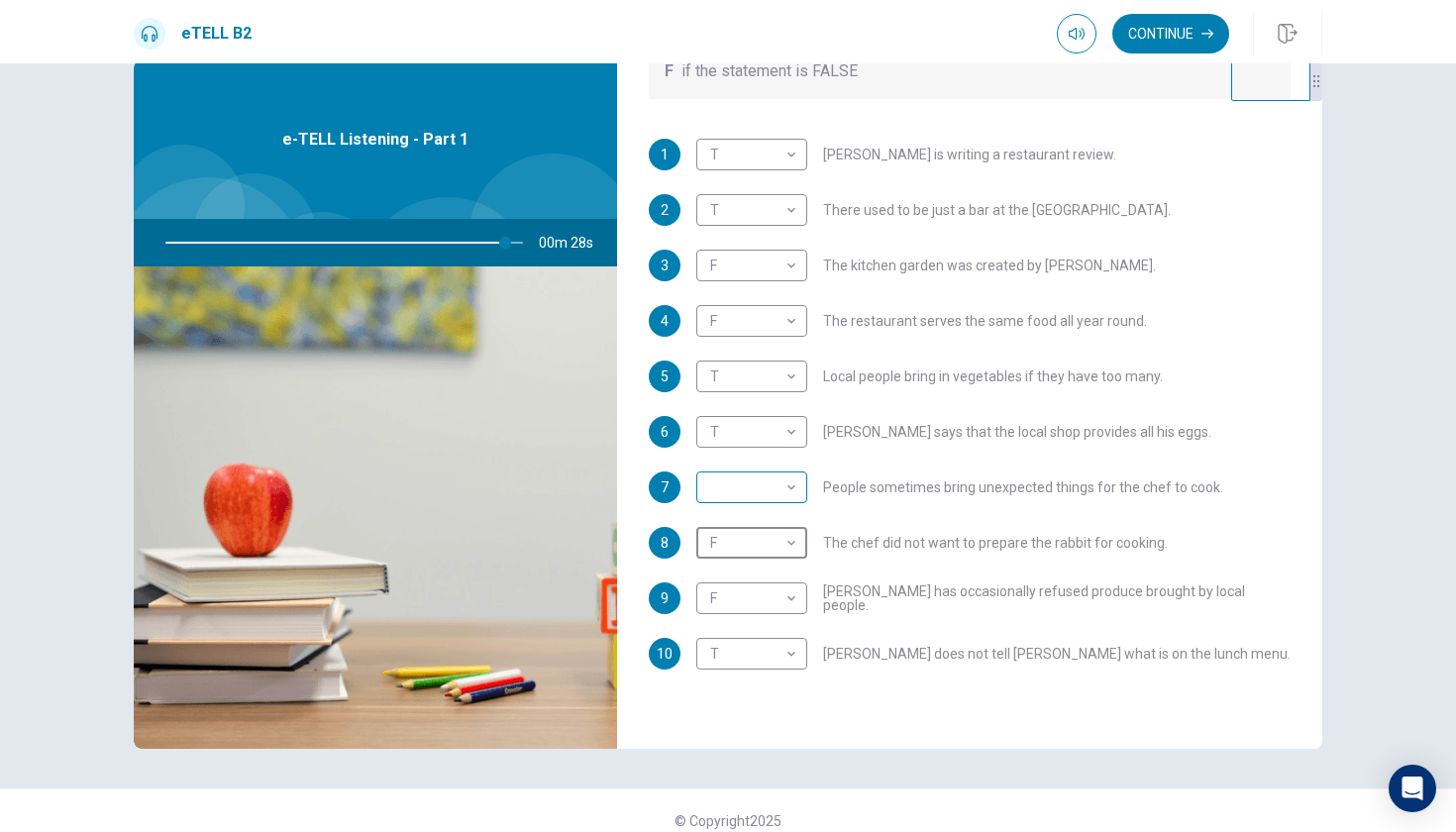 click on "This site uses cookies, as explained in our  Privacy Policy . If you agree to the use of cookies, please click the Accept button and continue to browse our site.   Privacy Policy Accept   eTELL B2 Continue Continue Question 1 For questions 1 – 10, mark each statement True (T) or False (F). You will hear Part One  TWICE.
You have one minute to read the questions for Part One.
Questions 1 - 10 T if the statement is TRUE F if the statement is FALSE 1 T * ​ [PERSON_NAME] is writing a restaurant review. 2 T * ​ There used to be just a bar at the [GEOGRAPHIC_DATA]. 3 F * ​ The kitchen garden was created by [PERSON_NAME]. 4 F * ​ The restaurant serves the same food all year round. 5 T * ​ Local people bring in vegetables if they have too many. 6 T * ​ [PERSON_NAME] says that the local shop provides all his eggs. 7 ​ ​ People sometimes bring unexpected things for the chef to cook. 8 F * ​ The chef did not want to prepare the rabbit for cooking. 9 F * ​ [PERSON_NAME] has occasionally refused produce brought by local people." at bounding box center [728, 416] 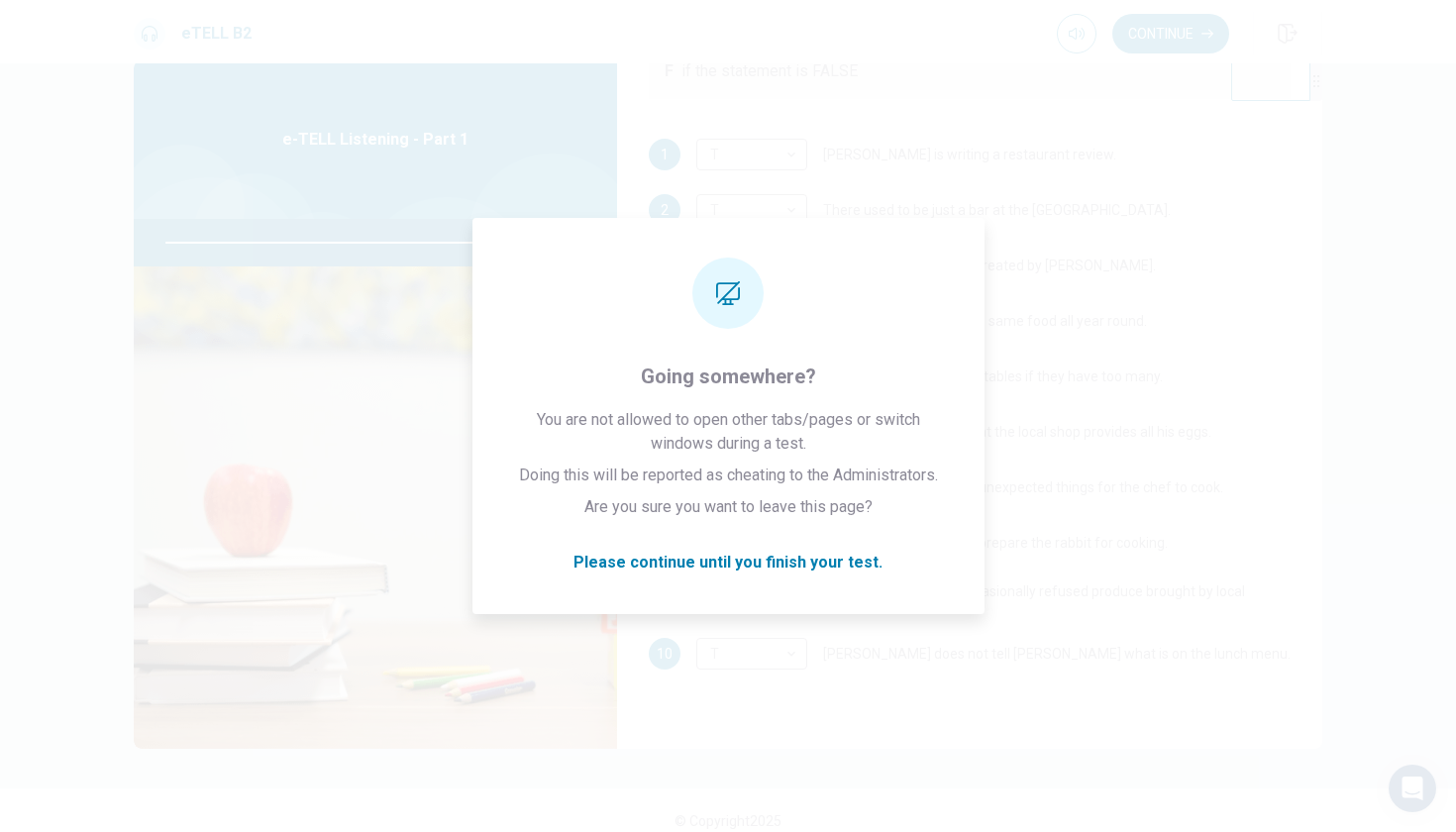 type on "**" 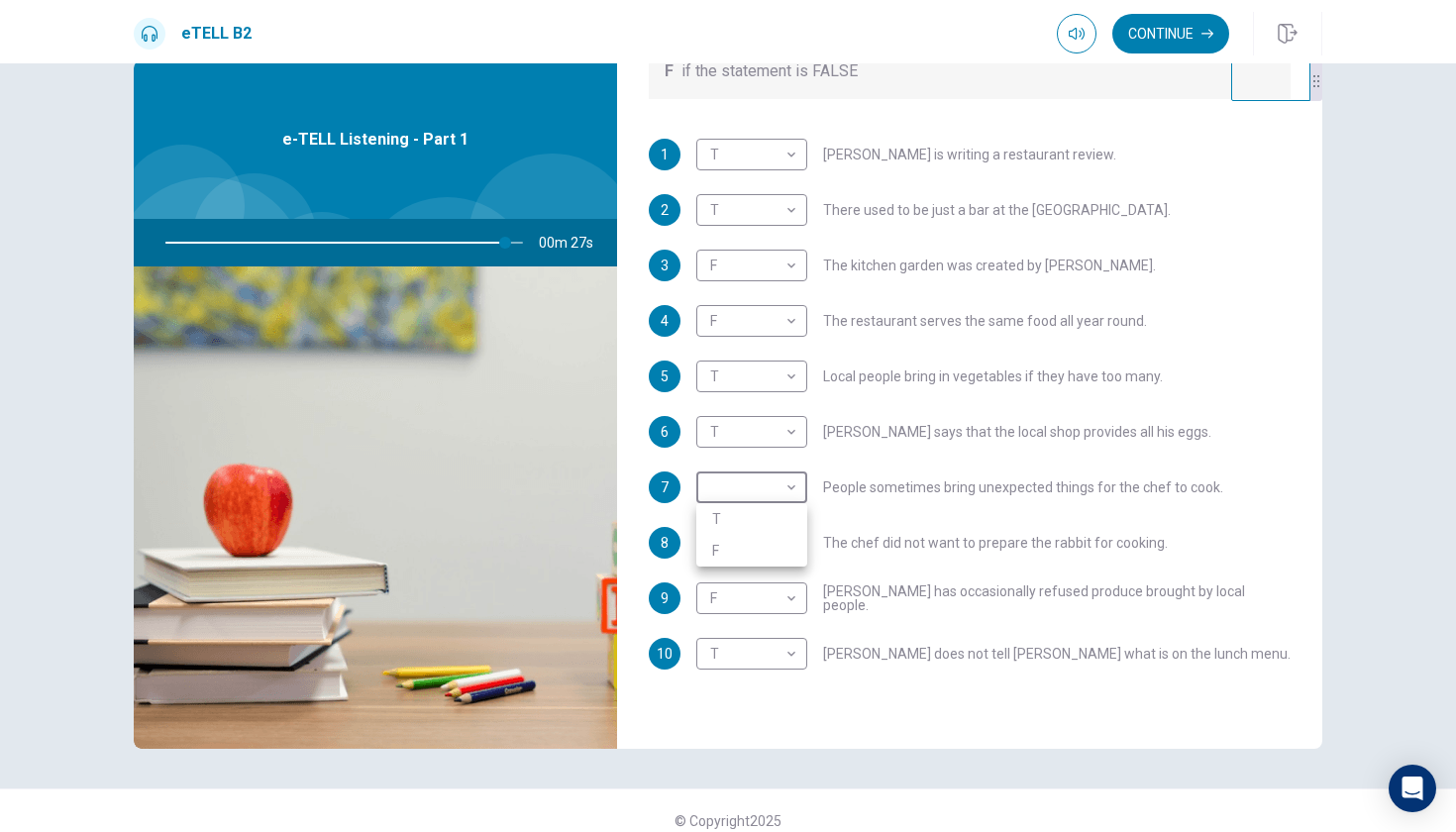 click on "T" at bounding box center (752, 519) 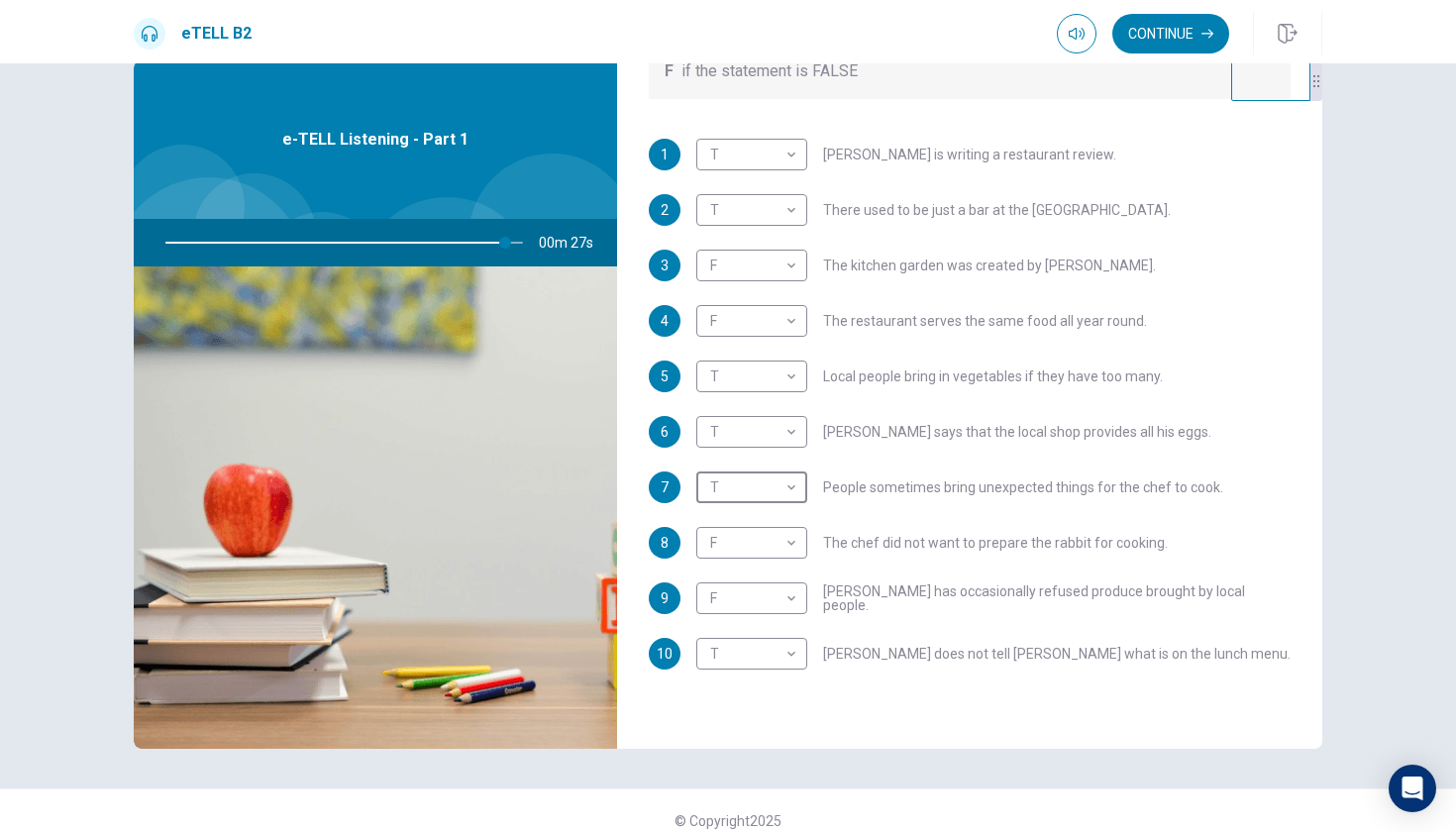 type on "*" 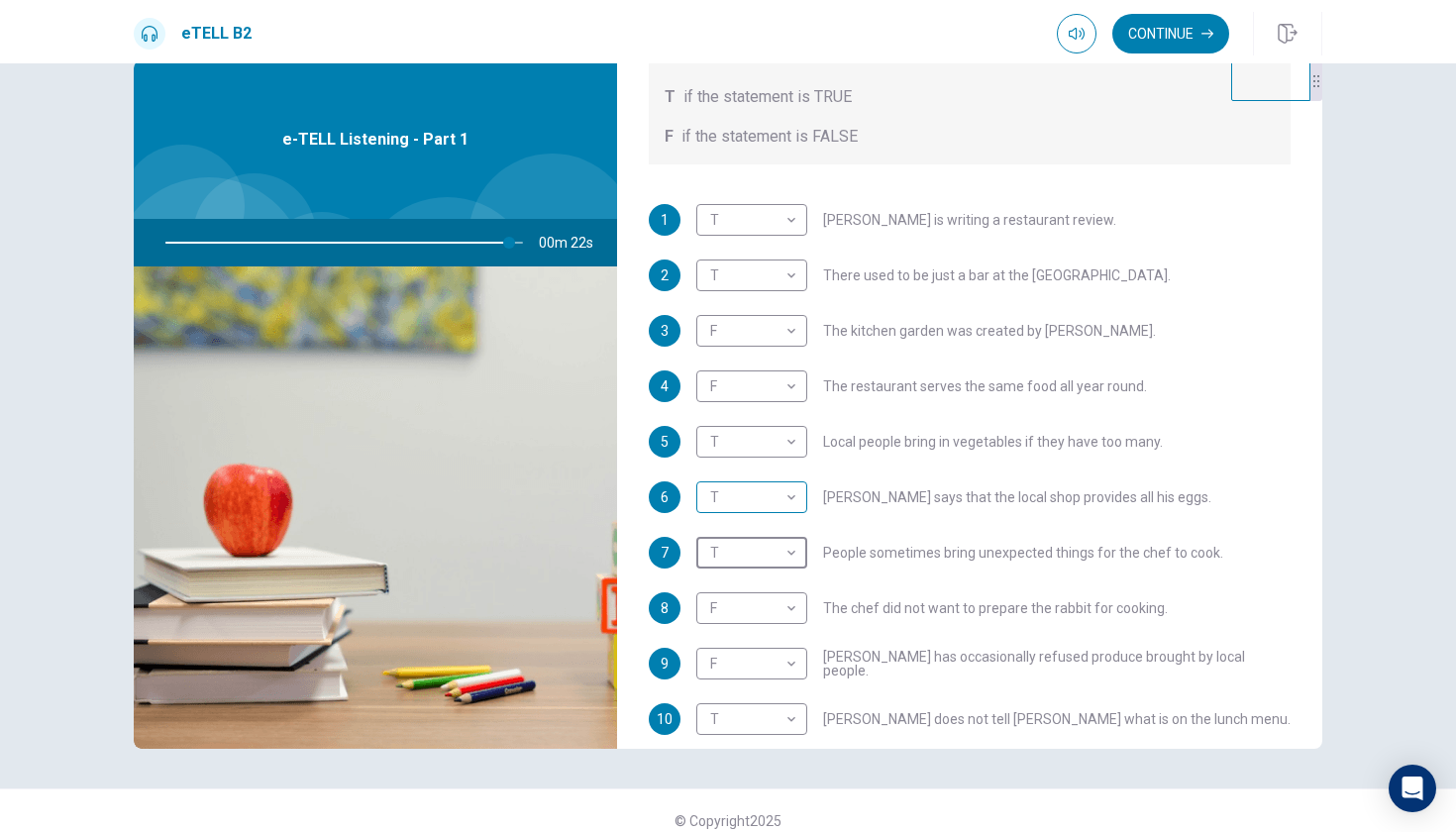 scroll, scrollTop: 281, scrollLeft: 0, axis: vertical 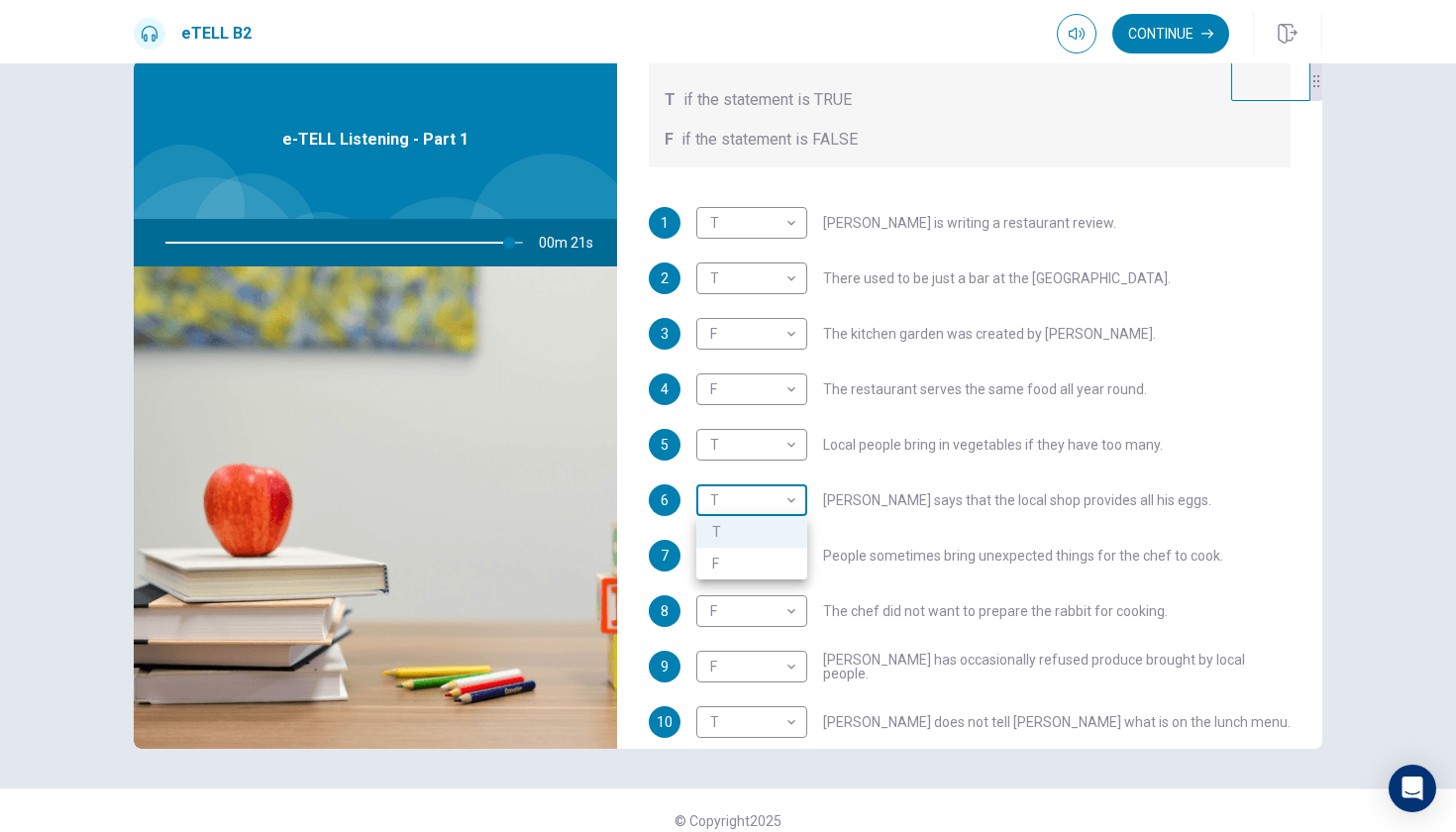 click on "This site uses cookies, as explained in our  Privacy Policy . If you agree to the use of cookies, please click the Accept button and continue to browse our site.   Privacy Policy Accept   eTELL B2 Continue Continue Question 1 For questions 1 – 10, mark each statement True (T) or False (F). You will hear Part One  TWICE.
You have one minute to read the questions for Part One.
Questions 1 - 10 T if the statement is TRUE F if the statement is FALSE 1 T * ​ [PERSON_NAME] is writing a restaurant review. 2 T * ​ There used to be just a bar at the [GEOGRAPHIC_DATA]. 3 F * ​ The kitchen garden was created by [PERSON_NAME]. 4 F * ​ The restaurant serves the same food all year round. 5 T * ​ Local people bring in vegetables if they have too many. 6 T * ​ [PERSON_NAME] says that the local shop provides all his eggs. 7 T * ​ People sometimes bring unexpected things for the chef to cook. 8 F * ​ The chef did not want to prepare the rabbit for cooking. 9 F * ​ [PERSON_NAME] has occasionally refused produce brought by local people." at bounding box center [728, 416] 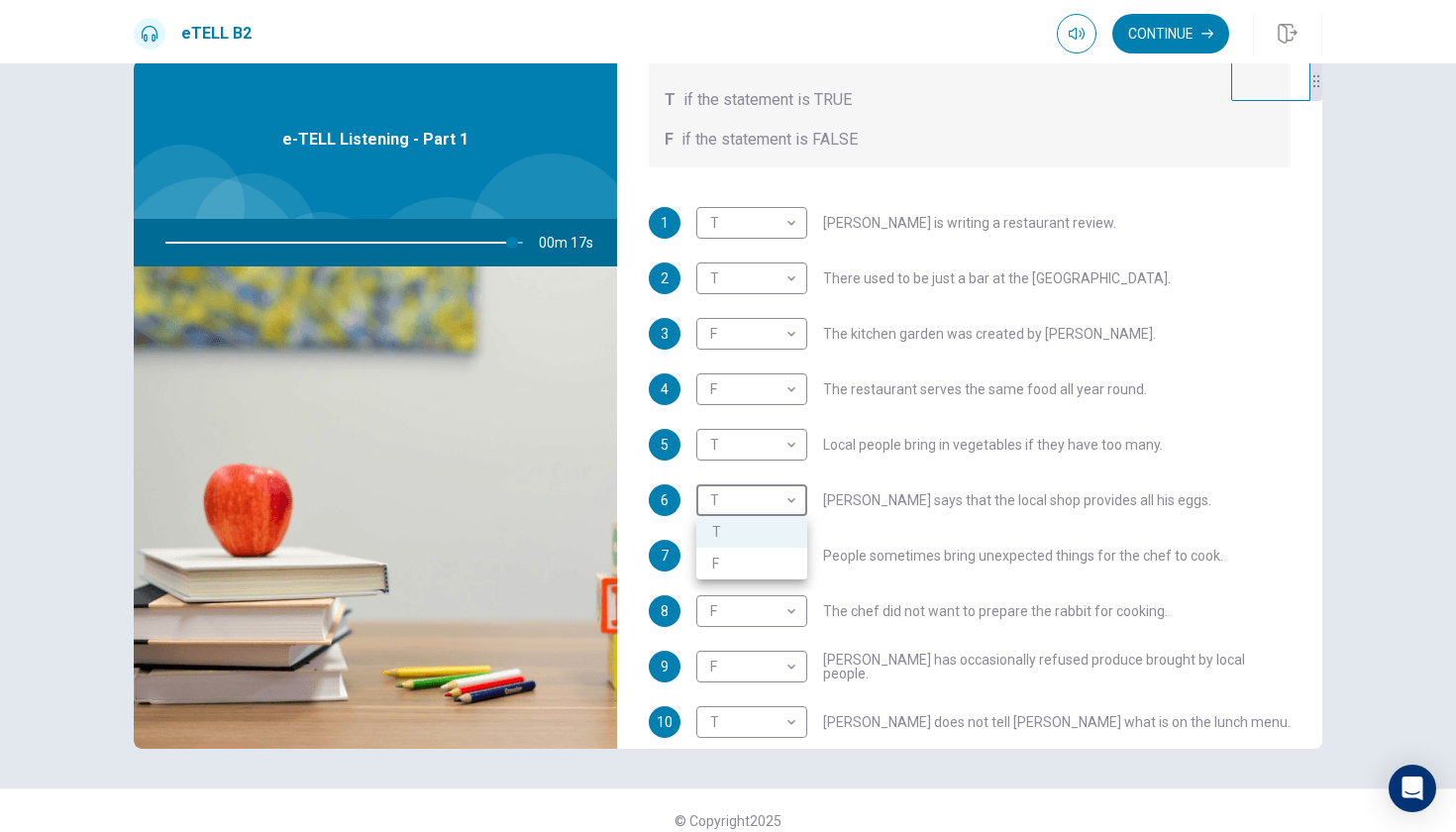type on "**" 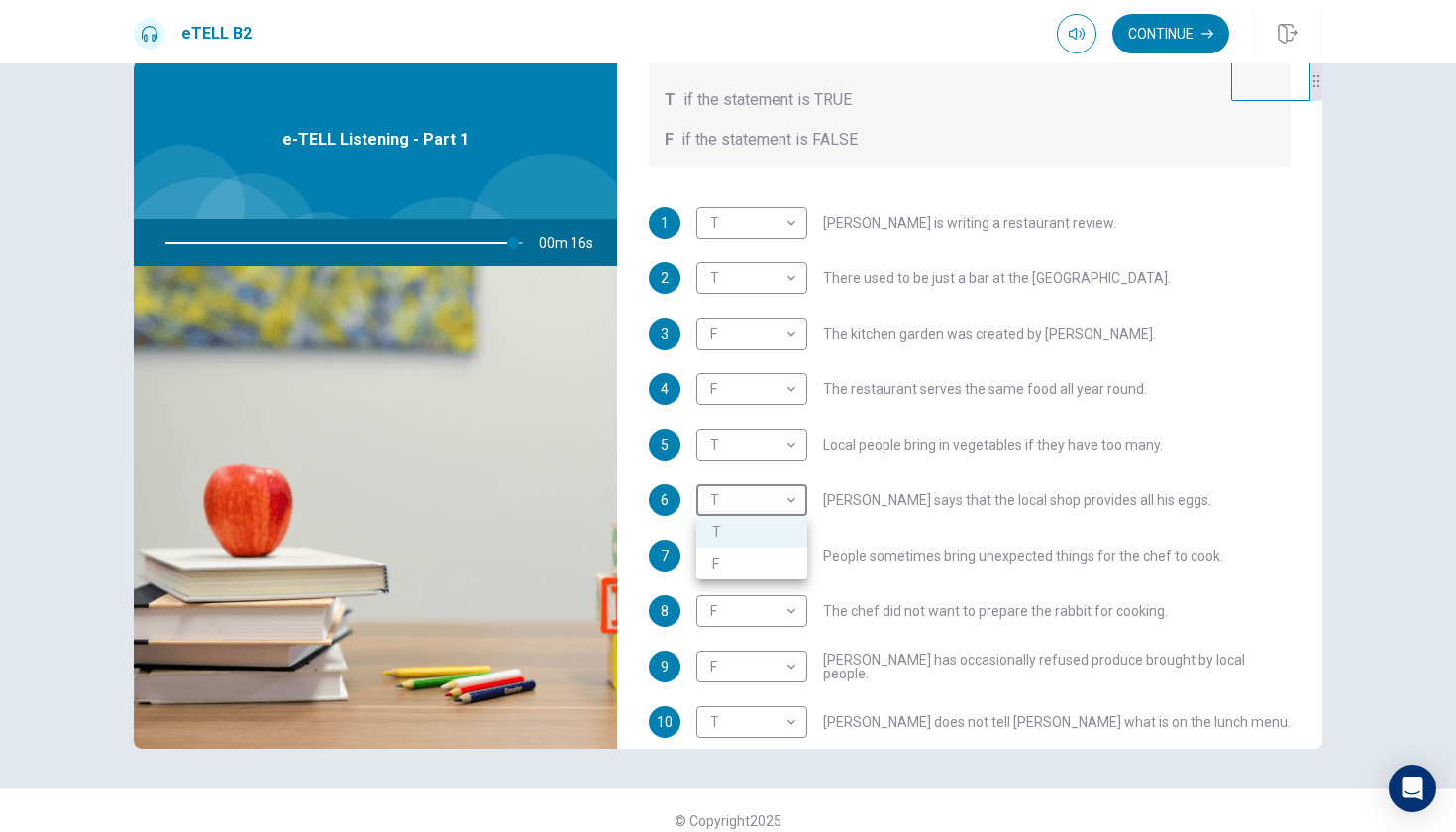 click on "F" at bounding box center [752, 564] 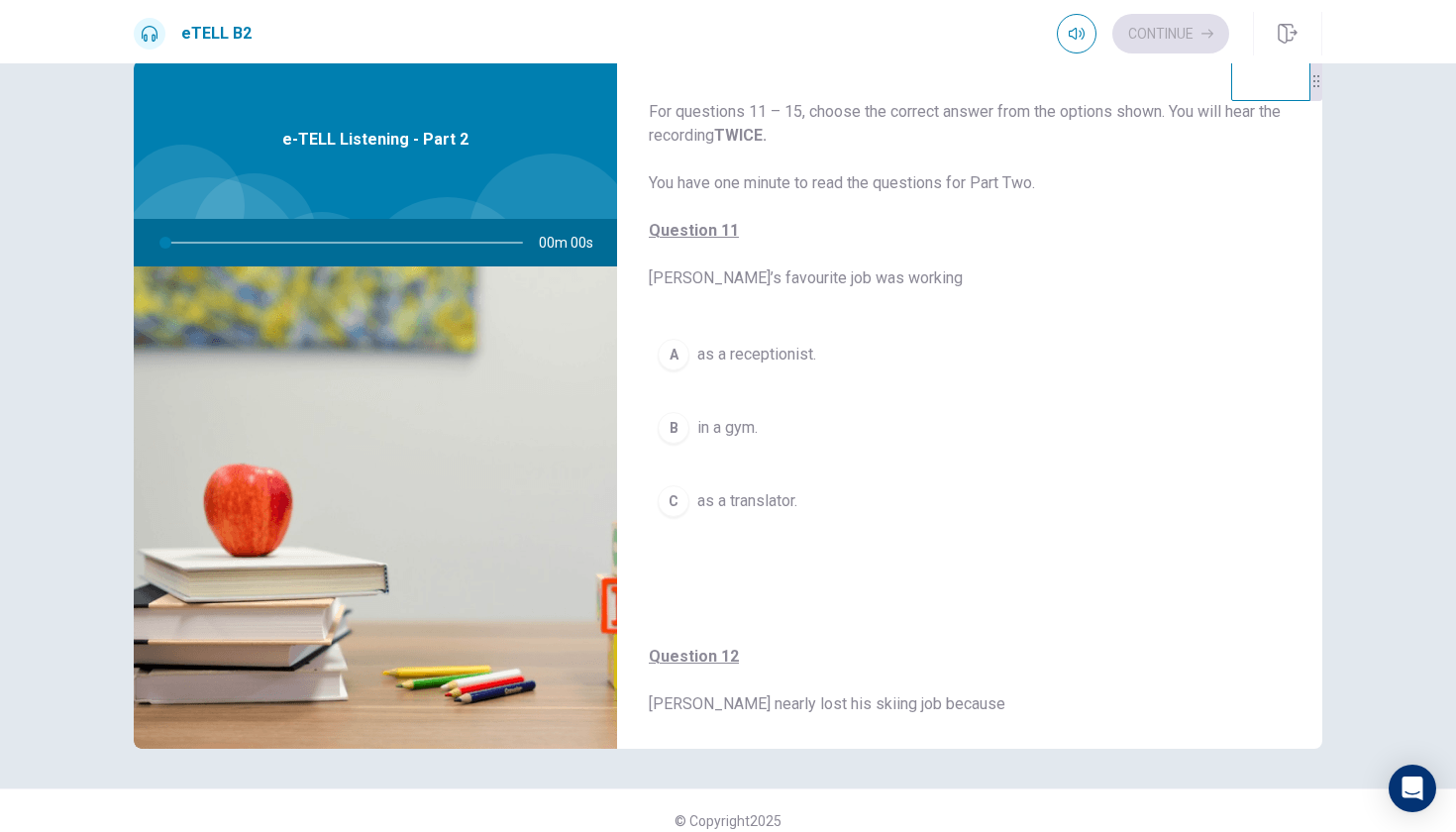 scroll, scrollTop: 0, scrollLeft: 0, axis: both 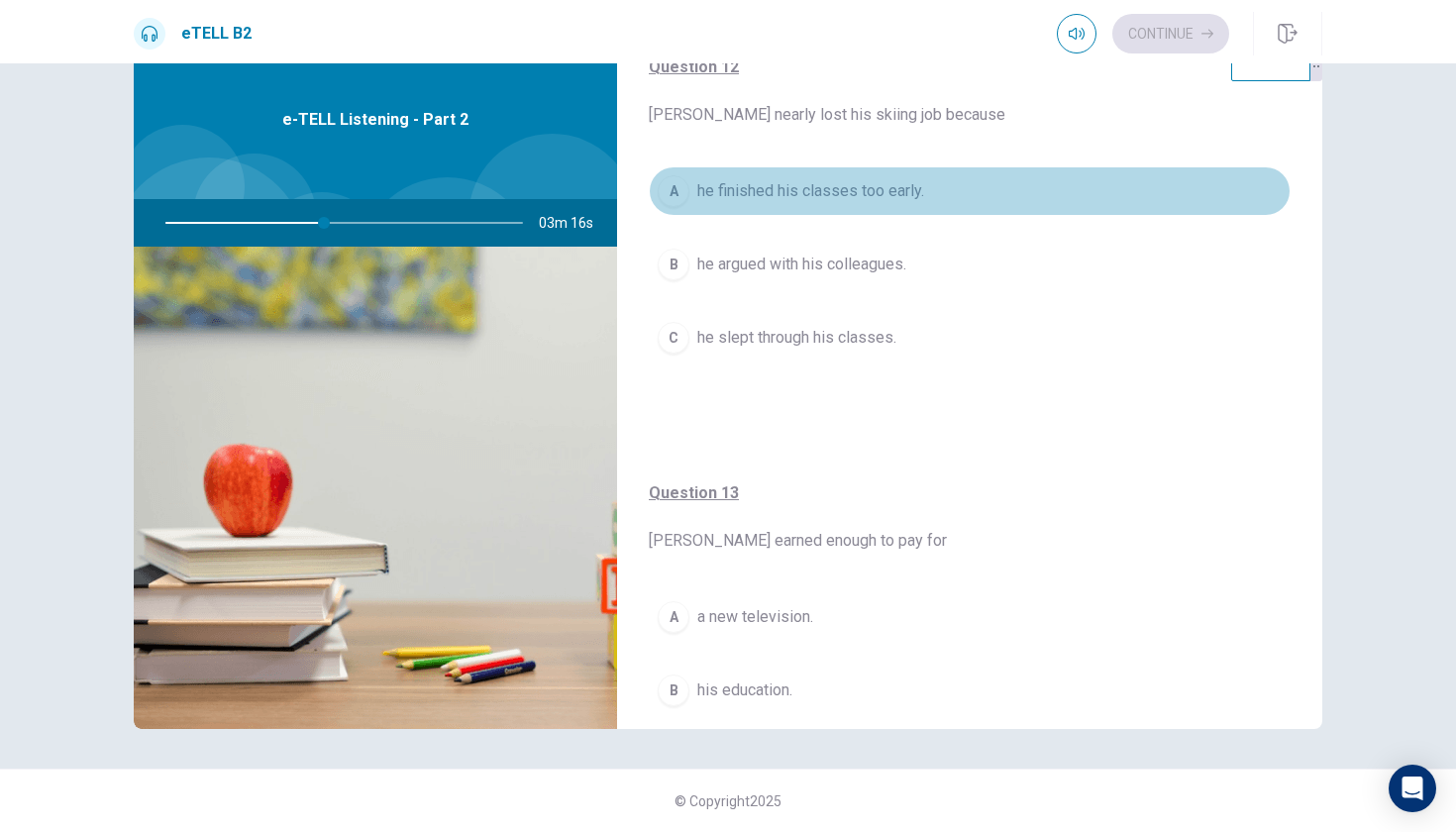 click on "he finished his classes too early." at bounding box center [810, 191] 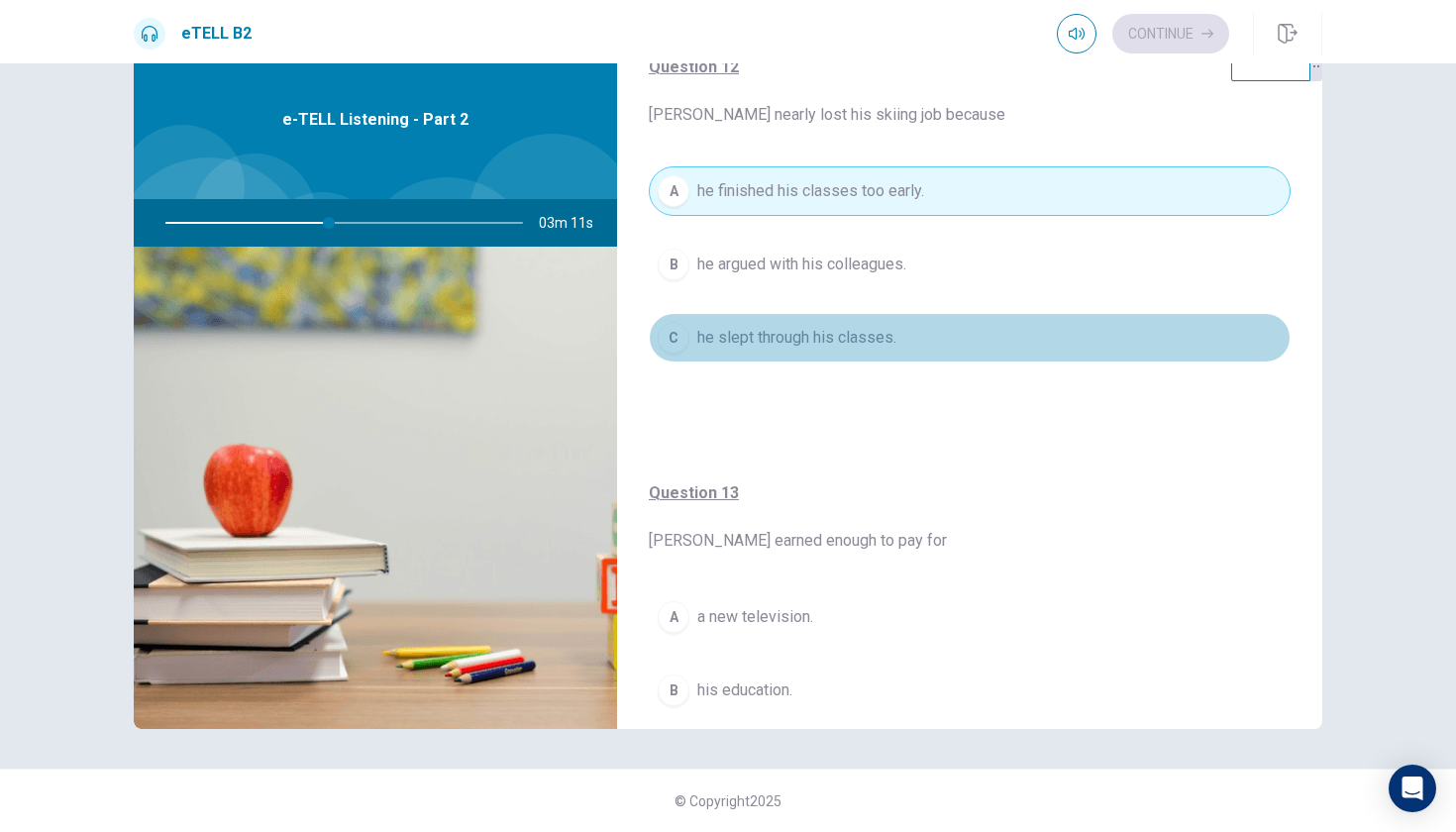 click on "he slept through his classes." at bounding box center [796, 338] 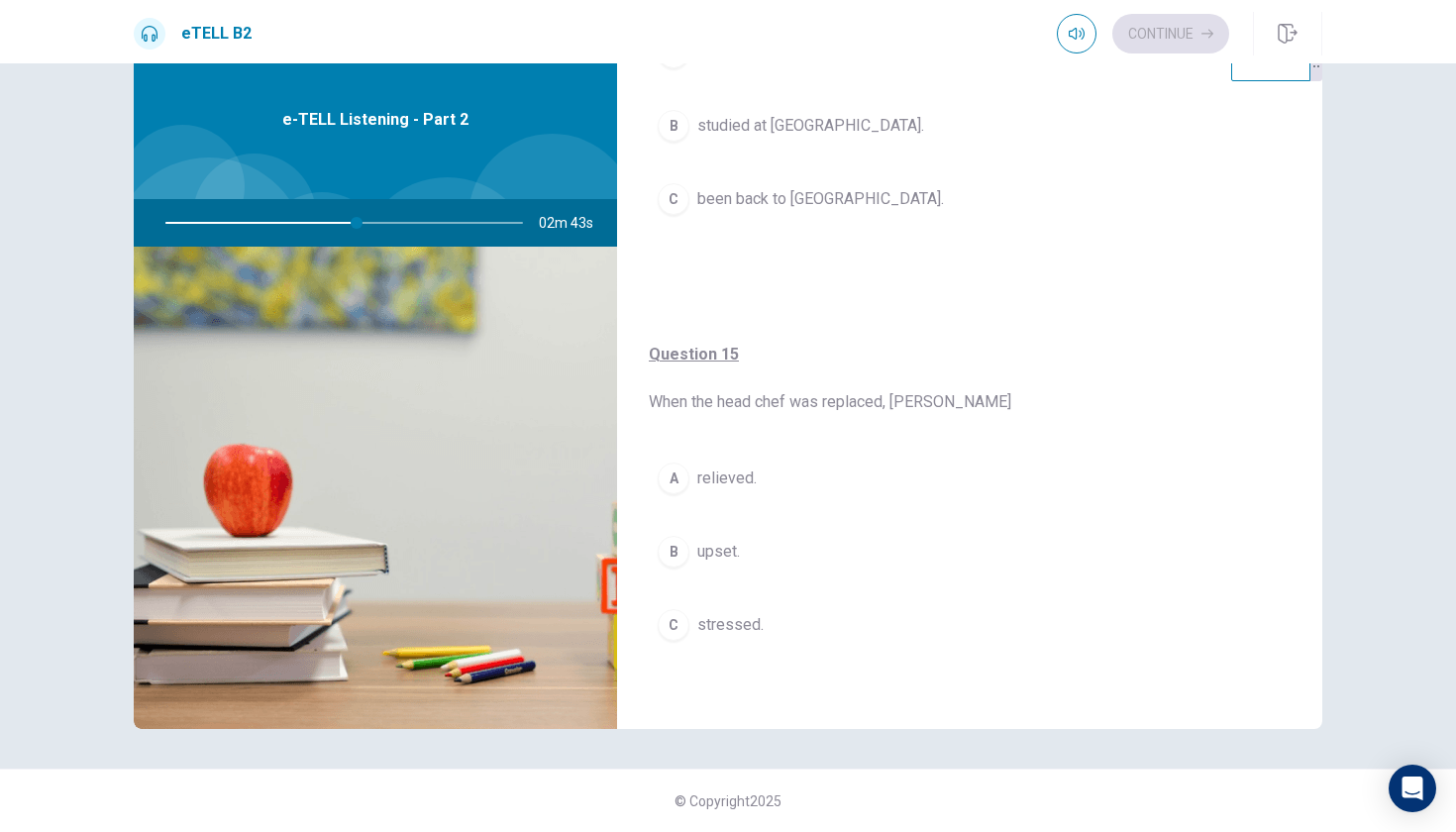 scroll, scrollTop: 1560, scrollLeft: 0, axis: vertical 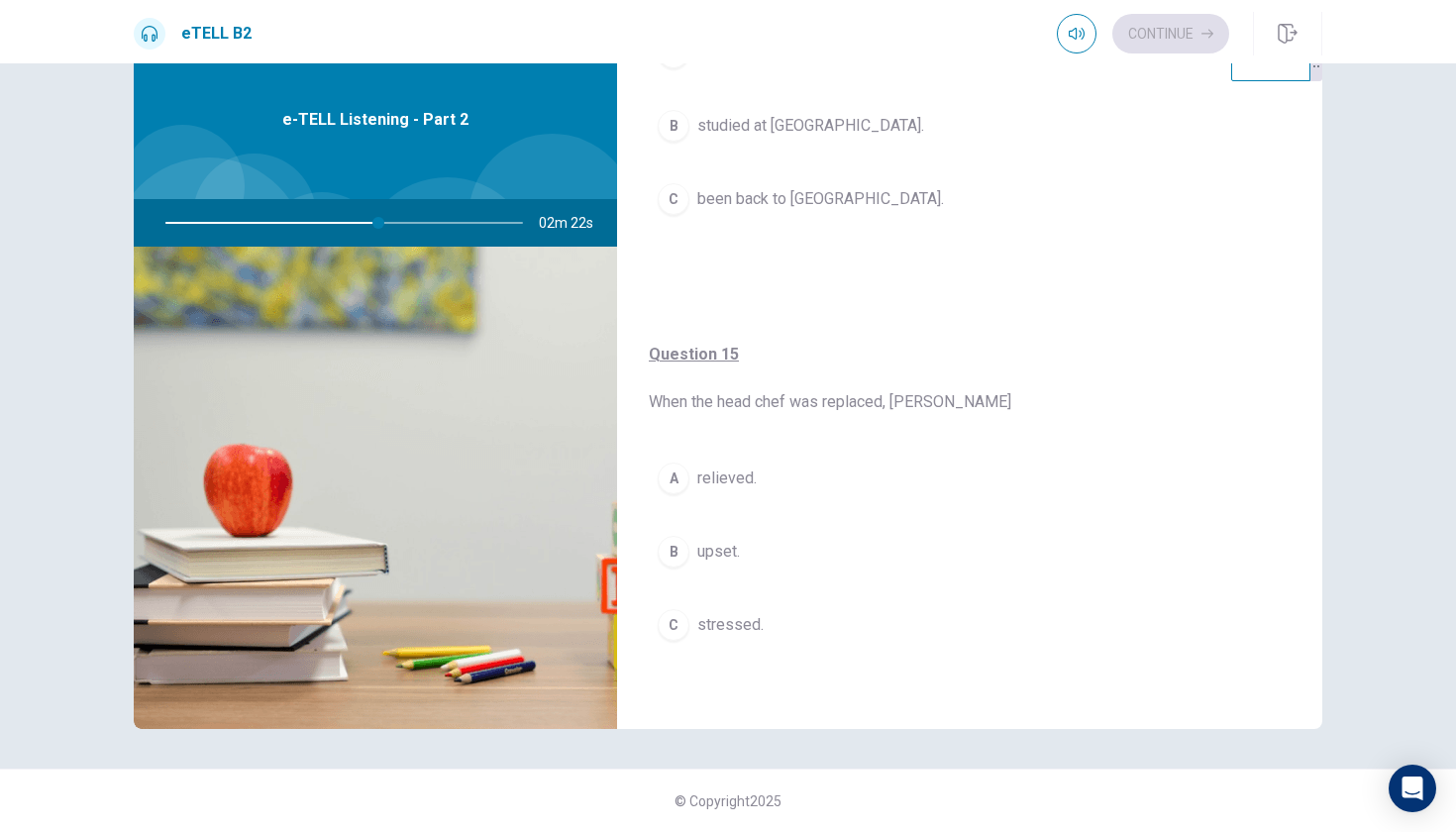 click on "A relieved." at bounding box center [970, 478] 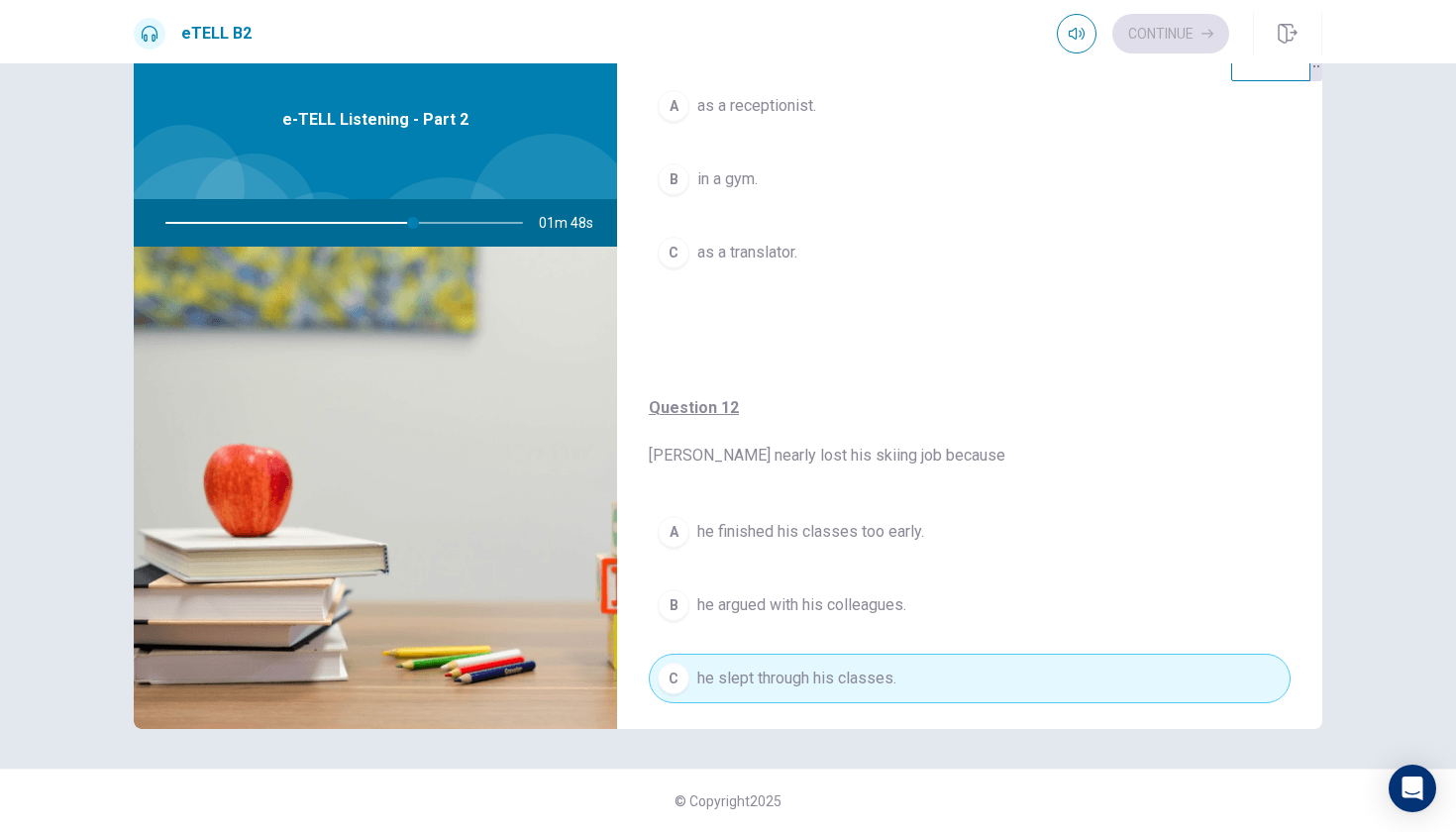 scroll, scrollTop: 239, scrollLeft: 0, axis: vertical 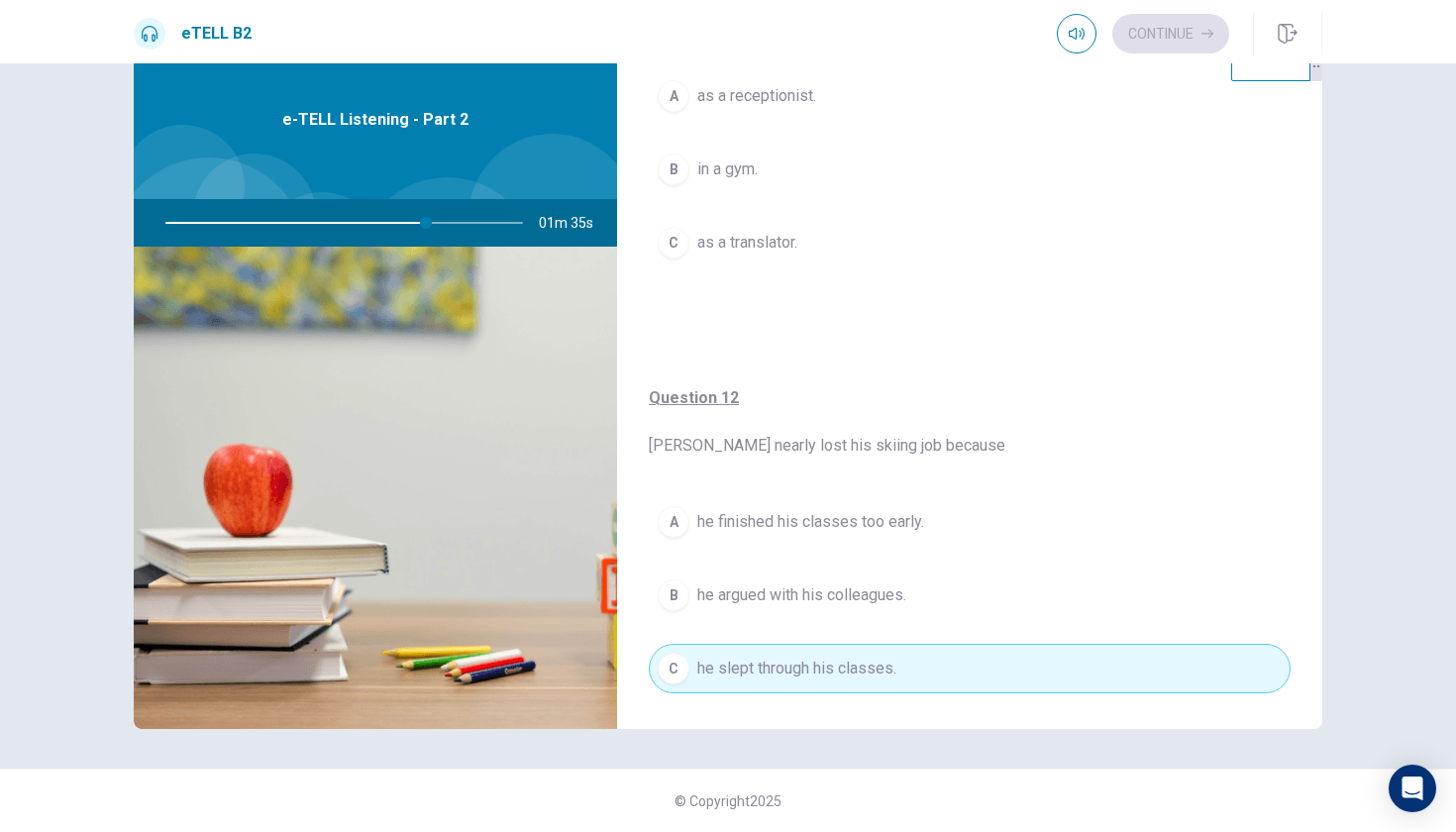 type on "**" 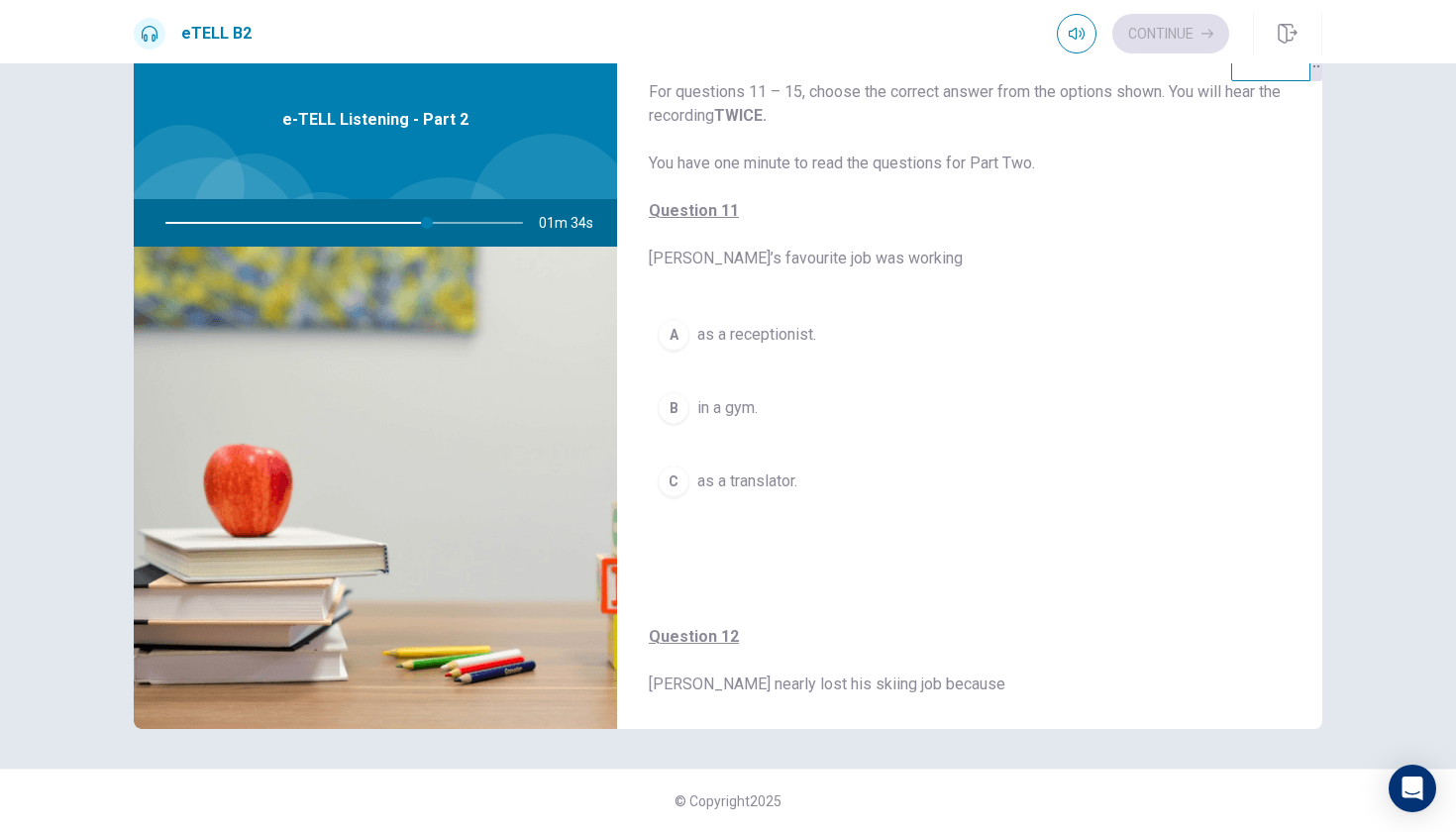 type 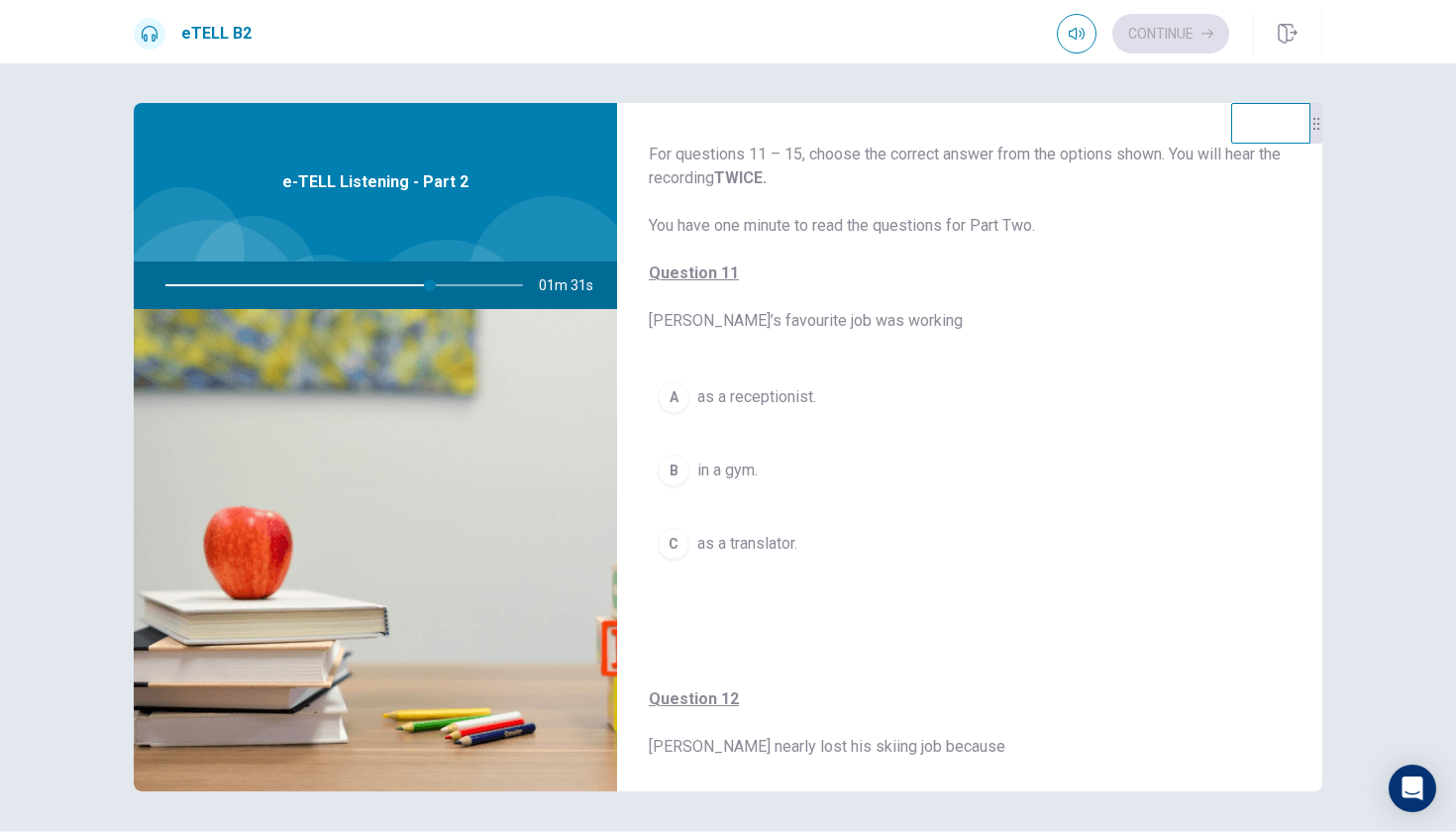 scroll, scrollTop: 0, scrollLeft: 0, axis: both 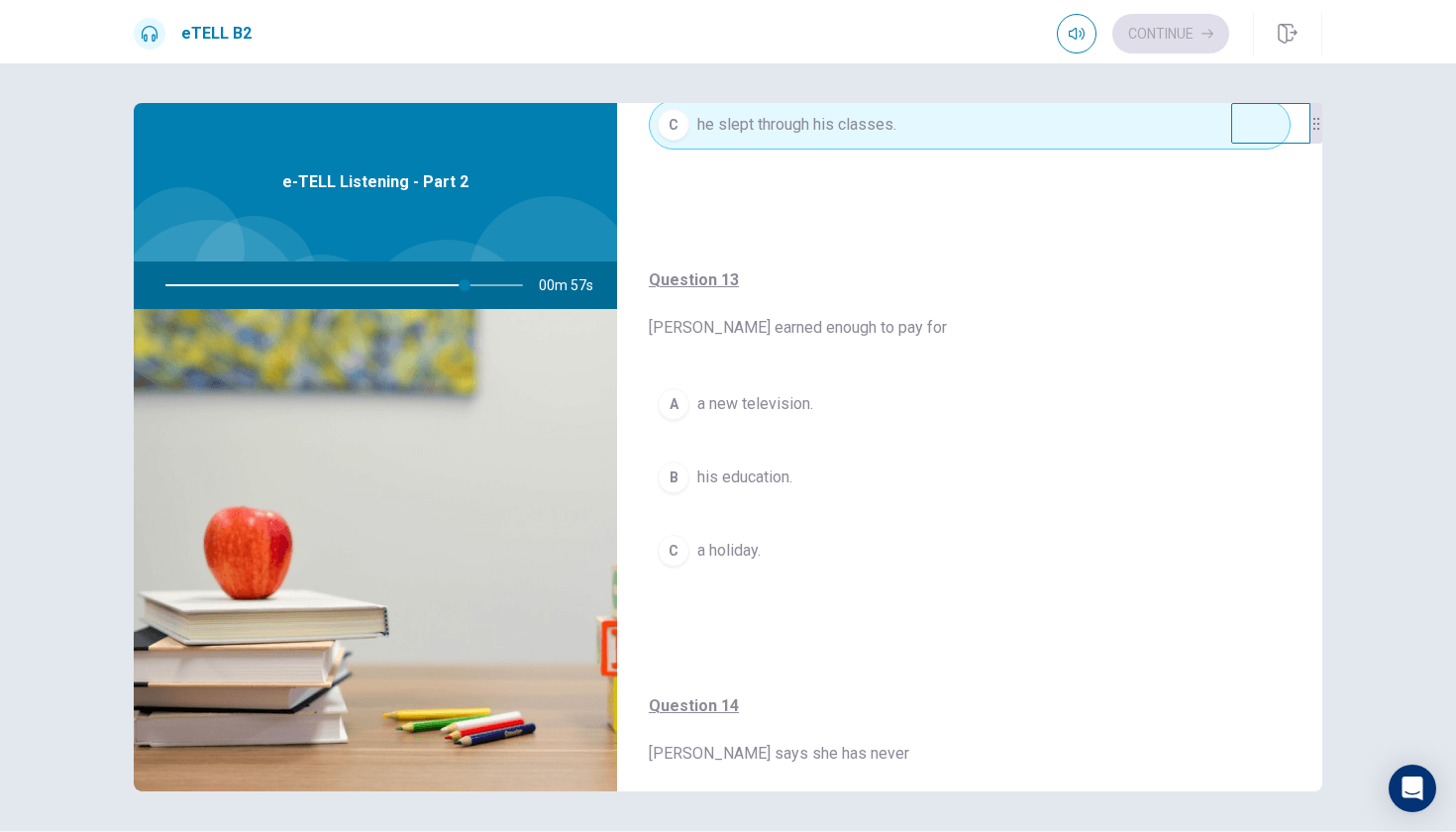 click on "his education." at bounding box center (745, 477) 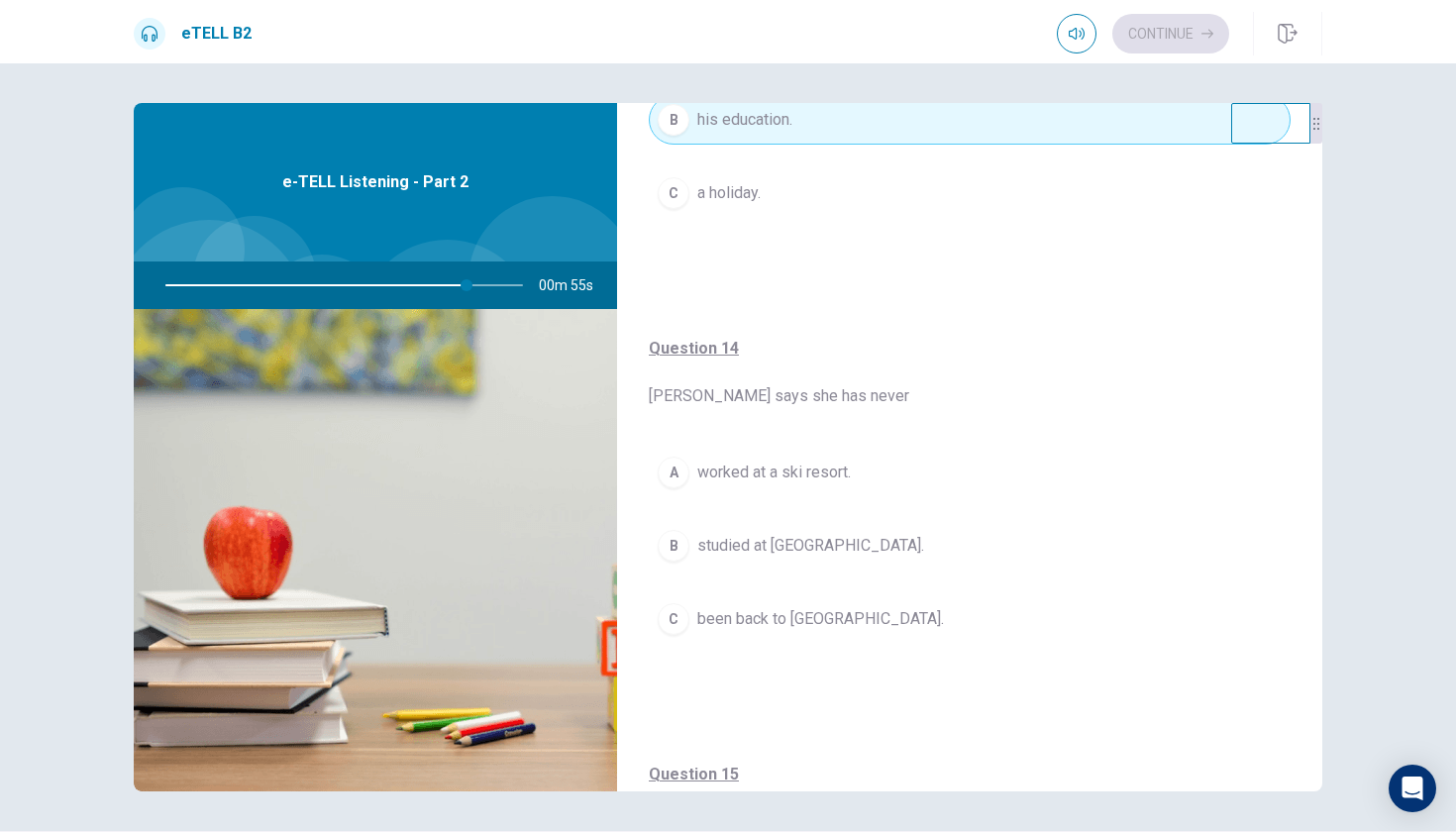 scroll, scrollTop: 1206, scrollLeft: 0, axis: vertical 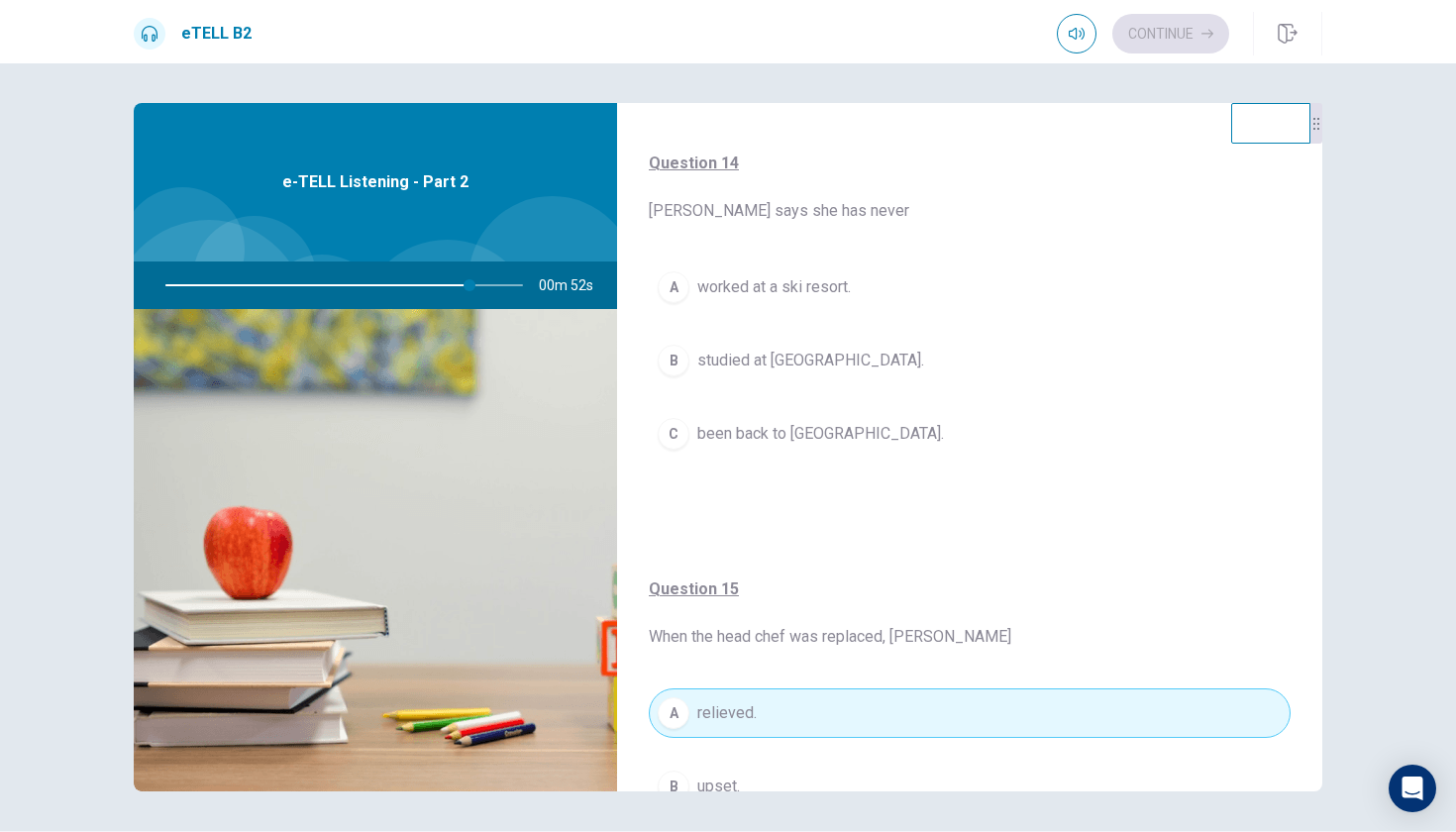 type on "**" 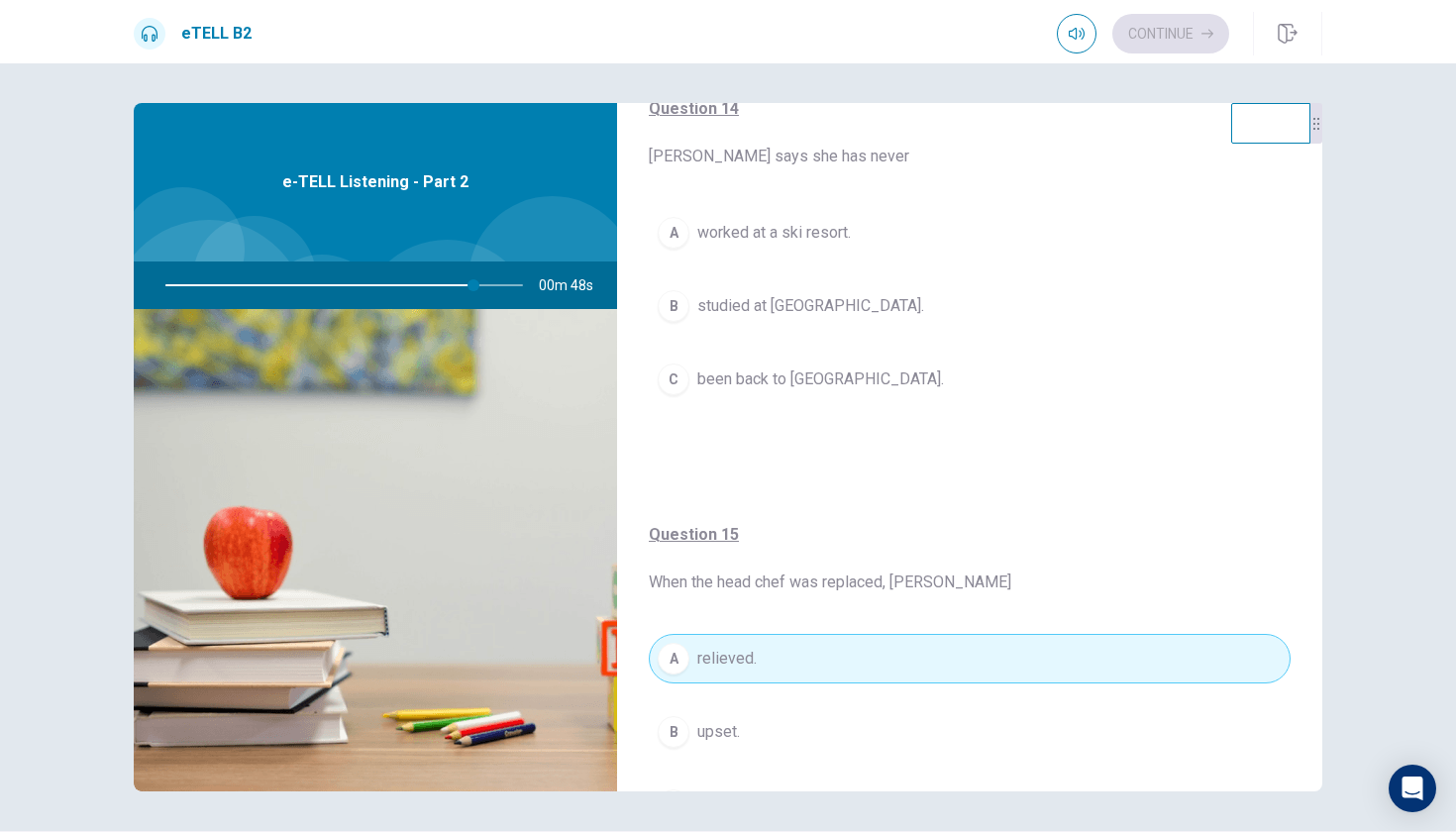 scroll, scrollTop: 1441, scrollLeft: 0, axis: vertical 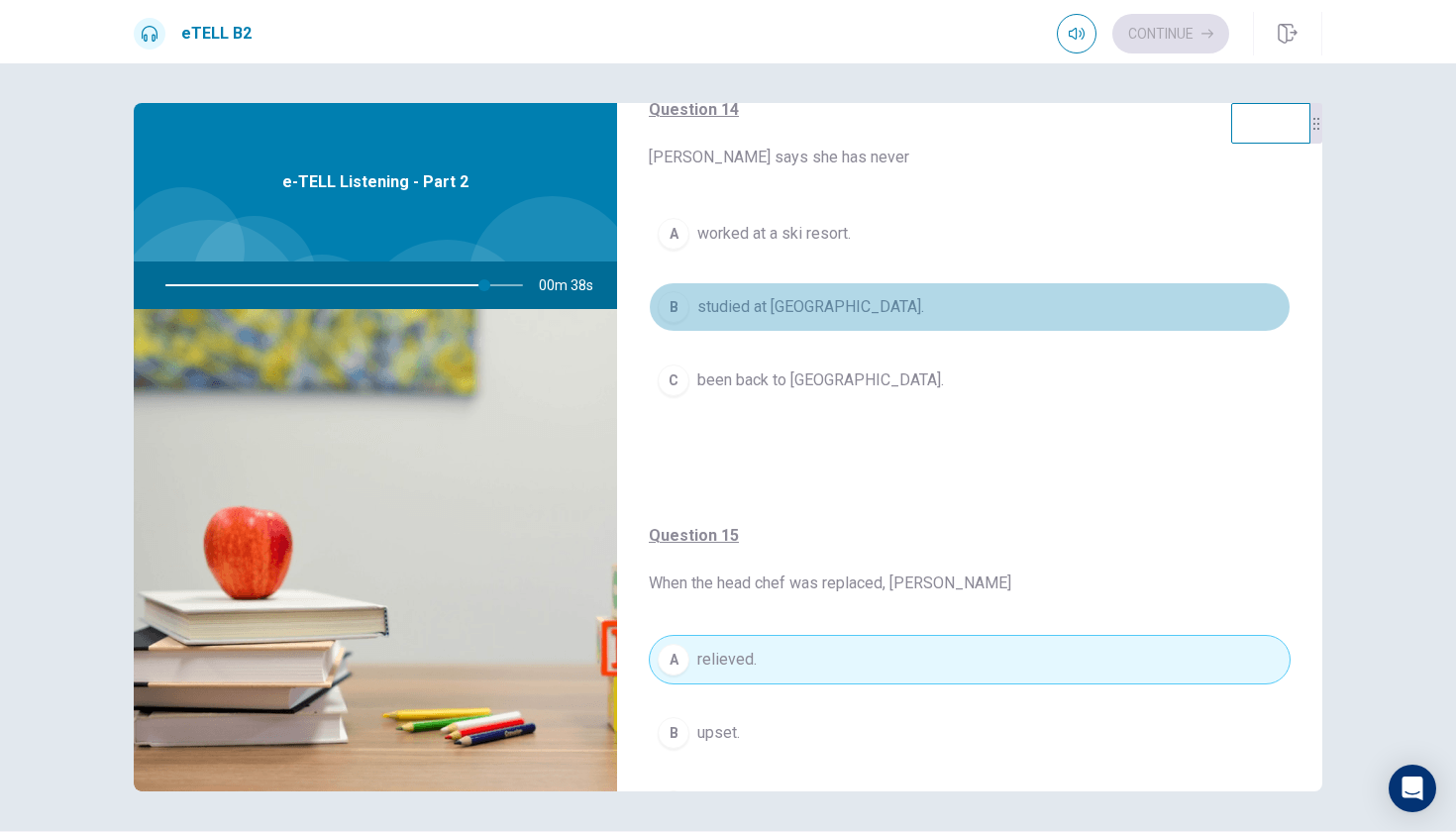 click on "studied at [GEOGRAPHIC_DATA]." at bounding box center (810, 307) 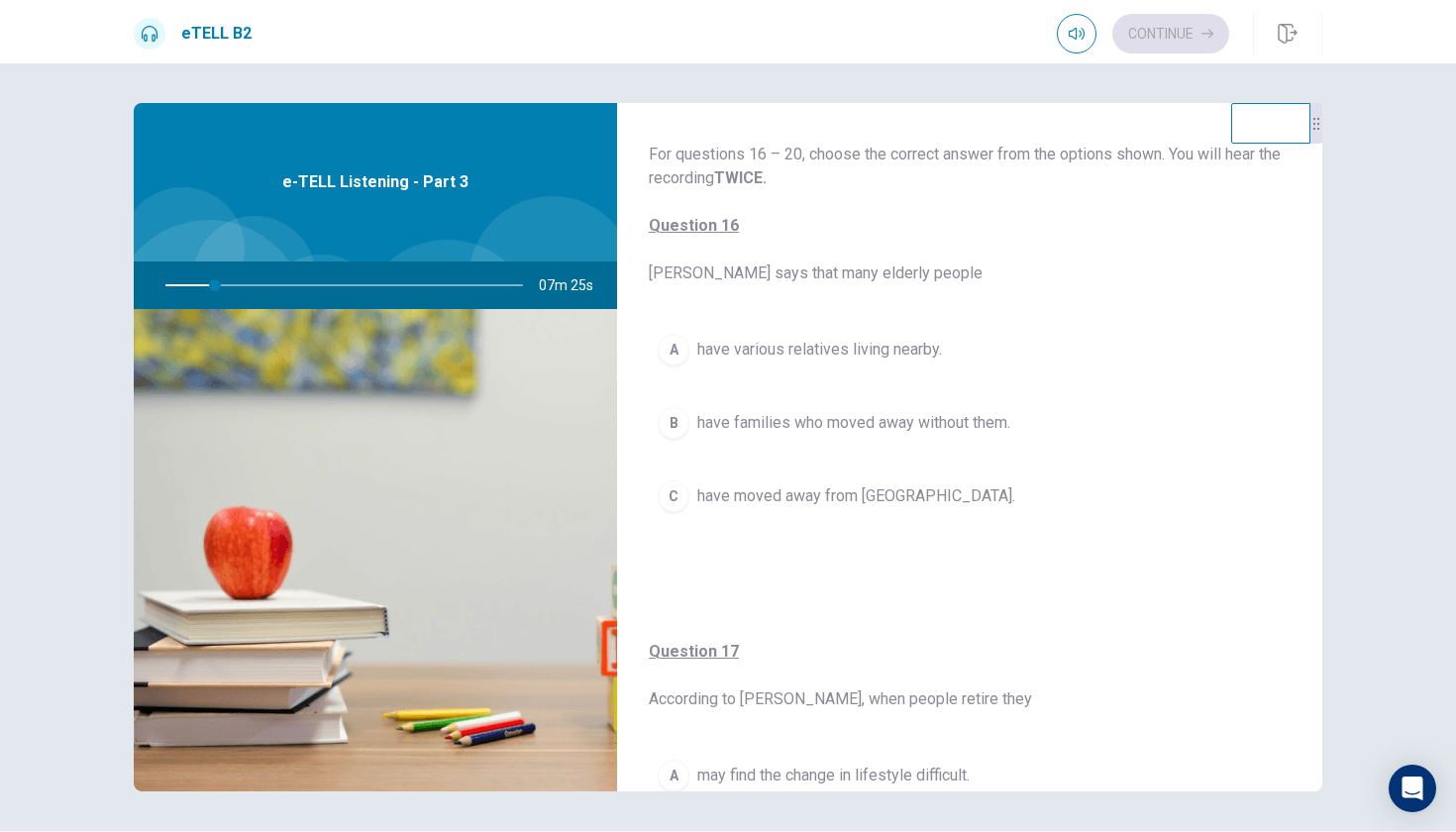 scroll, scrollTop: 0, scrollLeft: 0, axis: both 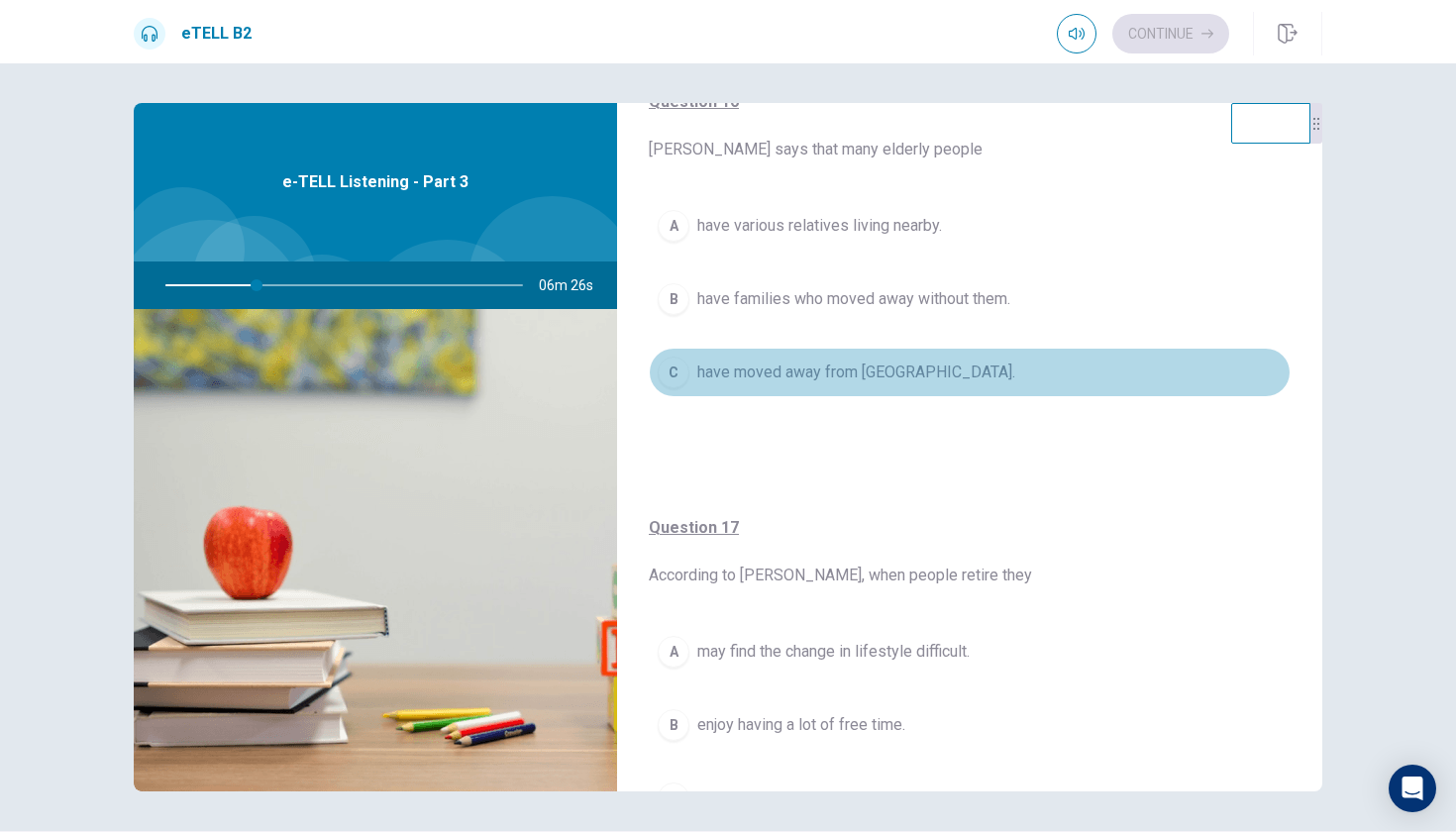 click on "have moved away from [GEOGRAPHIC_DATA]." at bounding box center [856, 372] 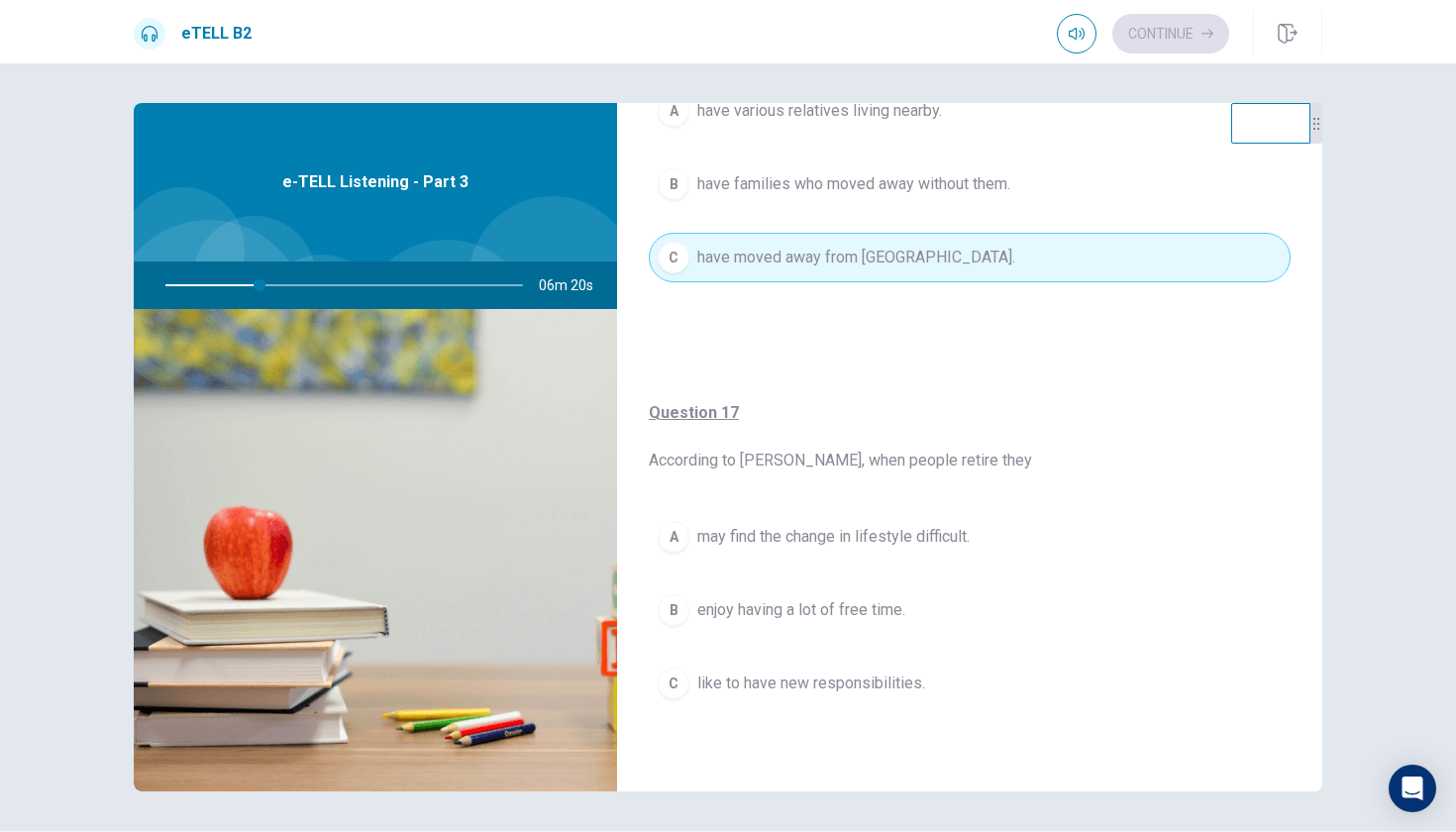 scroll, scrollTop: 238, scrollLeft: 0, axis: vertical 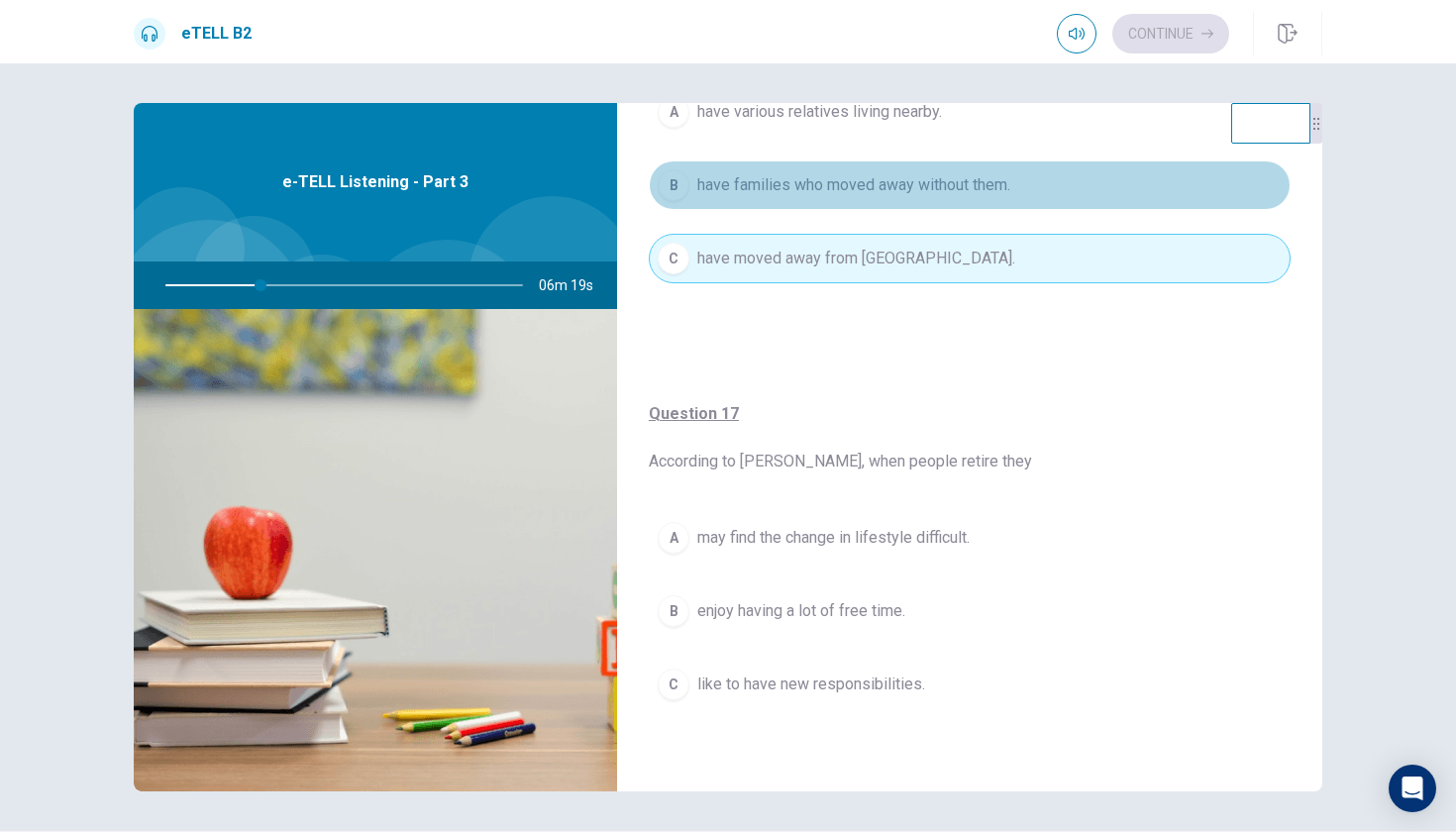 click on "have families who moved away without them." at bounding box center [854, 185] 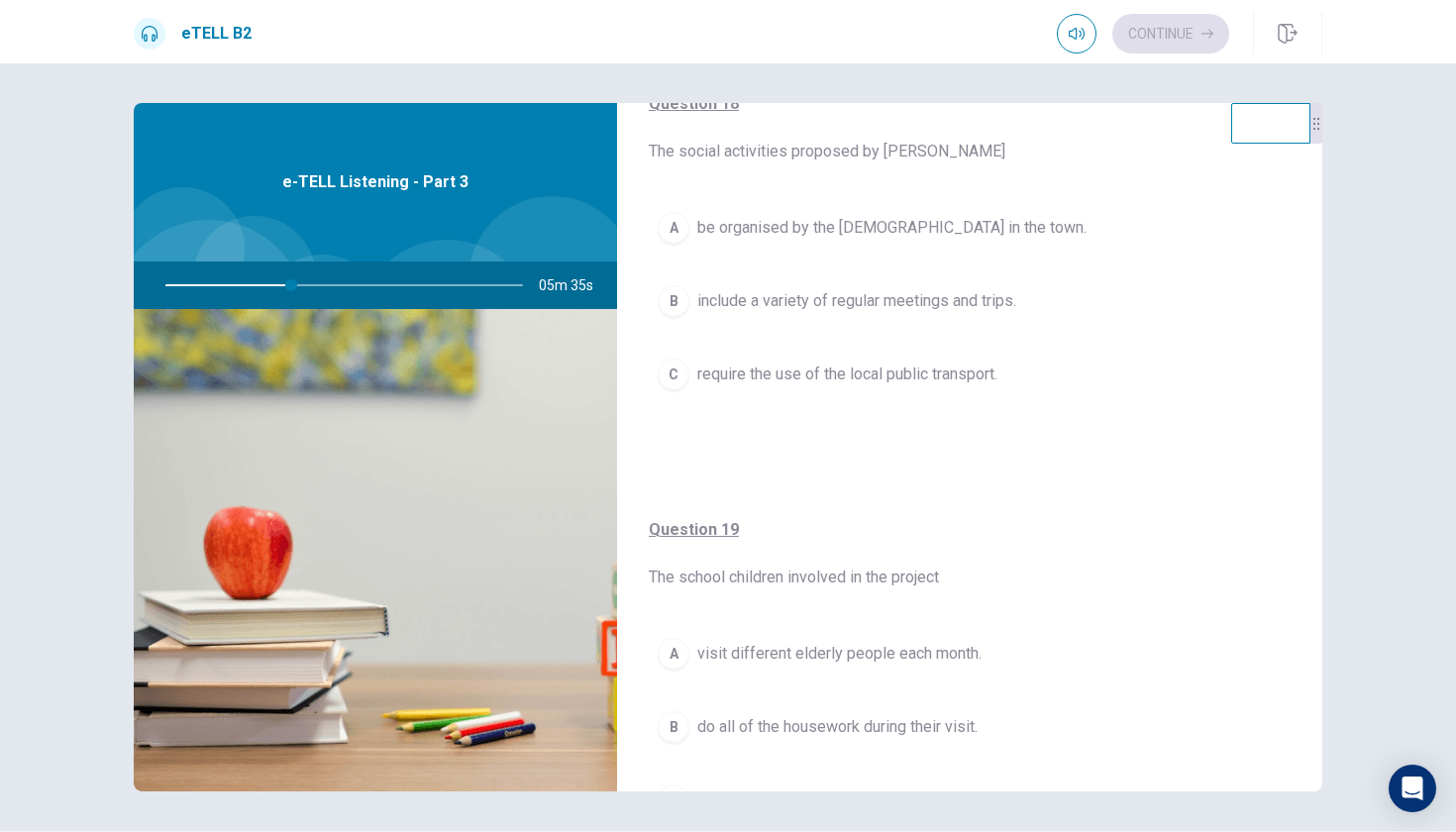 scroll, scrollTop: 966, scrollLeft: 0, axis: vertical 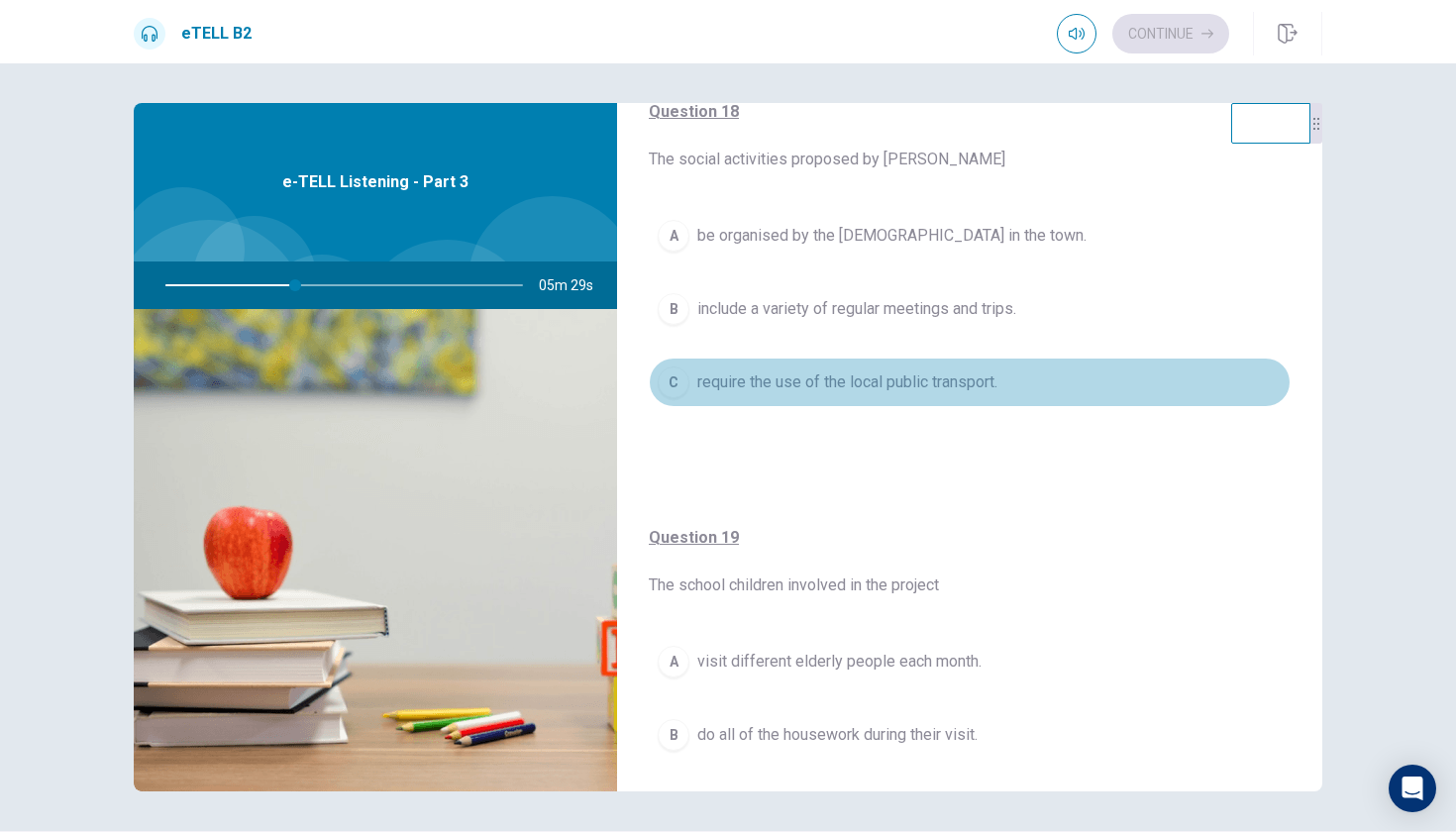 click on "C require the use of the local public transport." at bounding box center (970, 382) 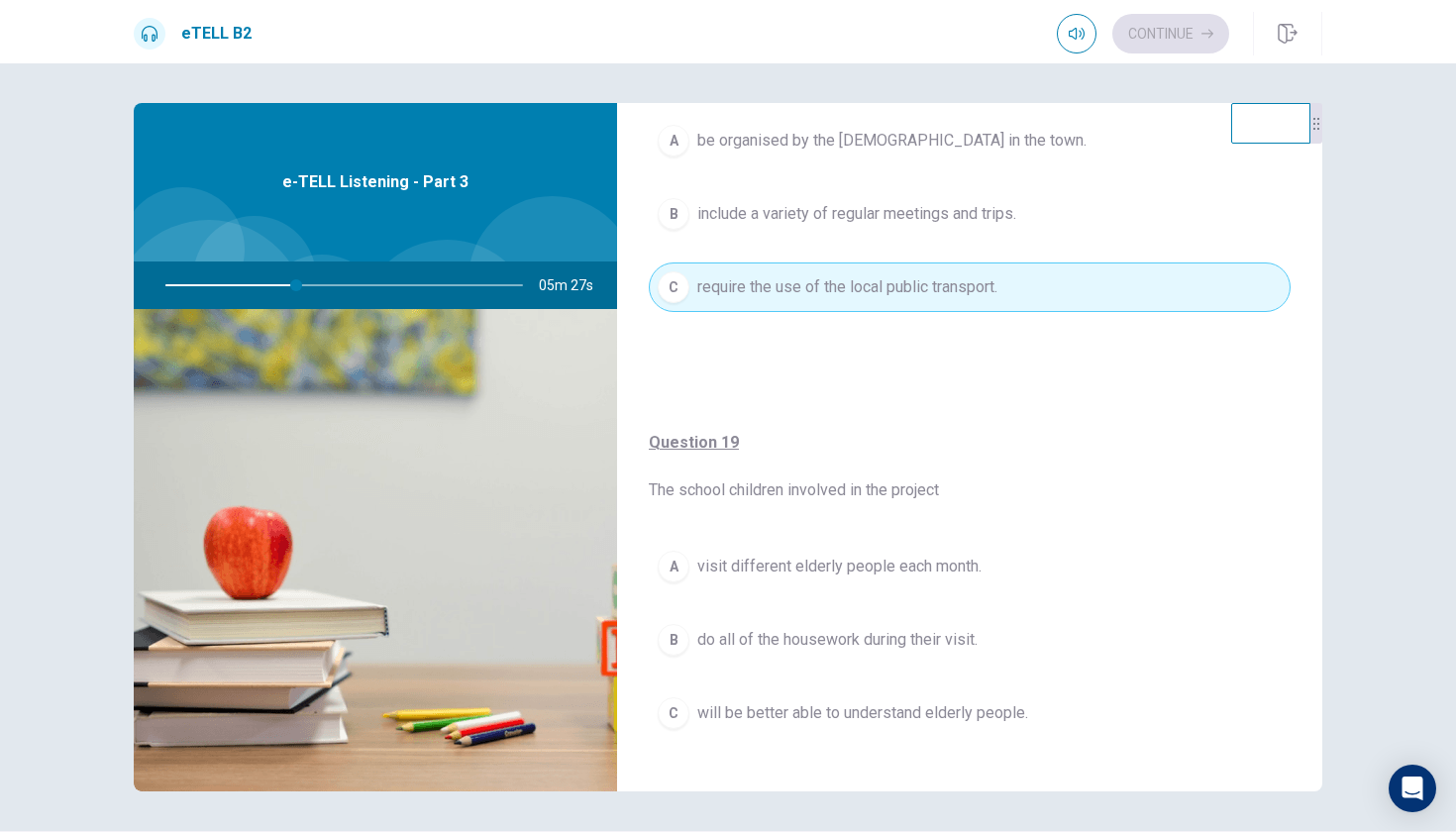 scroll, scrollTop: 1058, scrollLeft: 0, axis: vertical 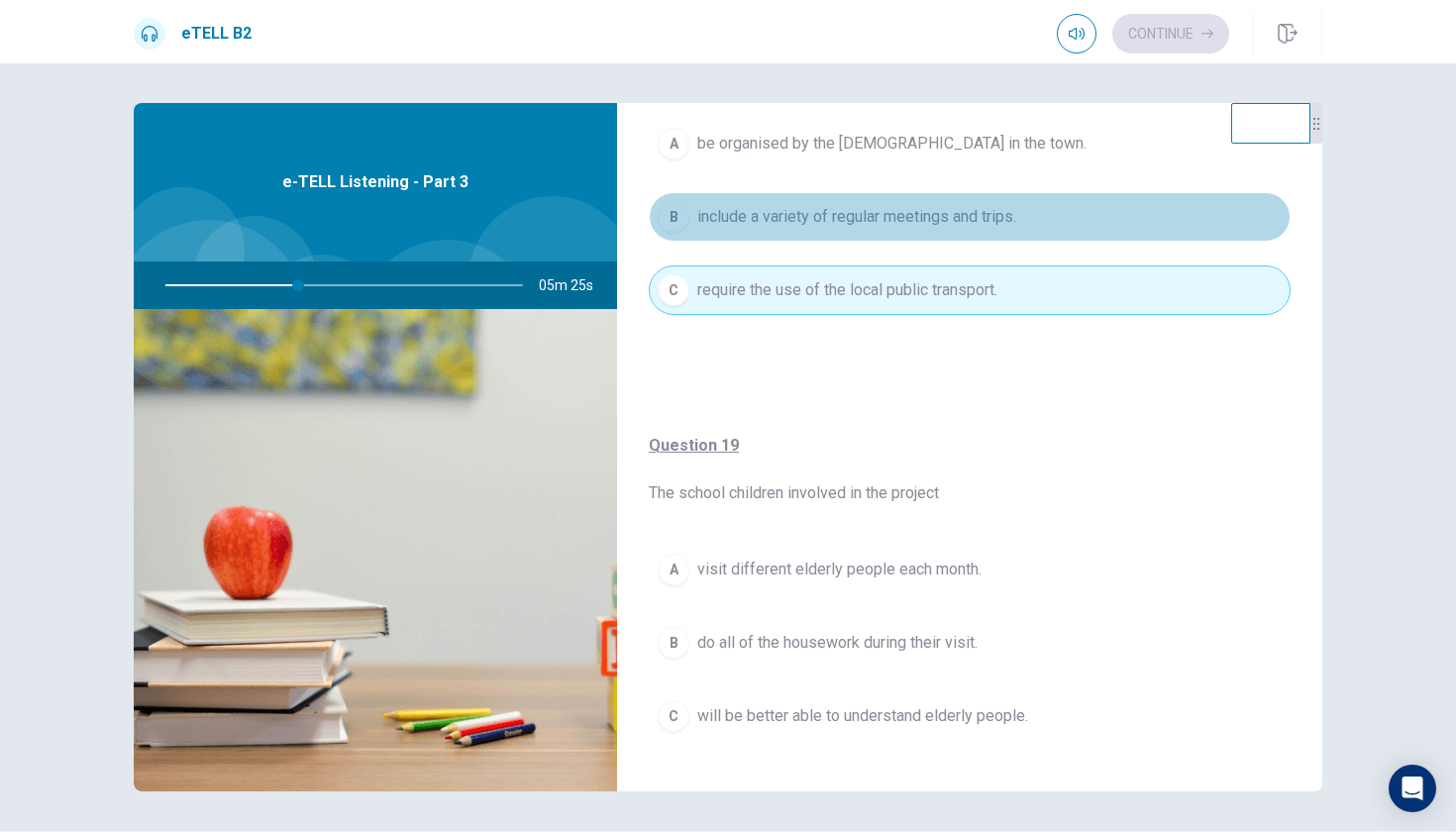 click on "include a variety of regular meetings and trips." at bounding box center (857, 217) 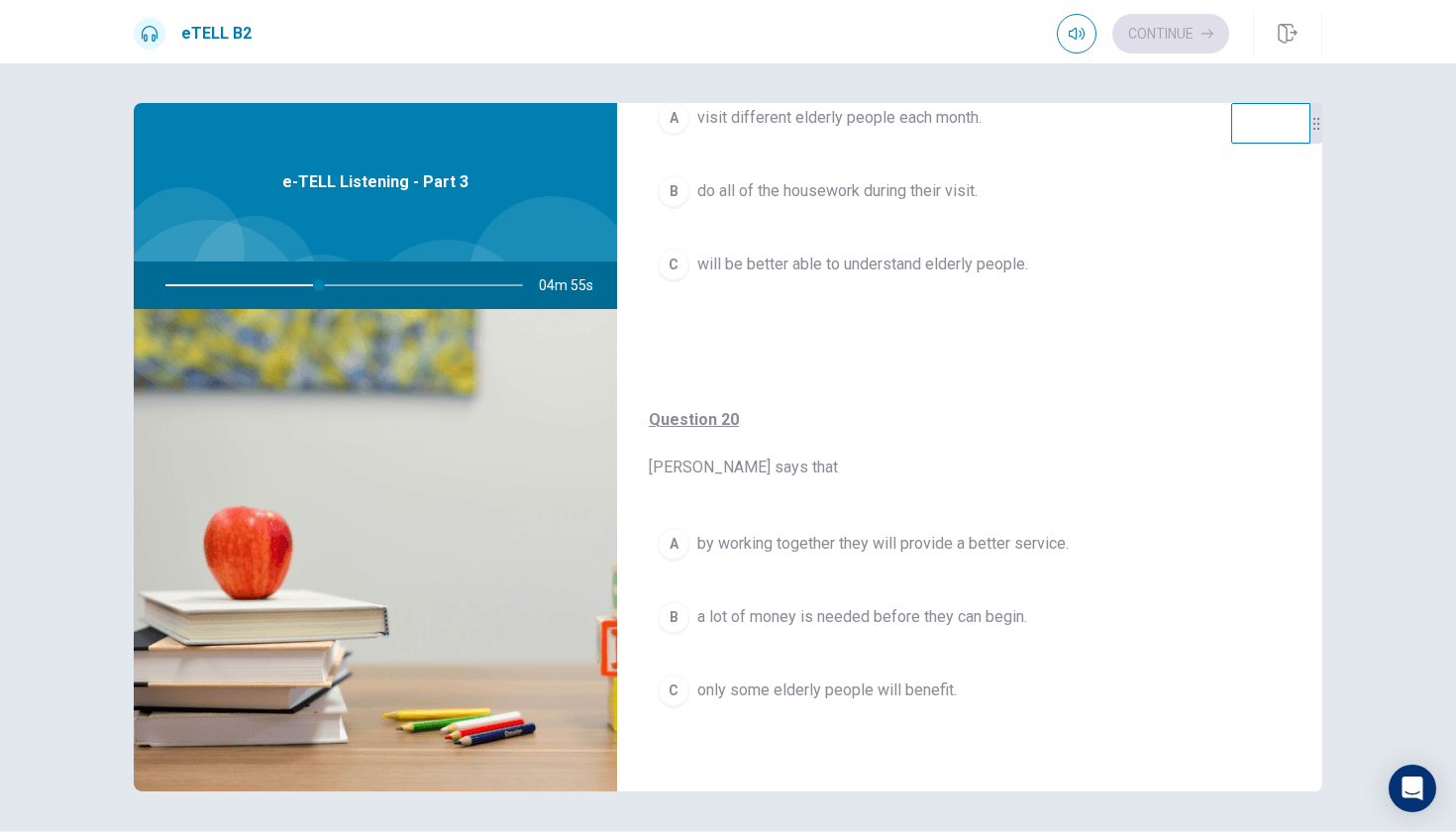 scroll, scrollTop: 1511, scrollLeft: 0, axis: vertical 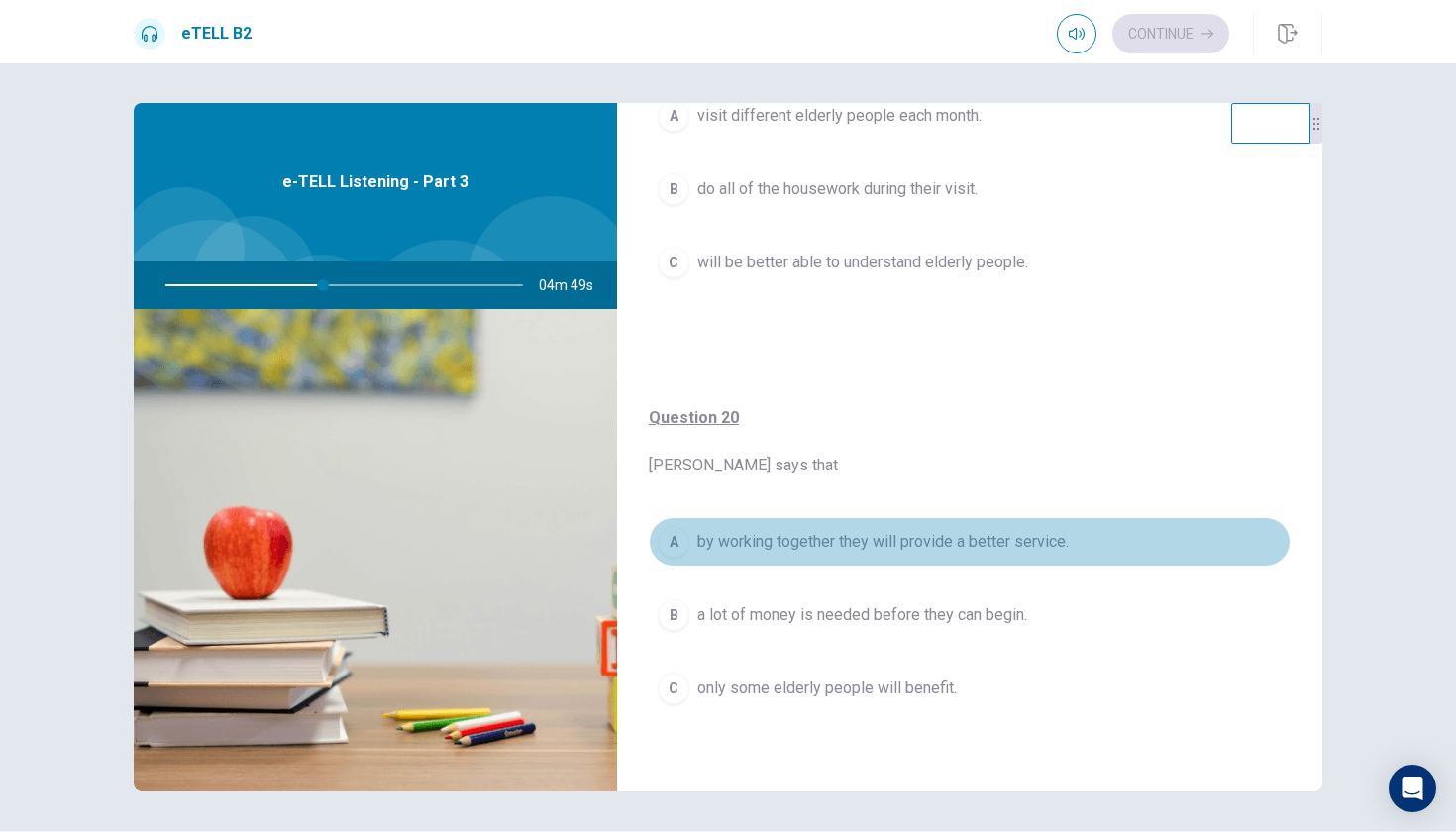 click on "A" at bounding box center (674, 542) 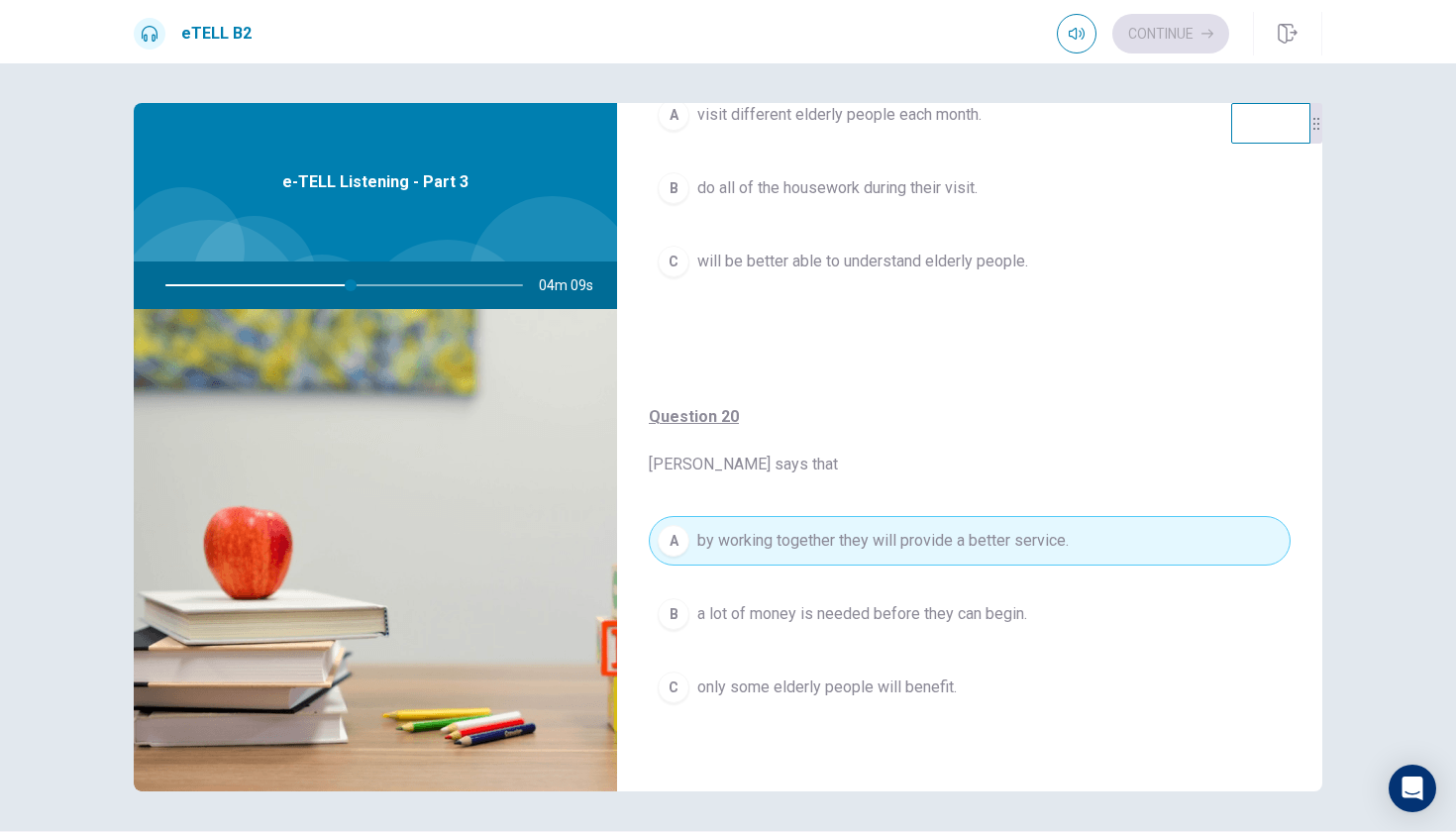 scroll, scrollTop: 1512, scrollLeft: 0, axis: vertical 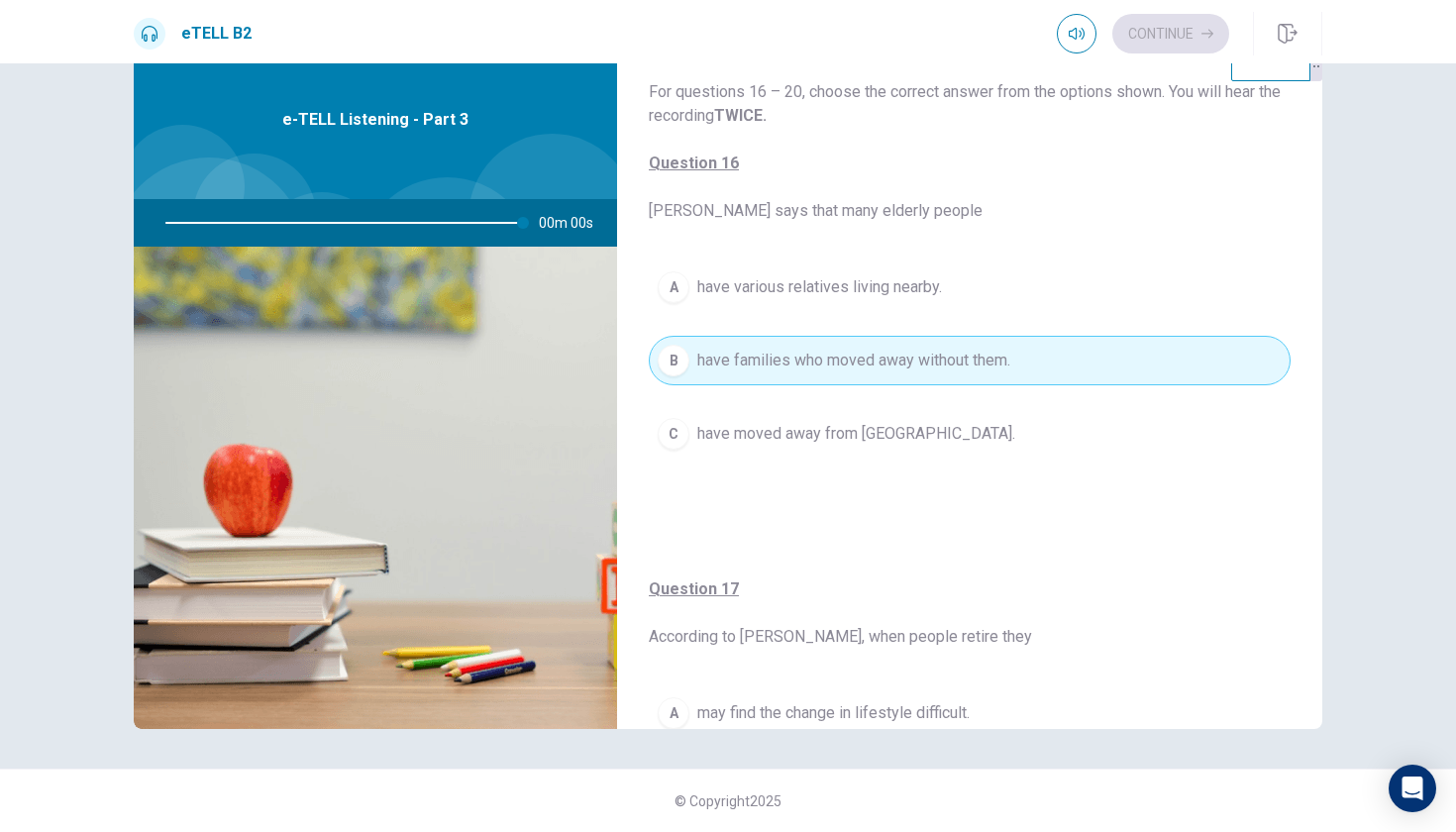 type on "*" 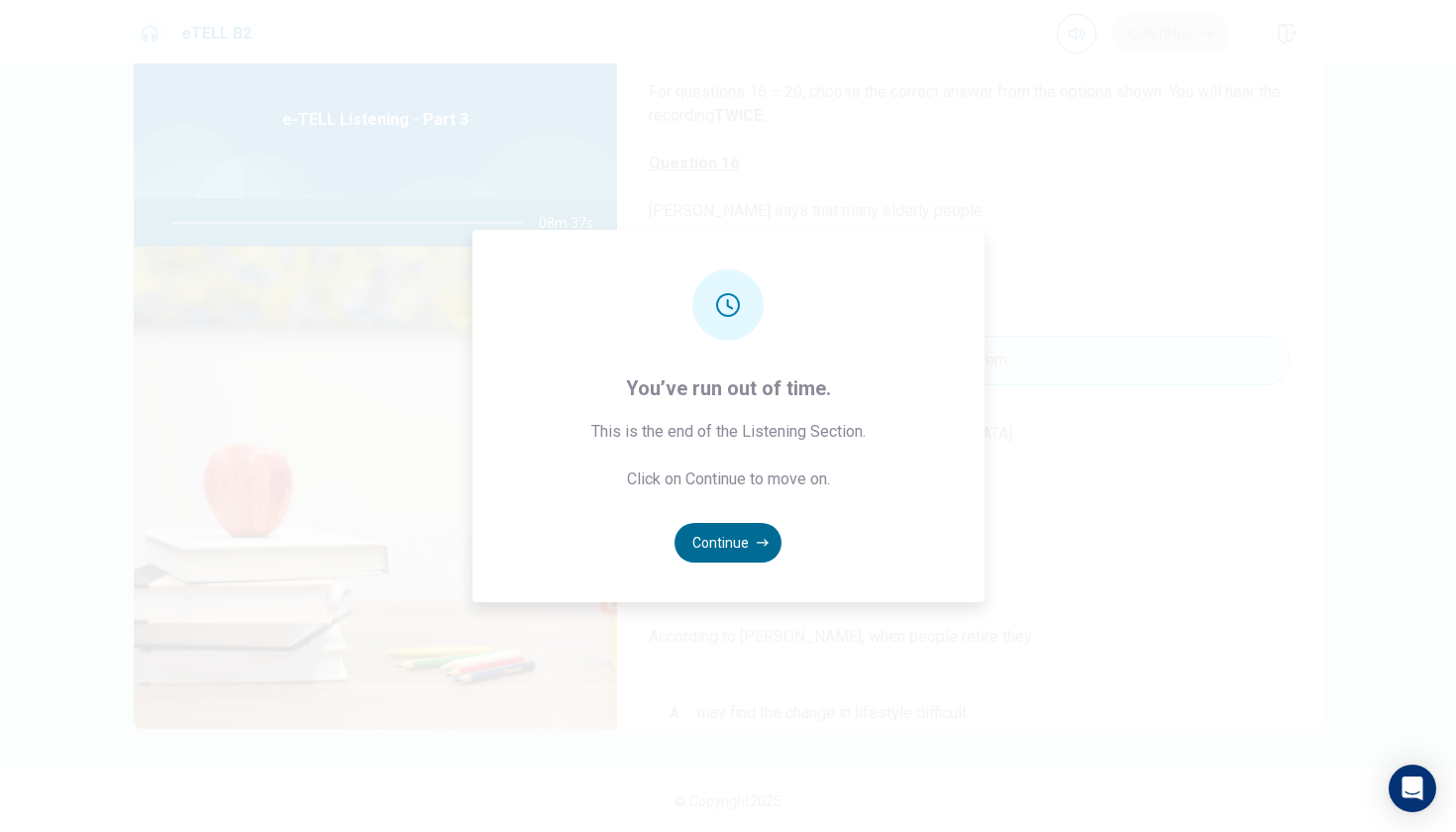 click on "Continue" at bounding box center (728, 543) 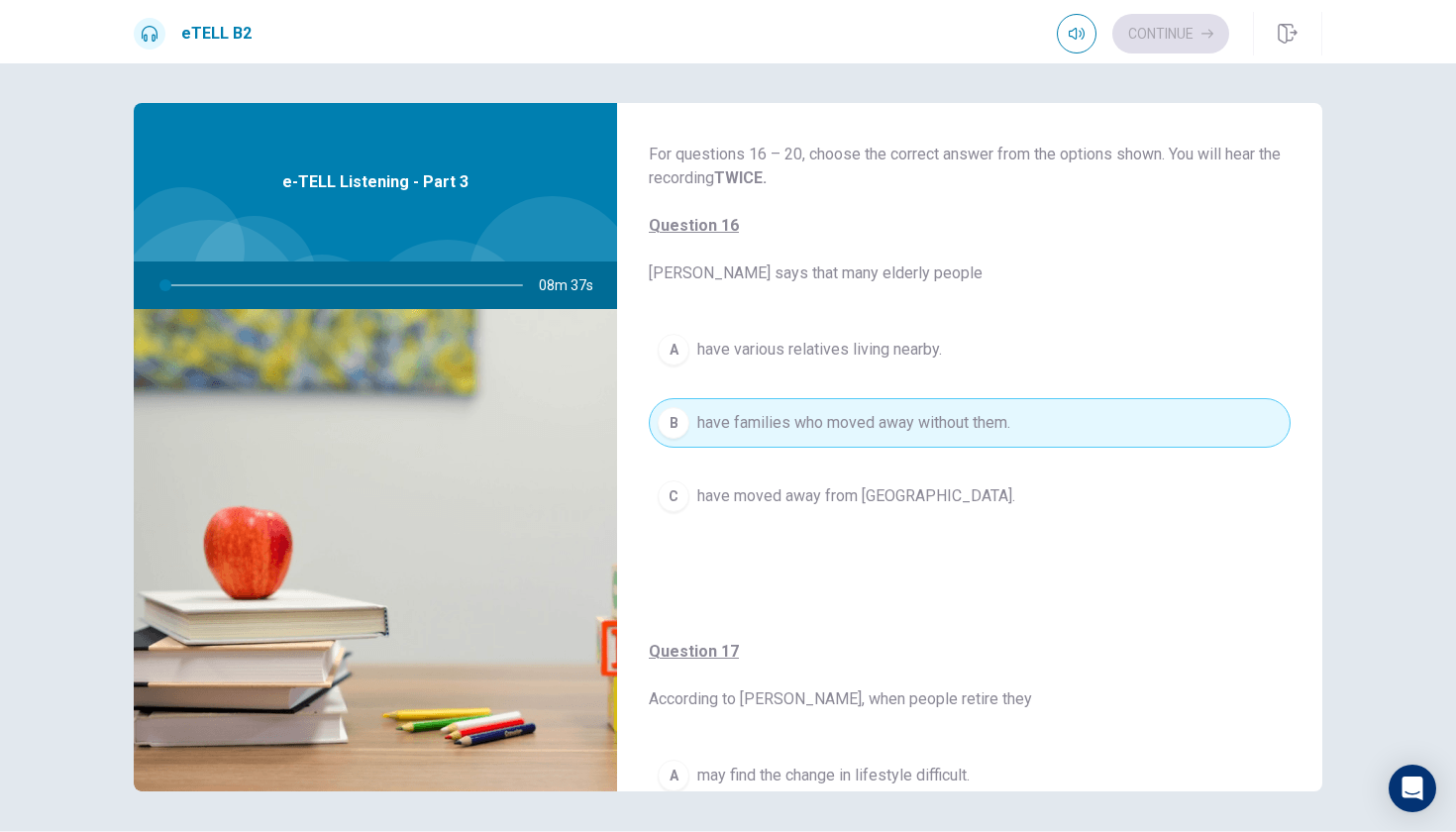 scroll, scrollTop: 0, scrollLeft: 0, axis: both 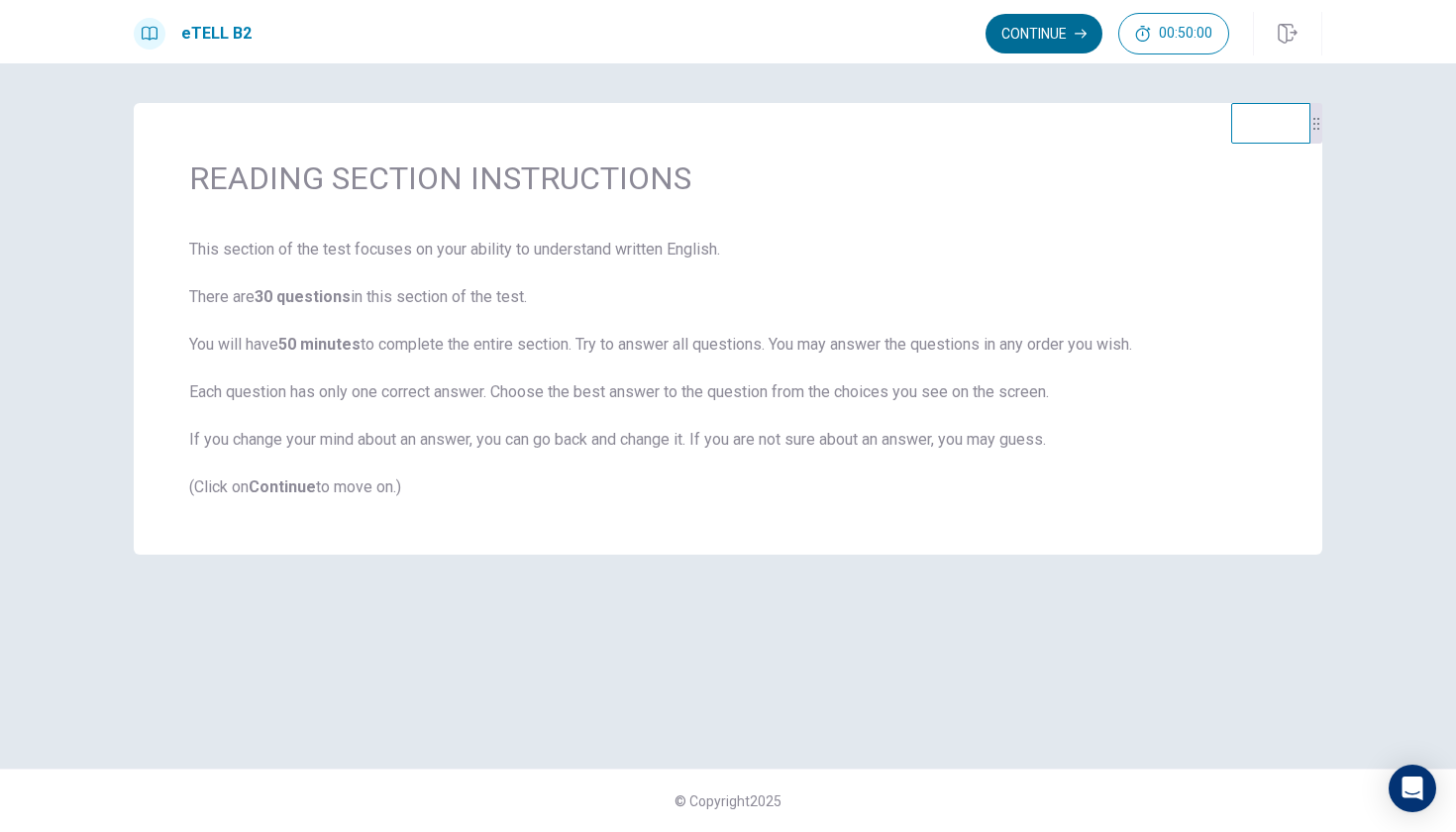 click on "Continue" at bounding box center [1044, 34] 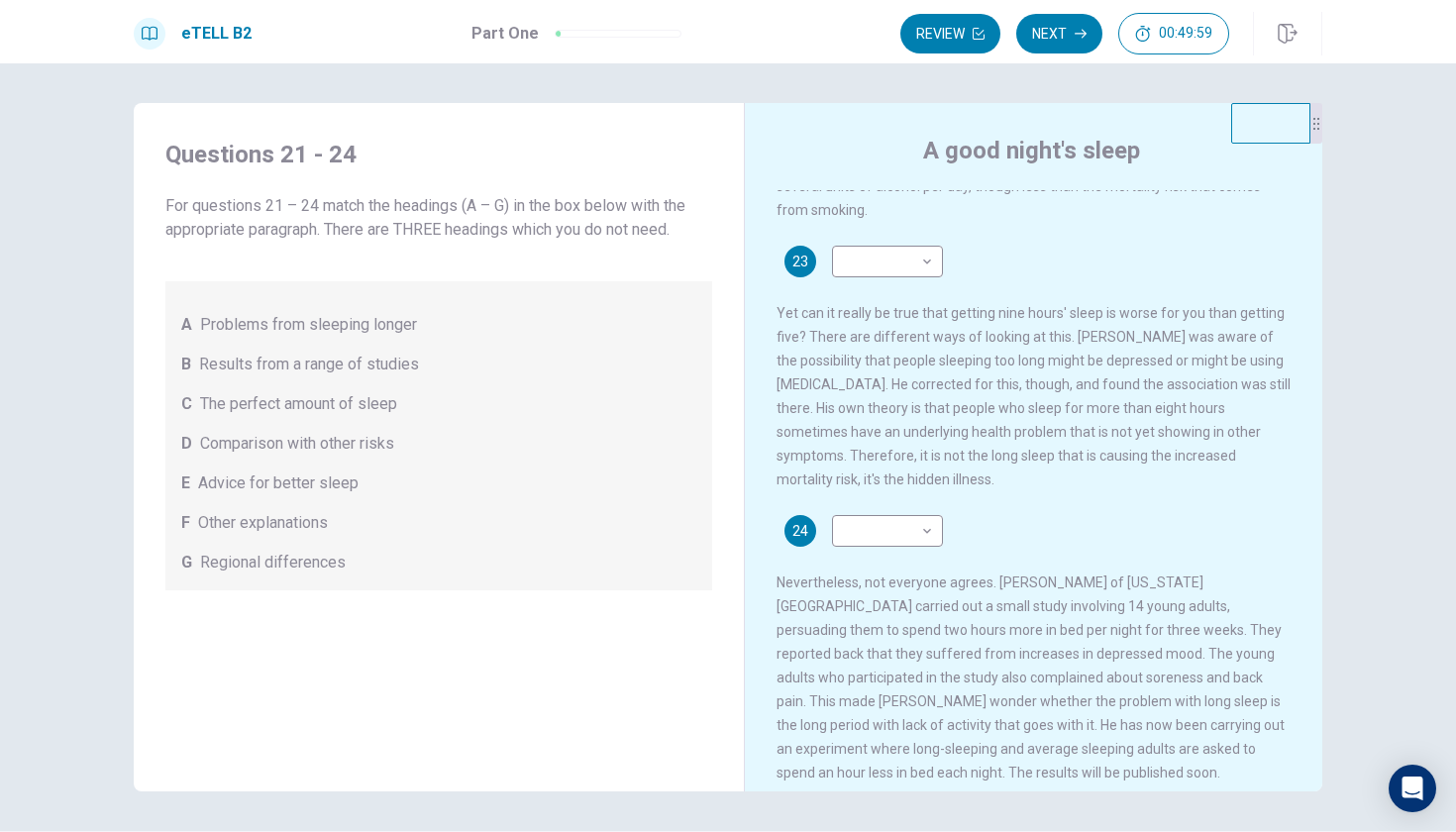 scroll, scrollTop: 643, scrollLeft: 0, axis: vertical 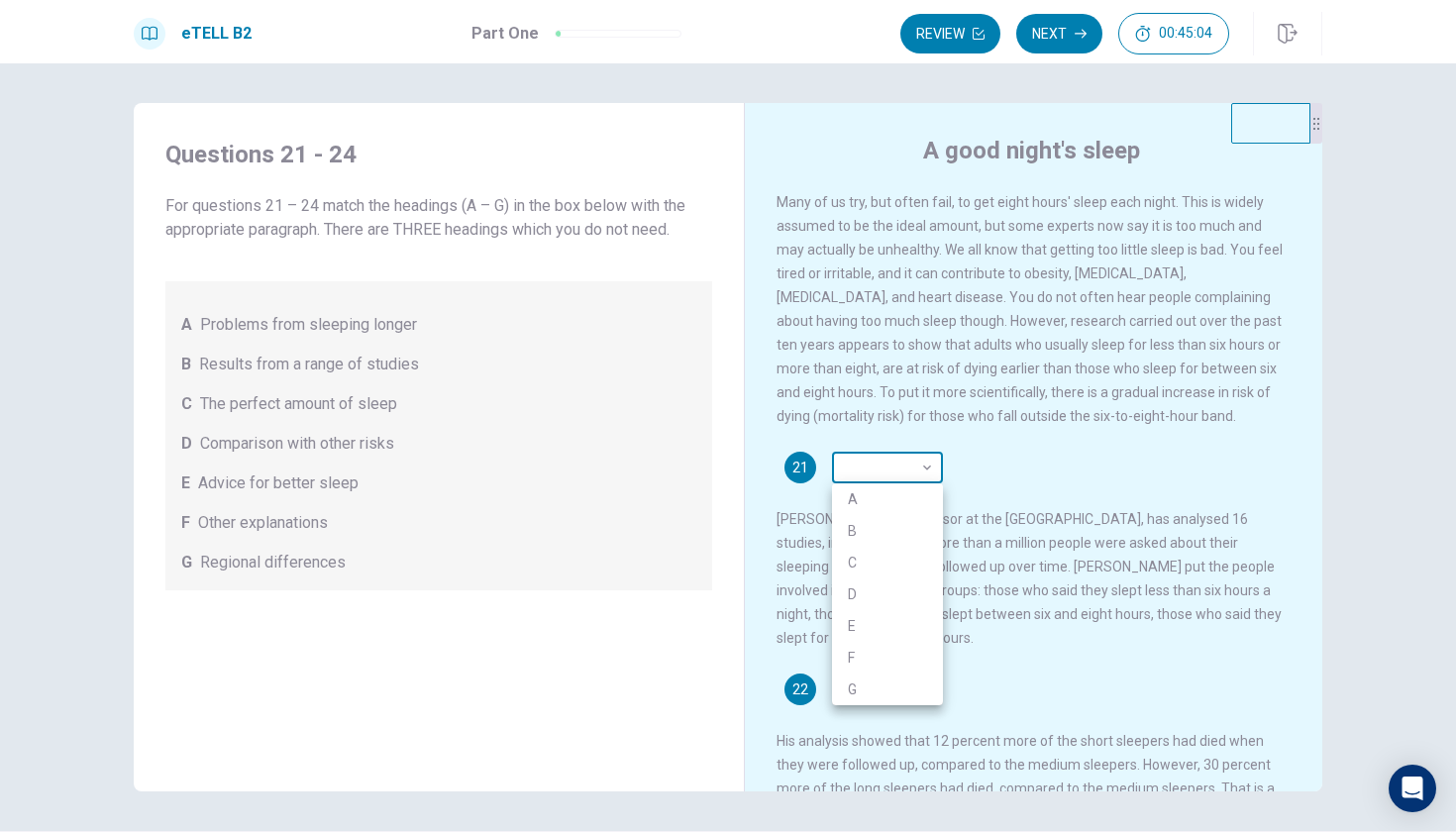 click on "This site uses cookies, as explained in our  Privacy Policy . If you agree to the use of cookies, please click the Accept button and continue to browse our site.   Privacy Policy Accept   eTELL B2 Part One Review Next 00:45:04 Question 1 - 4 of 30 00:45:04 Review Next Questions 21 - 24 For questions 21 – 24 match the headings (A – G) in the box below with the appropriate paragraph. There are THREE headings which you do not need. A Problems from sleeping longer B Results from a range of studies C The perfect amount of sleep D Comparison with other risks E Advice for better sleep F Other explanations G Regional differences A good night's sleep 21 ​ ​ 22 ​ ​ 23 ​ ​ 24 ​ ​ © Copyright  2025 Going somewhere? You are not allowed to open other tabs/pages or switch windows during a test. Doing this will be reported as cheating to the Administrators. Are you sure you want to leave this page? Please continue until you finish your test. It looks like there is a problem with your internet connection." at bounding box center [728, 416] 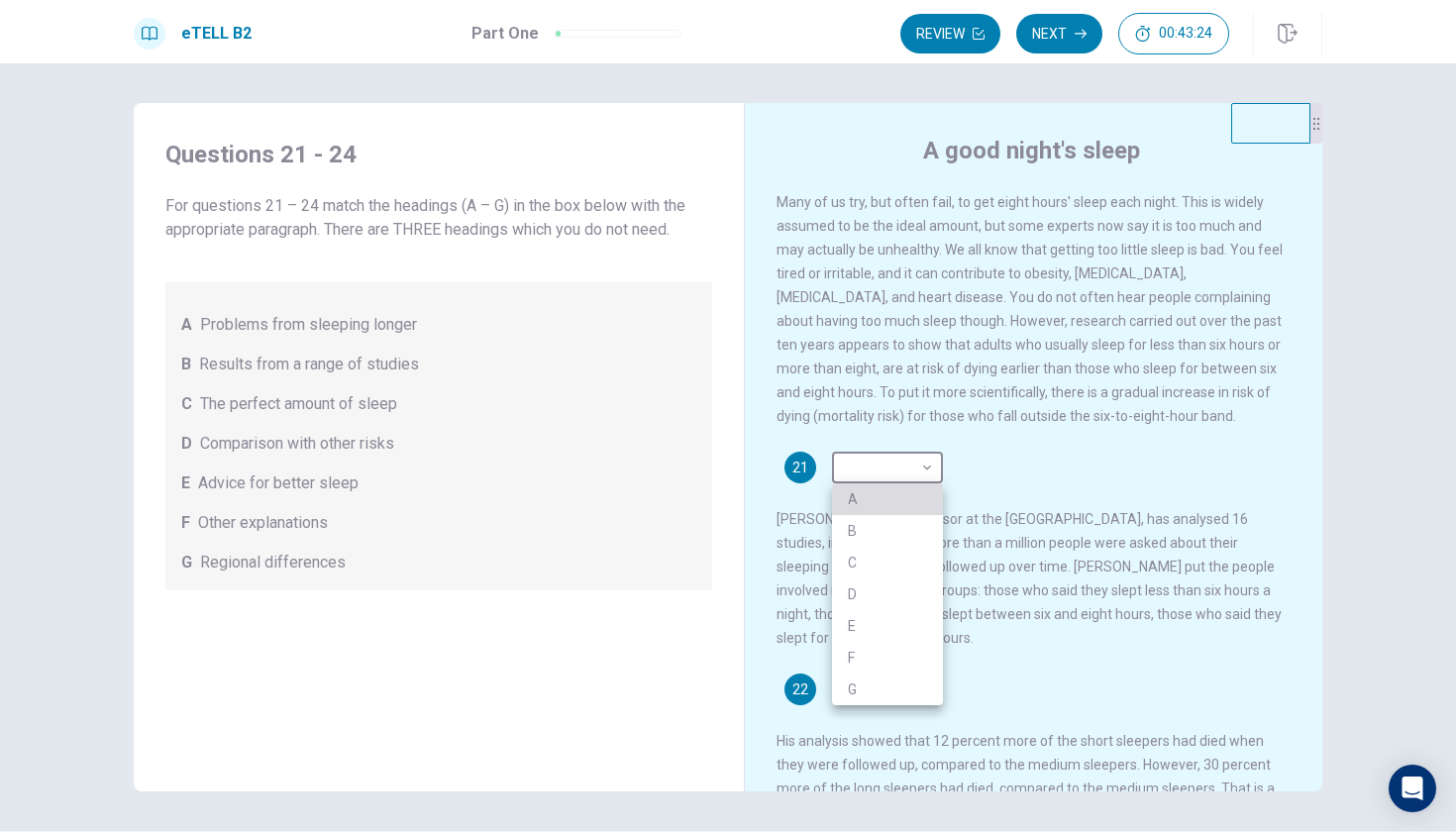 click on "A" at bounding box center (887, 499) 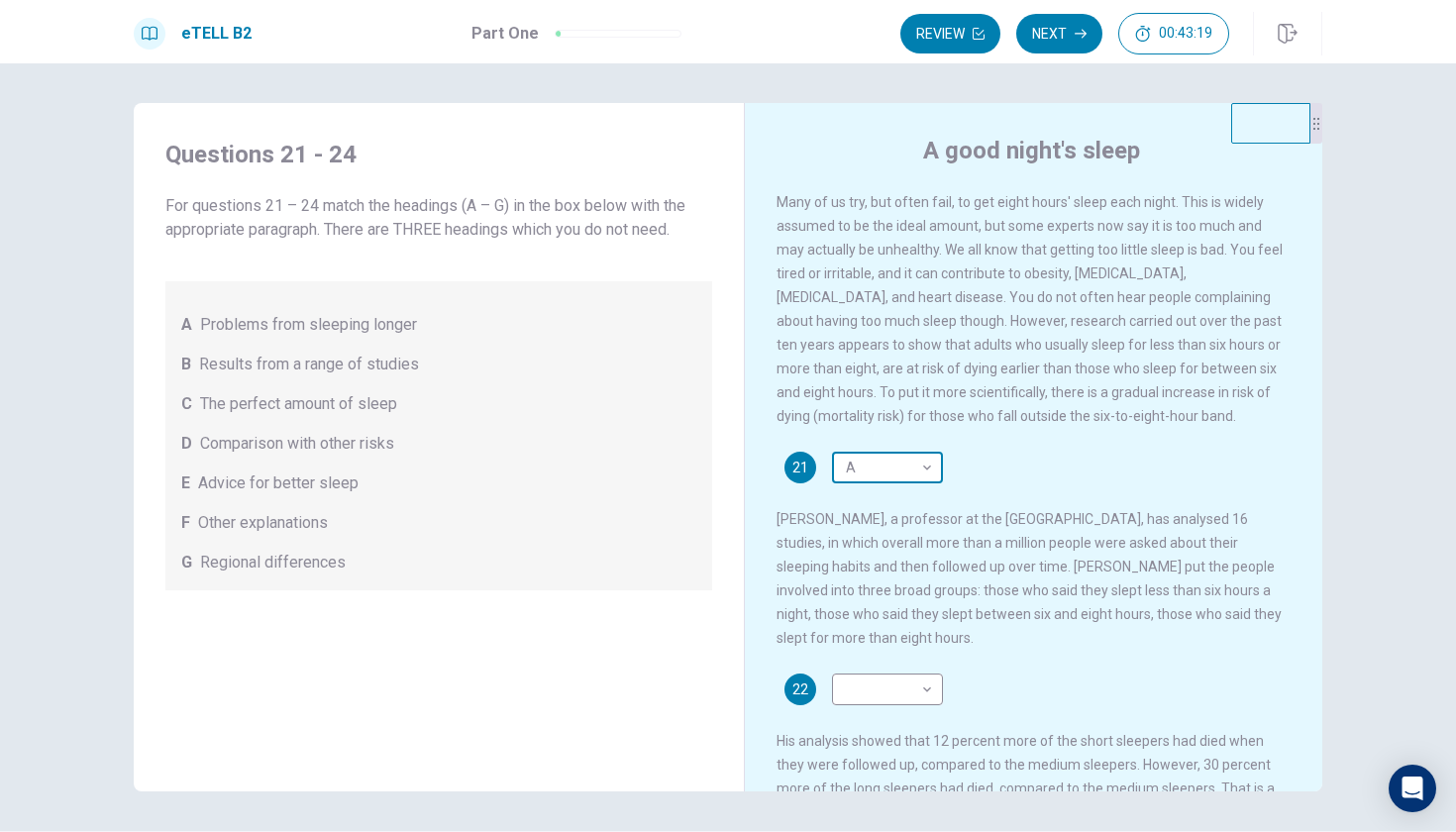 click on "This site uses cookies, as explained in our  Privacy Policy . If you agree to the use of cookies, please click the Accept button and continue to browse our site.   Privacy Policy Accept   eTELL B2 Part One Review Next 00:43:19 Question 1 - 4 of 30 00:43:19 Review Next Questions 21 - 24 For questions 21 – 24 match the headings (A – G) in the box below with the appropriate paragraph. There are THREE headings which you do not need. A Problems from sleeping longer B Results from a range of studies C The perfect amount of sleep D Comparison with other risks E Advice for better sleep F Other explanations G Regional differences A good night's sleep 21 A * ​ 22 ​ ​ 23 ​ ​ 24 ​ ​ © Copyright  2025 Going somewhere? You are not allowed to open other tabs/pages or switch windows during a test. Doing this will be reported as cheating to the Administrators. Are you sure you want to leave this page? Please continue until you finish your test. It looks like there is a problem with your internet connection." at bounding box center (728, 416) 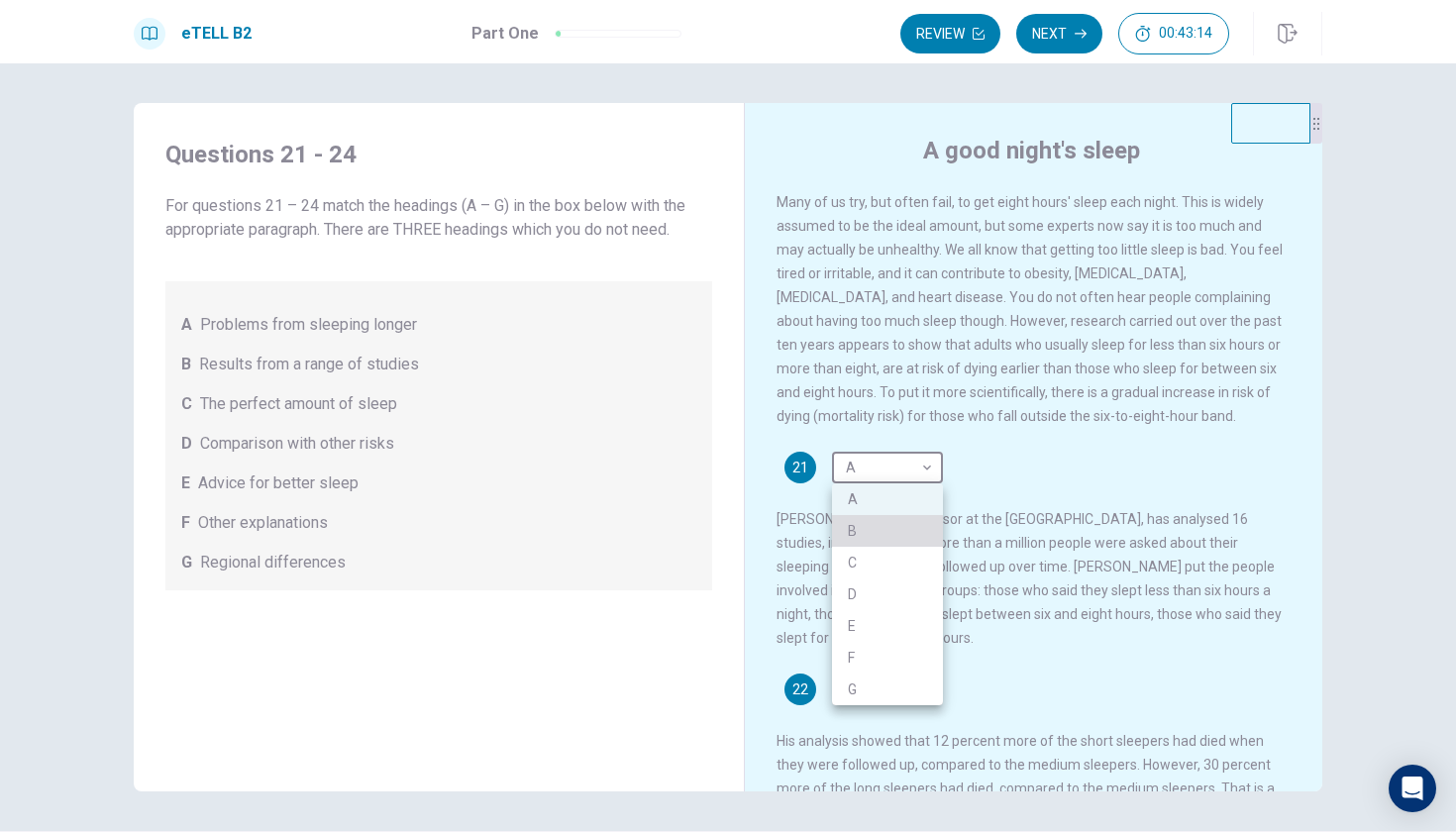 click on "B" at bounding box center (887, 531) 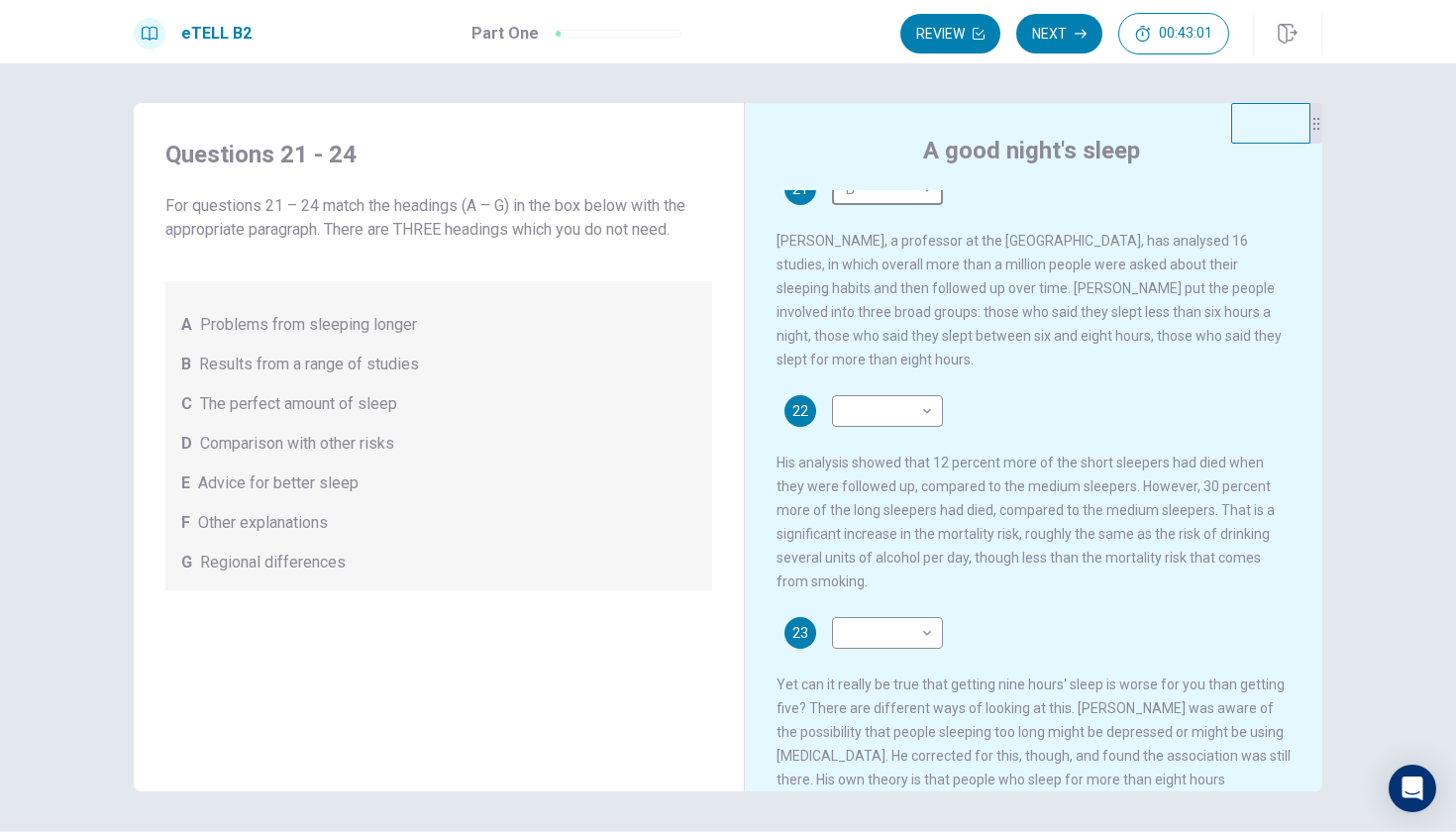 scroll, scrollTop: 291, scrollLeft: 0, axis: vertical 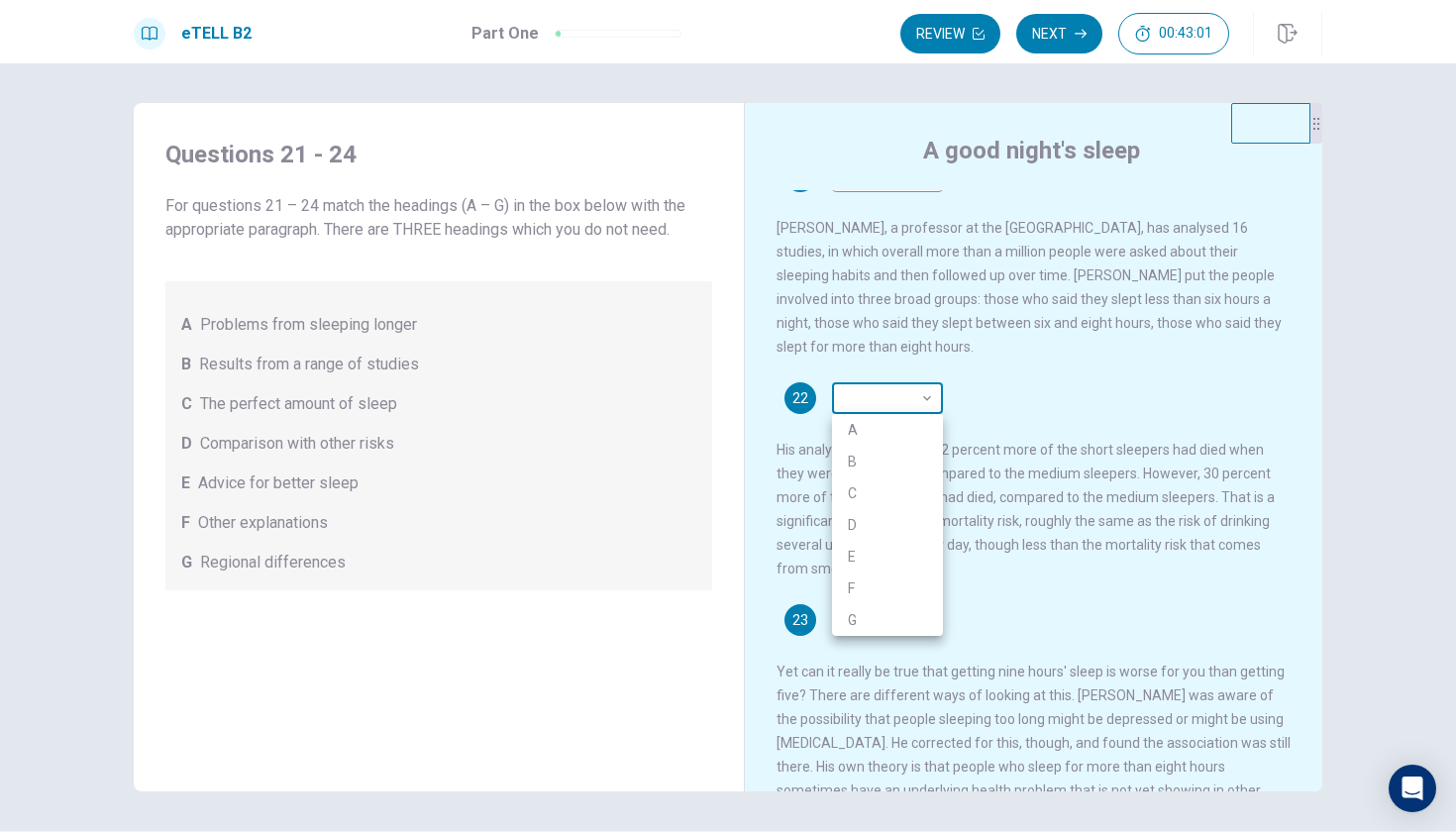 click on "This site uses cookies, as explained in our  Privacy Policy . If you agree to the use of cookies, please click the Accept button and continue to browse our site.   Privacy Policy Accept   eTELL B2 Part One Review Next 00:43:01 Question 1 - 4 of 30 00:43:01 Review Next Questions 21 - 24 For questions 21 – 24 match the headings (A – G) in the box below with the appropriate paragraph. There are THREE headings which you do not need. A Problems from sleeping longer B Results from a range of studies C The perfect amount of sleep D Comparison with other risks E Advice for better sleep F Other explanations G Regional differences A good night's sleep 21 B * ​ 22 ​ ​ 23 ​ ​ 24 ​ ​ © Copyright  2025 Going somewhere? You are not allowed to open other tabs/pages or switch windows during a test. Doing this will be reported as cheating to the Administrators. Are you sure you want to leave this page? Please continue until you finish your test. It looks like there is a problem with your internet connection." at bounding box center [728, 416] 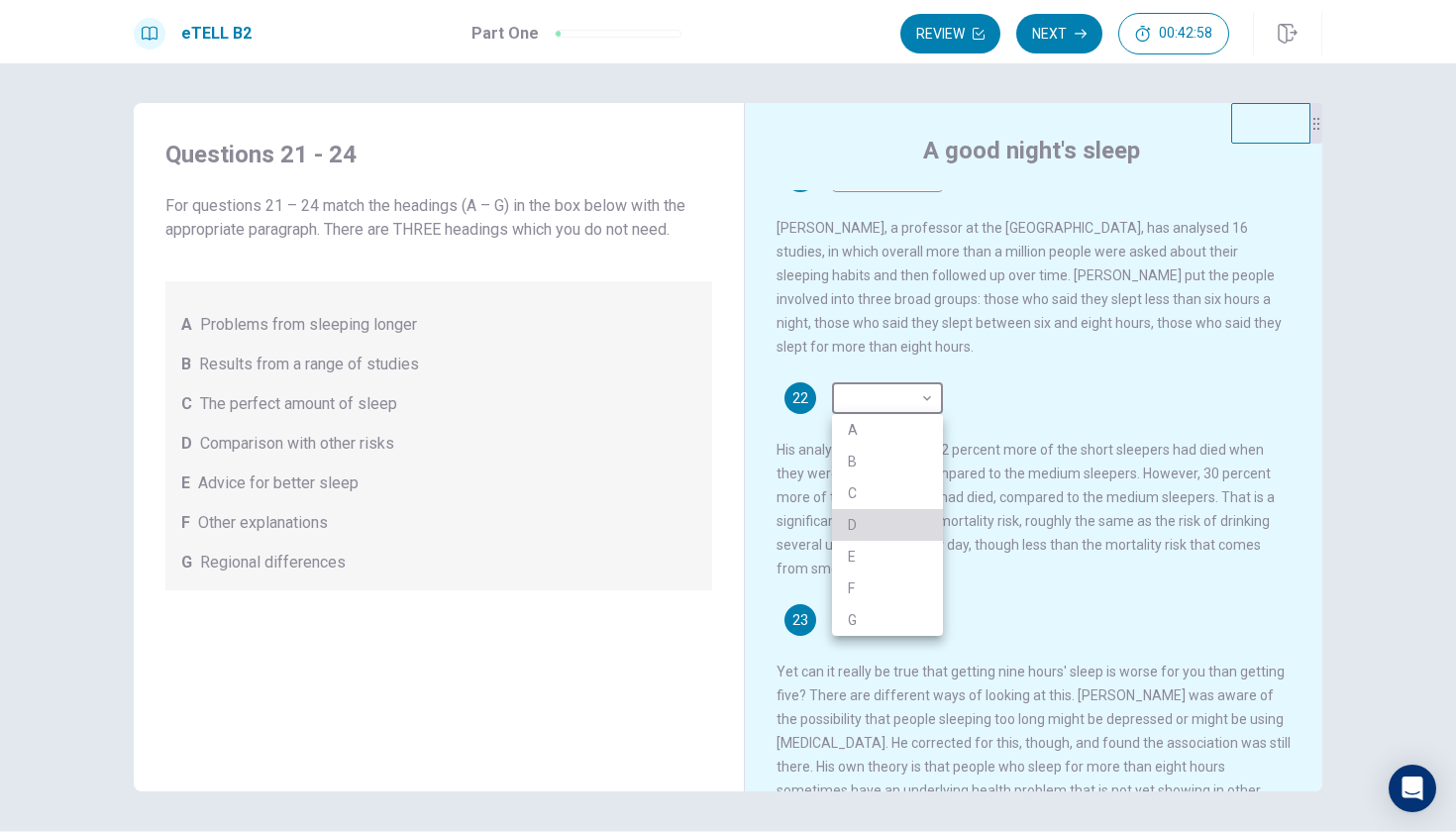 click on "D" at bounding box center [887, 525] 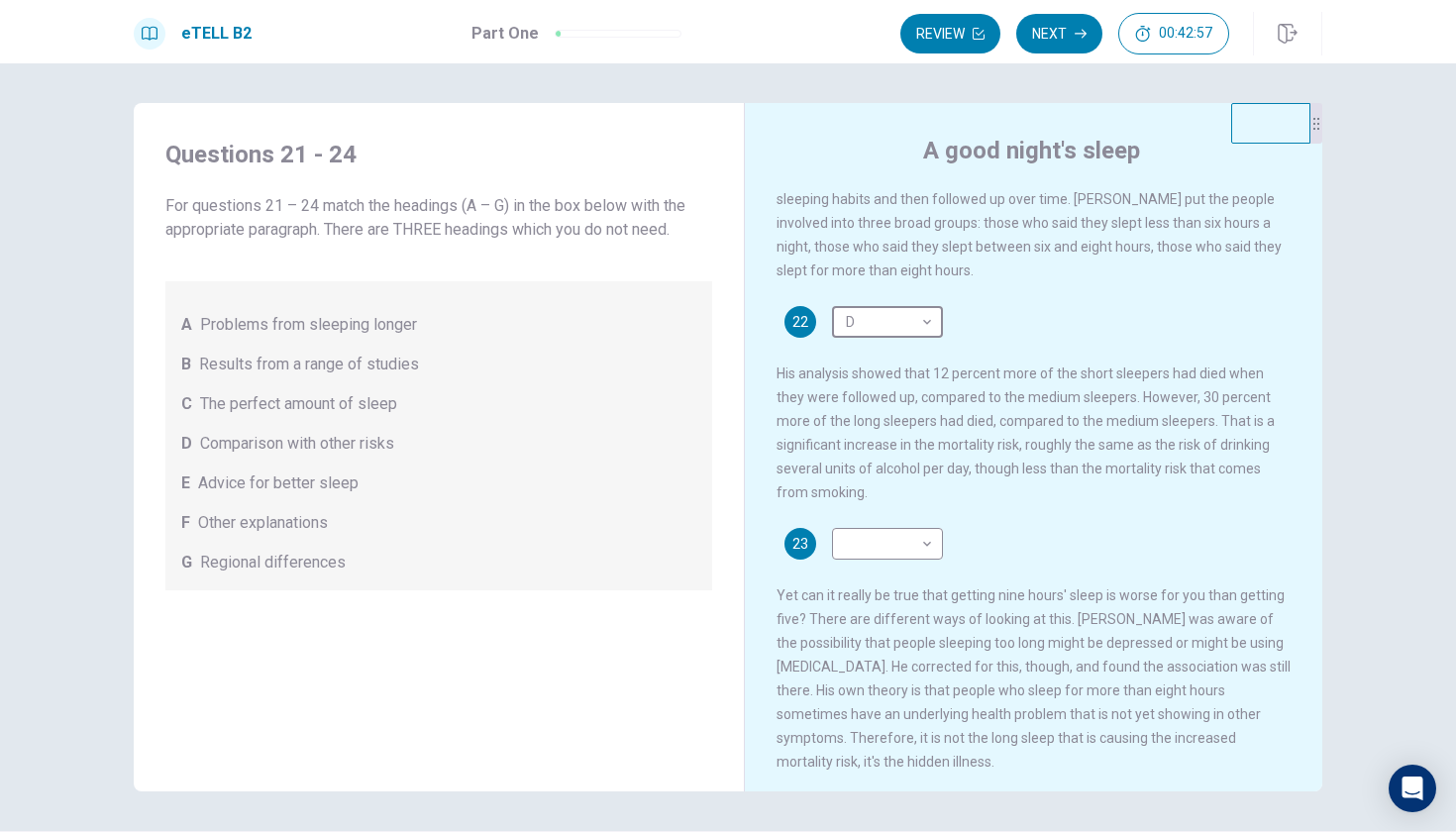 scroll, scrollTop: 372, scrollLeft: 0, axis: vertical 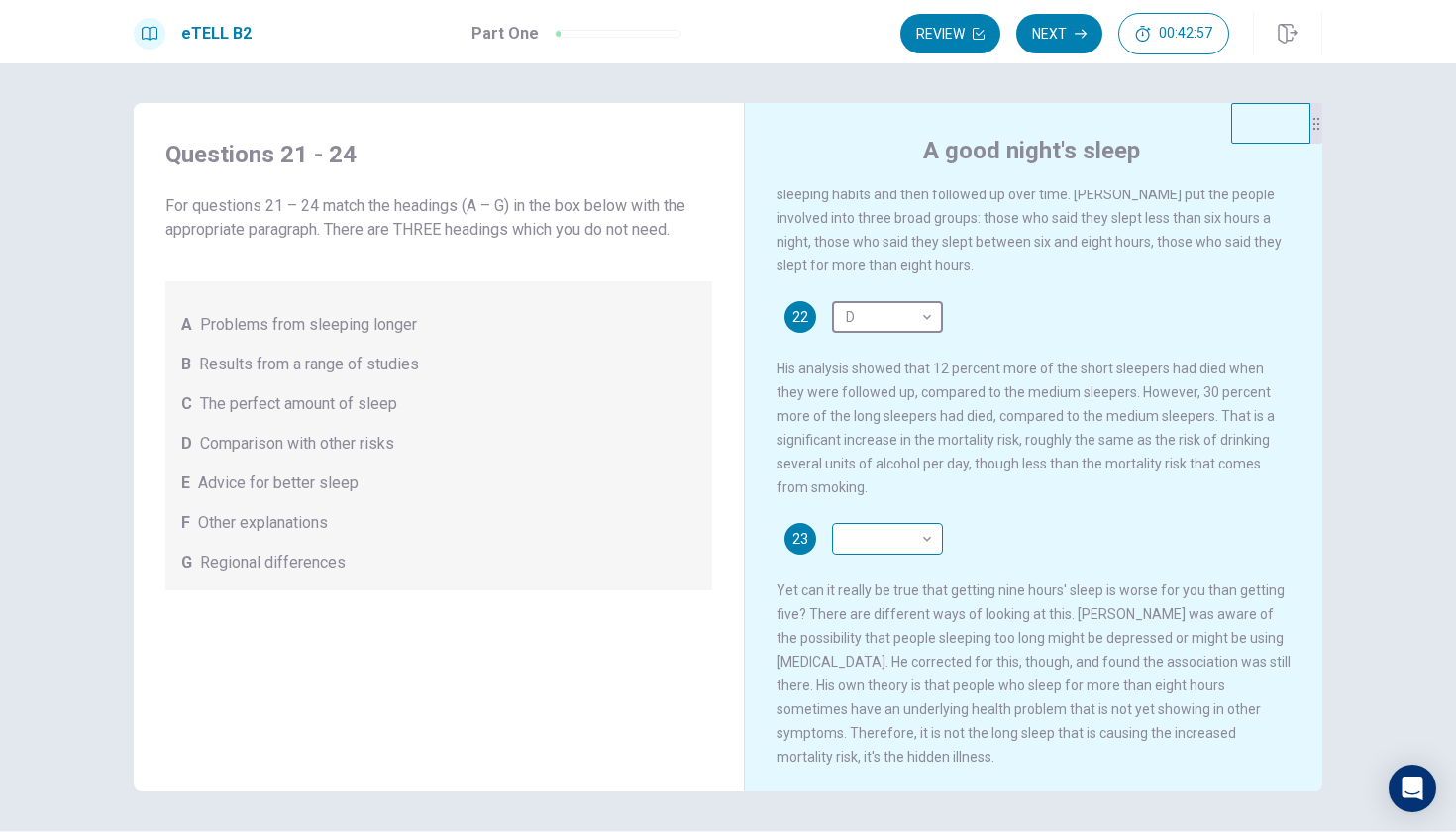 click on "This site uses cookies, as explained in our  Privacy Policy . If you agree to the use of cookies, please click the Accept button and continue to browse our site.   Privacy Policy Accept   eTELL B2 Part One Review Next 00:42:57 Question 1 - 4 of 30 00:42:57 Review Next Questions 21 - 24 For questions 21 – 24 match the headings (A – G) in the box below with the appropriate paragraph. There are THREE headings which you do not need. A Problems from sleeping longer B Results from a range of studies C The perfect amount of sleep D Comparison with other risks E Advice for better sleep F Other explanations G Regional differences A good night's sleep 21 B * ​ 22 D * ​ 23 ​ ​ 24 ​ ​ © Copyright  2025 Going somewhere? You are not allowed to open other tabs/pages or switch windows during a test. Doing this will be reported as cheating to the Administrators. Are you sure you want to leave this page? Please continue until you finish your test. It looks like there is a problem with your internet connection." at bounding box center [728, 416] 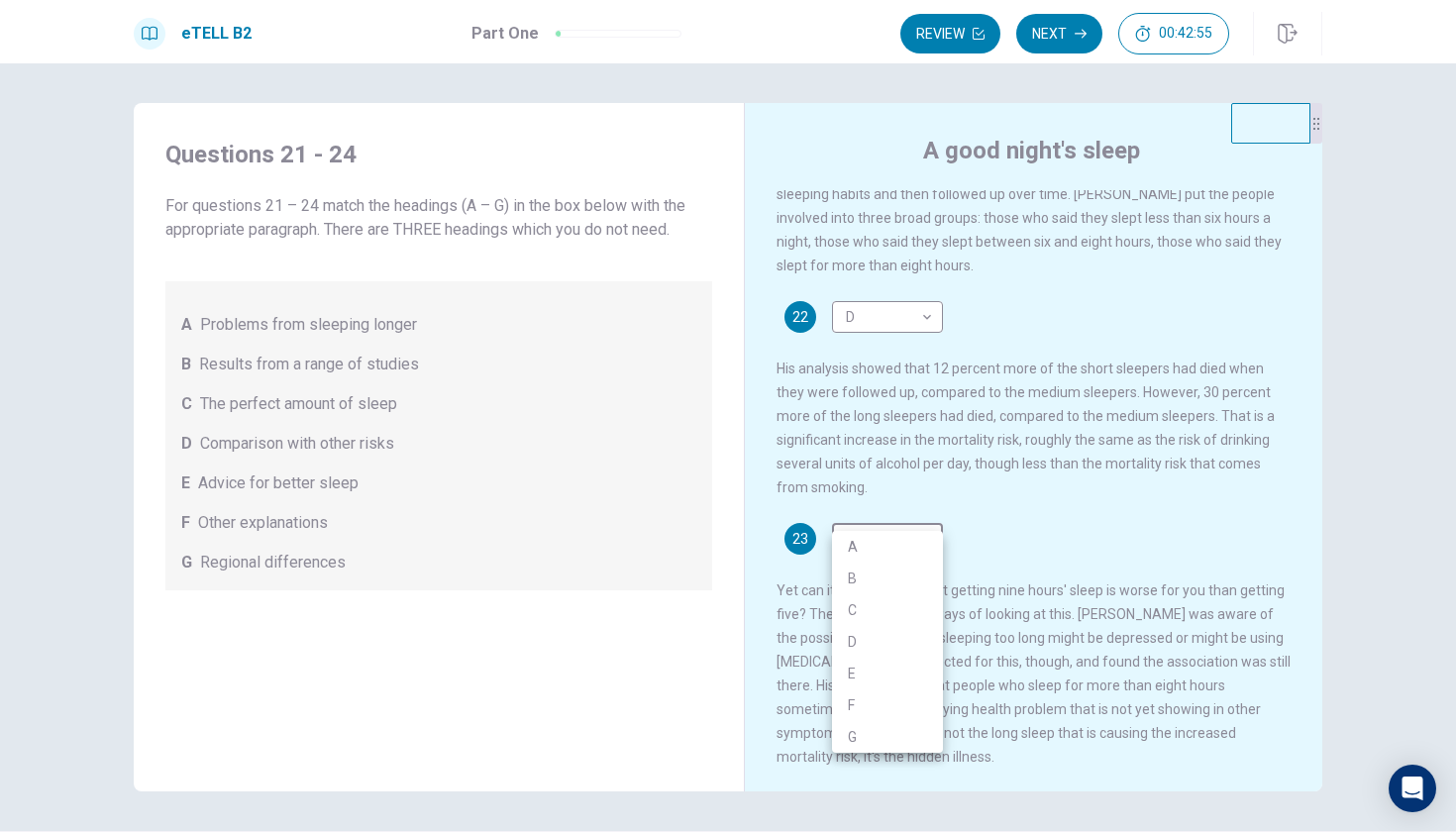 click on "F" at bounding box center (887, 705) 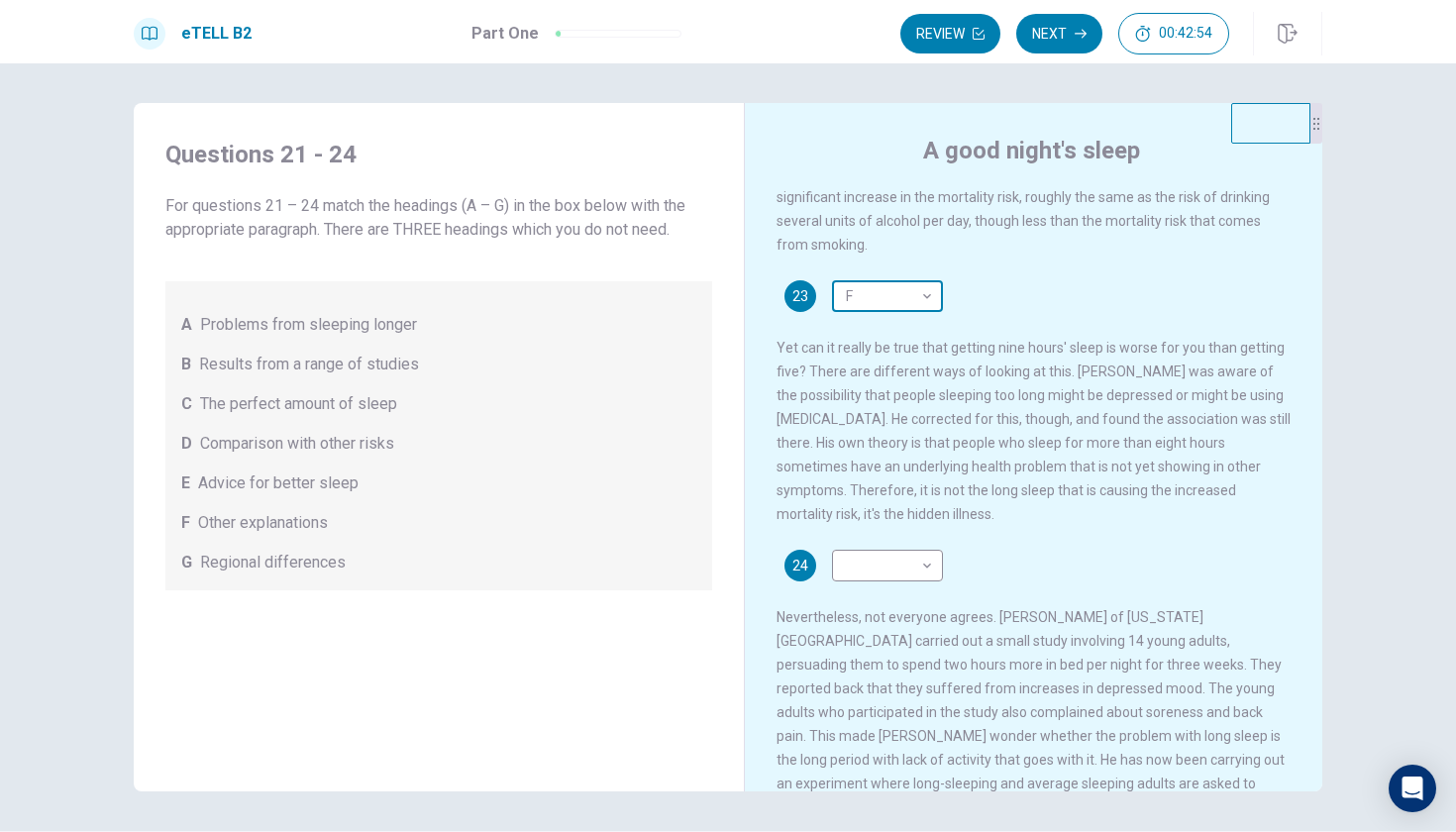 scroll, scrollTop: 636, scrollLeft: 0, axis: vertical 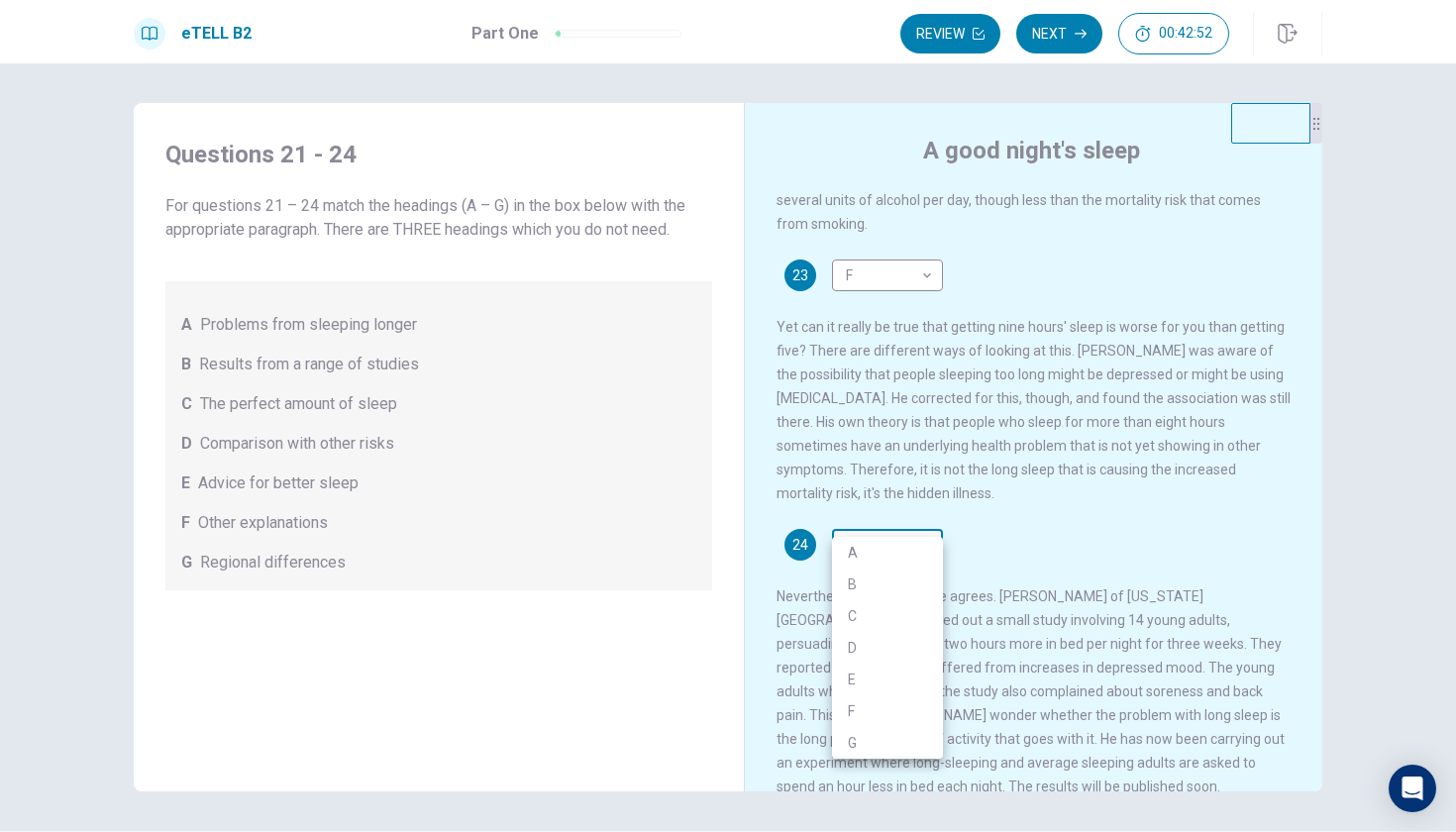click on "This site uses cookies, as explained in our  Privacy Policy . If you agree to the use of cookies, please click the Accept button and continue to browse our site.   Privacy Policy Accept   eTELL B2 Part One Review Next 00:42:52 Question 1 - 4 of 30 00:42:52 Review Next Questions 21 - 24 For questions 21 – 24 match the headings (A – G) in the box below with the appropriate paragraph. There are THREE headings which you do not need. A Problems from sleeping longer B Results from a range of studies C The perfect amount of sleep D Comparison with other risks E Advice for better sleep F Other explanations G Regional differences A good night's sleep 21 B * ​ 22 D * ​ 23 F * ​ 24 ​ ​ © Copyright  2025 Going somewhere? You are not allowed to open other tabs/pages or switch windows during a test. Doing this will be reported as cheating to the Administrators. Are you sure you want to leave this page? Please continue until you finish your test. It looks like there is a problem with your internet connection." at bounding box center [728, 416] 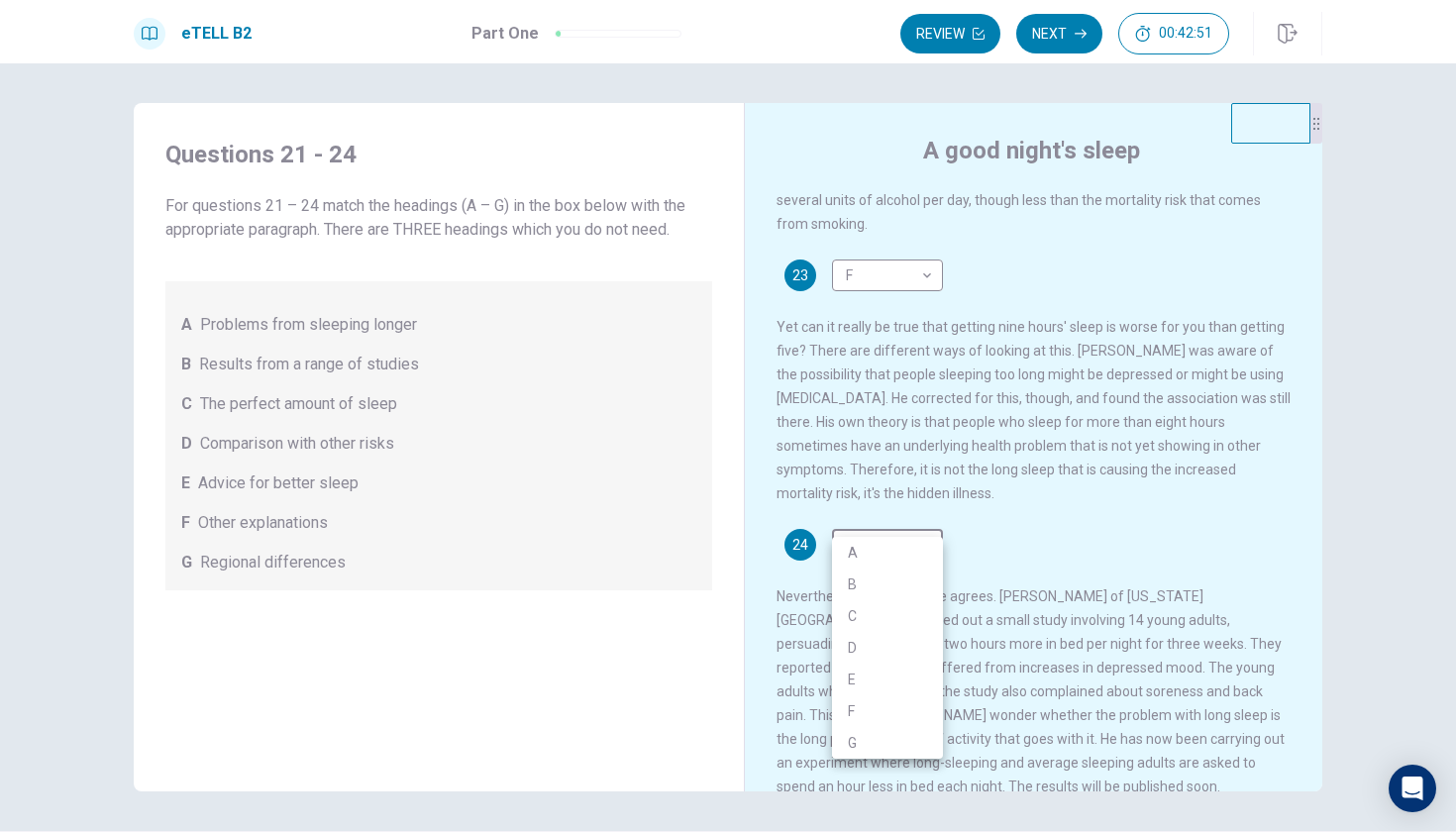 click on "A" at bounding box center [887, 553] 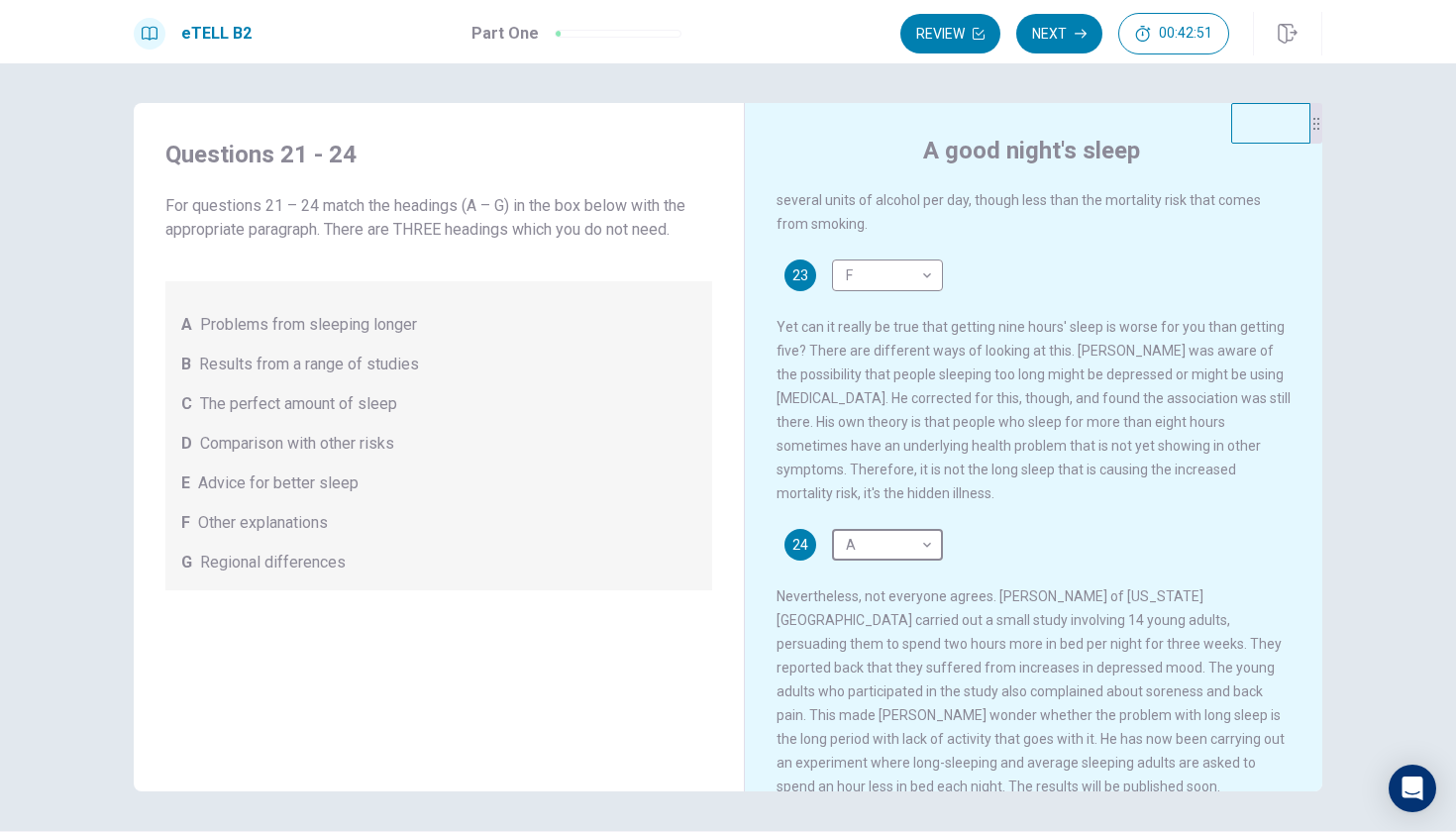 type on "*" 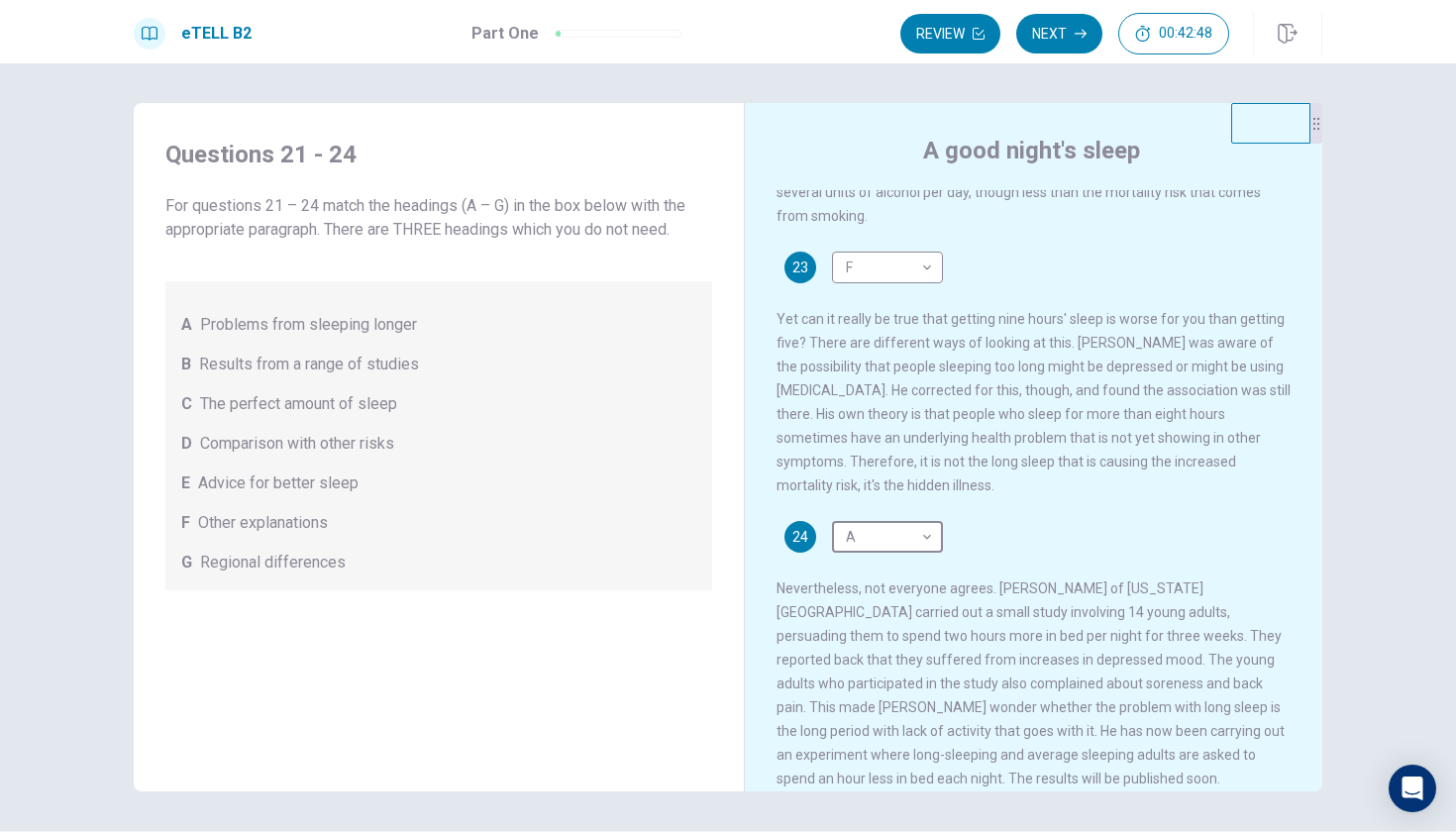 scroll, scrollTop: 643, scrollLeft: 0, axis: vertical 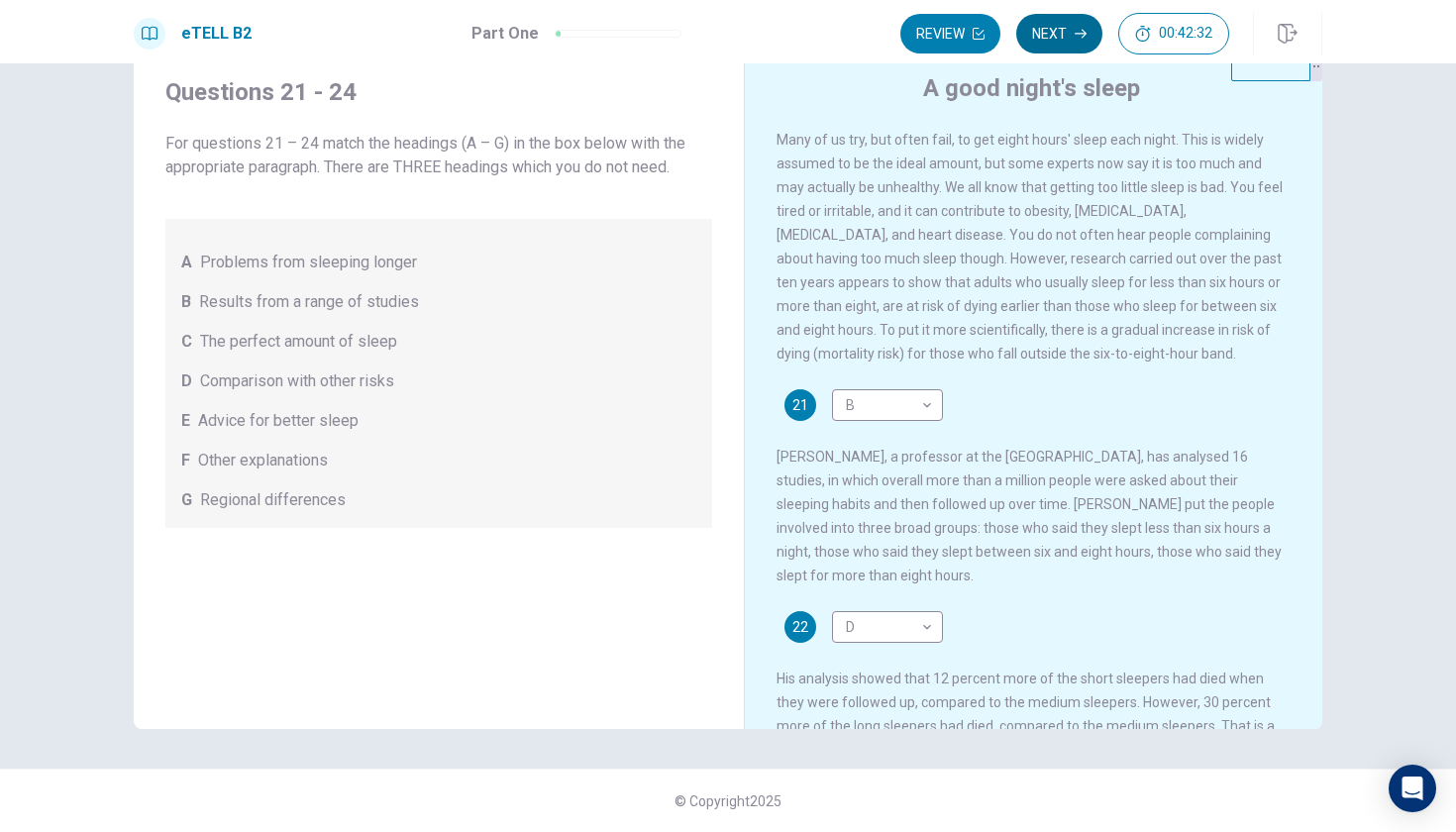 click on "Next" at bounding box center (1059, 34) 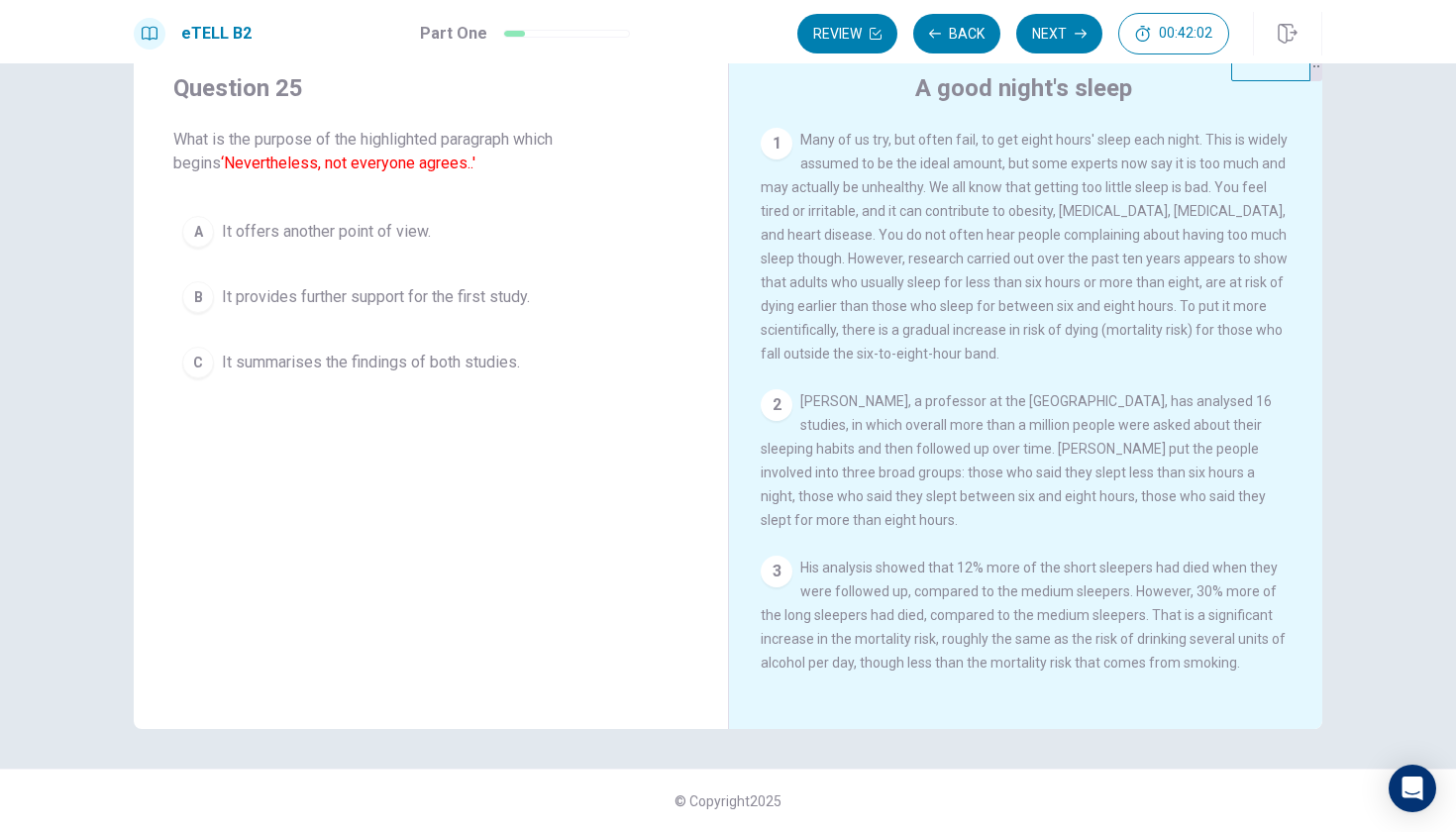 scroll, scrollTop: 62, scrollLeft: 0, axis: vertical 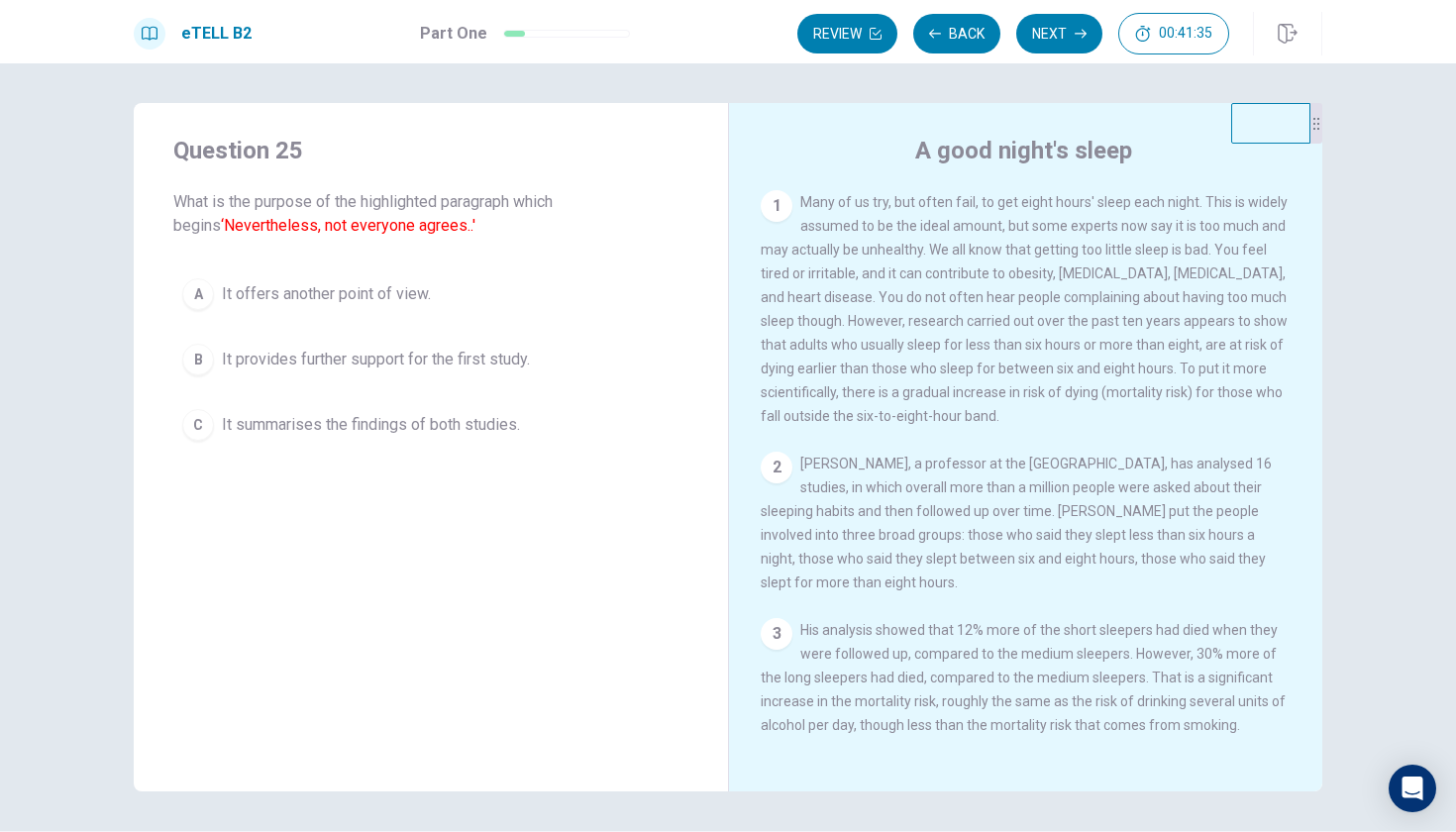 click on "A" at bounding box center [198, 294] 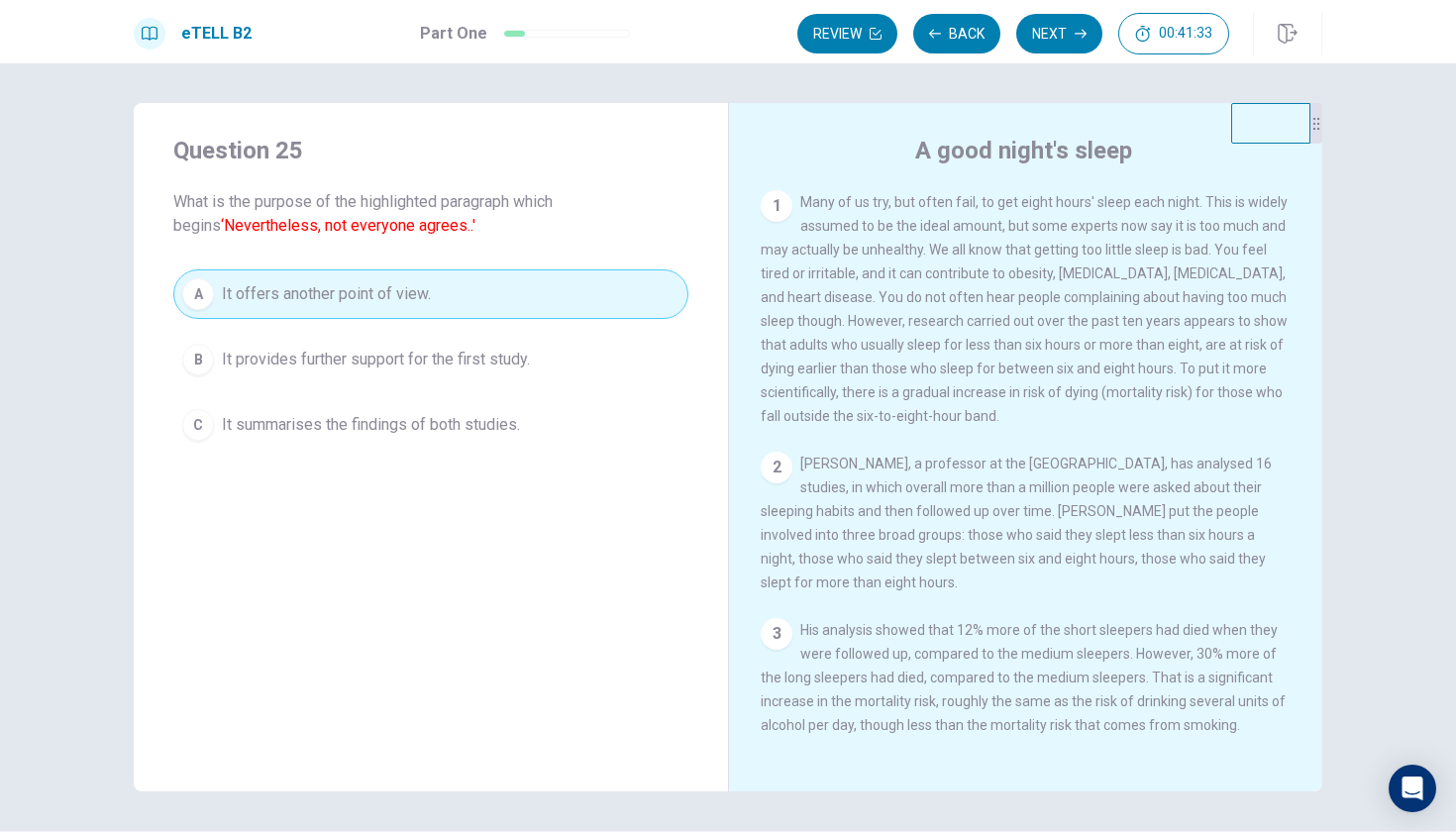 click on "1" at bounding box center (777, 206) 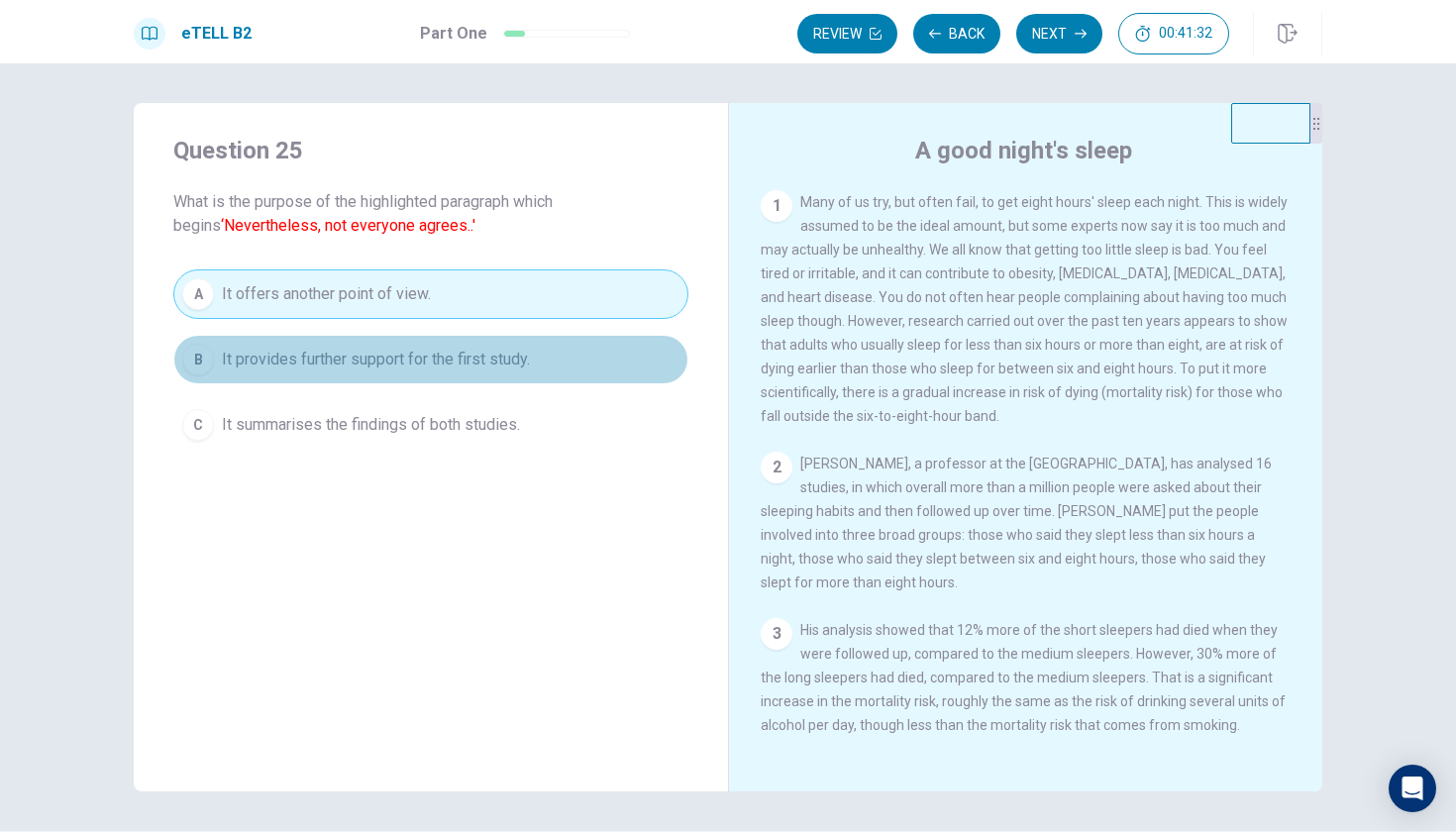 click on "It provides further support for the first study." at bounding box center (375, 360) 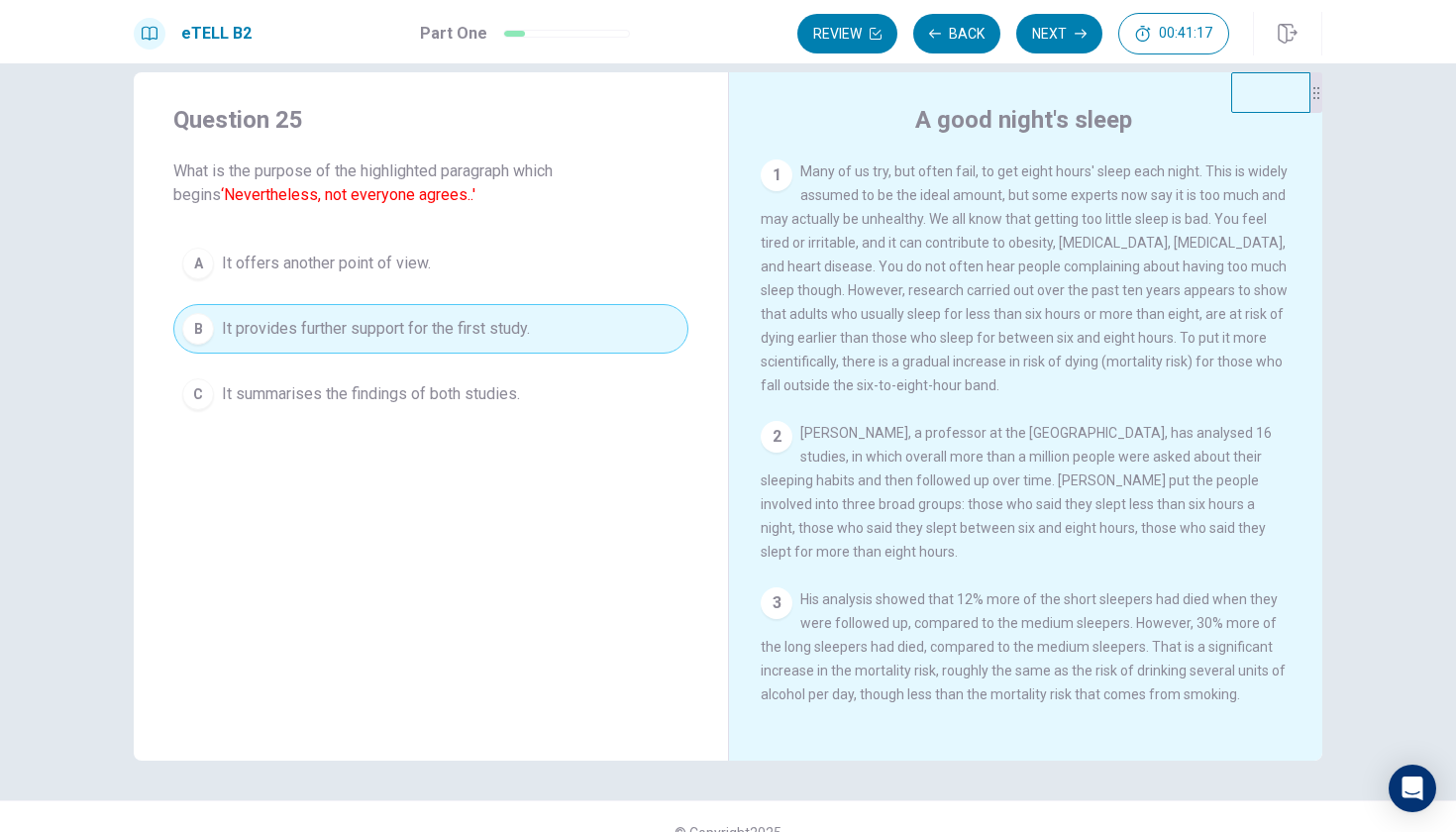 scroll, scrollTop: 18, scrollLeft: 0, axis: vertical 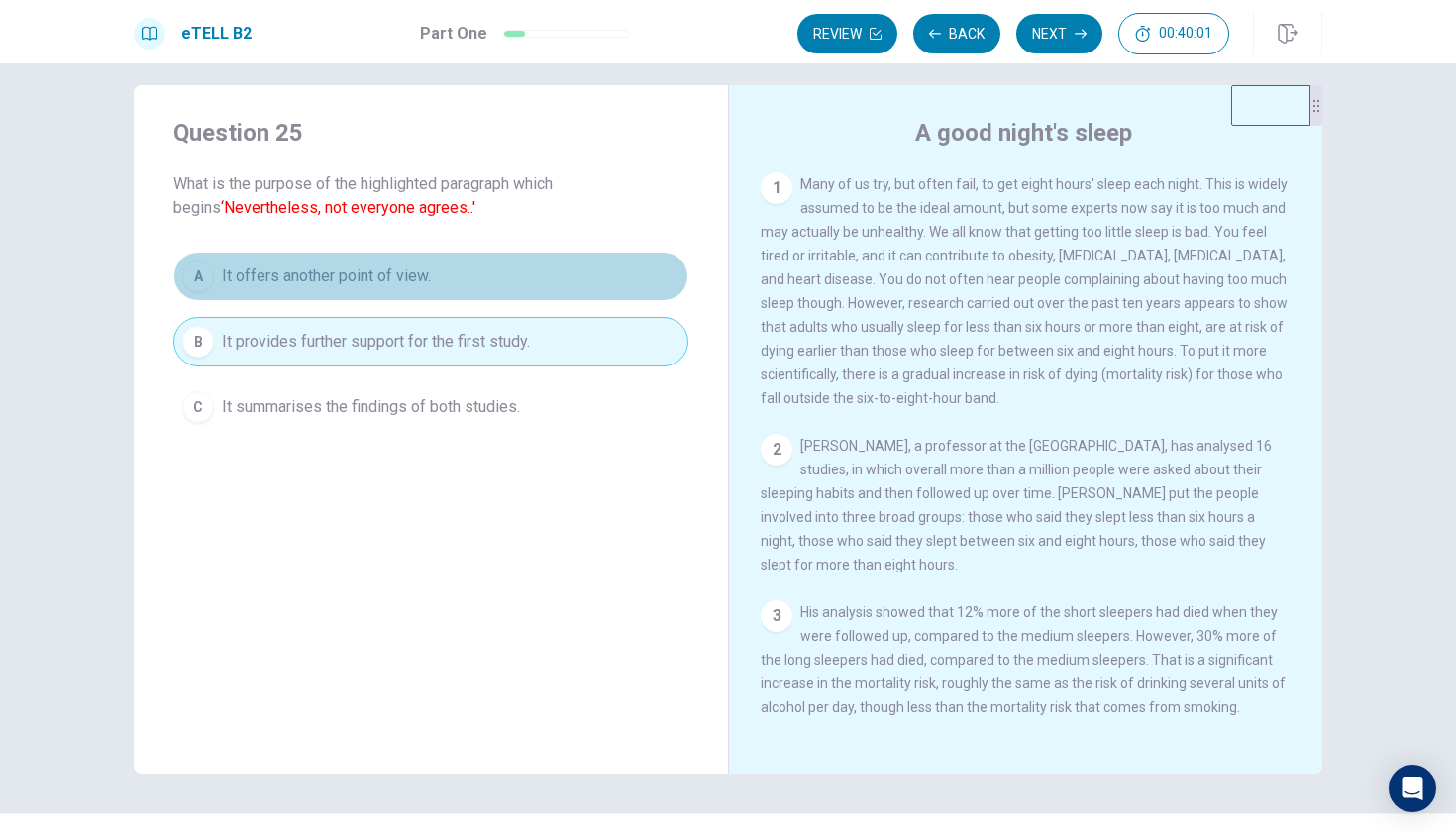 click on "It offers another point of view." at bounding box center [326, 276] 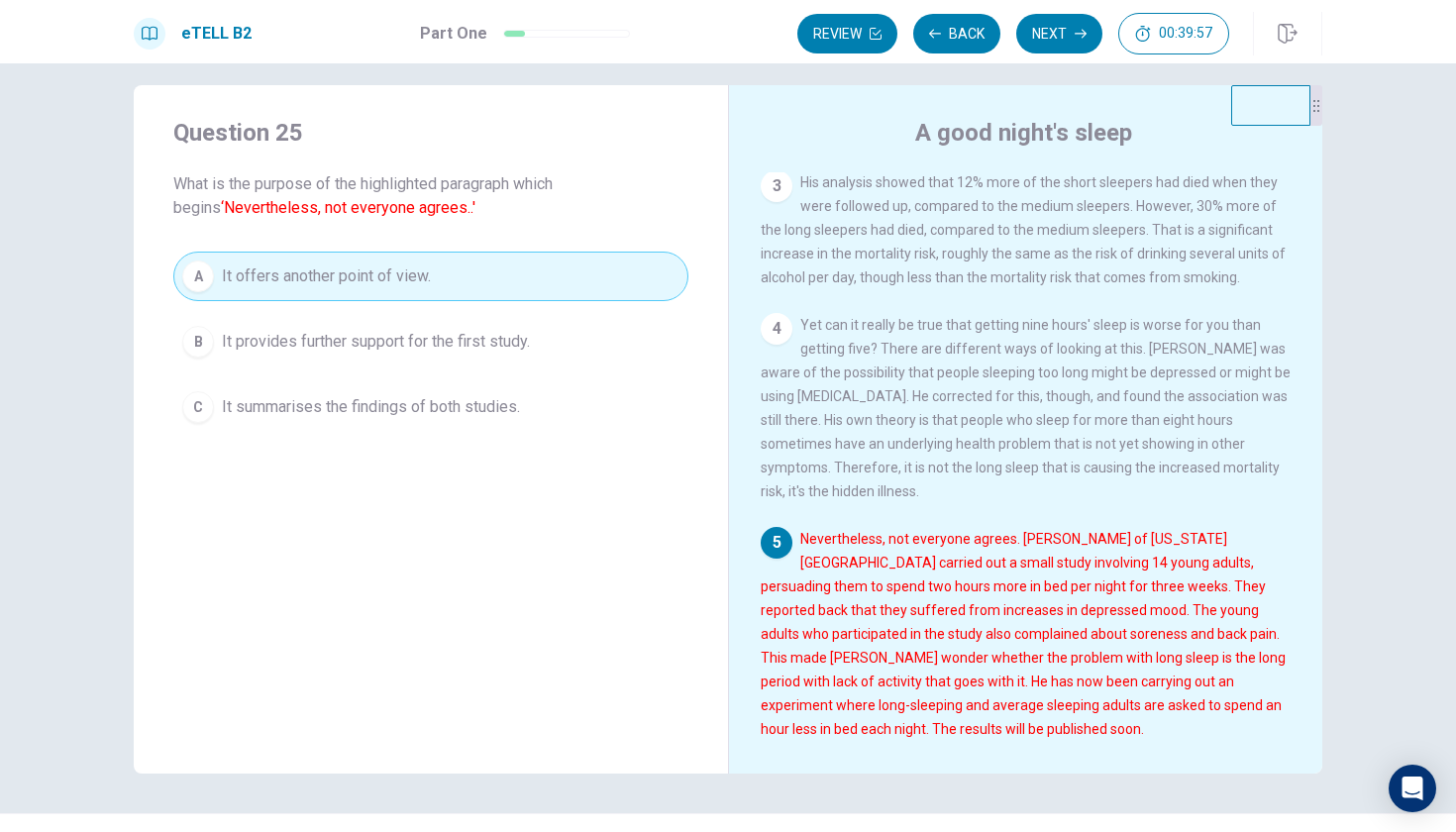scroll, scrollTop: 429, scrollLeft: 0, axis: vertical 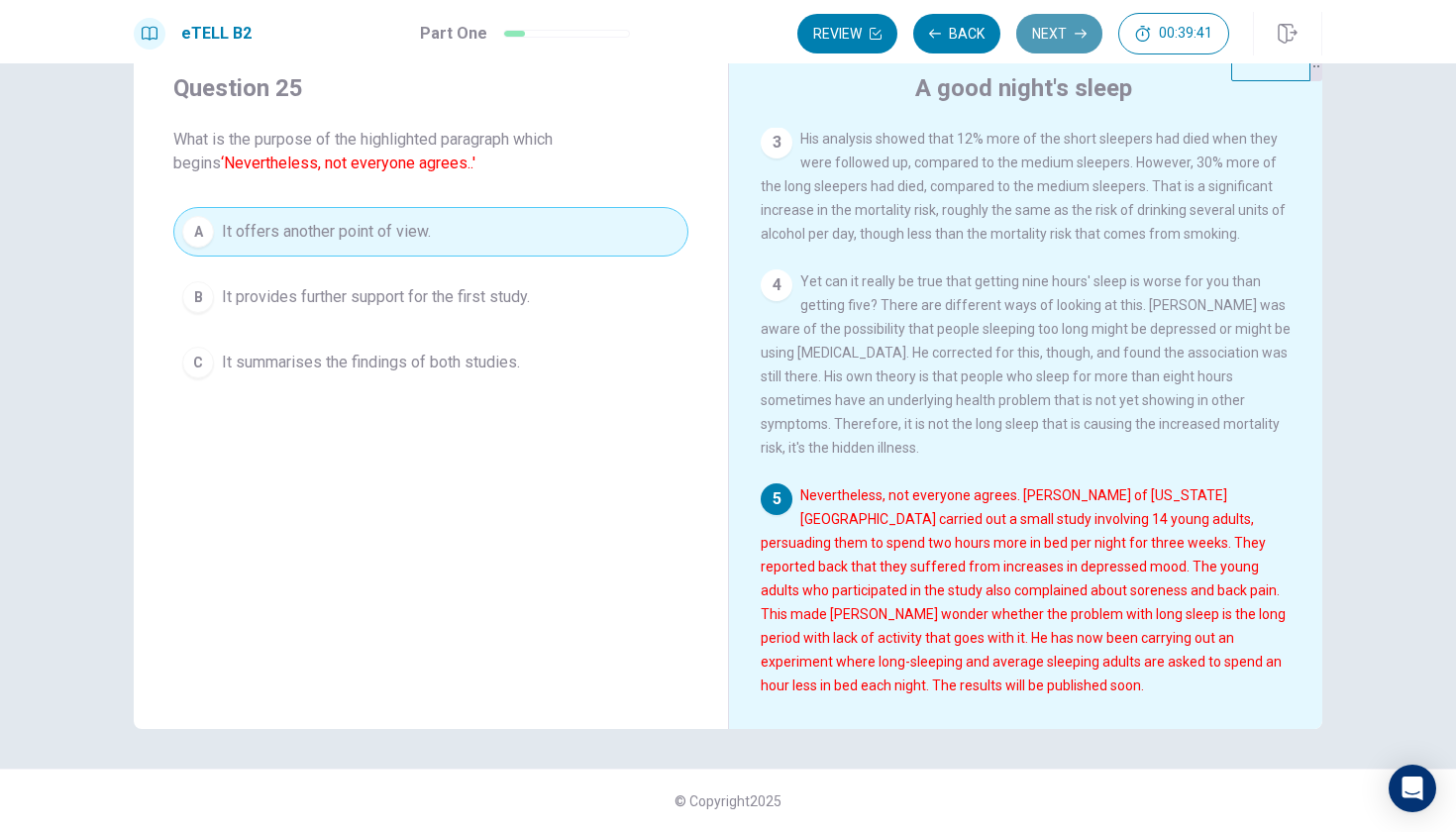 click on "Next" at bounding box center [1059, 34] 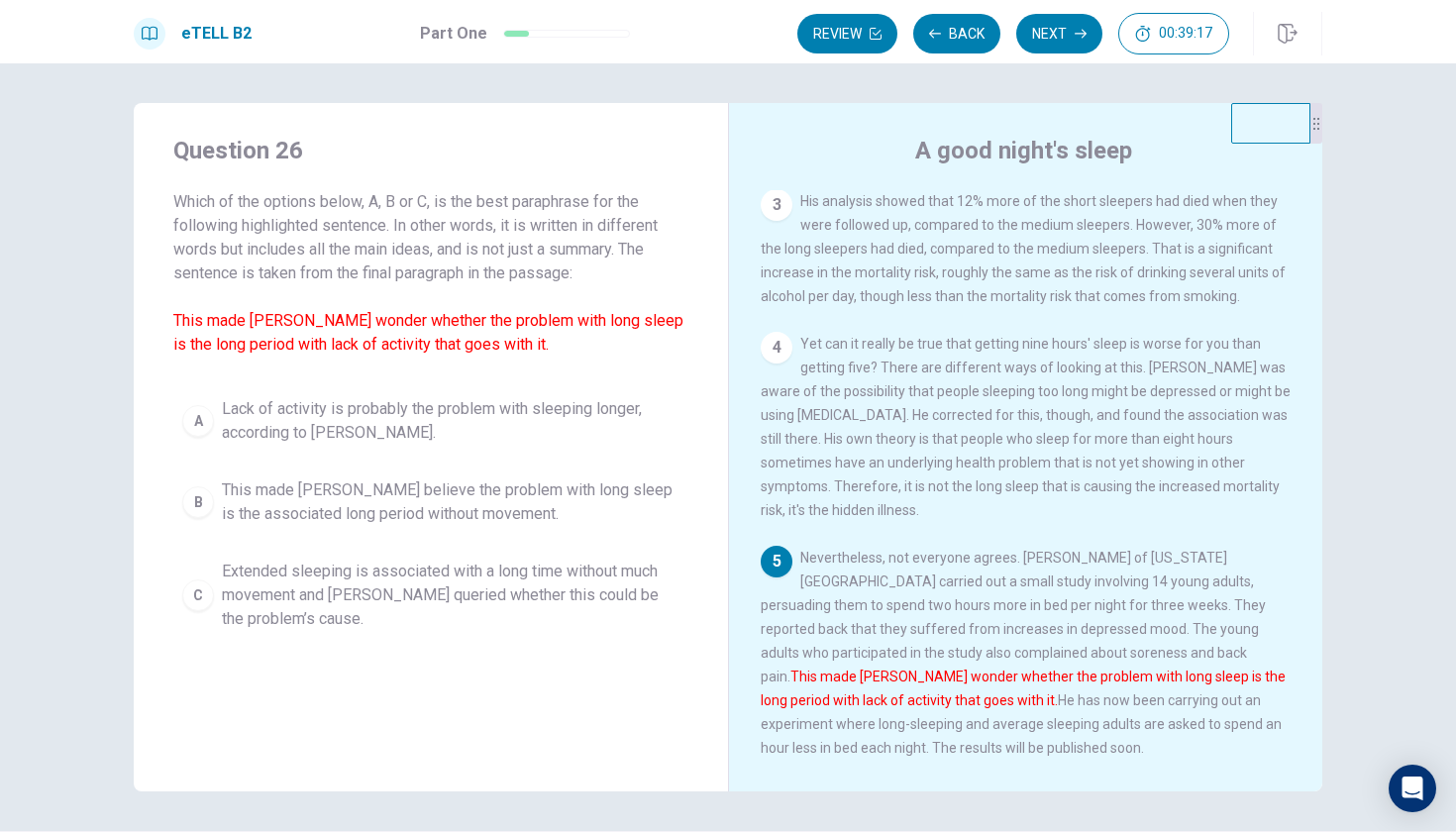 scroll, scrollTop: 0, scrollLeft: 0, axis: both 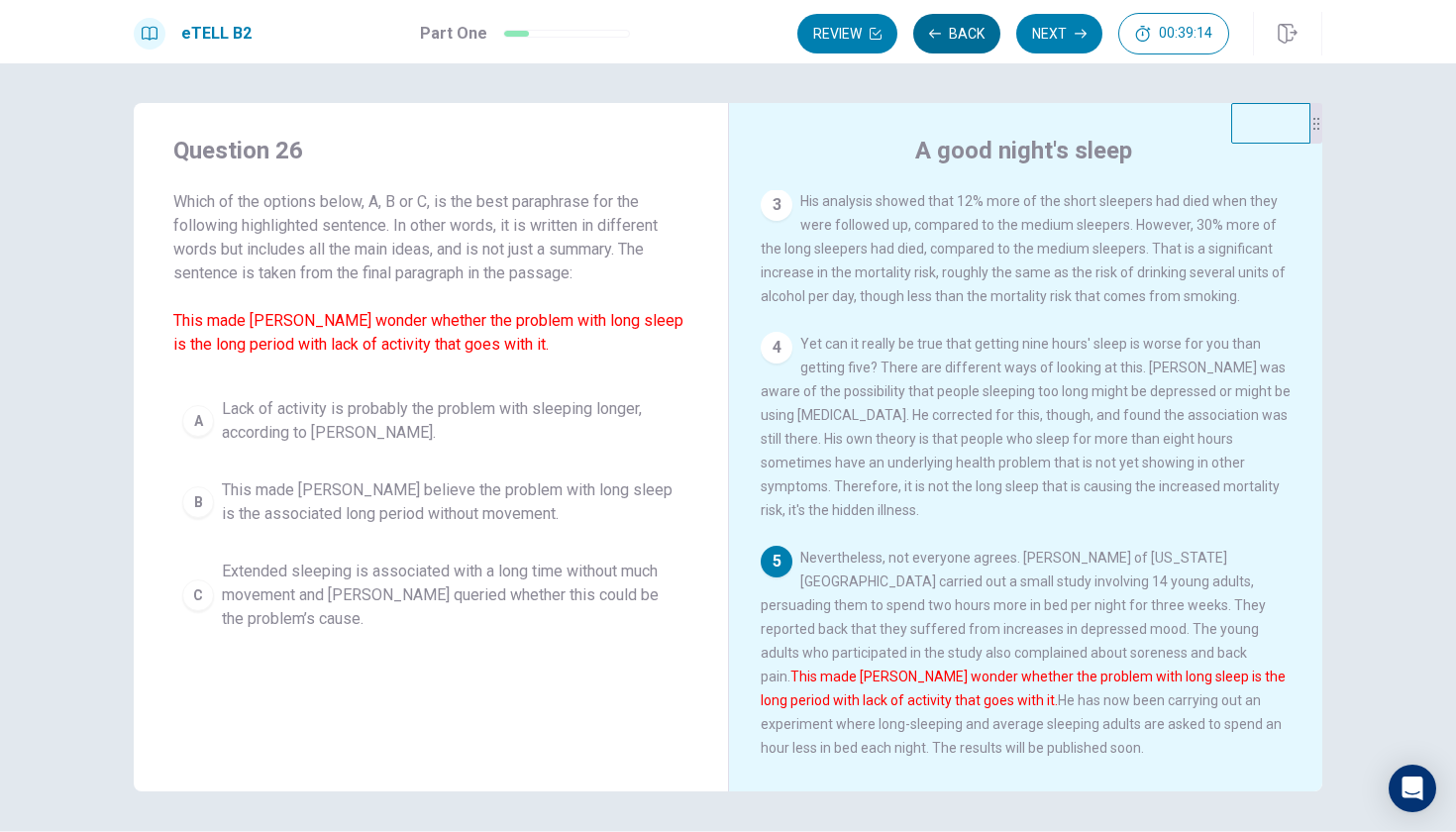 click on "Back" at bounding box center [957, 34] 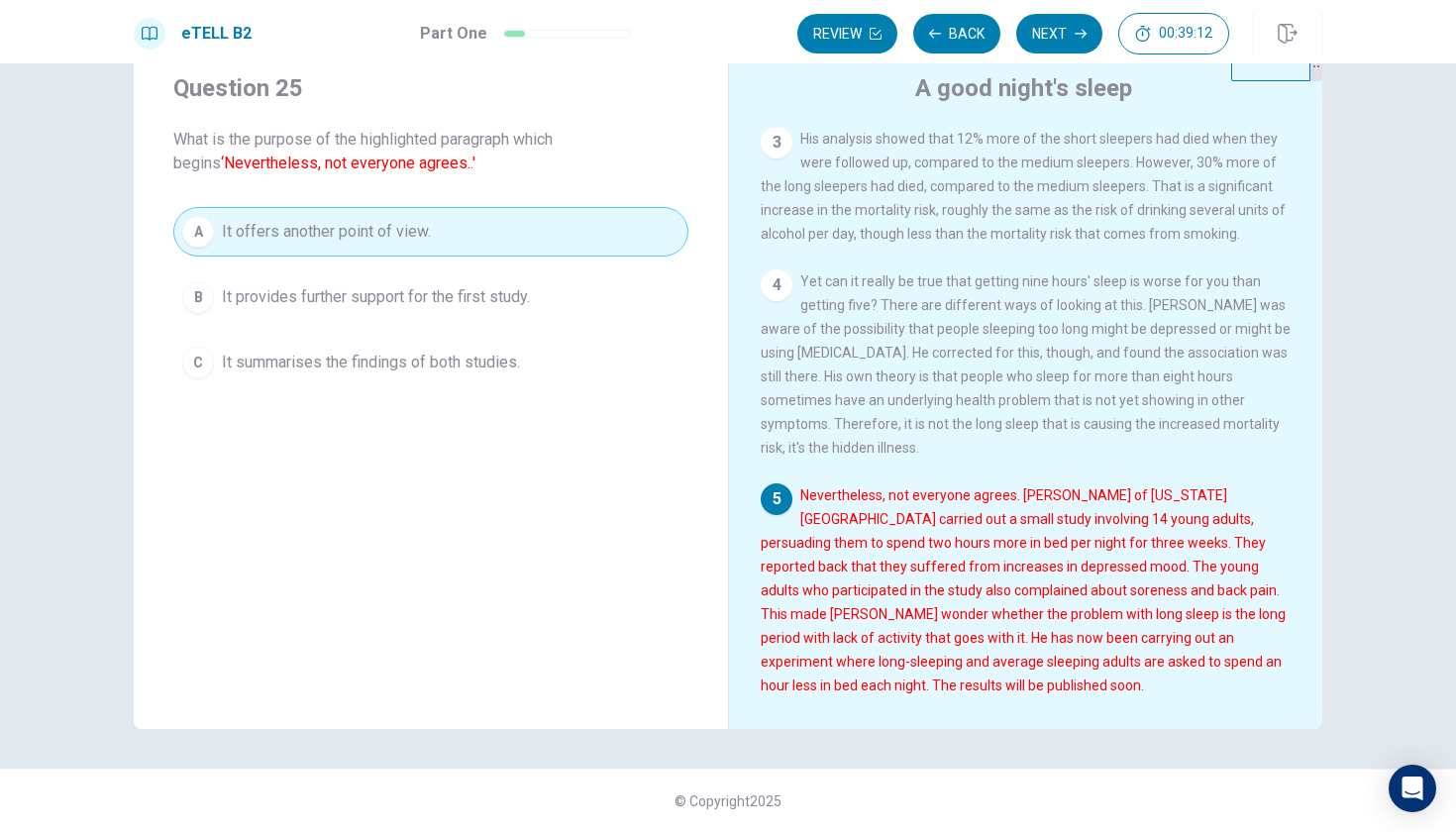 scroll, scrollTop: 62, scrollLeft: 0, axis: vertical 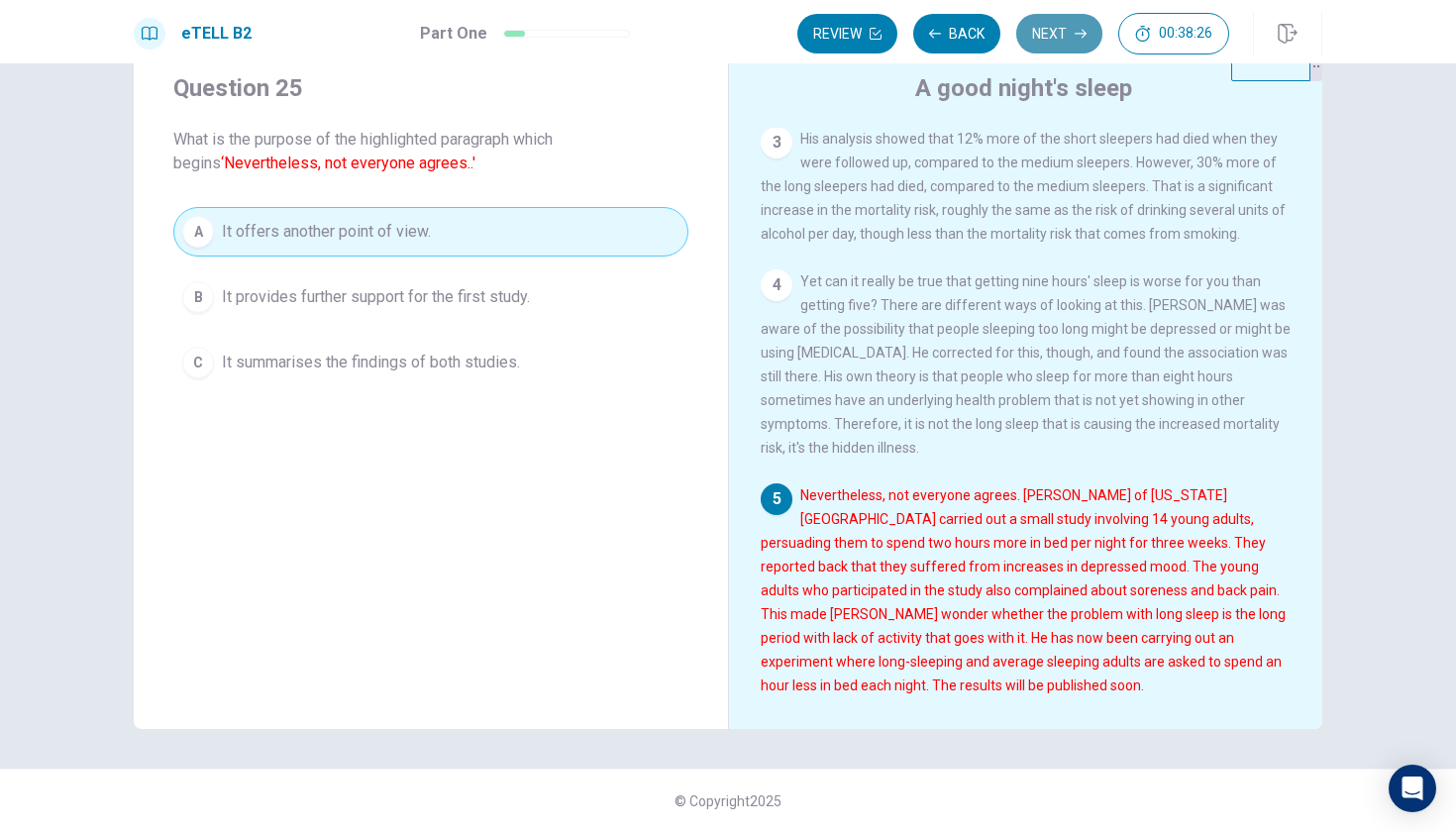 click on "Next" at bounding box center [1059, 34] 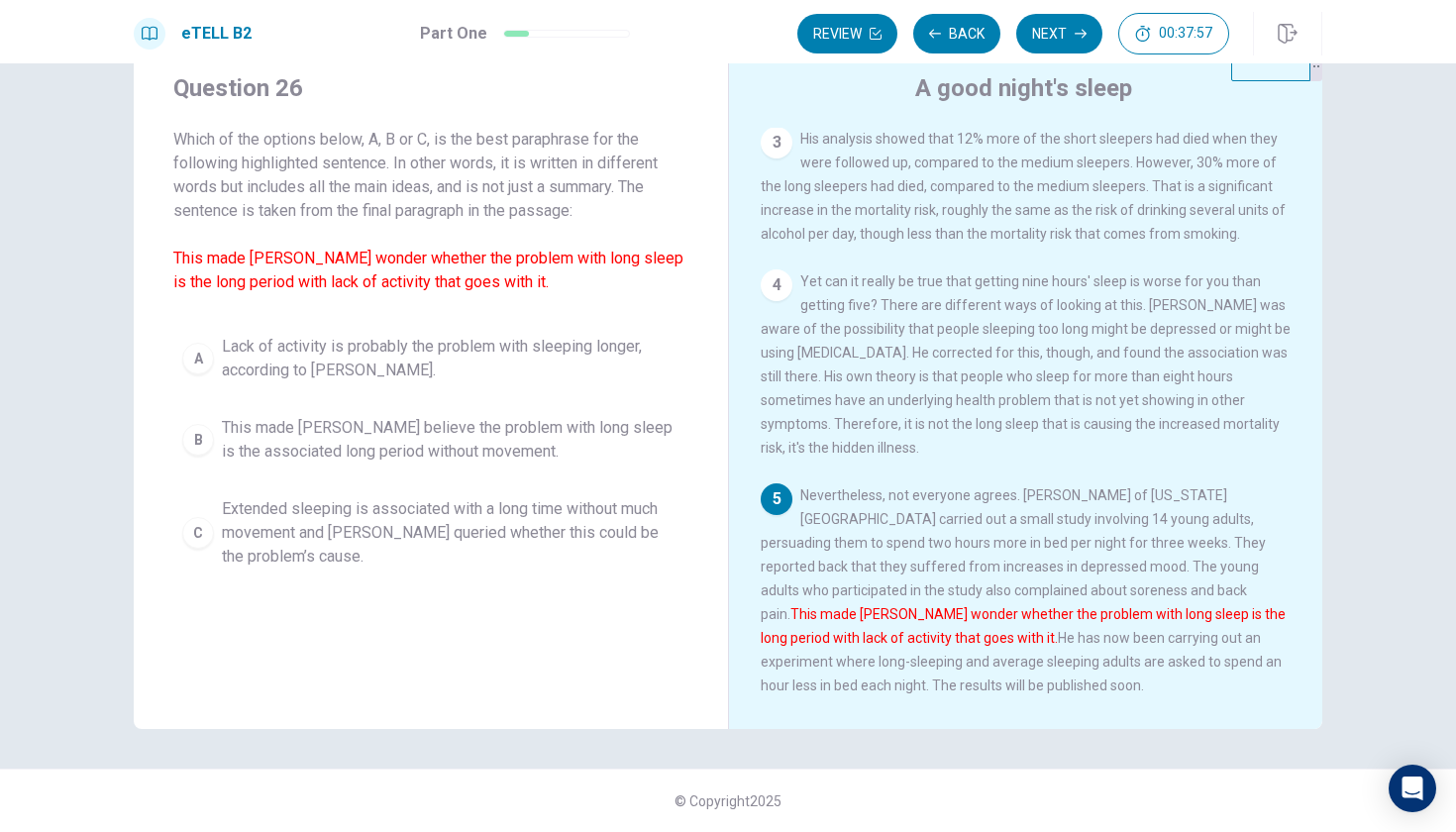 scroll, scrollTop: 0, scrollLeft: 0, axis: both 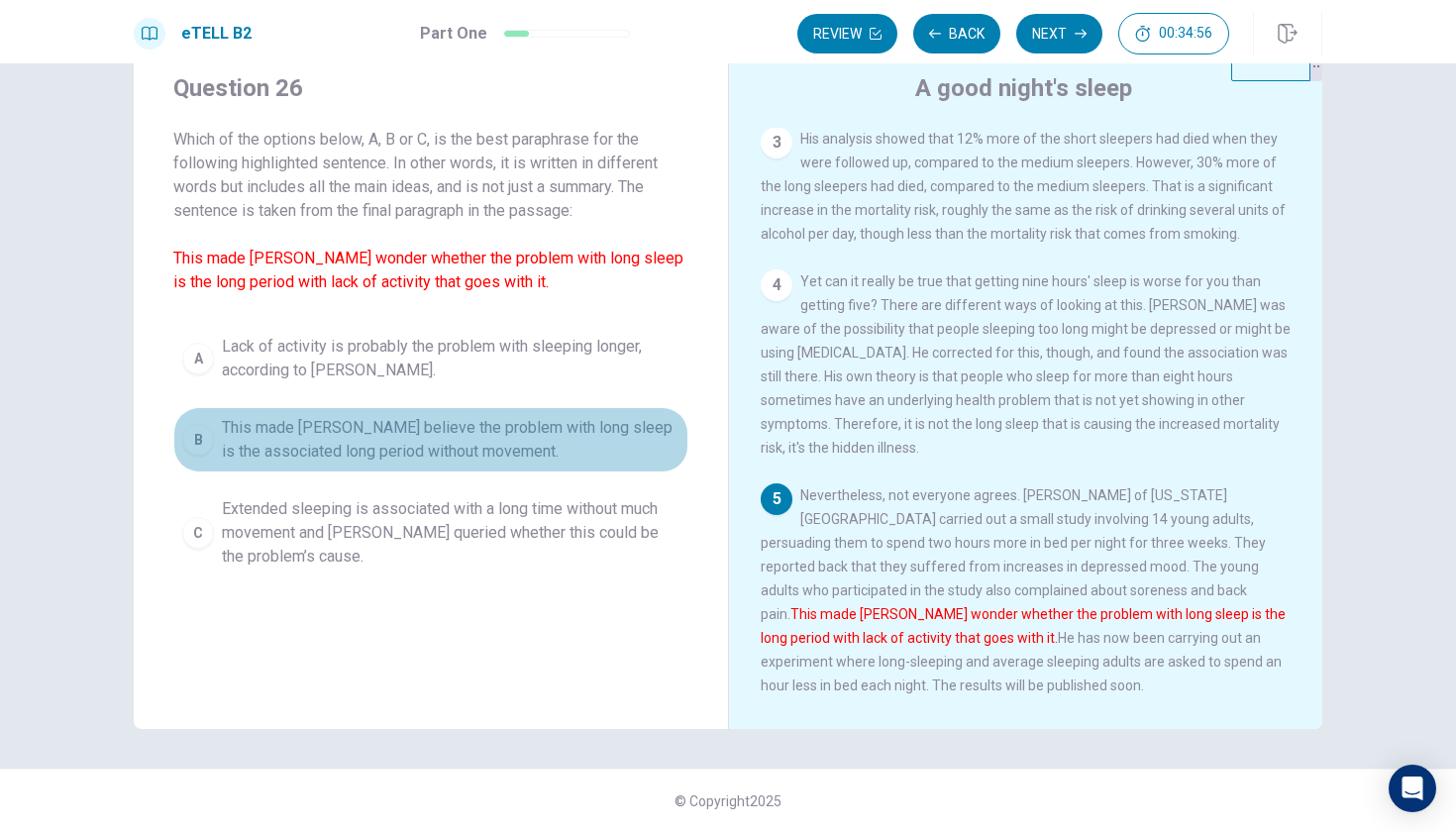 click on "This made [PERSON_NAME] believe the problem with long sleep is the associated long period without movement." at bounding box center [451, 440] 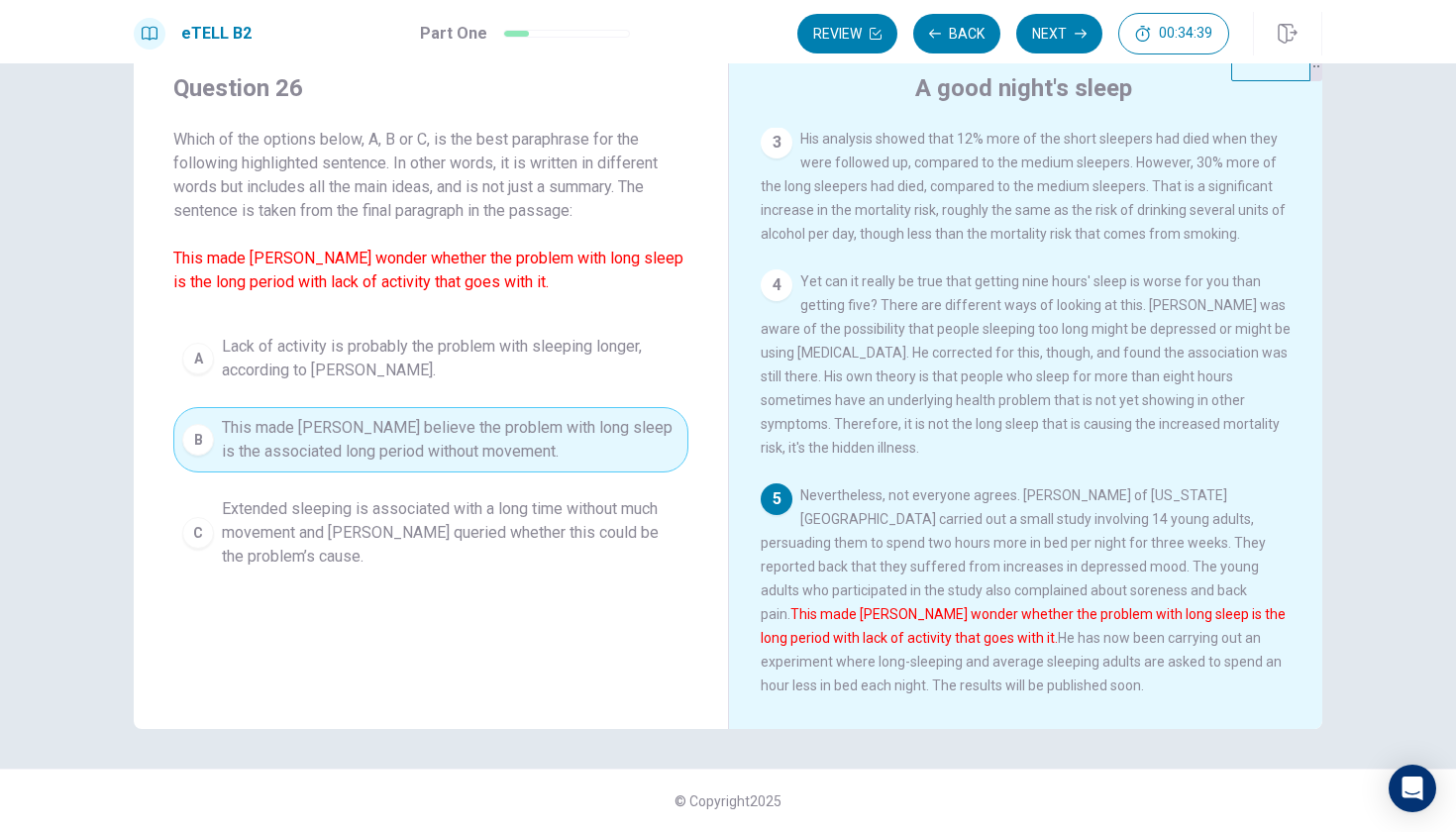 scroll, scrollTop: 0, scrollLeft: 0, axis: both 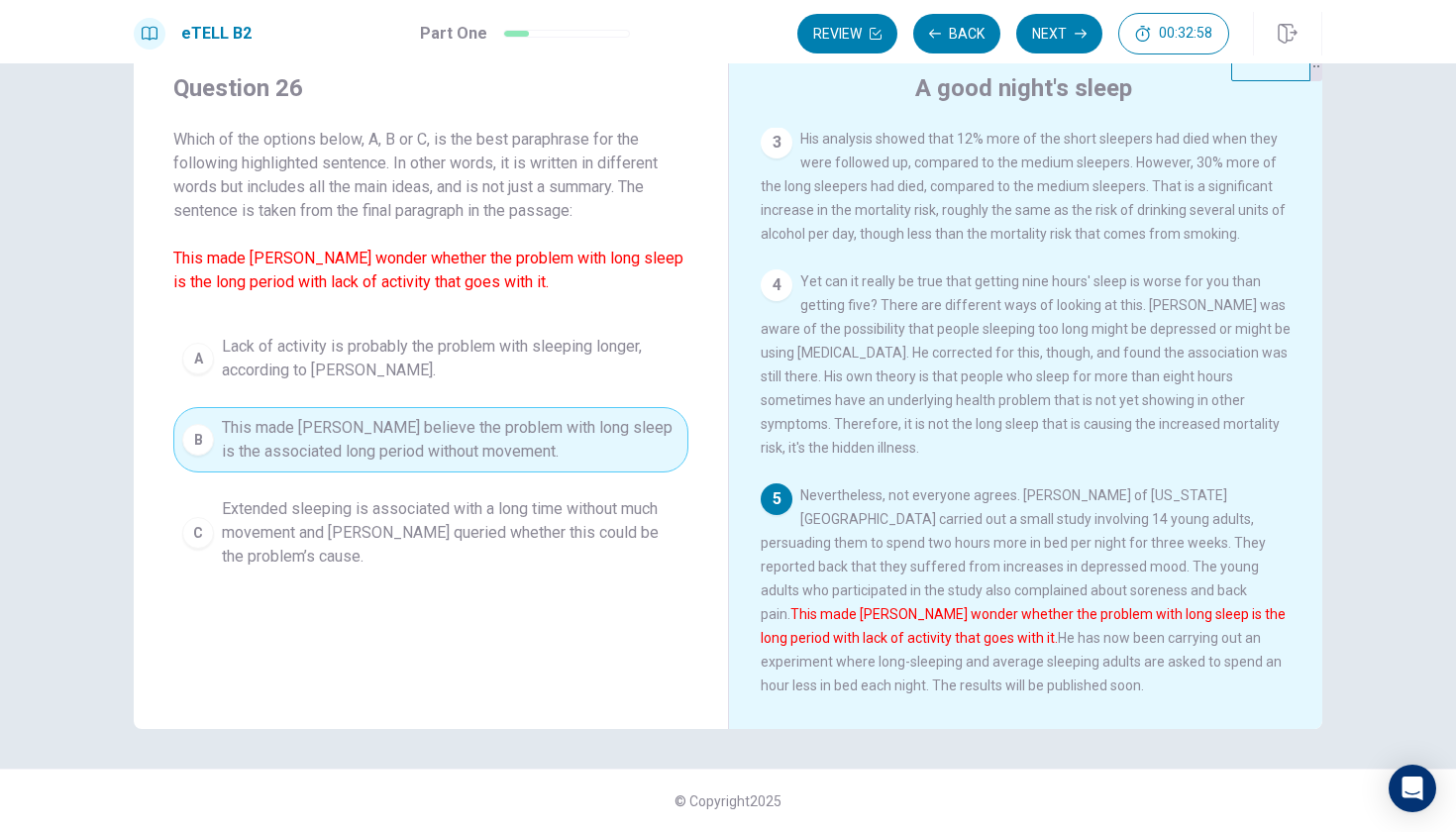 click on "Extended sleeping is associated with a long time without much movement and [PERSON_NAME] queried whether this could be the problem’s cause." at bounding box center [451, 533] 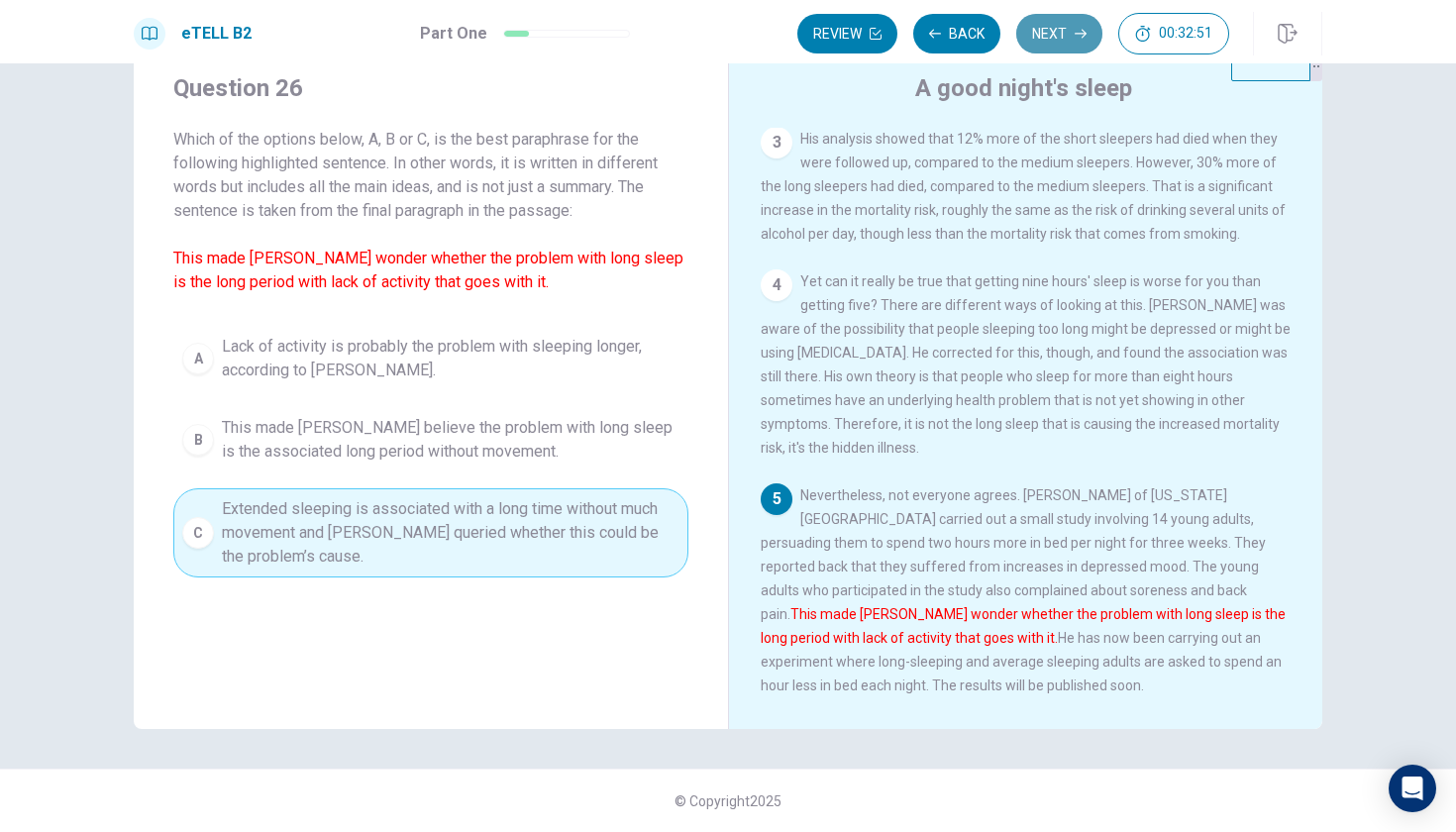 click on "Next" at bounding box center [1059, 34] 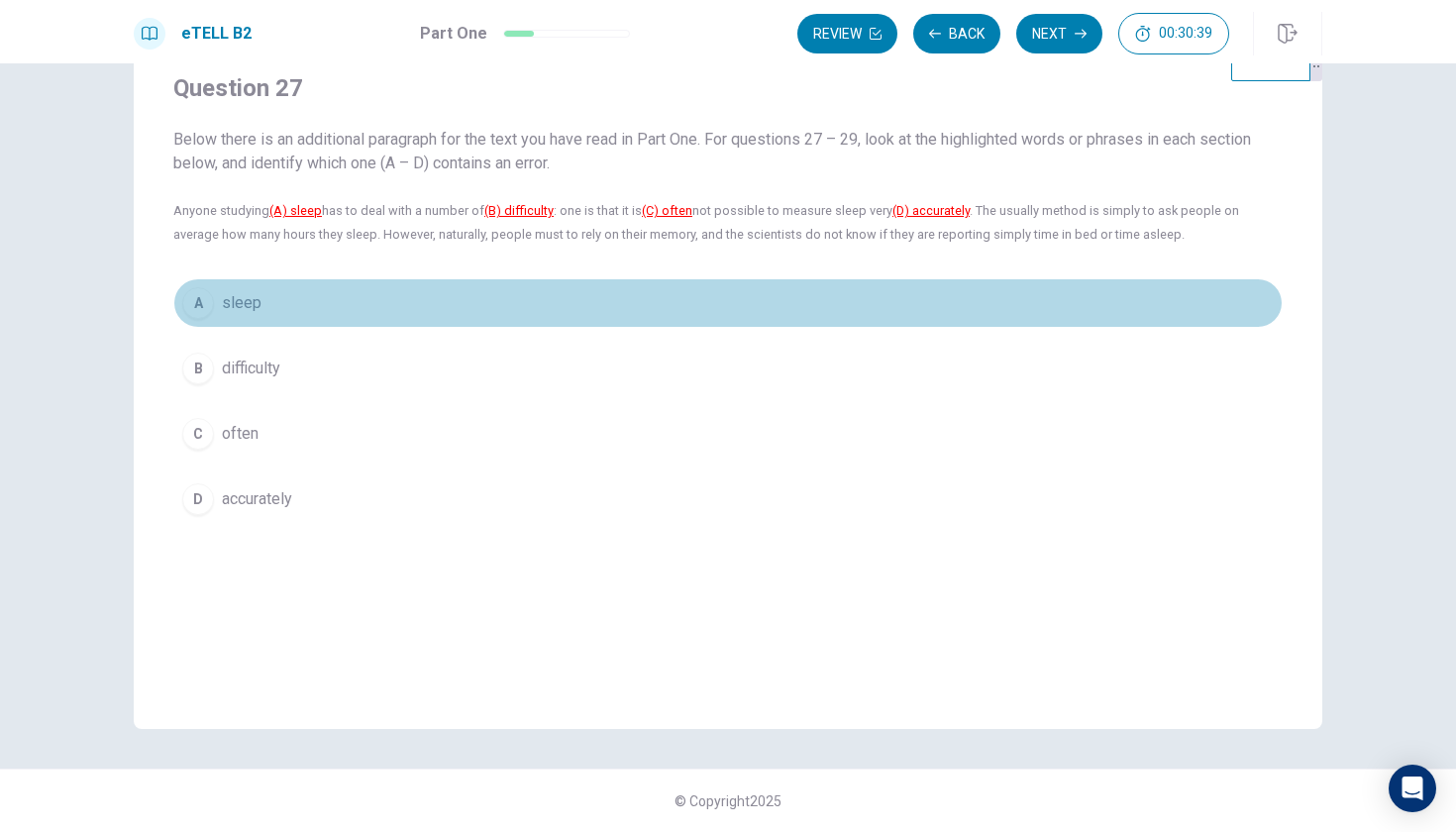 click on "A" at bounding box center (198, 303) 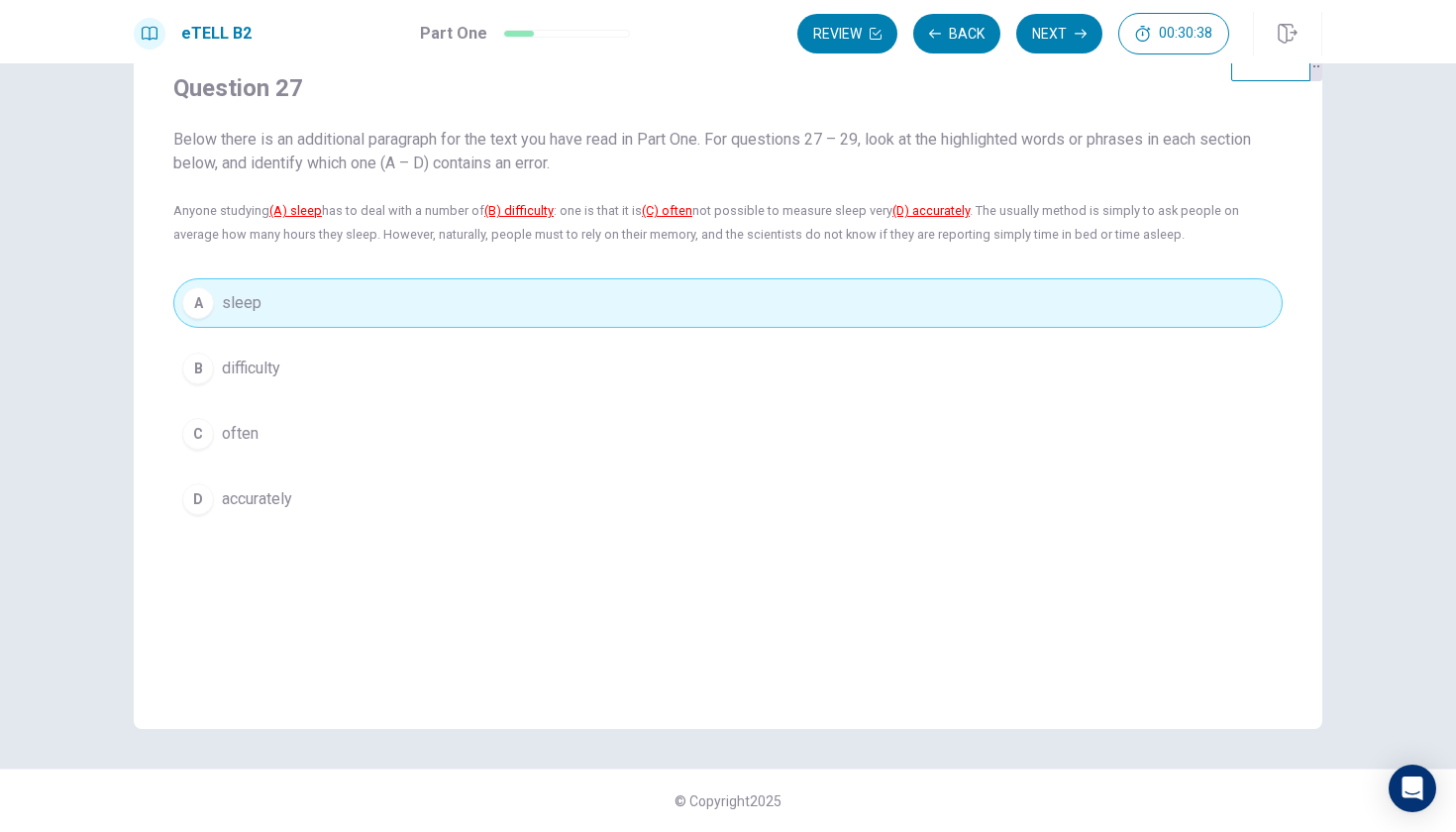 click on "A sleep B difficulty C often D accurately" at bounding box center [728, 401] 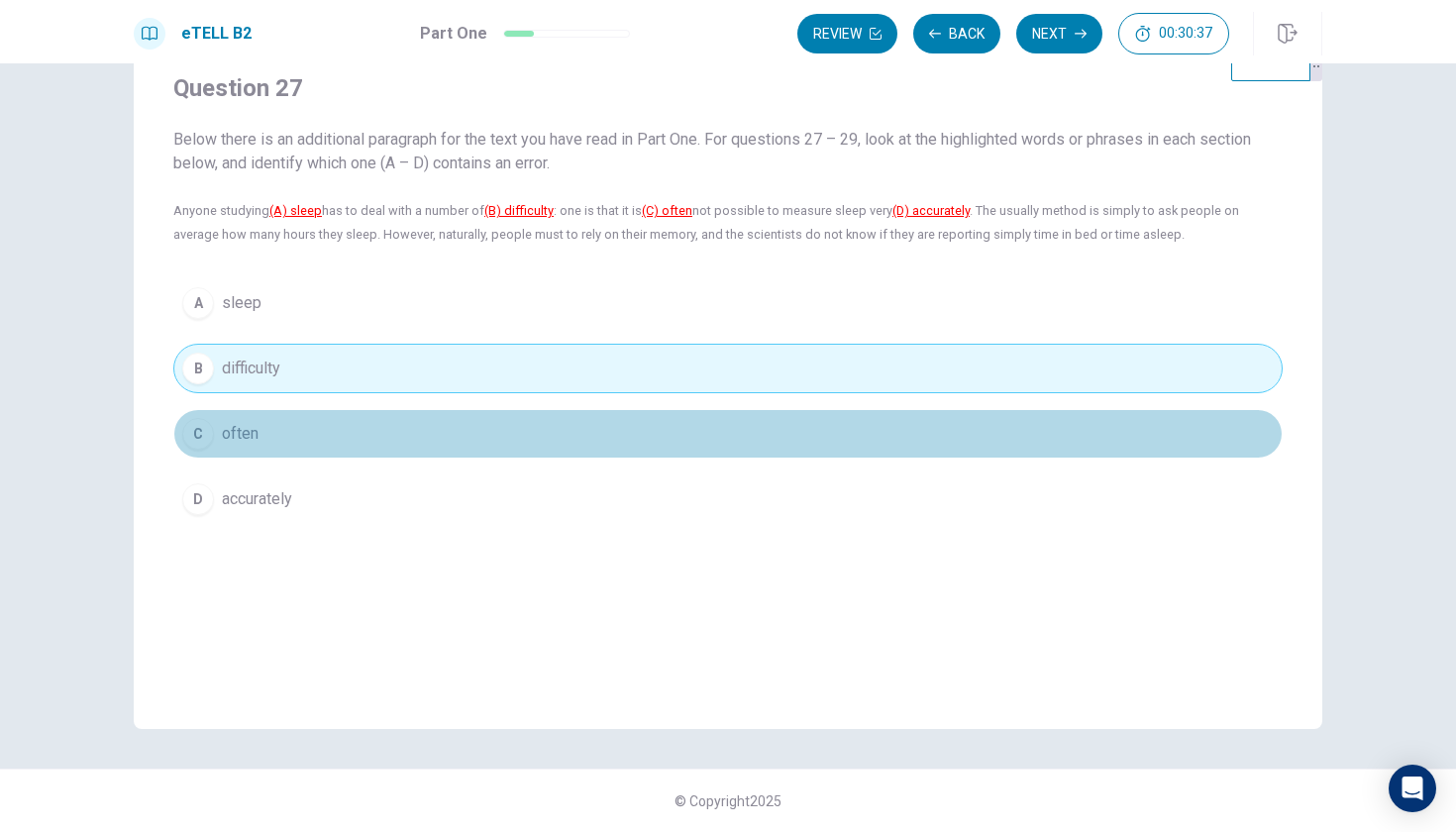 click on "C often" at bounding box center [728, 434] 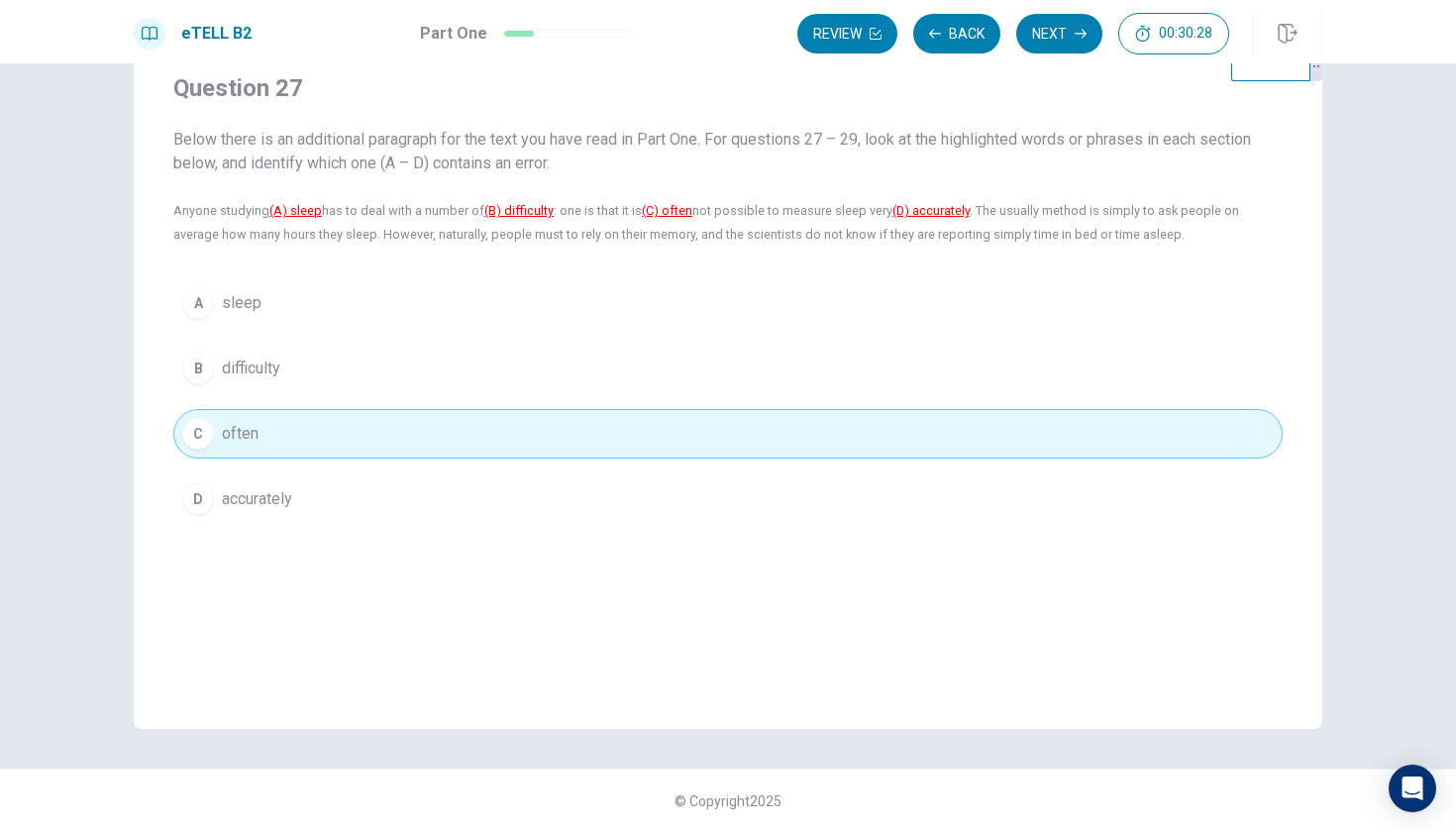 click on "D accurately" at bounding box center (728, 499) 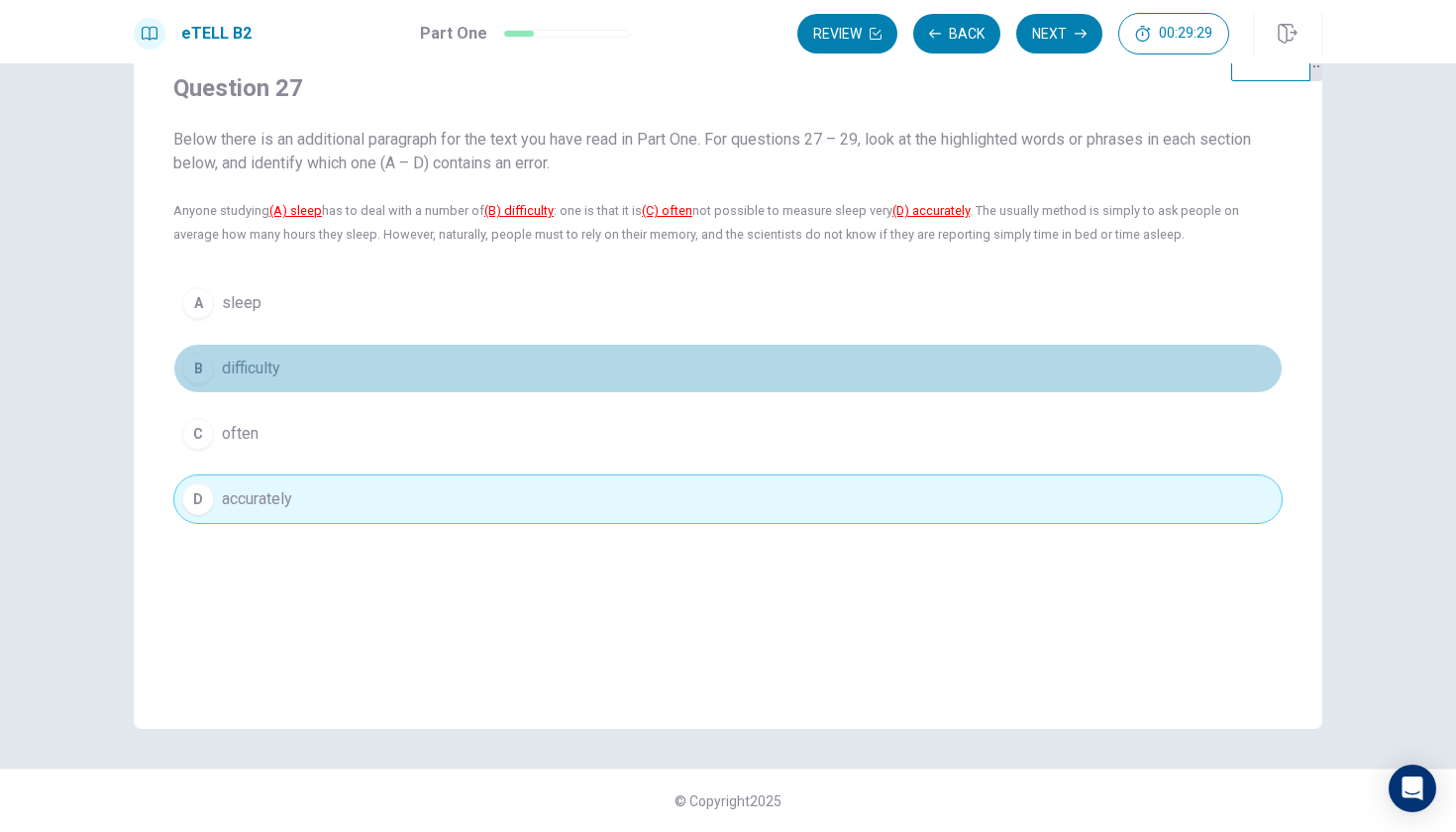 click on "B difficulty" at bounding box center (728, 368) 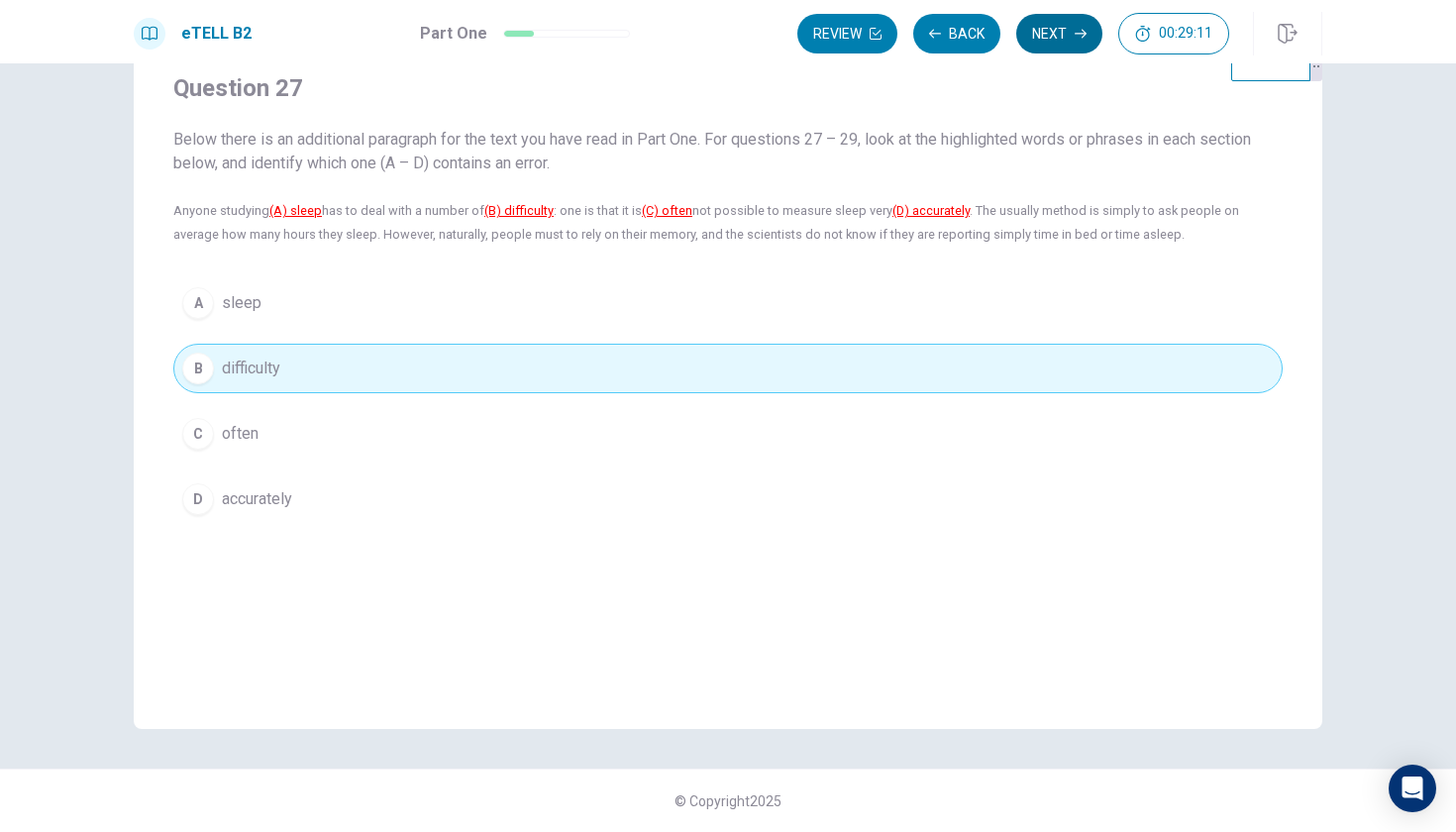 click on "Next" at bounding box center (1059, 34) 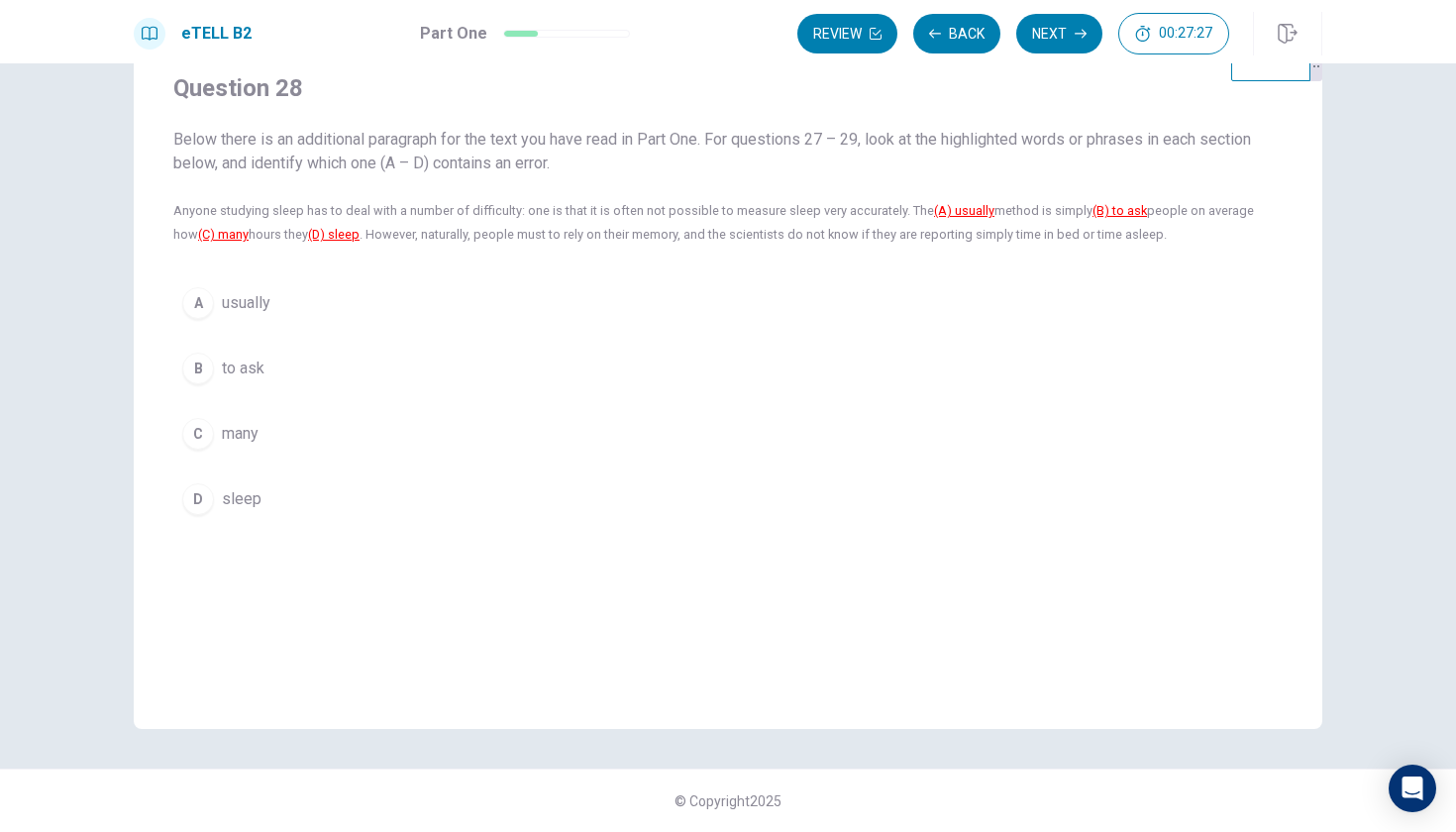 click on "usually" at bounding box center [246, 303] 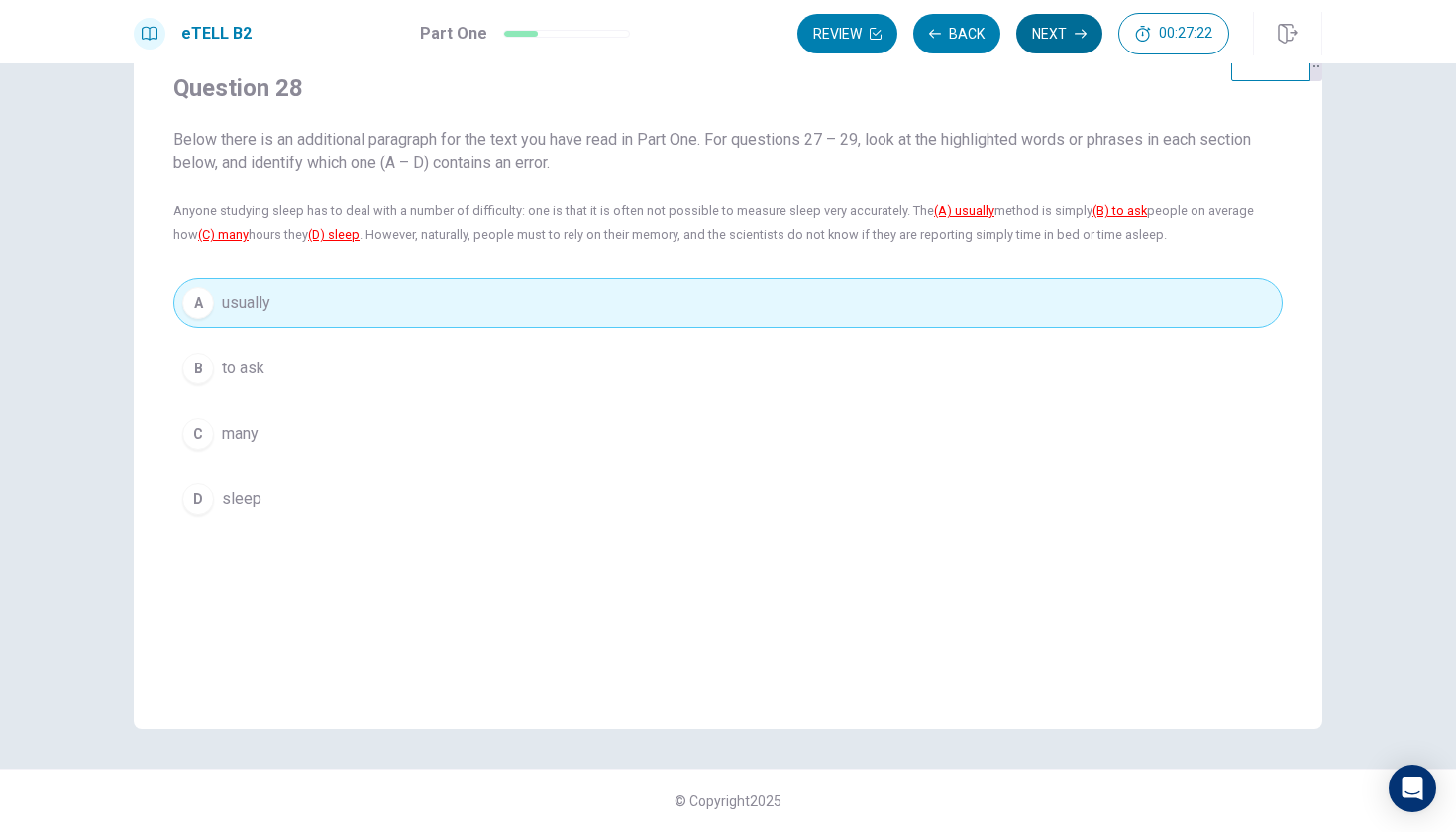 click on "Next" at bounding box center [1059, 34] 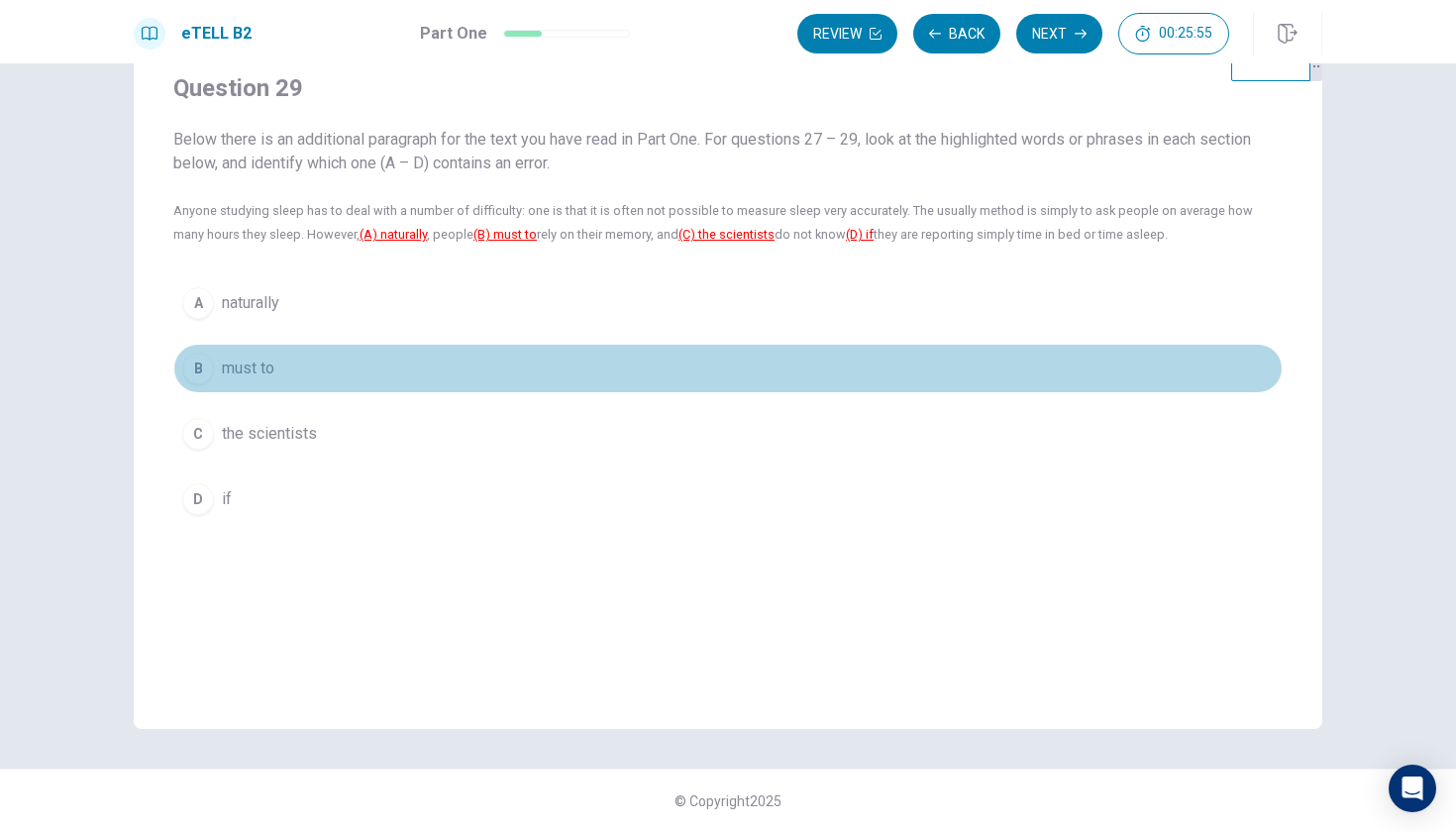 click on "B must to" at bounding box center [728, 368] 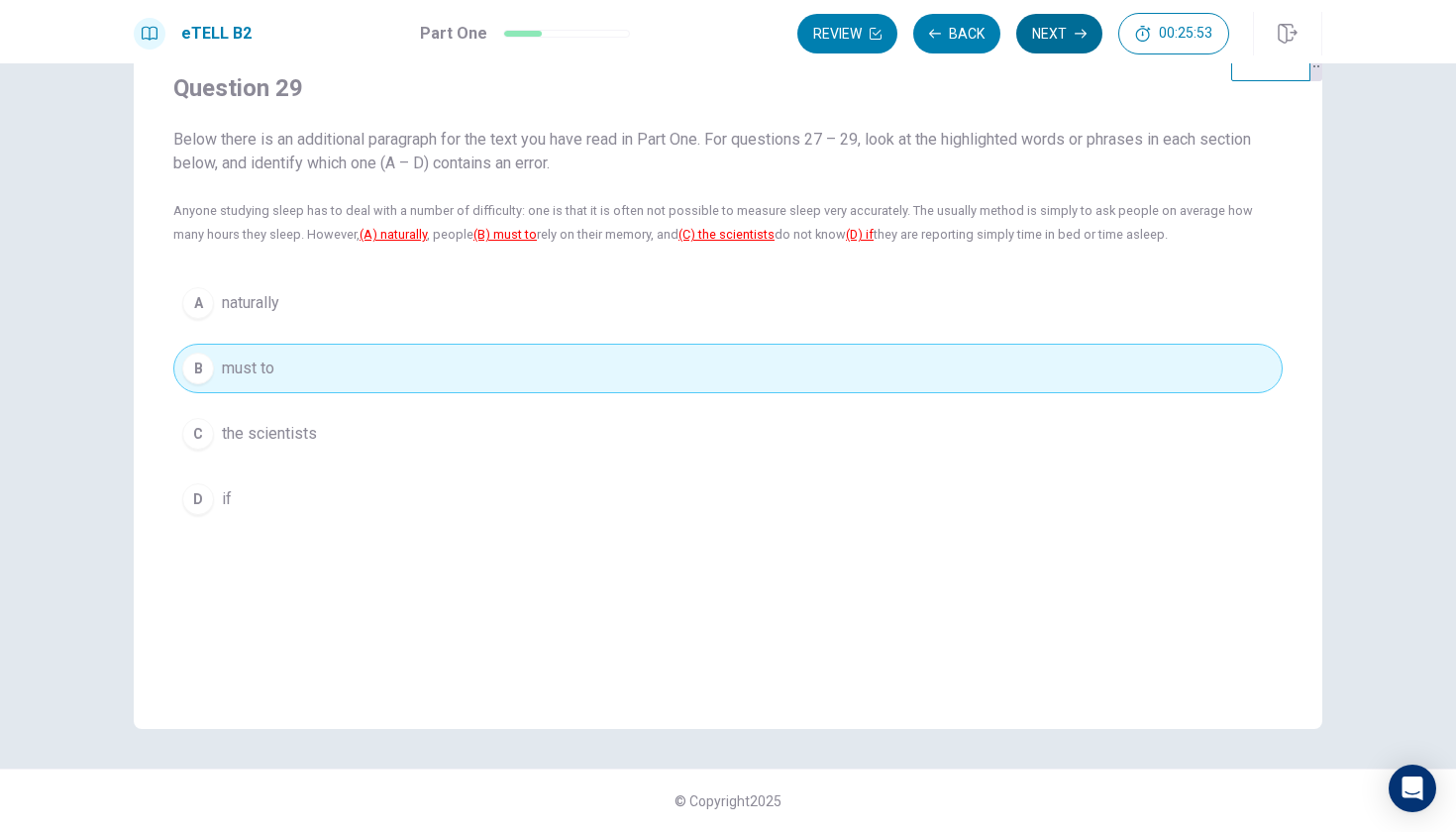 click on "Next" at bounding box center (1059, 34) 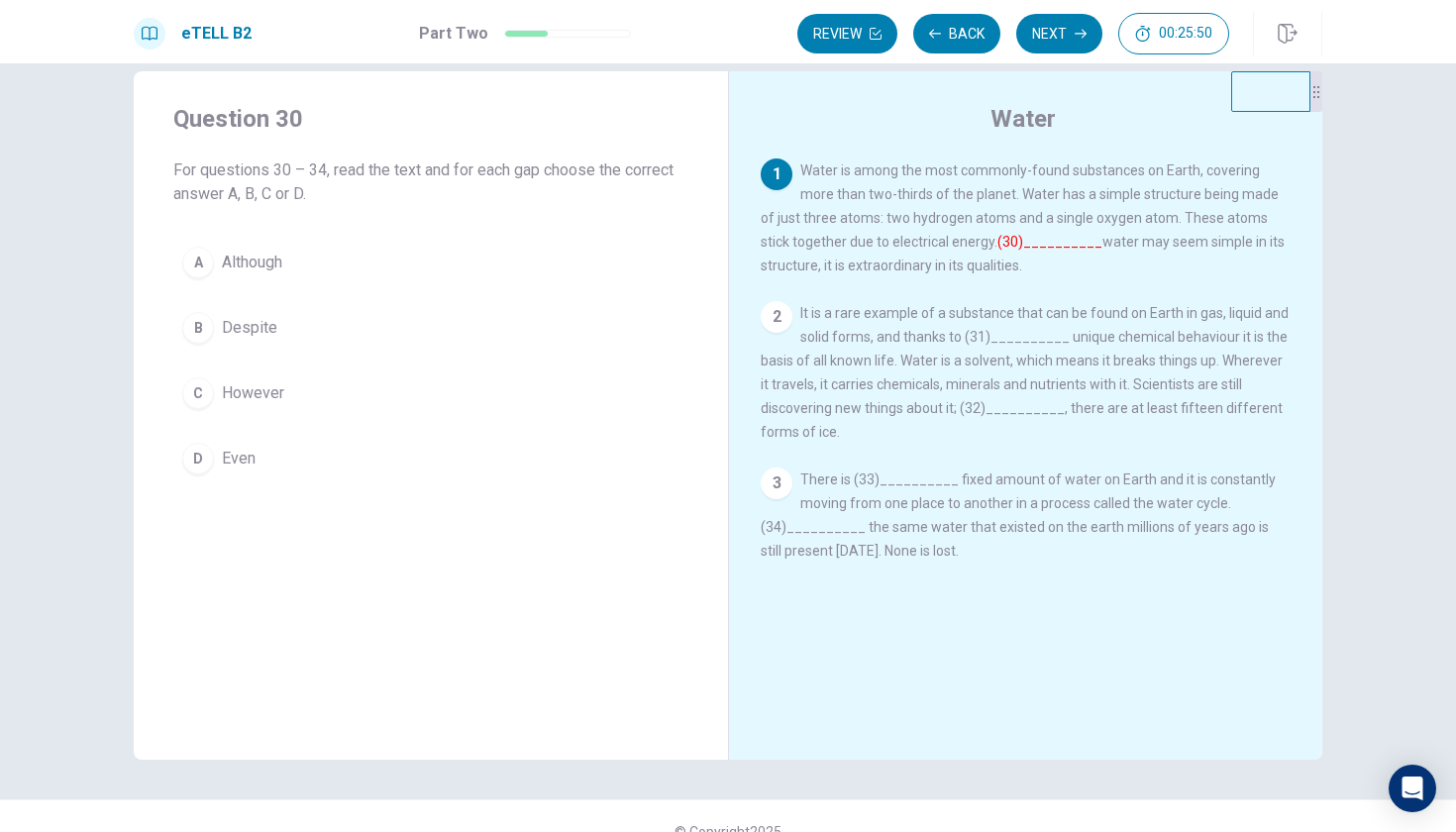 scroll, scrollTop: 34, scrollLeft: 0, axis: vertical 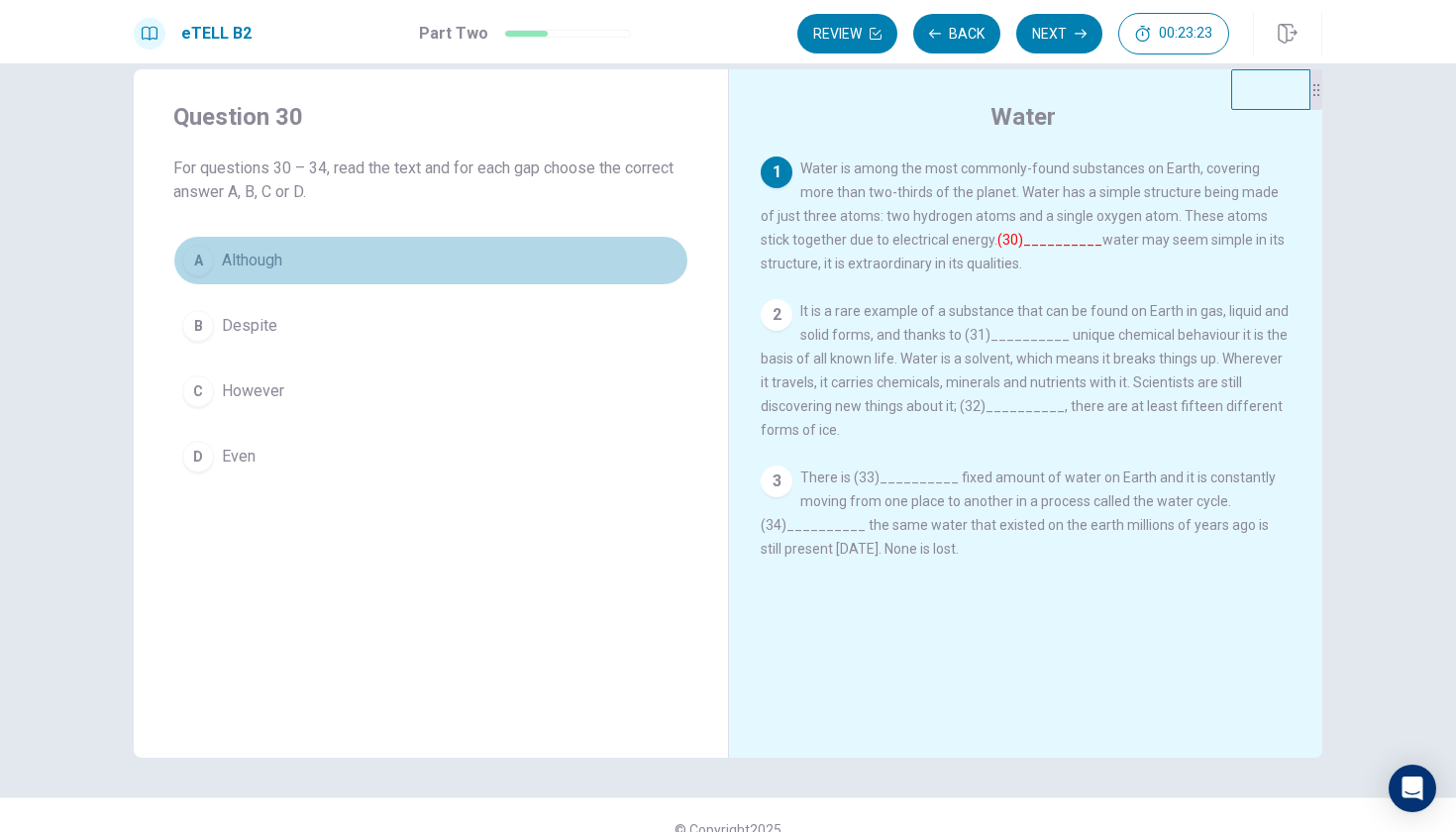 click on "A Although" at bounding box center (431, 260) 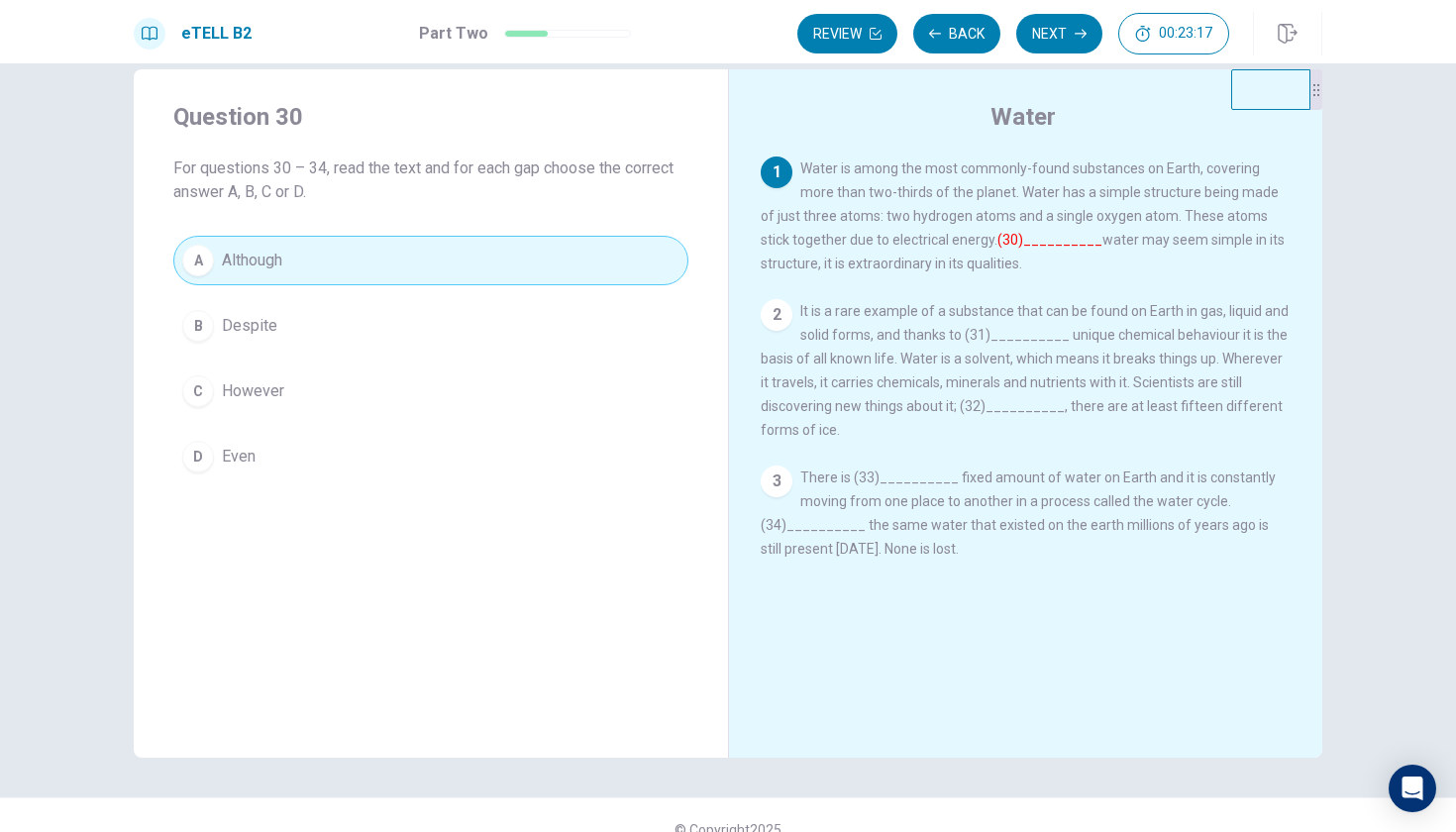 click on "2" at bounding box center [777, 315] 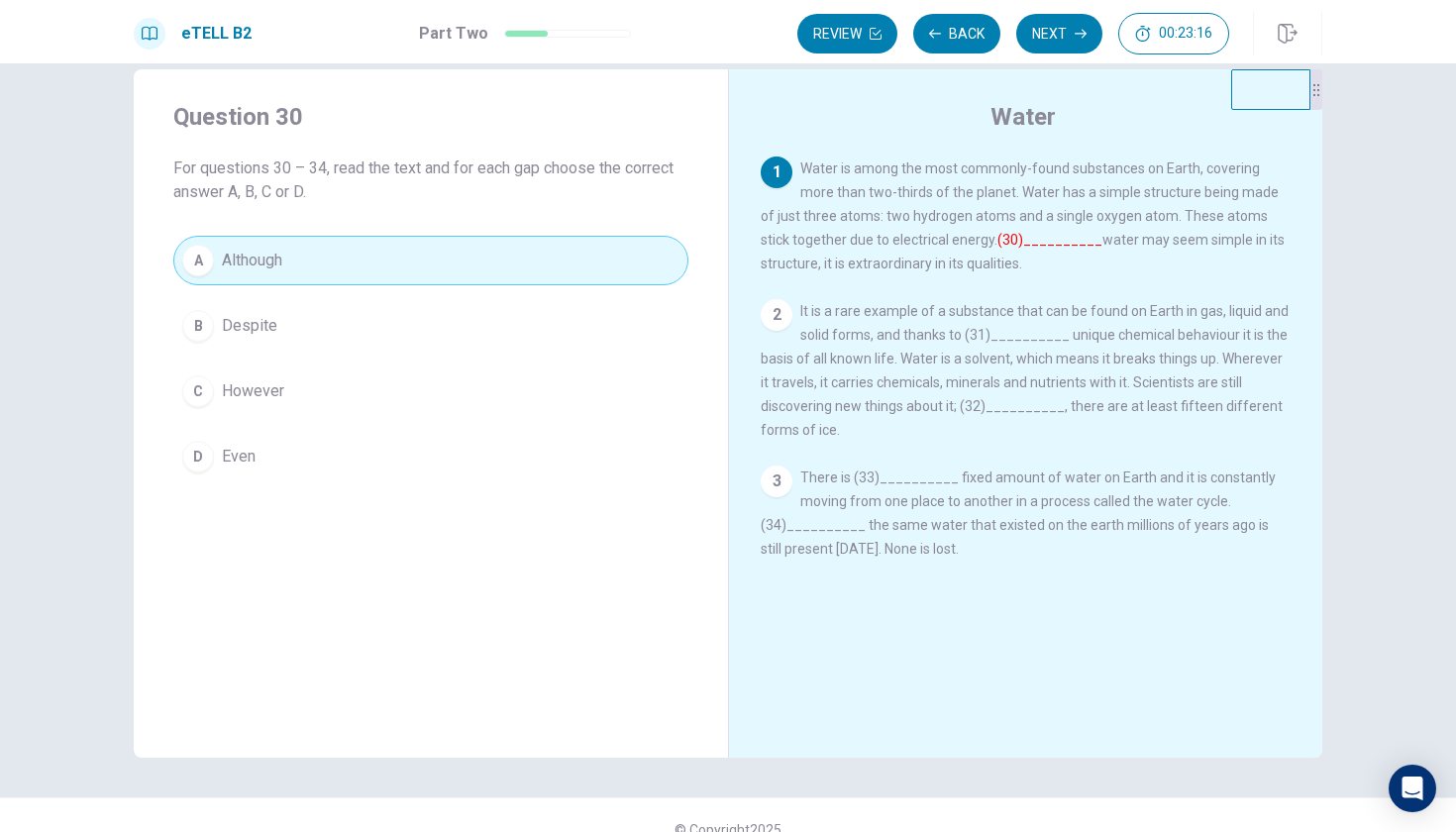 click on "(30)__________" at bounding box center [1050, 240] 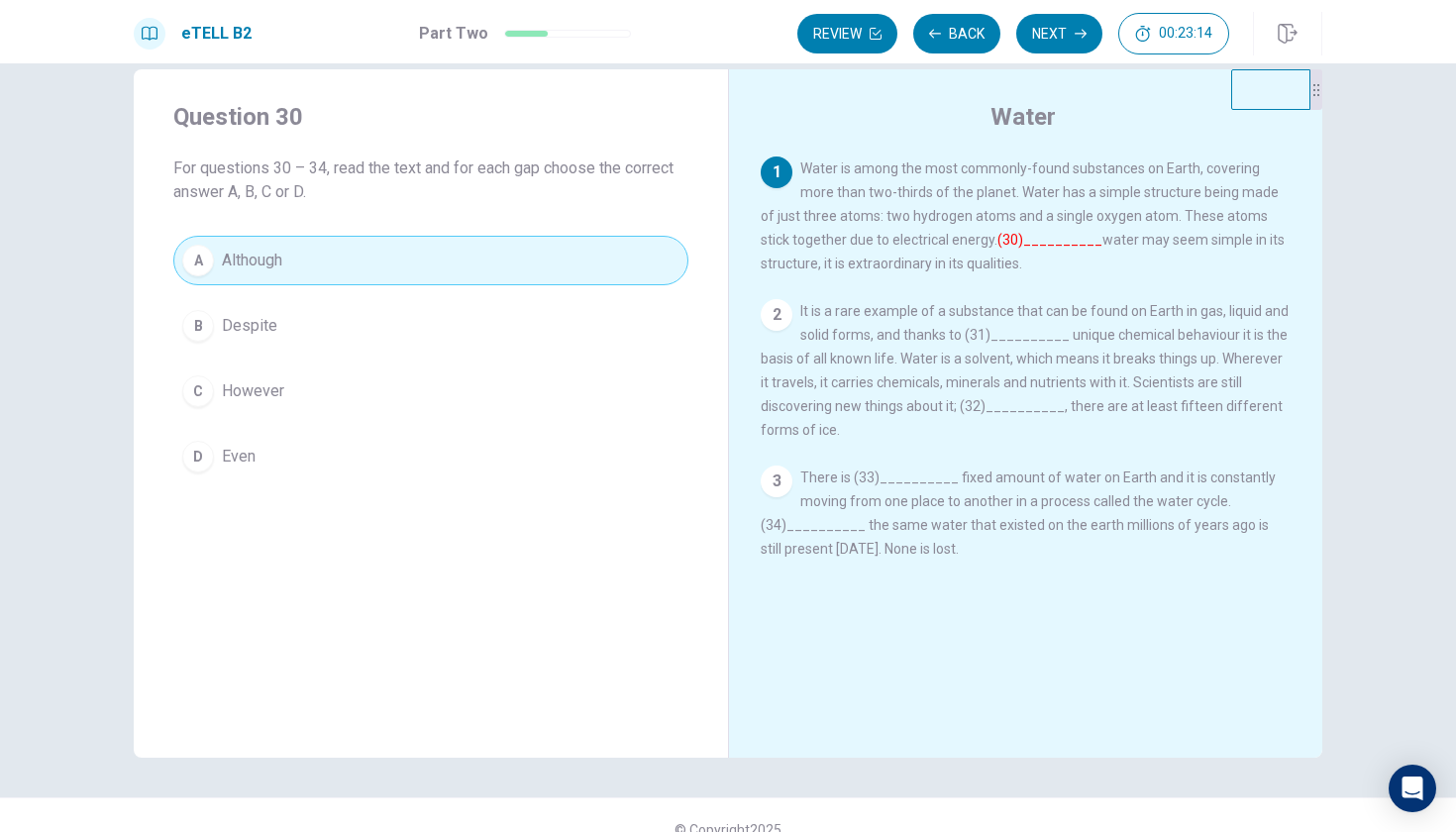 drag, startPoint x: 550, startPoint y: 253, endPoint x: 906, endPoint y: 259, distance: 356.05 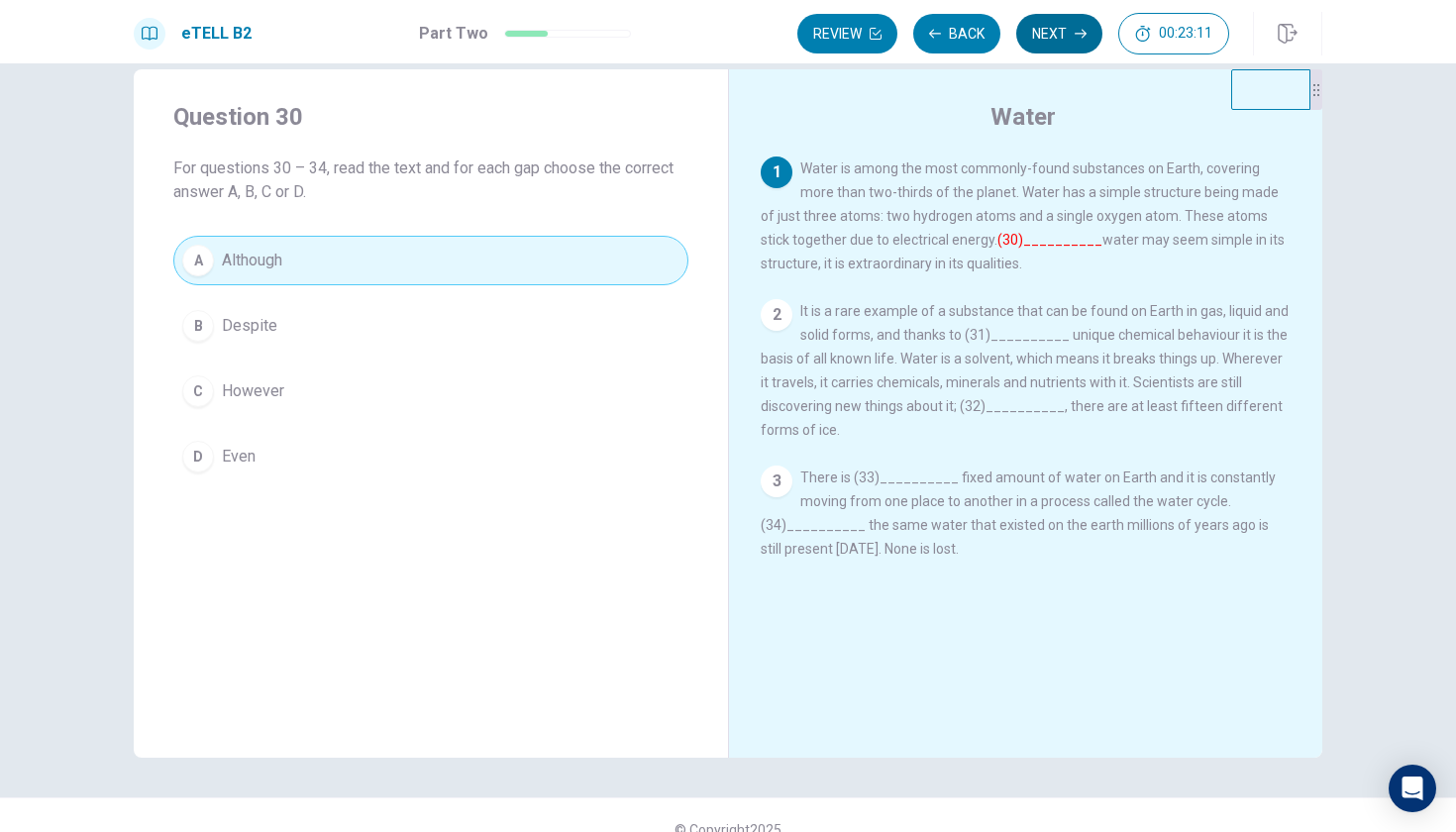 click on "Next" at bounding box center [1059, 34] 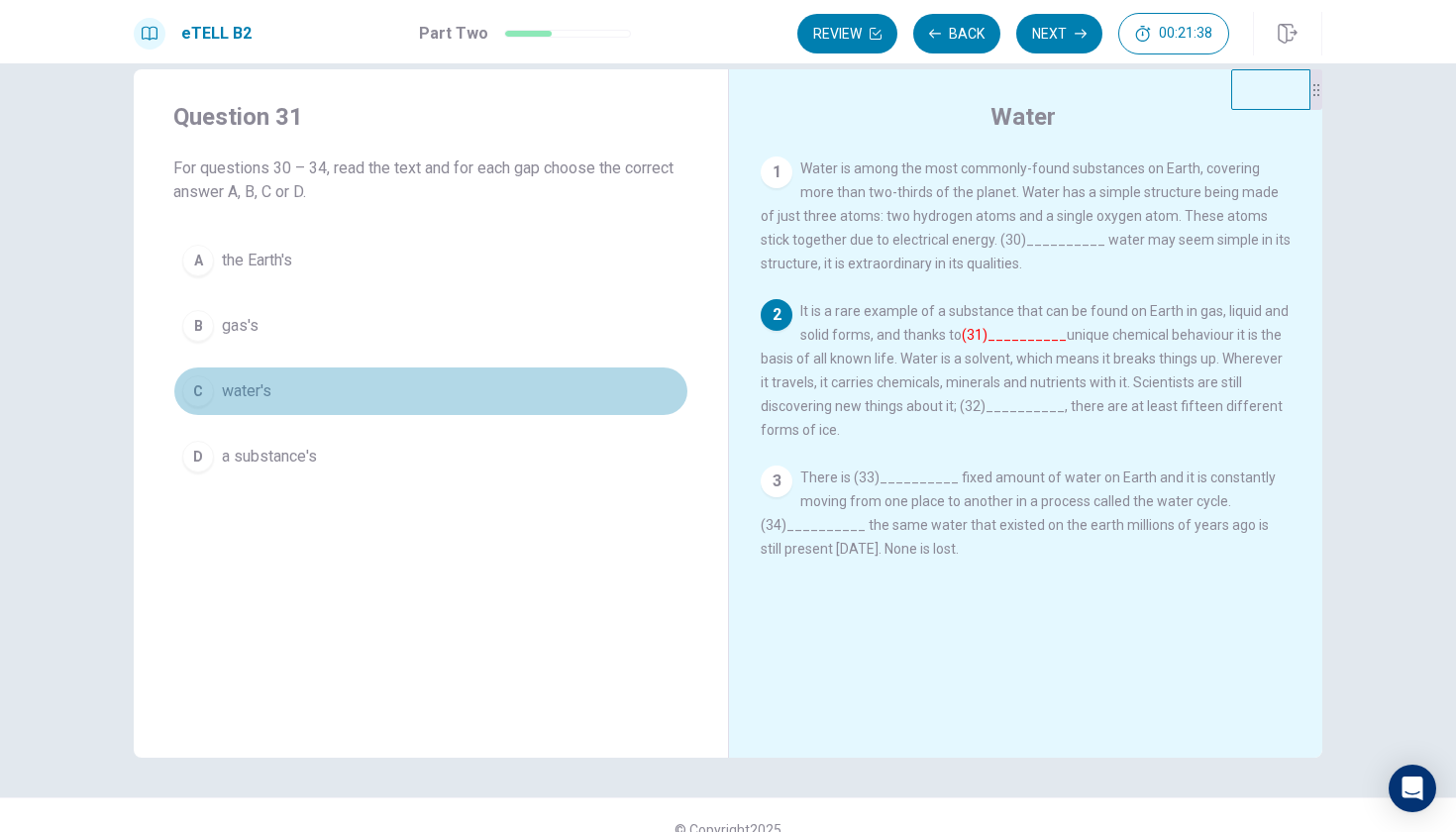 click on "water's" at bounding box center [247, 391] 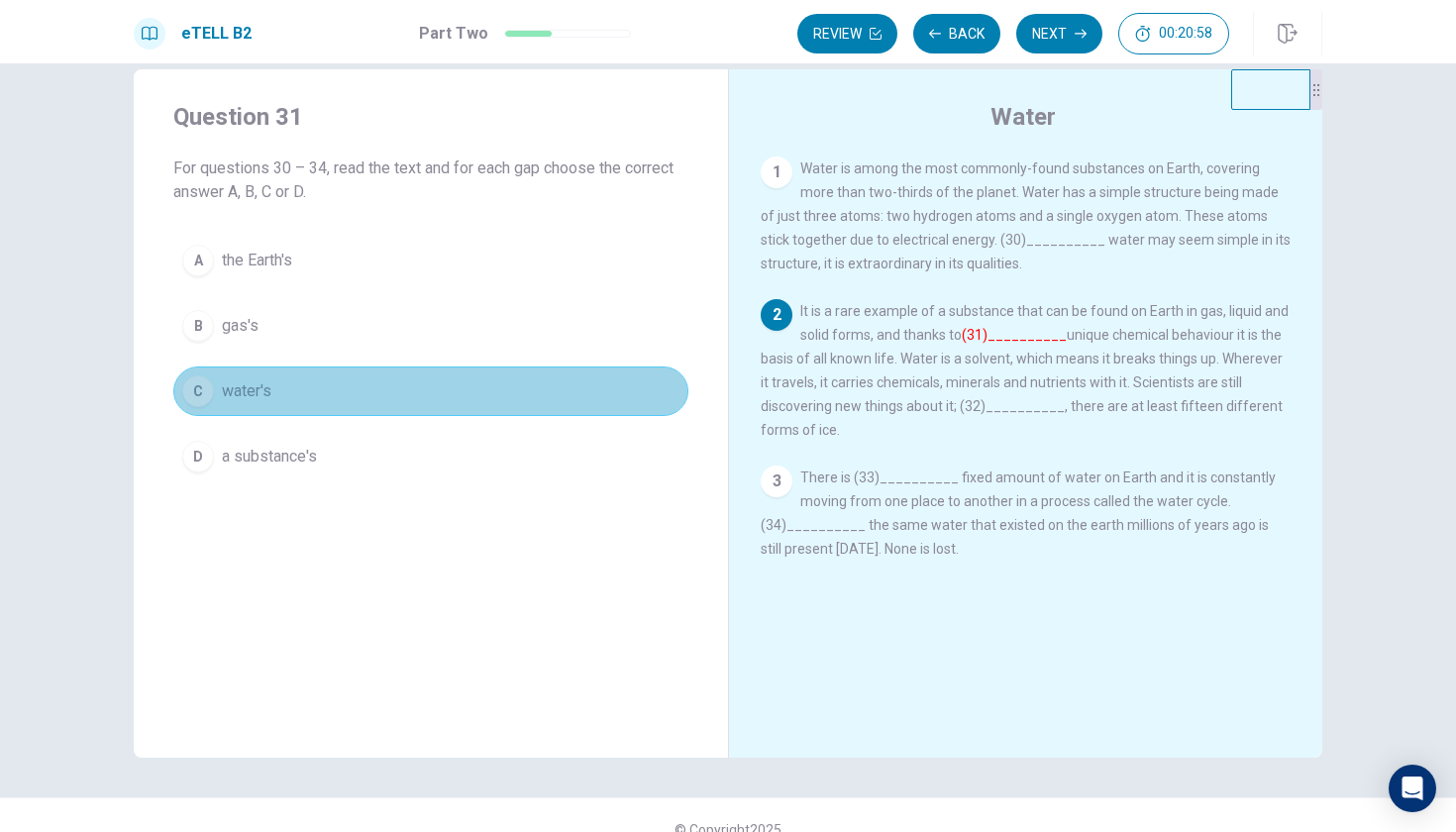 click on "water's" at bounding box center [247, 391] 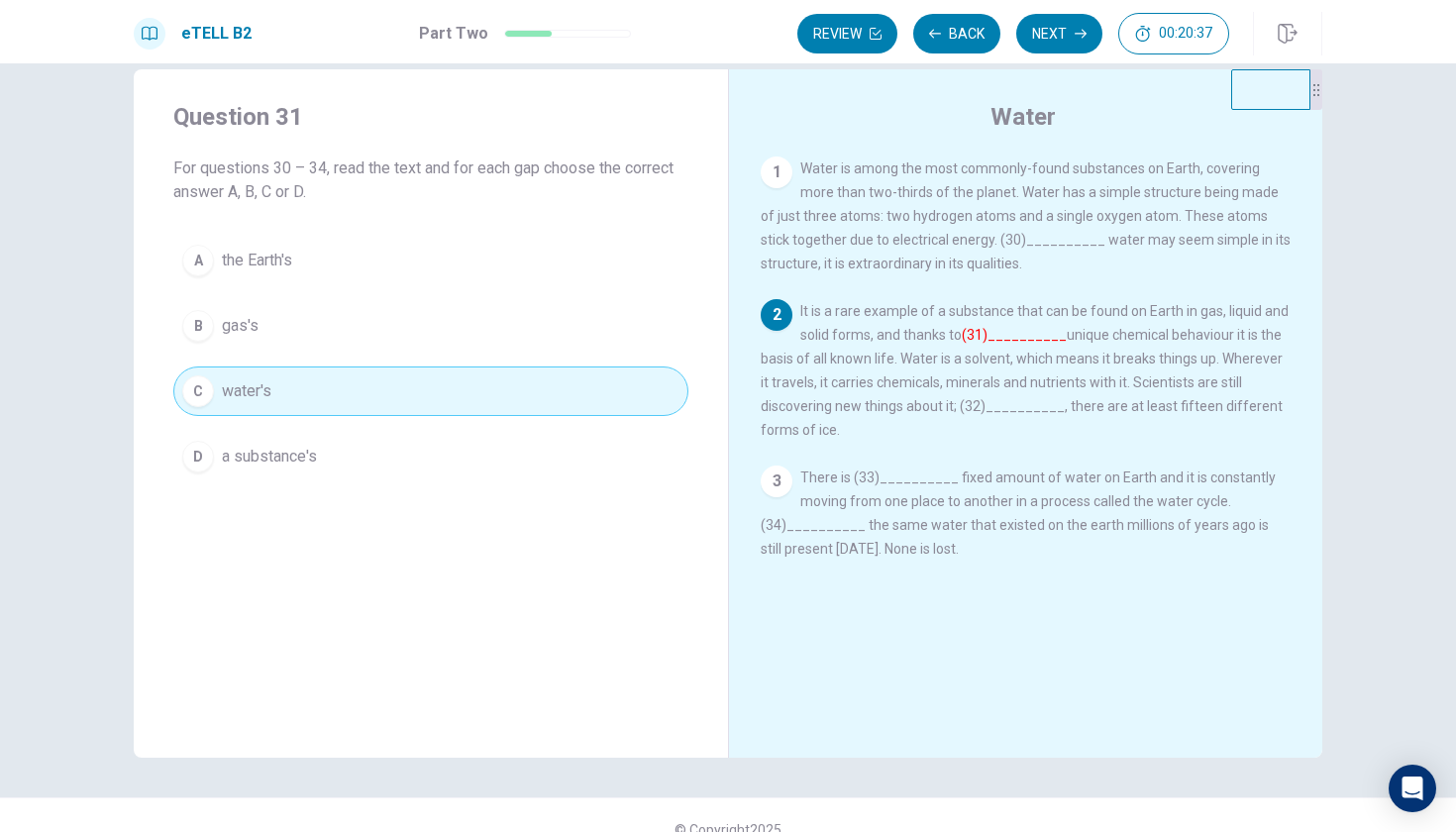 click on "A the Earth's" at bounding box center (431, 260) 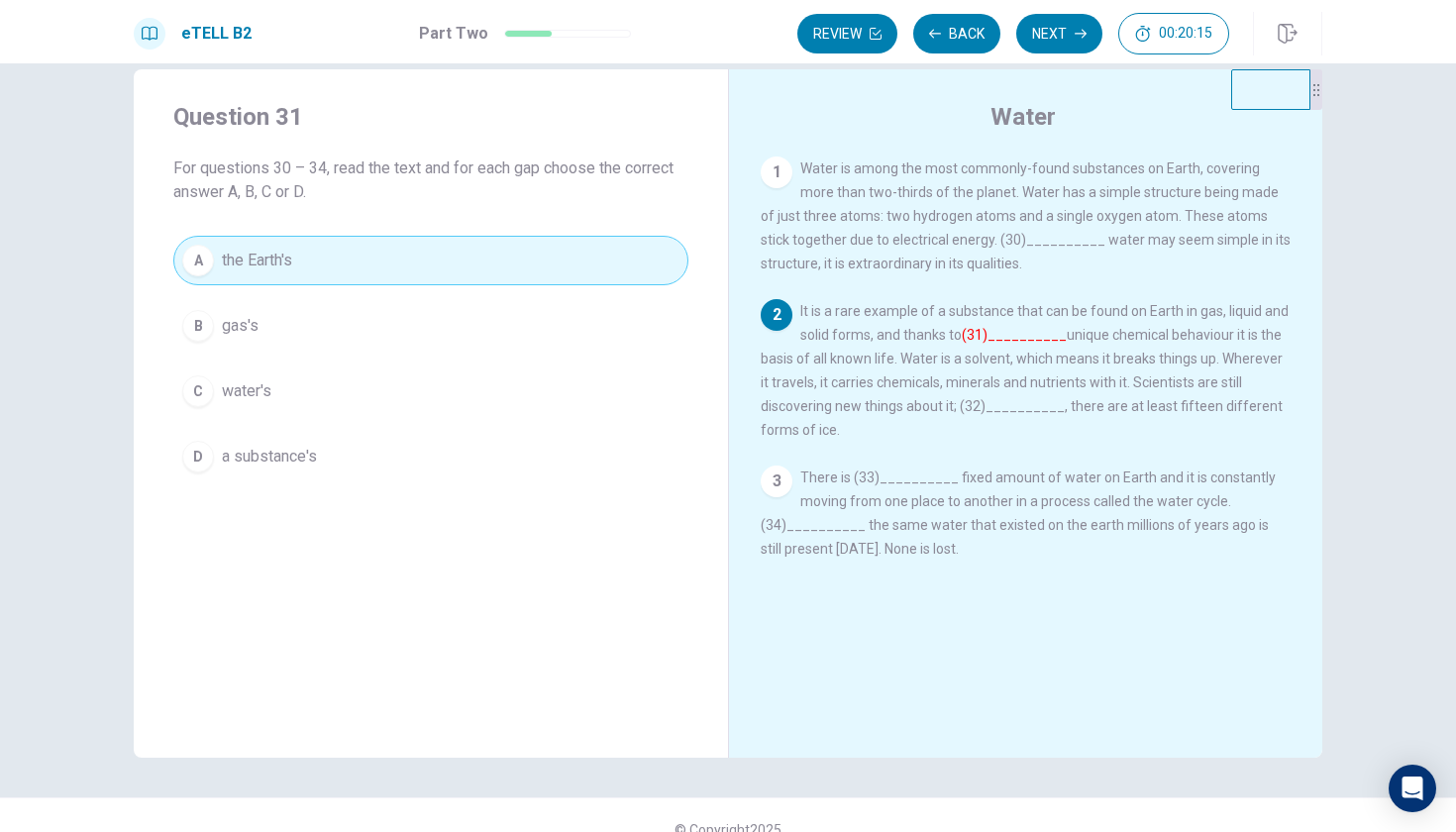 click on "A the Earth's B gas's C water's D a substance's" at bounding box center [431, 359] 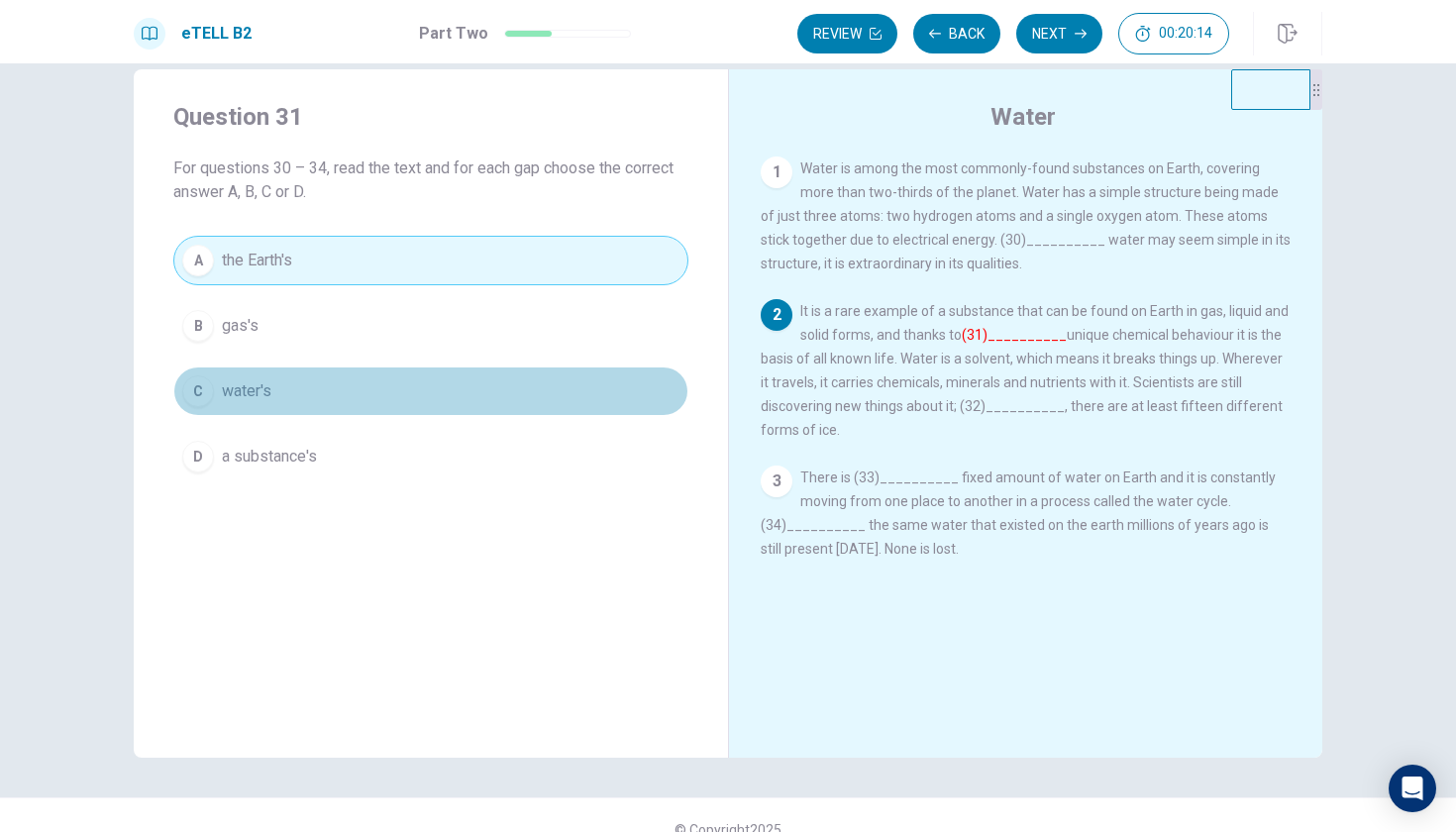 click on "C" at bounding box center [198, 391] 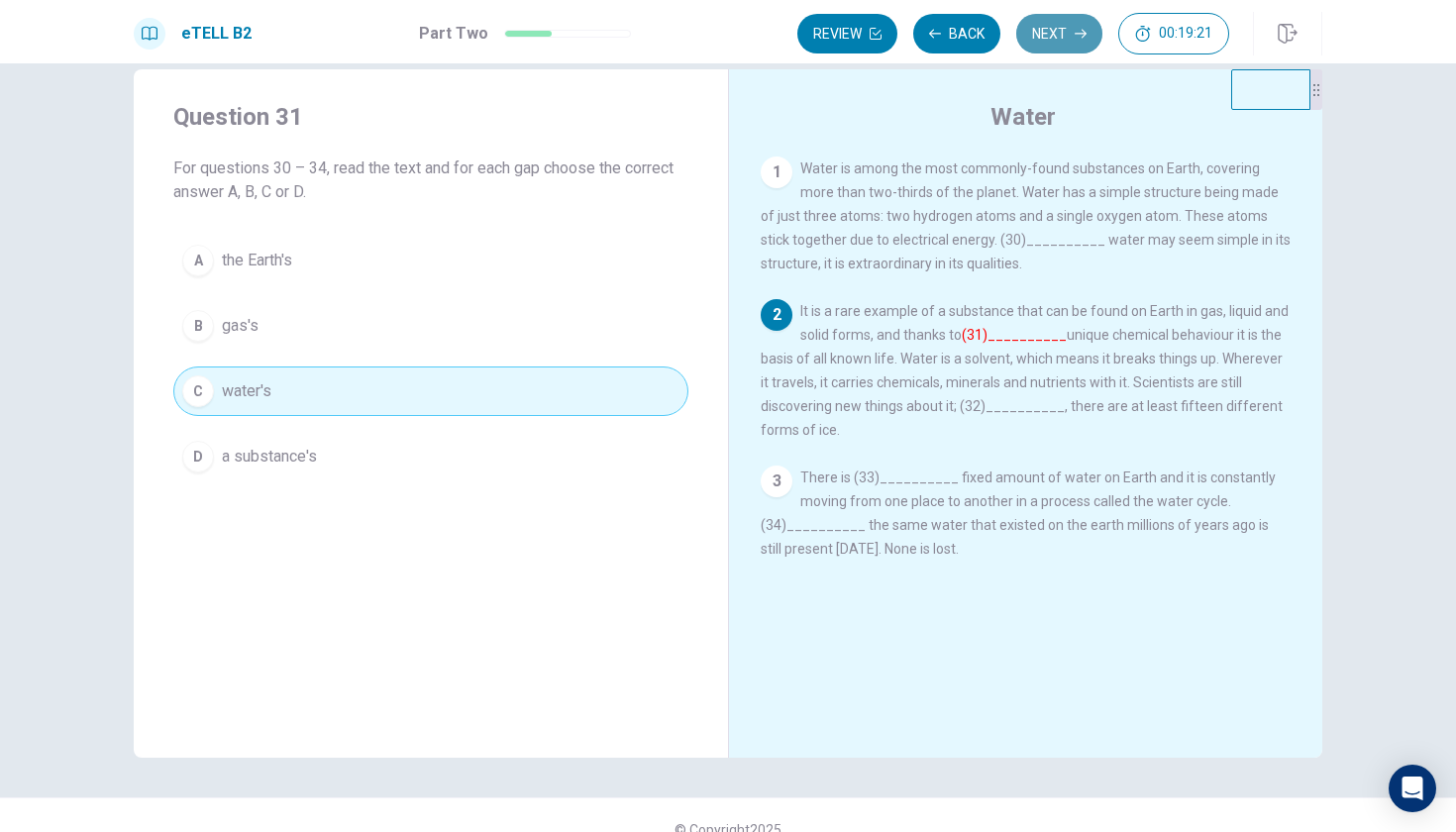 click on "Next" at bounding box center [1059, 34] 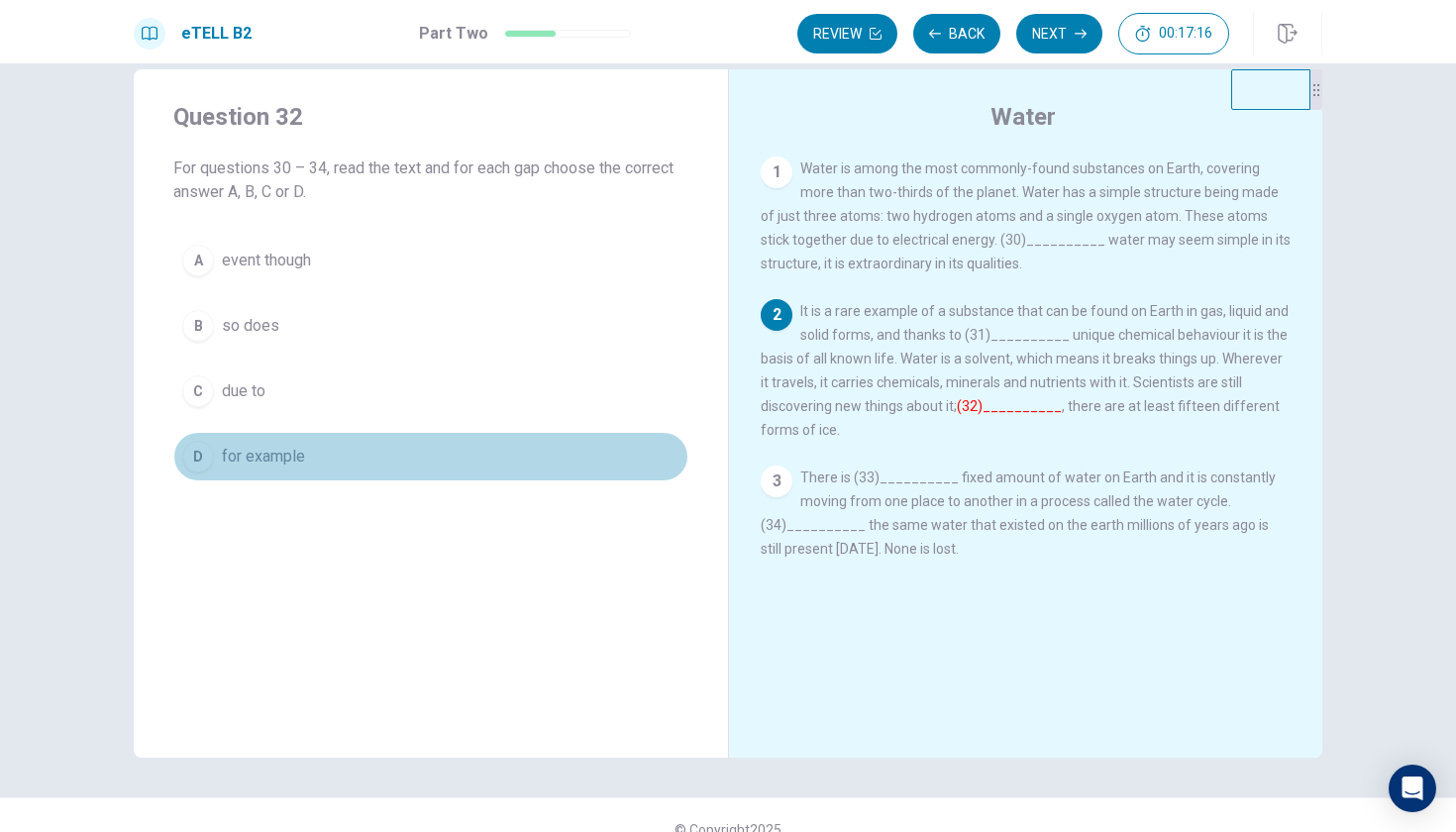 click on "for example" at bounding box center [263, 457] 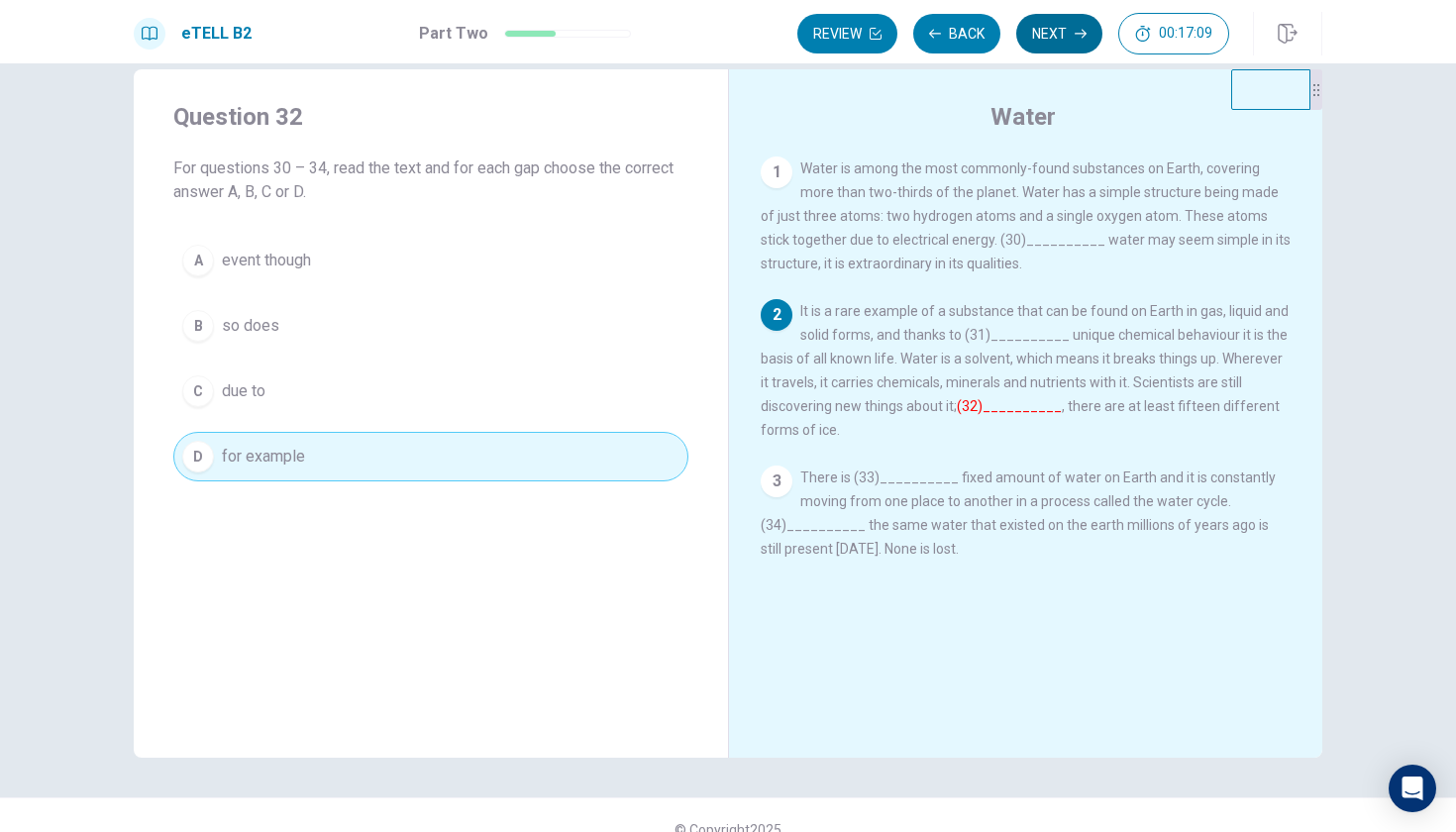 click on "Next" at bounding box center (1059, 34) 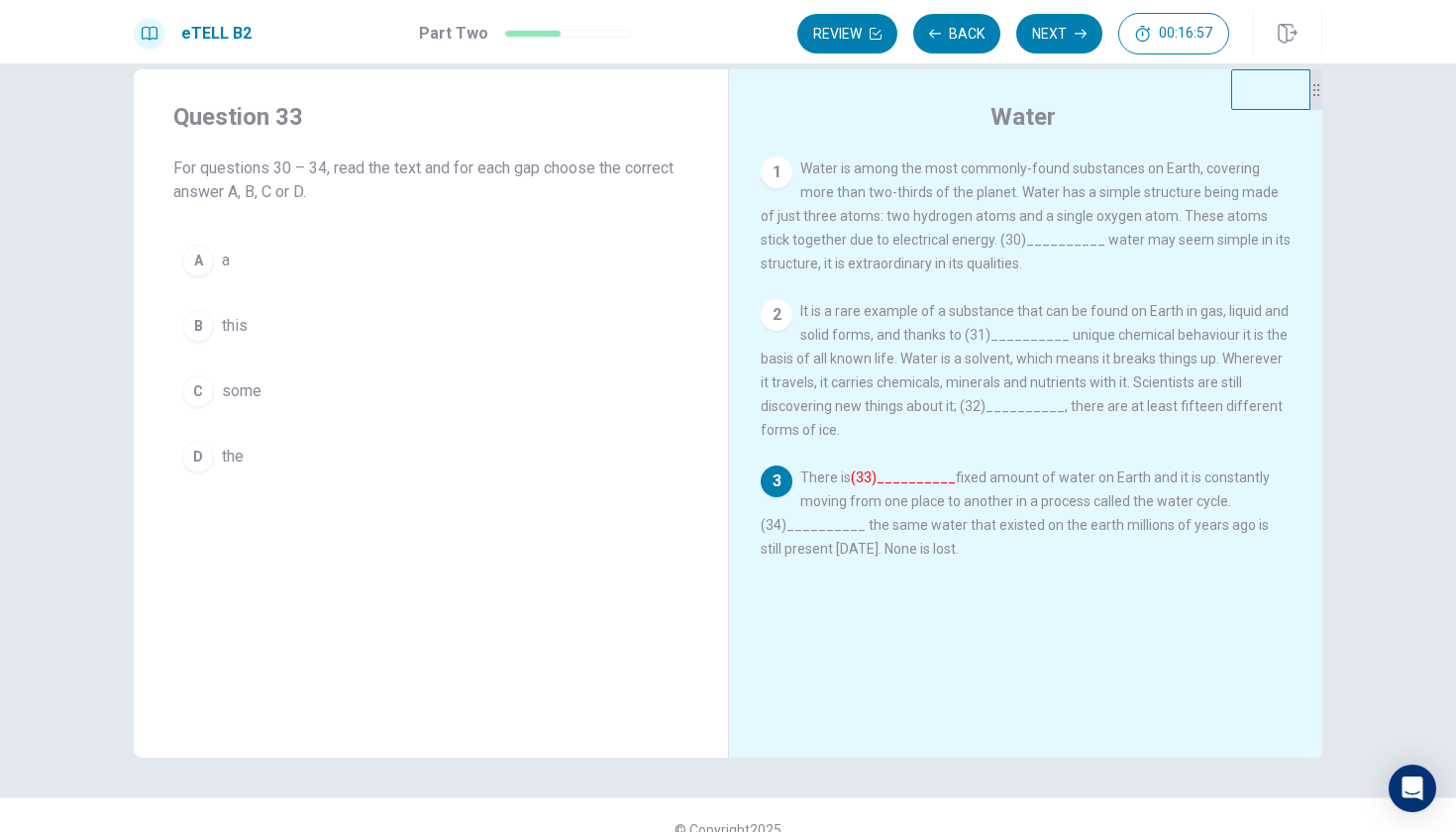 click on "A a" at bounding box center [431, 260] 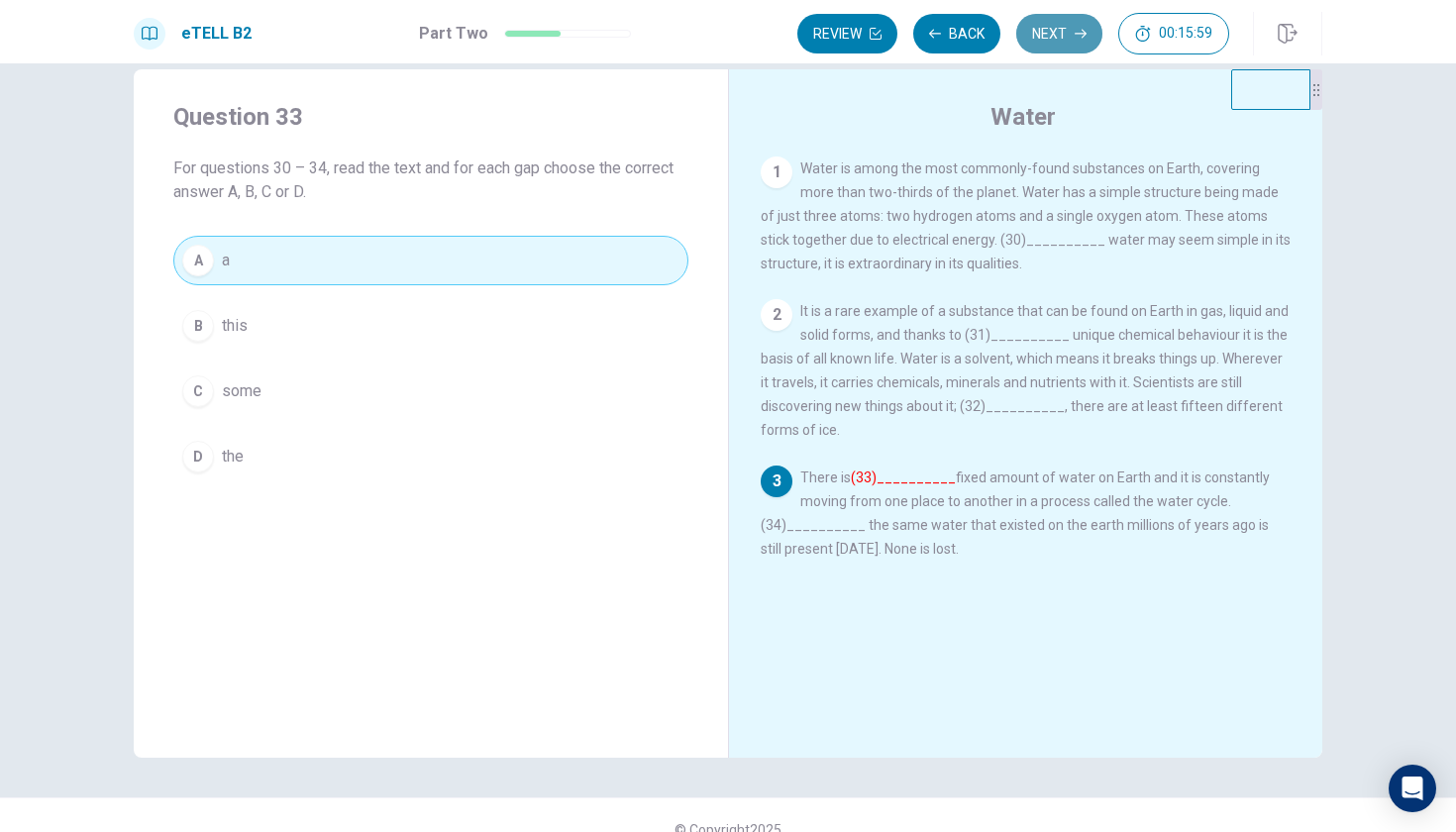 click on "Next" at bounding box center (1059, 34) 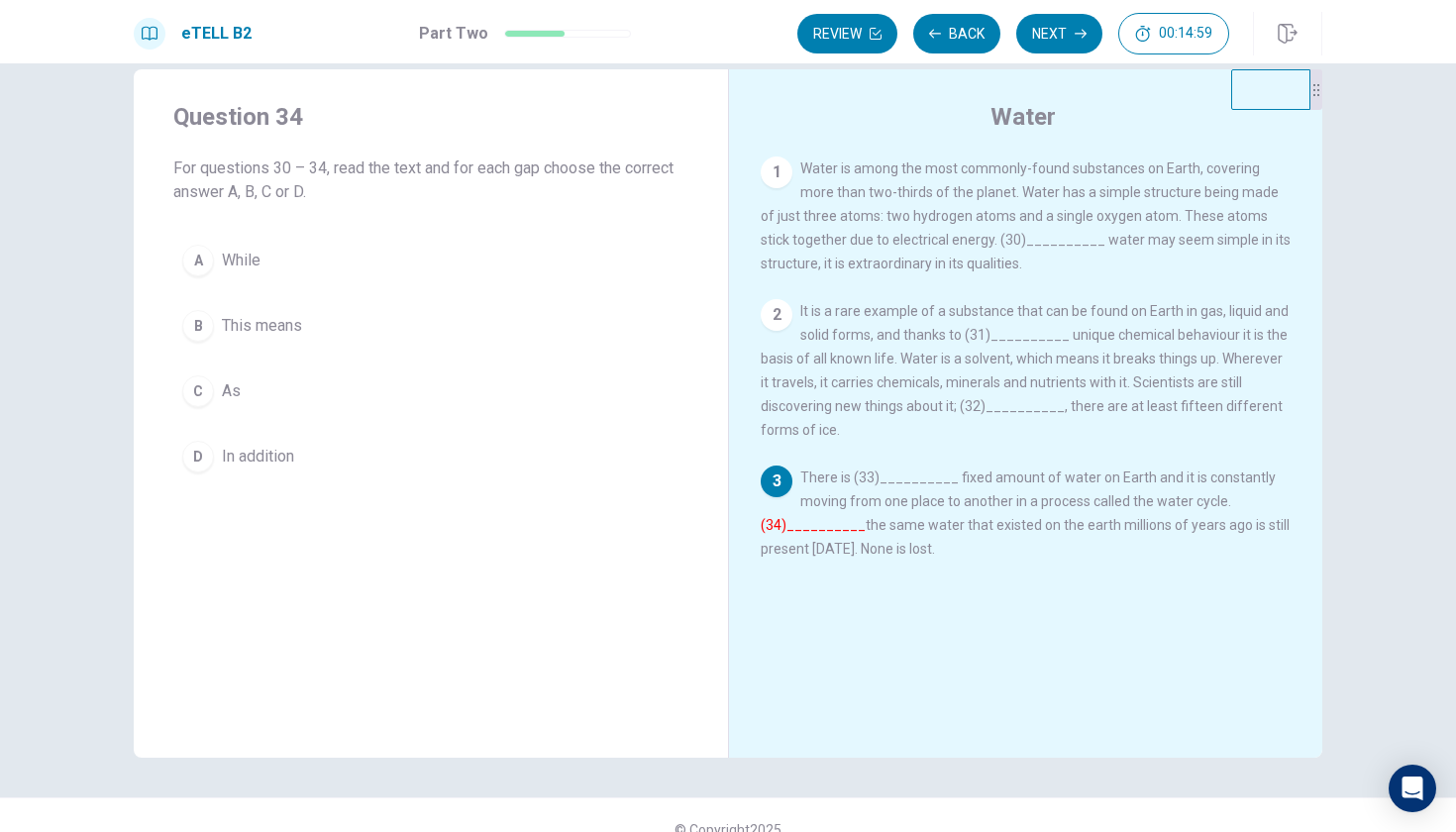 click on "C As" at bounding box center [431, 391] 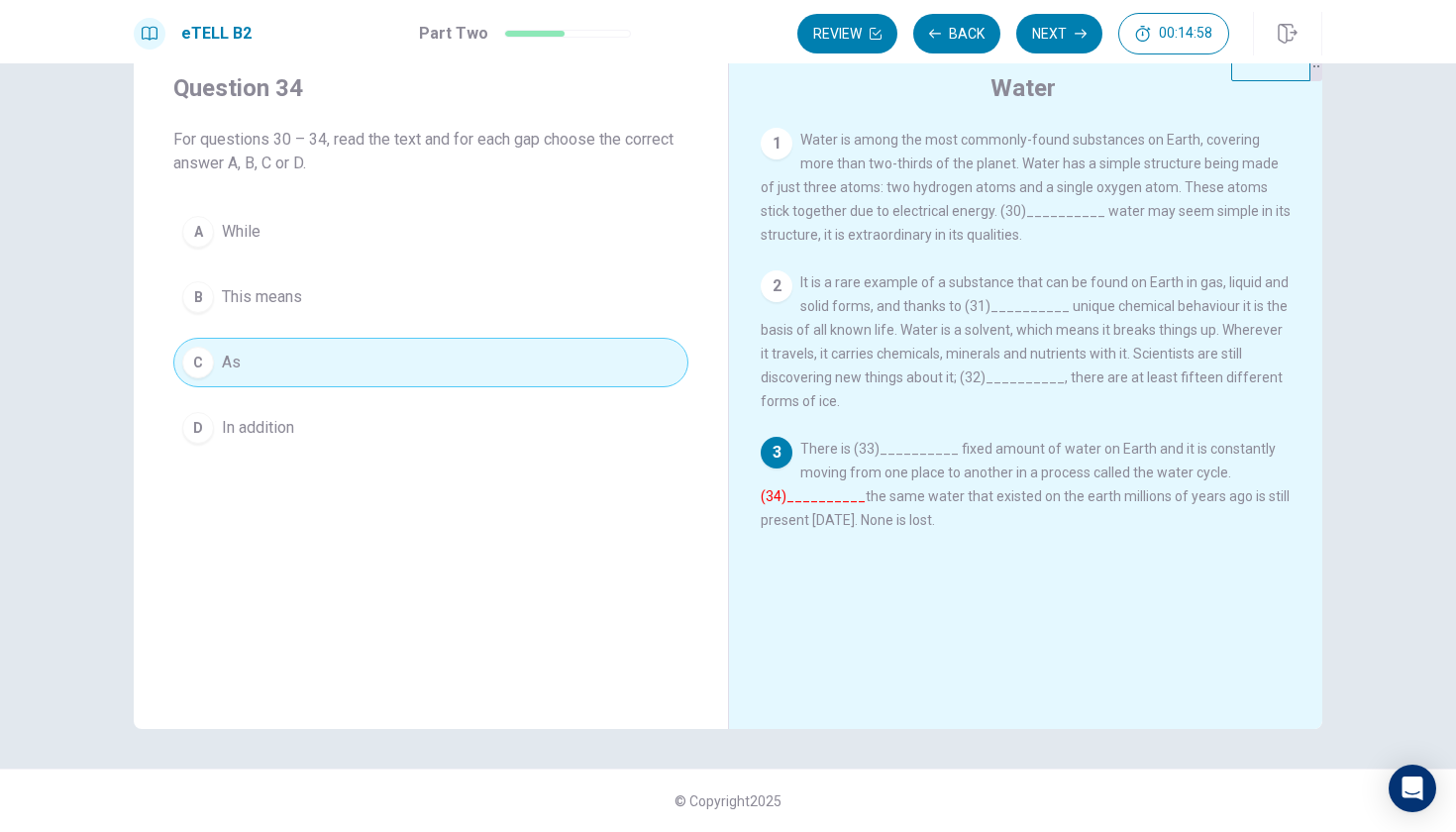 scroll, scrollTop: 62, scrollLeft: 0, axis: vertical 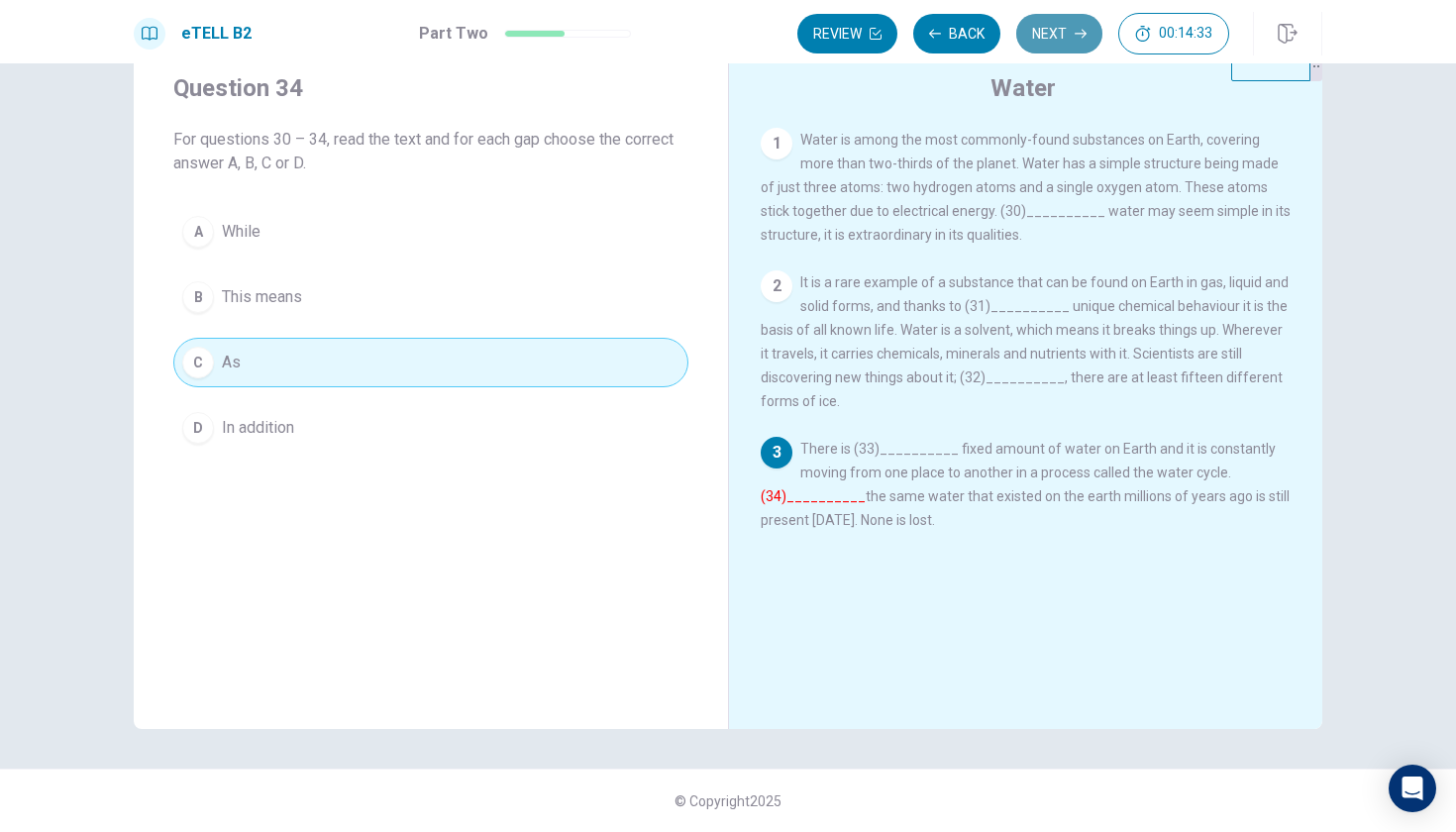 click on "Next" at bounding box center [1059, 34] 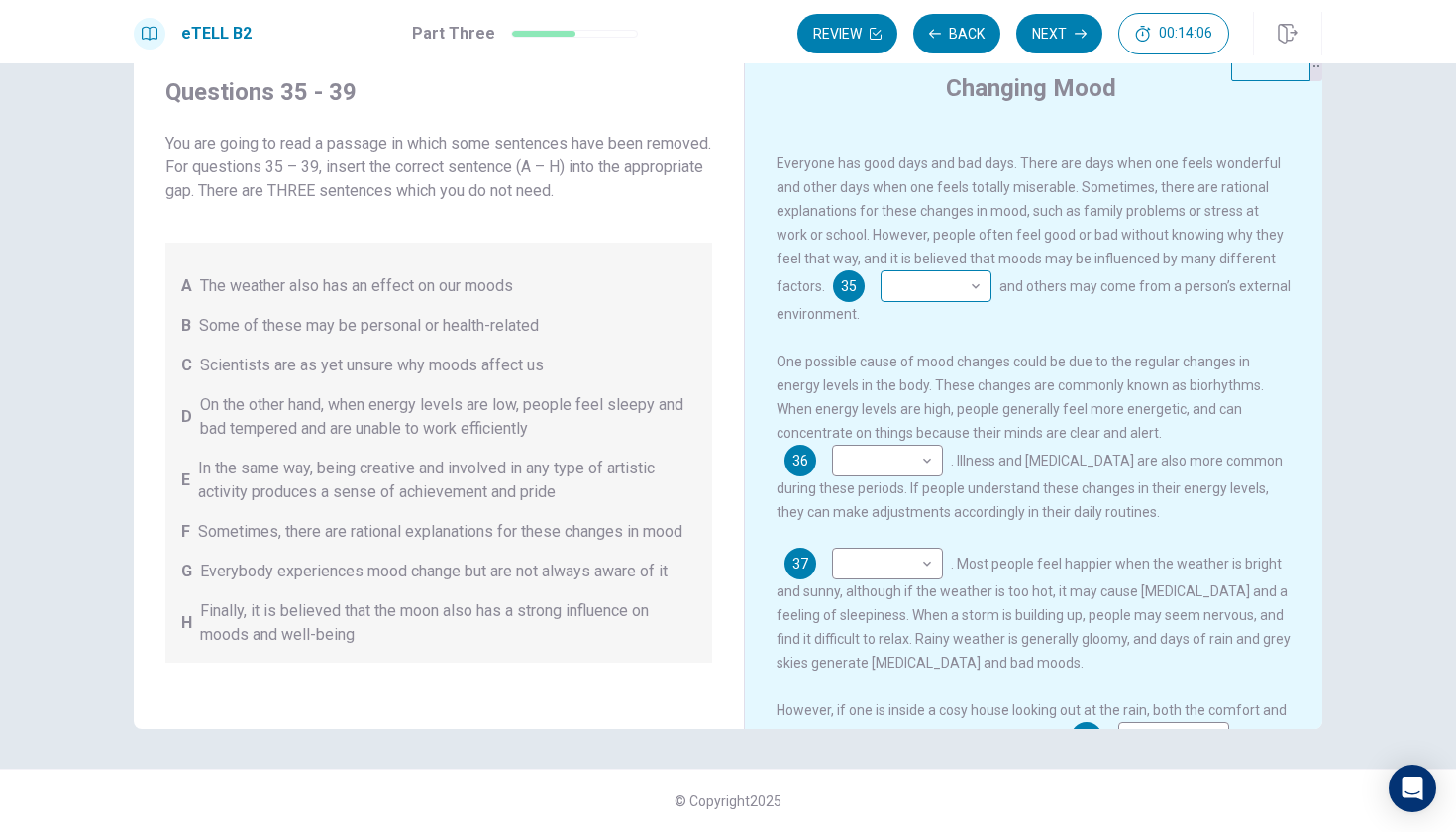 scroll, scrollTop: 0, scrollLeft: 0, axis: both 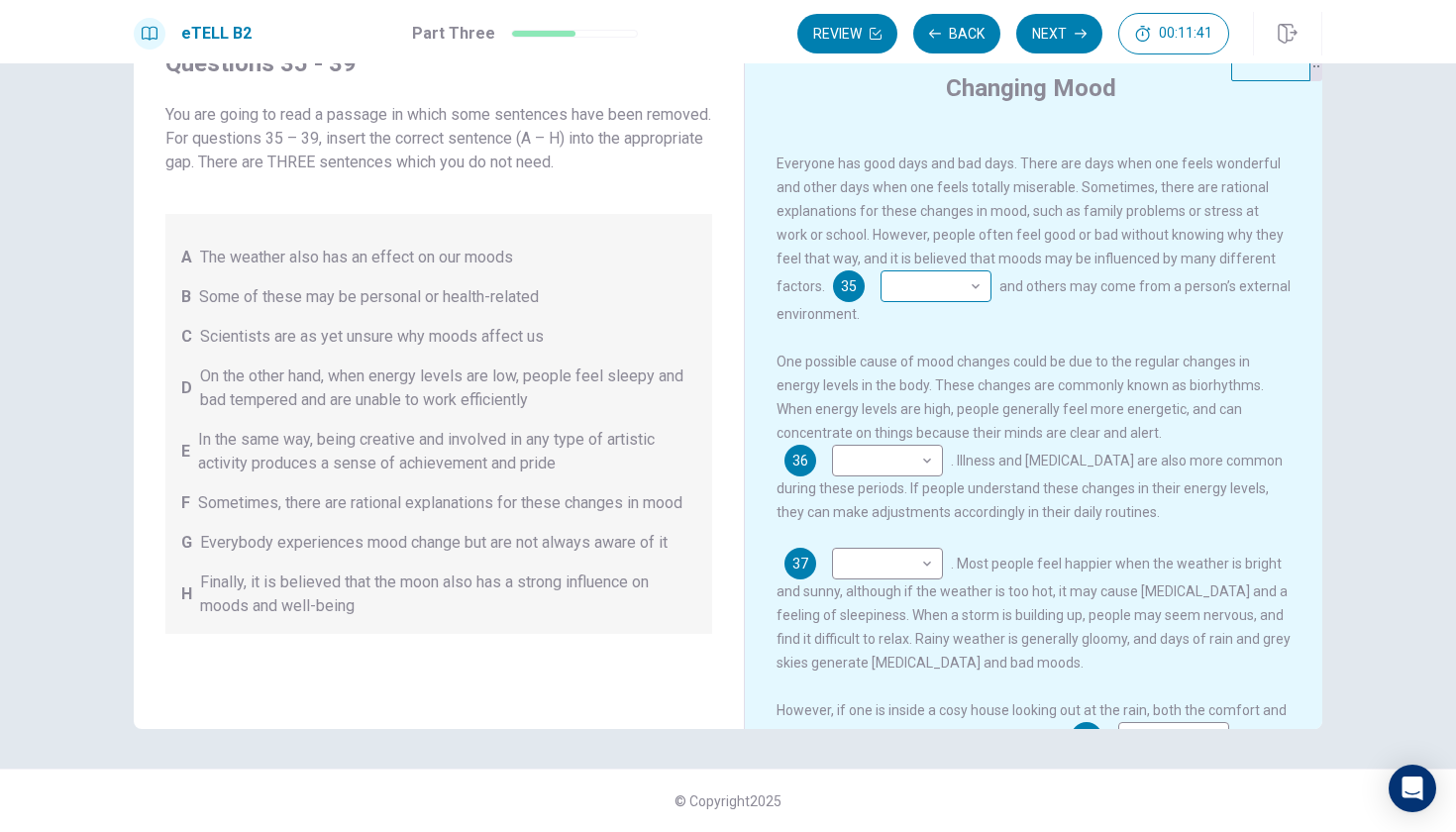 click on "This site uses cookies, as explained in our  Privacy Policy . If you agree to the use of cookies, please click the Accept button and continue to browse our site.   Privacy Policy Accept   eTELL B2 Part Three Review Back Next 00:11:41 Question 15 - 19 of 30 00:11:41 Review Back Next Questions 35 - 39 You are going to read a passage in which some sentences have been  removed. For questions 35 – 39, insert the correct sentence (A – H) into the  appropriate gap. There are THREE sentences which you do not need. A The weather also has an effect on our moods B Some of these may be personal or health-related C Scientists are as yet unsure why moods affect us D On the other hand, when energy levels are low, people feel sleepy and bad tempered and are unable to work efficiently E In the same way, being creative and involved in any type of artistic activity  produces a sense of achievement and pride F Sometimes, there are rational explanations for these changes in mood G H Changing Mood 35 ​ ​ 36 ​ ​ 37 ​" at bounding box center [728, 416] 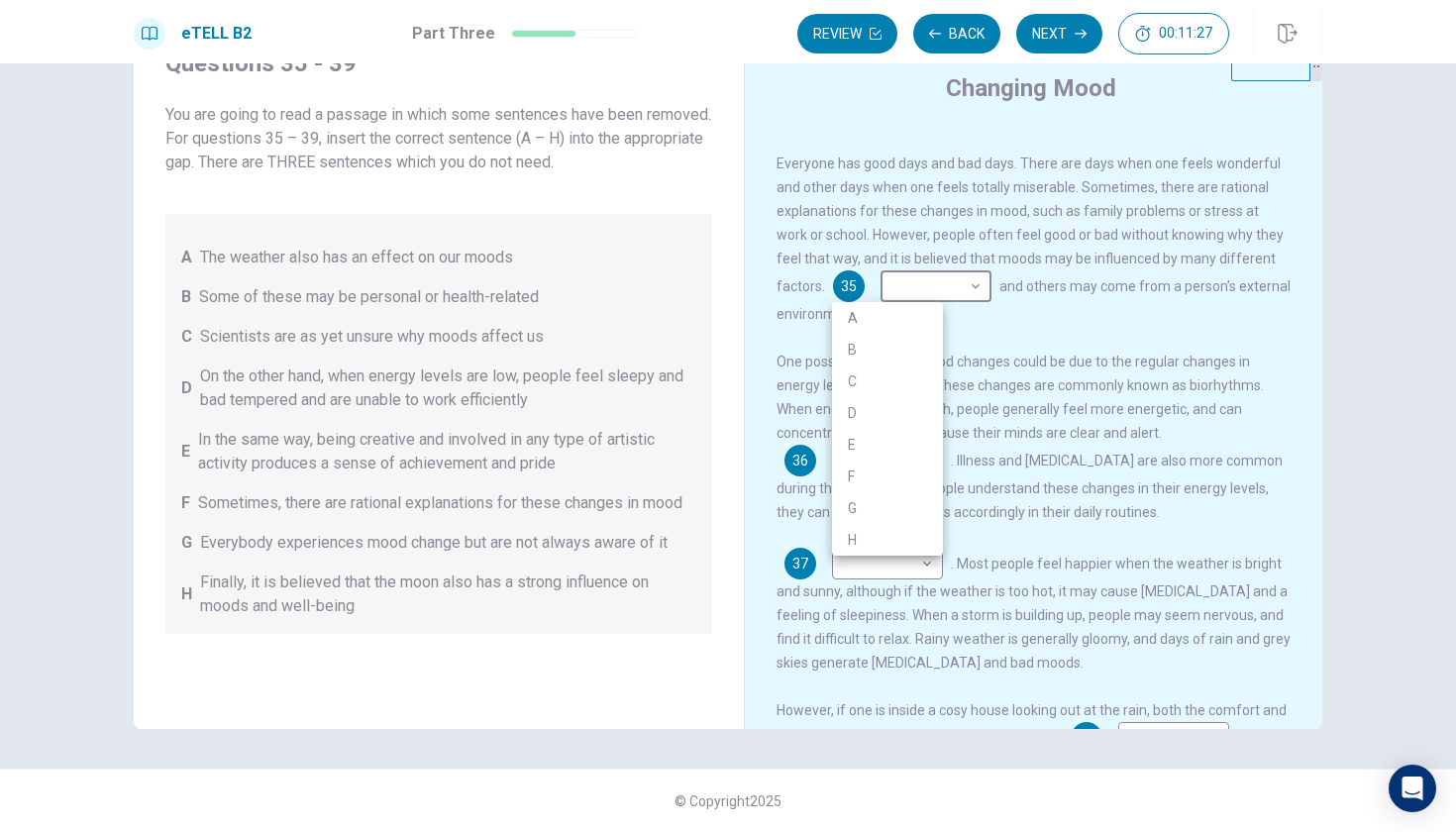 click on "F" at bounding box center (887, 476) 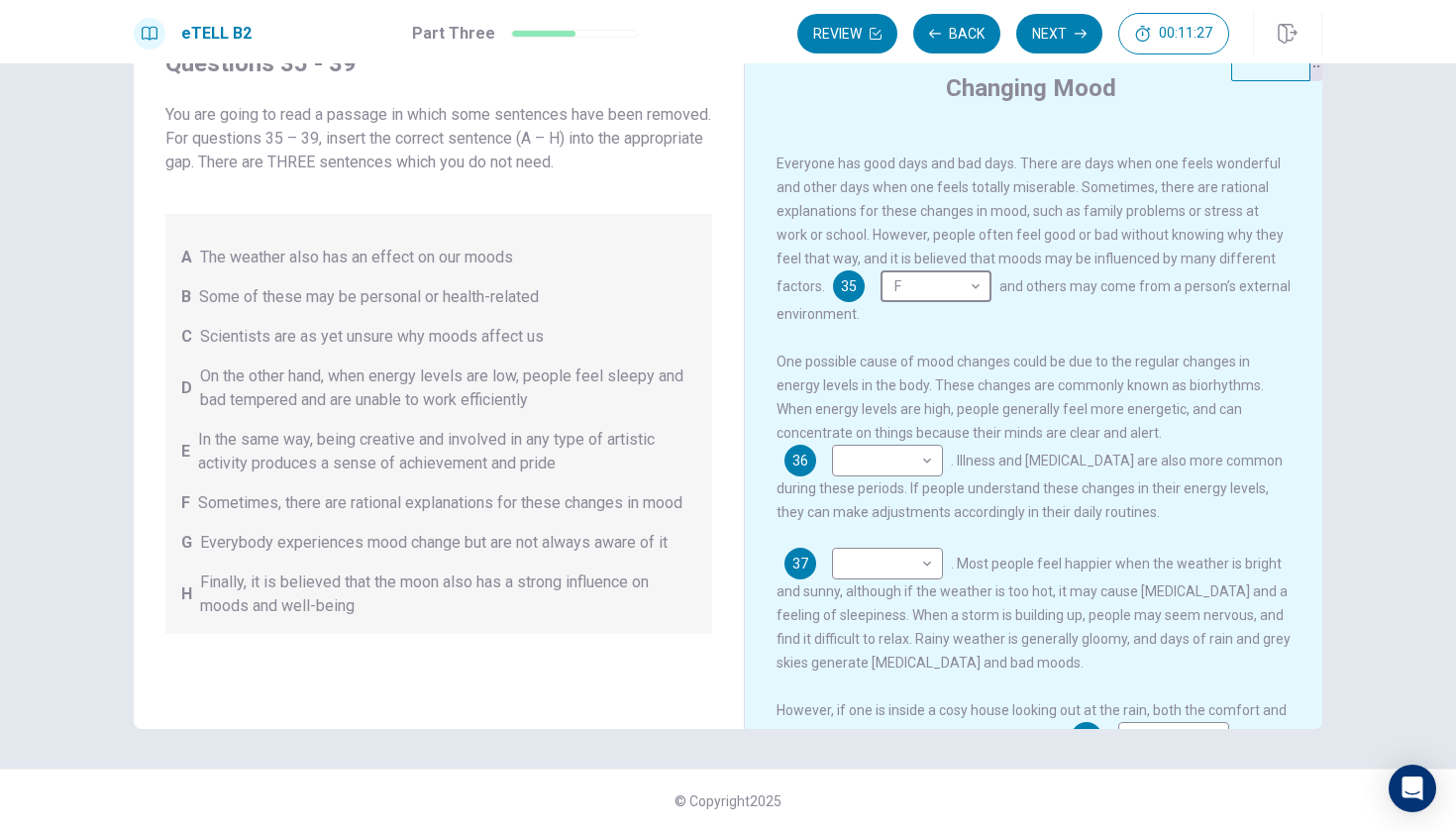 type on "*" 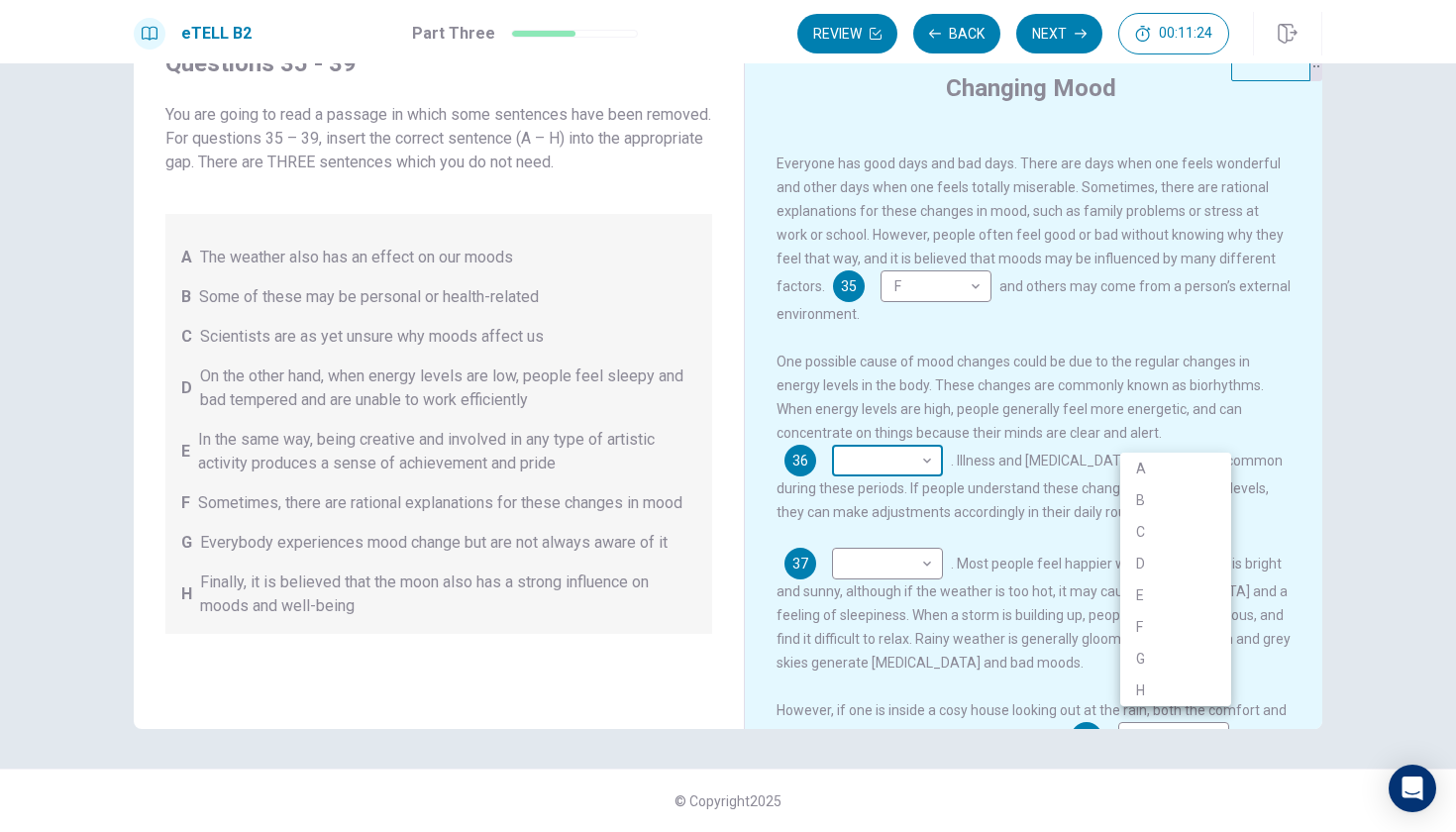click on "This site uses cookies, as explained in our  Privacy Policy . If you agree to the use of cookies, please click the Accept button and continue to browse our site.   Privacy Policy Accept   eTELL B2 Part Three Review Back Next 00:11:24 Question 15 - 19 of 30 00:11:24 Review Back Next Questions 35 - 39 You are going to read a passage in which some sentences have been  removed. For questions 35 – 39, insert the correct sentence (A – H) into the  appropriate gap. There are THREE sentences which you do not need. A The weather also has an effect on our moods B Some of these may be personal or health-related C Scientists are as yet unsure why moods affect us D On the other hand, when energy levels are low, people feel sleepy and bad tempered and are unable to work efficiently E In the same way, being creative and involved in any type of artistic activity  produces a sense of achievement and pride F Sometimes, there are rational explanations for these changes in mood G H Changing Mood 35 F * ​ 36 ​ ​ 37 ​" at bounding box center [728, 416] 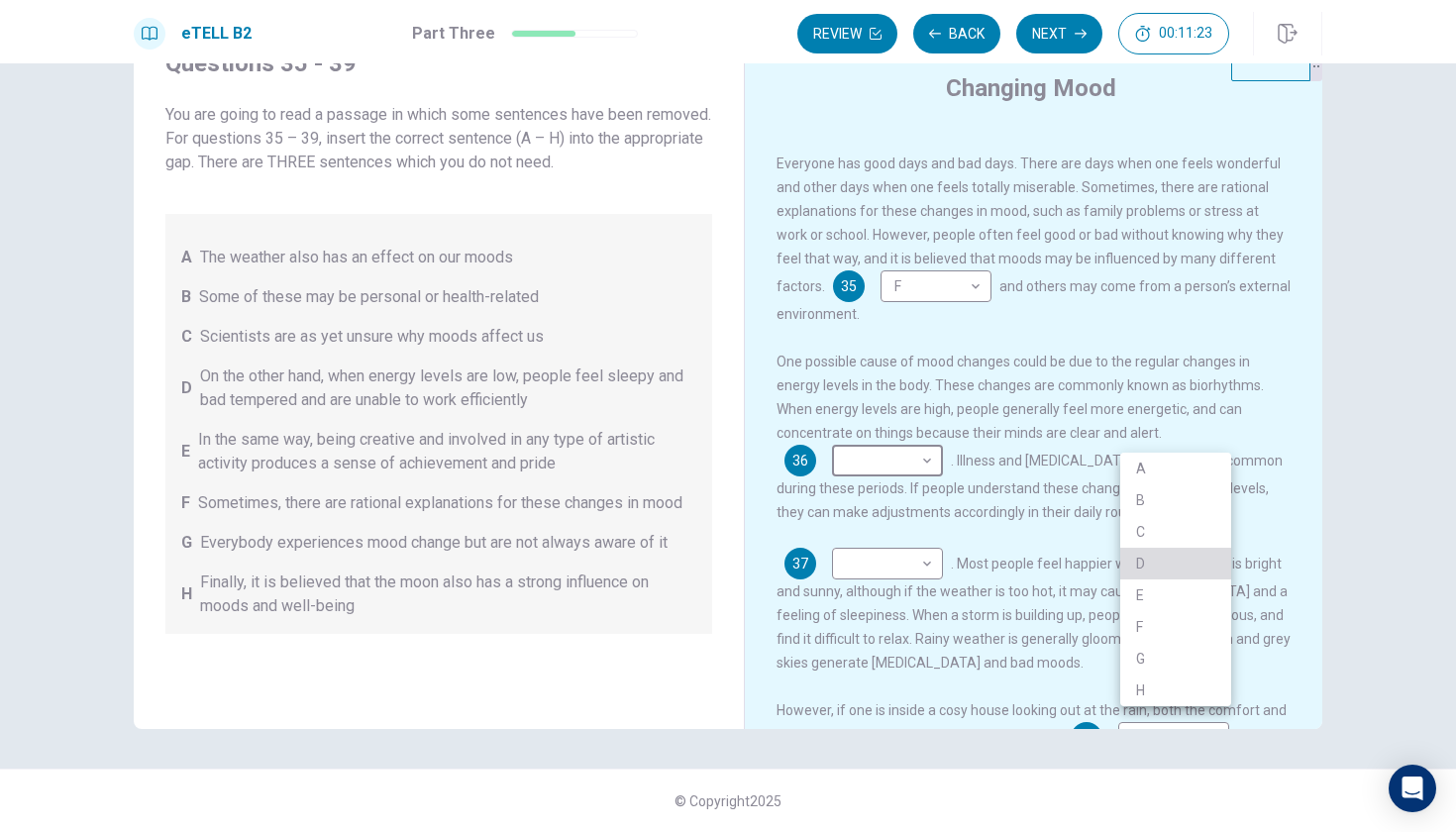 click on "D" at bounding box center (1176, 564) 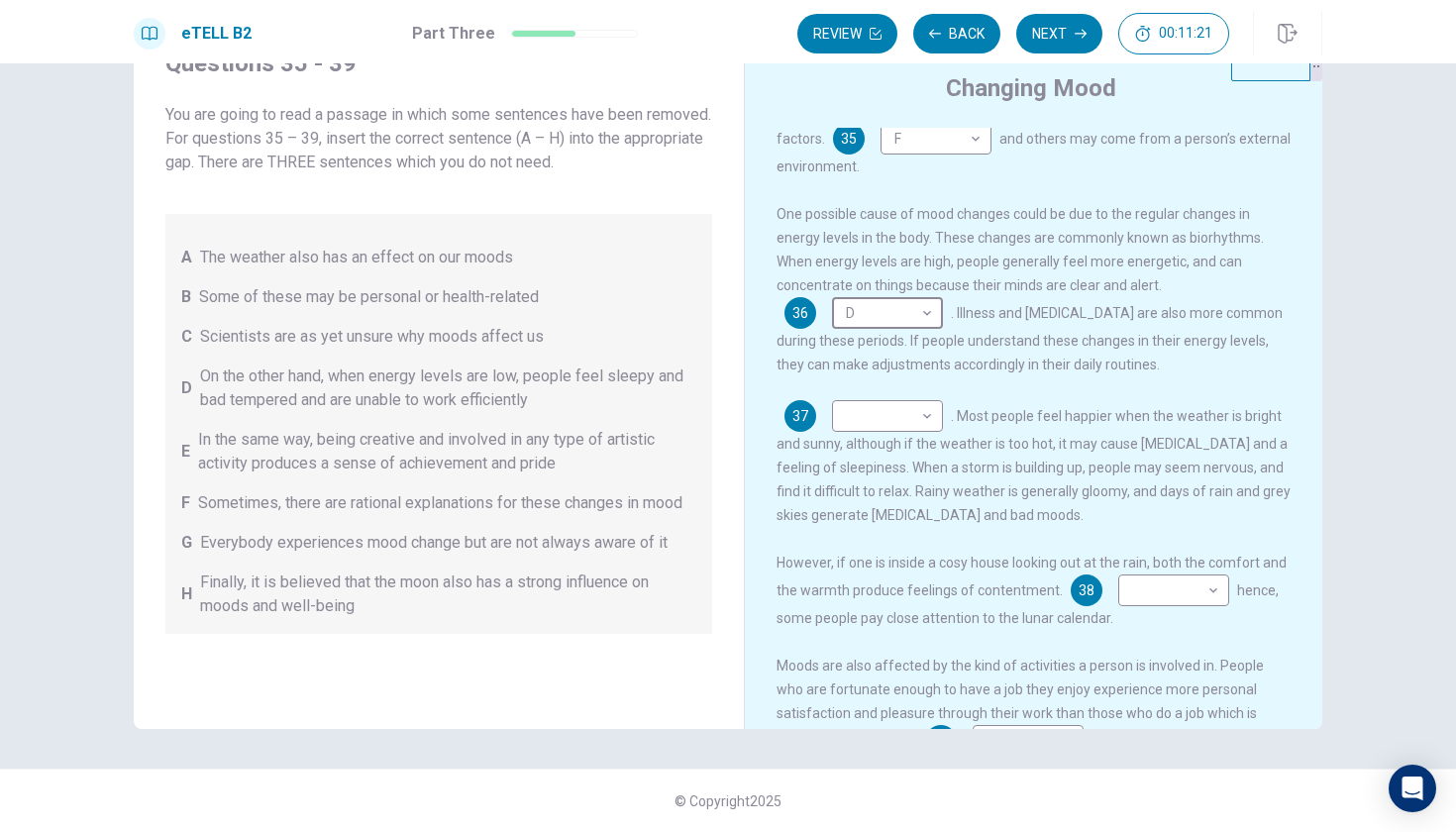 scroll, scrollTop: 232, scrollLeft: 0, axis: vertical 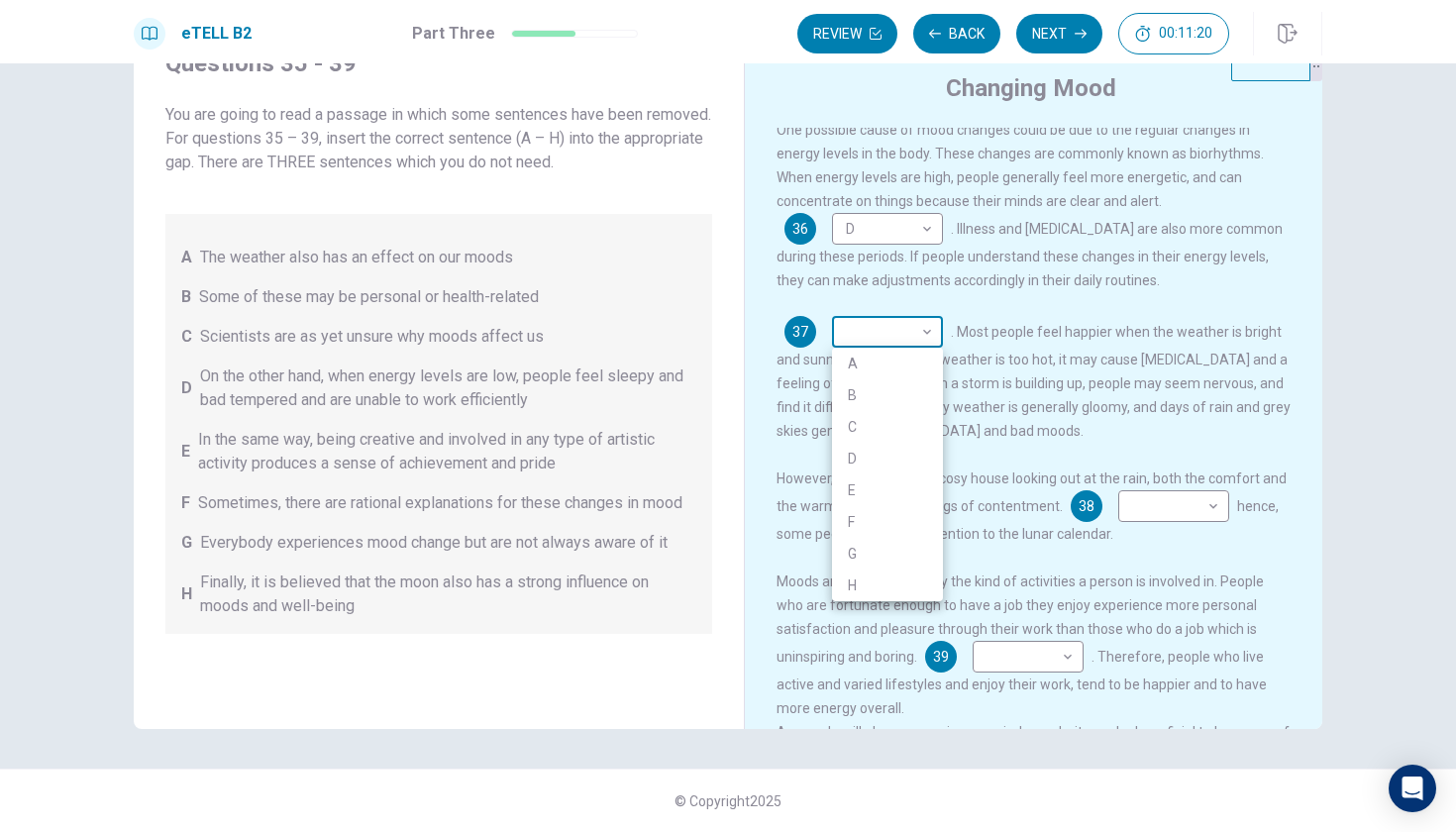 click on "This site uses cookies, as explained in our  Privacy Policy . If you agree to the use of cookies, please click the Accept button and continue to browse our site.   Privacy Policy Accept   eTELL B2 Part Three Review Back Next 00:11:20 Question 15 - 19 of 30 00:11:20 Review Back Next Questions 35 - 39 You are going to read a passage in which some sentences have been  removed. For questions 35 – 39, insert the correct sentence (A – H) into the  appropriate gap. There are THREE sentences which you do not need. A The weather also has an effect on our moods B Some of these may be personal or health-related C Scientists are as yet unsure why moods affect us D On the other hand, when energy levels are low, people feel sleepy and bad tempered and are unable to work efficiently E In the same way, being creative and involved in any type of artistic activity  produces a sense of achievement and pride F Sometimes, there are rational explanations for these changes in mood G H Changing Mood 35 F * ​ 36 D * ​ 37 ​" at bounding box center [728, 416] 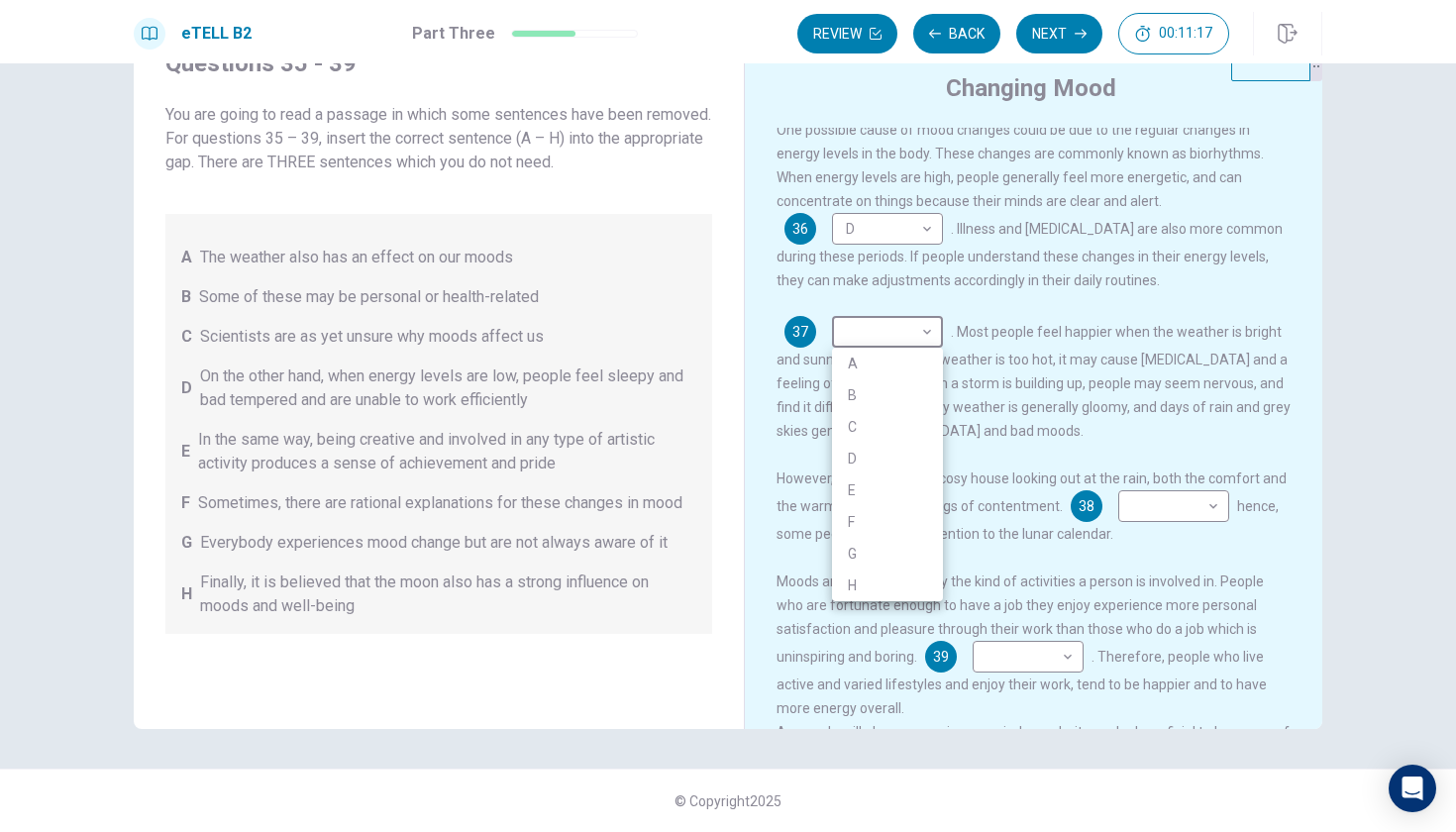 click on "A" at bounding box center (887, 364) 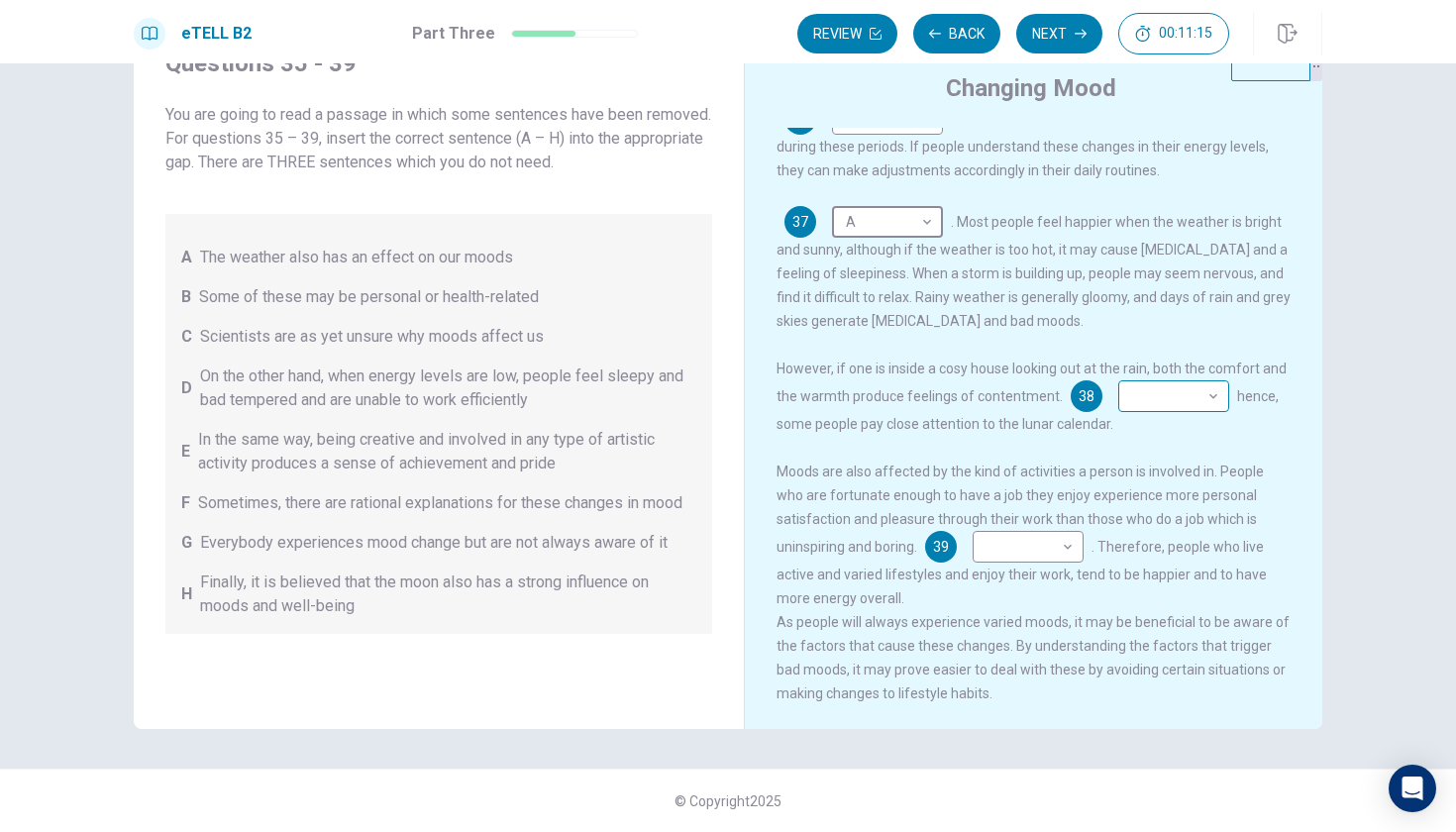 scroll, scrollTop: 342, scrollLeft: 0, axis: vertical 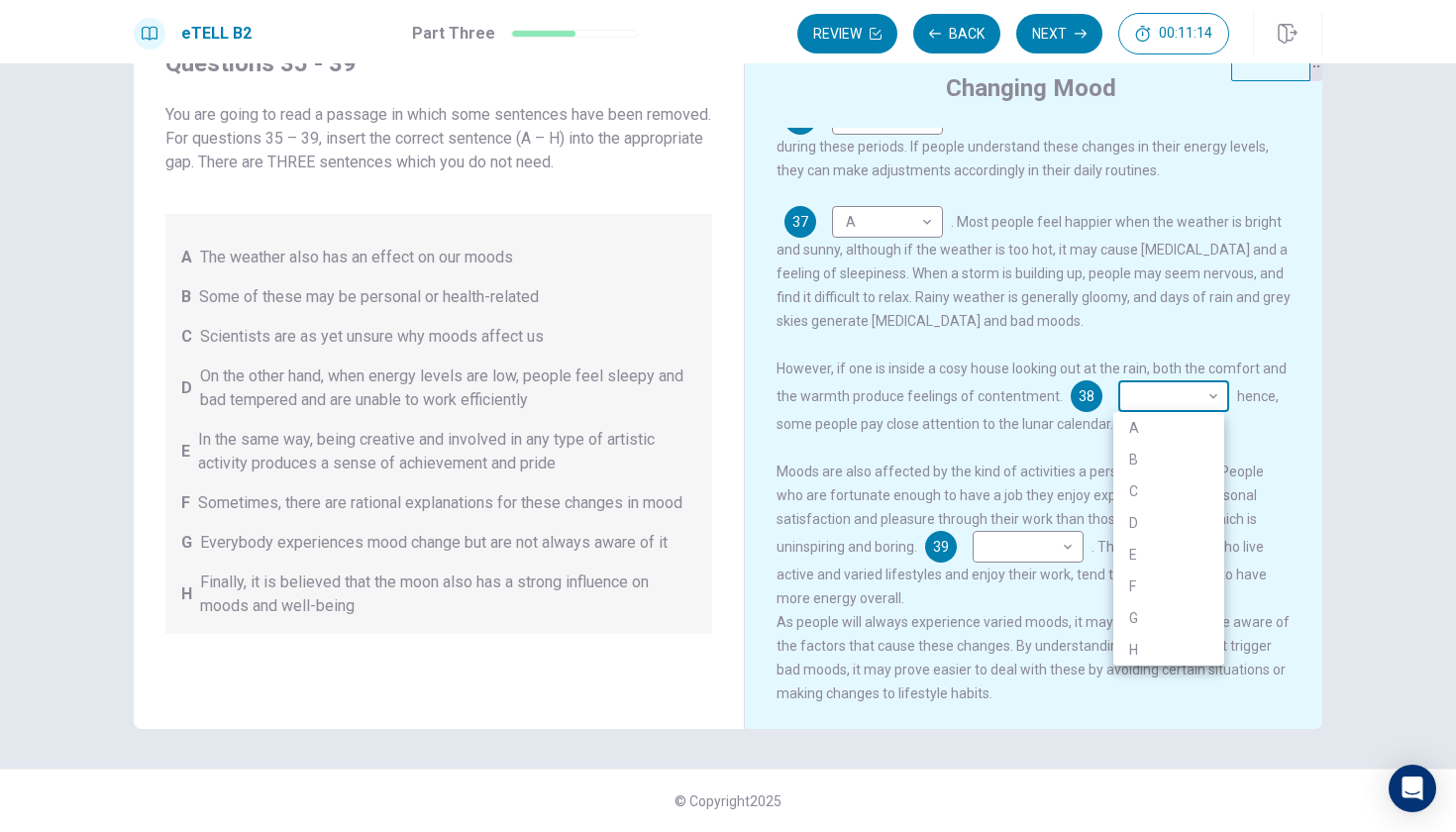 click on "This site uses cookies, as explained in our  Privacy Policy . If you agree to the use of cookies, please click the Accept button and continue to browse our site.   Privacy Policy Accept   eTELL B2 Part Three Review Back Next 00:11:14 Question 15 - 19 of 30 00:11:14 Review Back Next Questions 35 - 39 You are going to read a passage in which some sentences have been  removed. For questions 35 – 39, insert the correct sentence (A – H) into the  appropriate gap. There are THREE sentences which you do not need. A The weather also has an effect on our moods B Some of these may be personal or health-related C Scientists are as yet unsure why moods affect us D On the other hand, when energy levels are low, people feel sleepy and bad tempered and are unable to work efficiently E In the same way, being creative and involved in any type of artistic activity  produces a sense of achievement and pride F Sometimes, there are rational explanations for these changes in mood G H Changing Mood 35 F * ​ 36 D * ​ 37 A *" at bounding box center (728, 416) 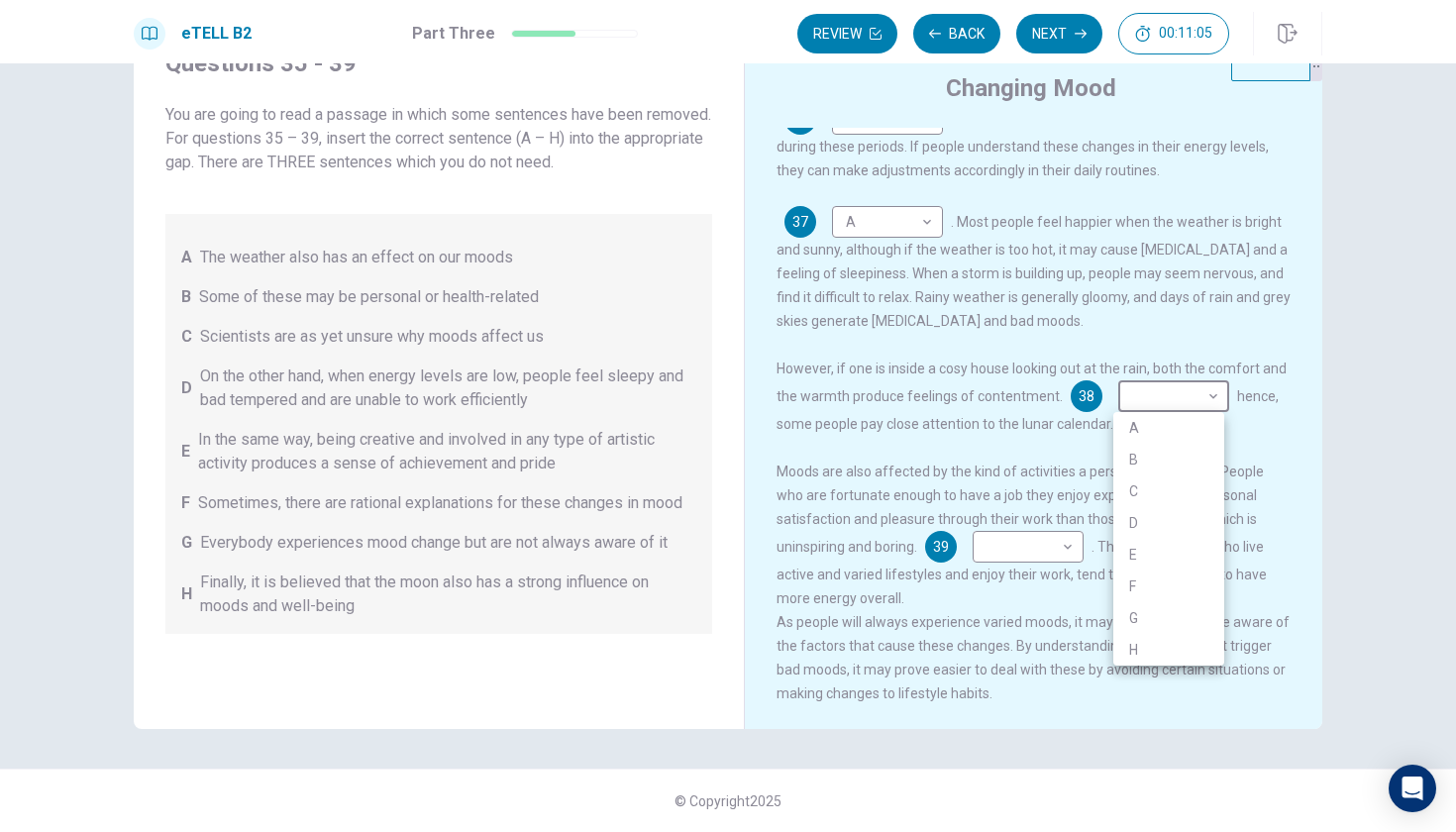 click on "H" at bounding box center (1169, 650) 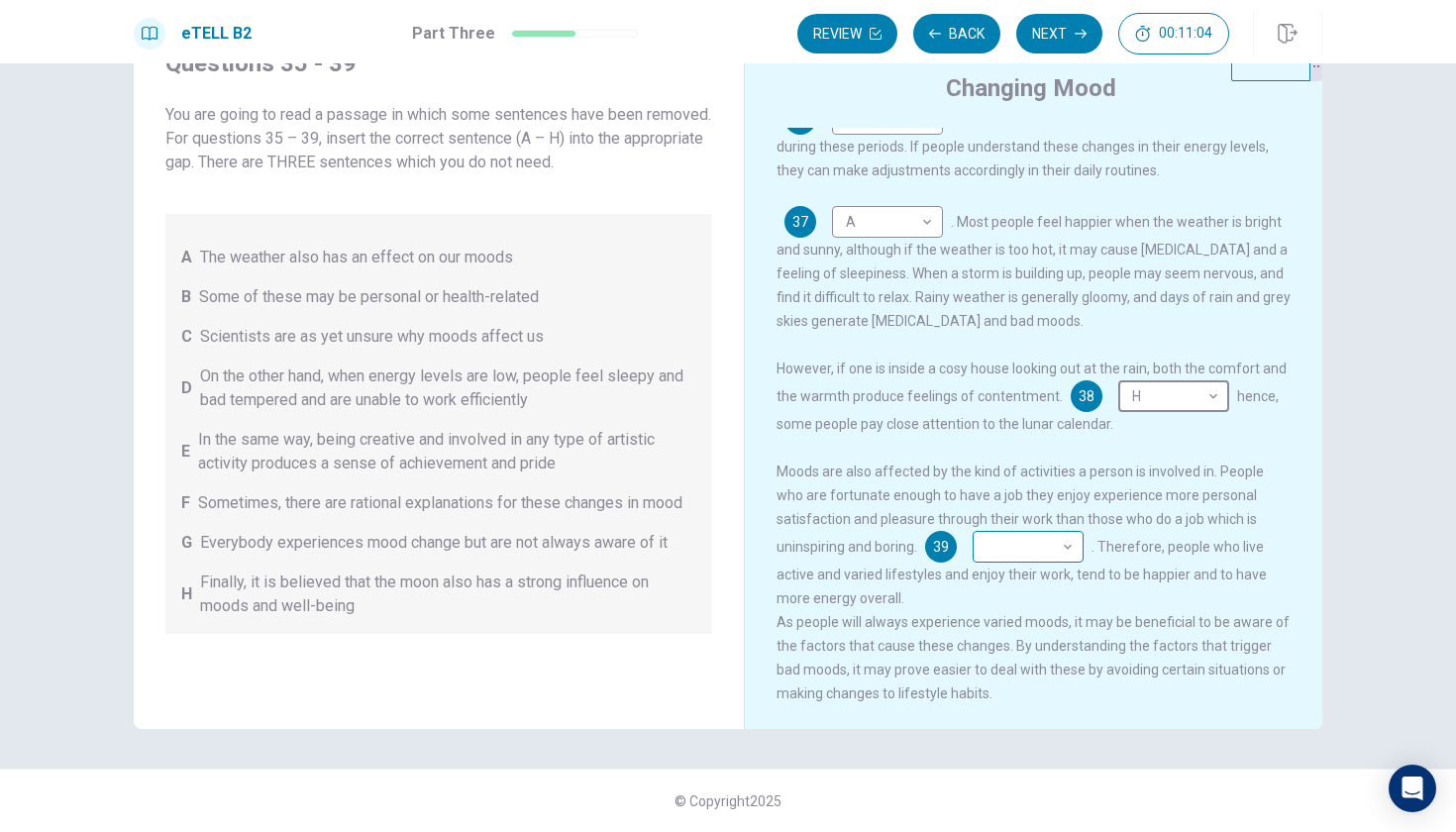 click on "This site uses cookies, as explained in our  Privacy Policy . If you agree to the use of cookies, please click the Accept button and continue to browse our site.   Privacy Policy Accept   eTELL B2 Part Three Review Back Next 00:11:04 Question 15 - 19 of 30 00:11:04 Review Back Next Questions 35 - 39 You are going to read a passage in which some sentences have been  removed. For questions 35 – 39, insert the correct sentence (A – H) into the  appropriate gap. There are THREE sentences which you do not need. A The weather also has an effect on our moods B Some of these may be personal or health-related C Scientists are as yet unsure why moods affect us D On the other hand, when energy levels are low, people feel sleepy and bad tempered and are unable to work efficiently E In the same way, being creative and involved in any type of artistic activity  produces a sense of achievement and pride F Sometimes, there are rational explanations for these changes in mood G H Changing Mood 35 F * ​ 36 D * ​ 37 A *" at bounding box center [728, 416] 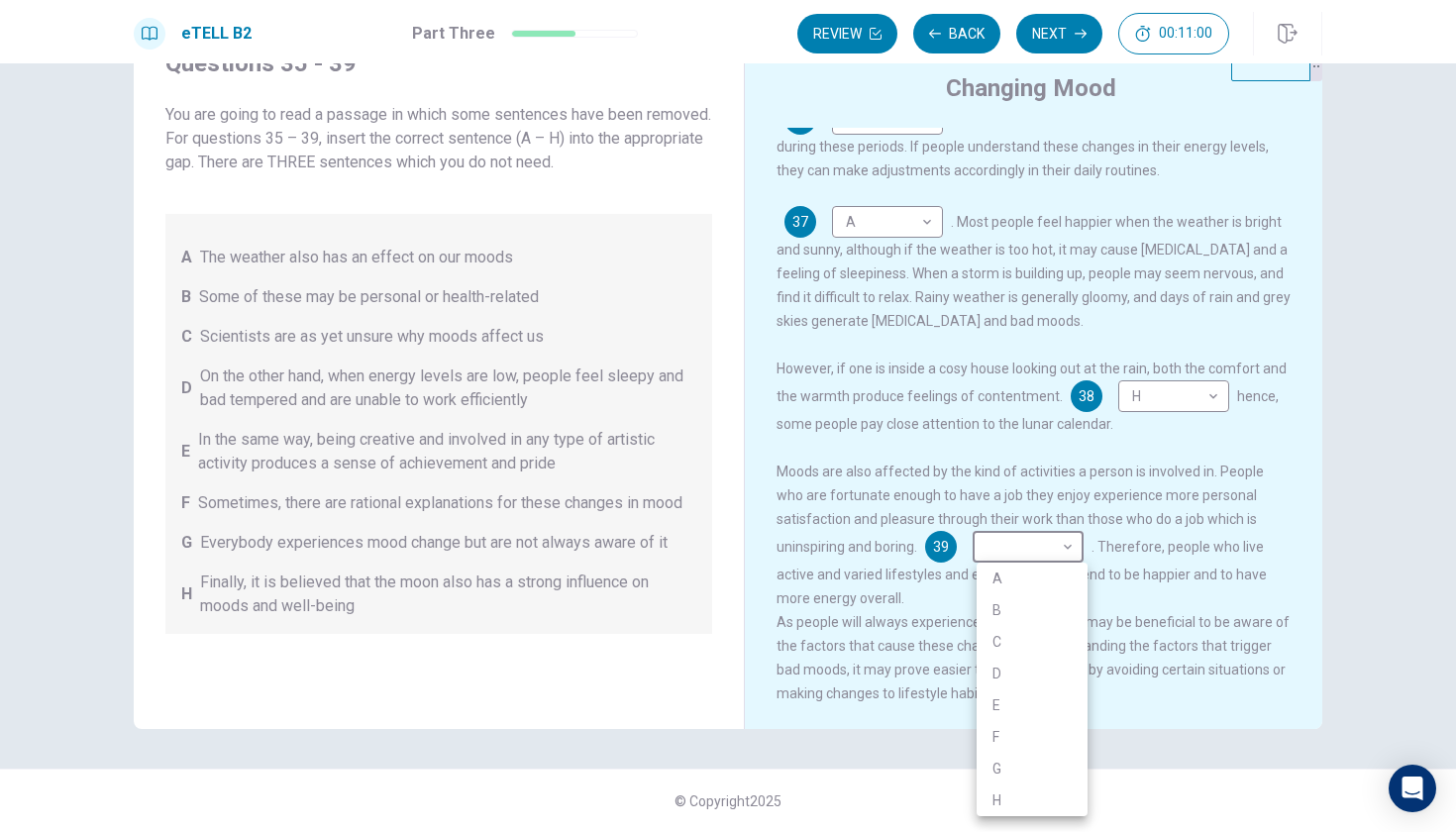 click on "E" at bounding box center [1032, 705] 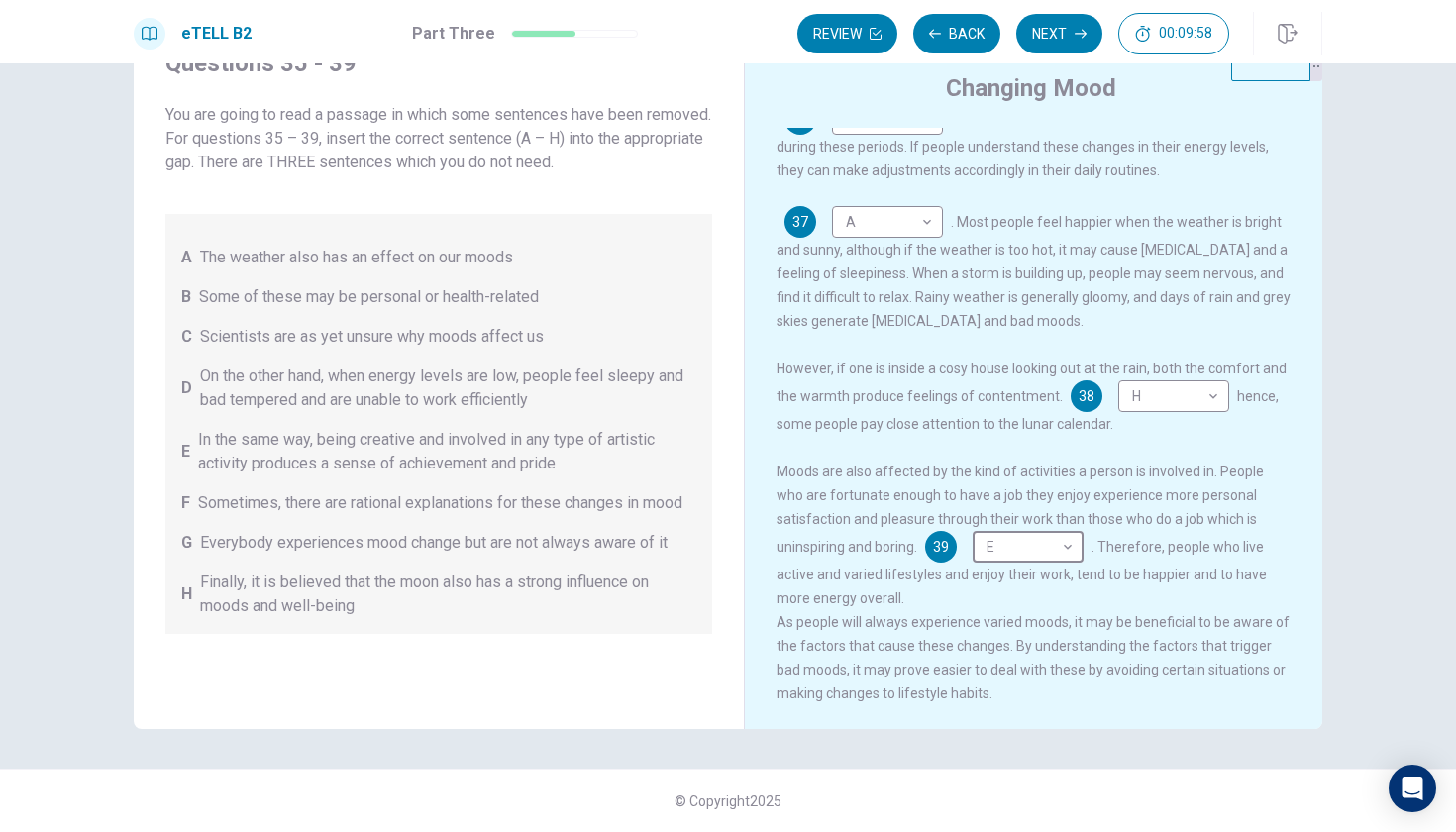 scroll, scrollTop: 342, scrollLeft: 0, axis: vertical 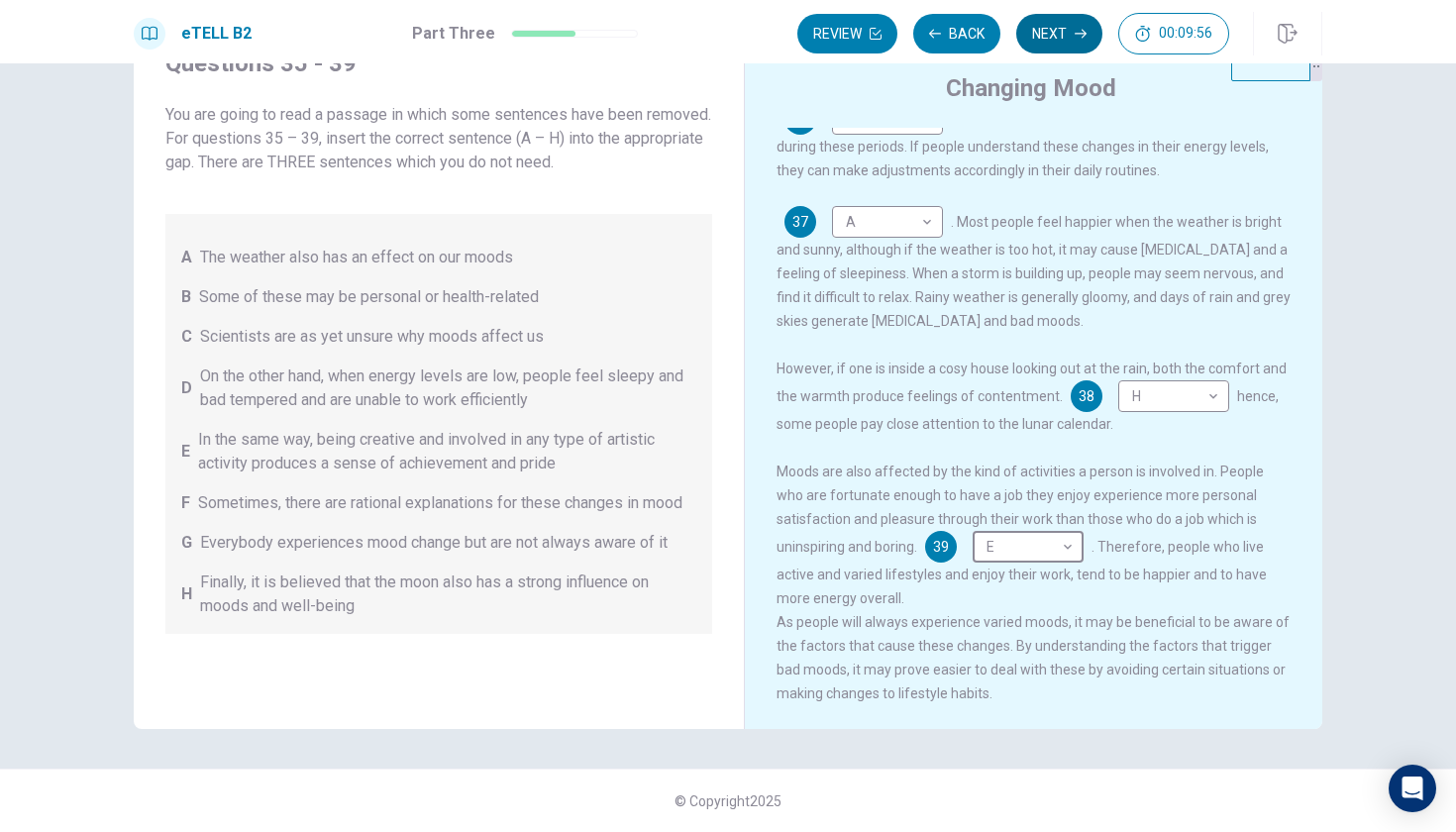 click on "Next" at bounding box center (1059, 34) 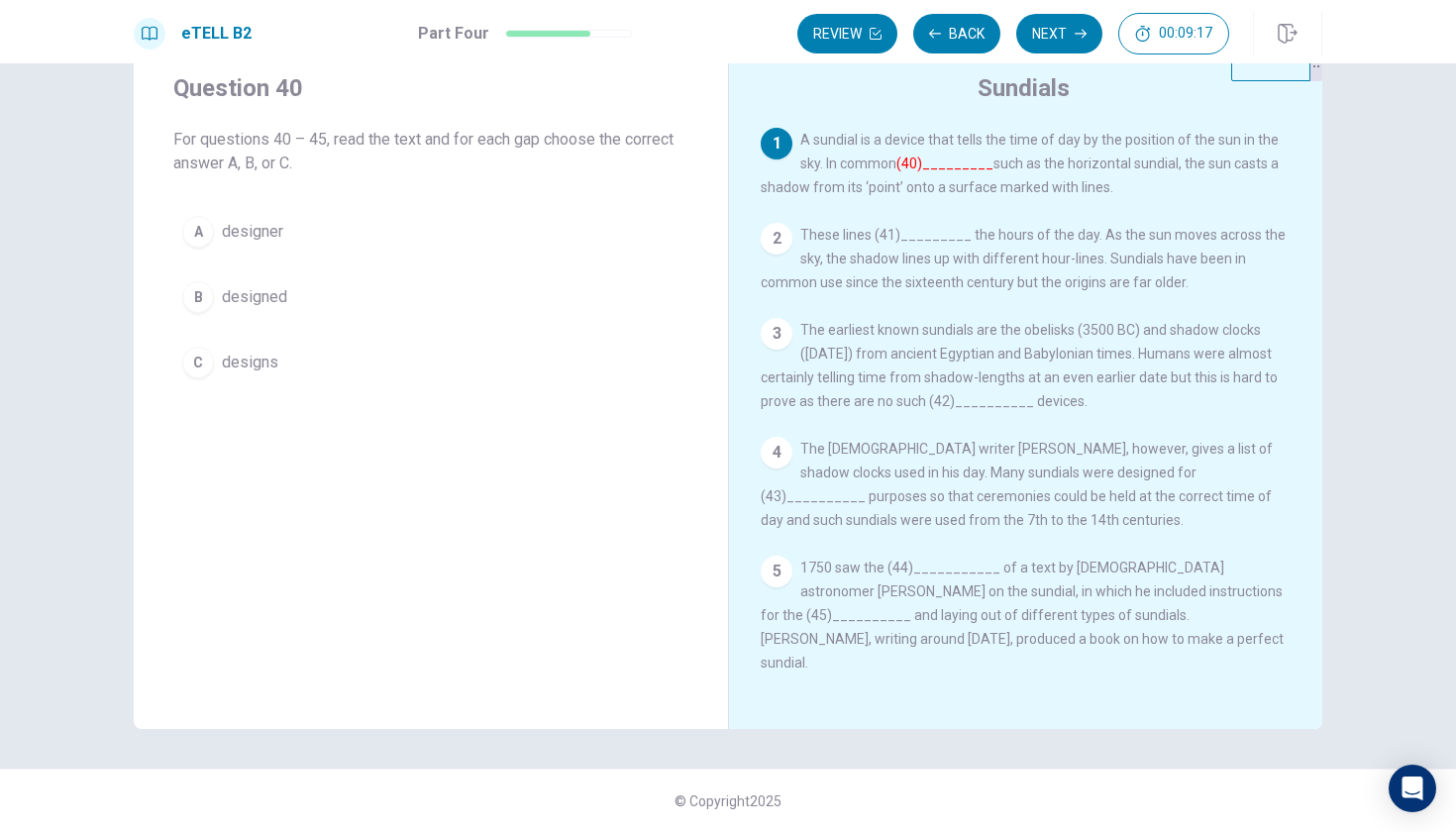 scroll, scrollTop: 0, scrollLeft: 0, axis: both 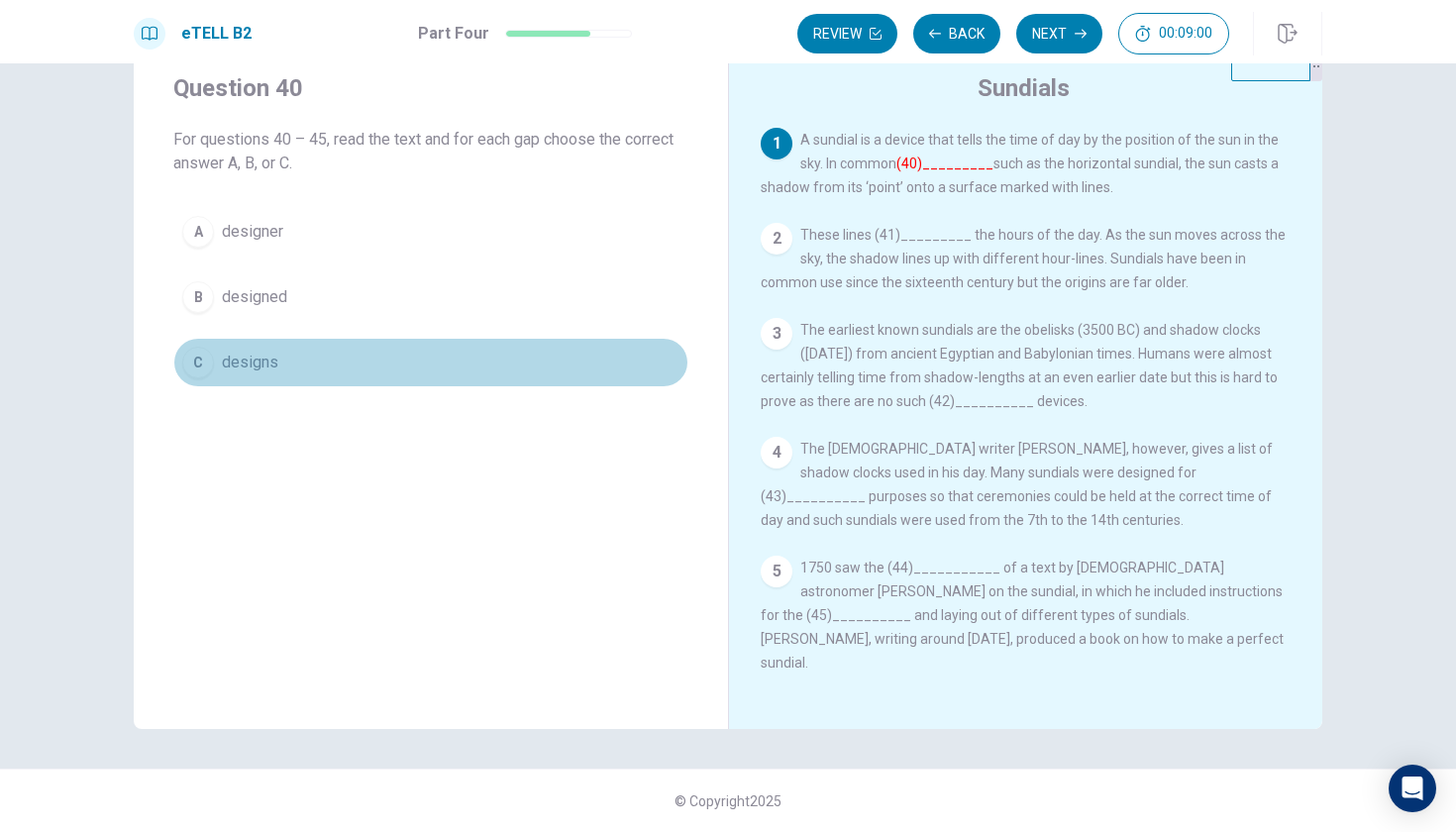 click on "C" at bounding box center [198, 363] 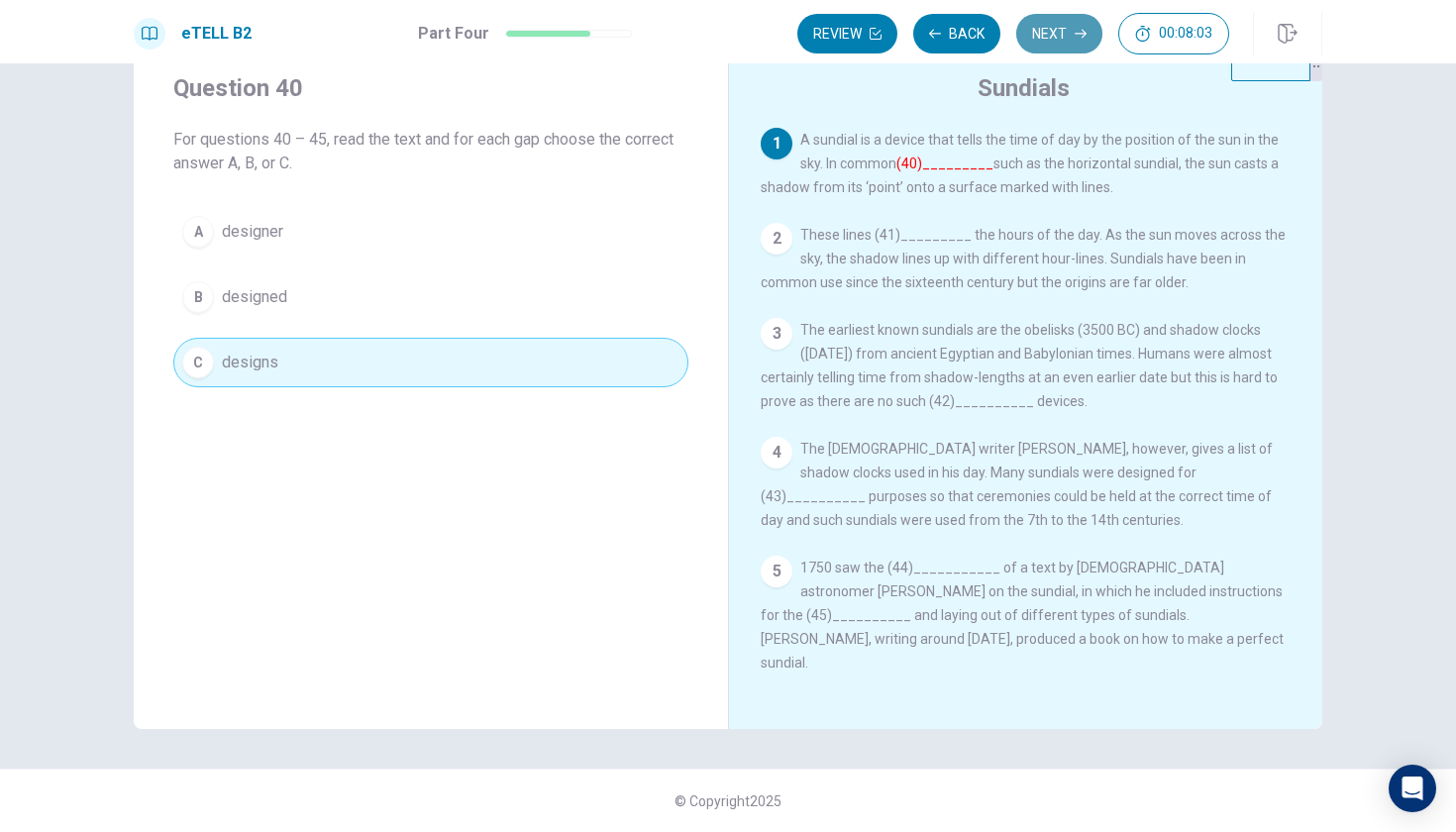 click on "Next" at bounding box center [1059, 34] 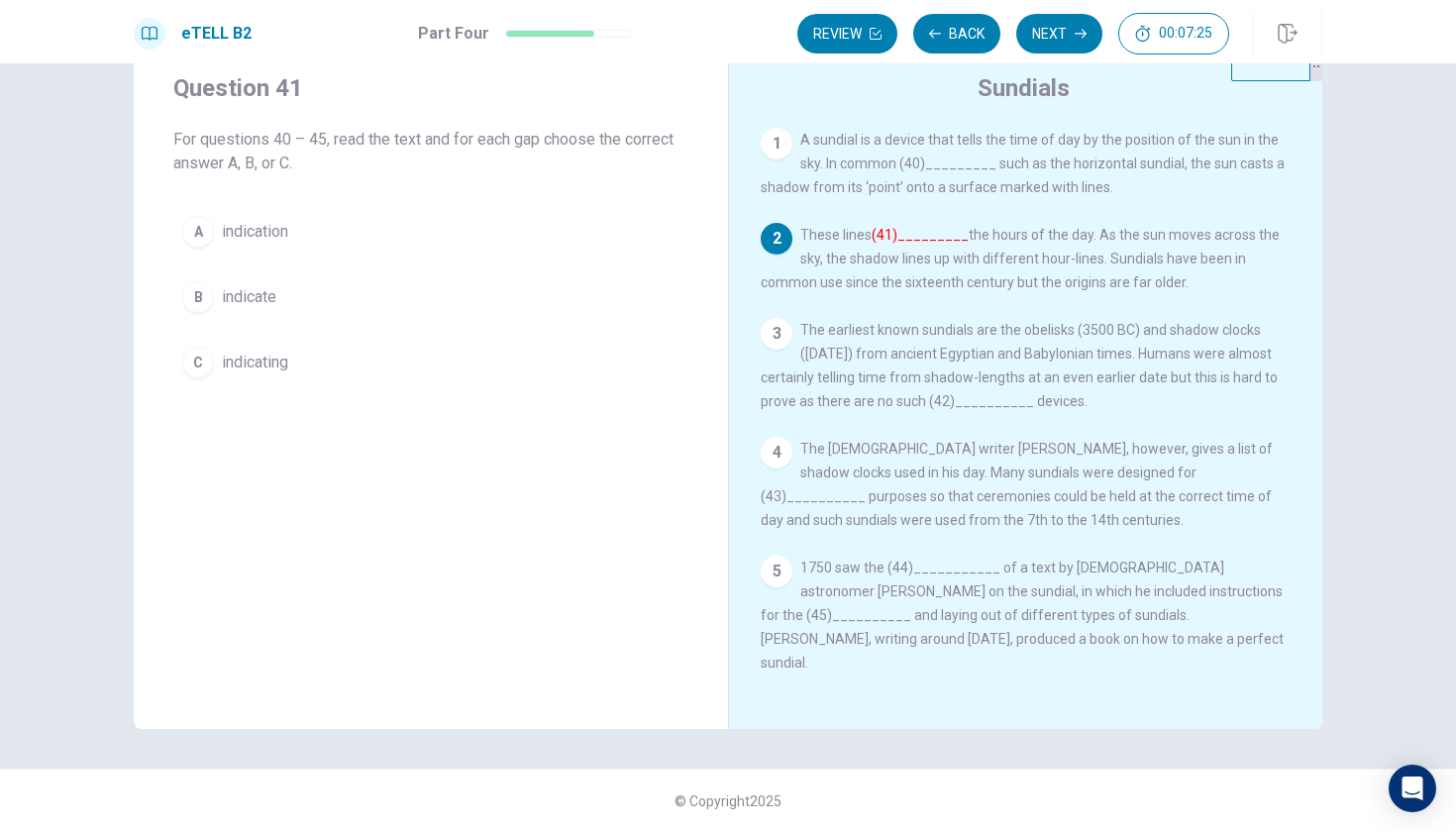 click on "indicating" at bounding box center (255, 363) 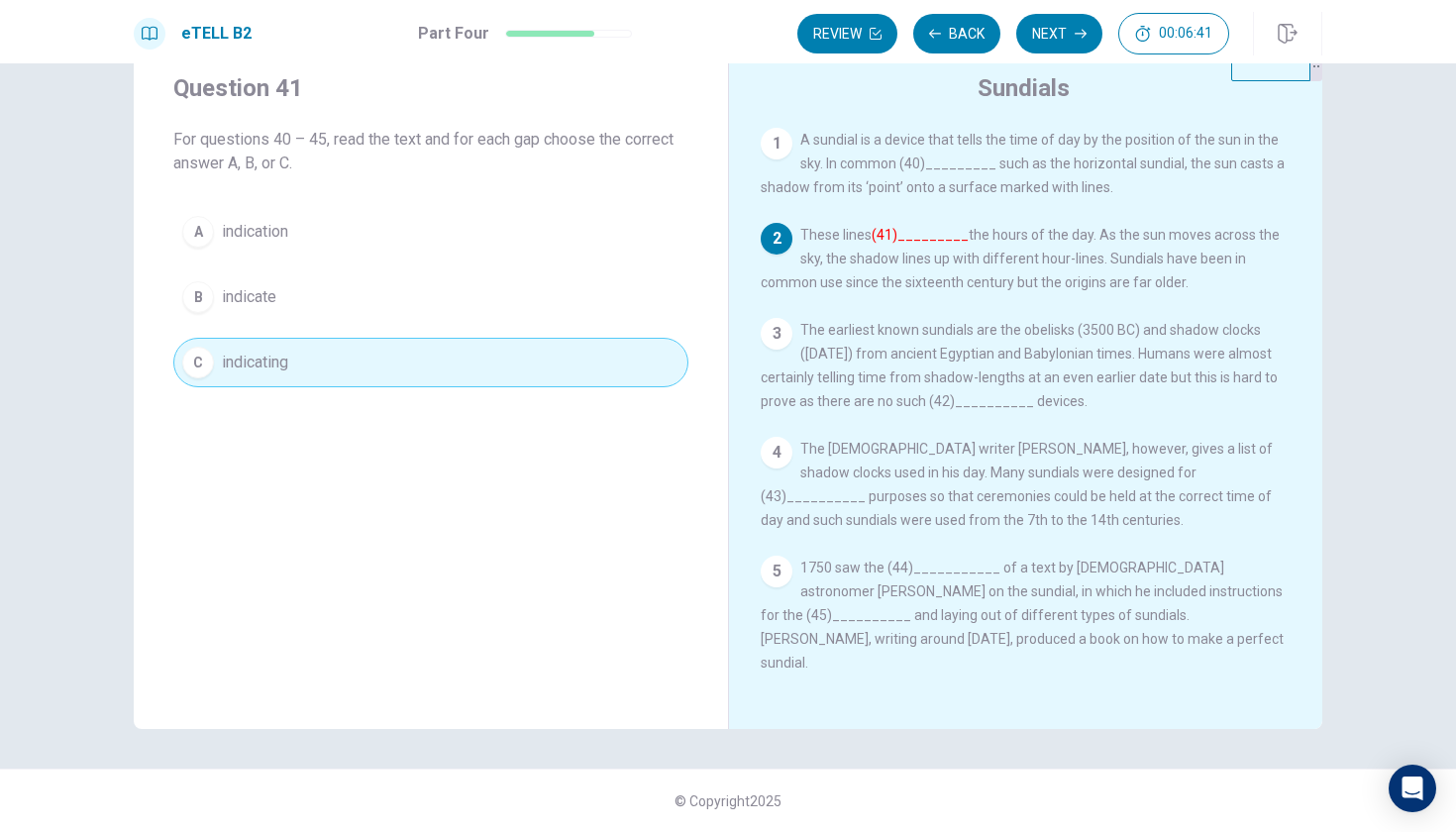 click on "B indicate" at bounding box center (431, 297) 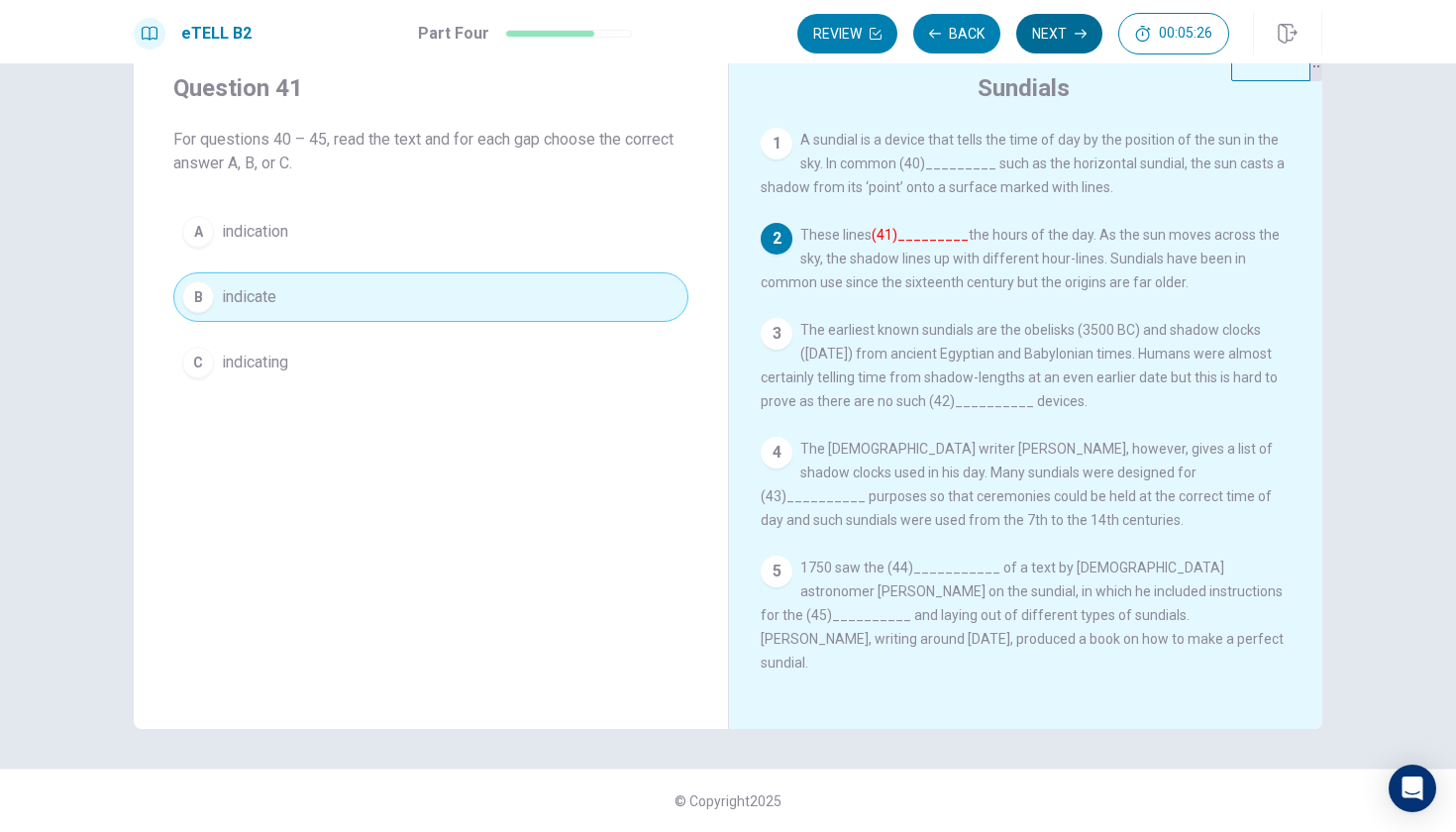 click on "Next" at bounding box center [1059, 34] 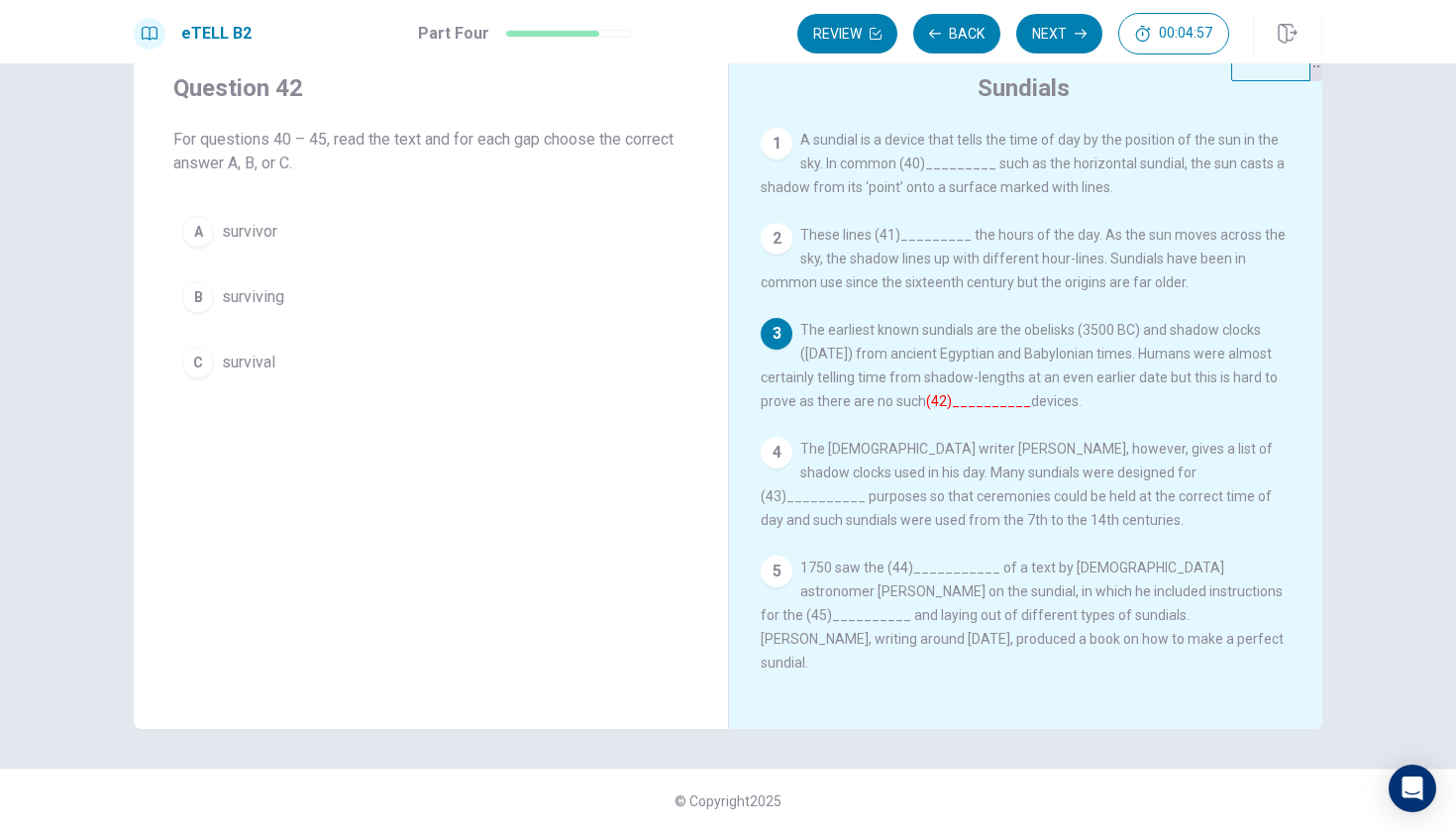 click on "B surviving" at bounding box center [431, 297] 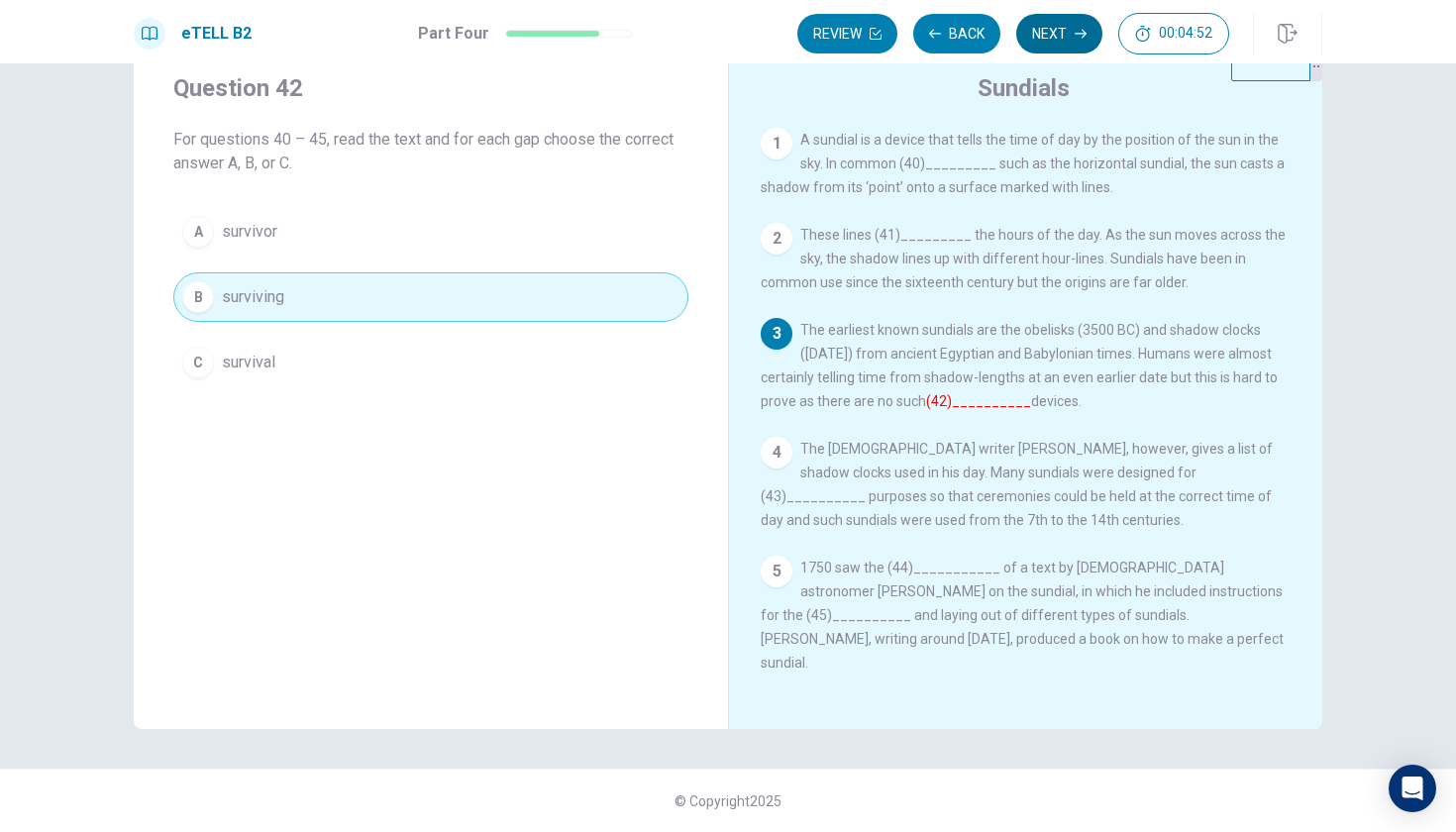 click on "Next" at bounding box center (1059, 34) 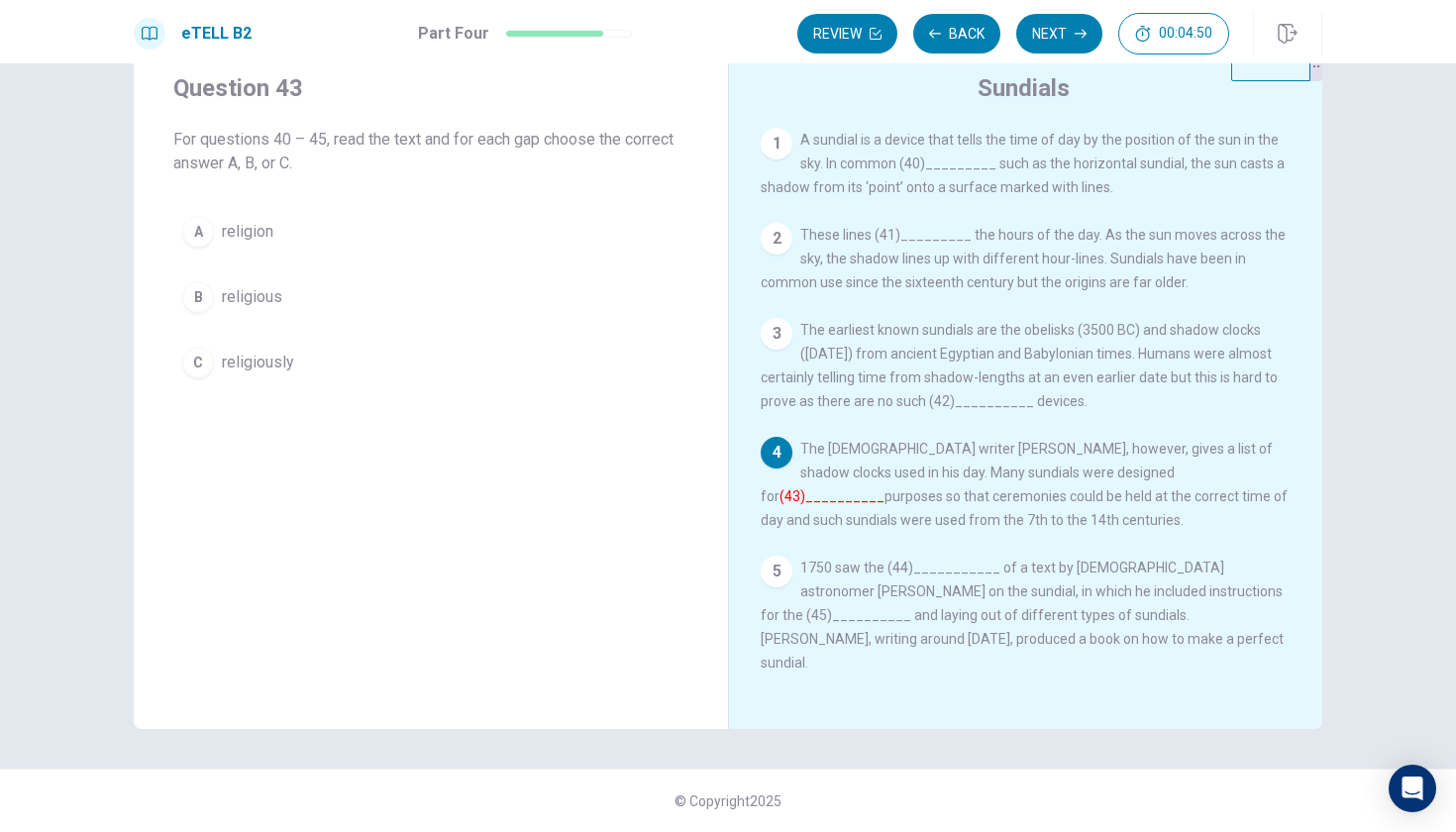 click on "B religious" at bounding box center [431, 297] 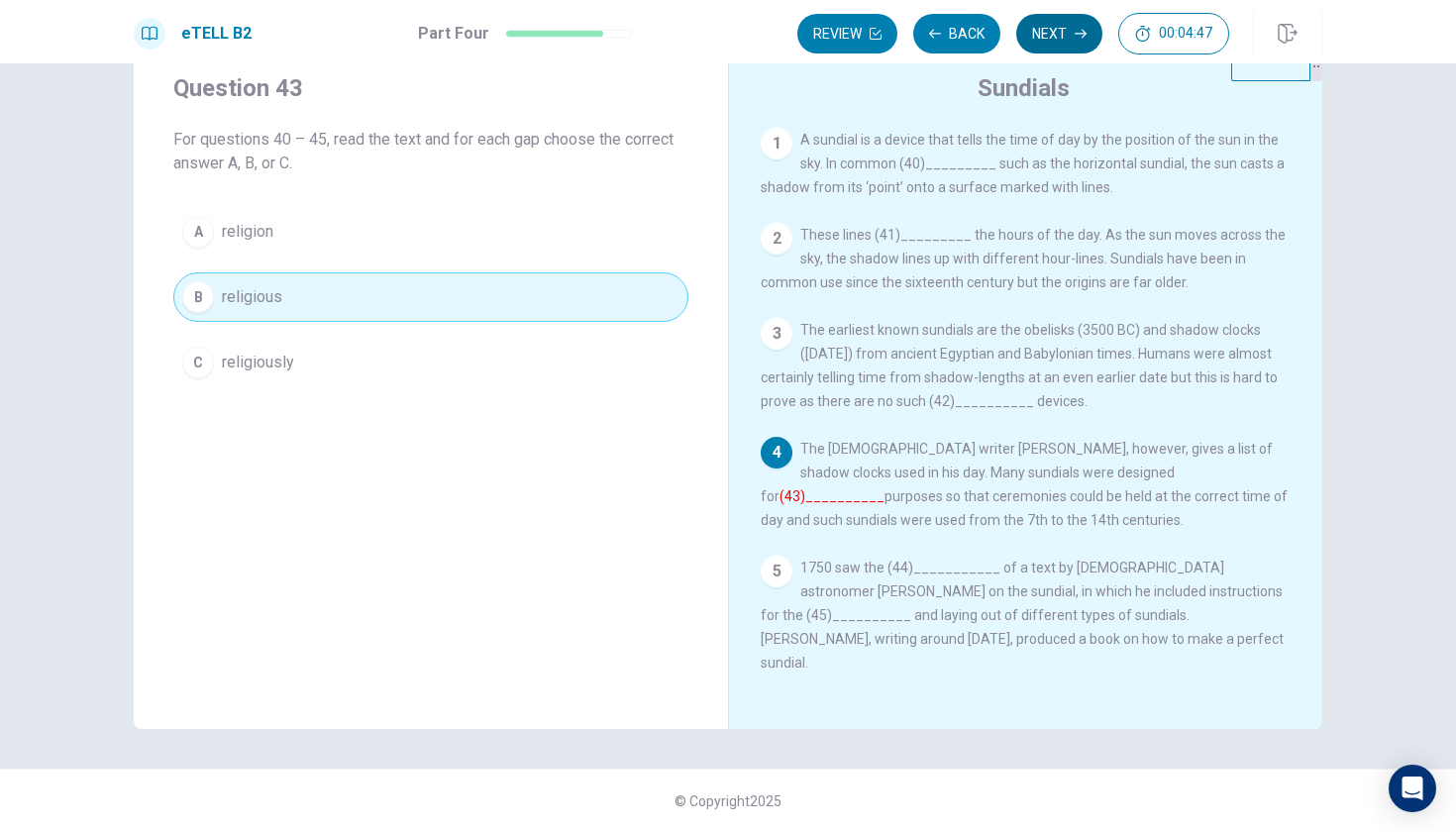 click on "Next" at bounding box center (1059, 34) 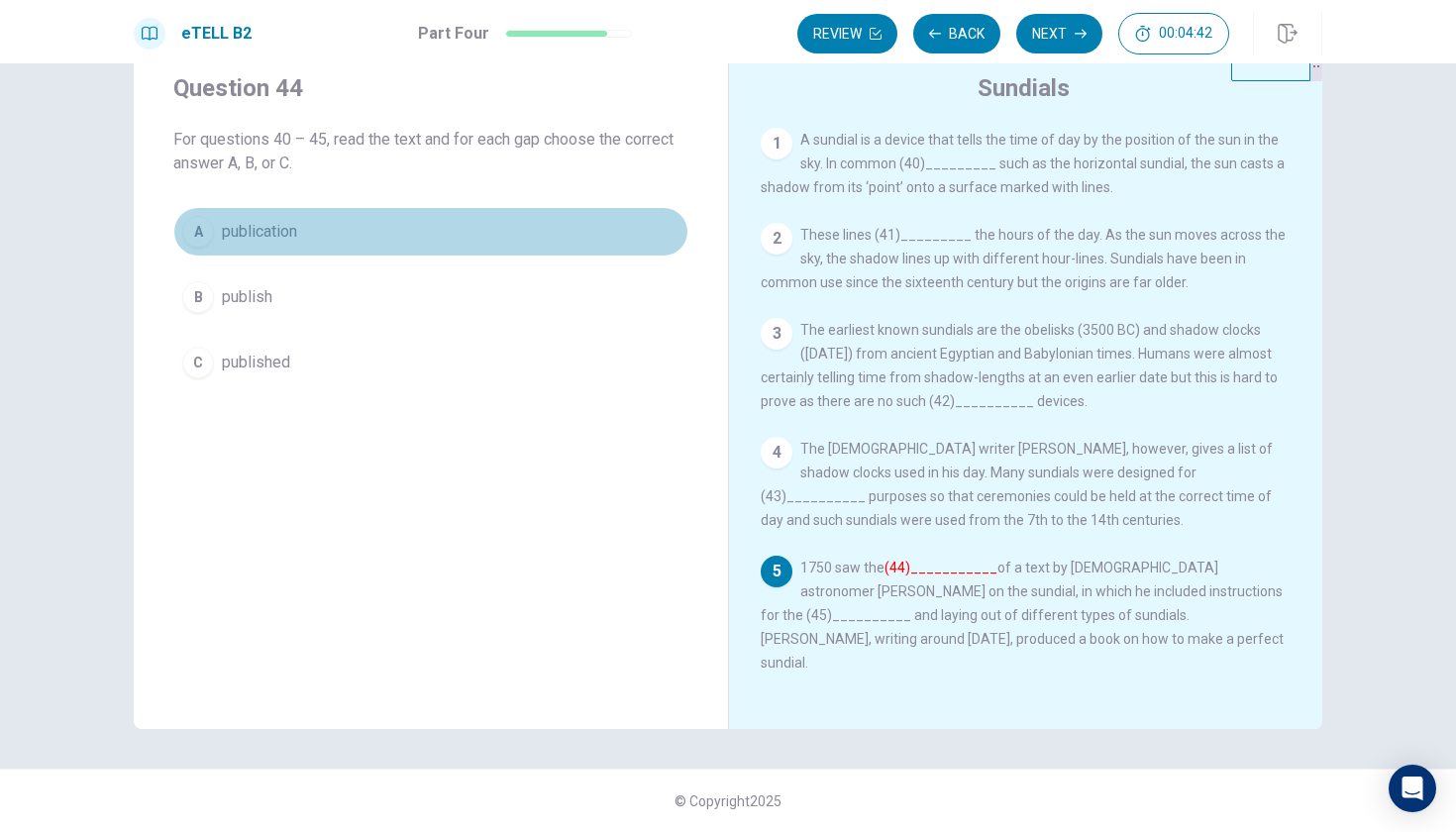 type 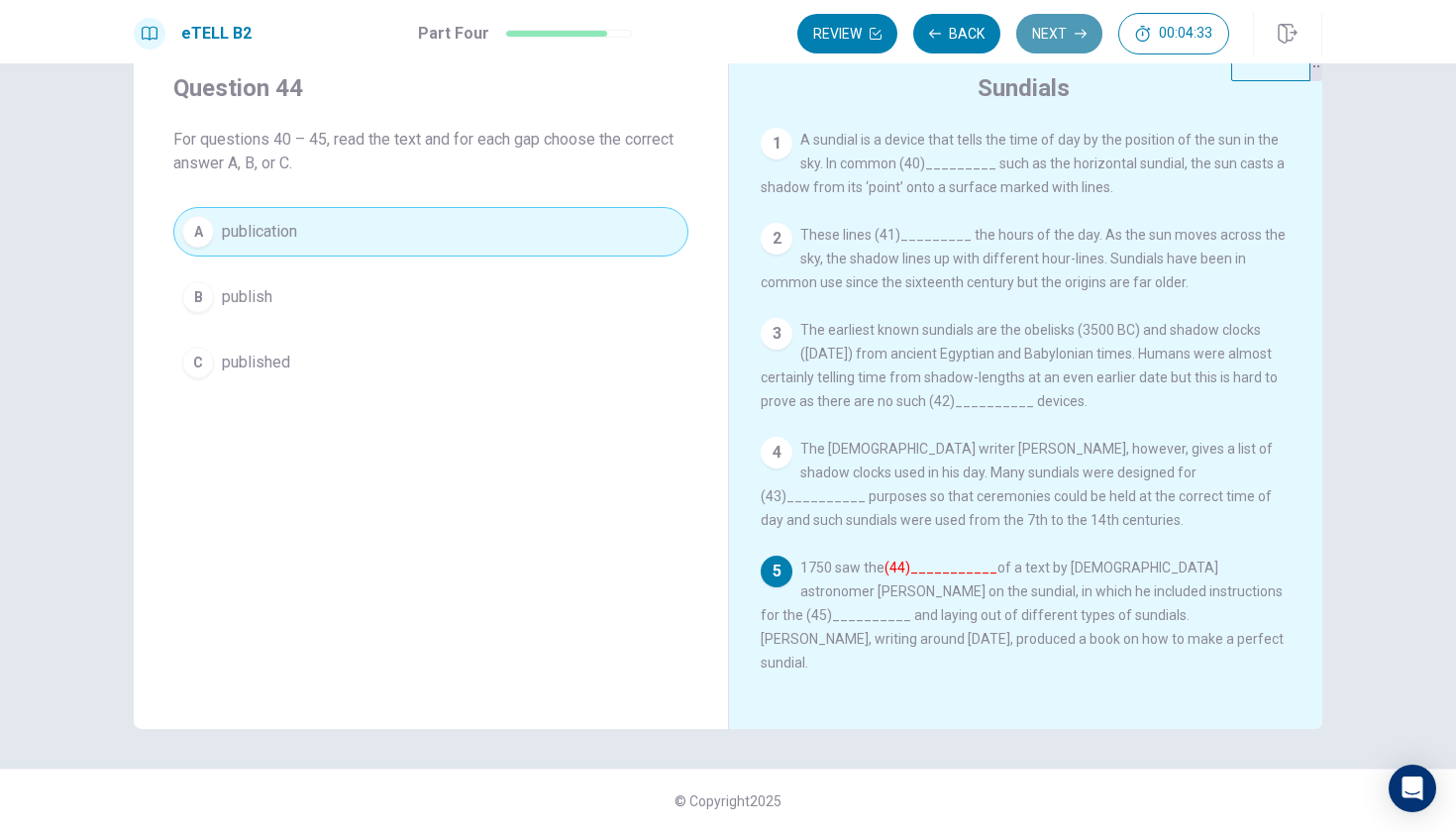 click on "Next" at bounding box center [1059, 34] 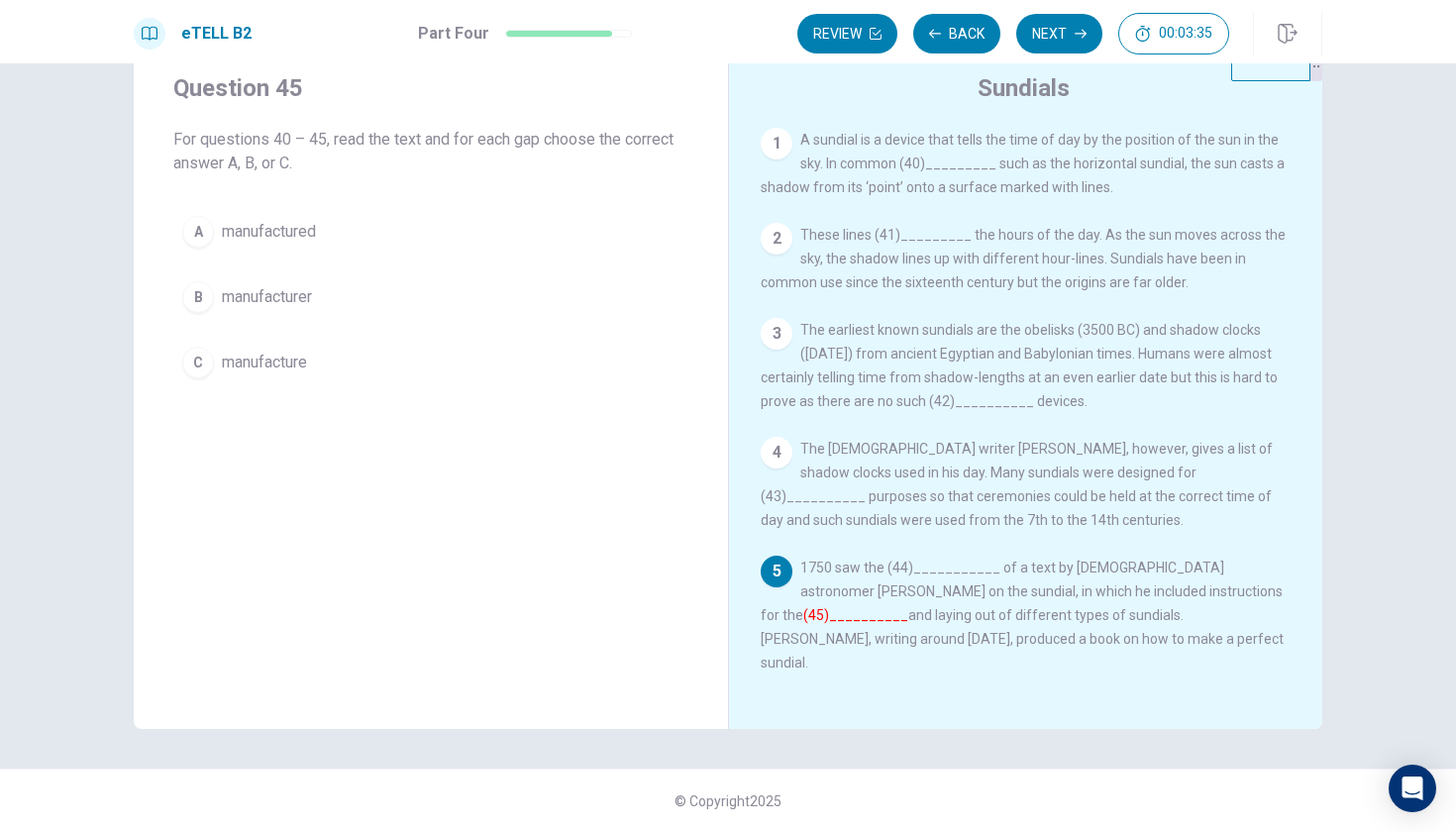 click on "manufacture" at bounding box center (264, 363) 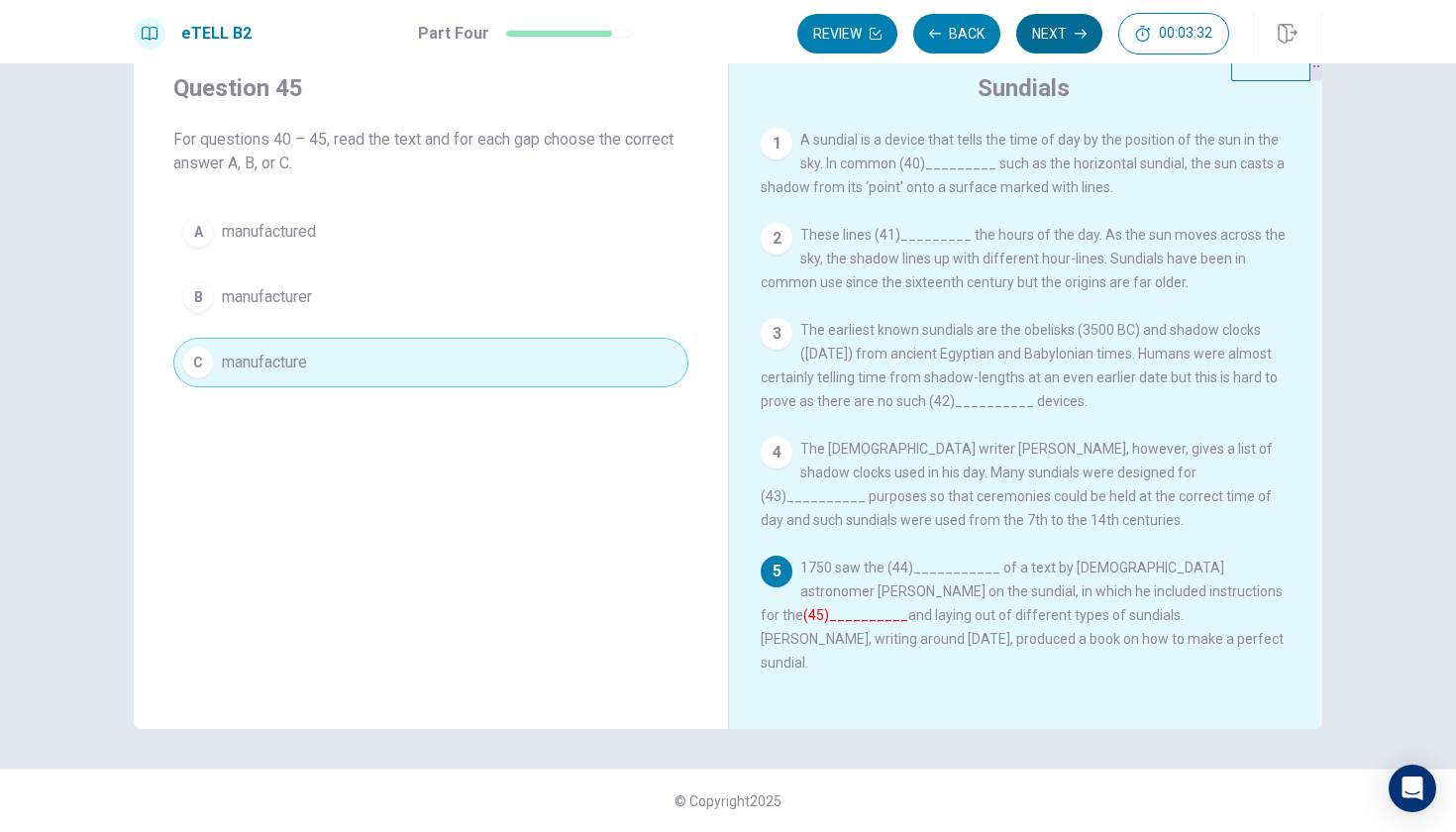 click on "Next" at bounding box center [1059, 34] 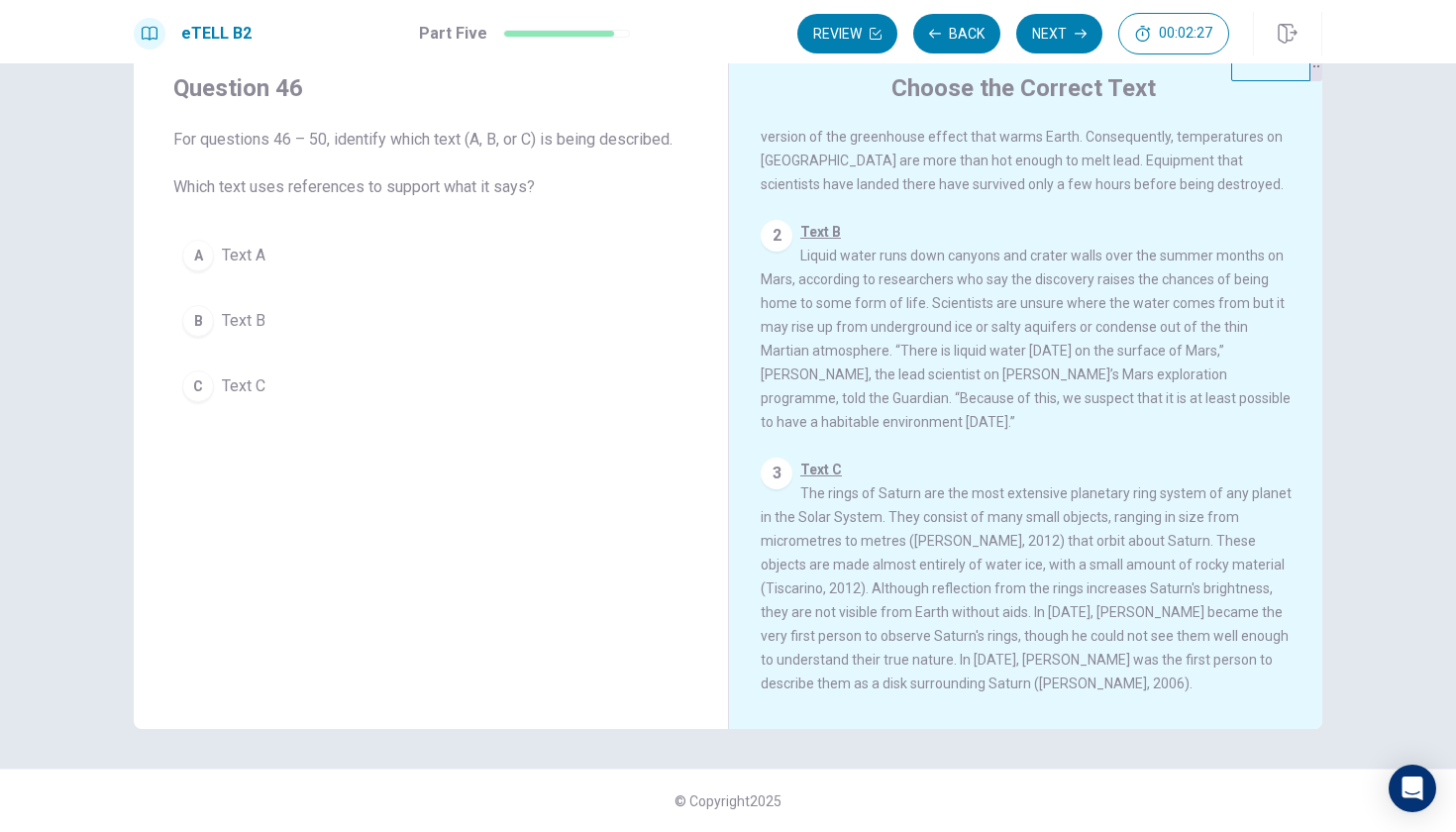 scroll, scrollTop: 167, scrollLeft: 0, axis: vertical 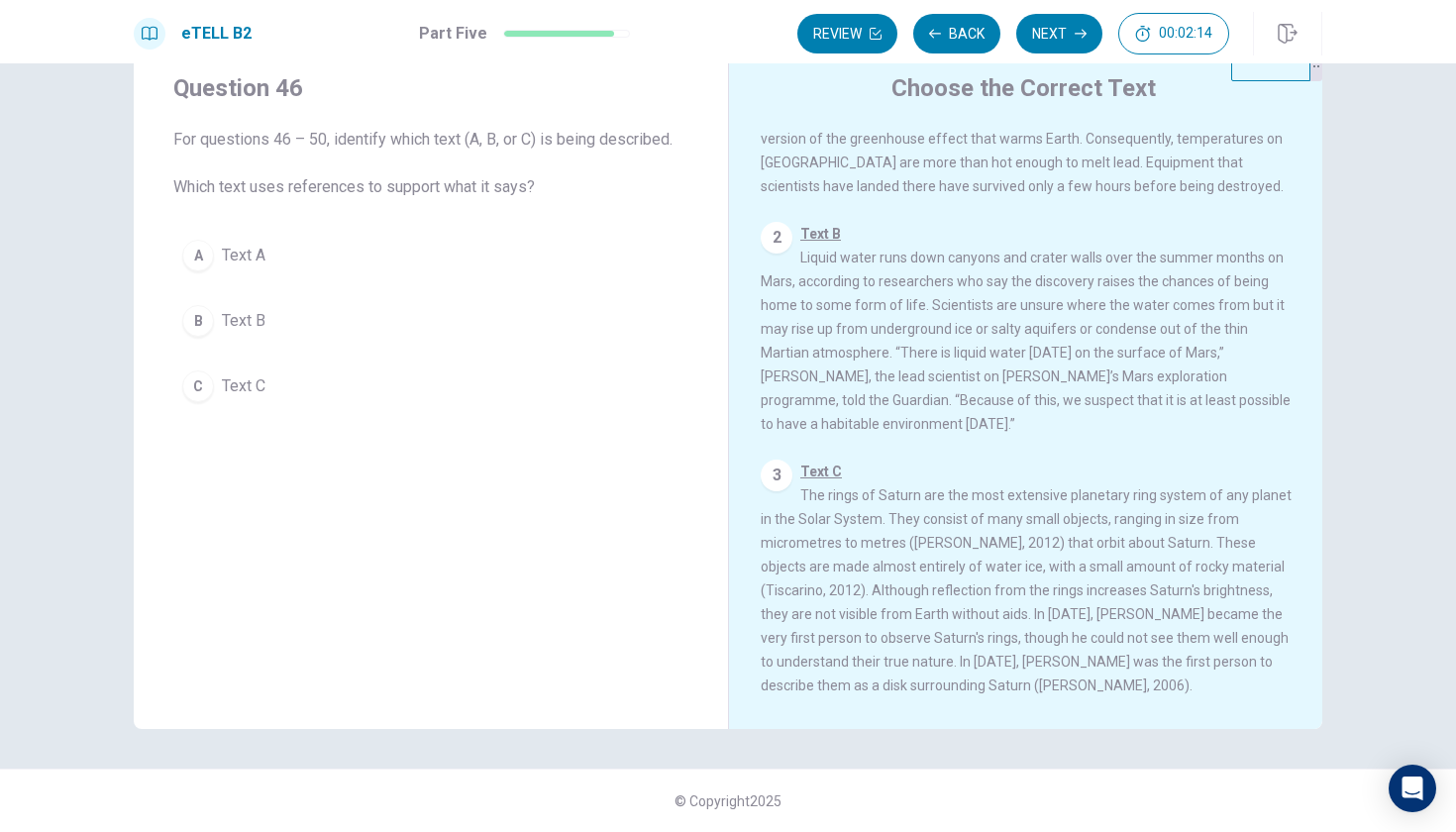 click on "C Text C" at bounding box center (431, 386) 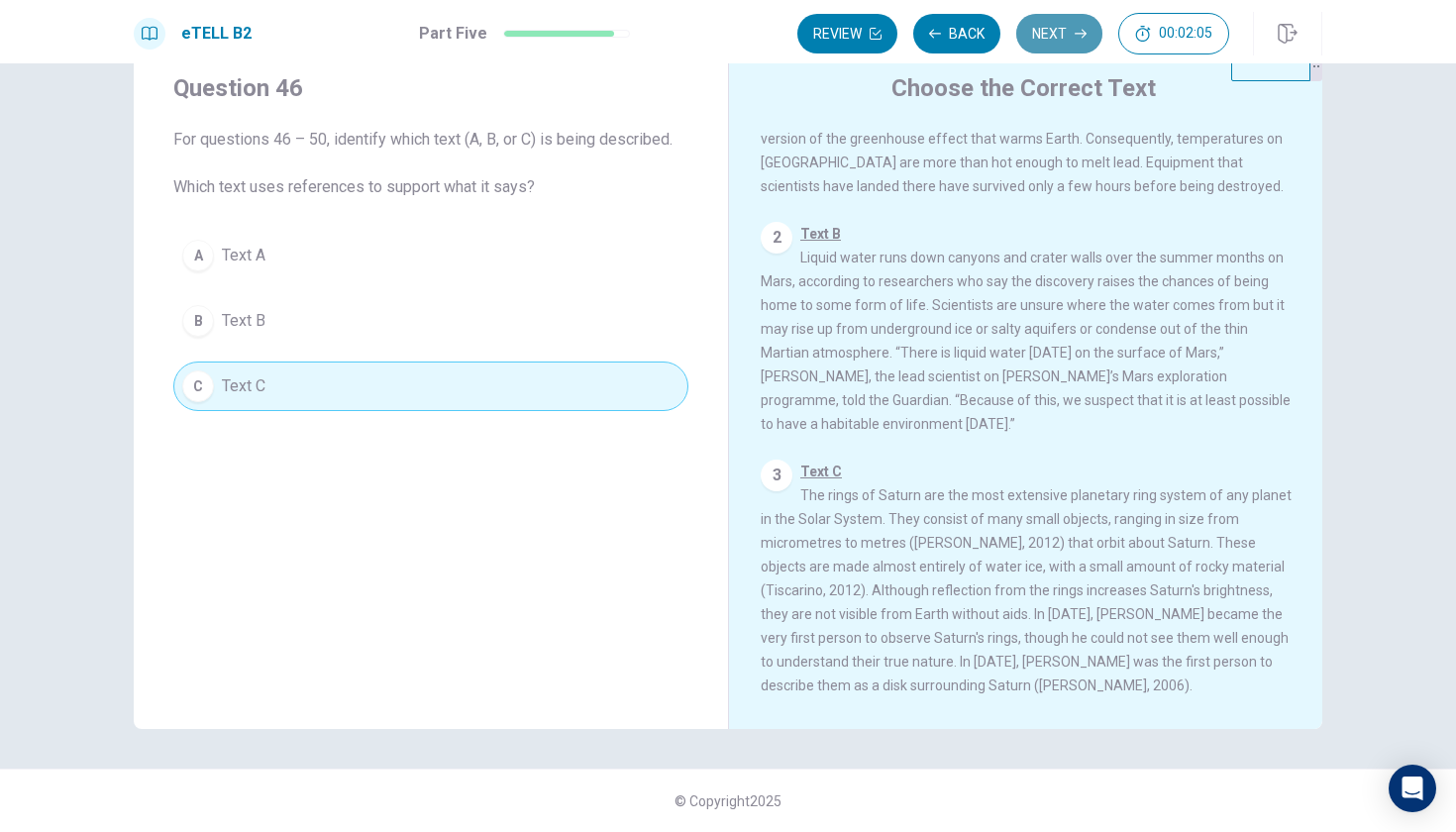 click on "Next" at bounding box center (1059, 34) 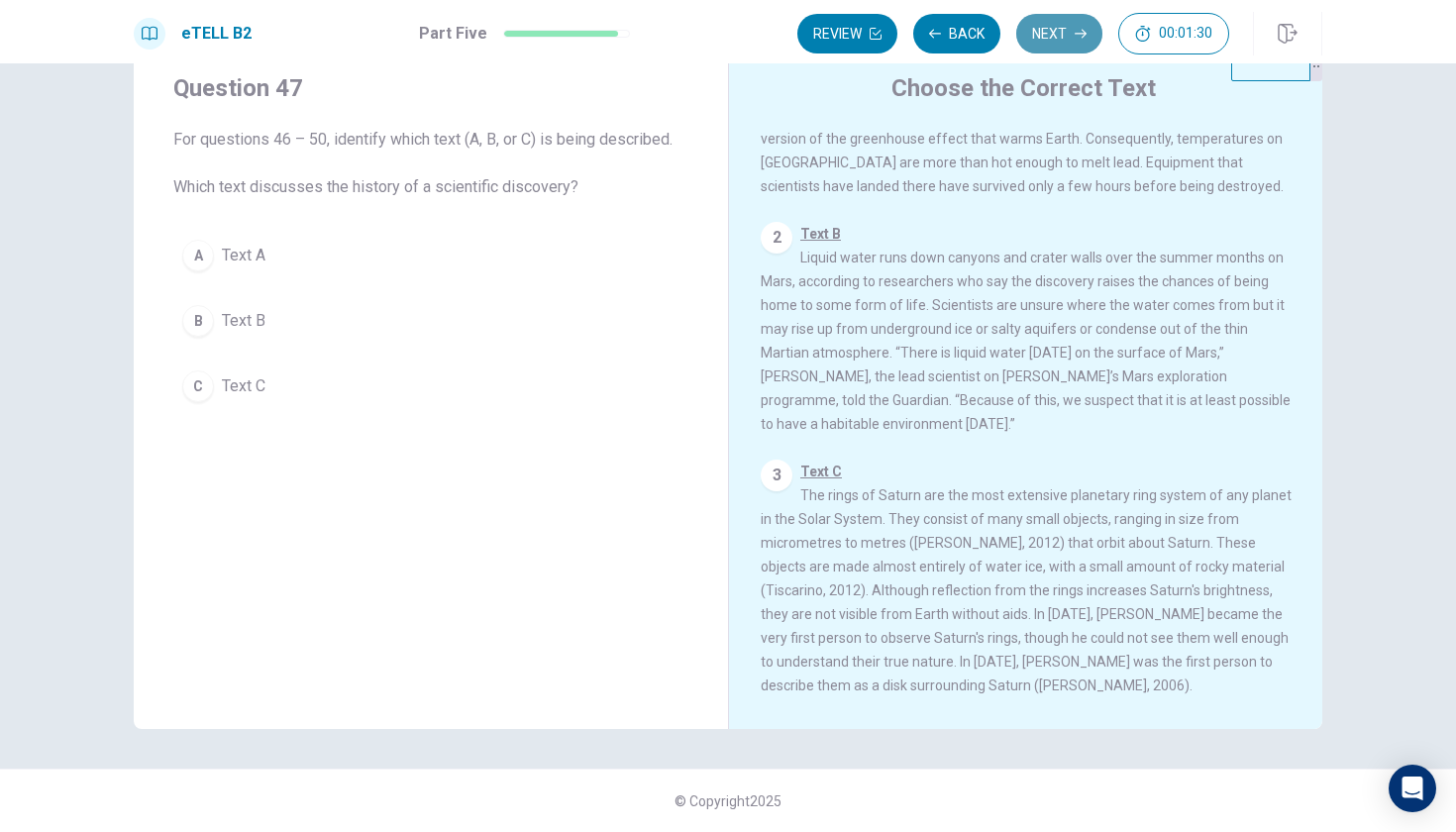click on "Next" at bounding box center (1059, 34) 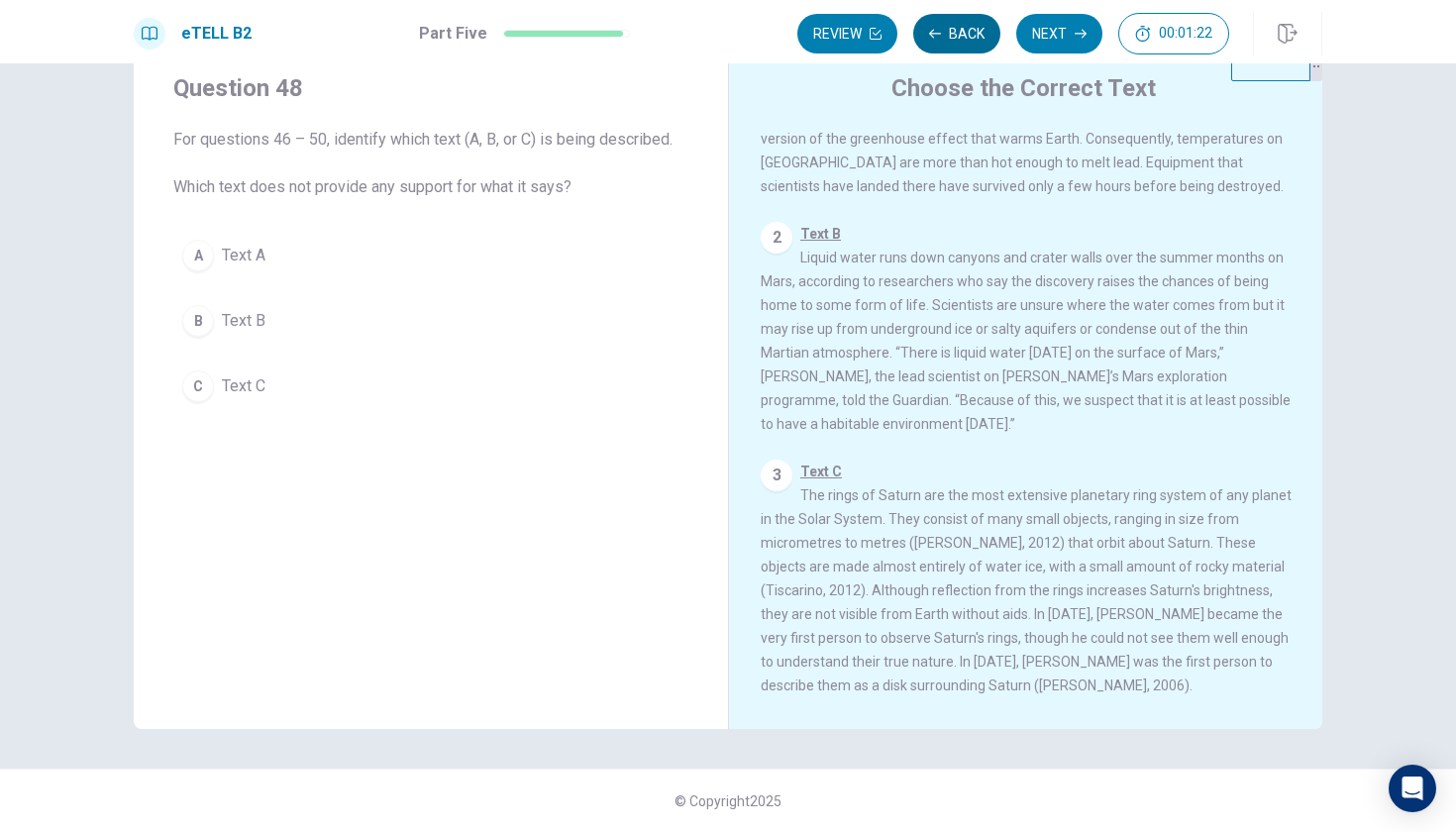 click on "Back" at bounding box center (957, 34) 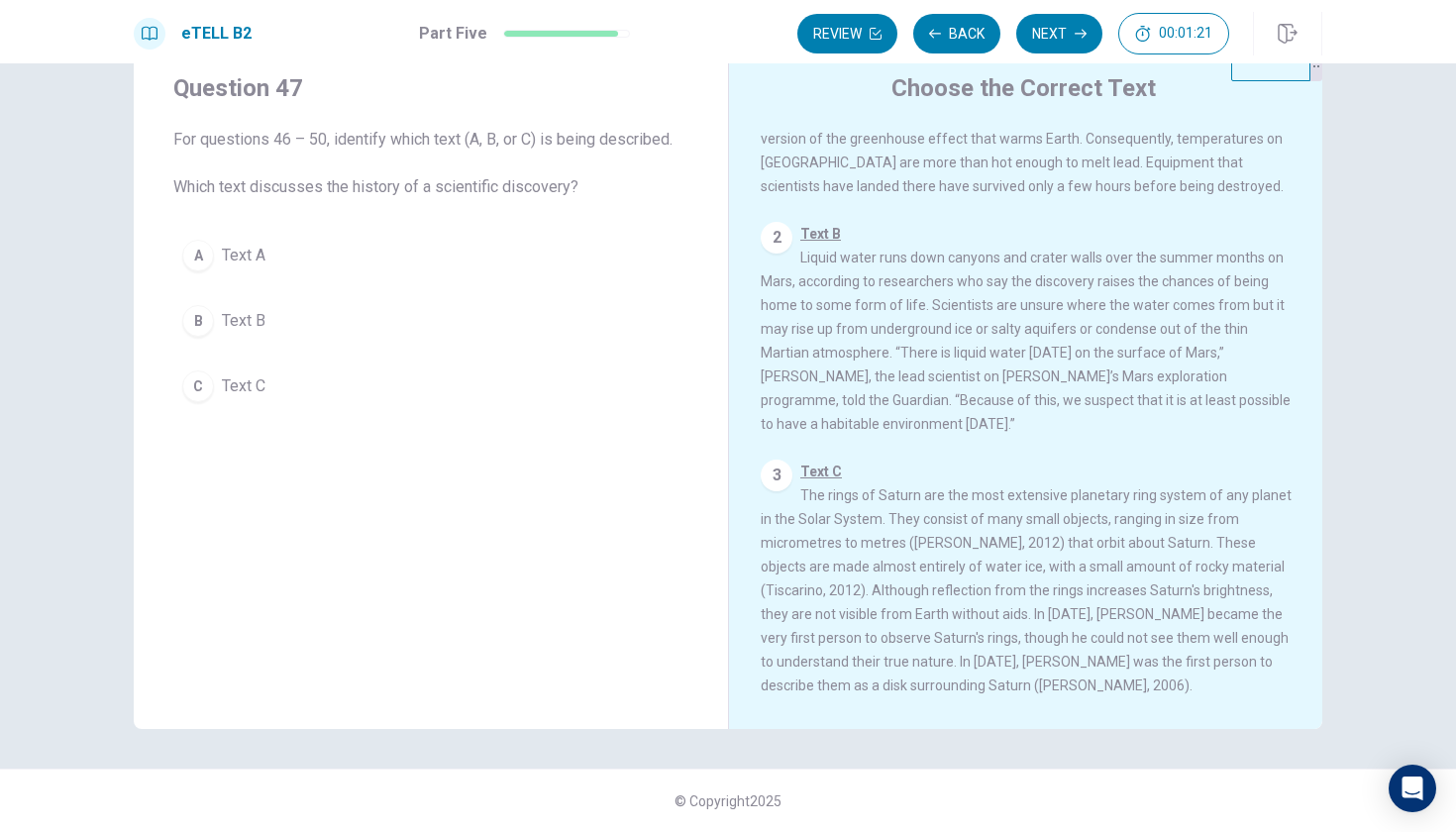 click on "Text C" at bounding box center (244, 386) 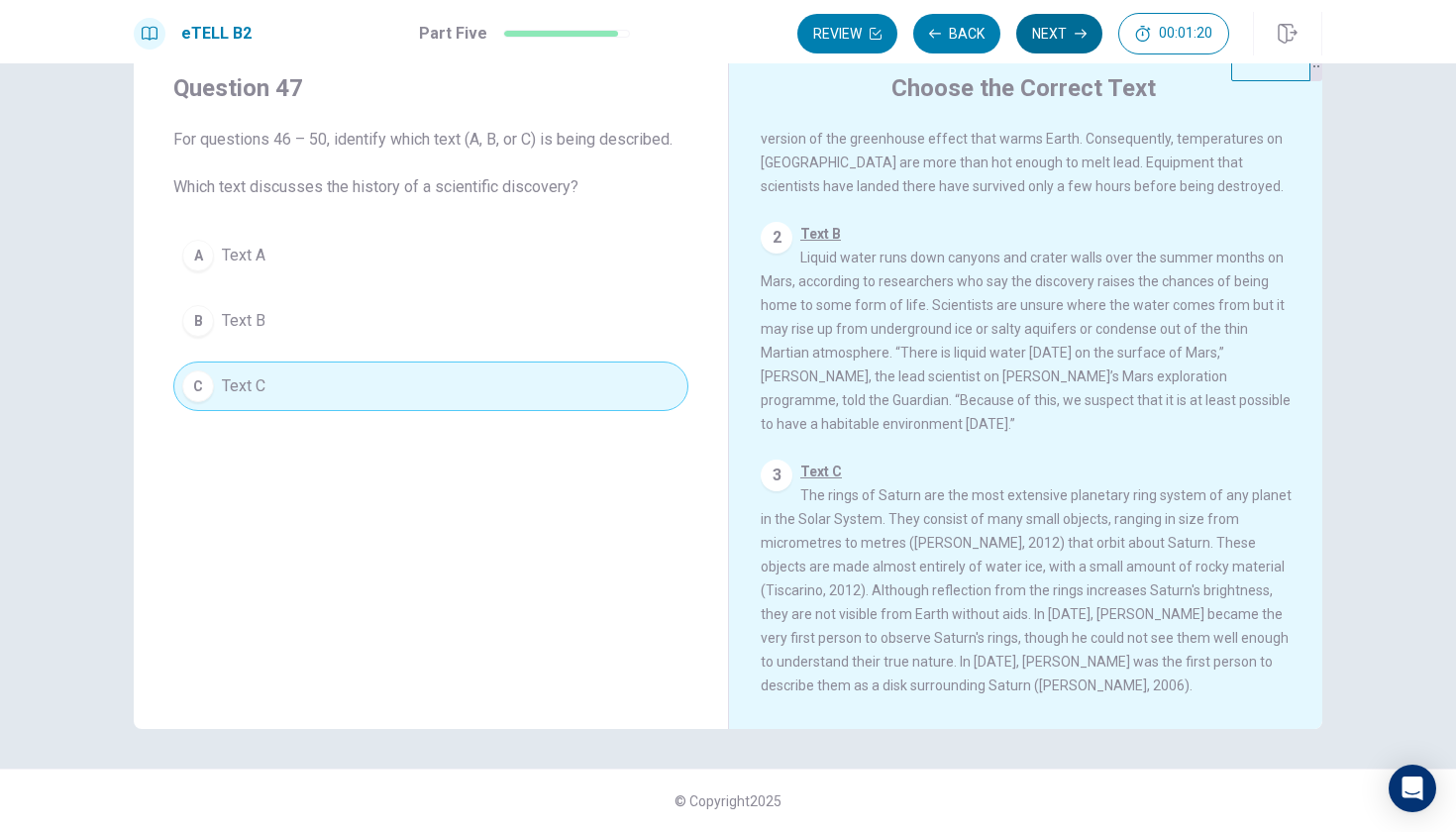 click on "Next" at bounding box center (1059, 34) 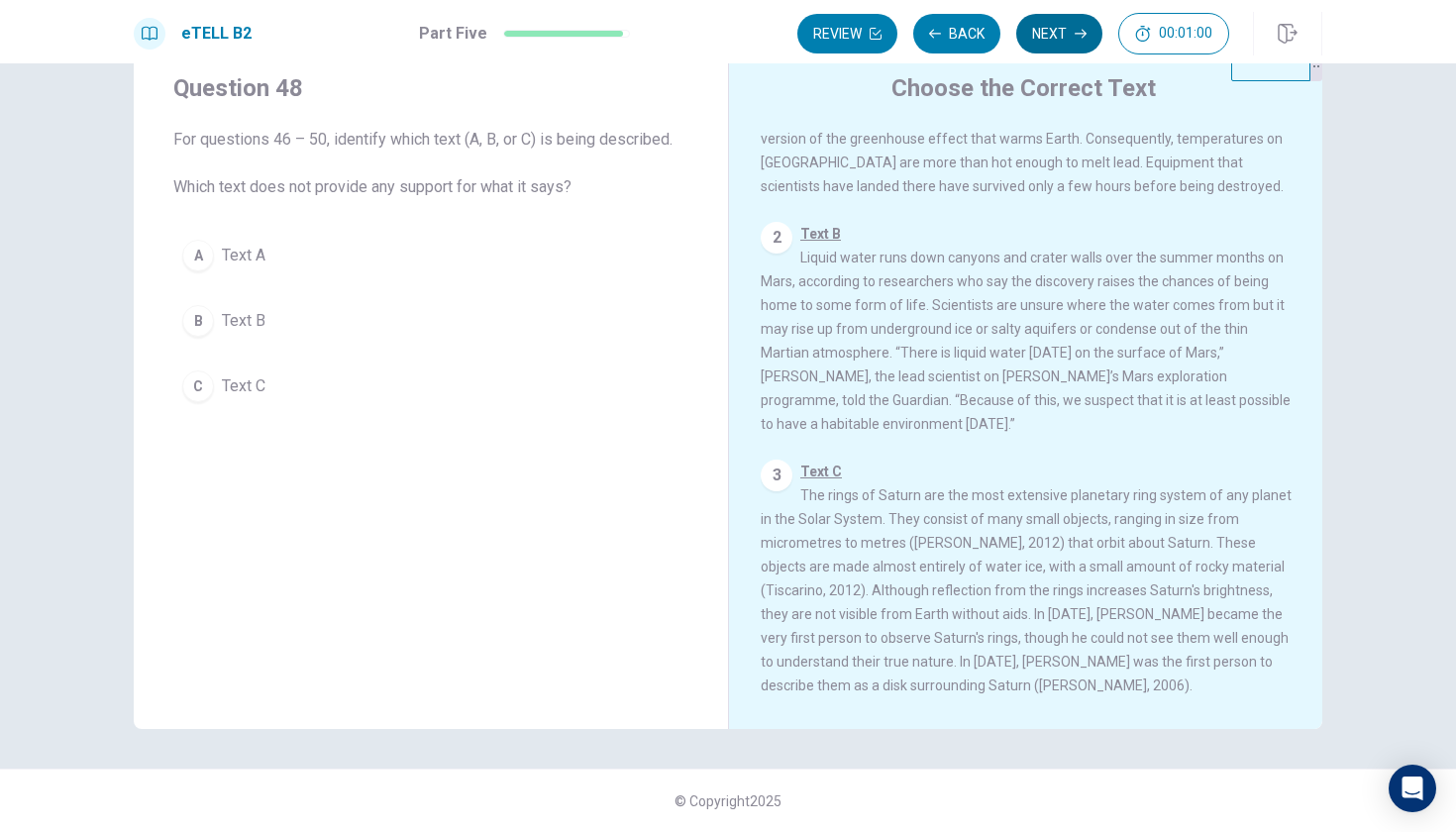 click on "Next" at bounding box center (1059, 34) 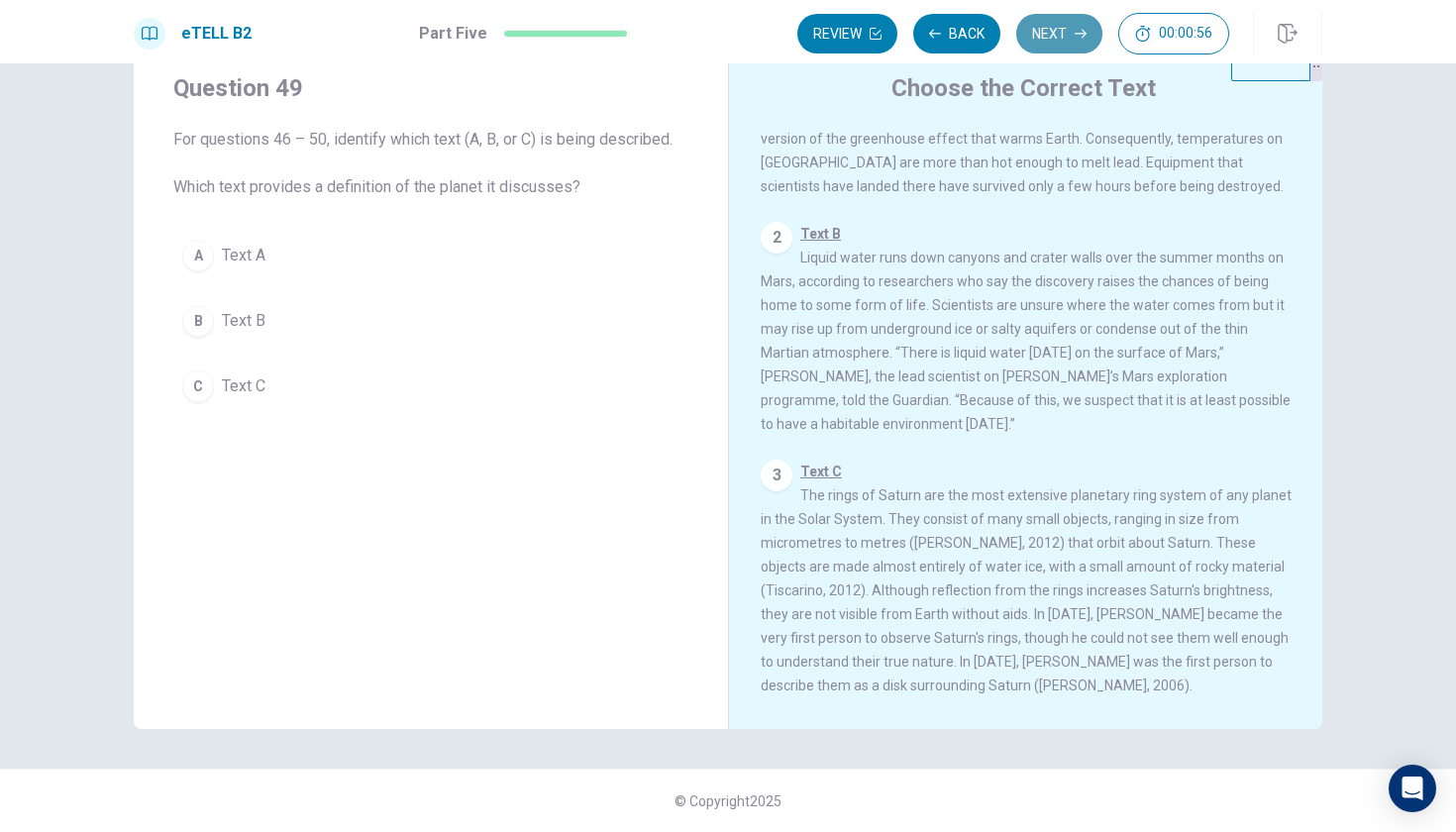 click on "Next" at bounding box center (1059, 34) 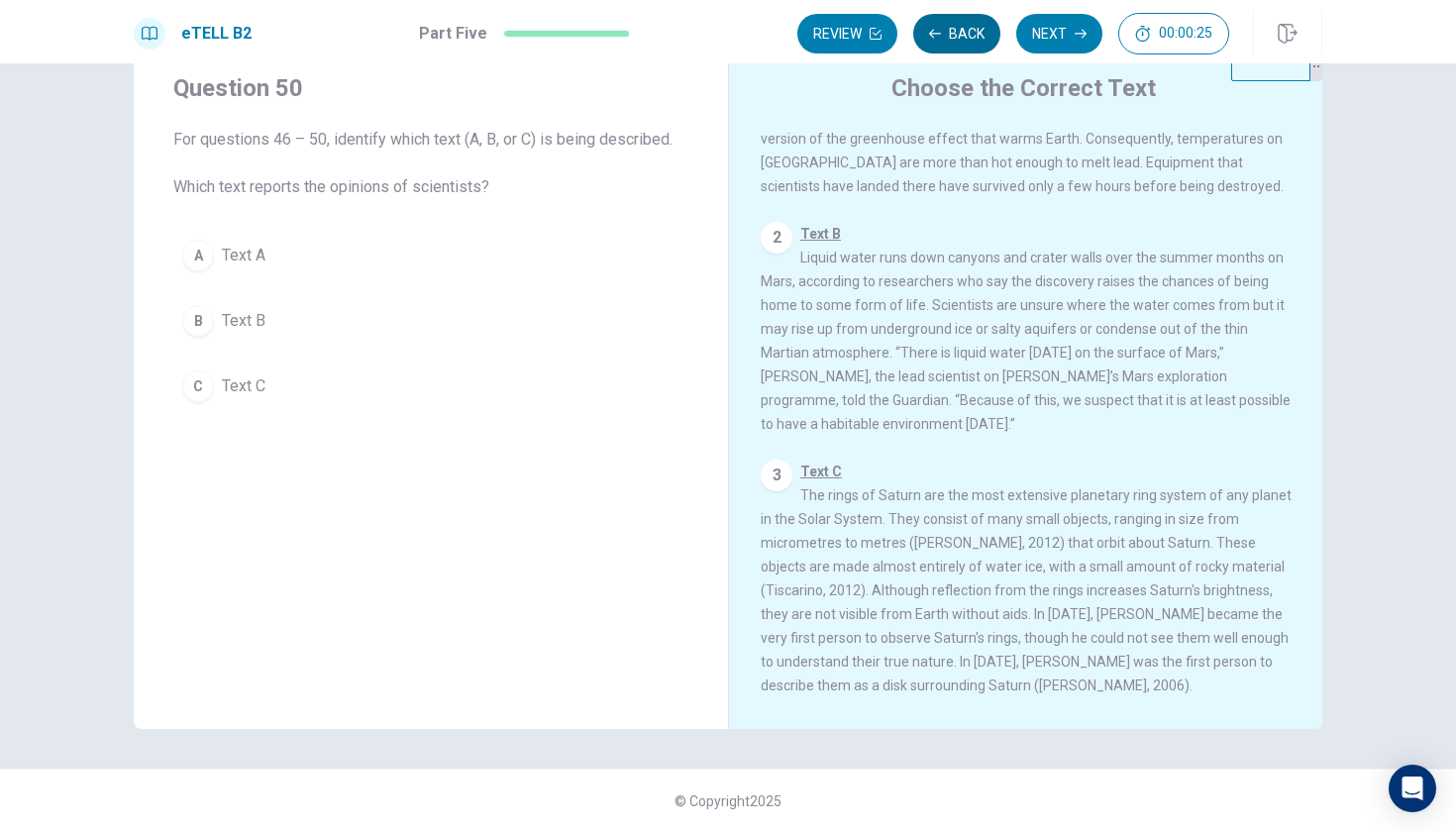 click on "Back" at bounding box center [957, 34] 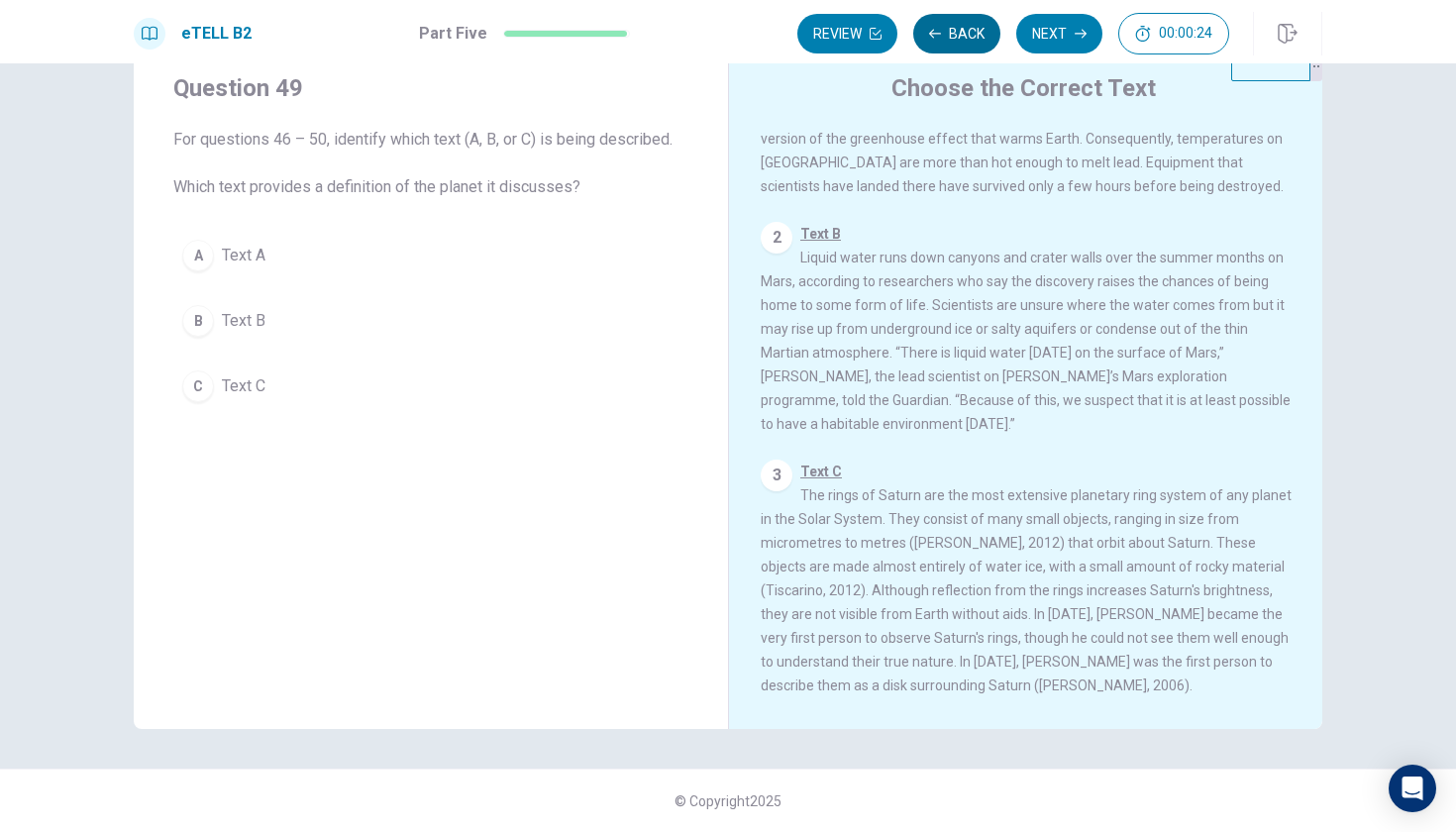 click on "Back" at bounding box center [957, 34] 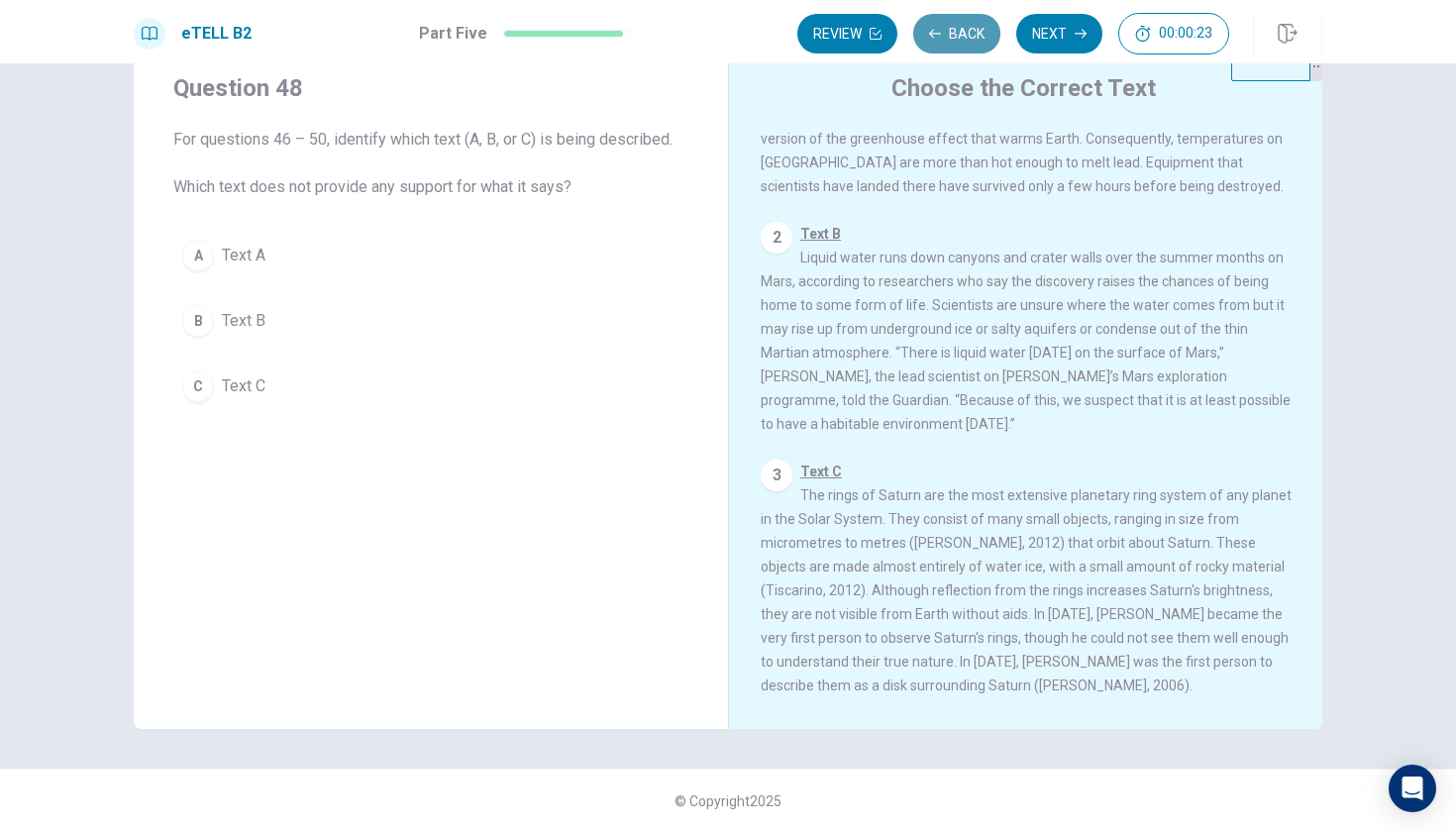 click on "Back" at bounding box center (957, 34) 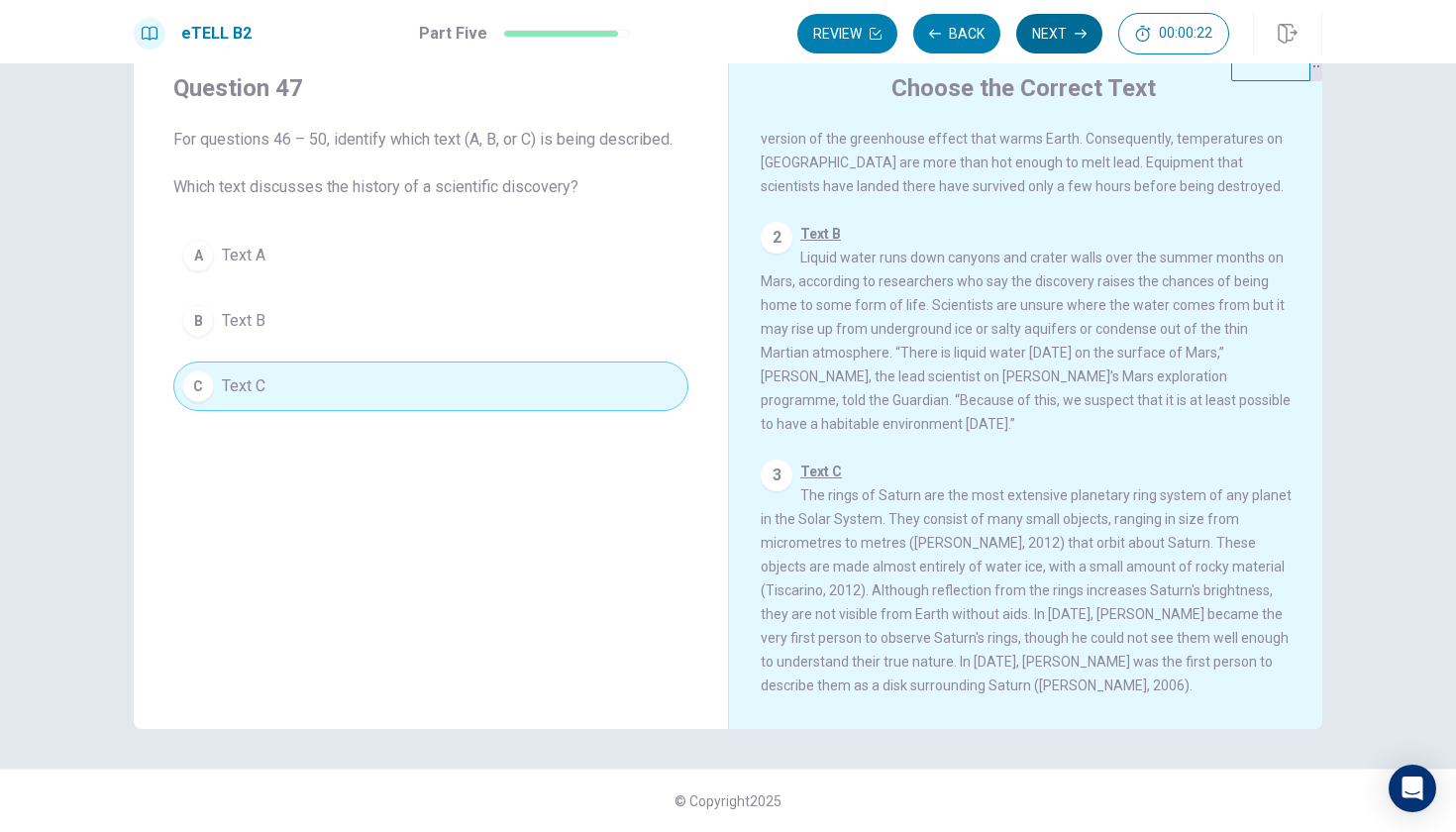 click on "Next" at bounding box center (1059, 34) 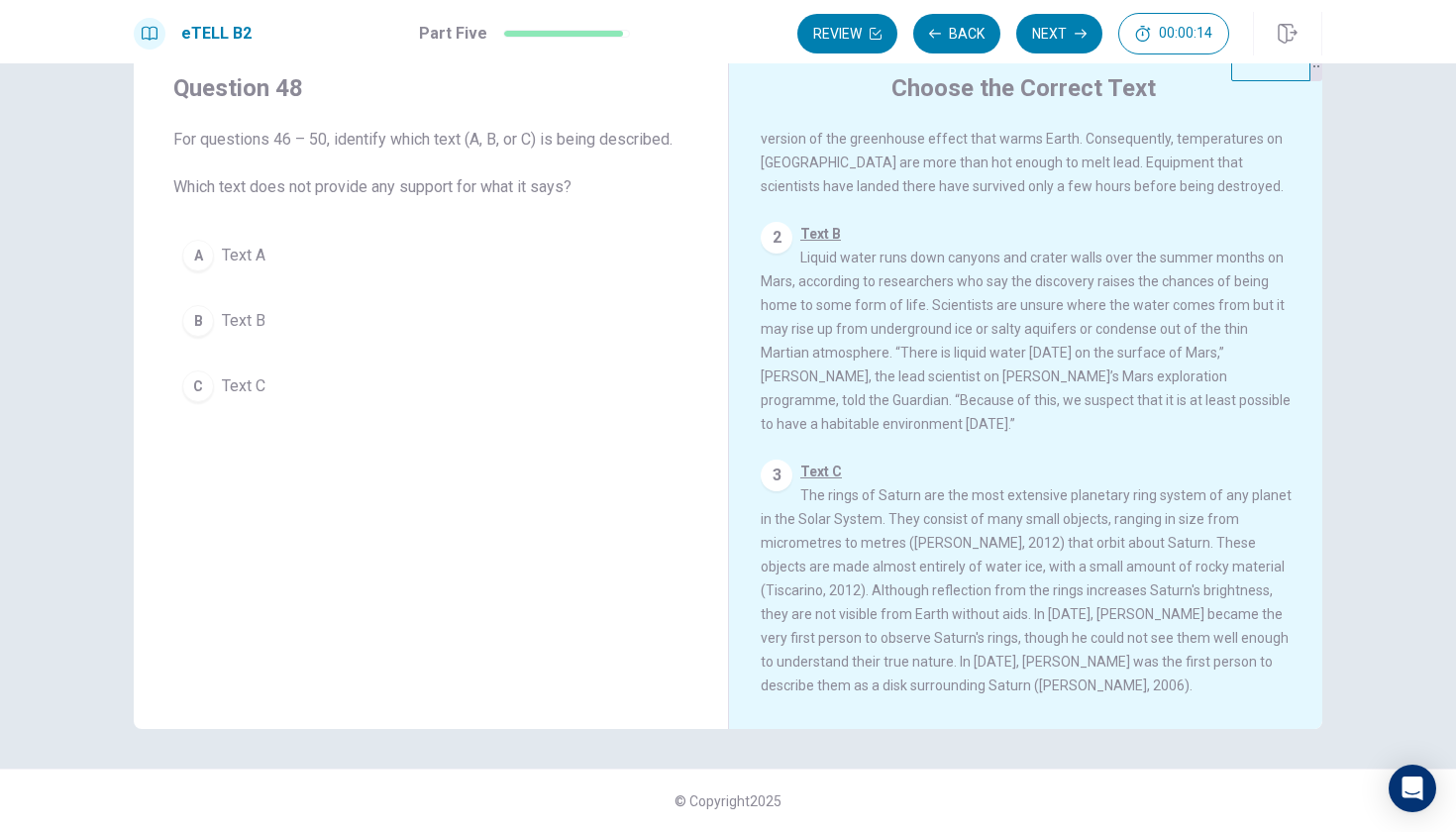 click on "A Text A" at bounding box center (431, 256) 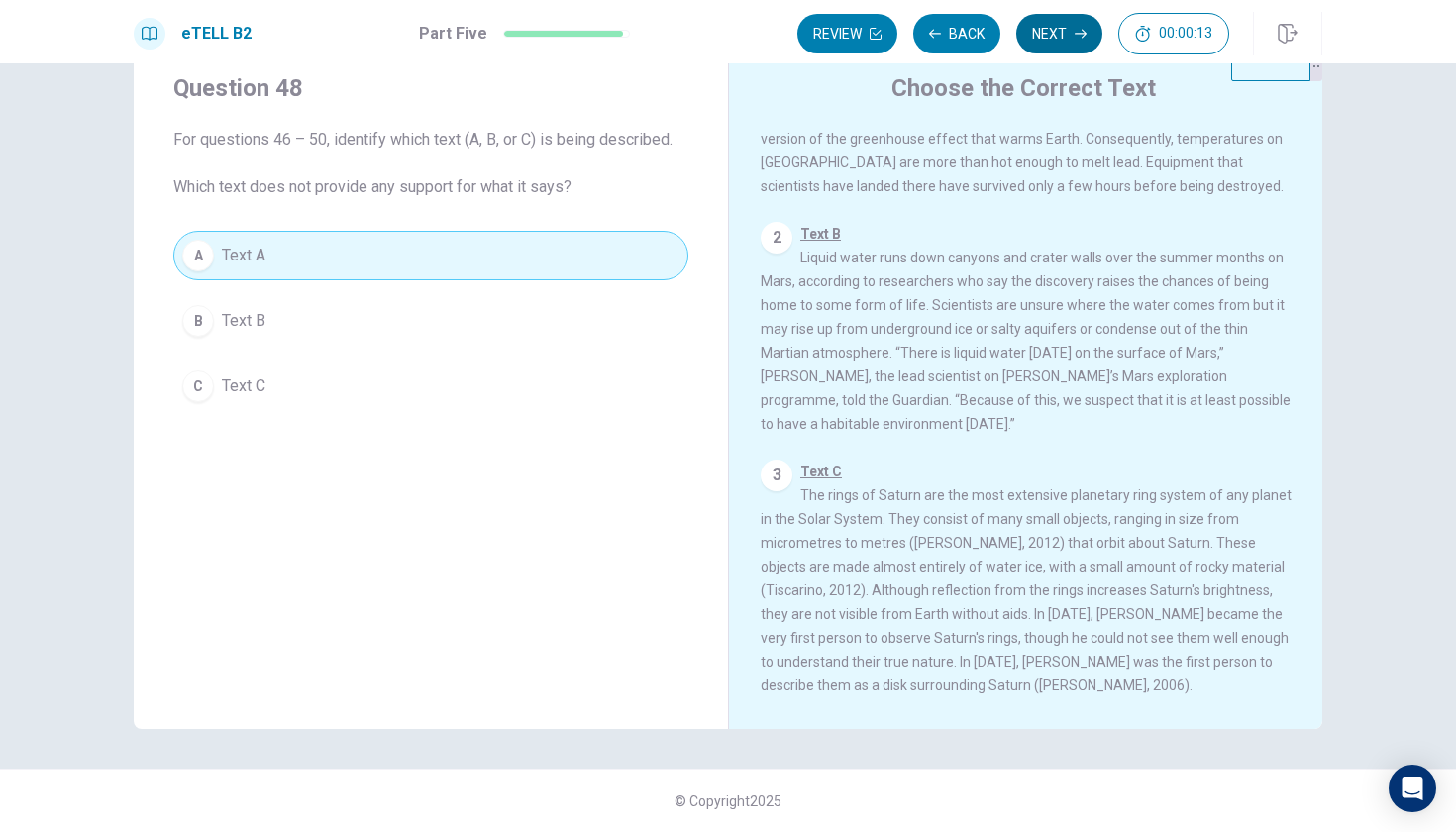 click on "Next" at bounding box center [1059, 34] 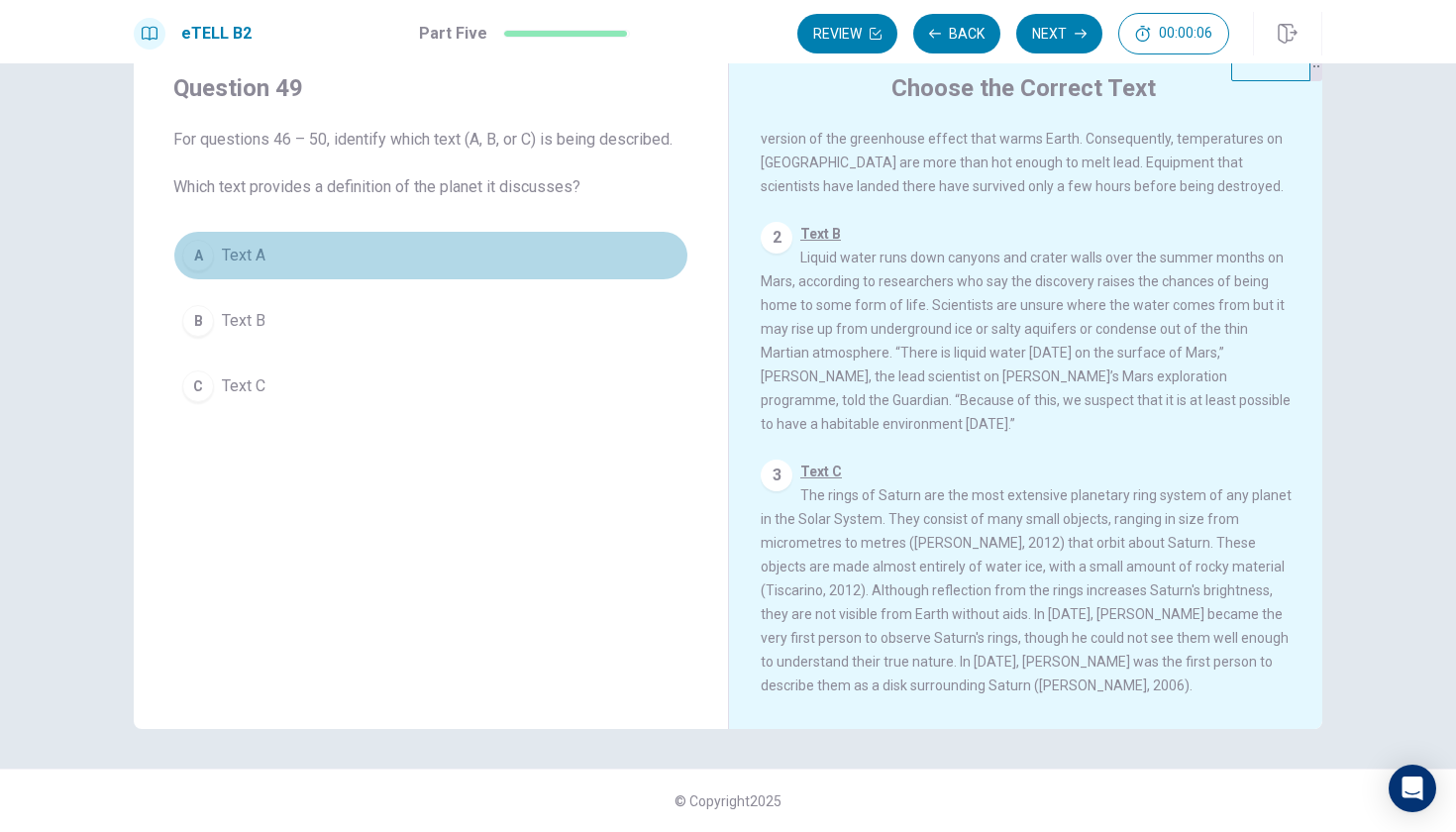 click on "A Text A" at bounding box center [431, 256] 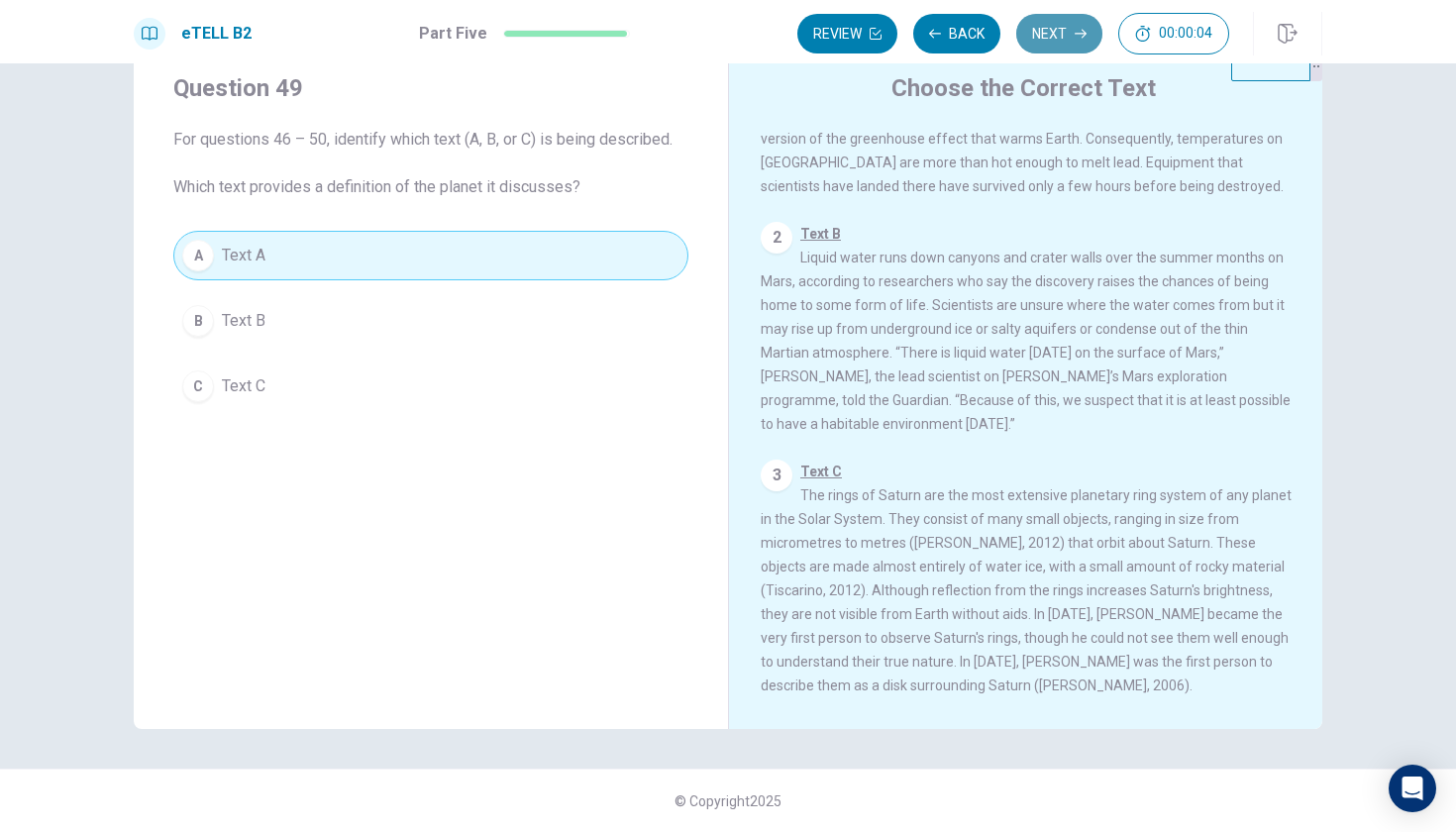 click on "Next" at bounding box center (1059, 34) 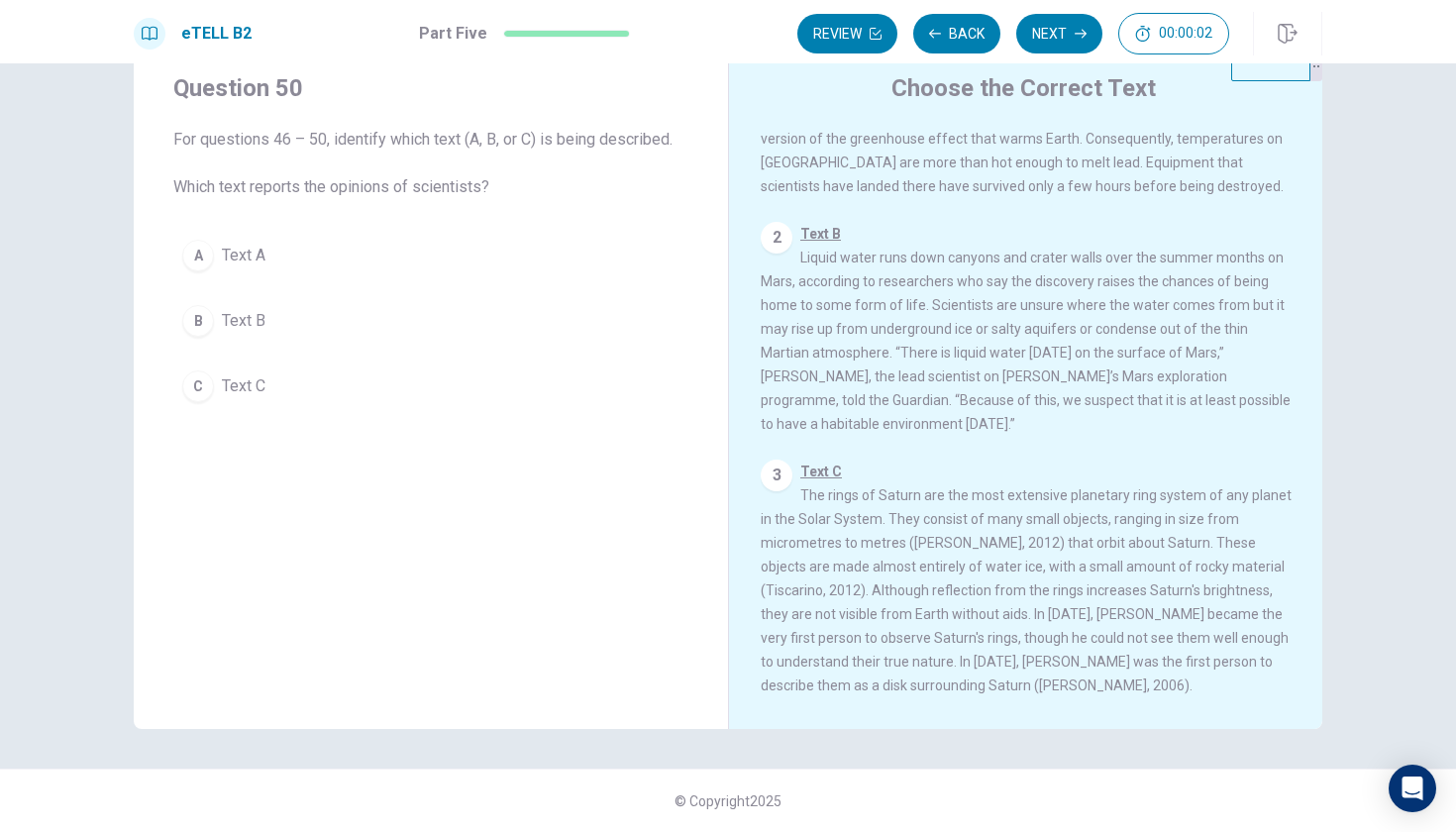 click on "B Text B" at bounding box center (431, 321) 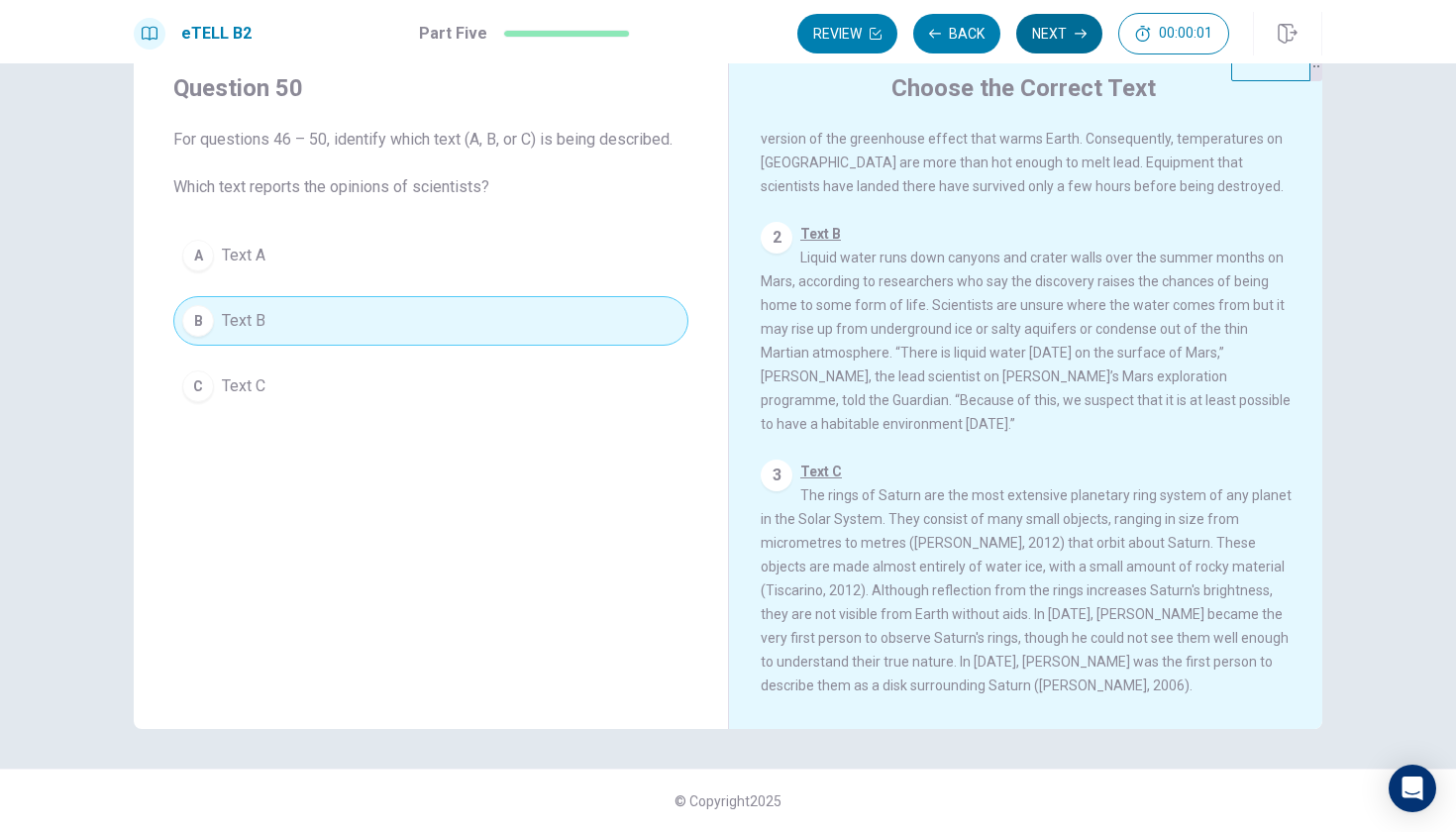 click on "Next" at bounding box center (1059, 34) 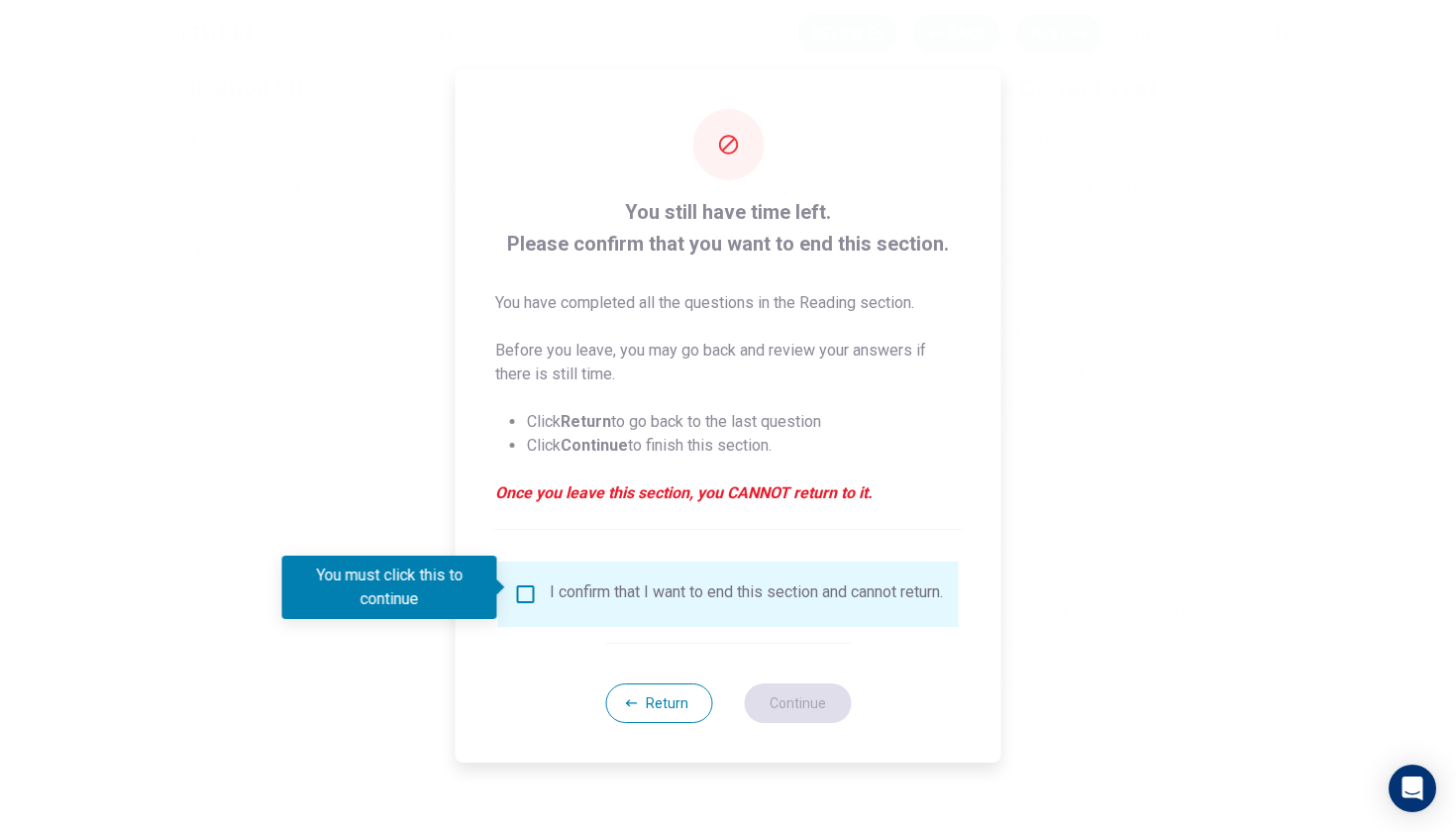 click on "I confirm that I want to end this section and cannot return." at bounding box center [728, 594] 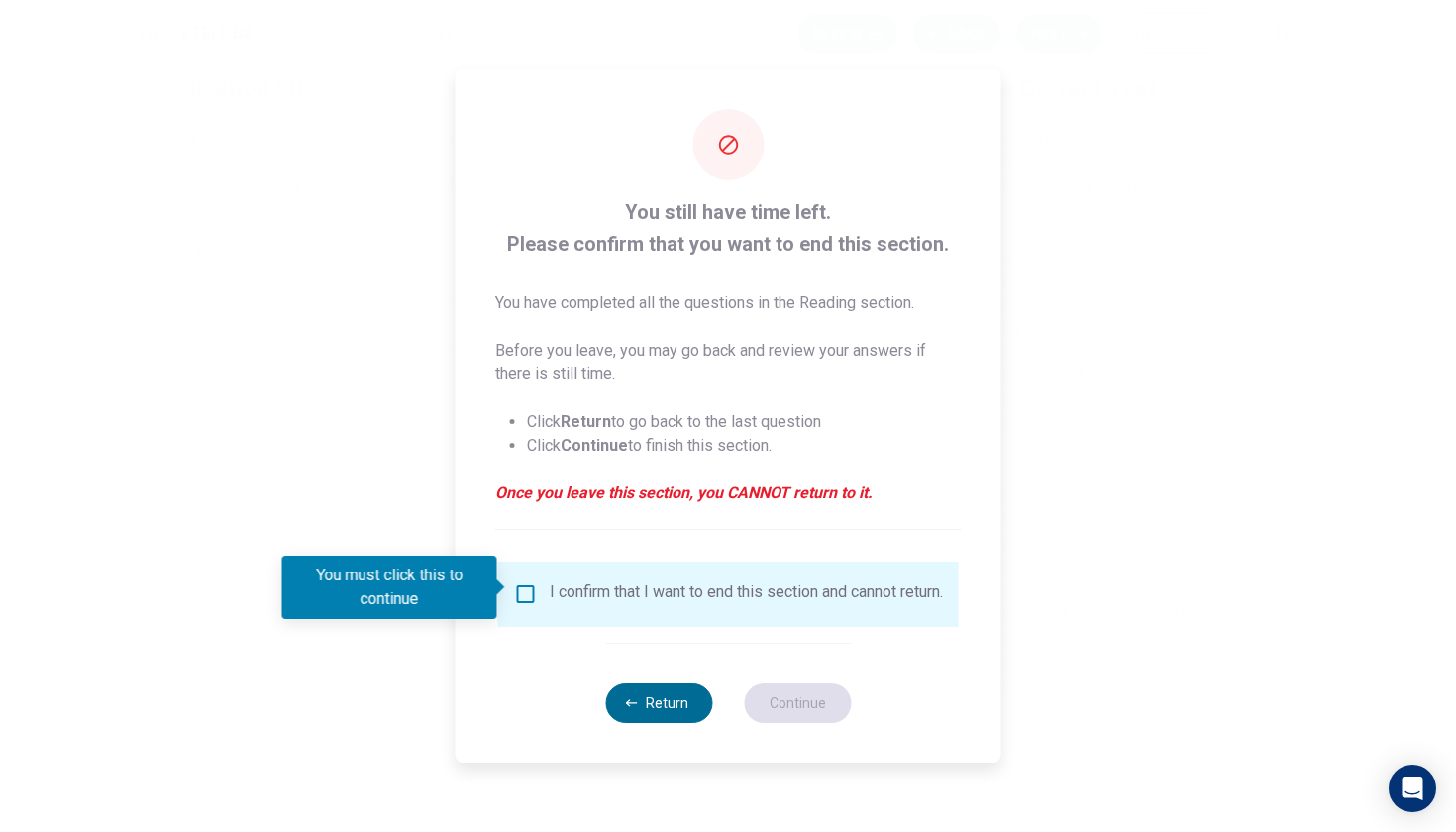 click on "Return" at bounding box center (659, 703) 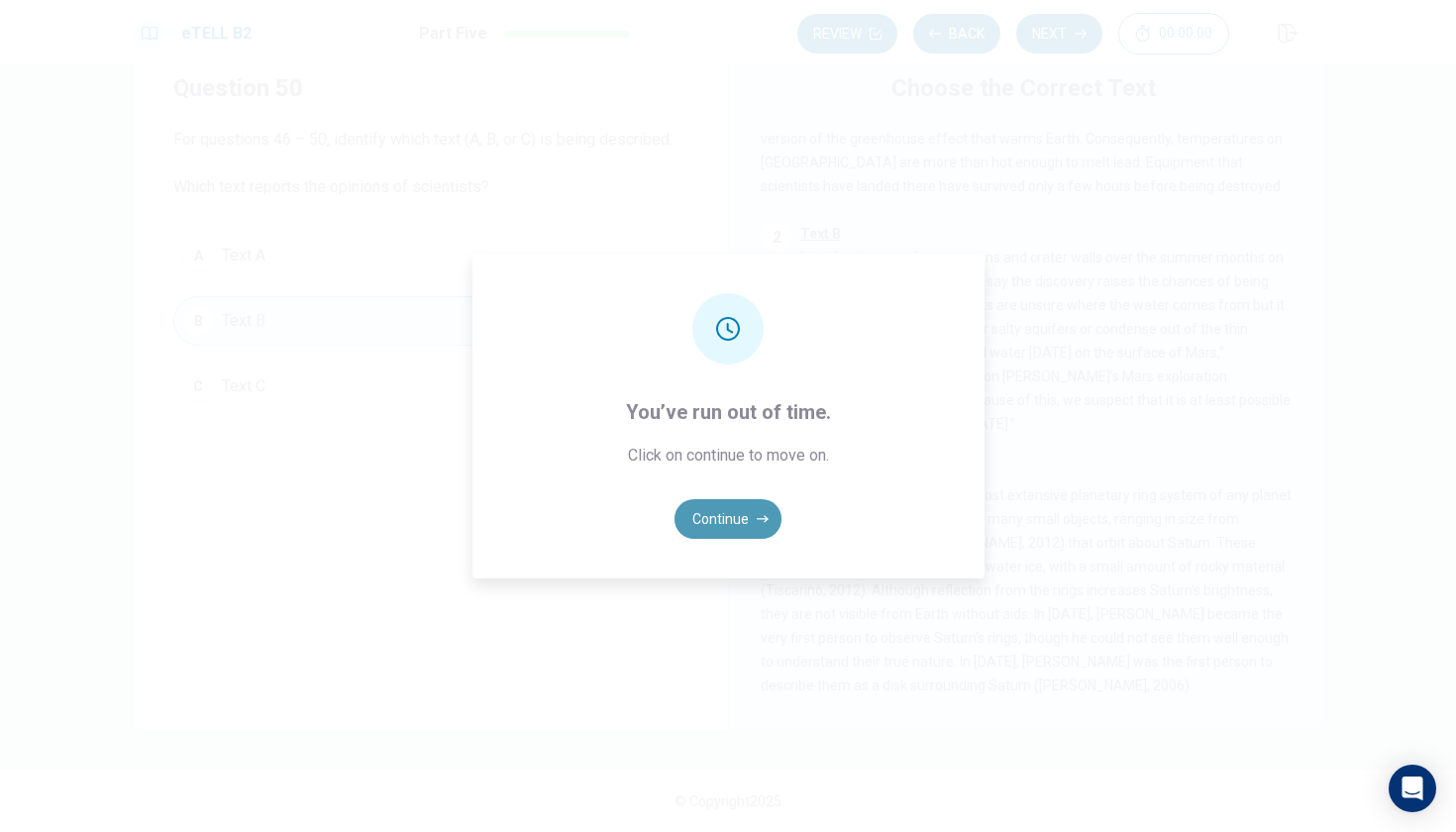 click on "Continue" at bounding box center (728, 519) 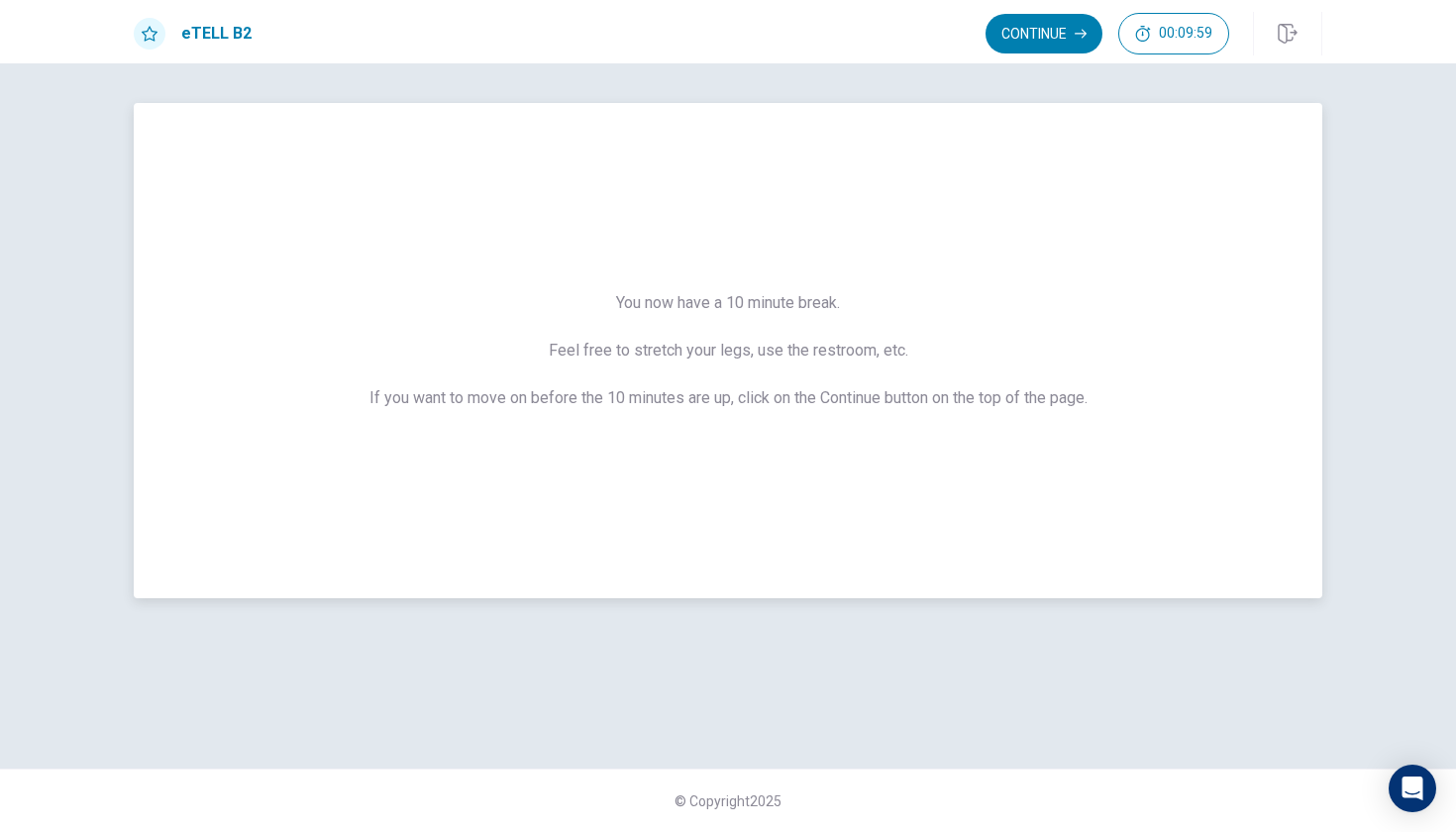 scroll, scrollTop: 0, scrollLeft: 0, axis: both 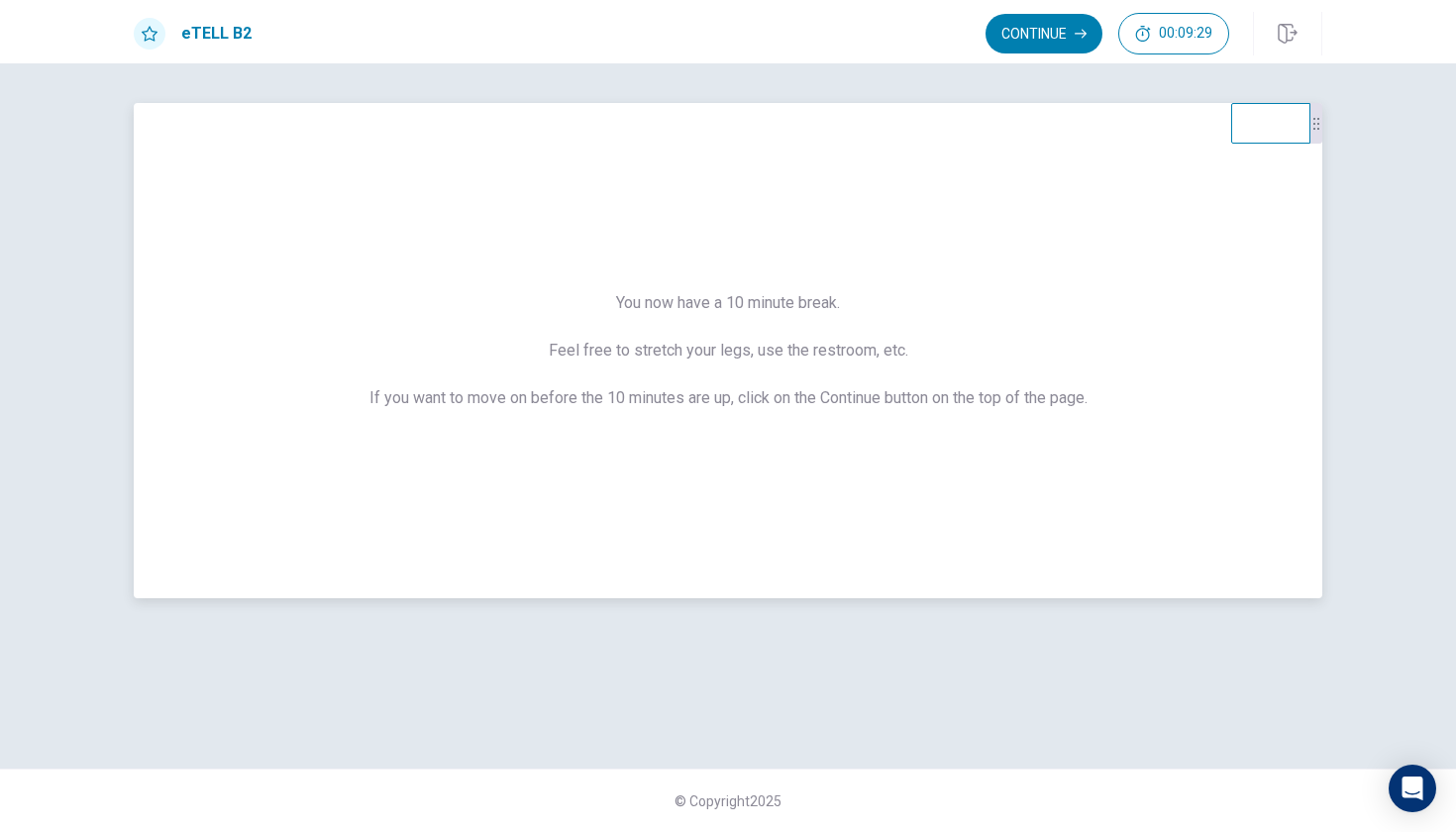click on "You now have a 10 minute break. Feel free to stretch your legs, use the restroom, etc. If you want to move on before the 10 minutes are up, click on the Continue button on the top of the page." at bounding box center [728, 351] 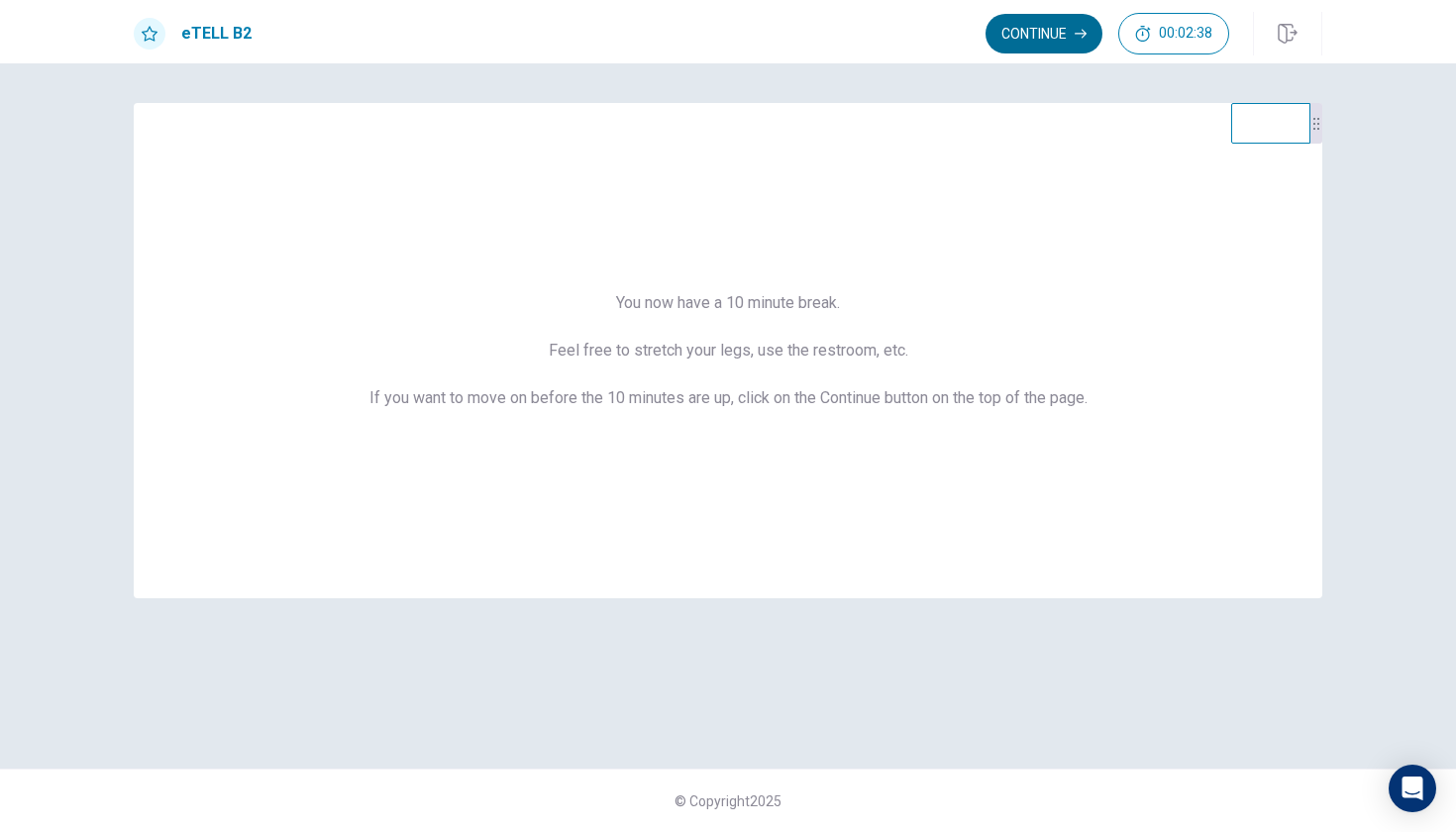 click on "Continue" at bounding box center (1044, 34) 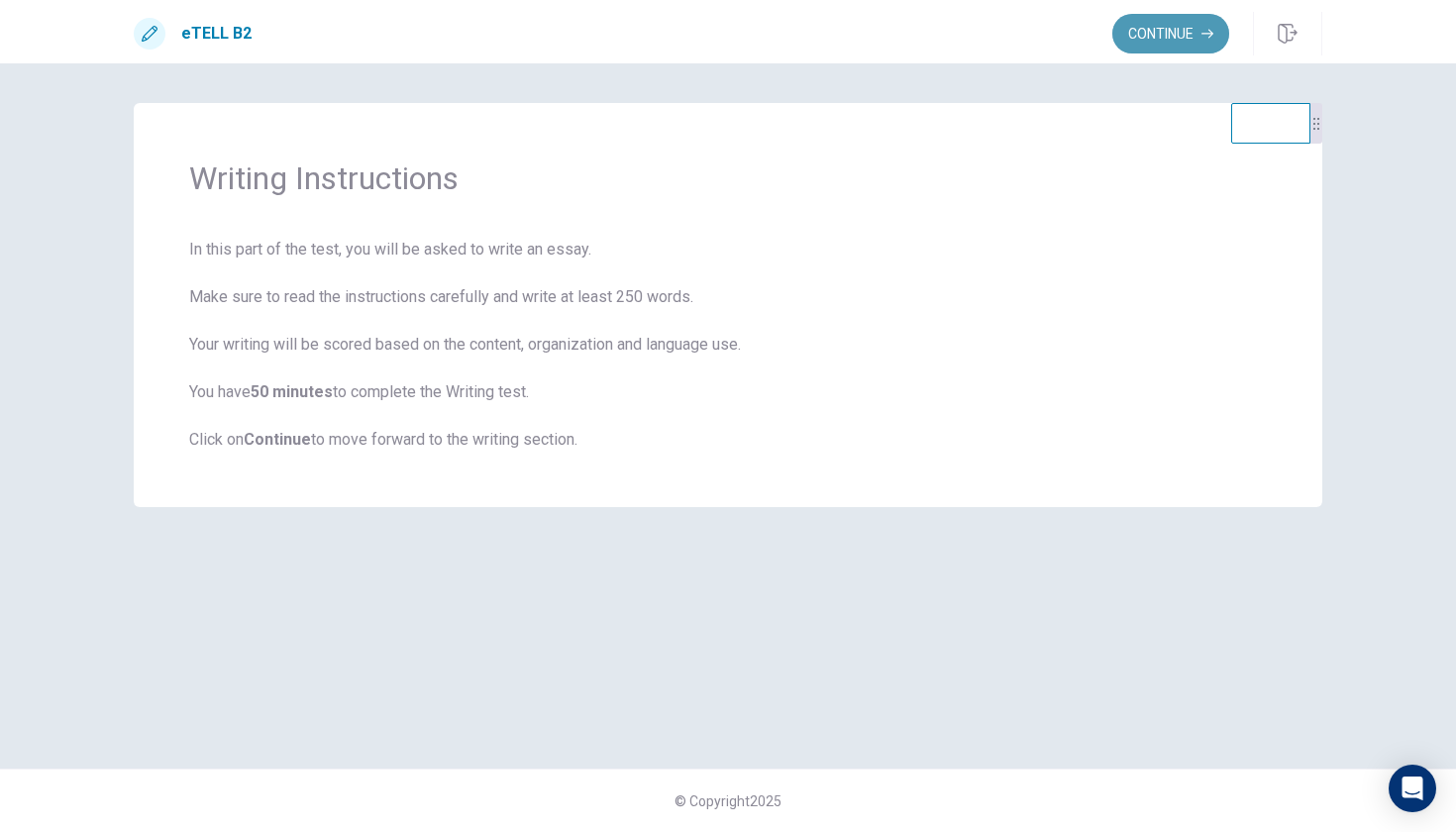 click on "Continue" at bounding box center (1171, 34) 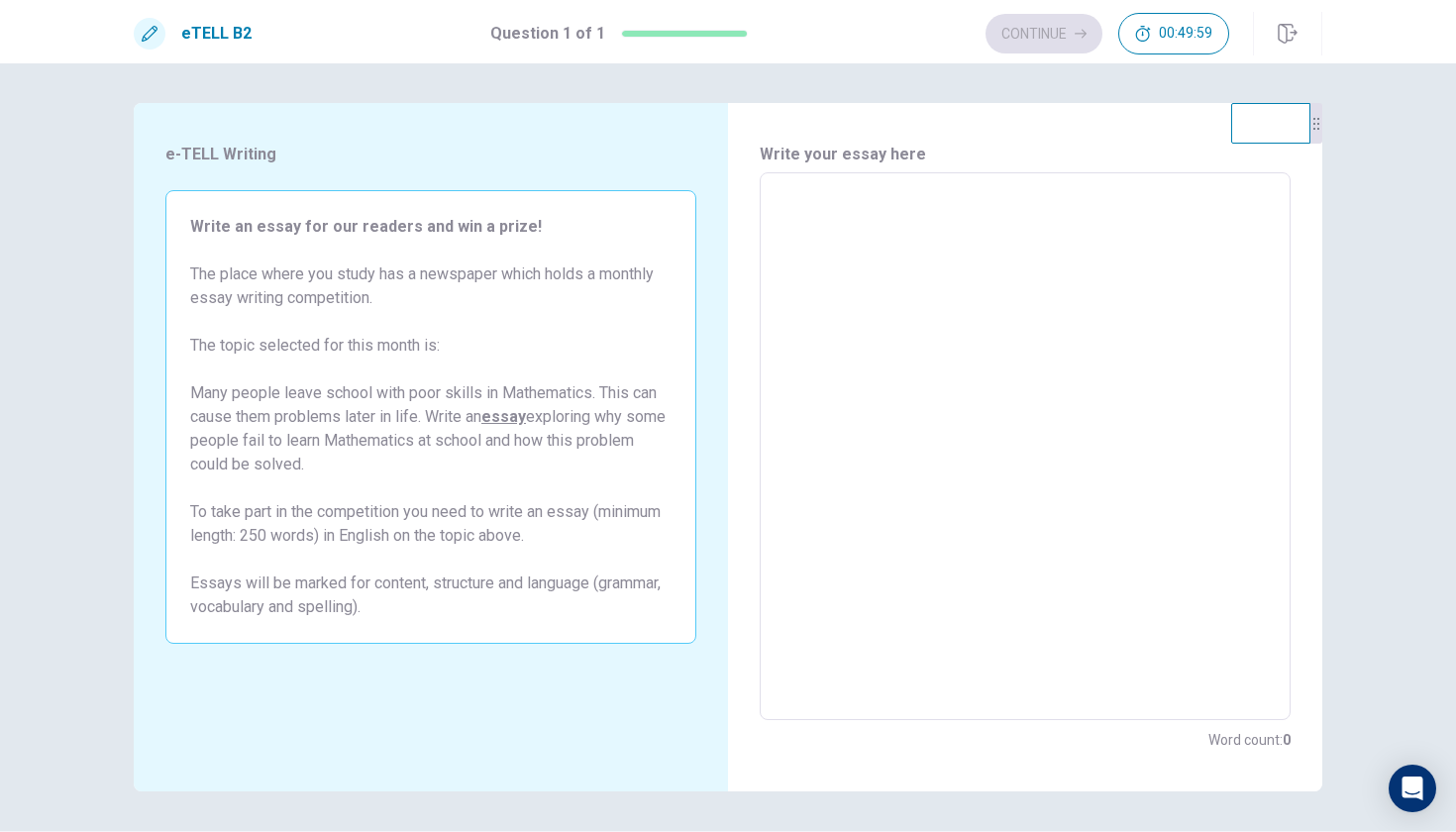 click at bounding box center [1025, 447] 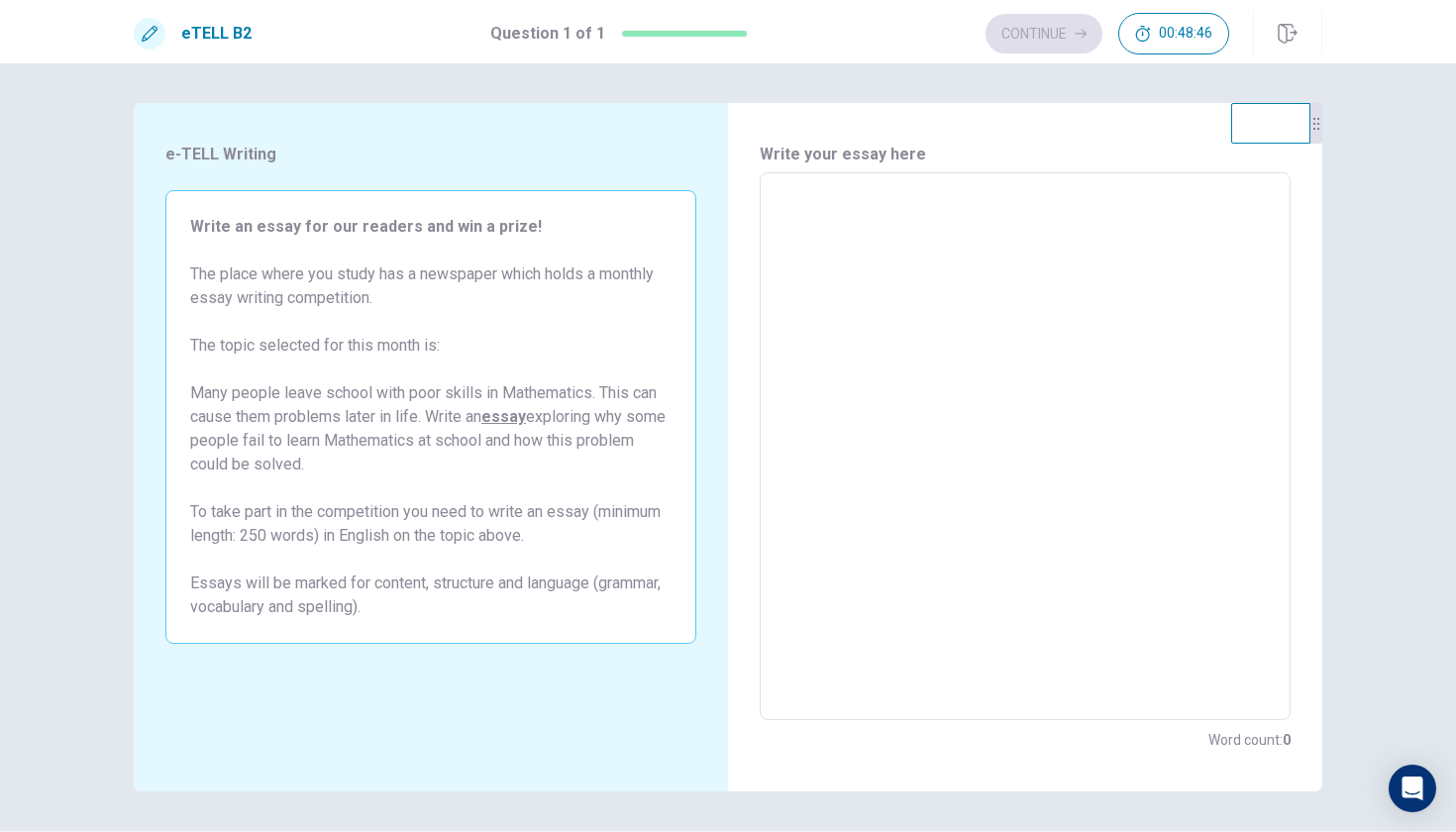type on "*" 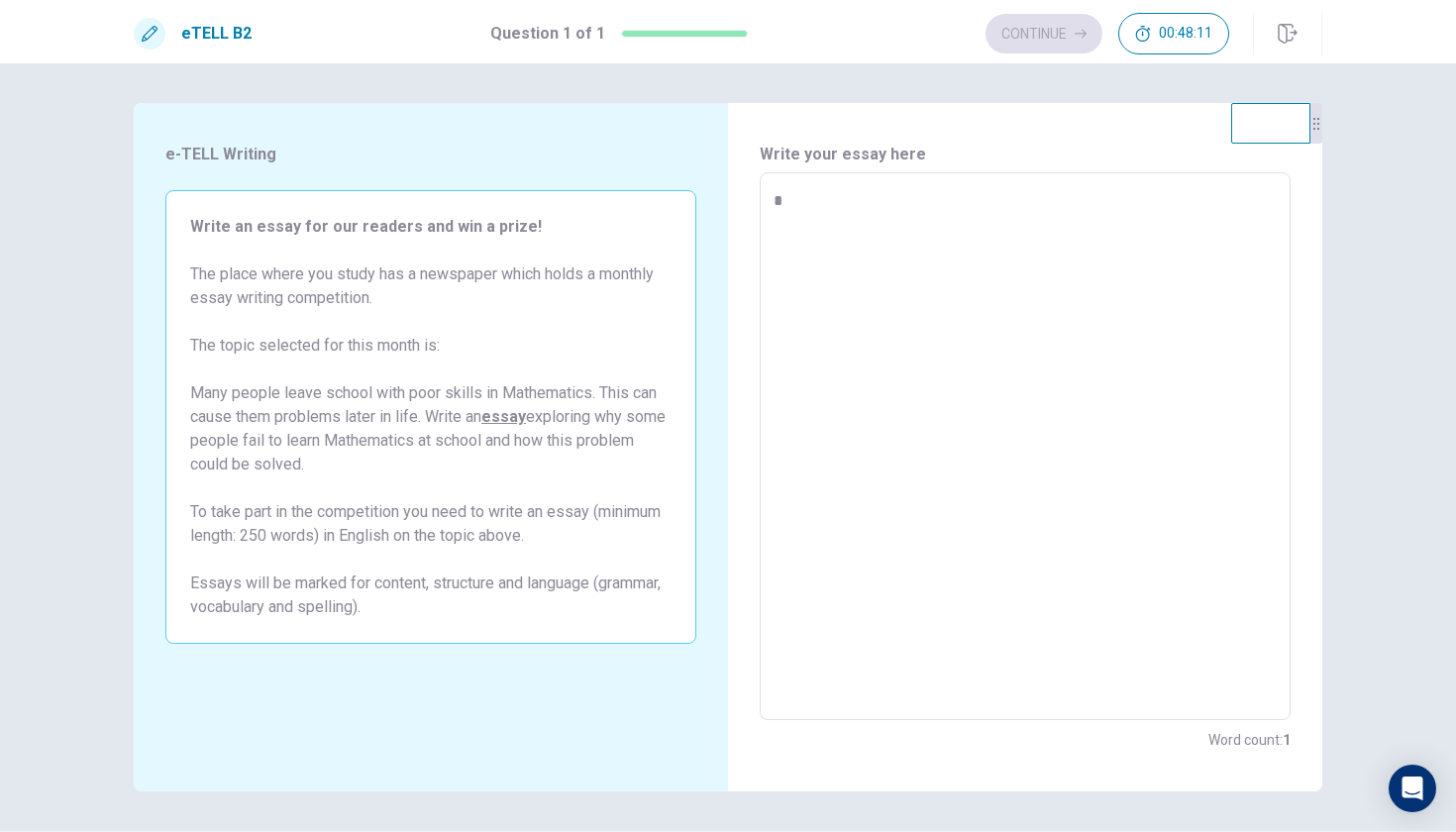 type on "*" 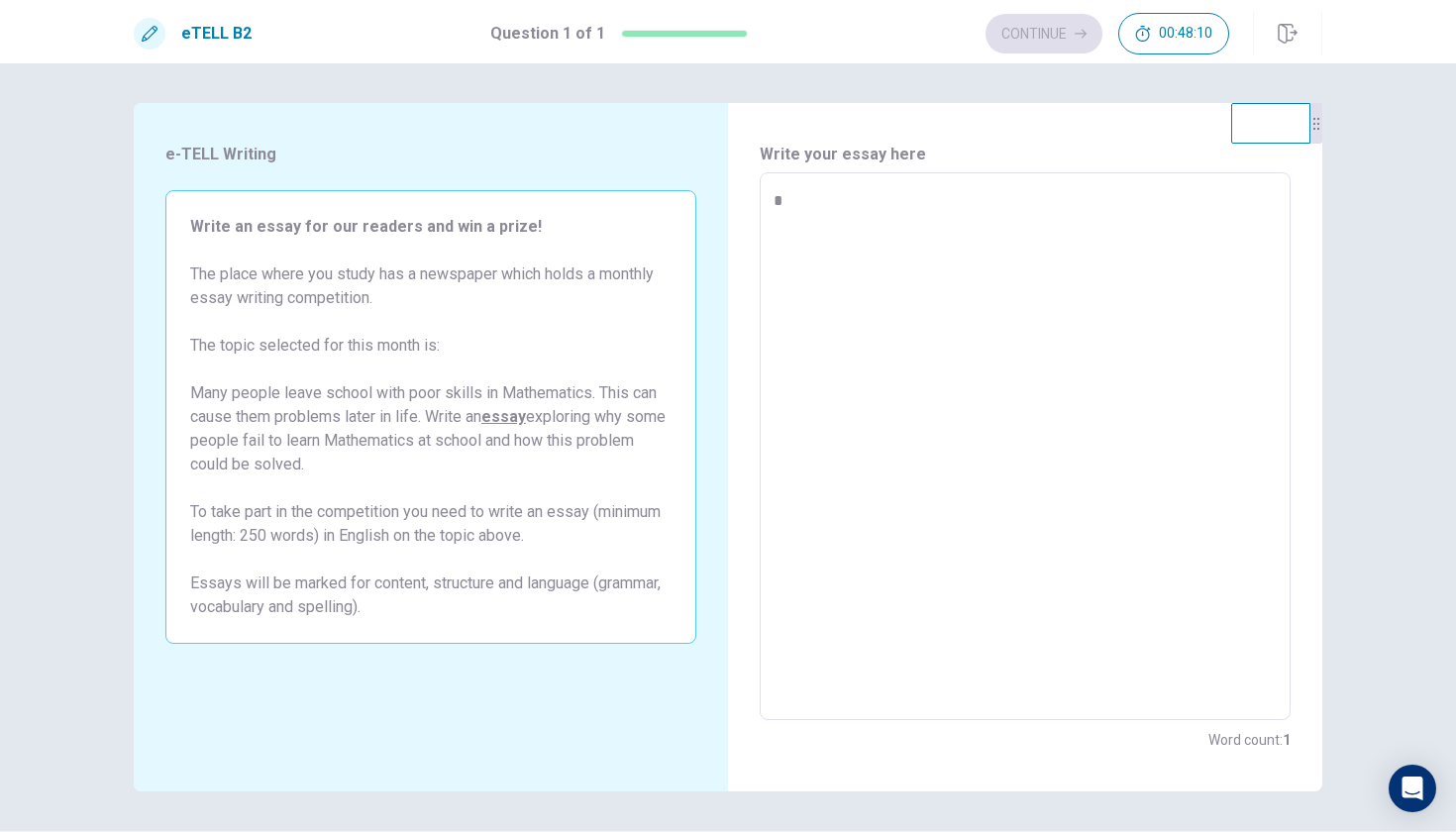 type on "**" 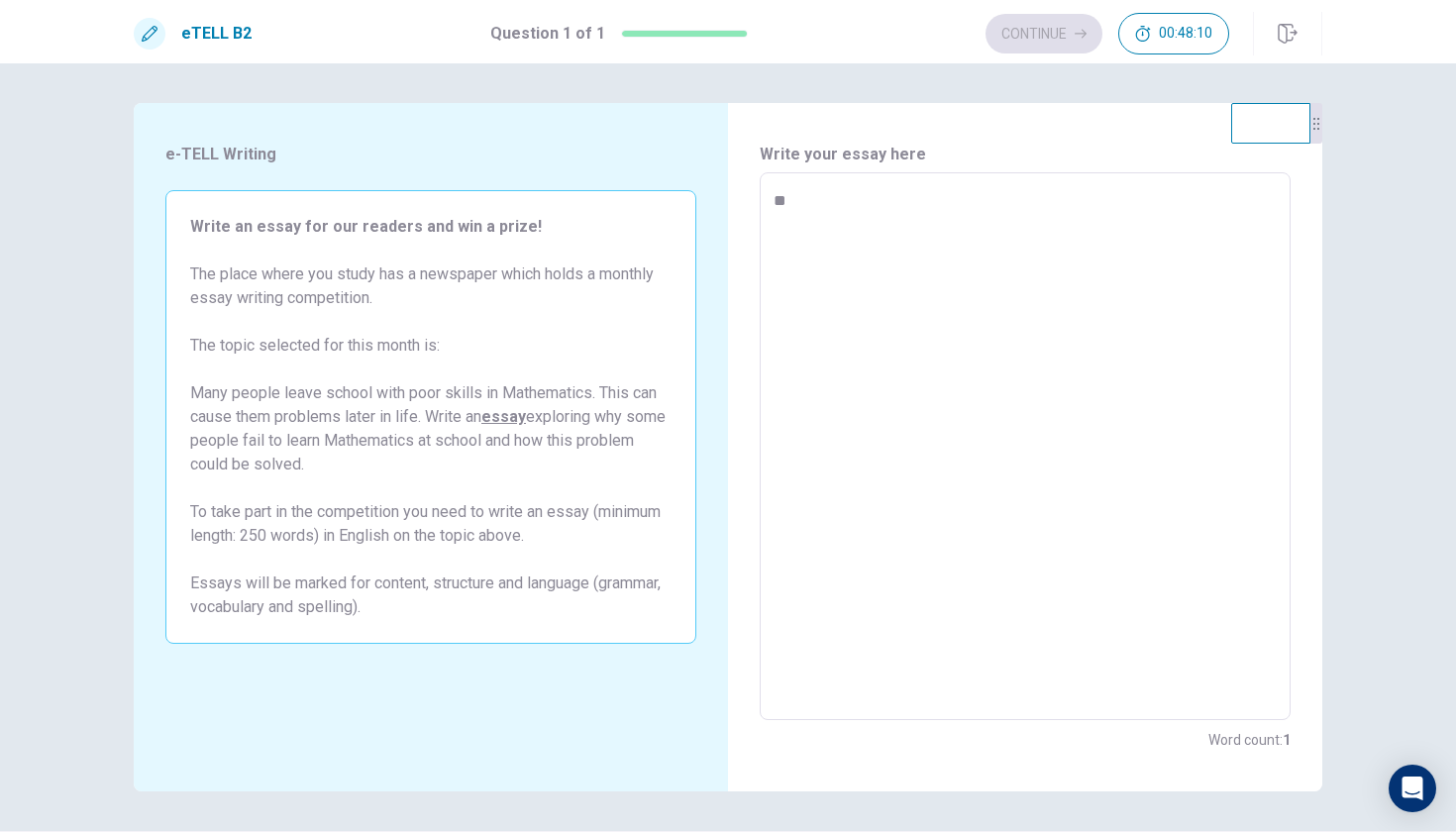 type on "*" 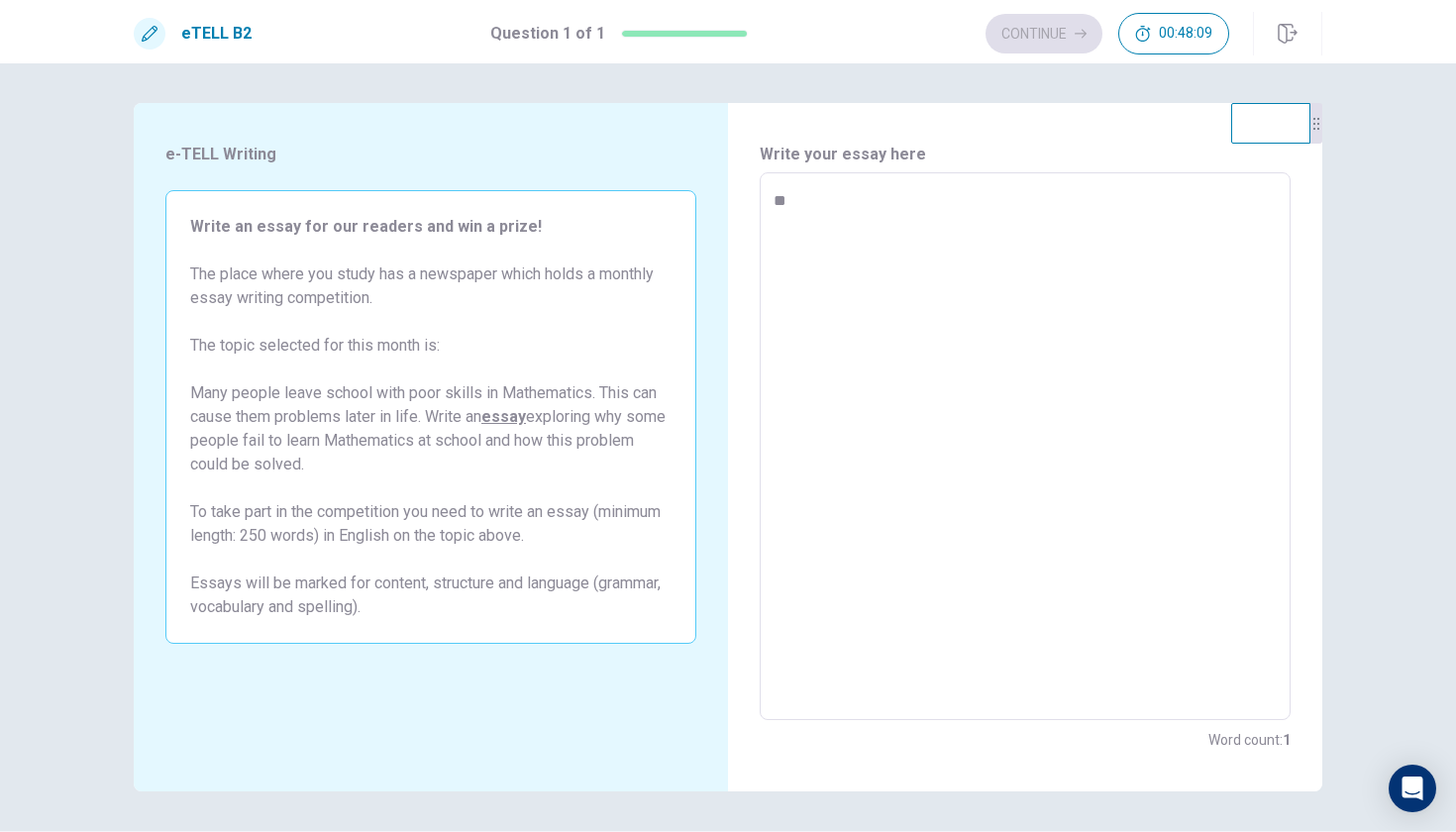 type on "*" 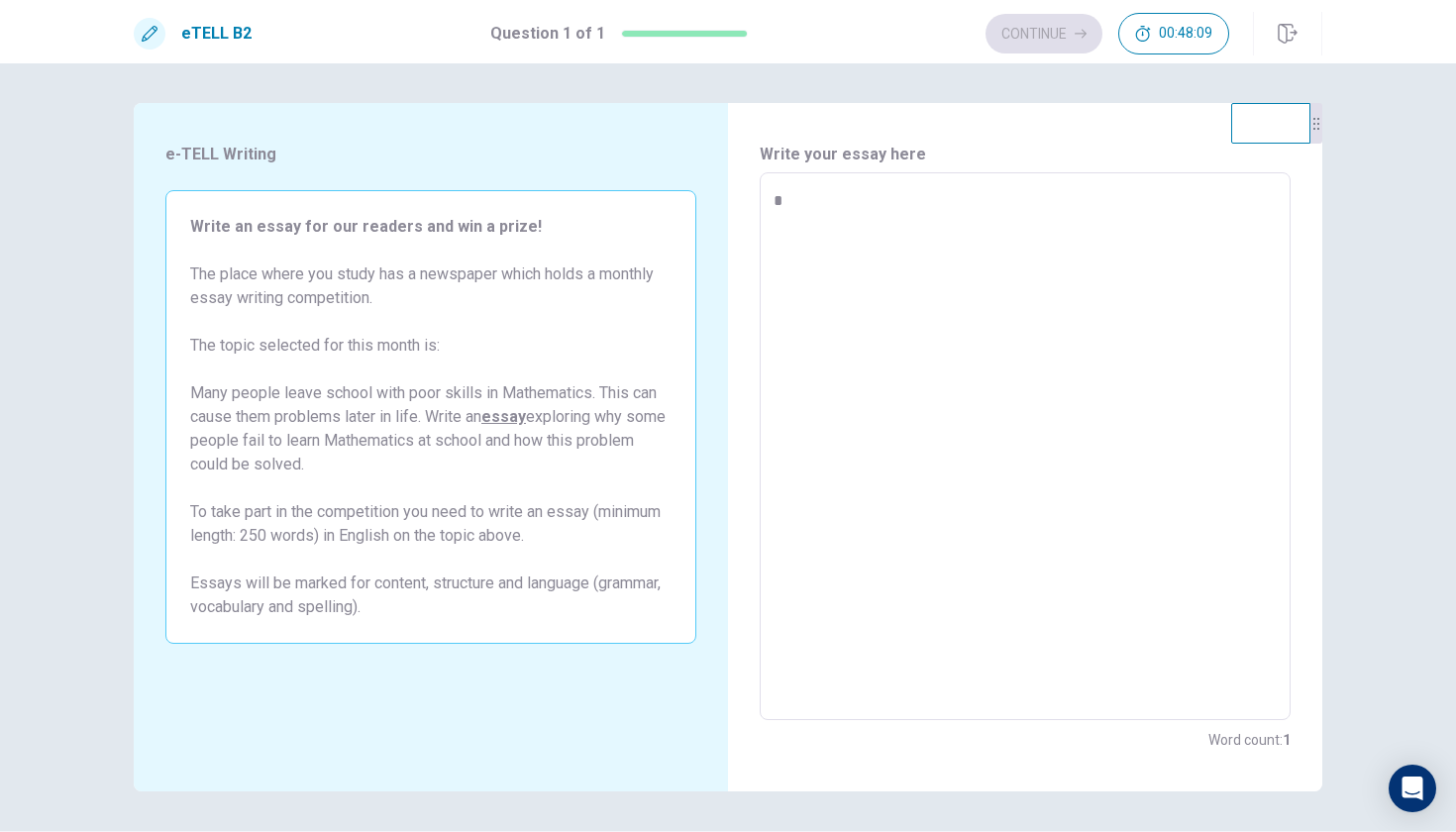 type on "*" 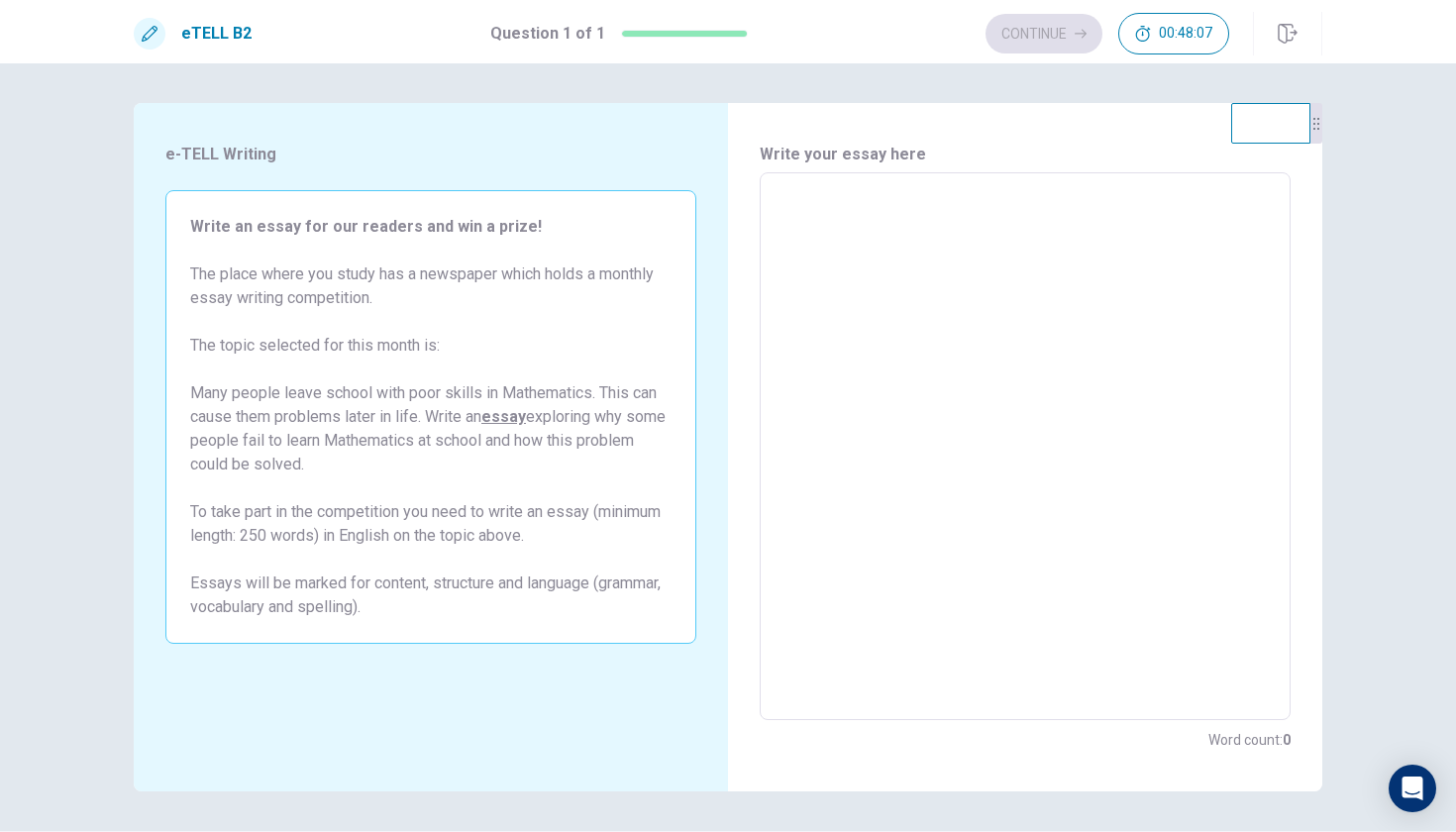 type on "*" 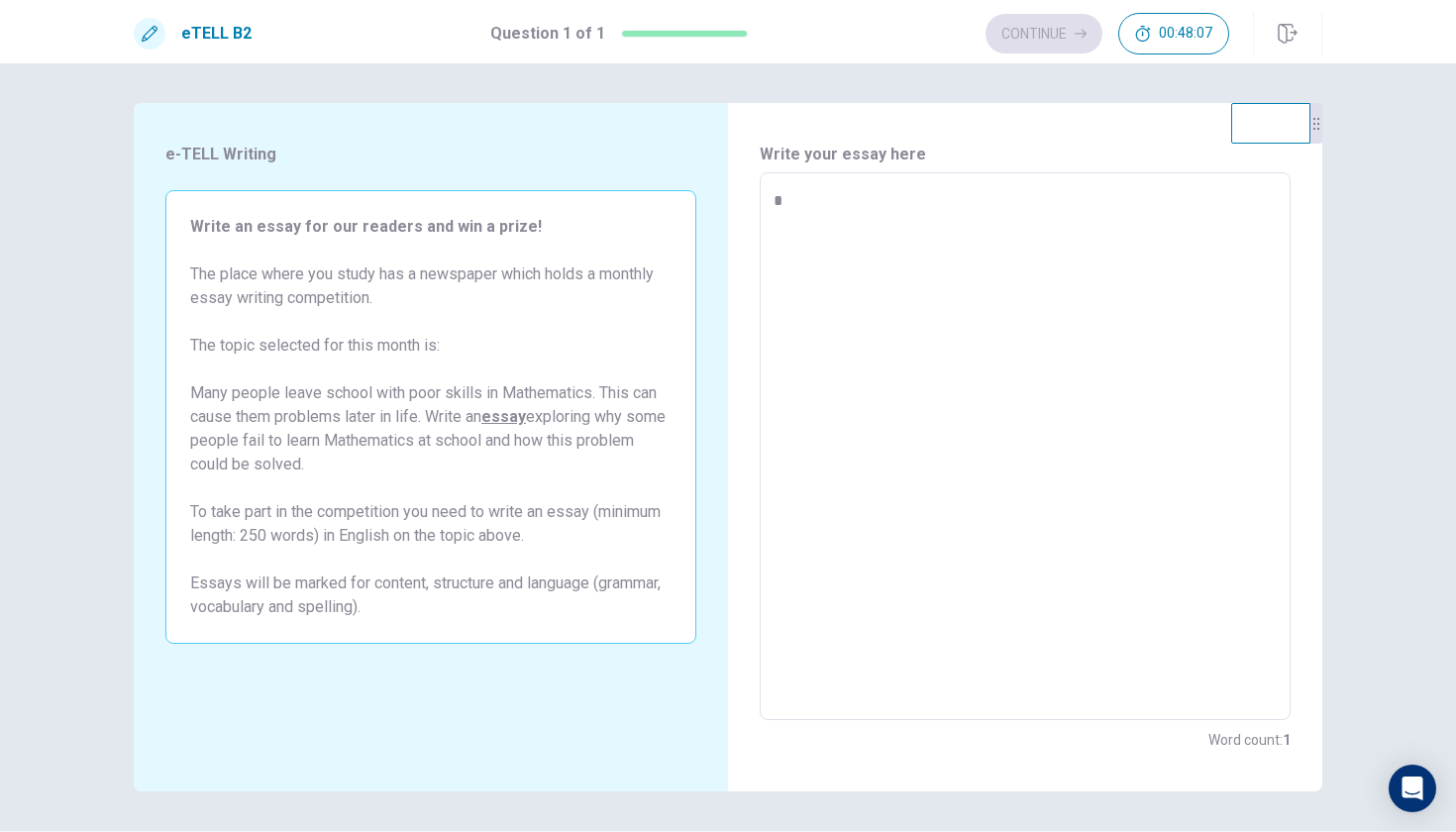 type on "*" 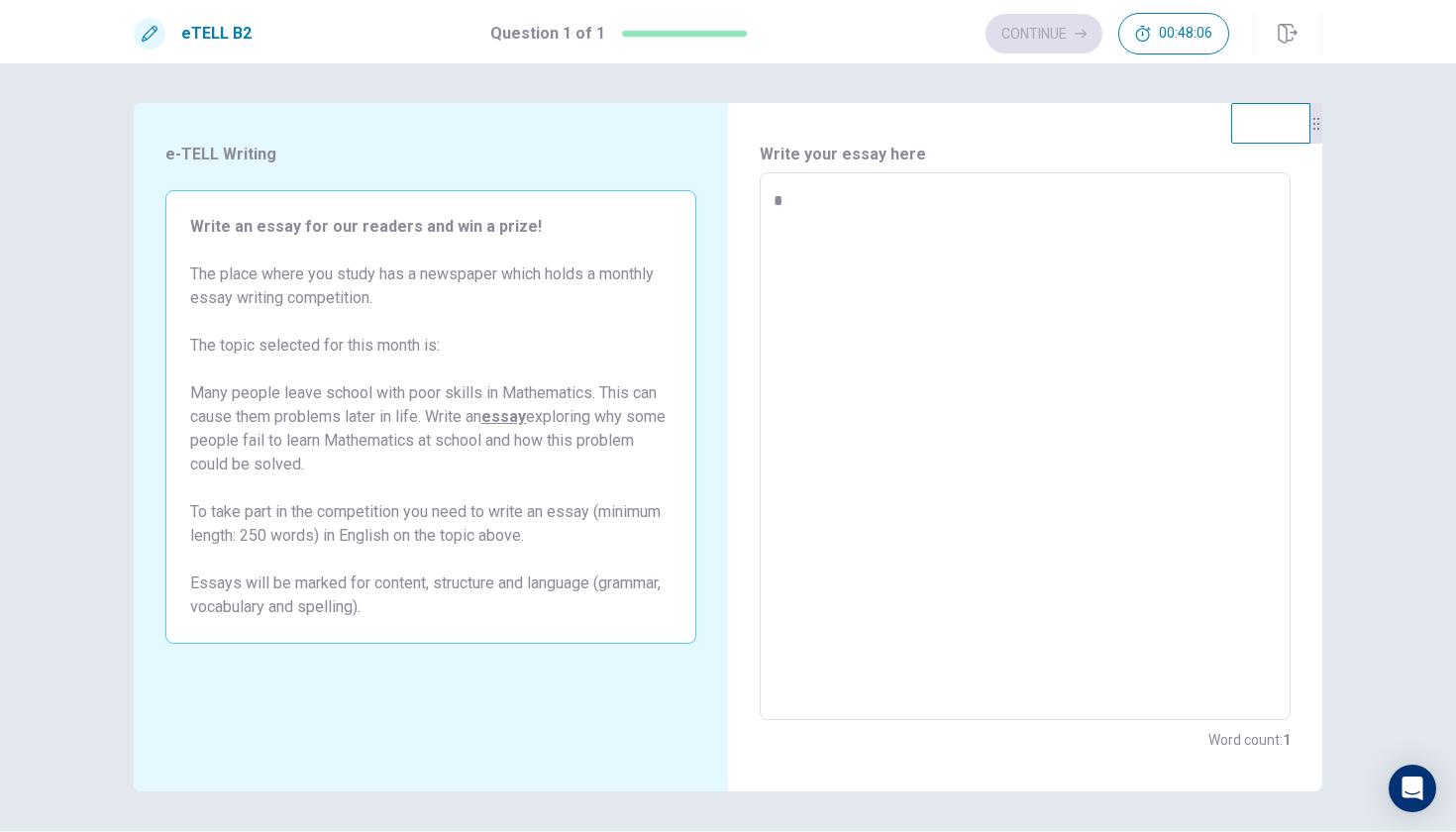 type on "**" 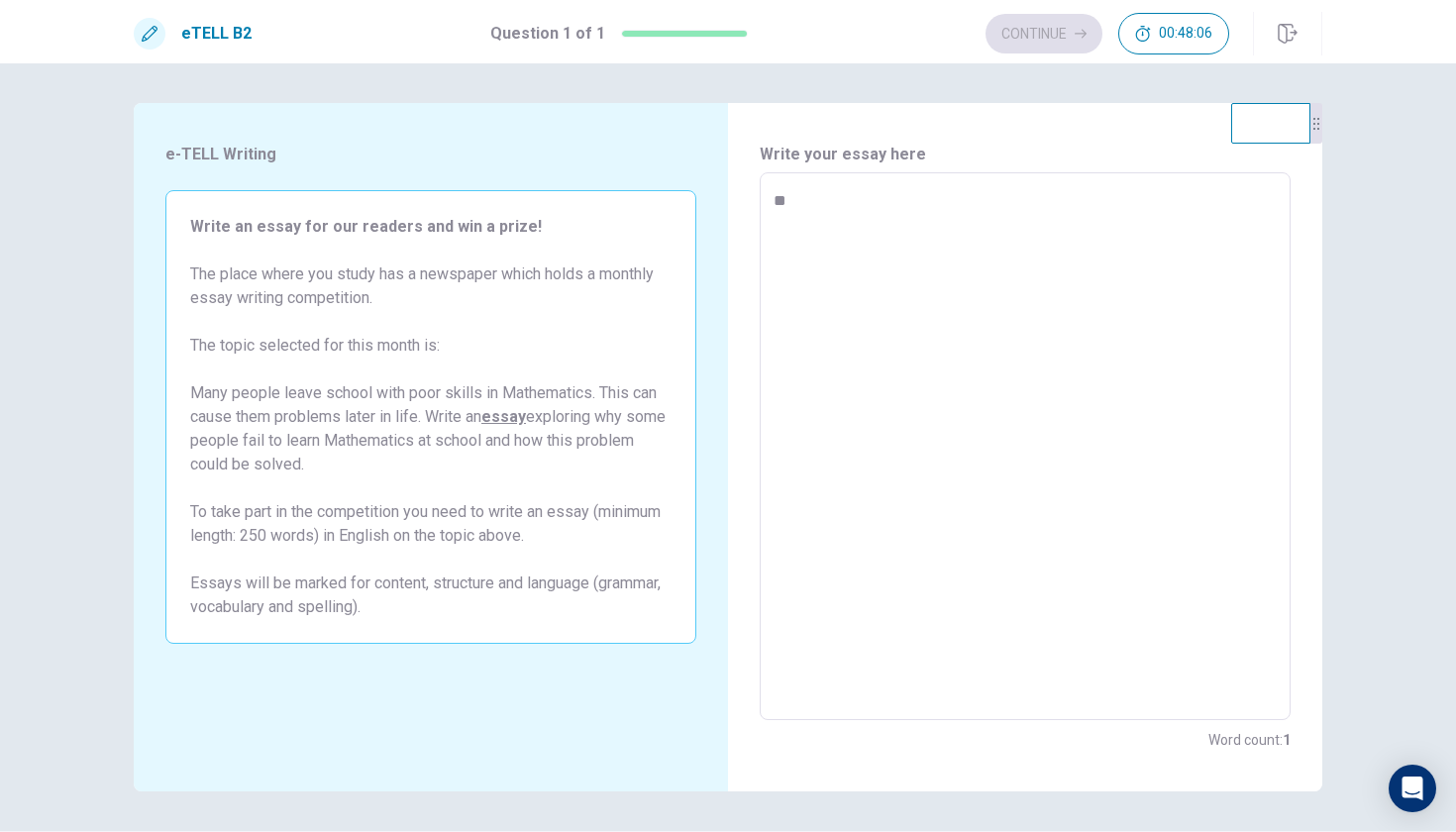 type on "*" 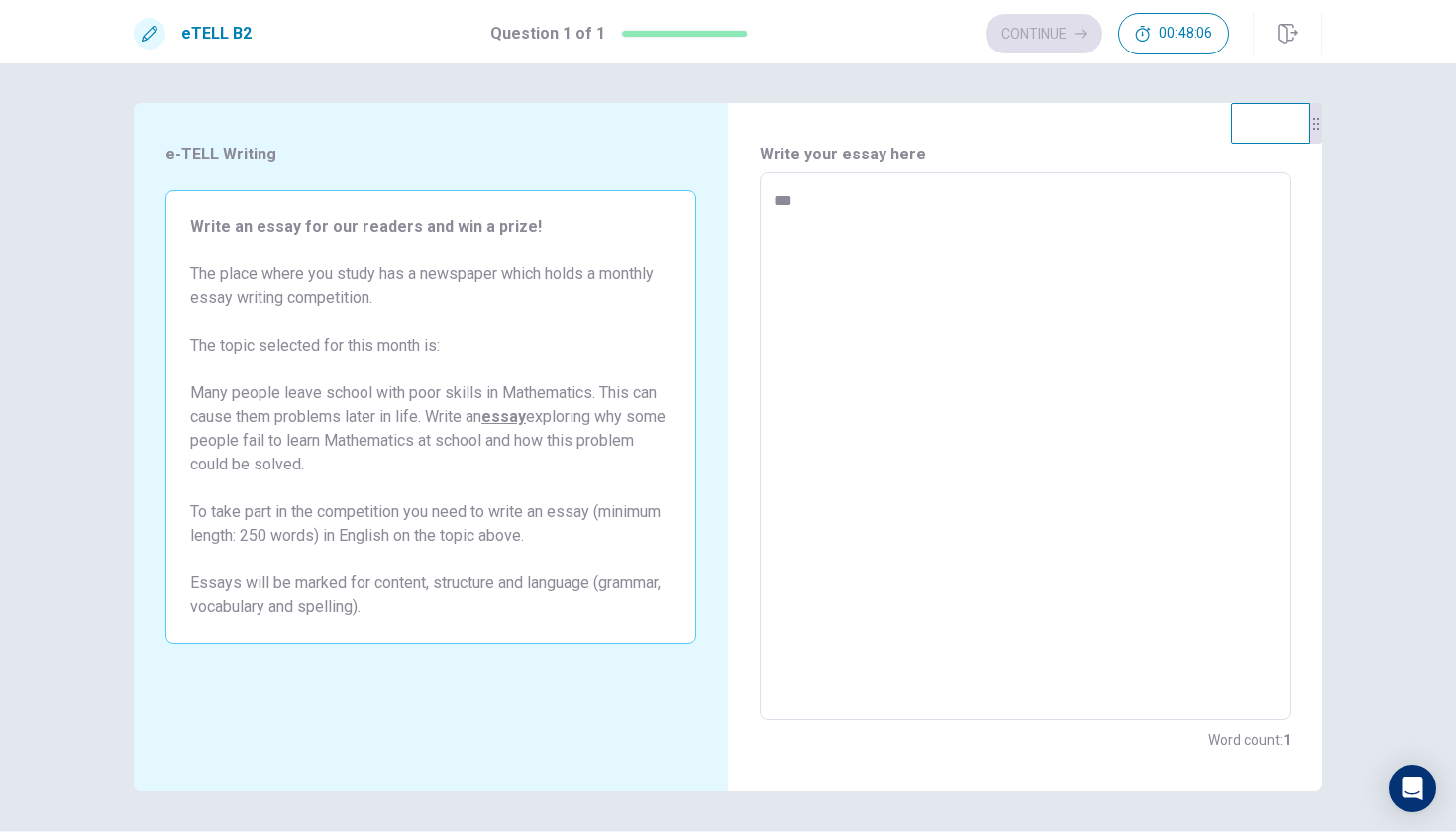 type on "*" 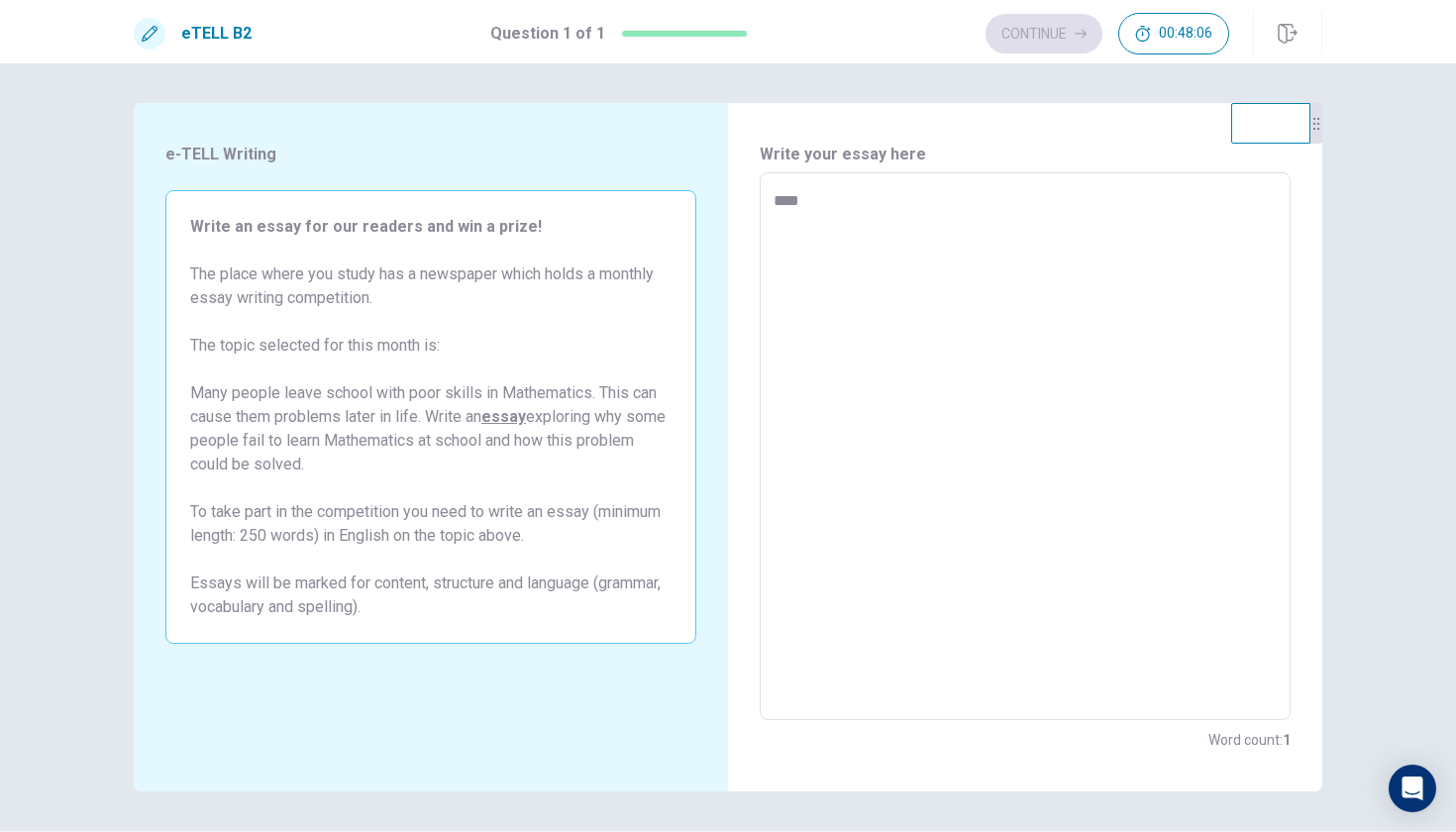 type on "*" 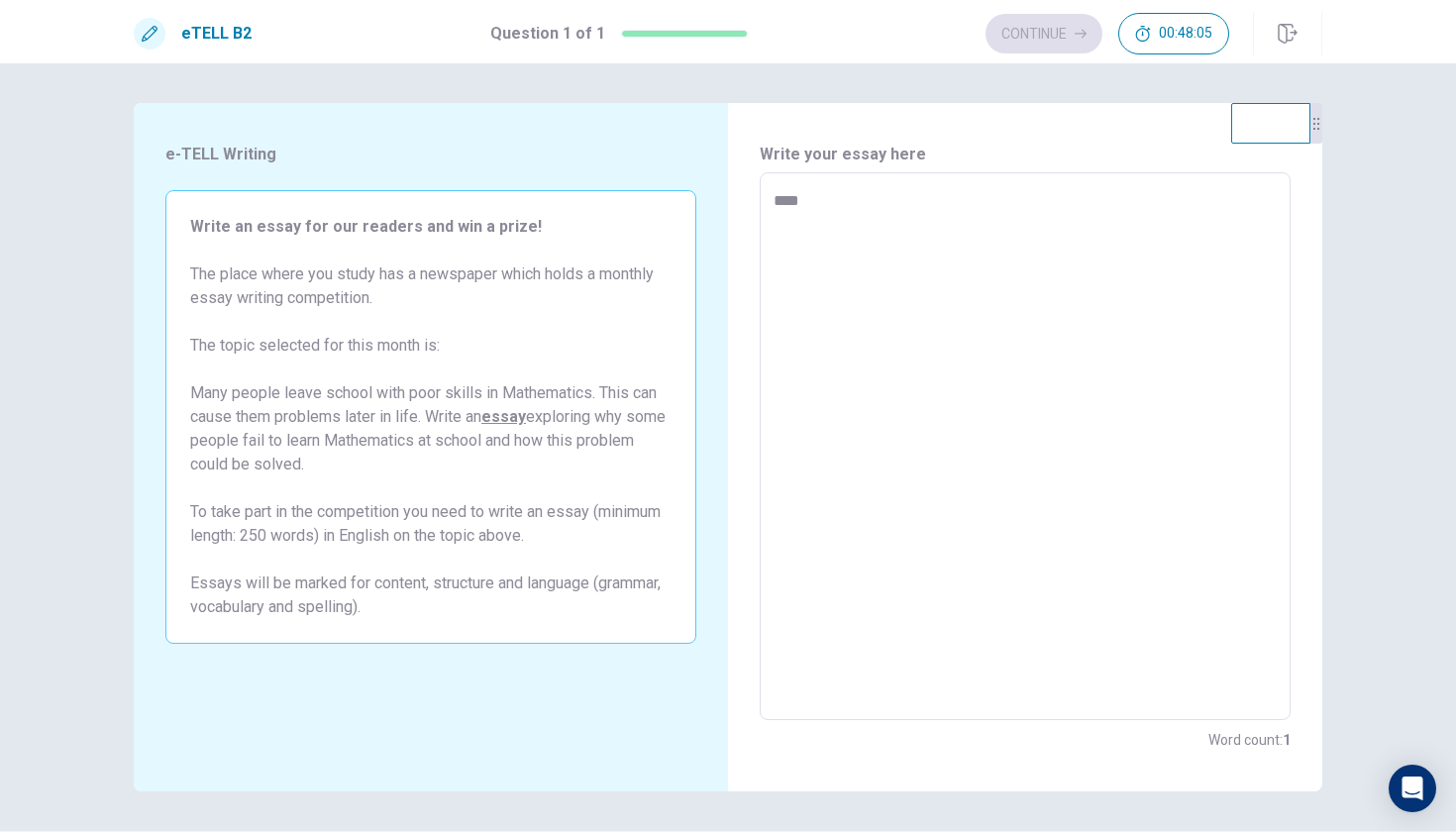 type on "*****" 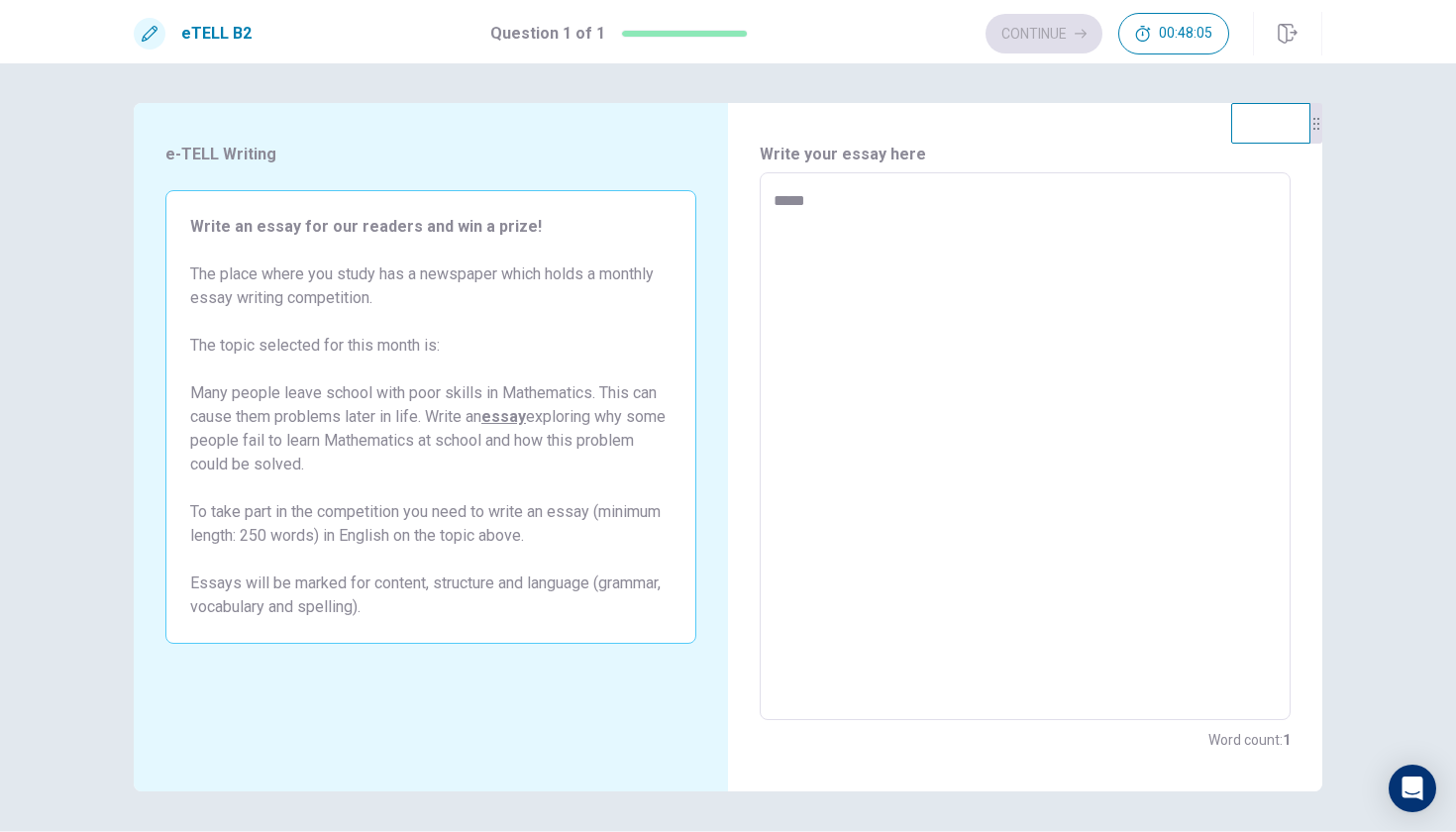 type on "*" 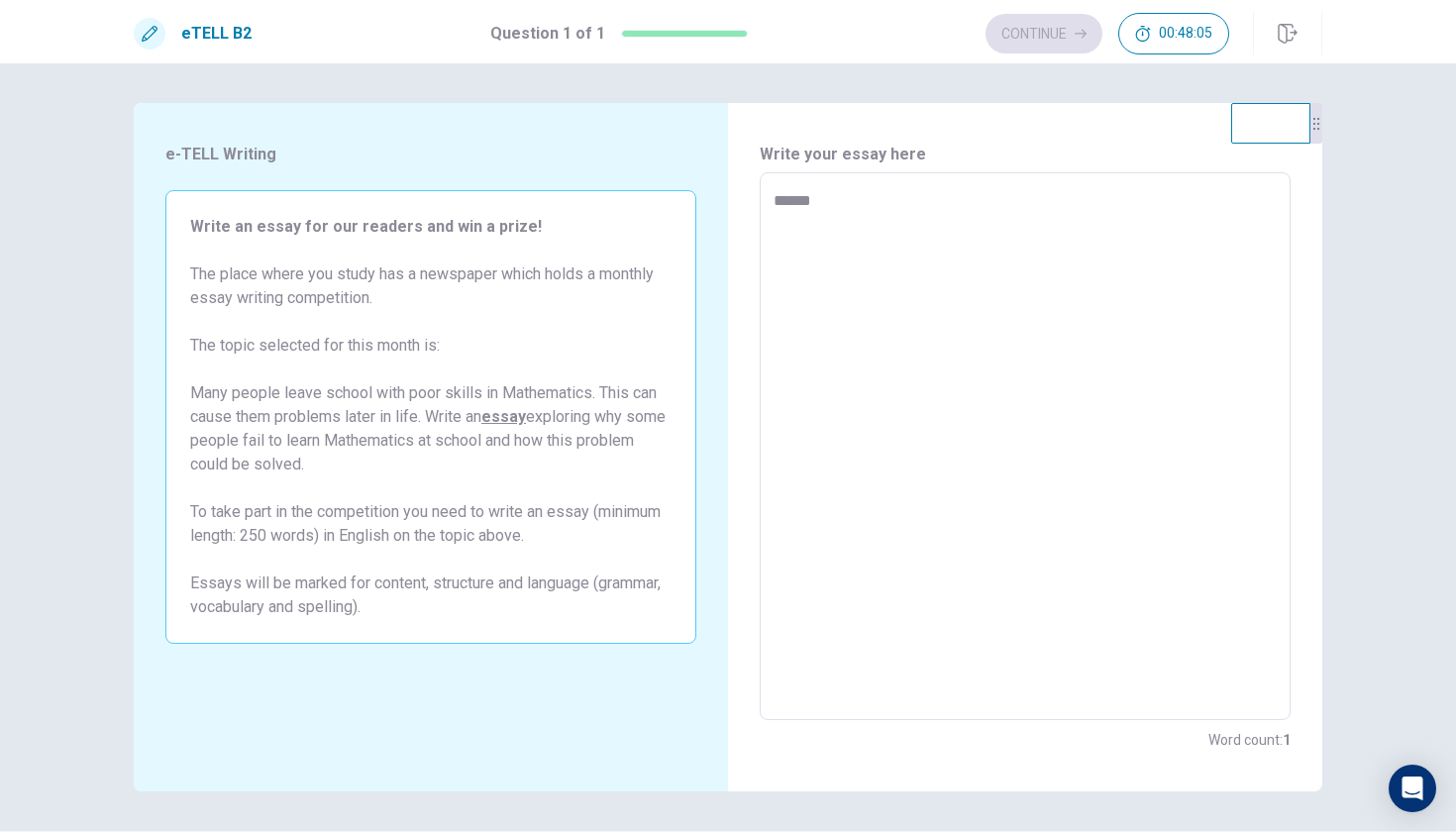 type on "*" 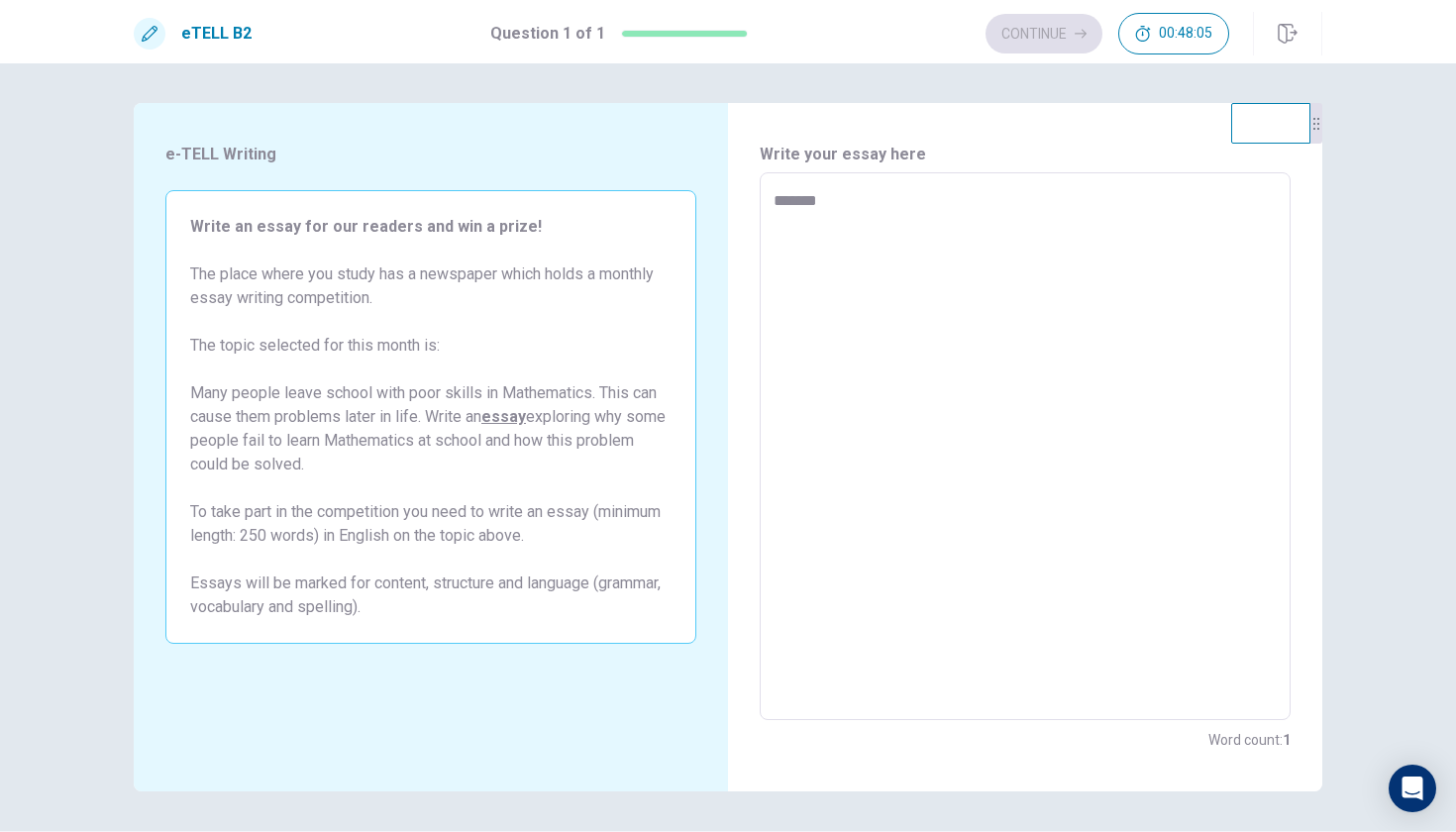 type on "*" 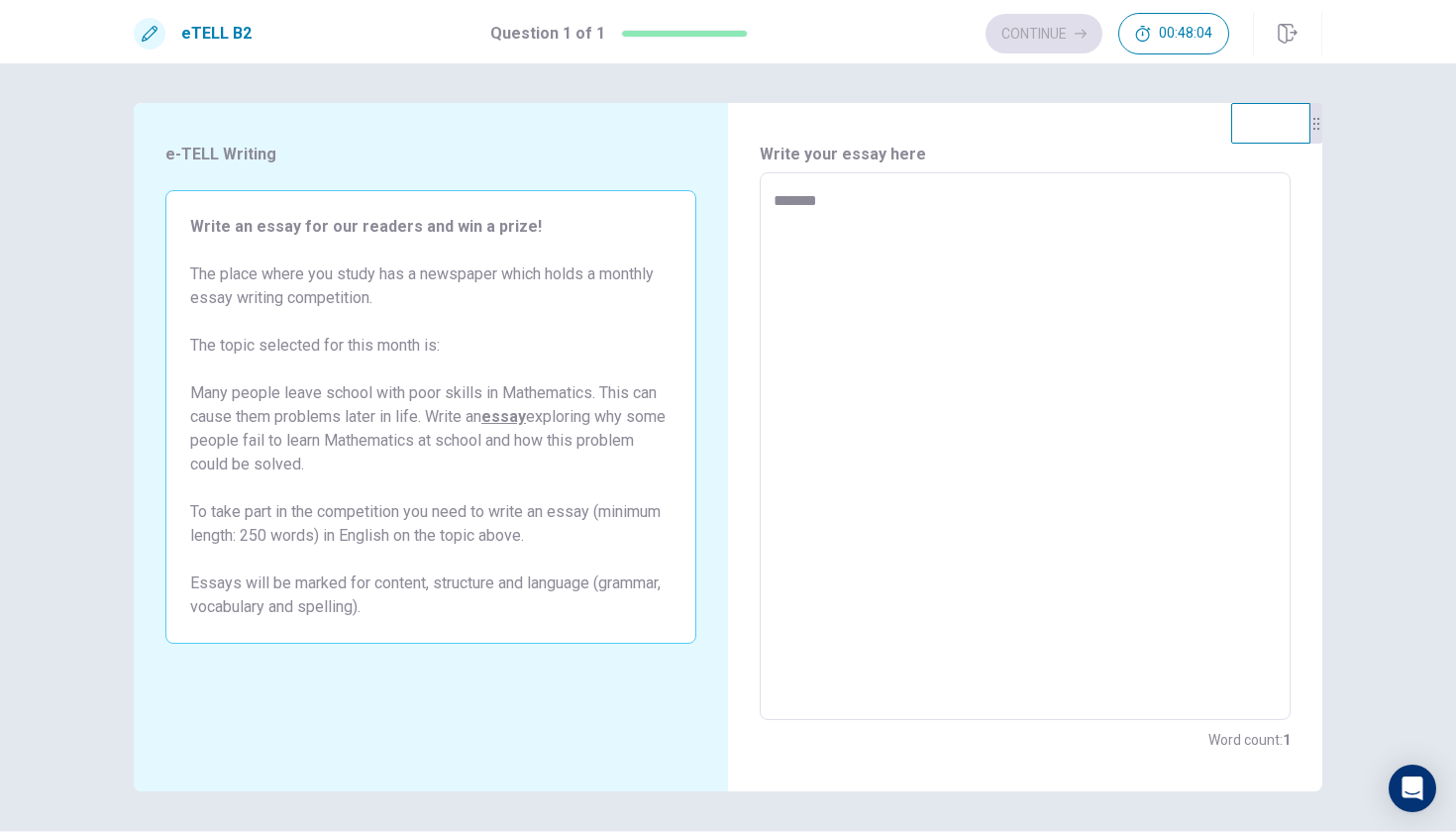 type on "********" 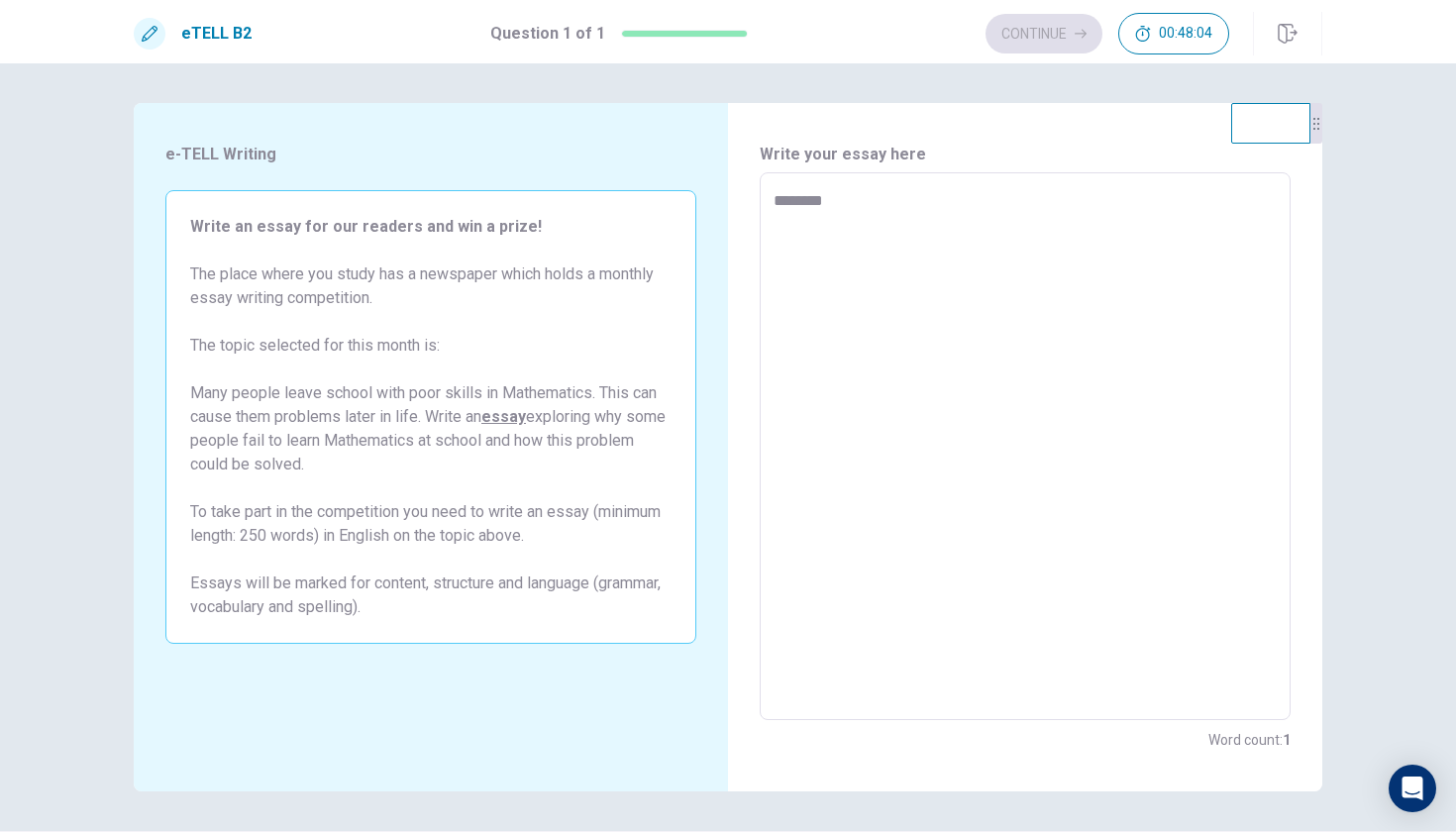 type on "*" 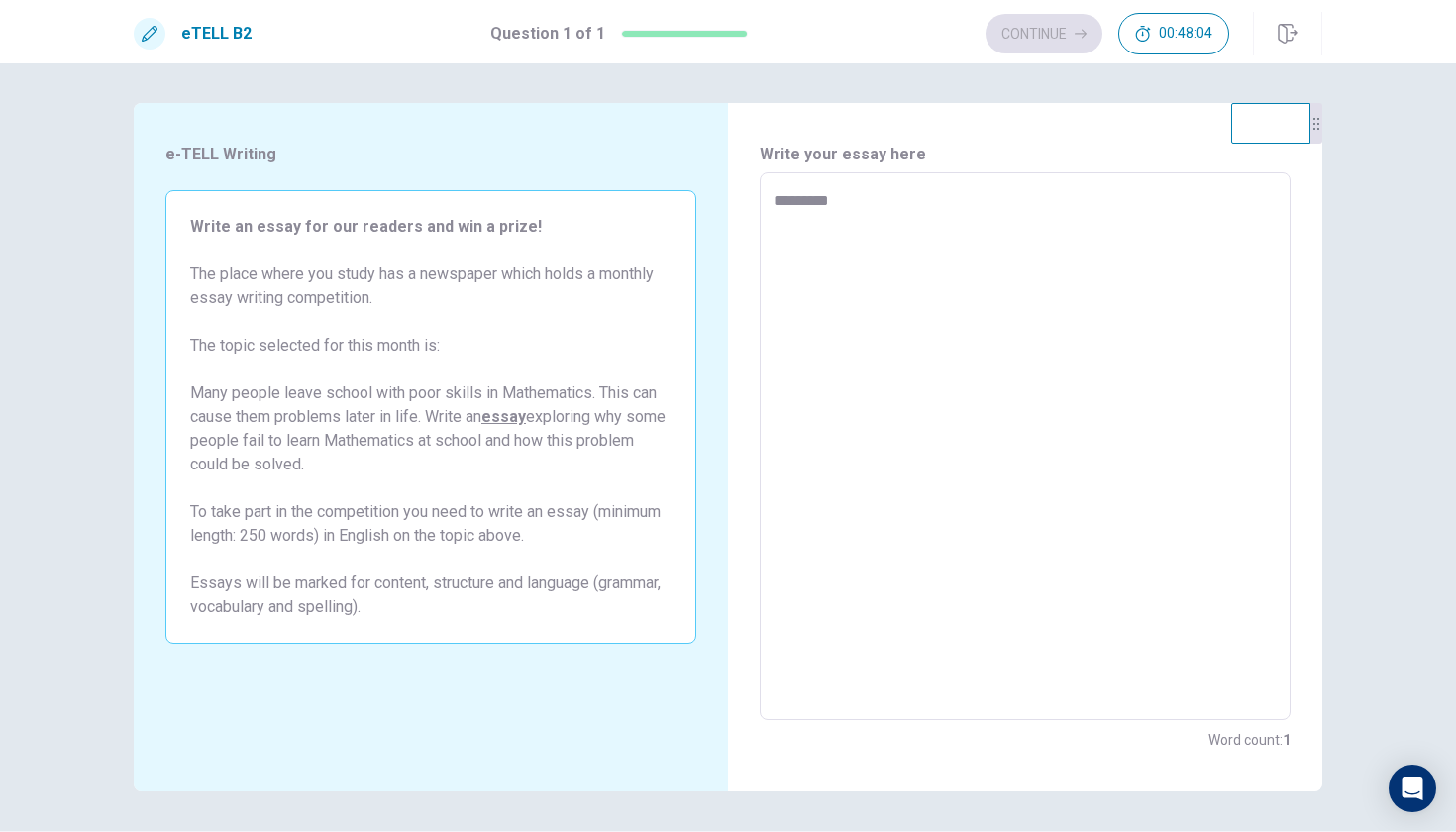 type on "*" 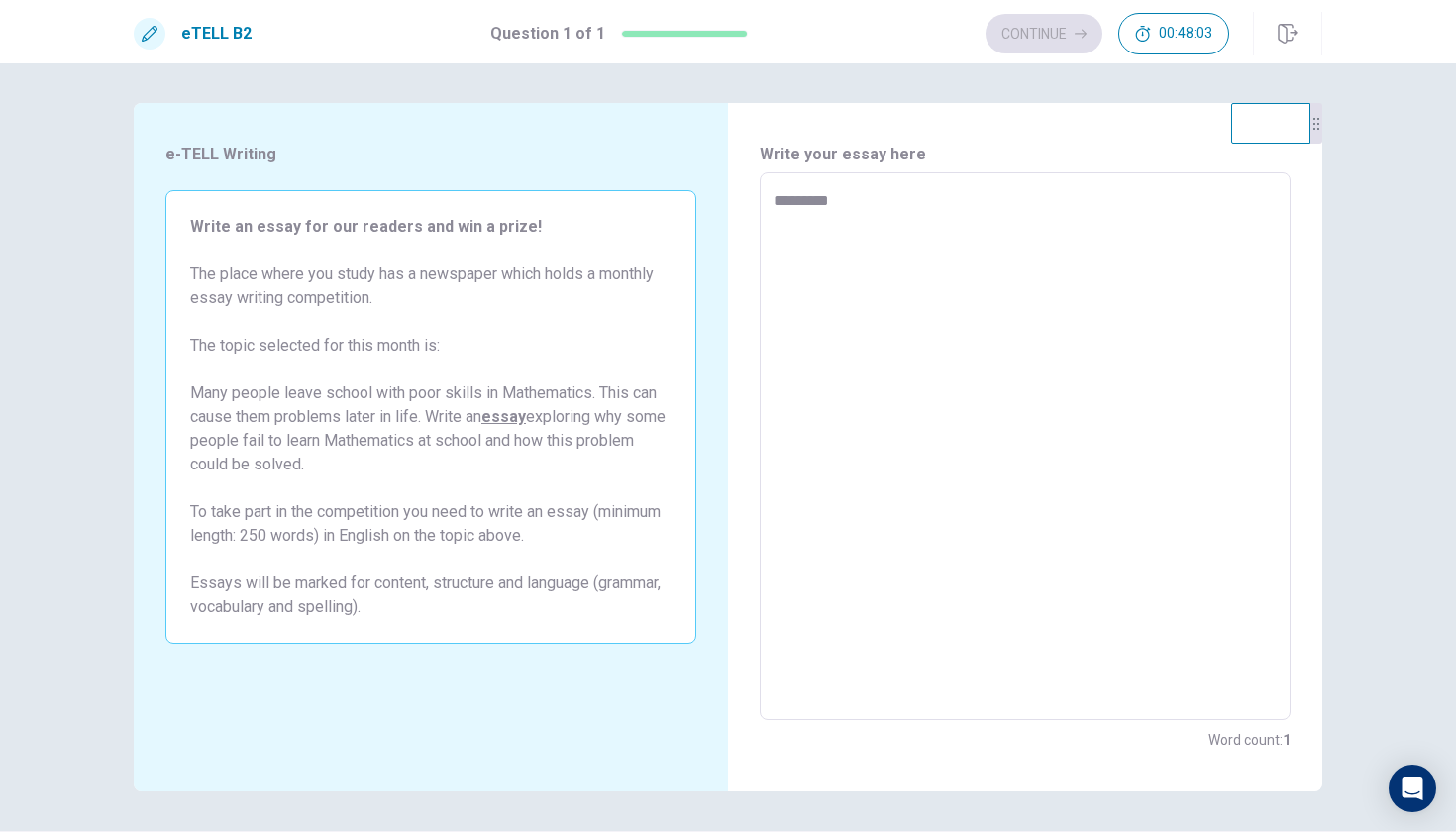 type on "**********" 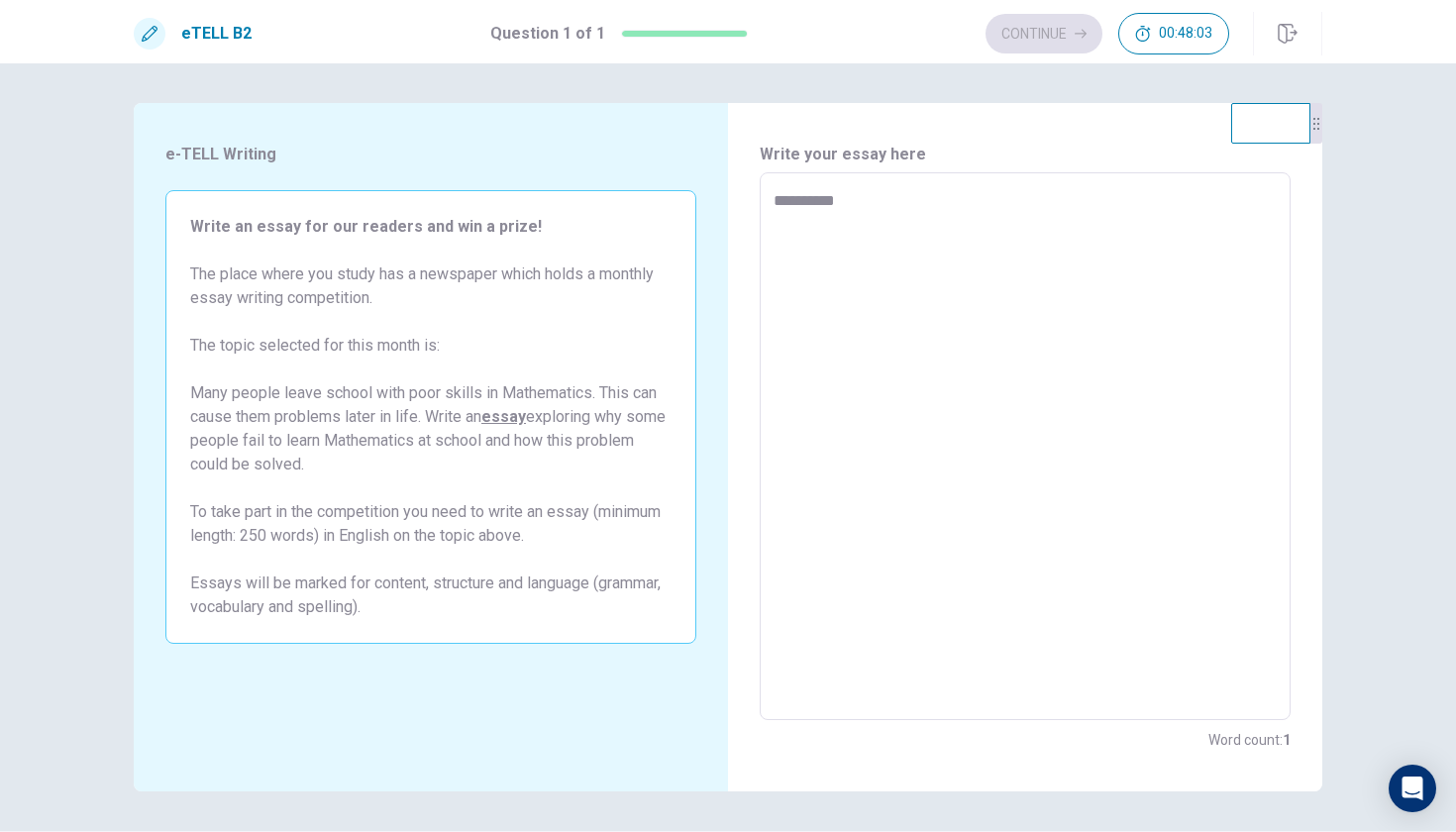 type on "*" 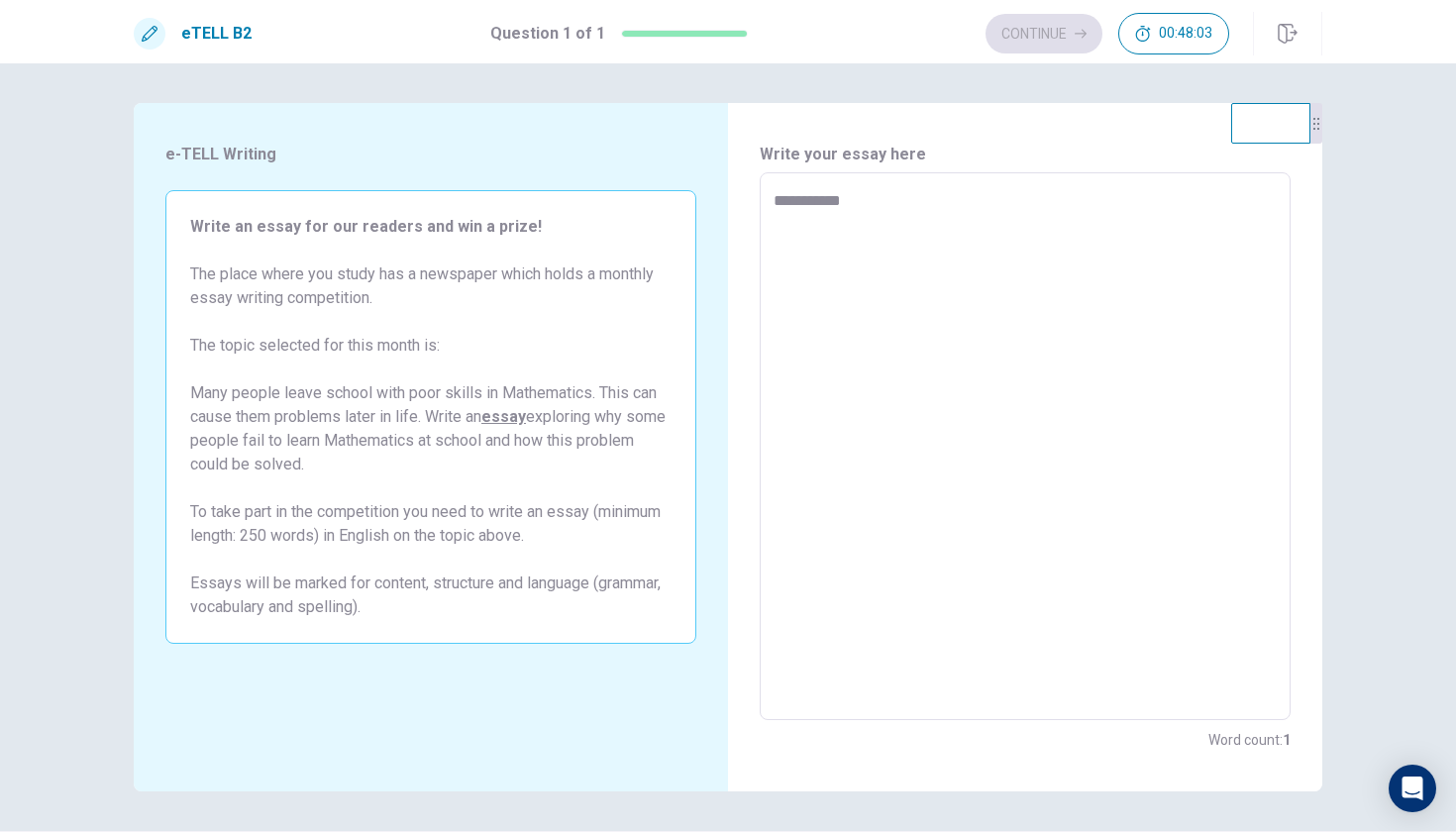 type on "*" 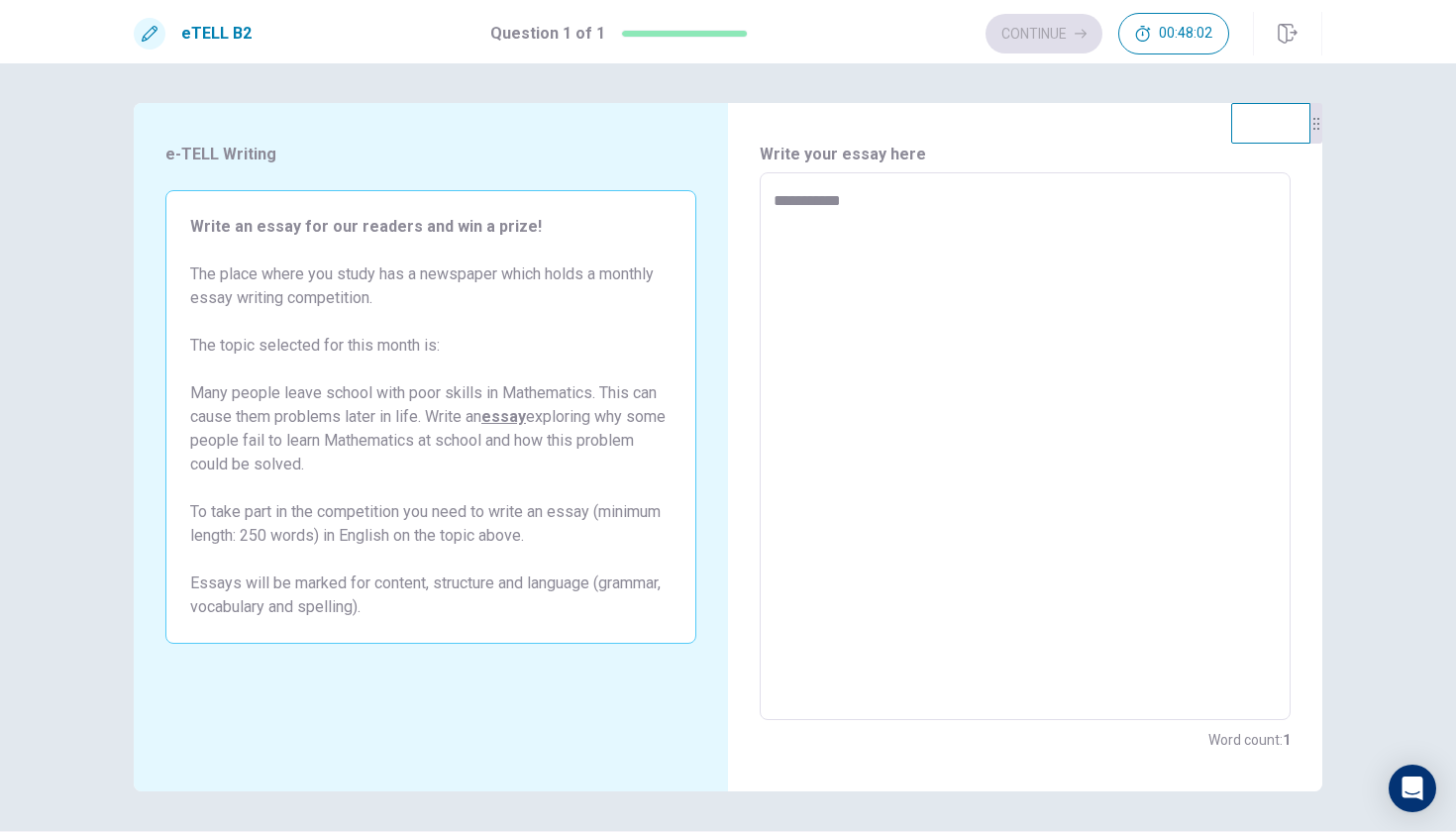 type on "**********" 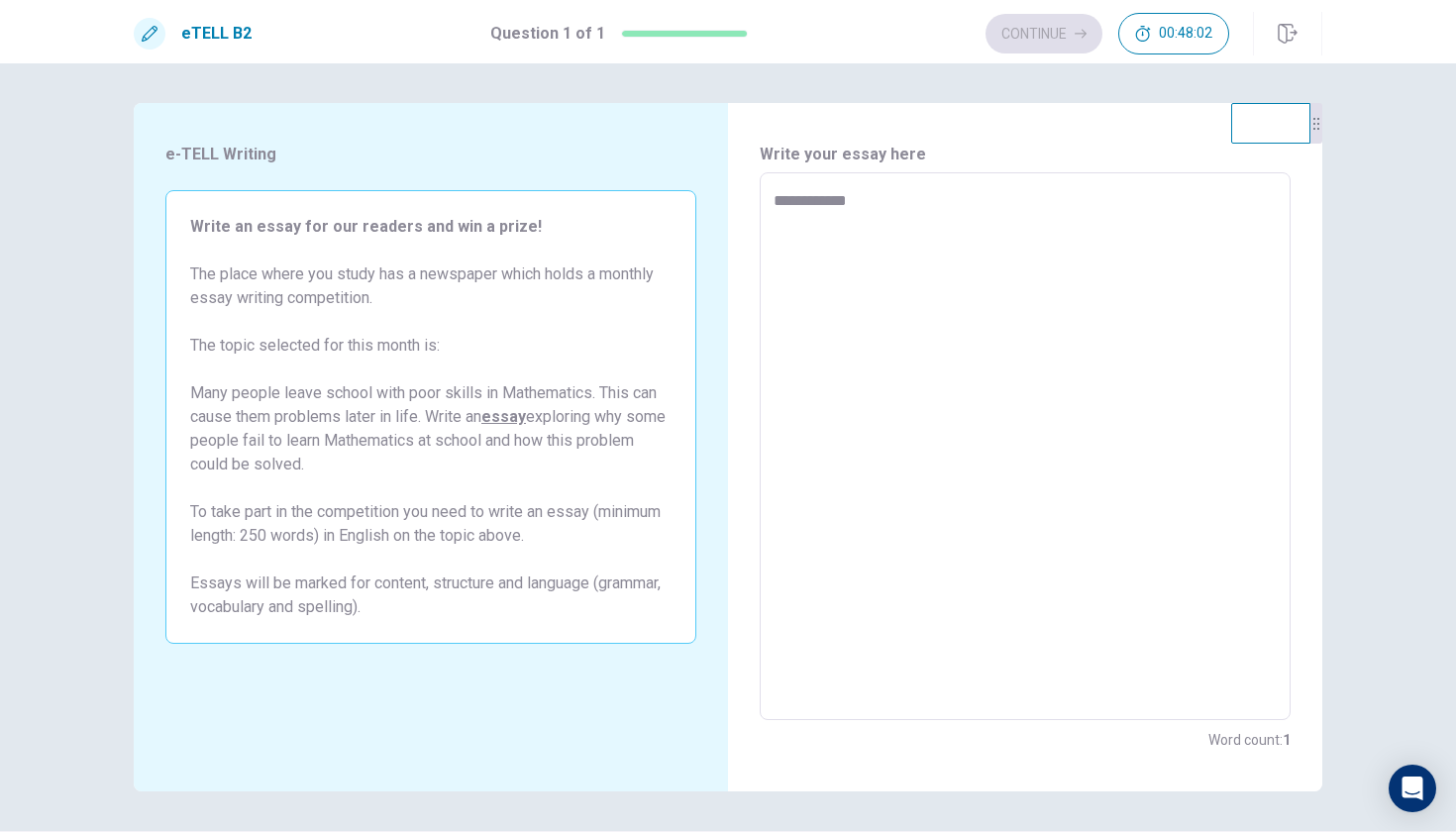 type on "*" 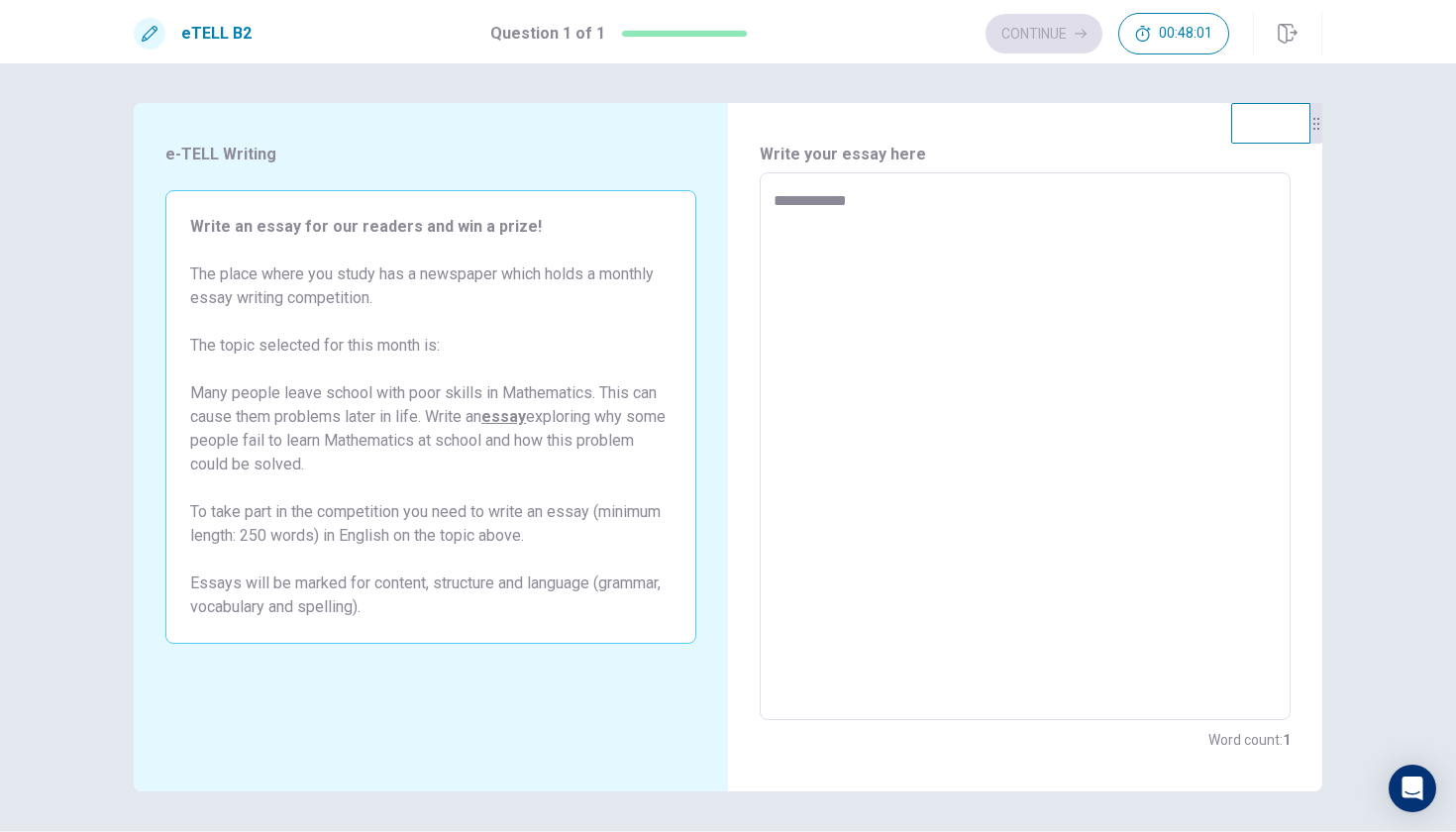 type on "**********" 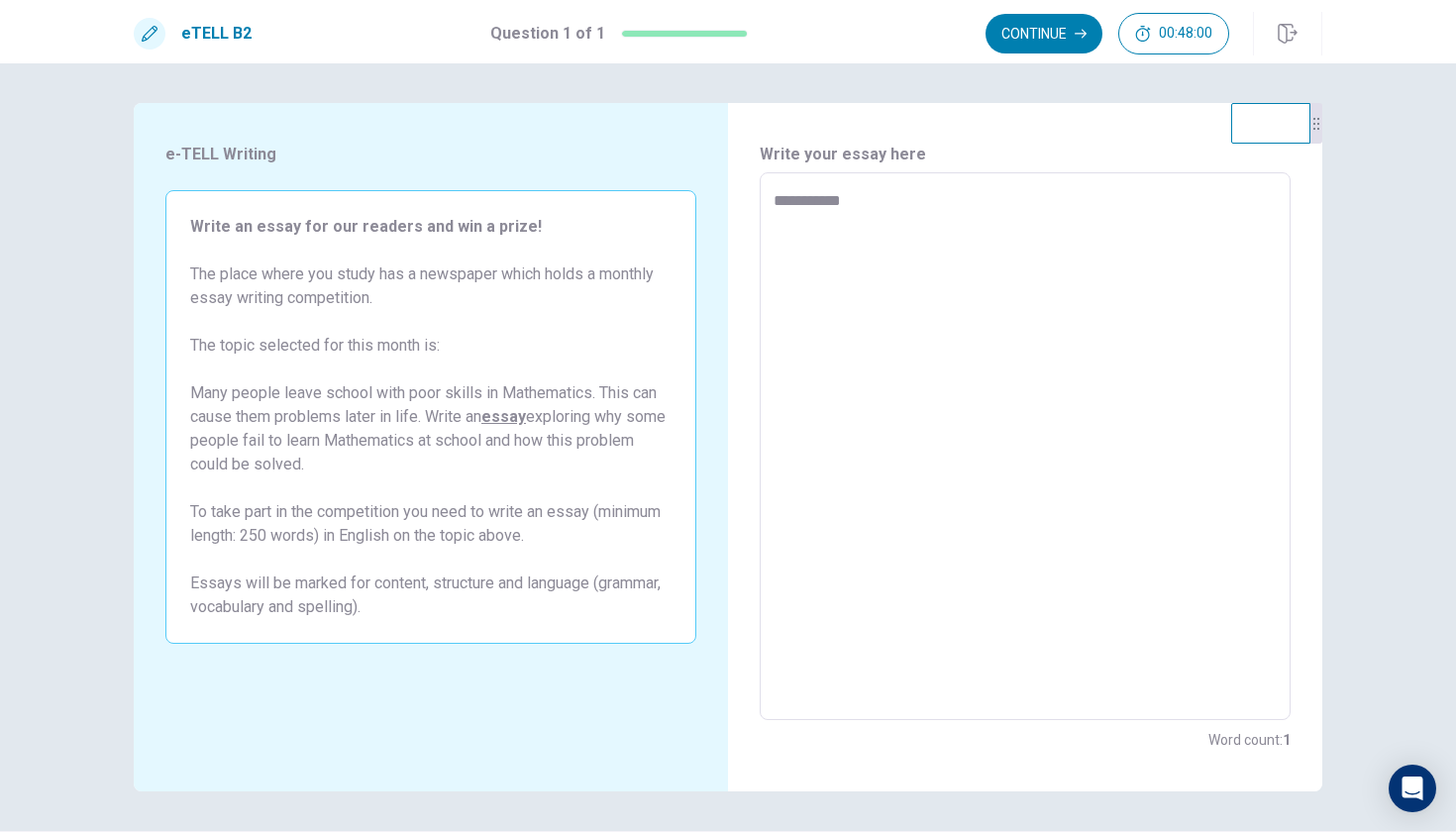 type on "*" 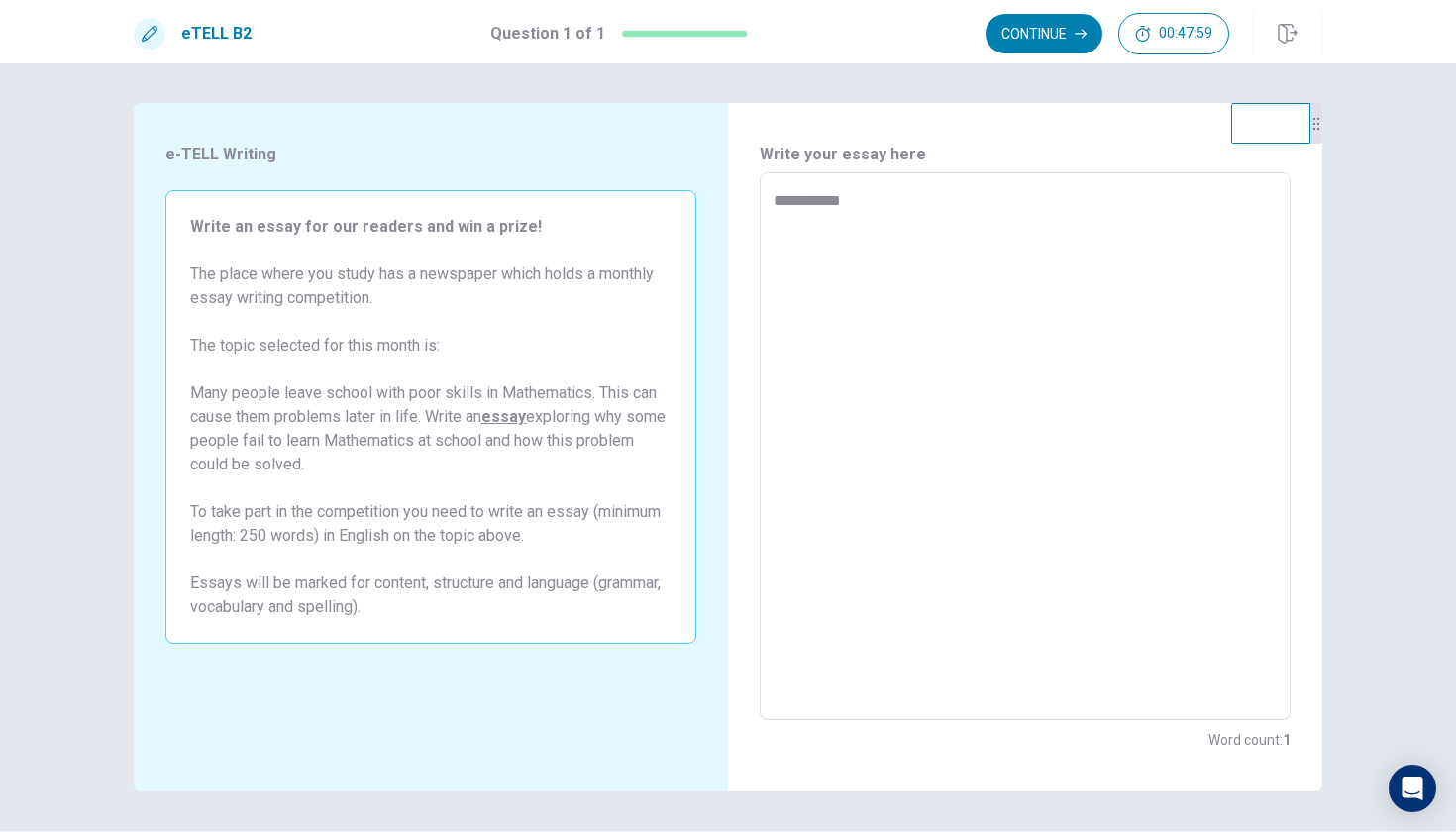 type on "**********" 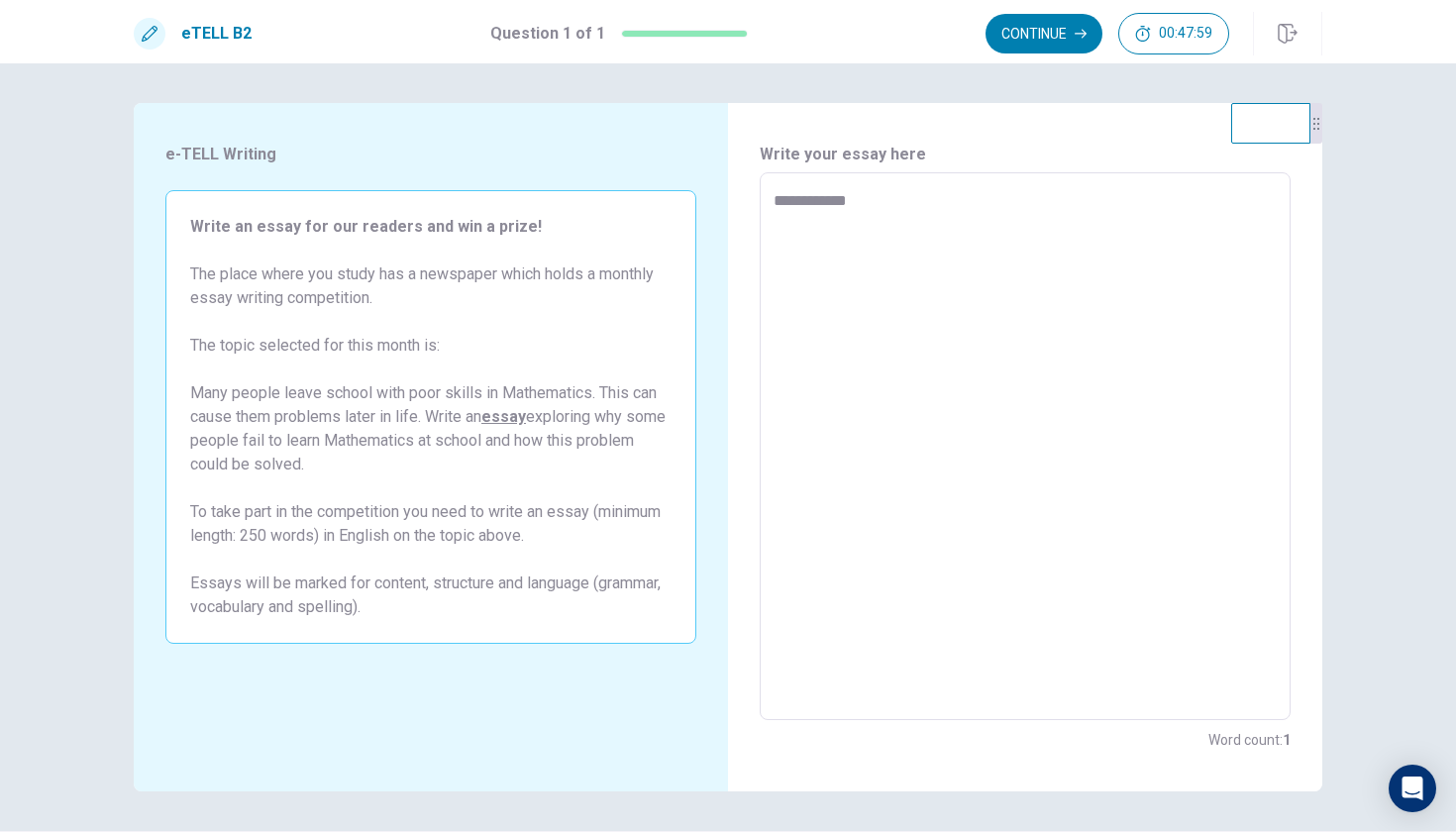 type on "*" 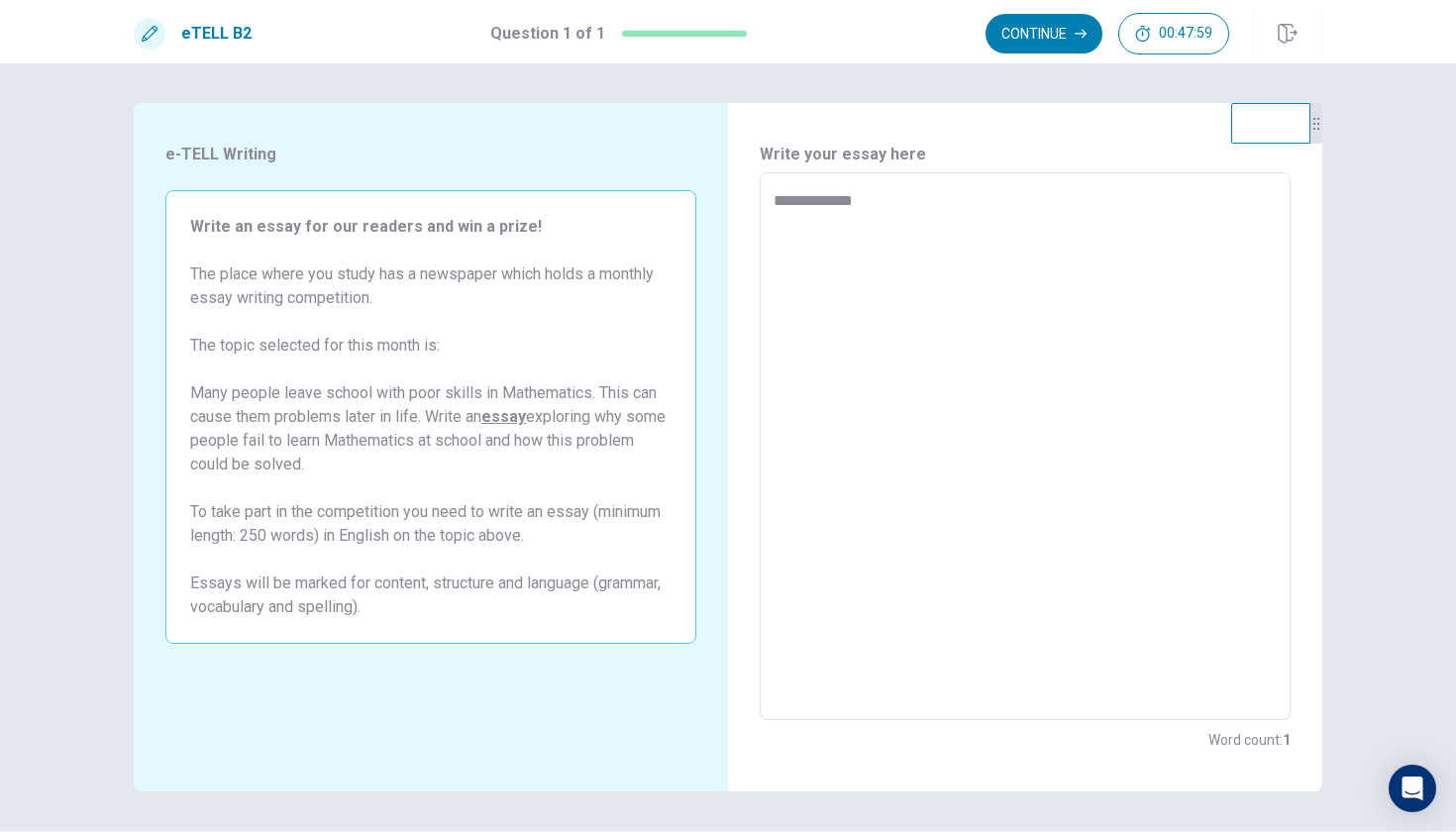 type on "*" 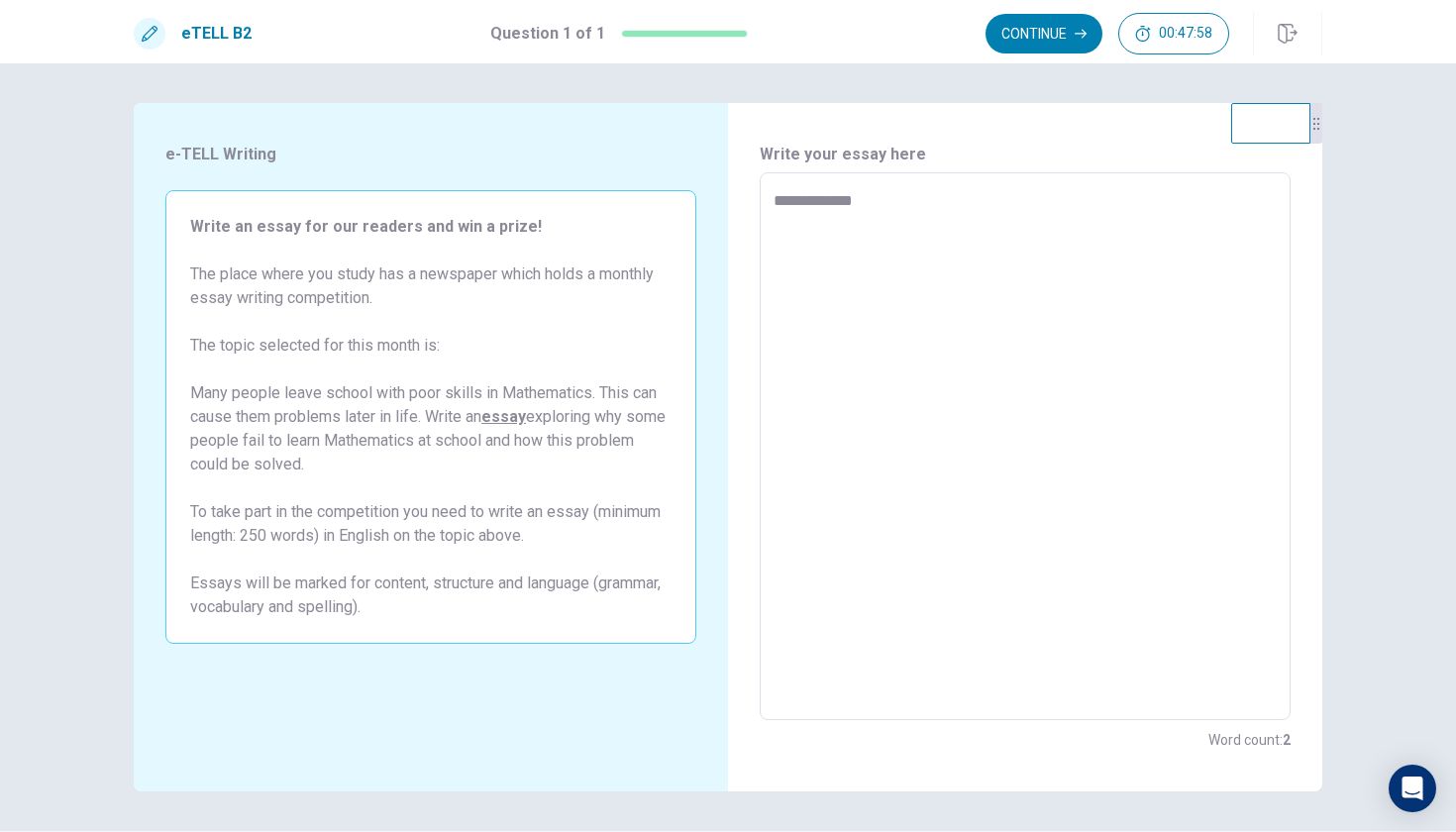 type on "**********" 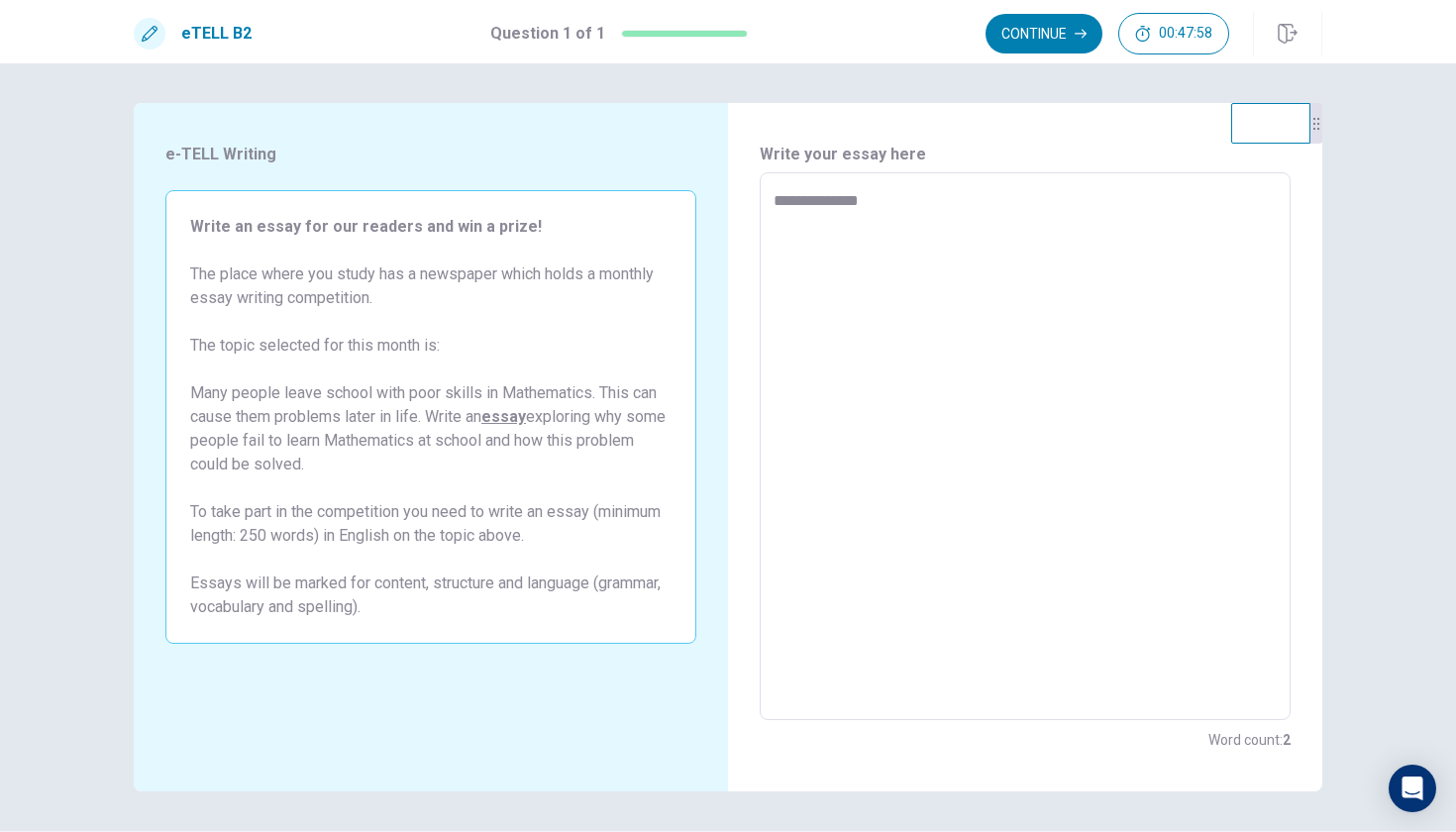 type on "*" 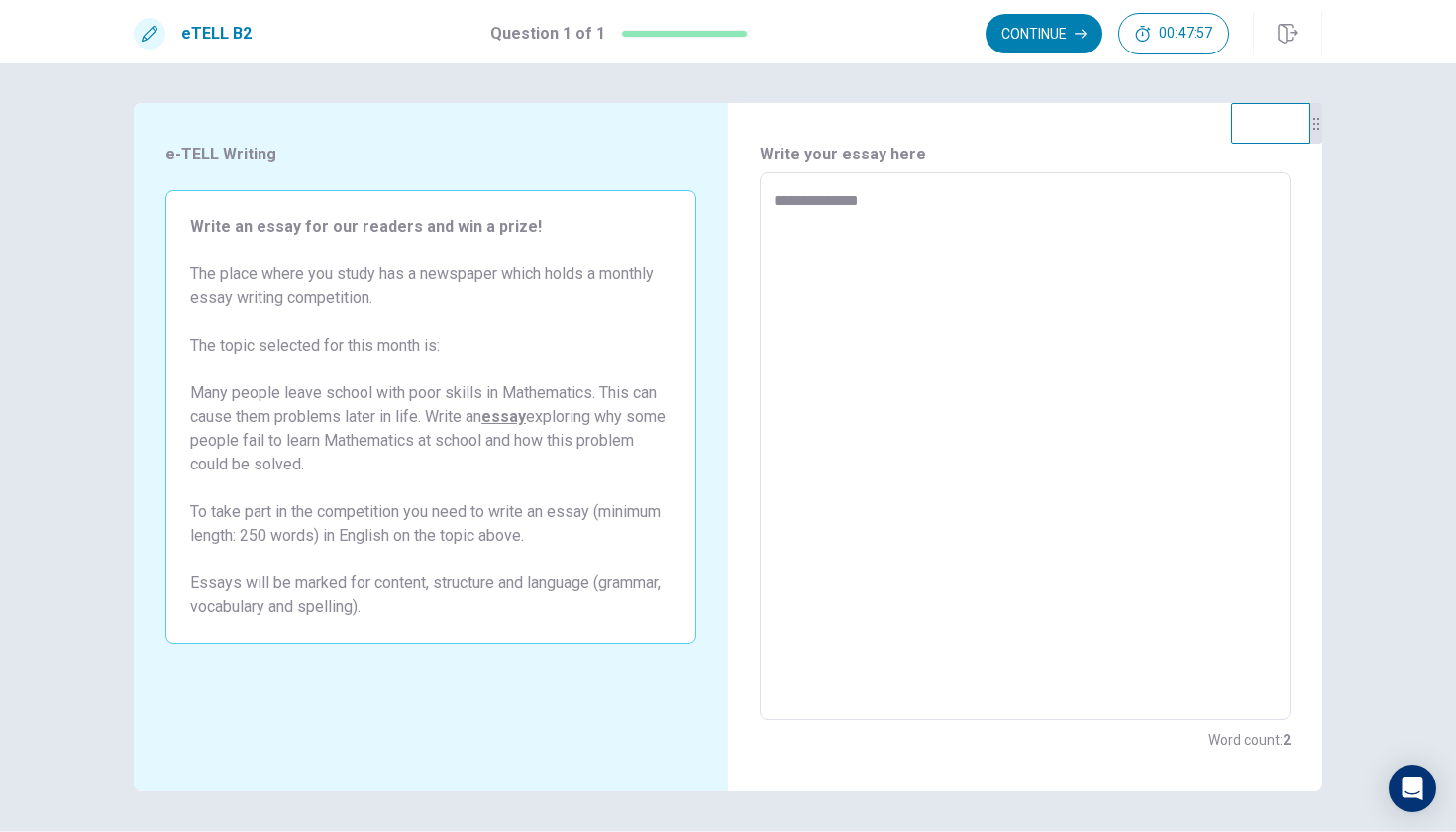 type on "**********" 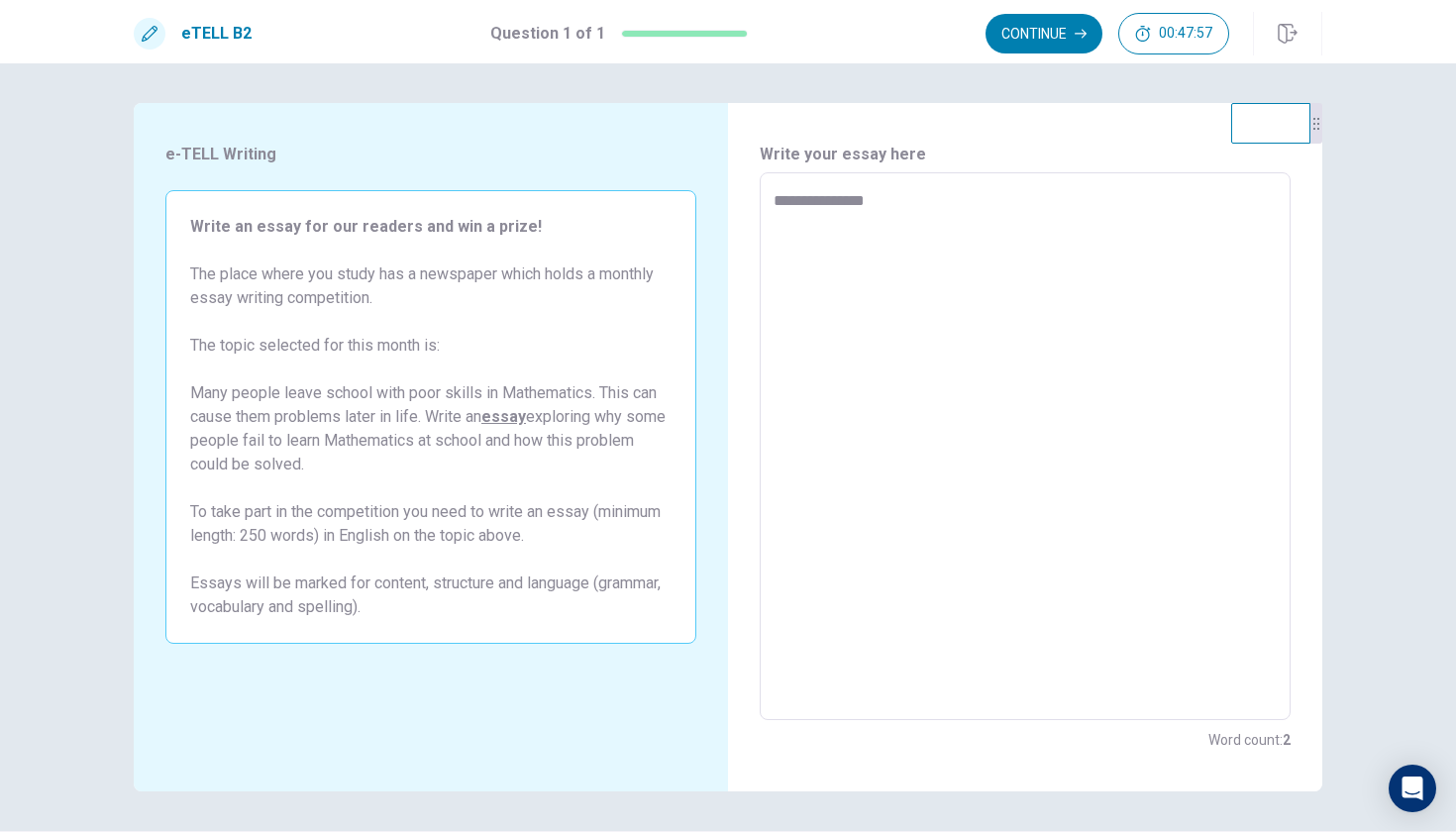 type on "*" 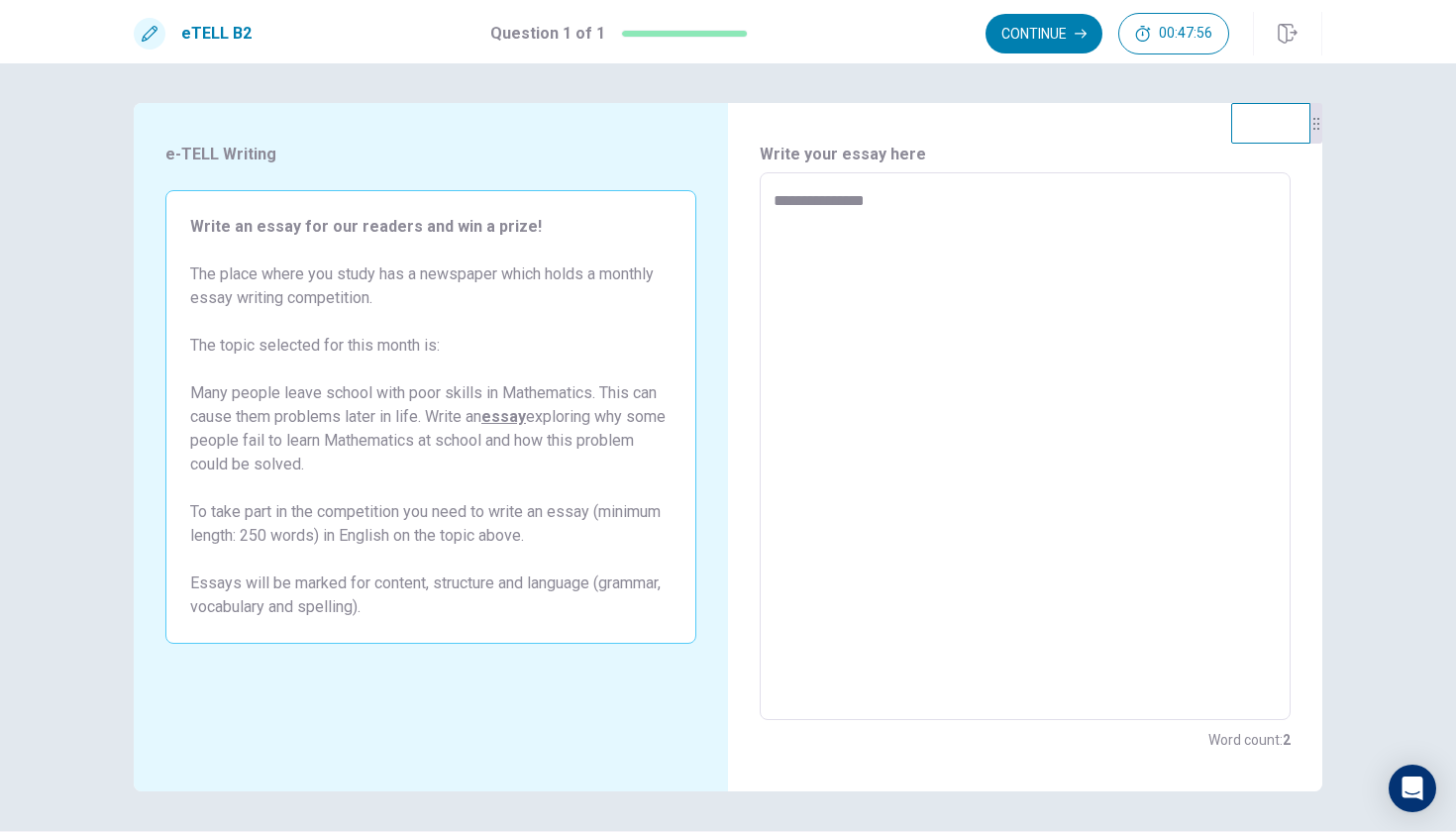 type on "**********" 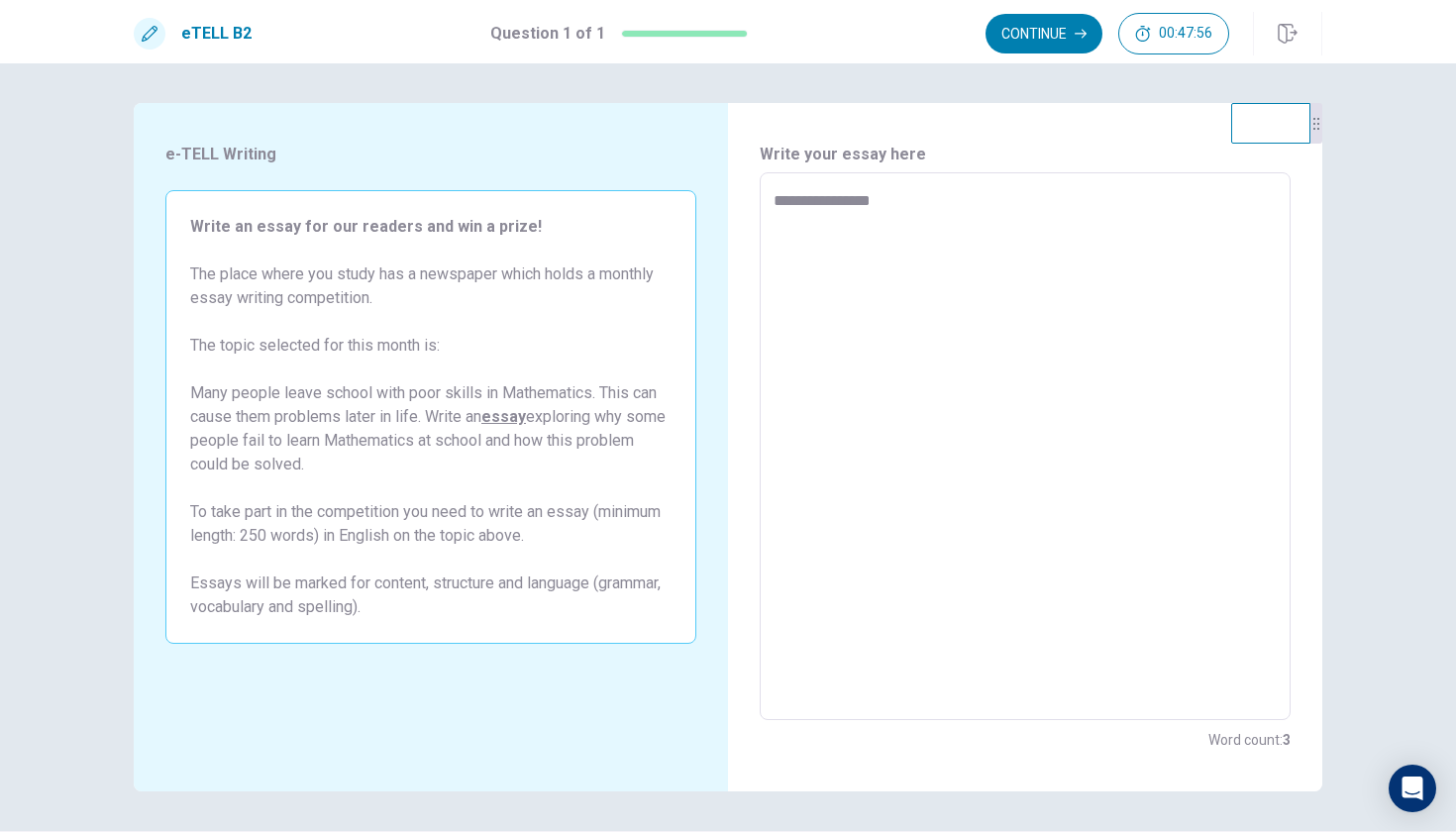 type on "*" 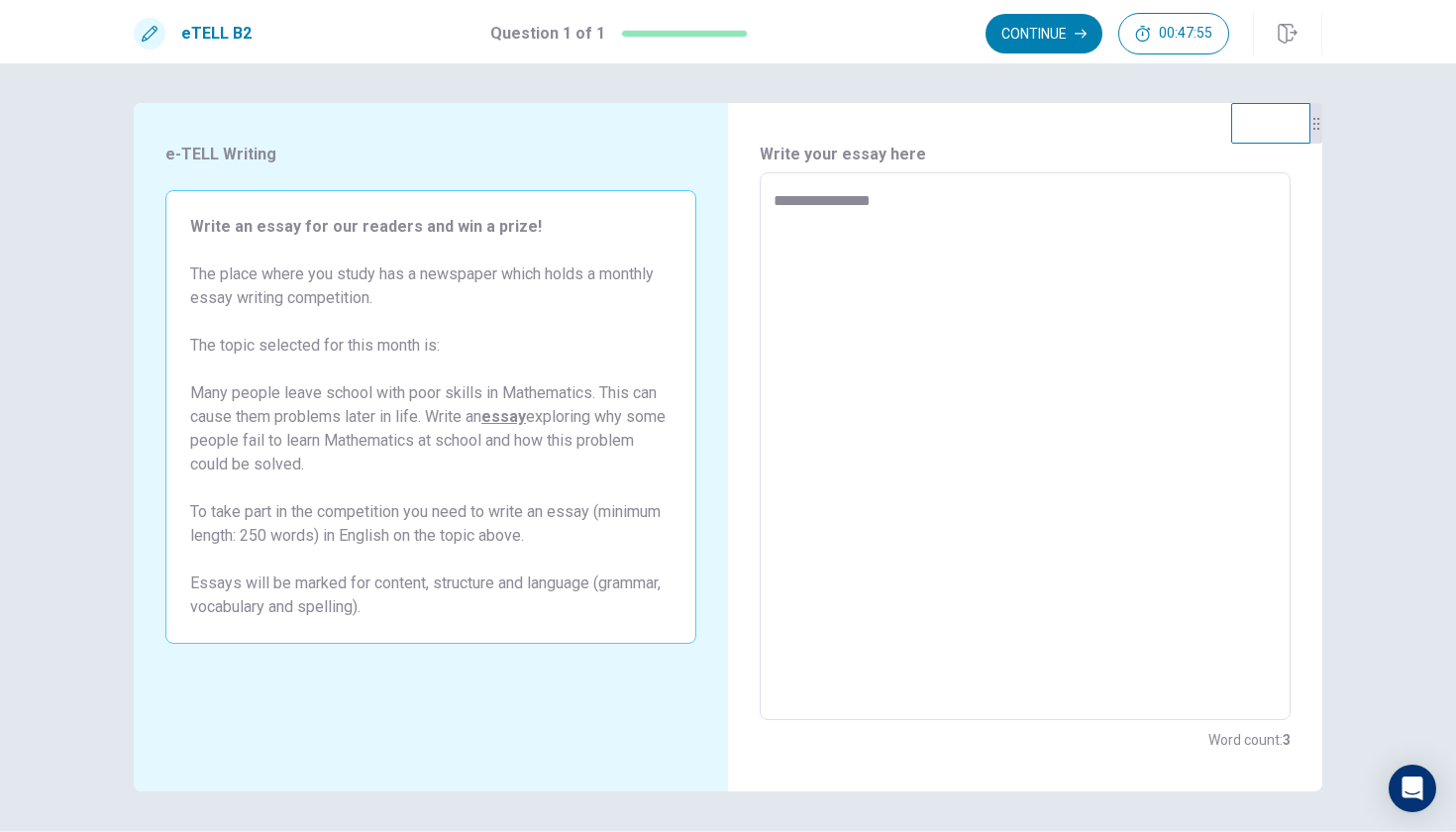 type on "**********" 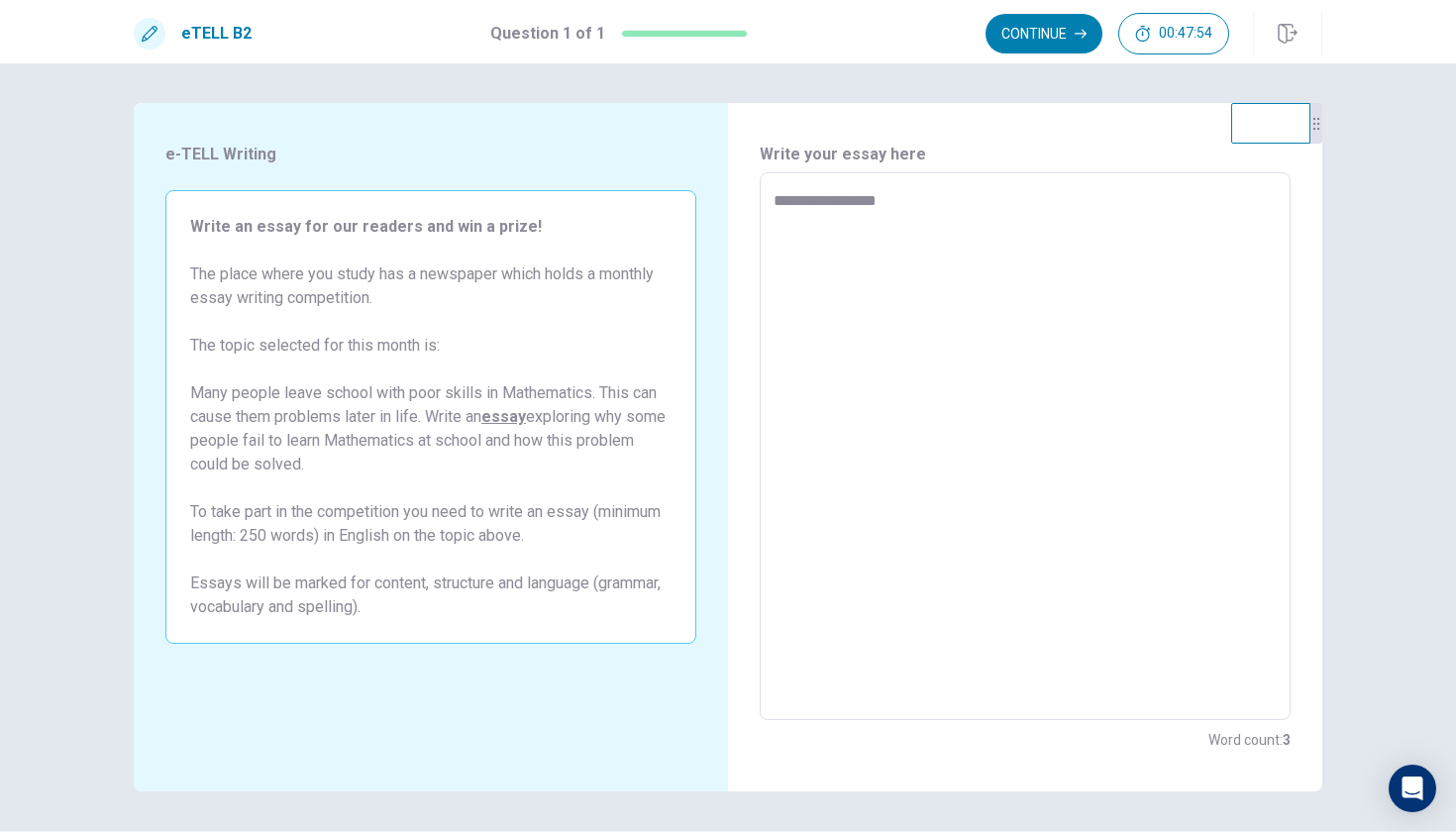 type on "*" 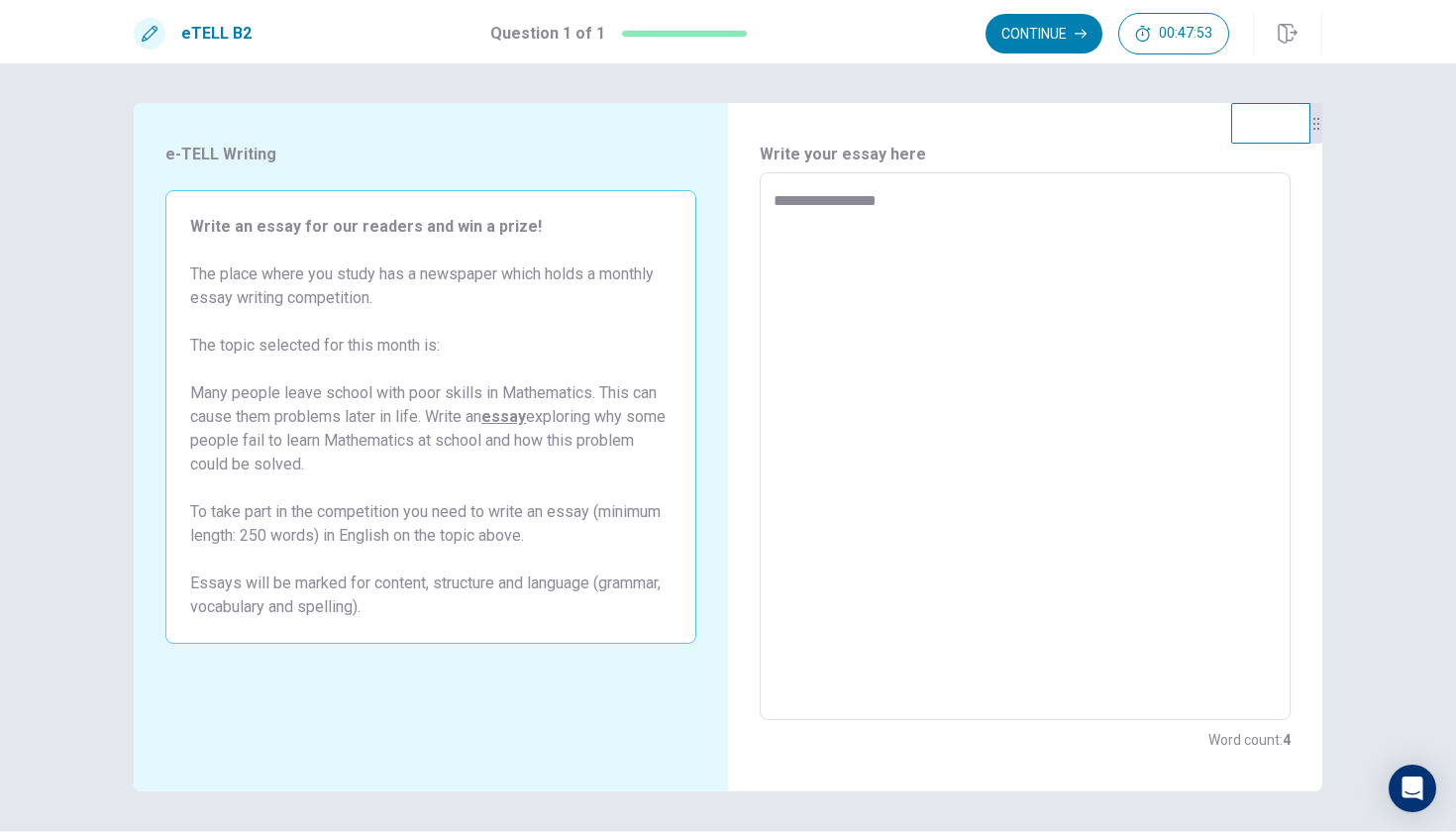 type on "**********" 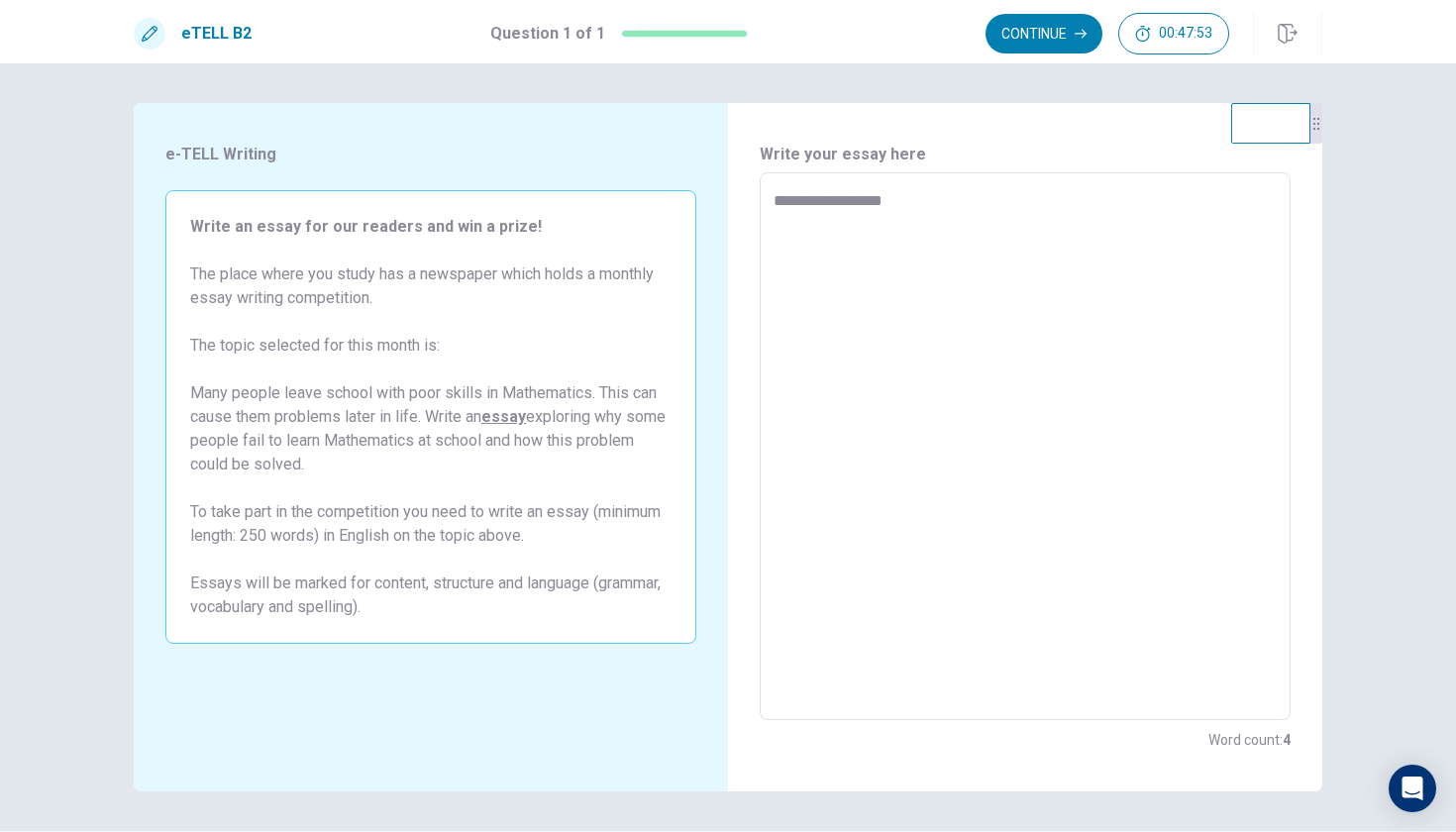 type on "*" 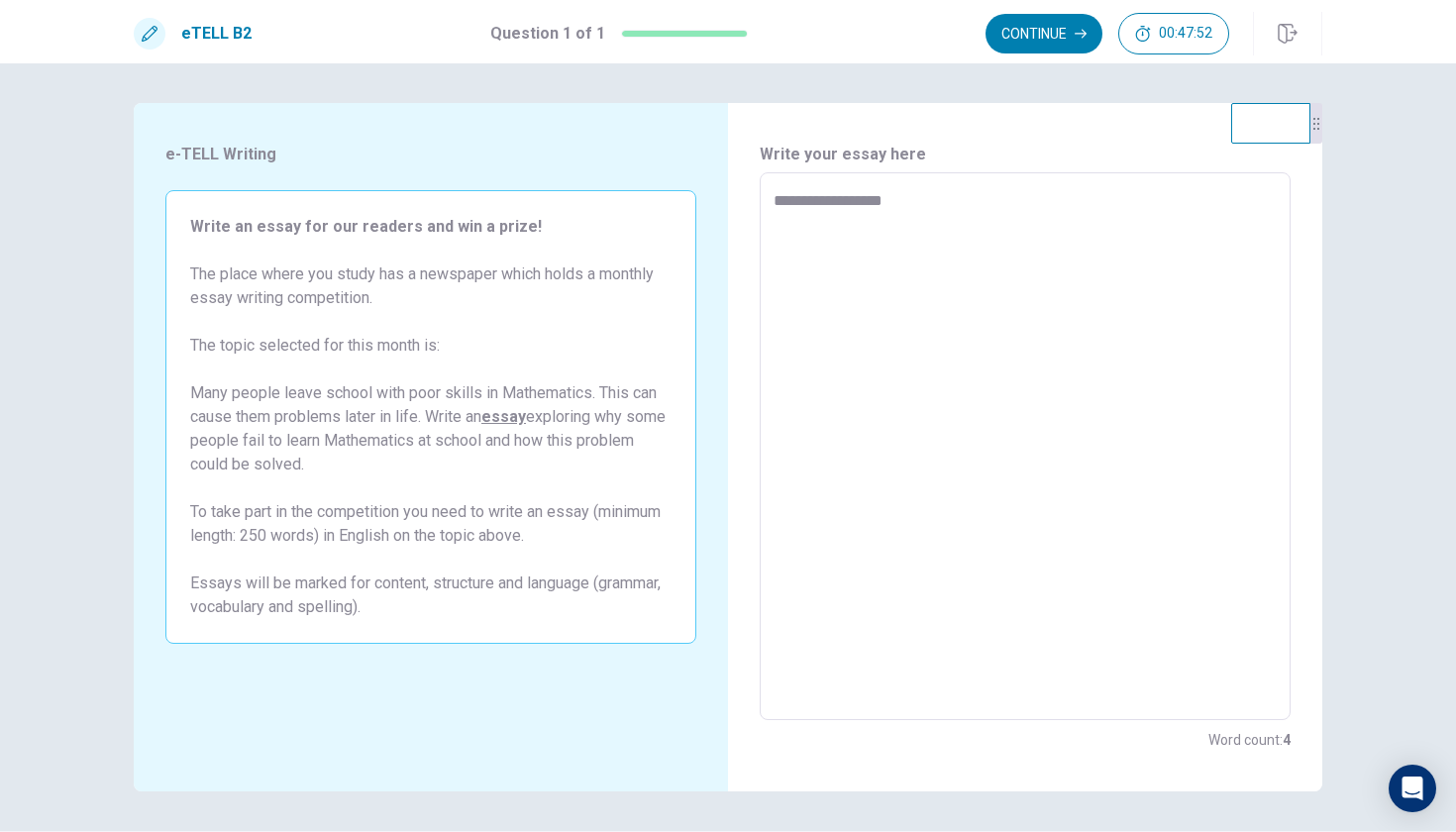 type on "**********" 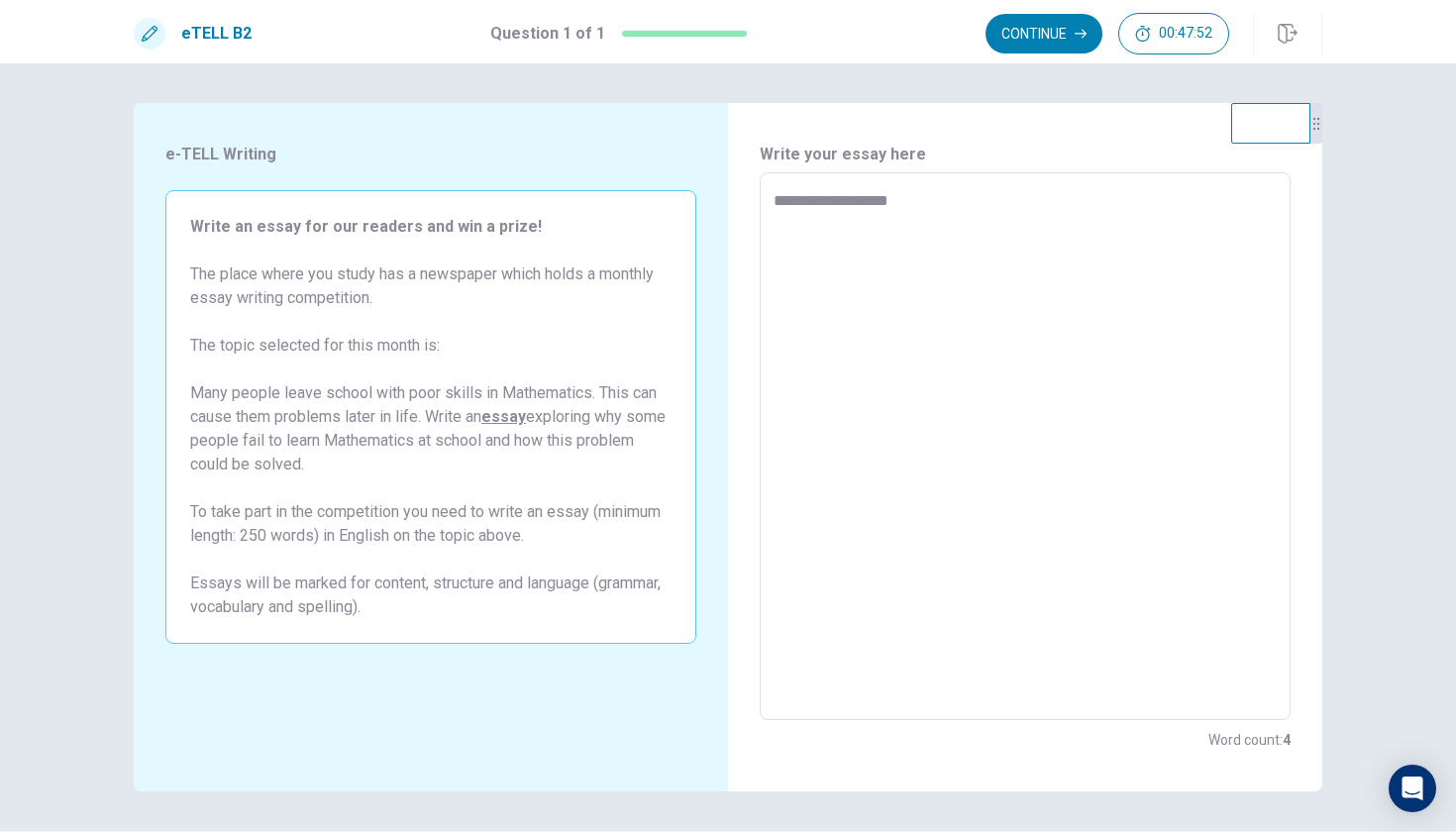 type on "*" 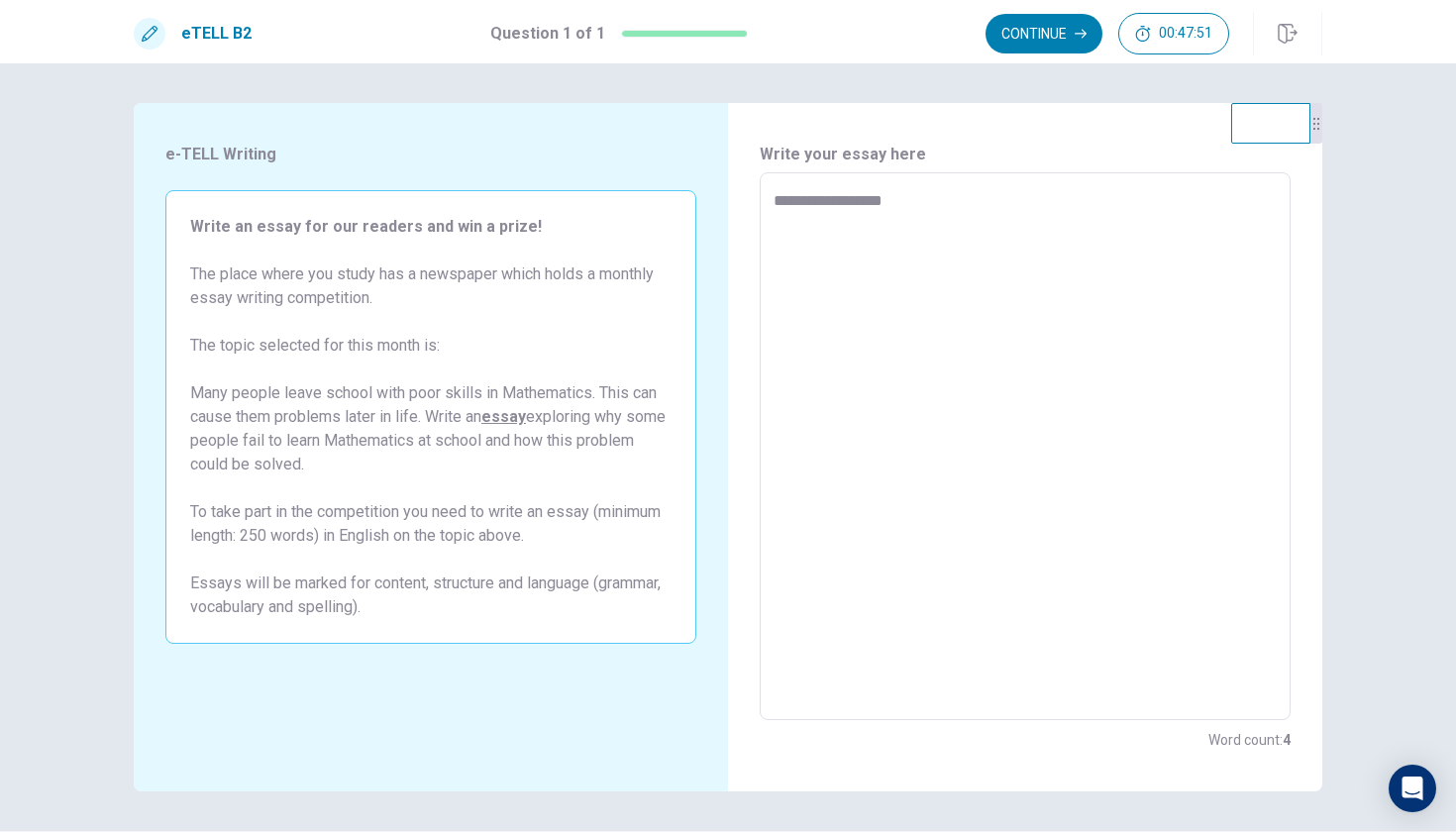 type on "**********" 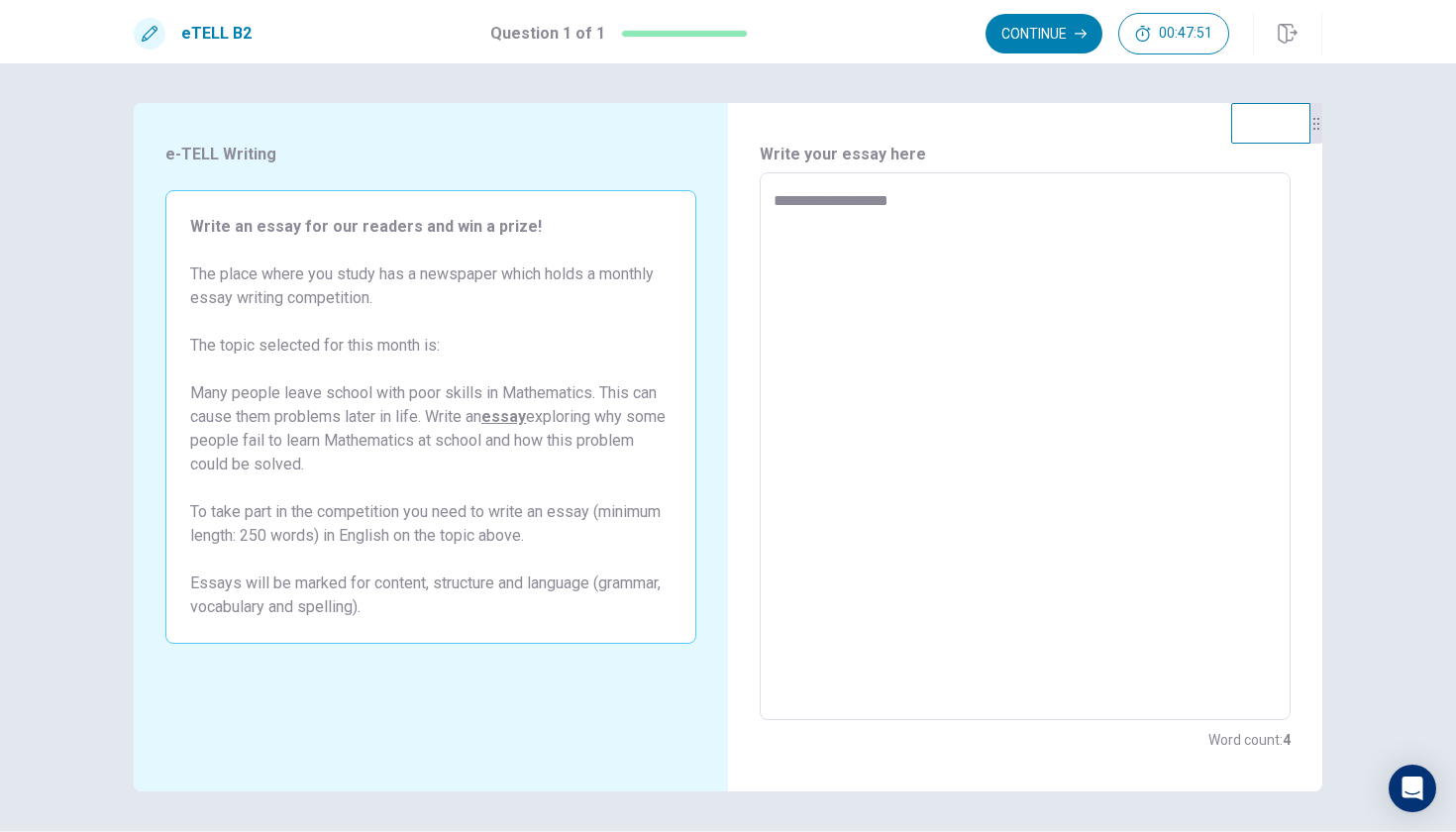 type on "*" 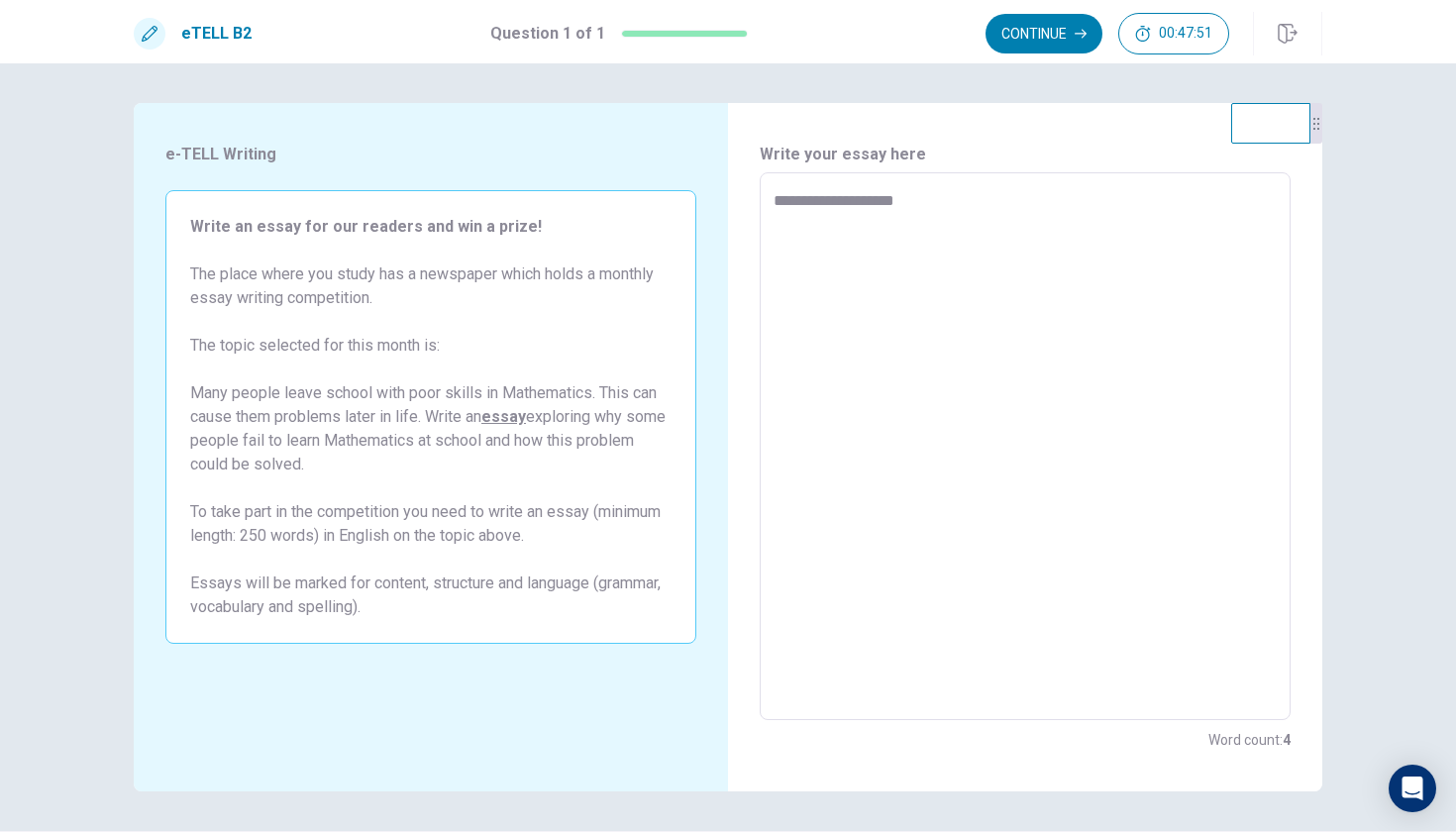type on "*" 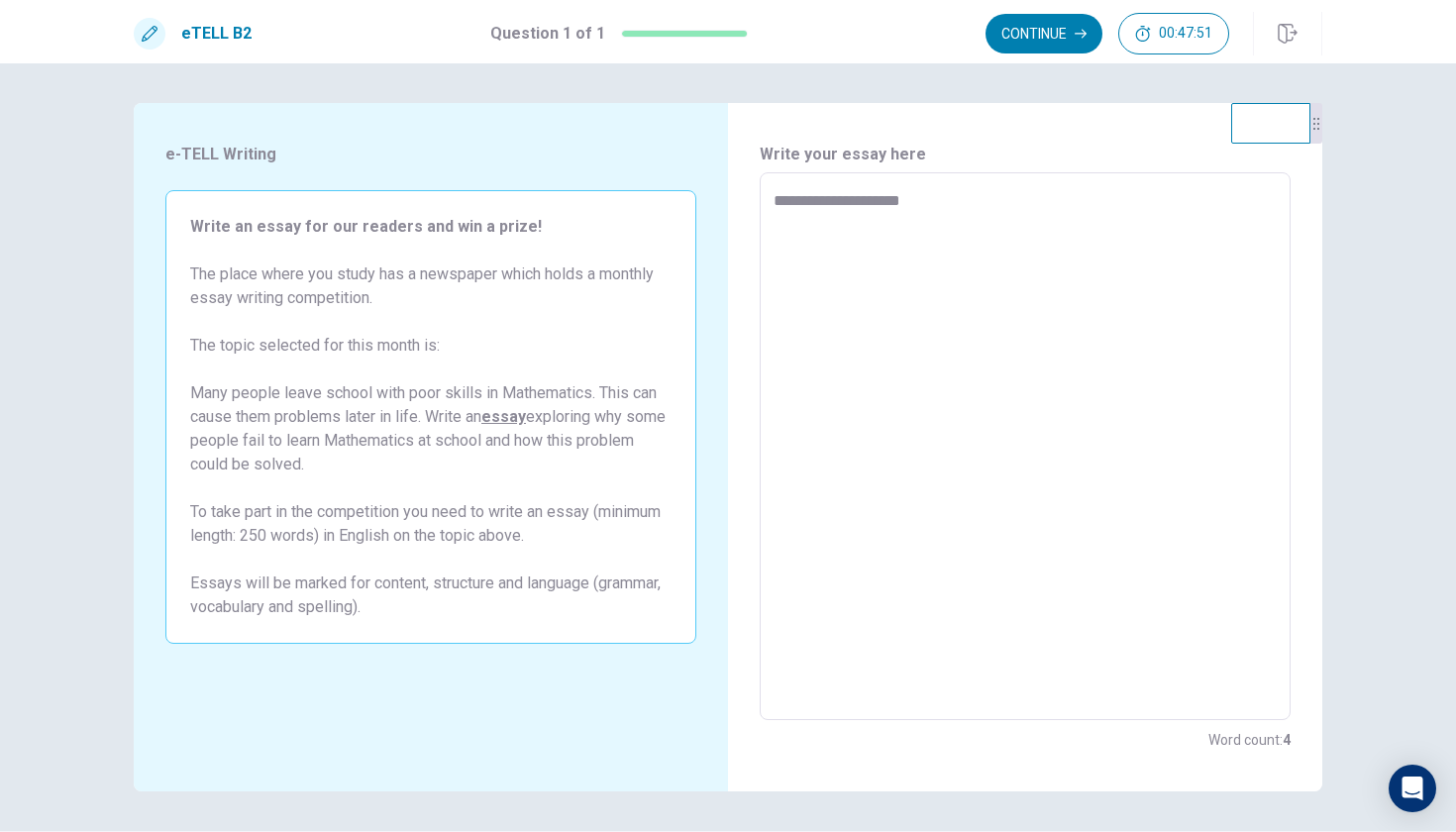 type on "*" 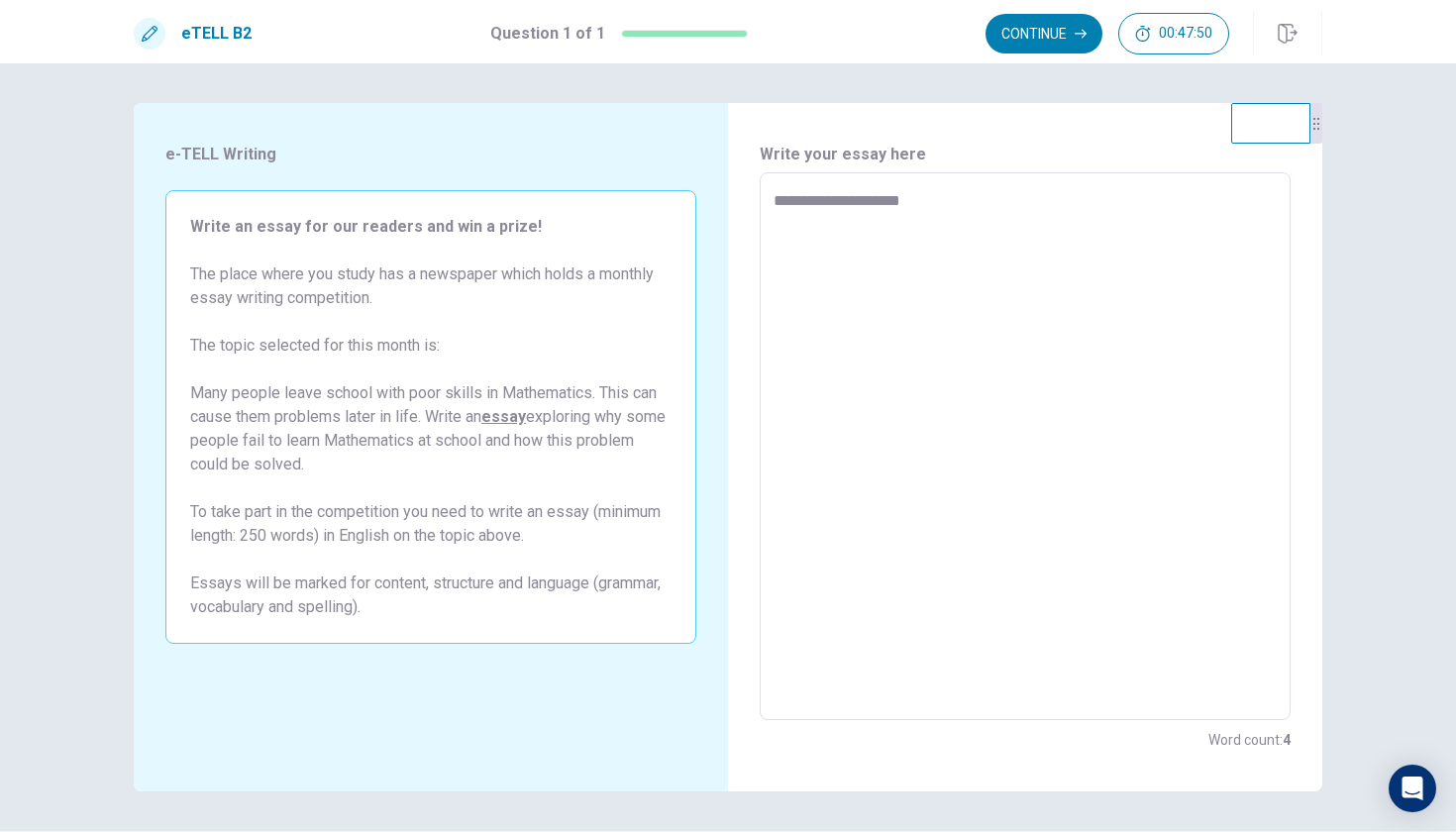 type on "**********" 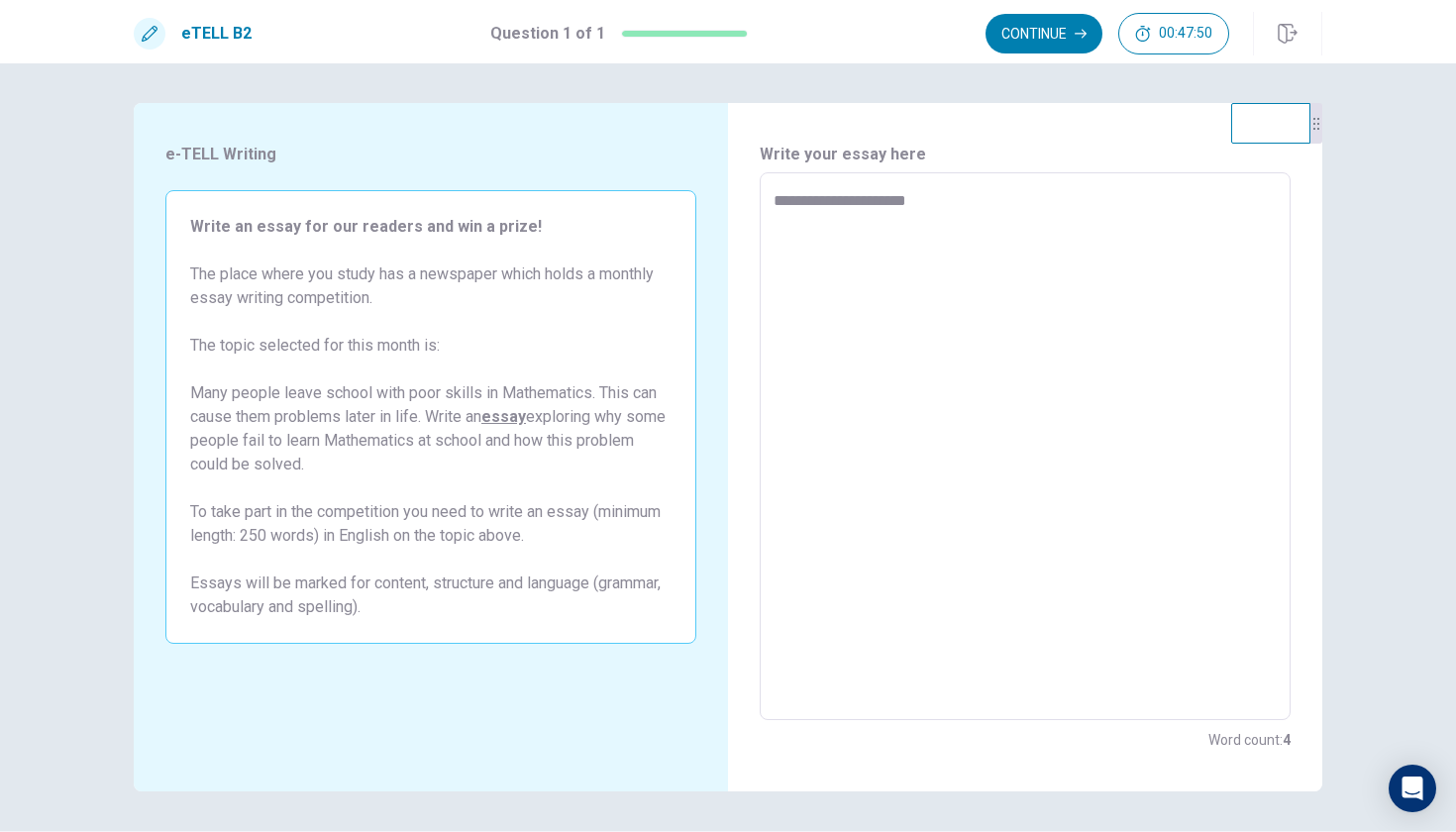 type on "*" 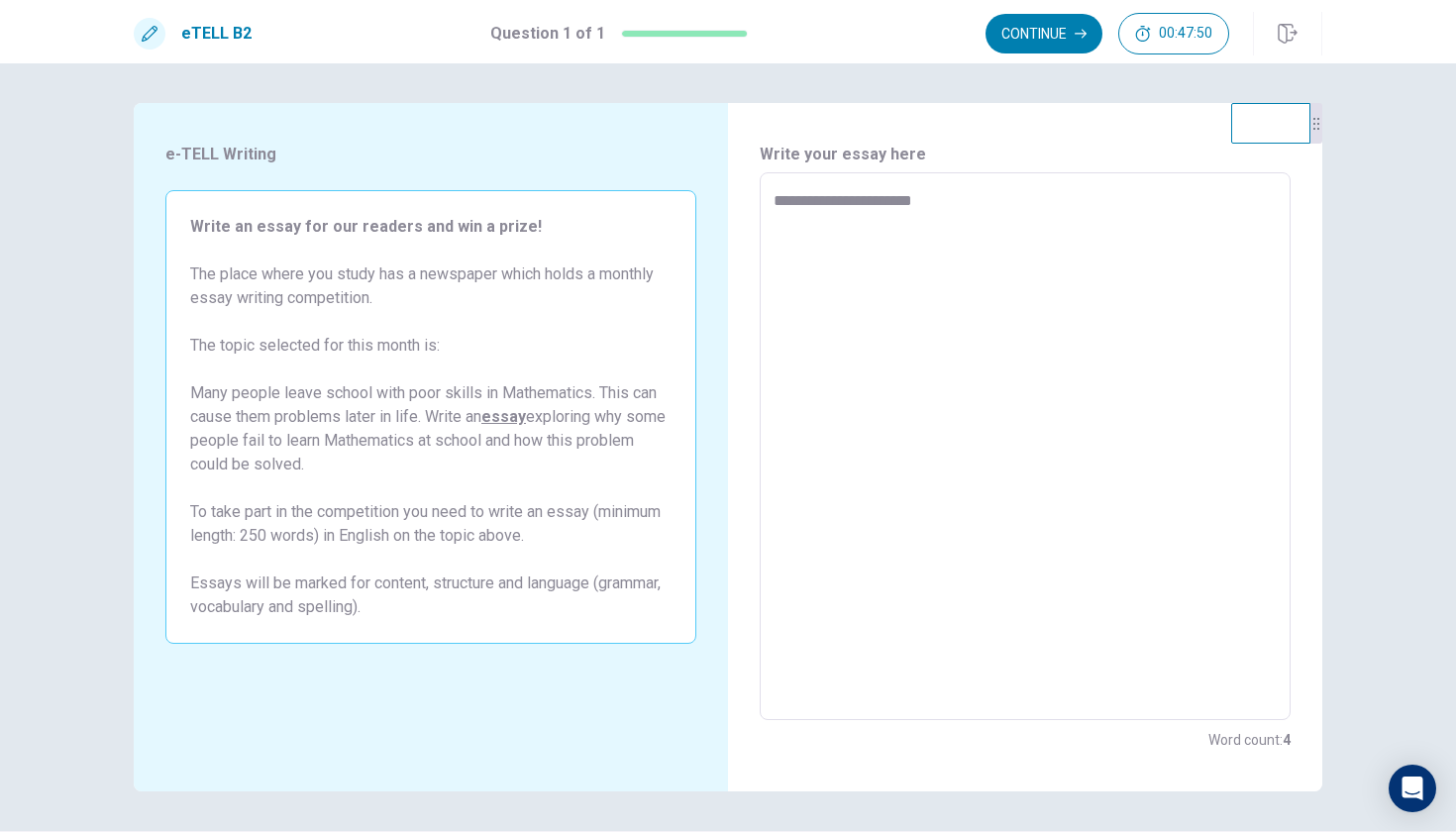 type on "*" 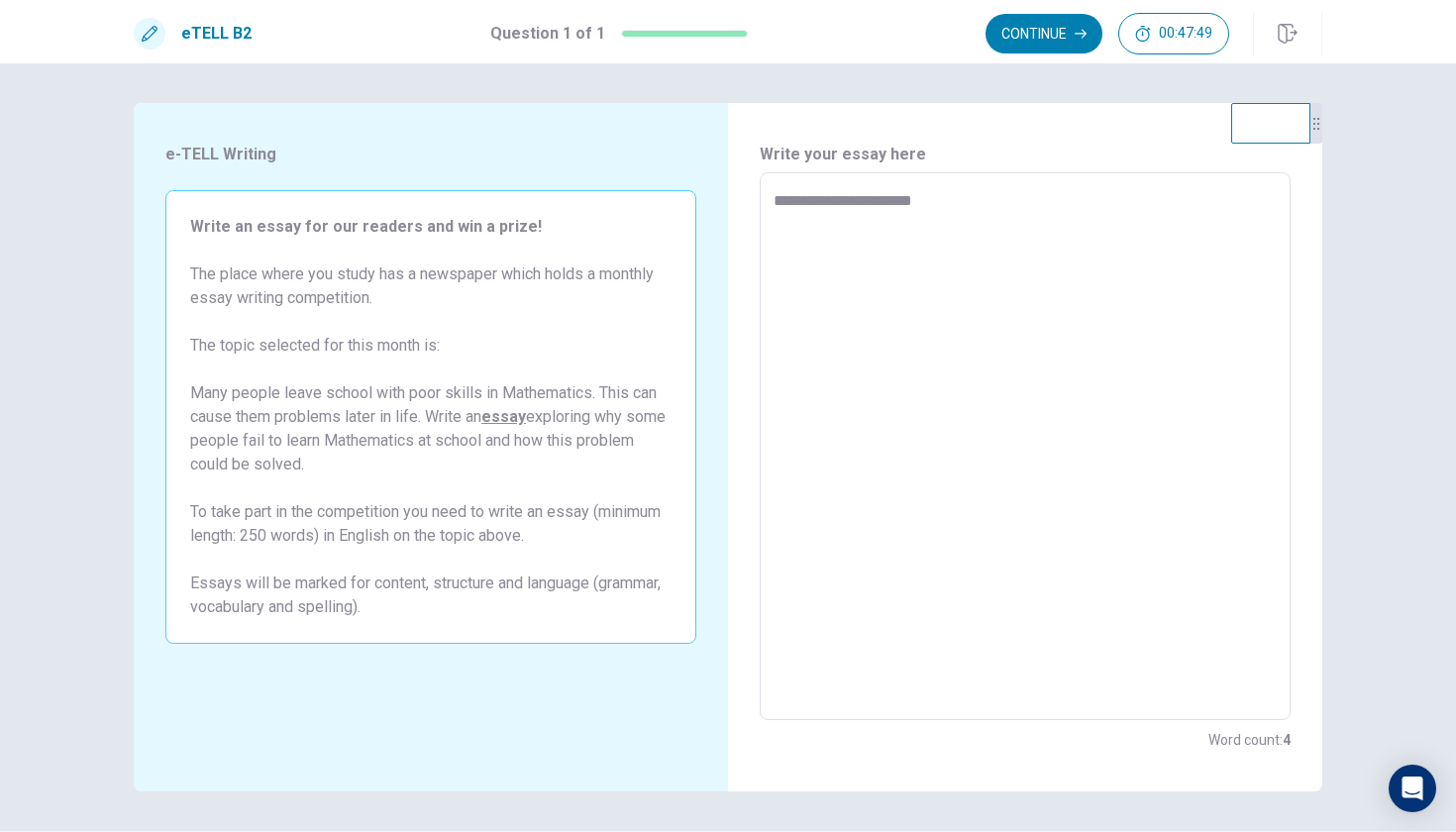 type on "**********" 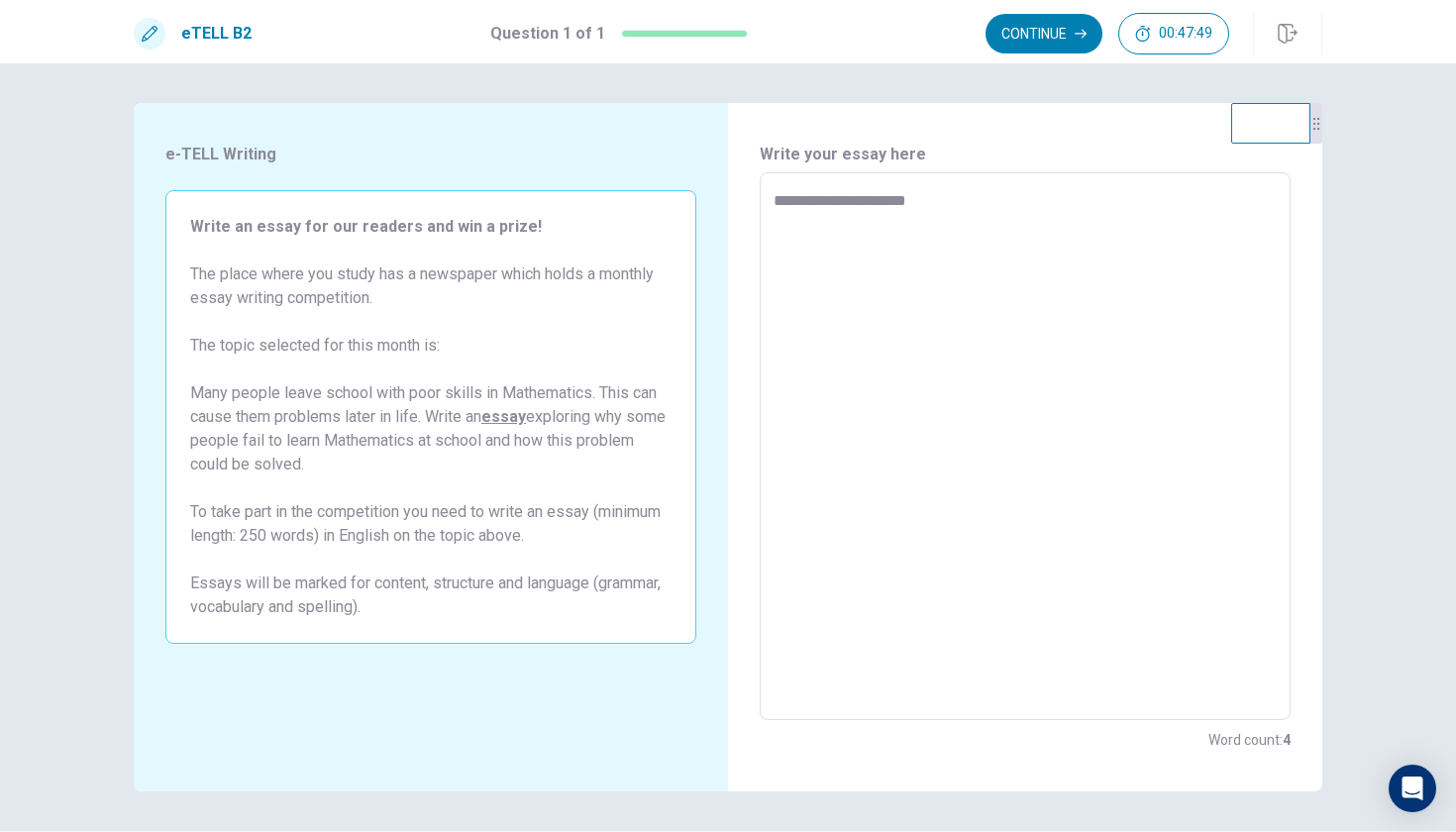 type on "*" 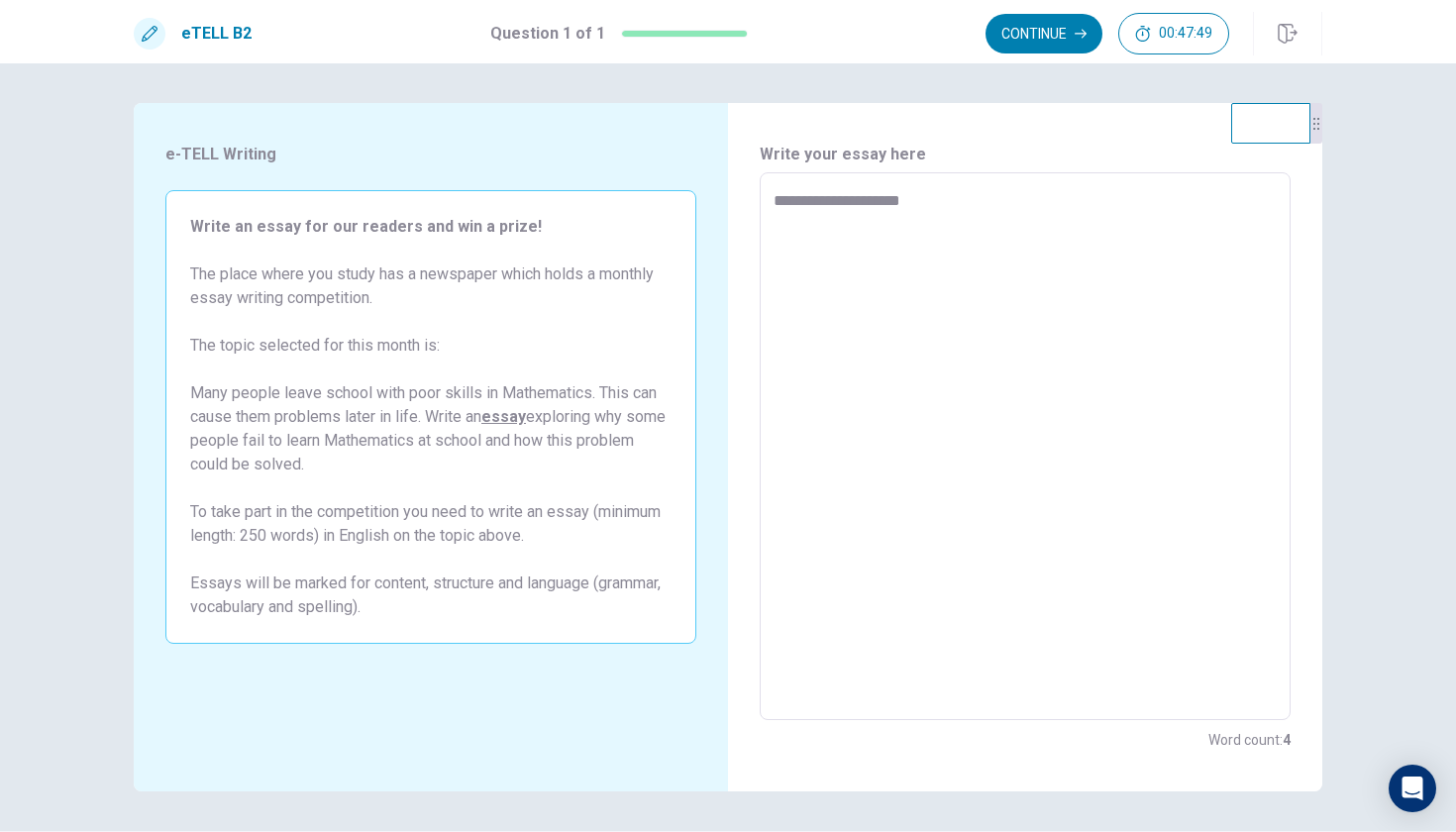 type on "*" 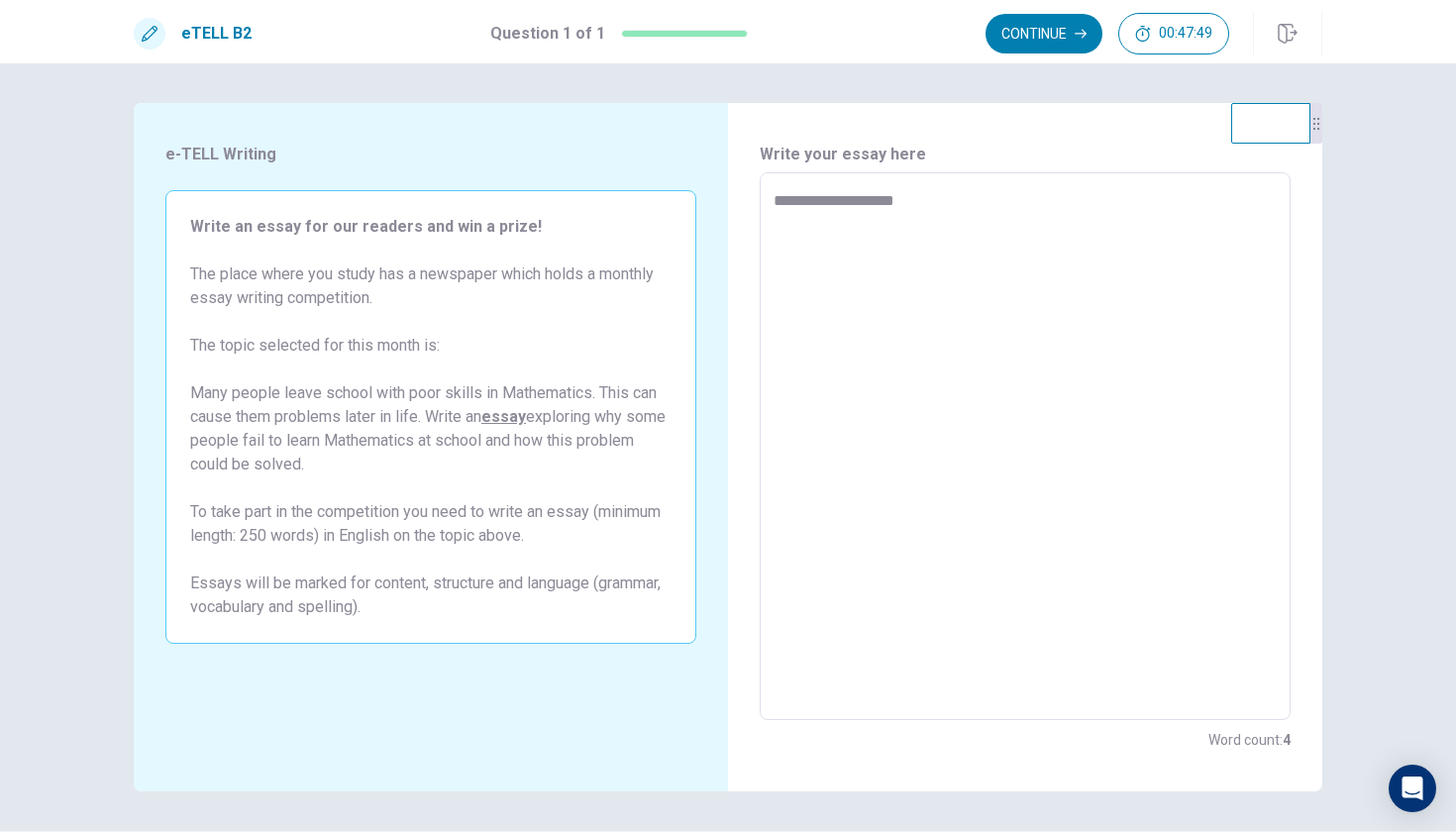 type on "*" 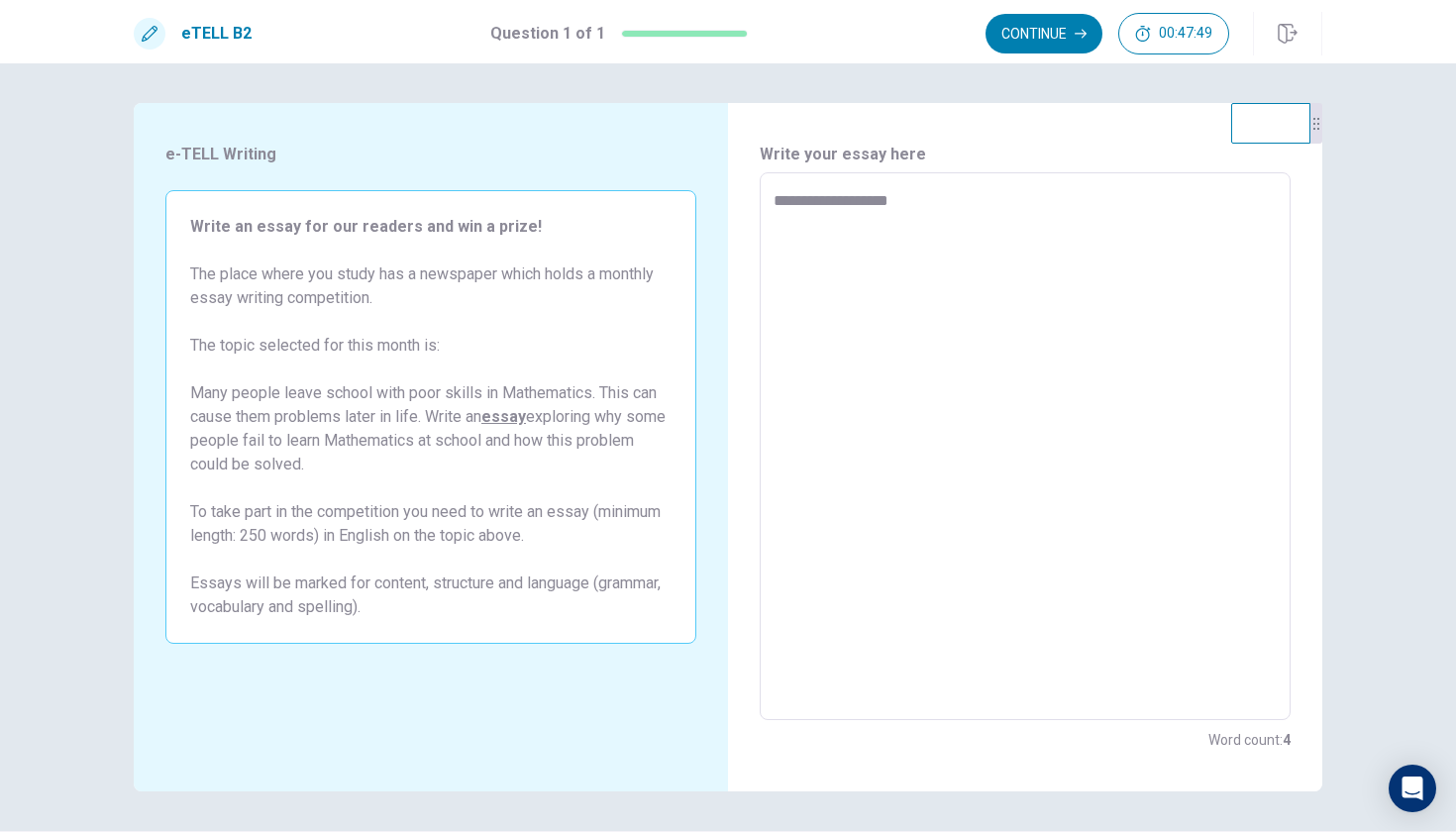 type on "*" 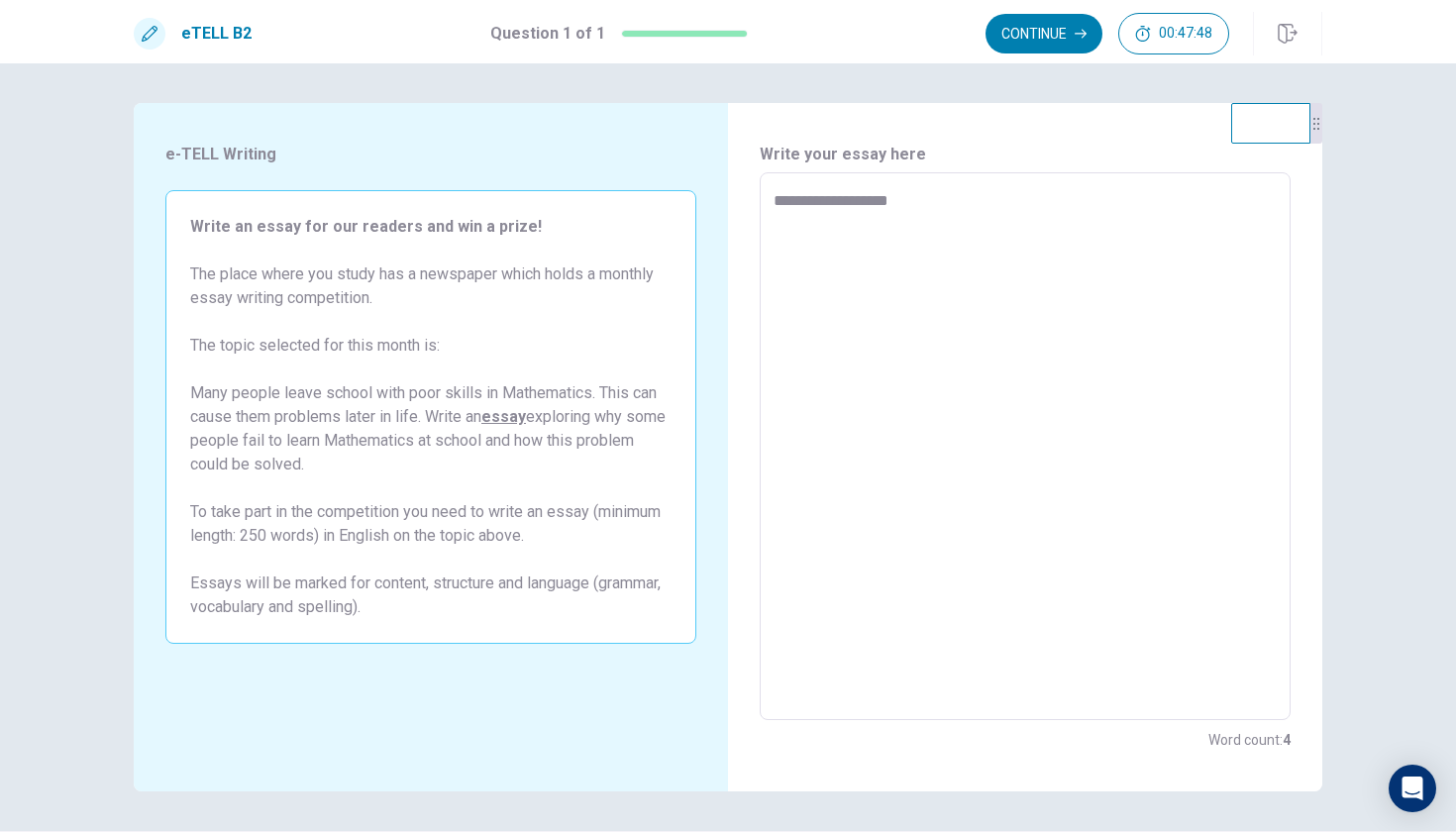 type on "**********" 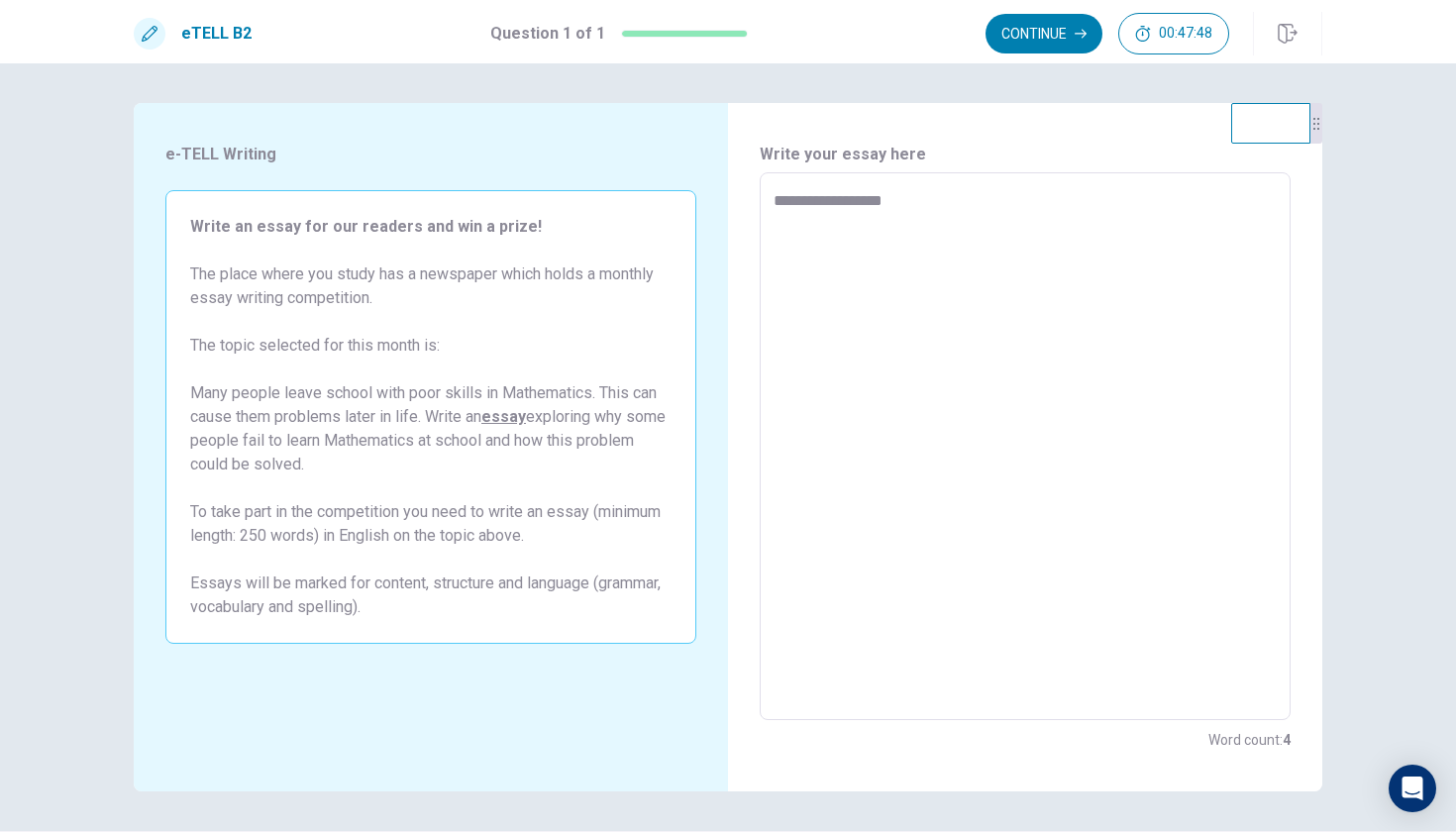 type on "*" 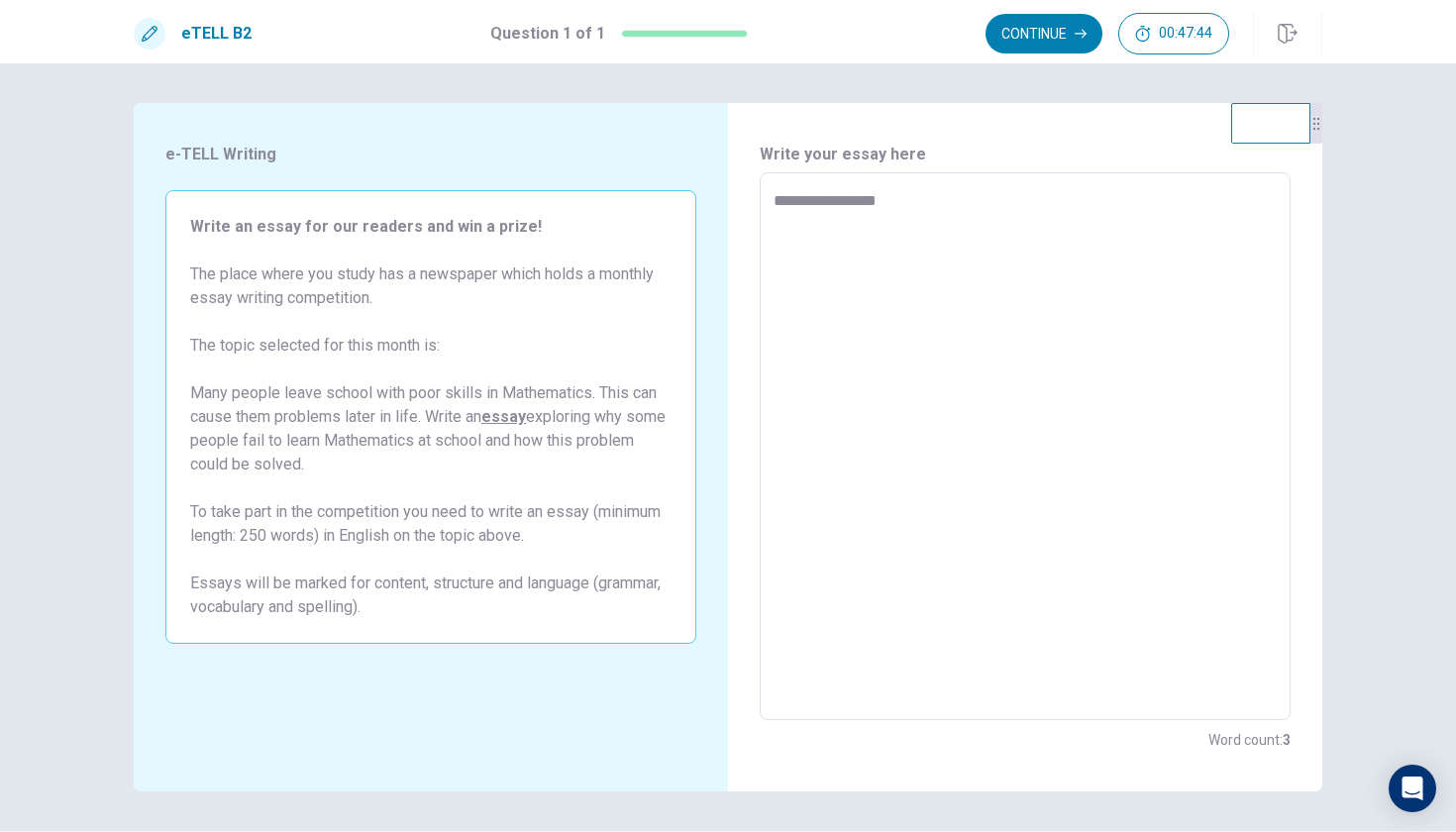 type on "*" 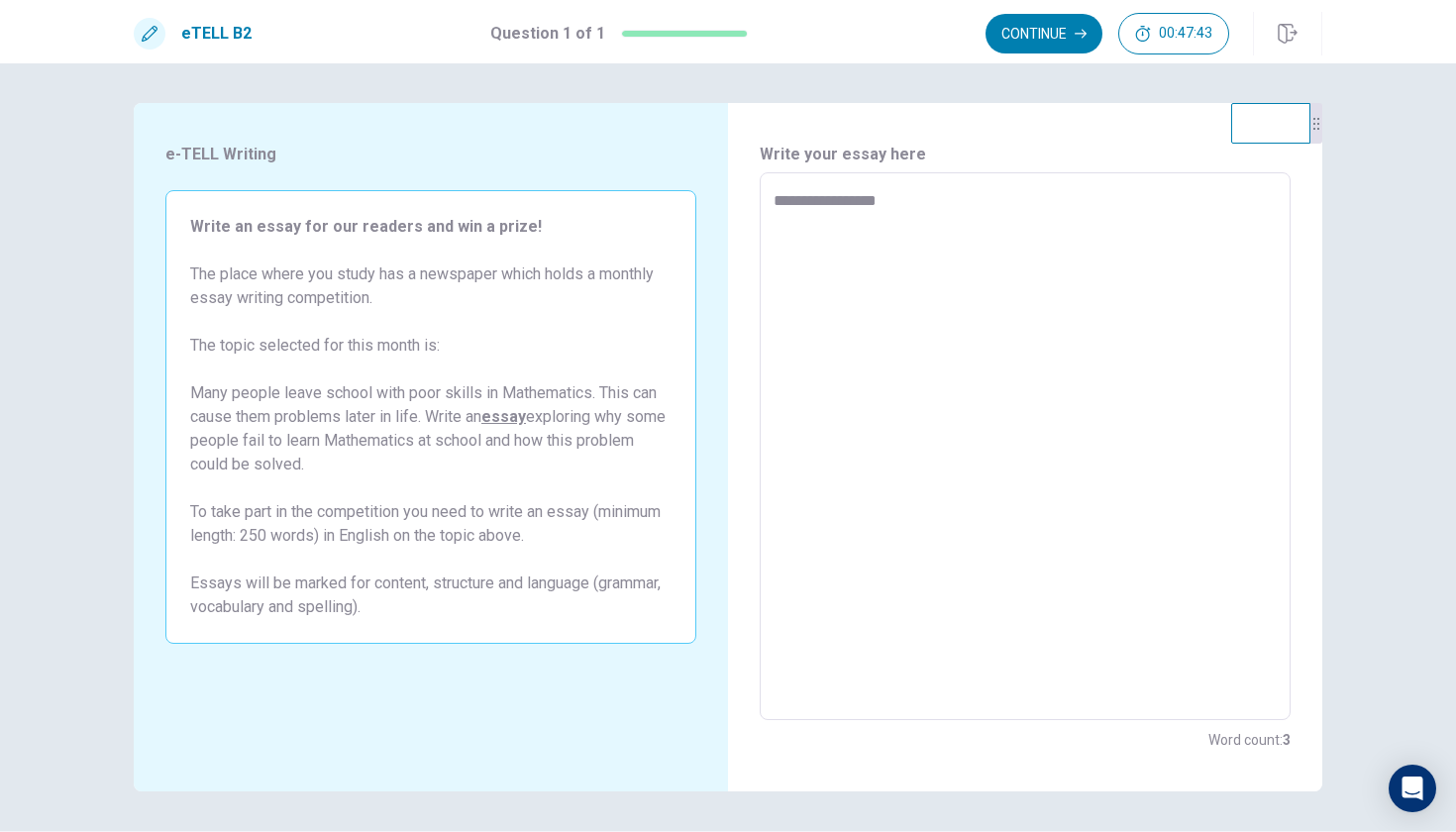 type on "**********" 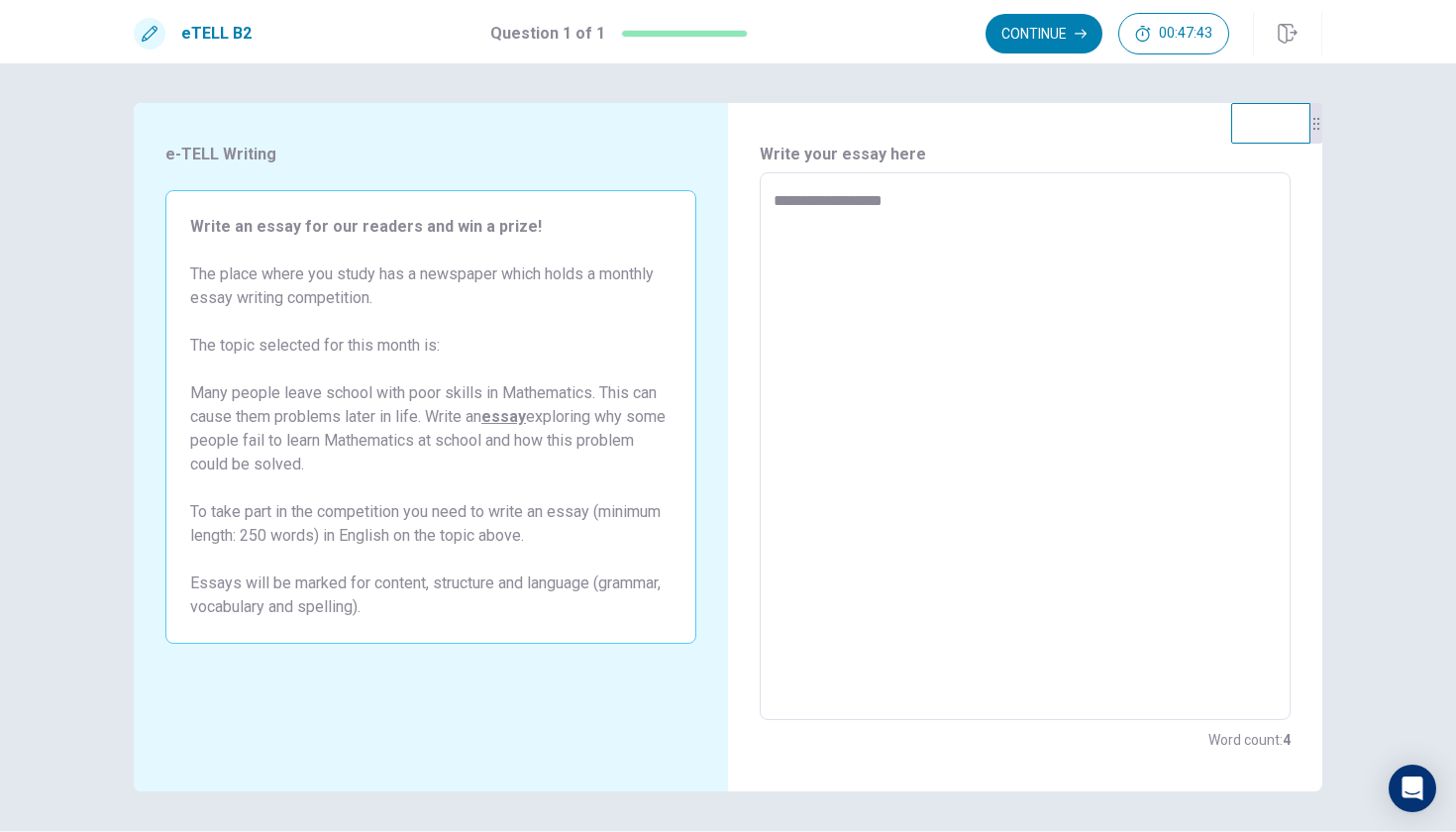 type on "*" 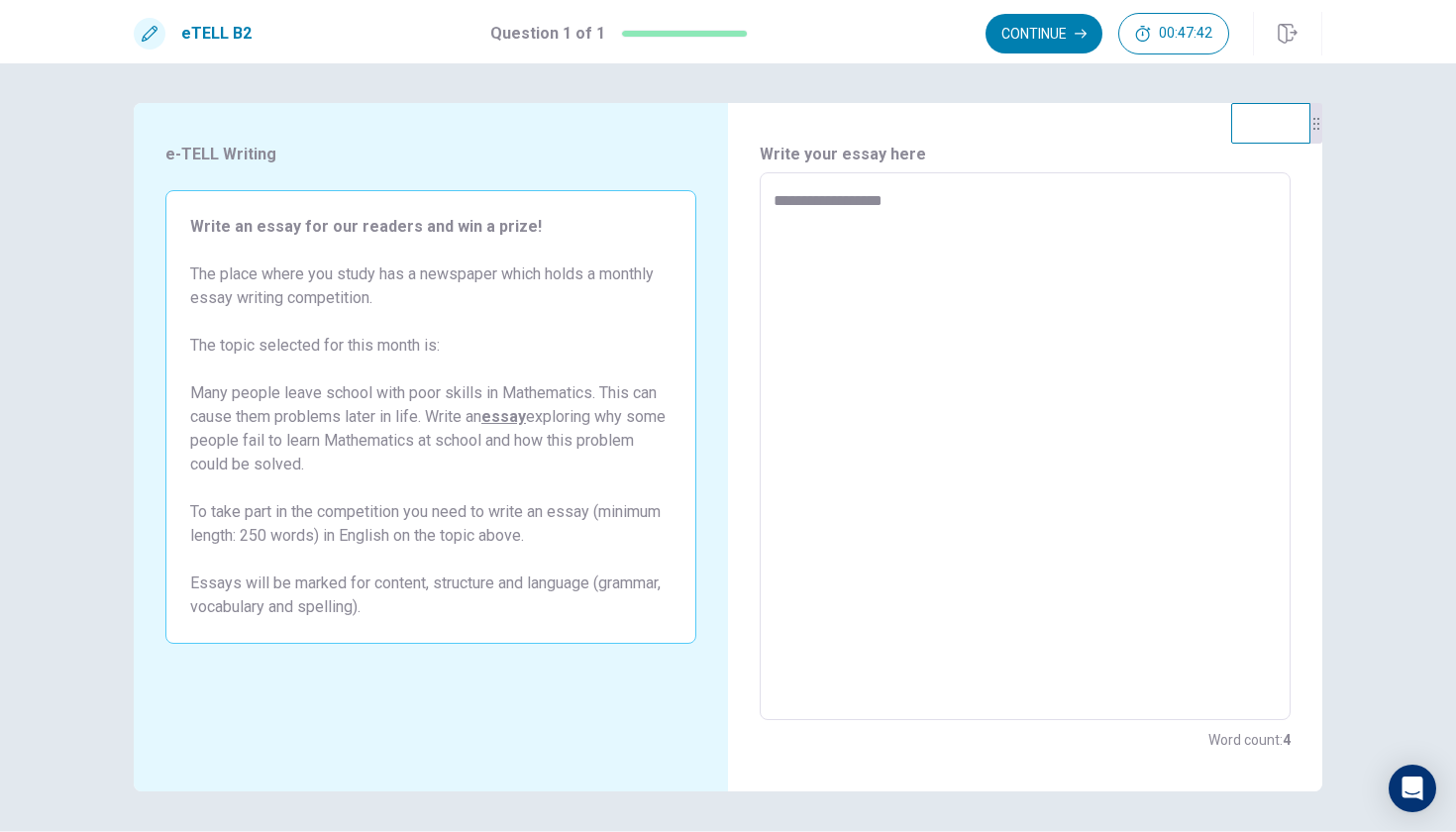 type on "**********" 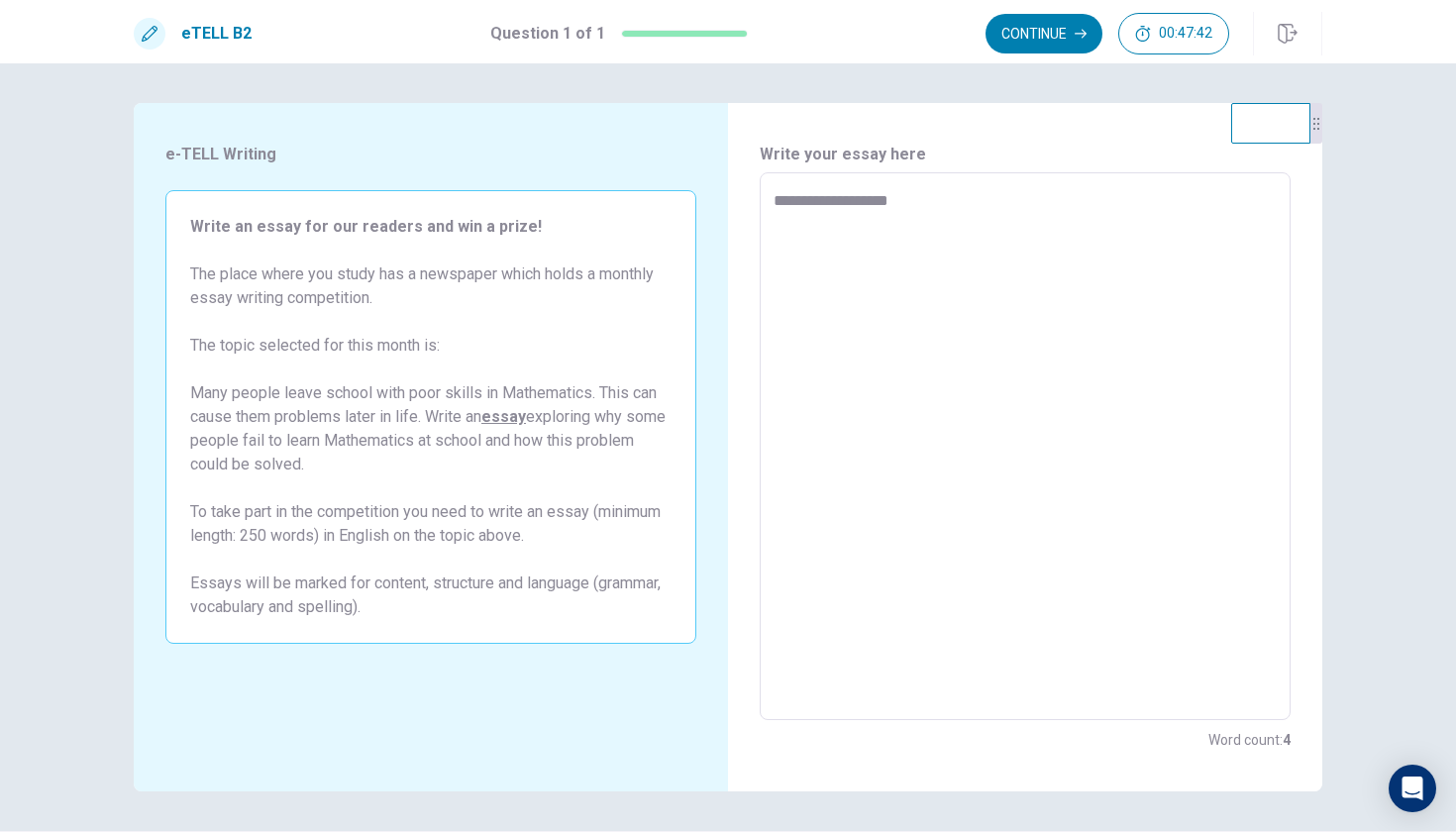 type on "*" 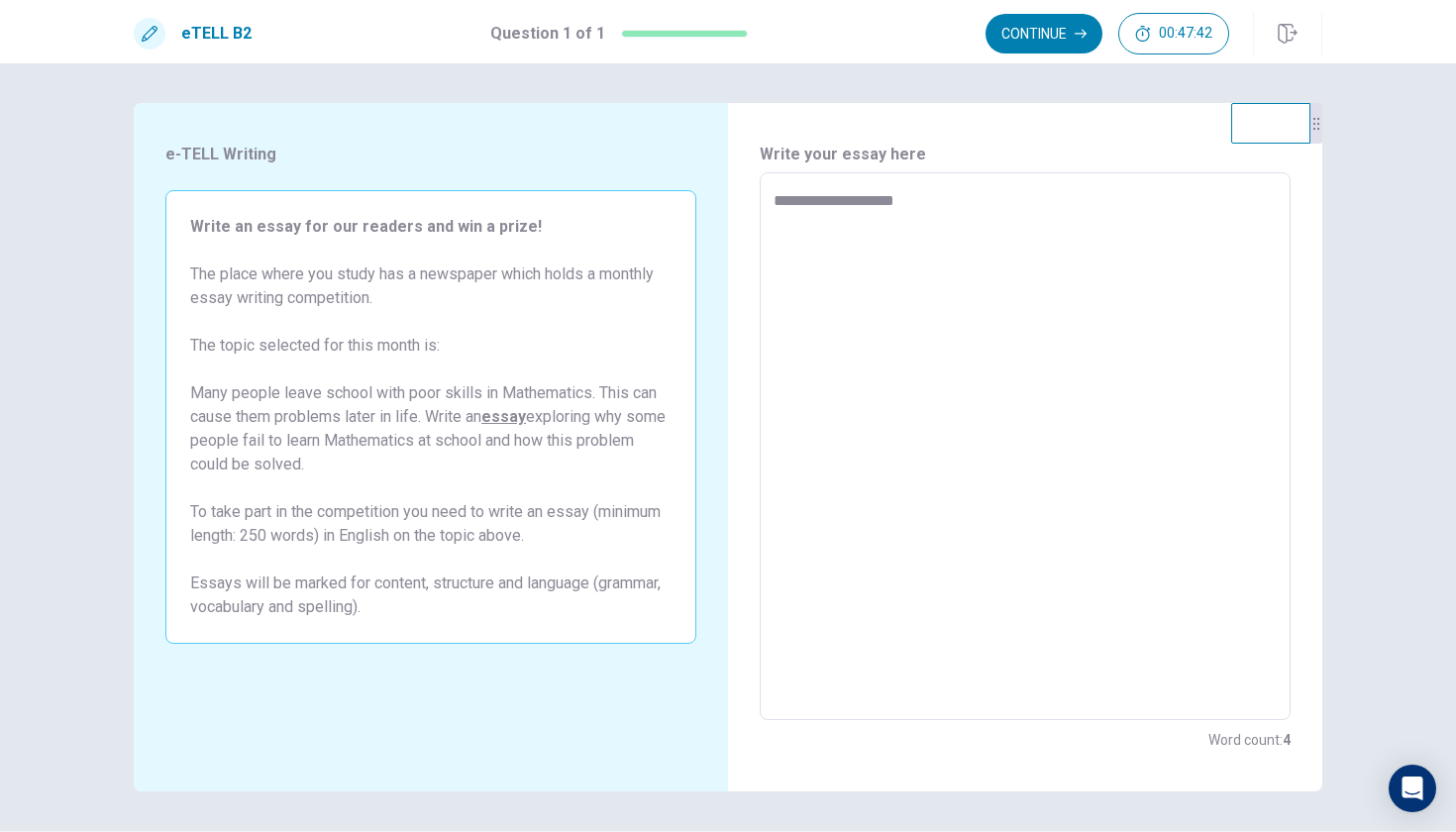 type on "*" 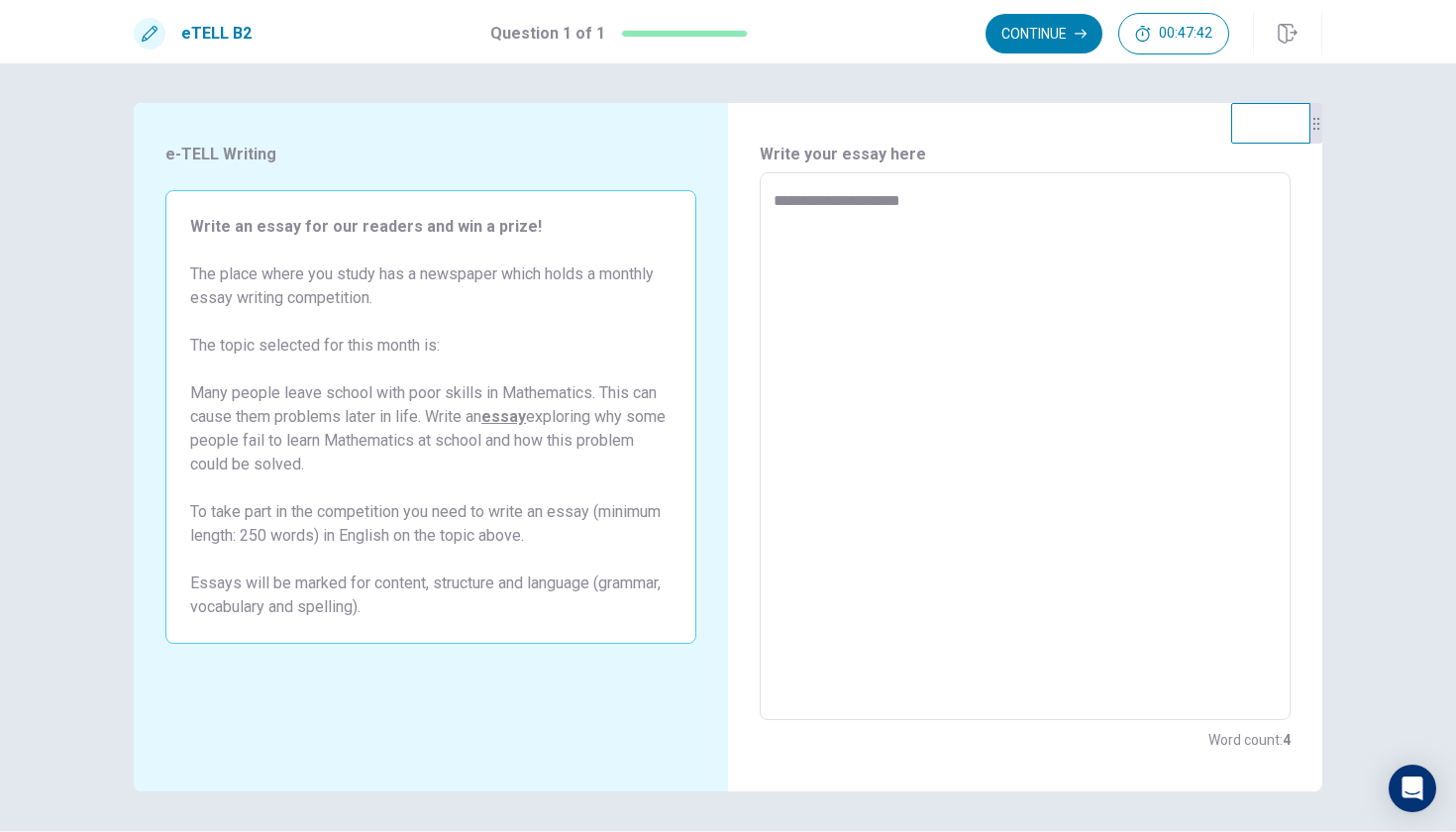 type on "*" 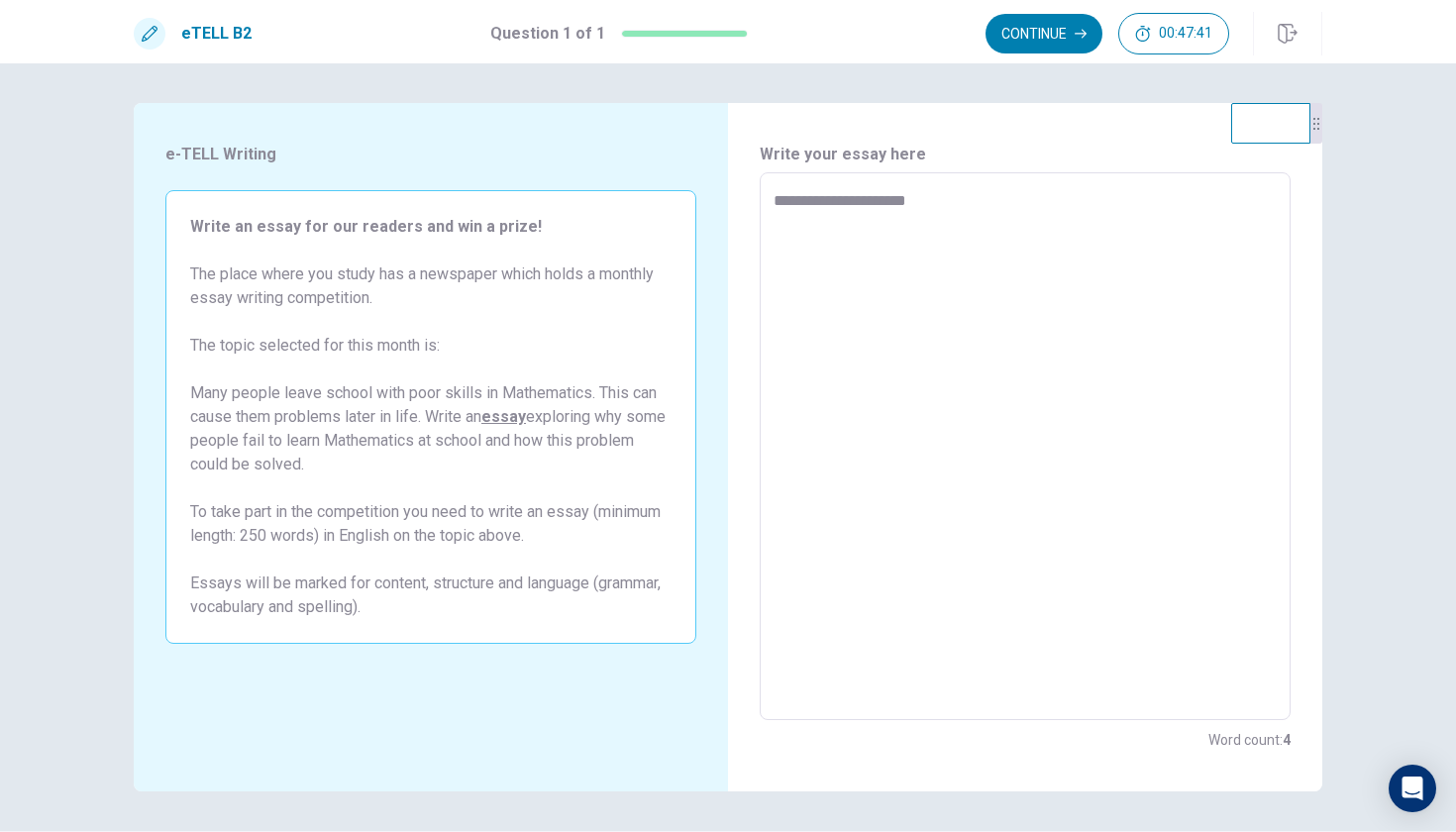 type on "*" 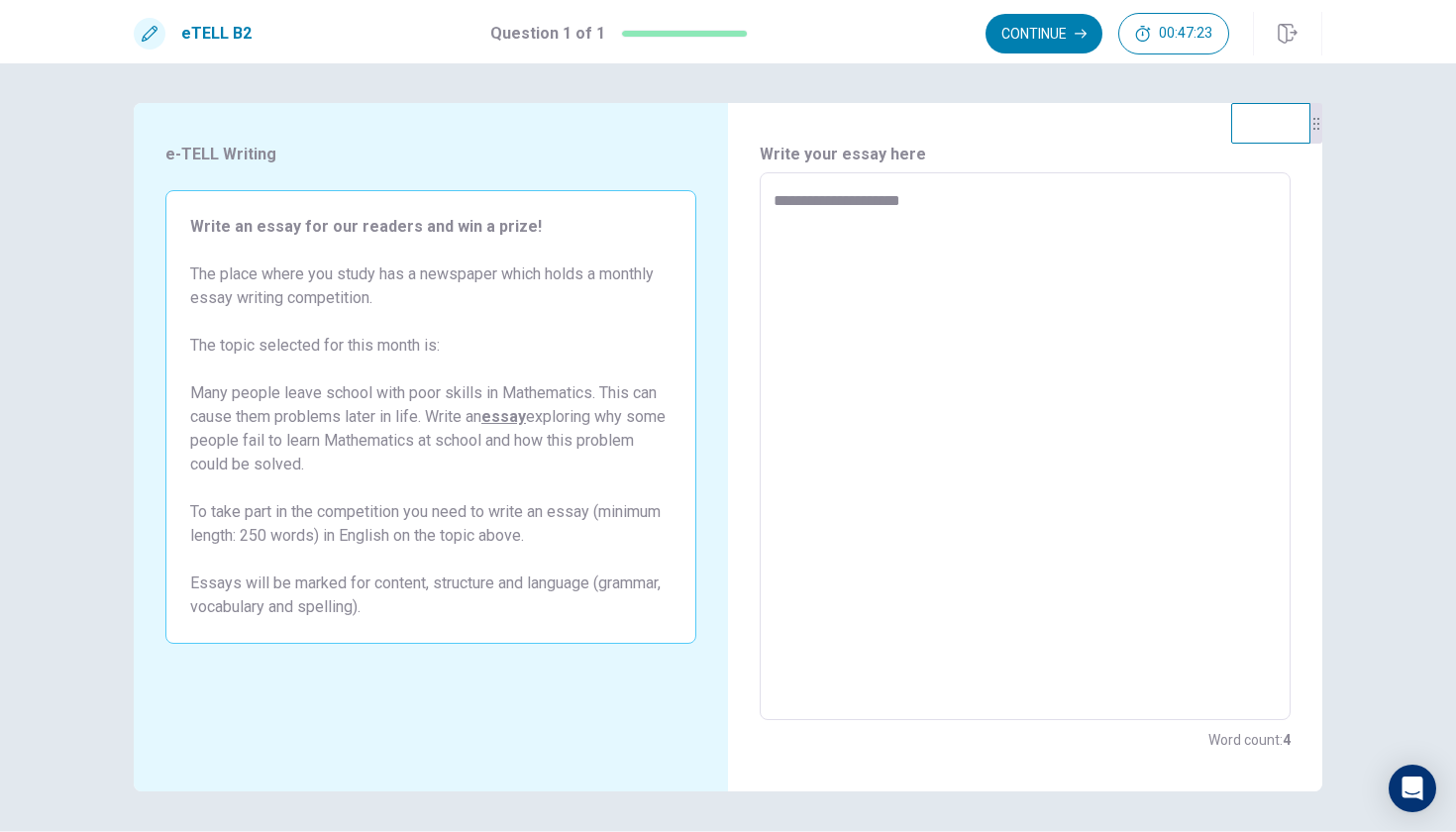 type on "*" 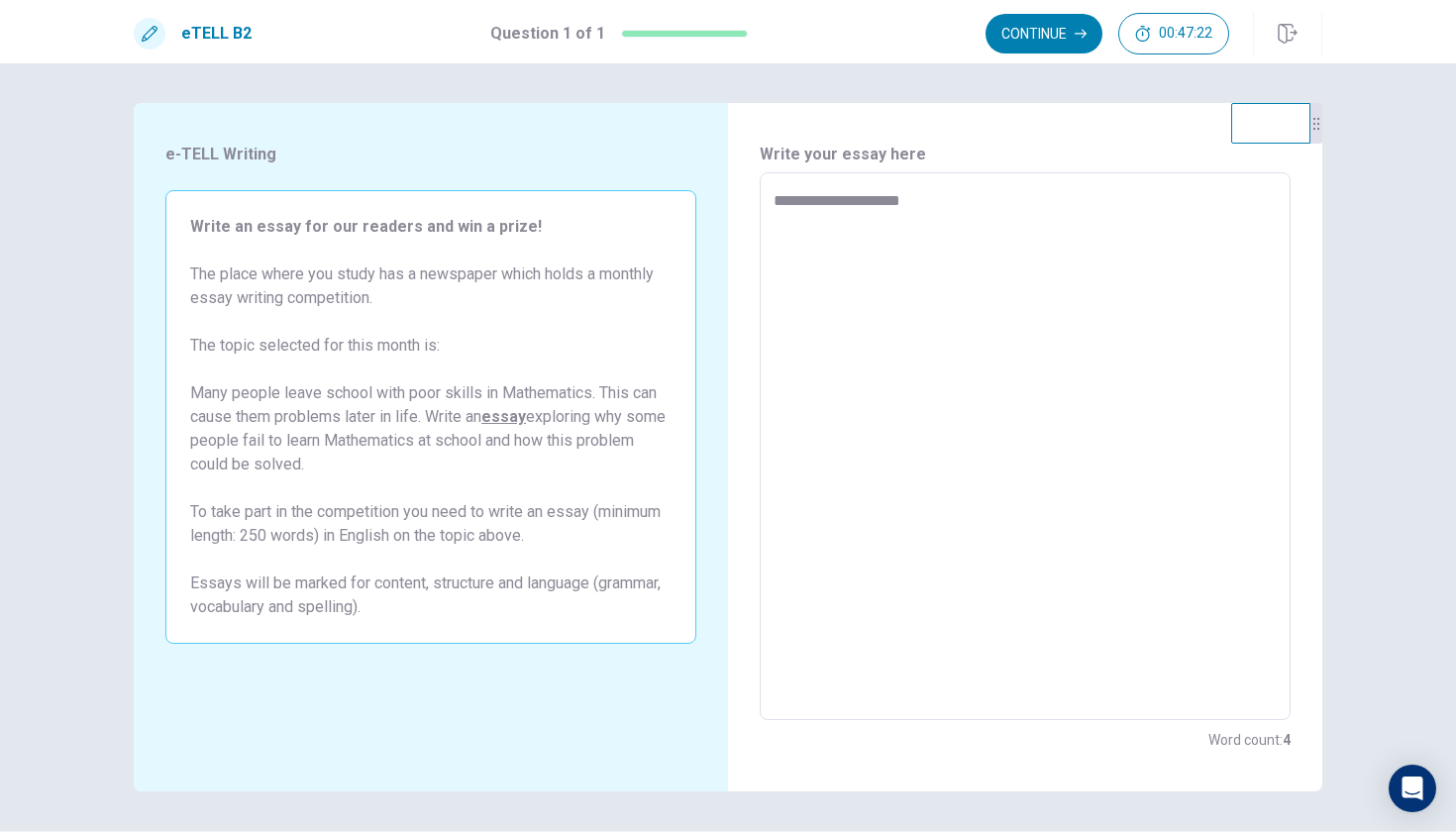 type on "**********" 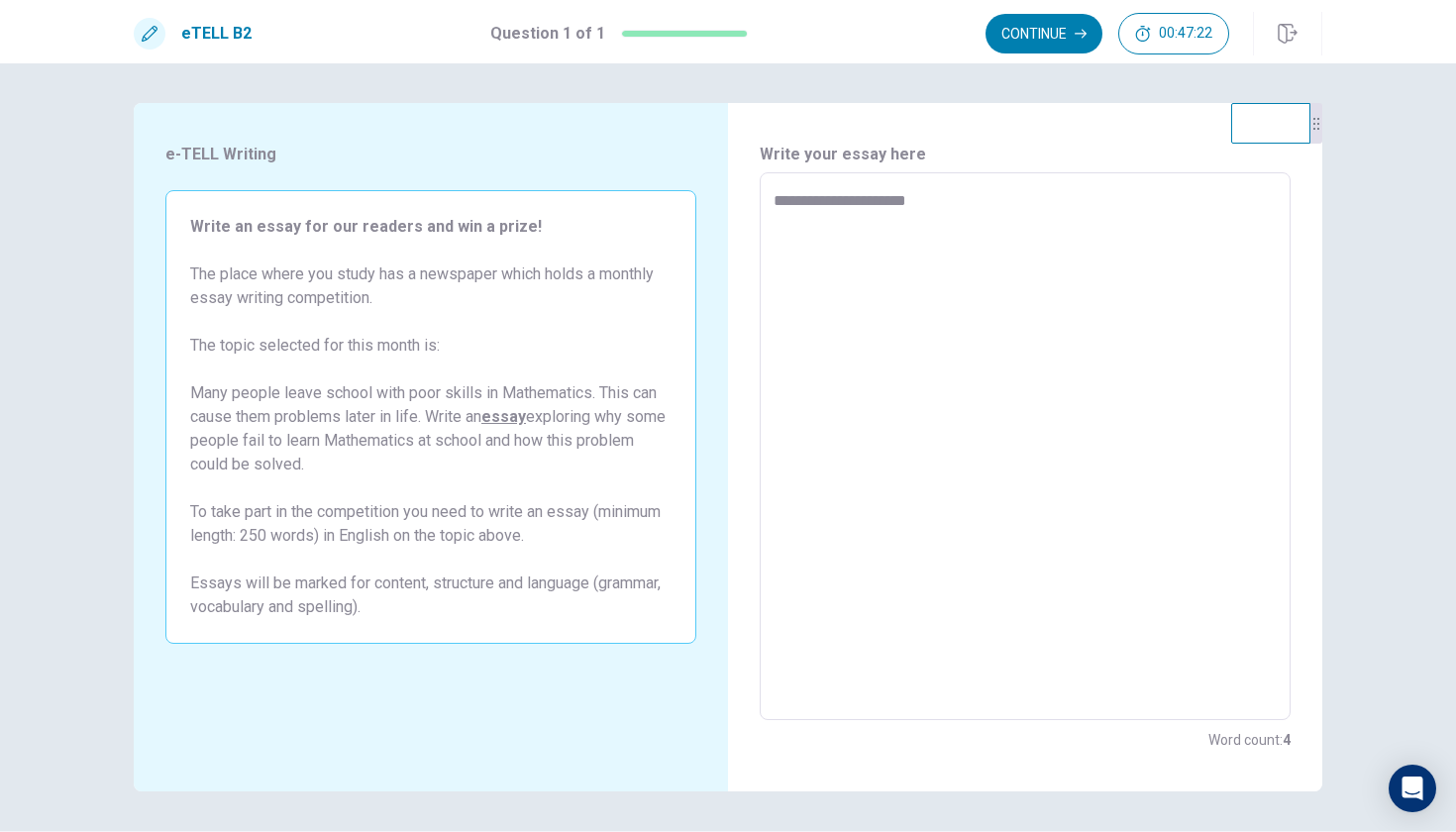 type on "*" 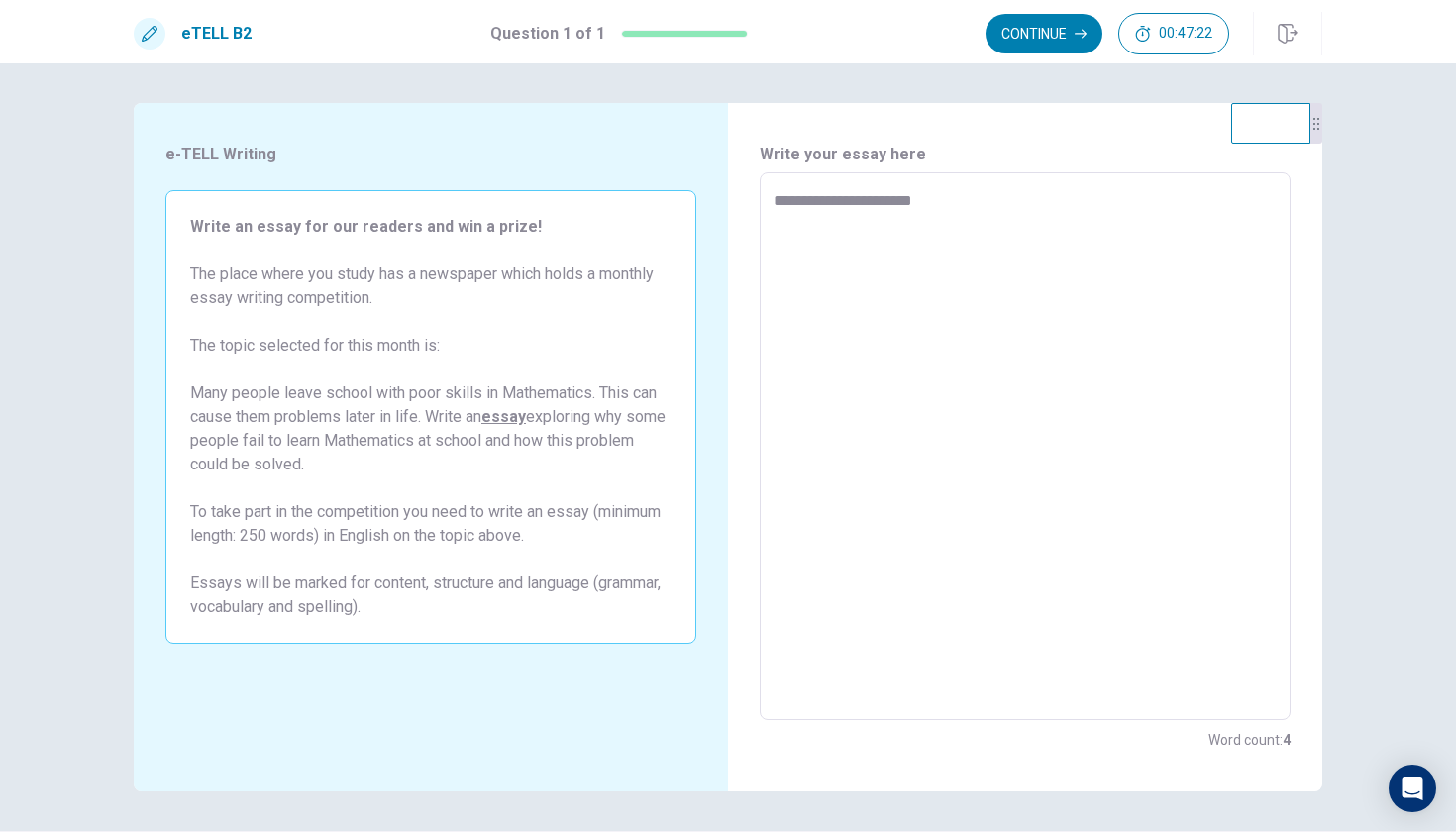 type on "*" 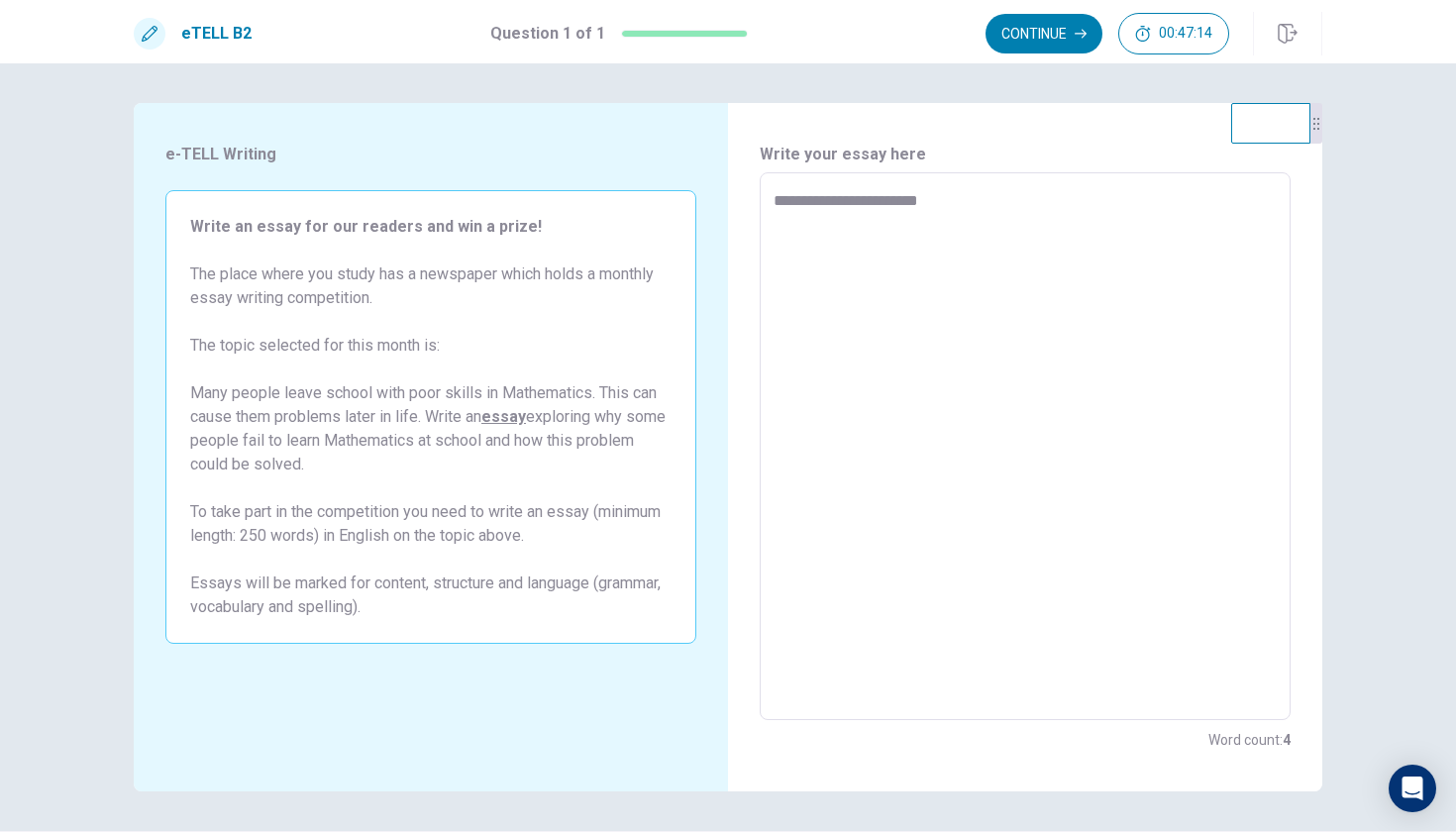 type on "*" 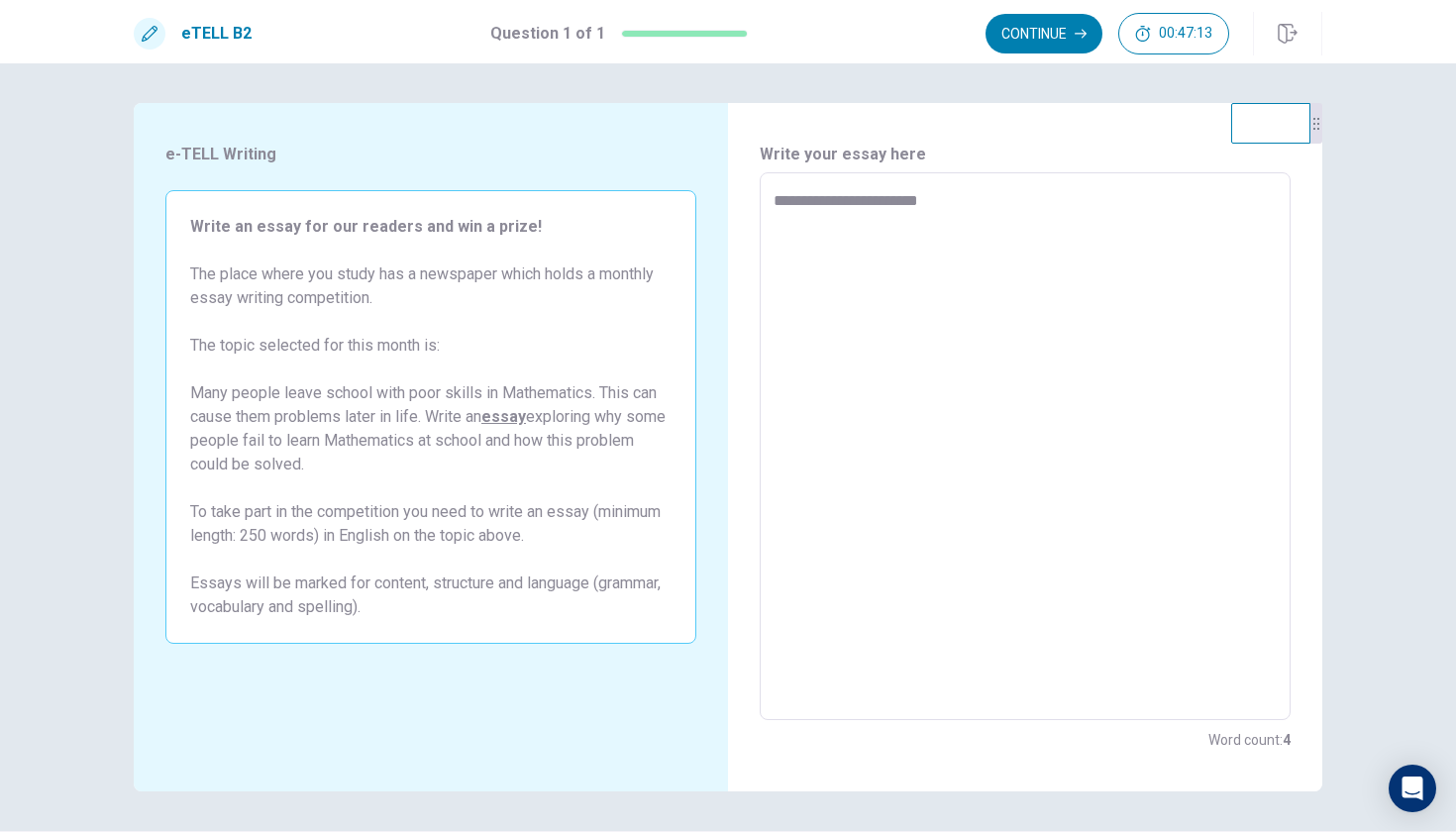 type on "**********" 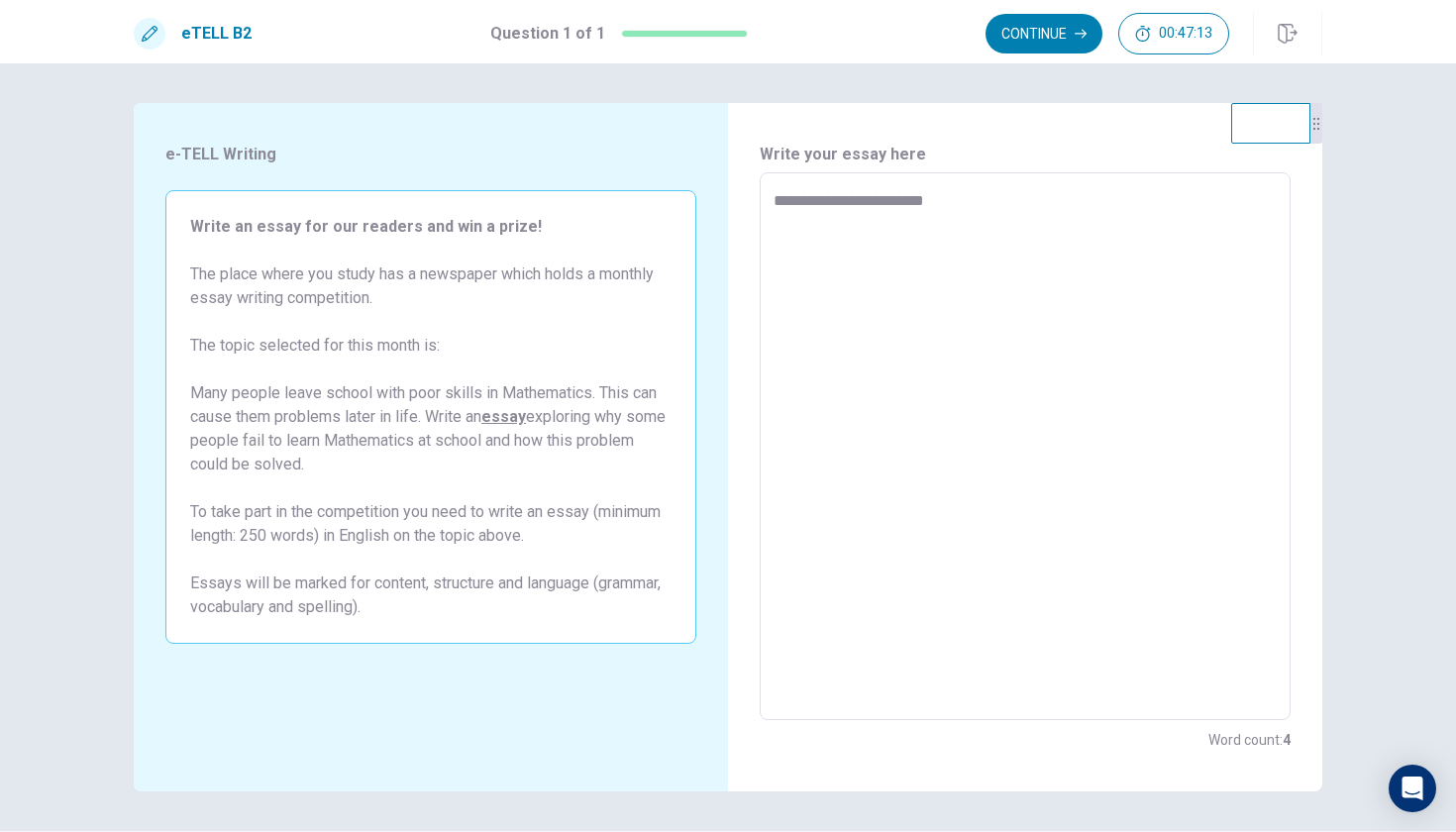 type on "*" 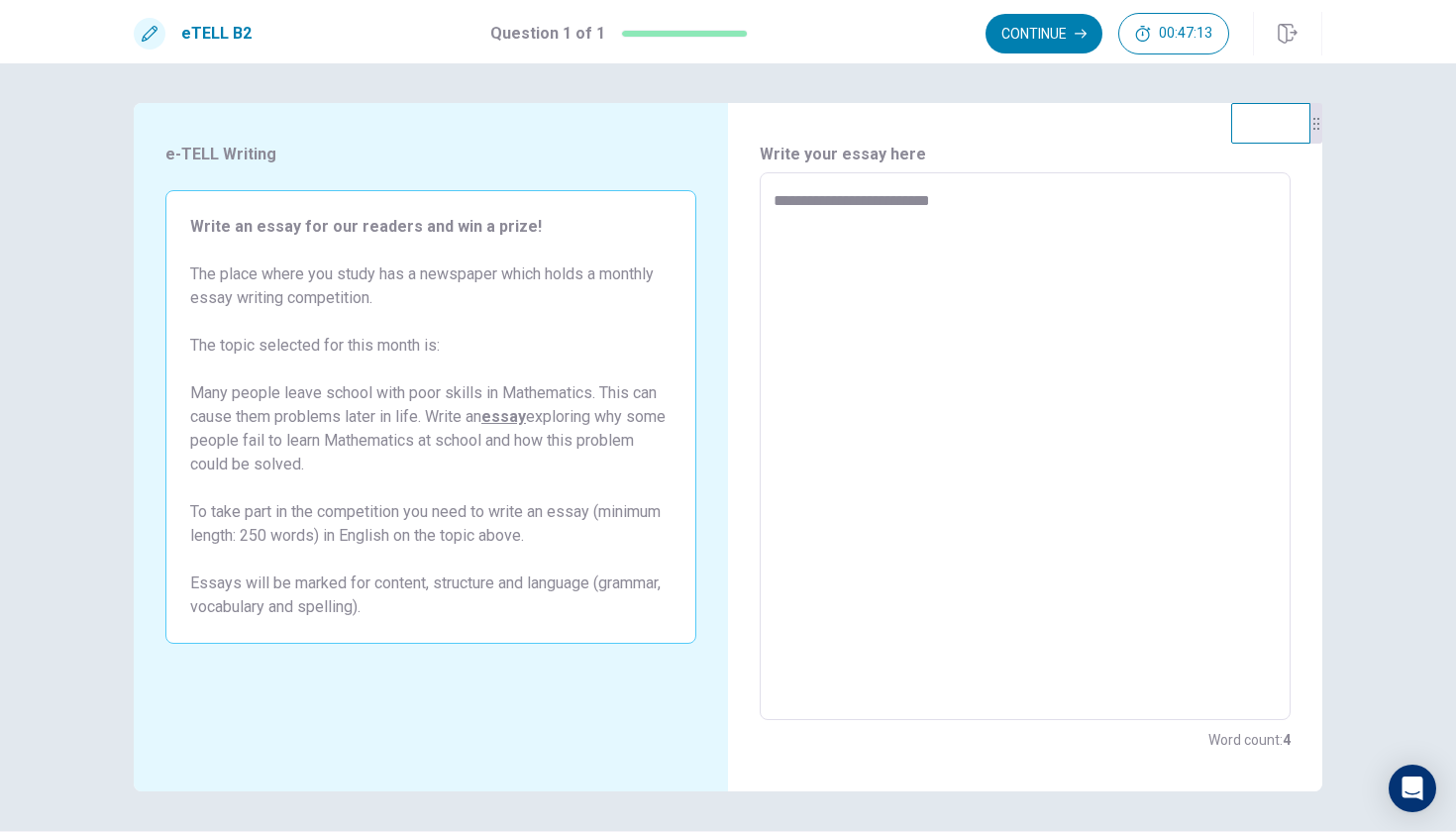 type on "*" 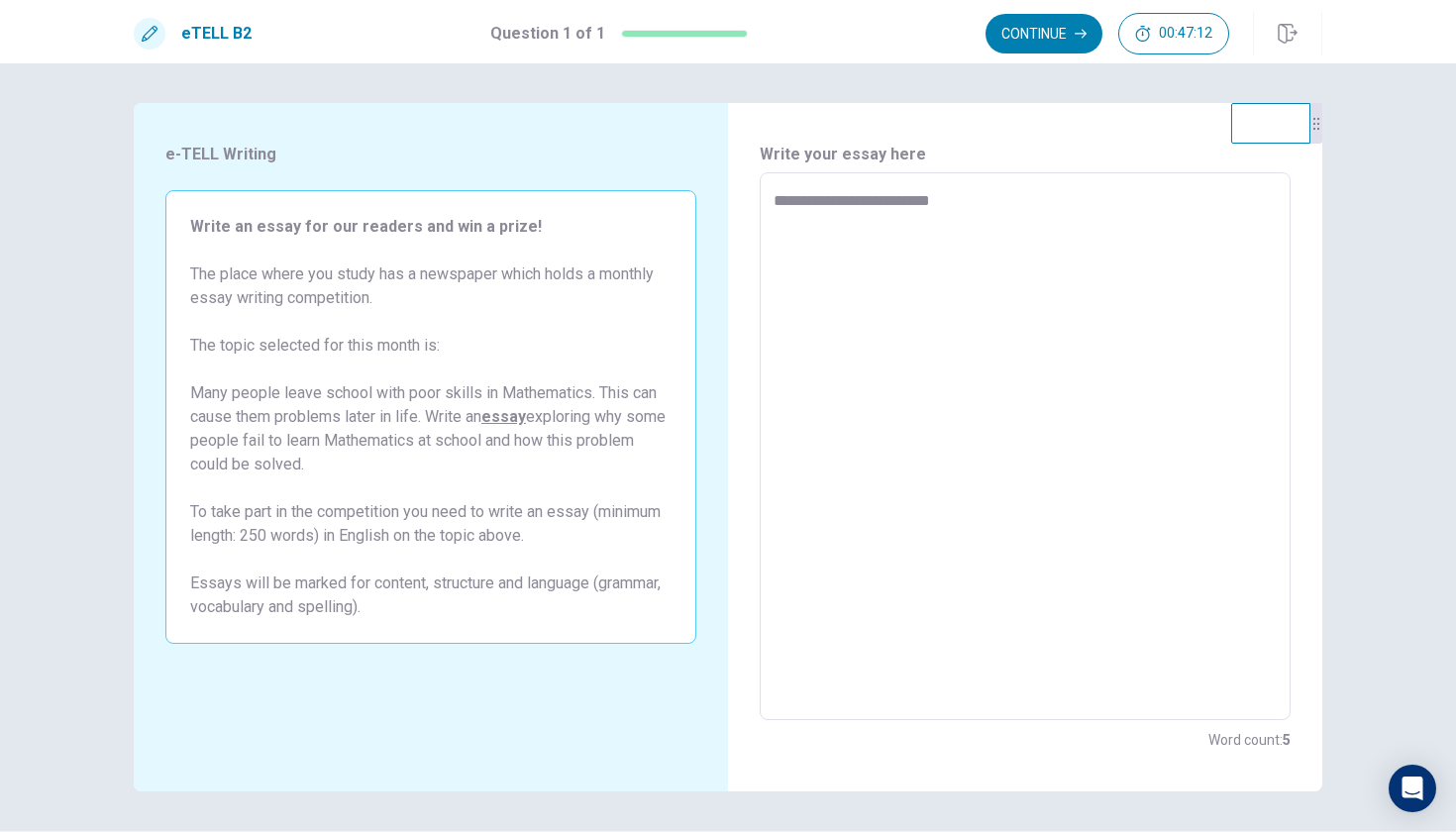 type on "**********" 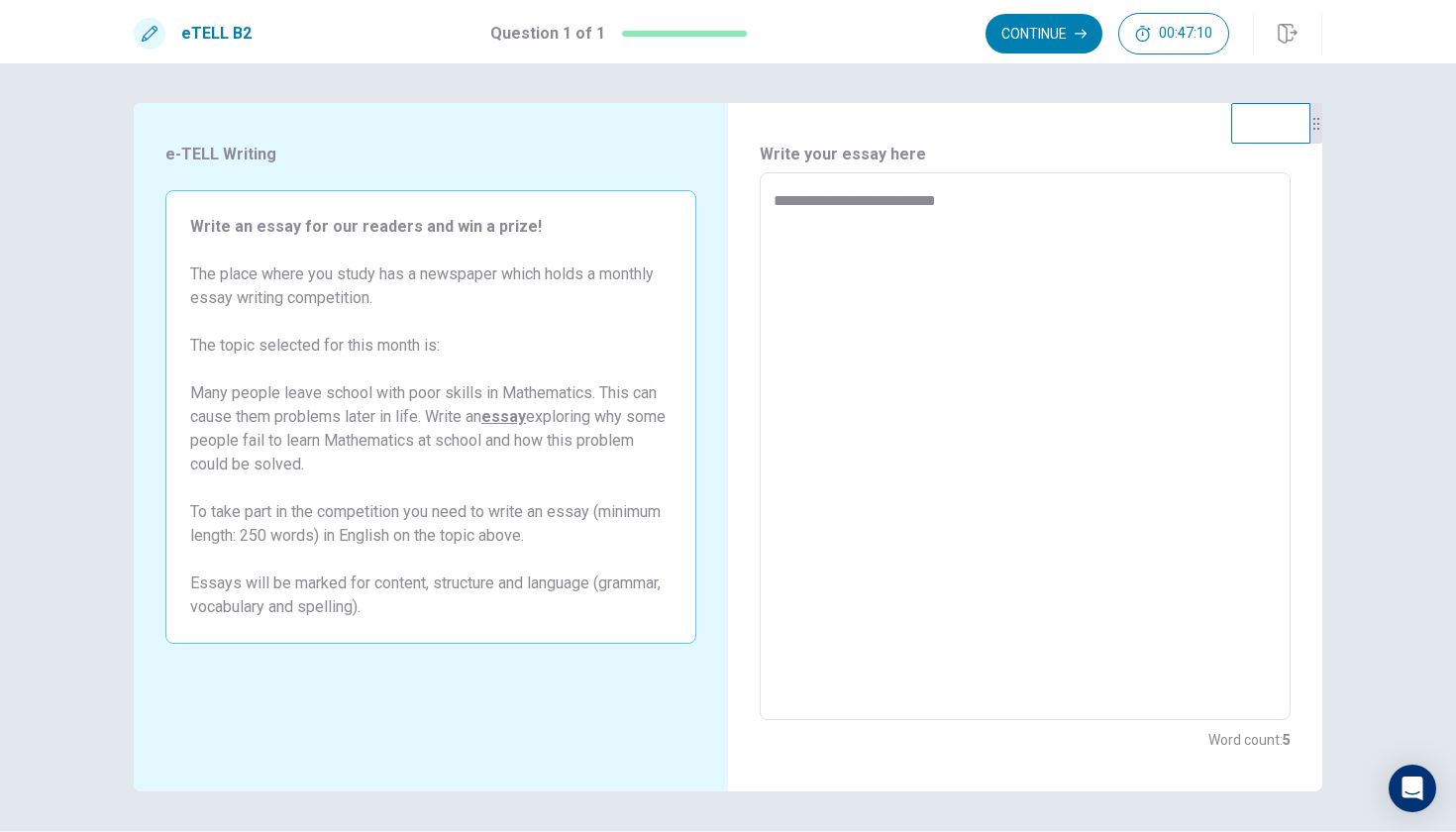 type on "*" 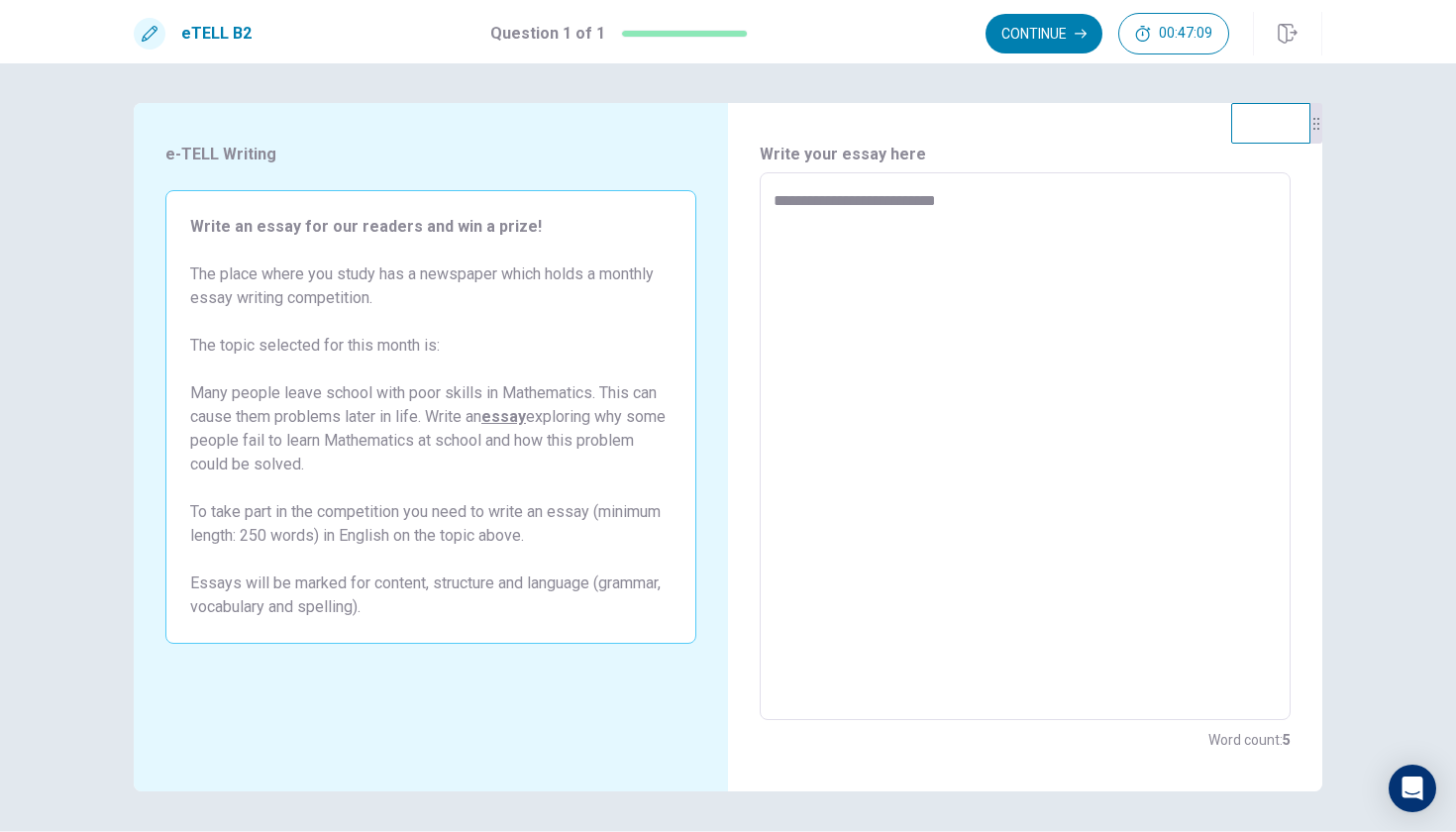 type on "**********" 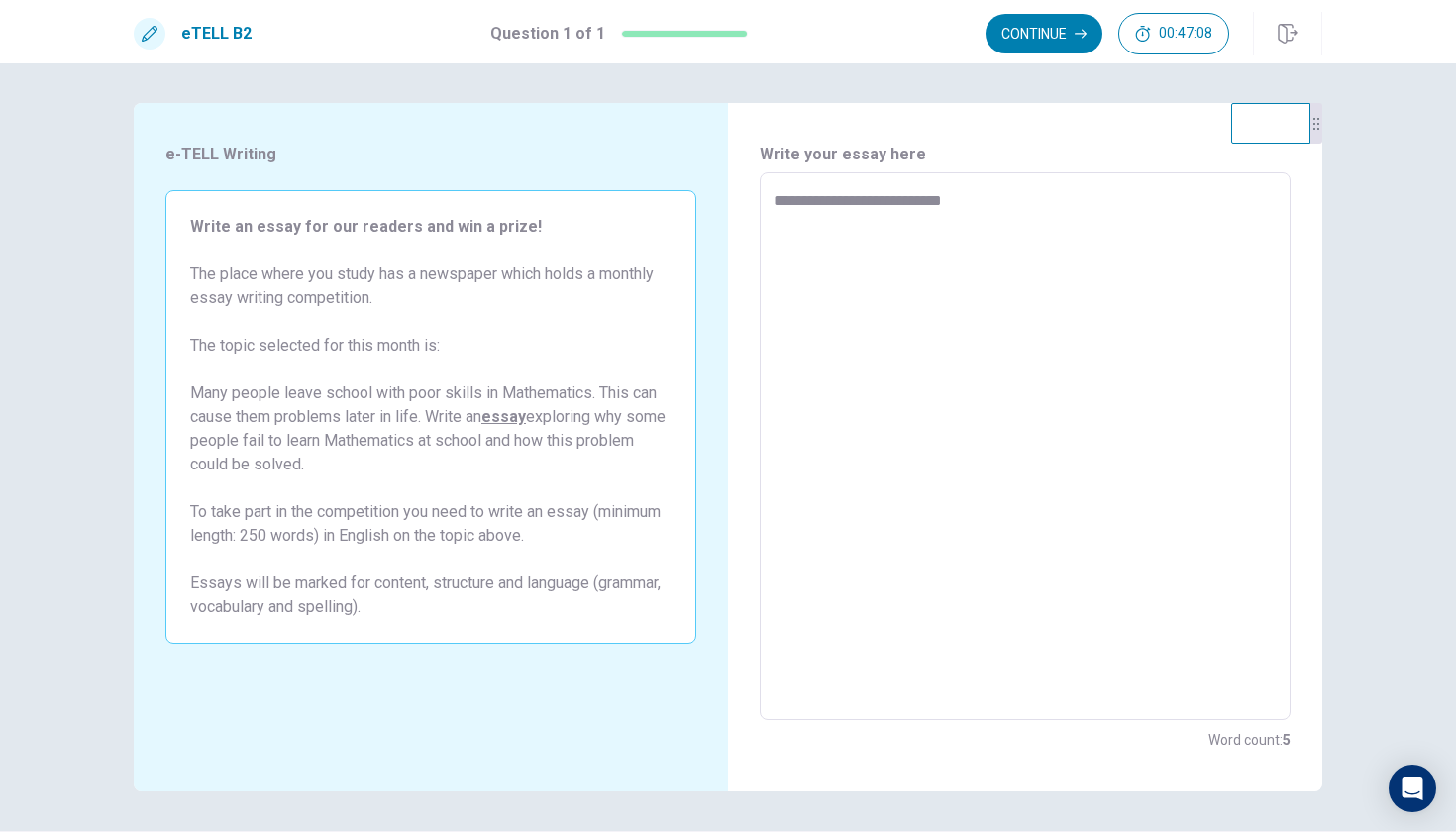 type on "*" 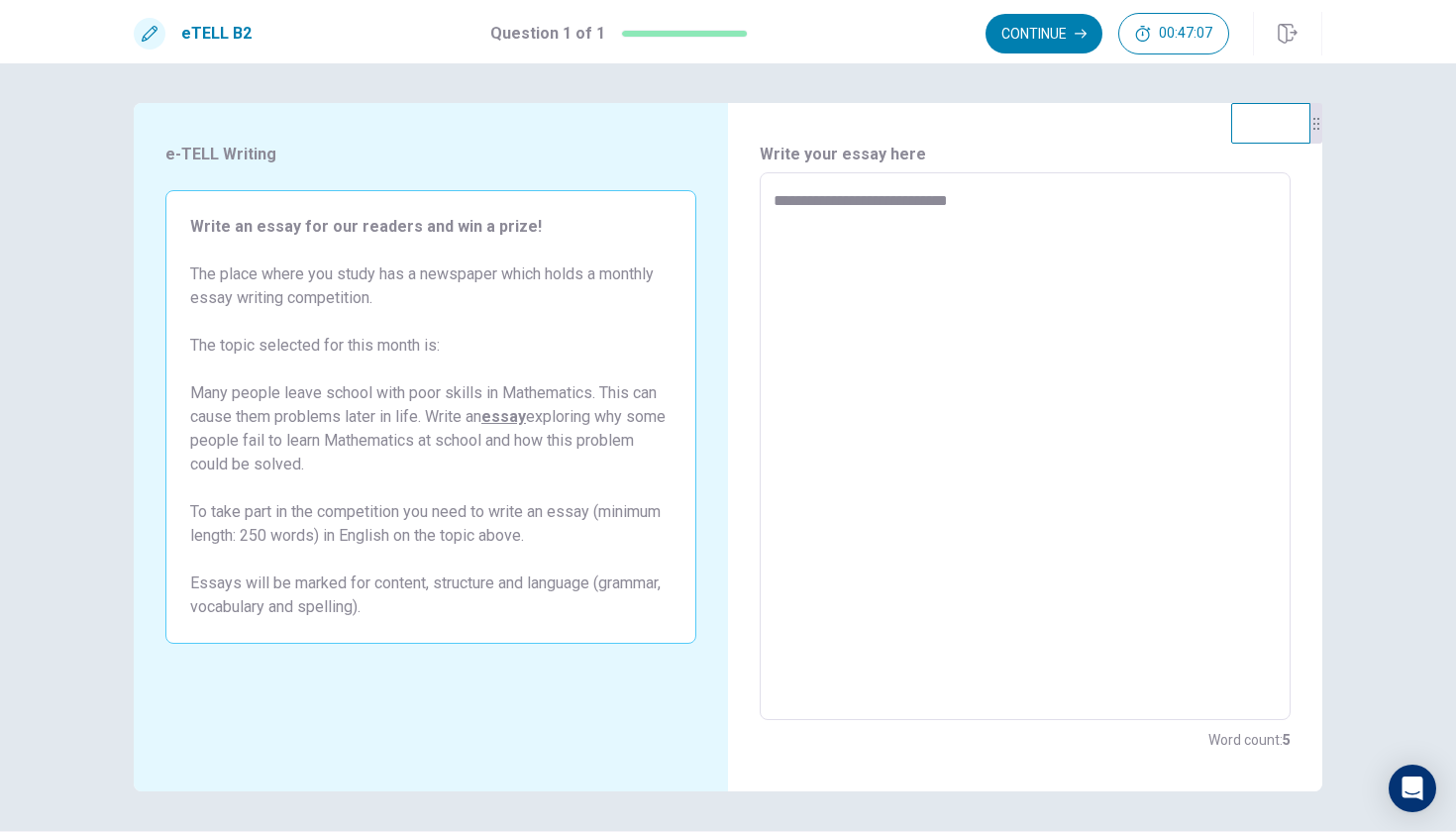 type on "*" 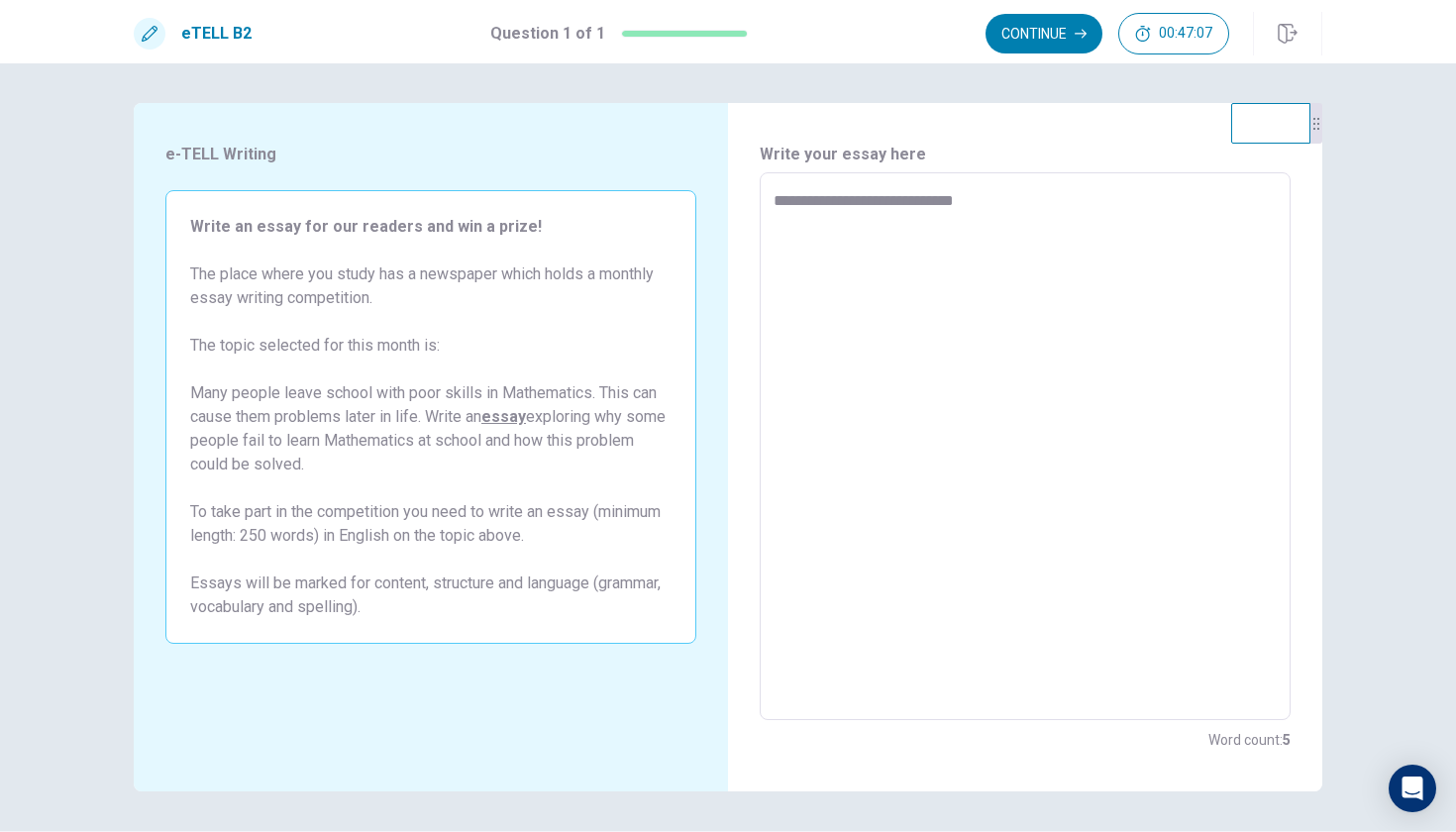 type on "*" 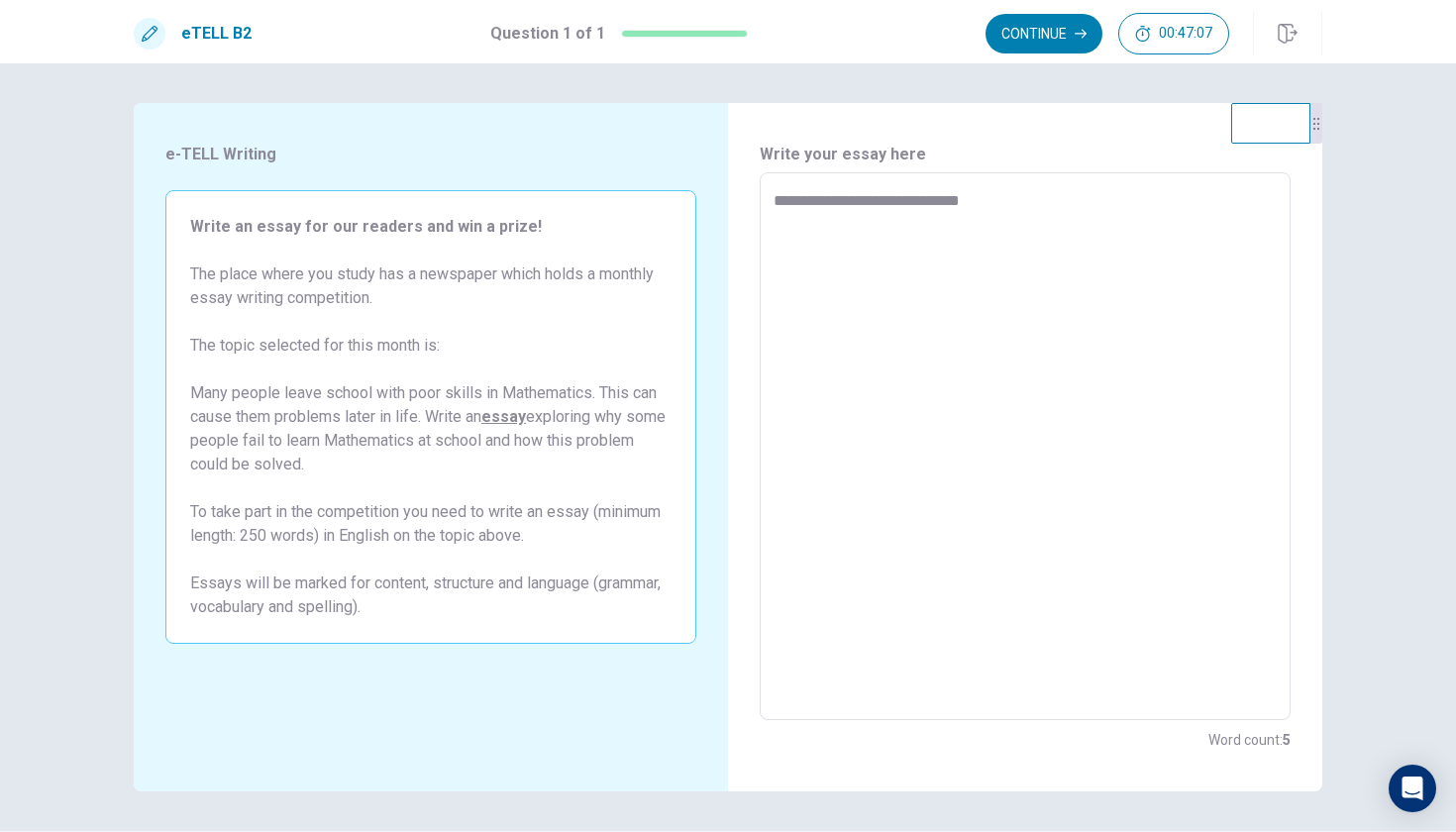 type on "*" 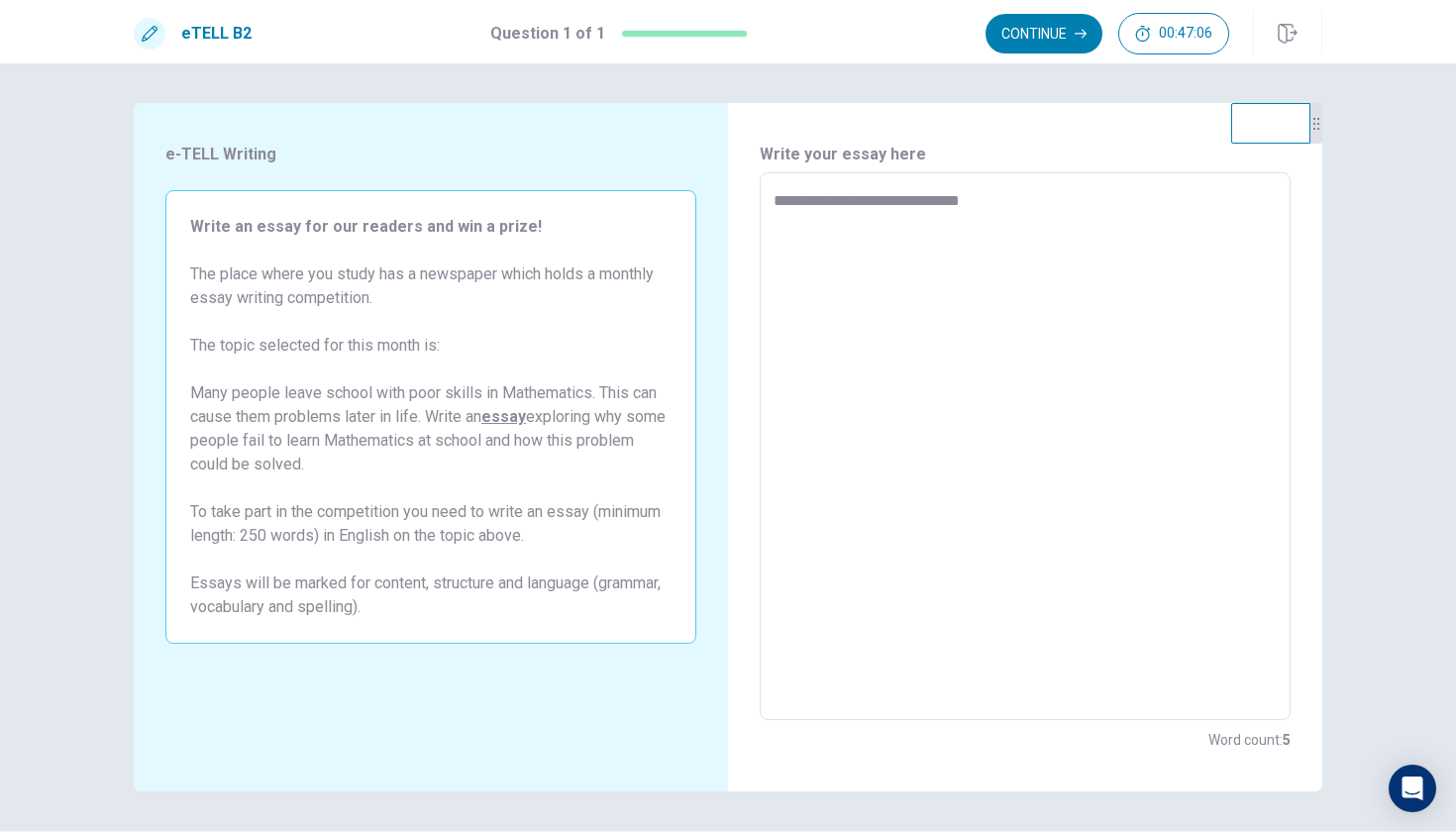 type on "**********" 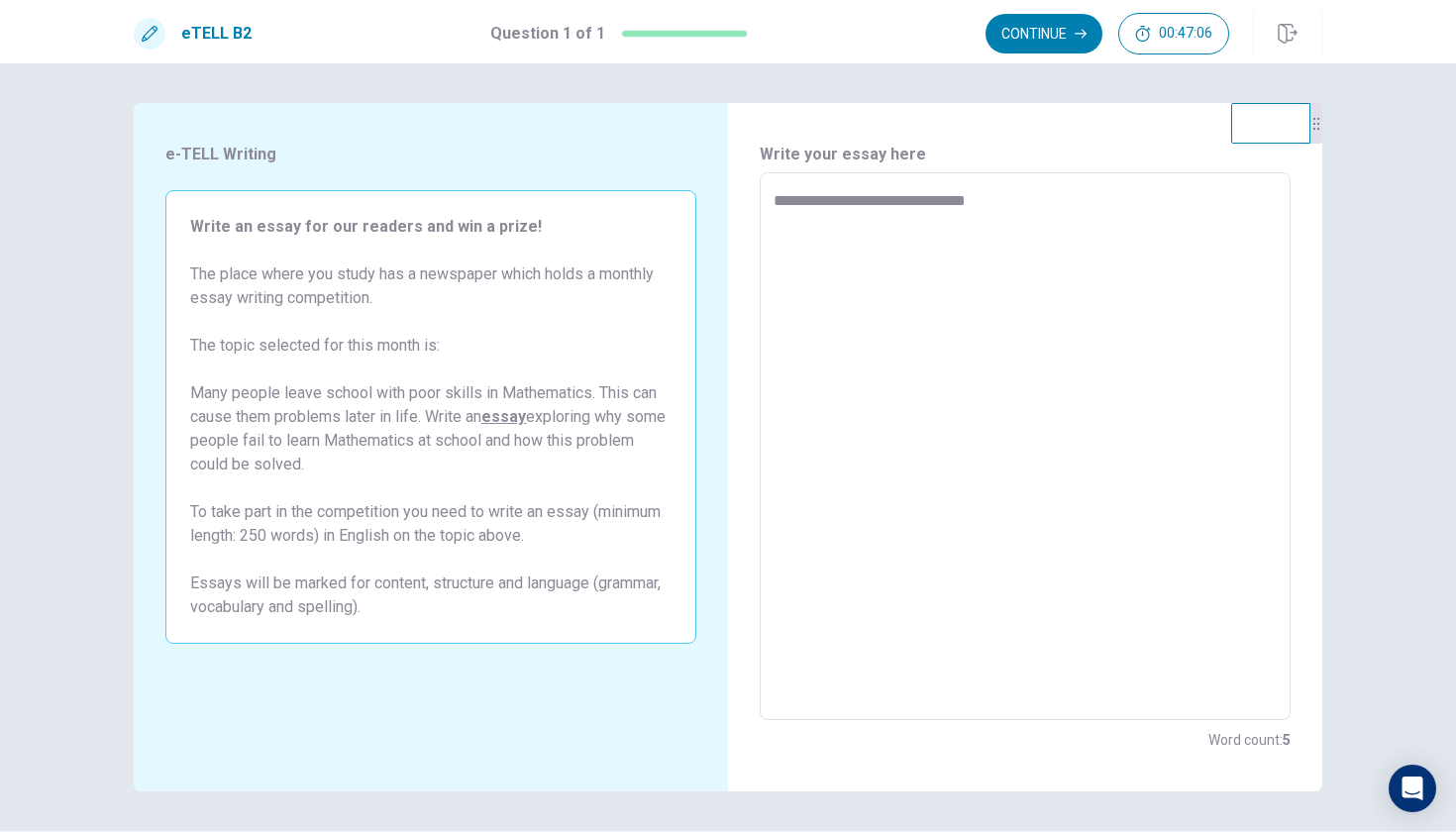 type on "*" 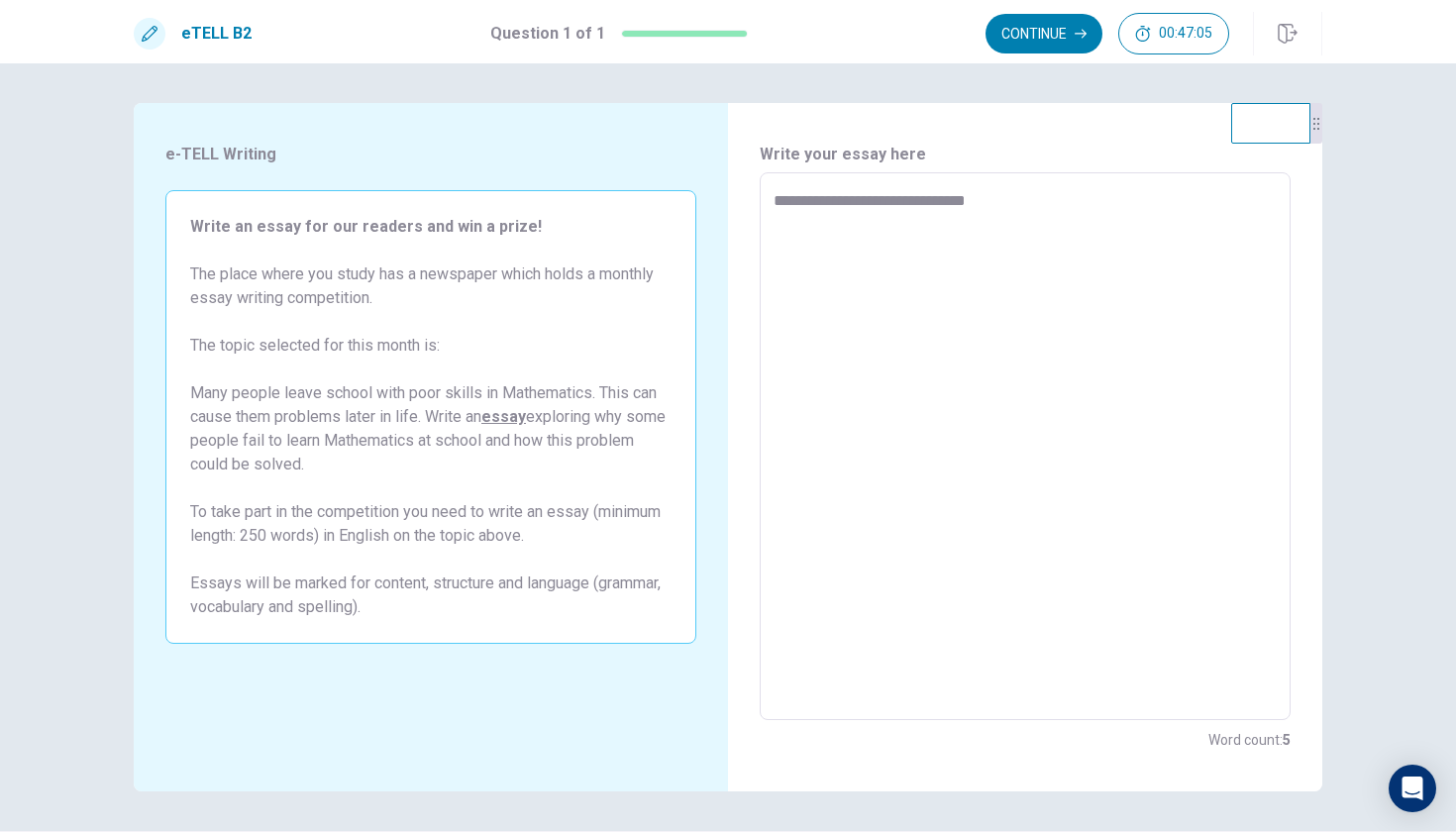 type on "**********" 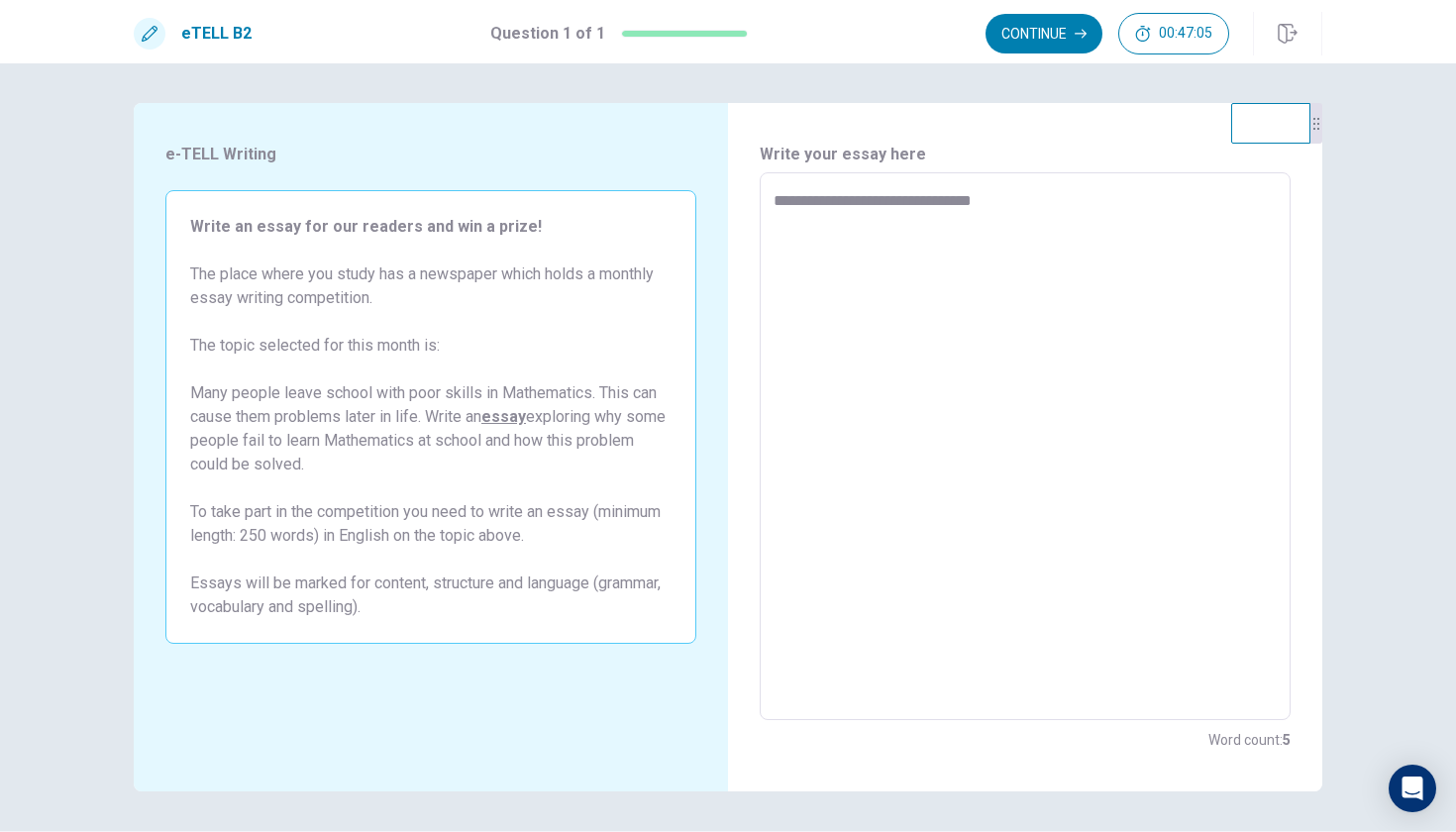 type on "*" 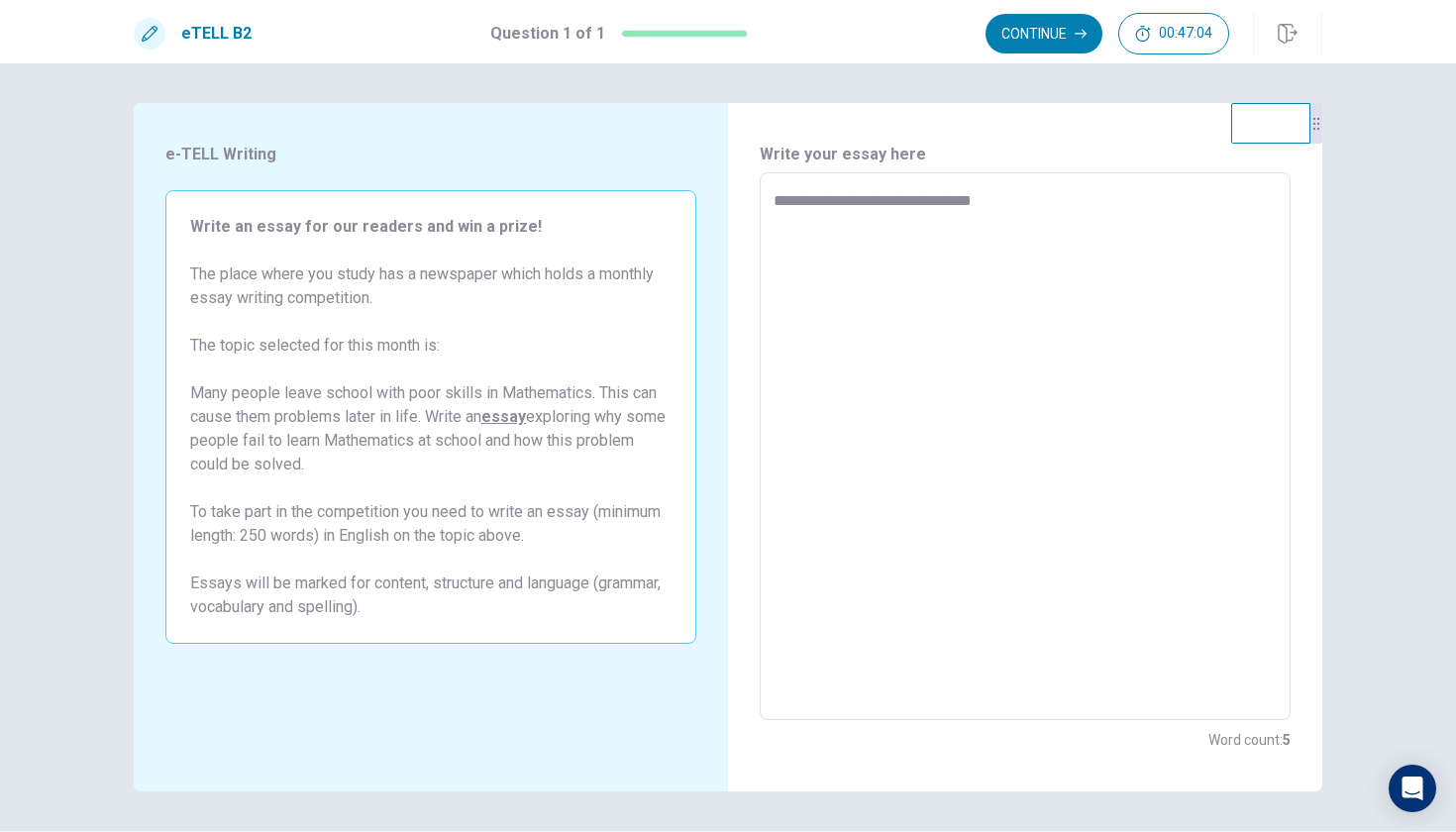 type on "**********" 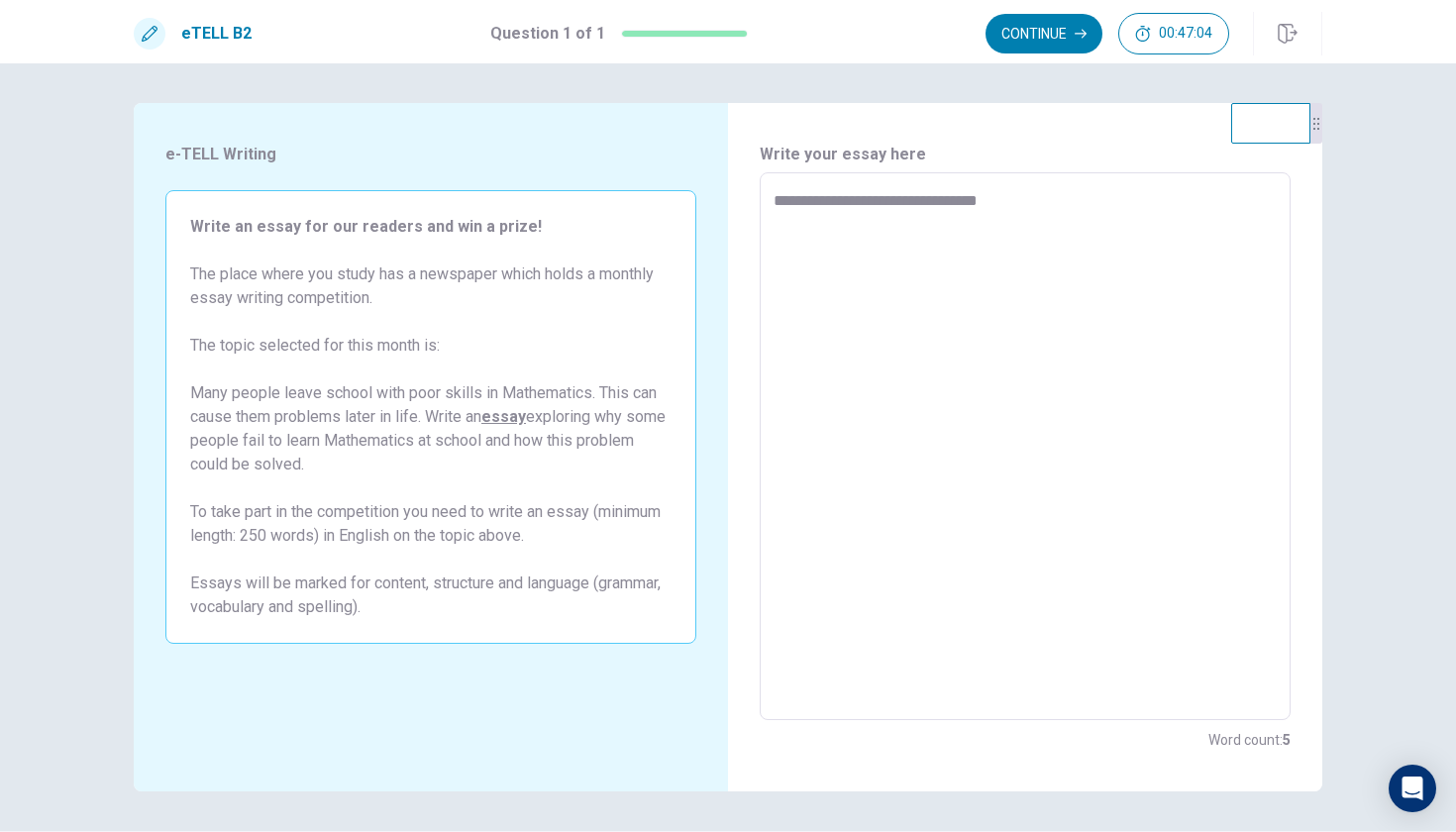 type on "*" 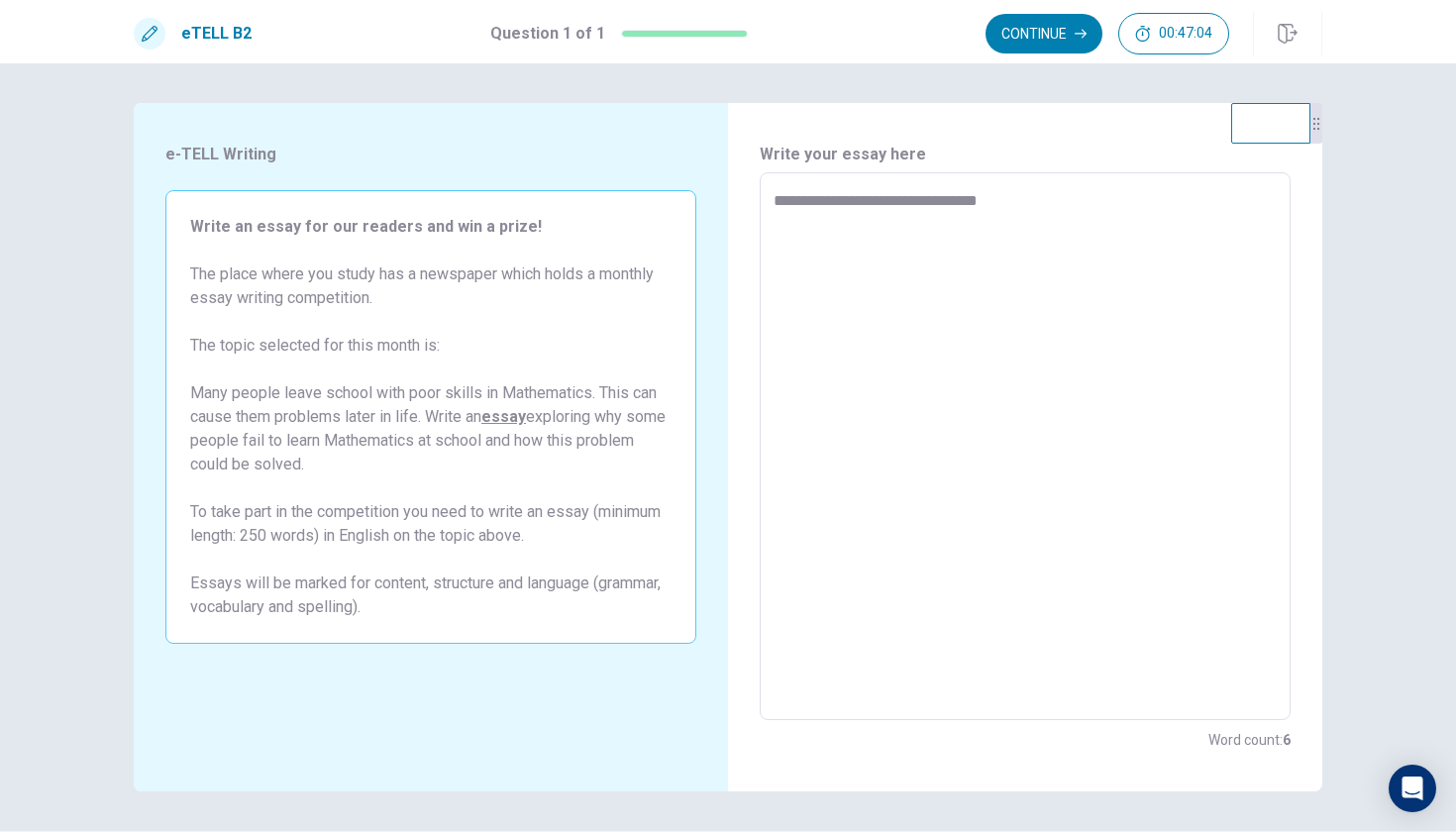 type on "**********" 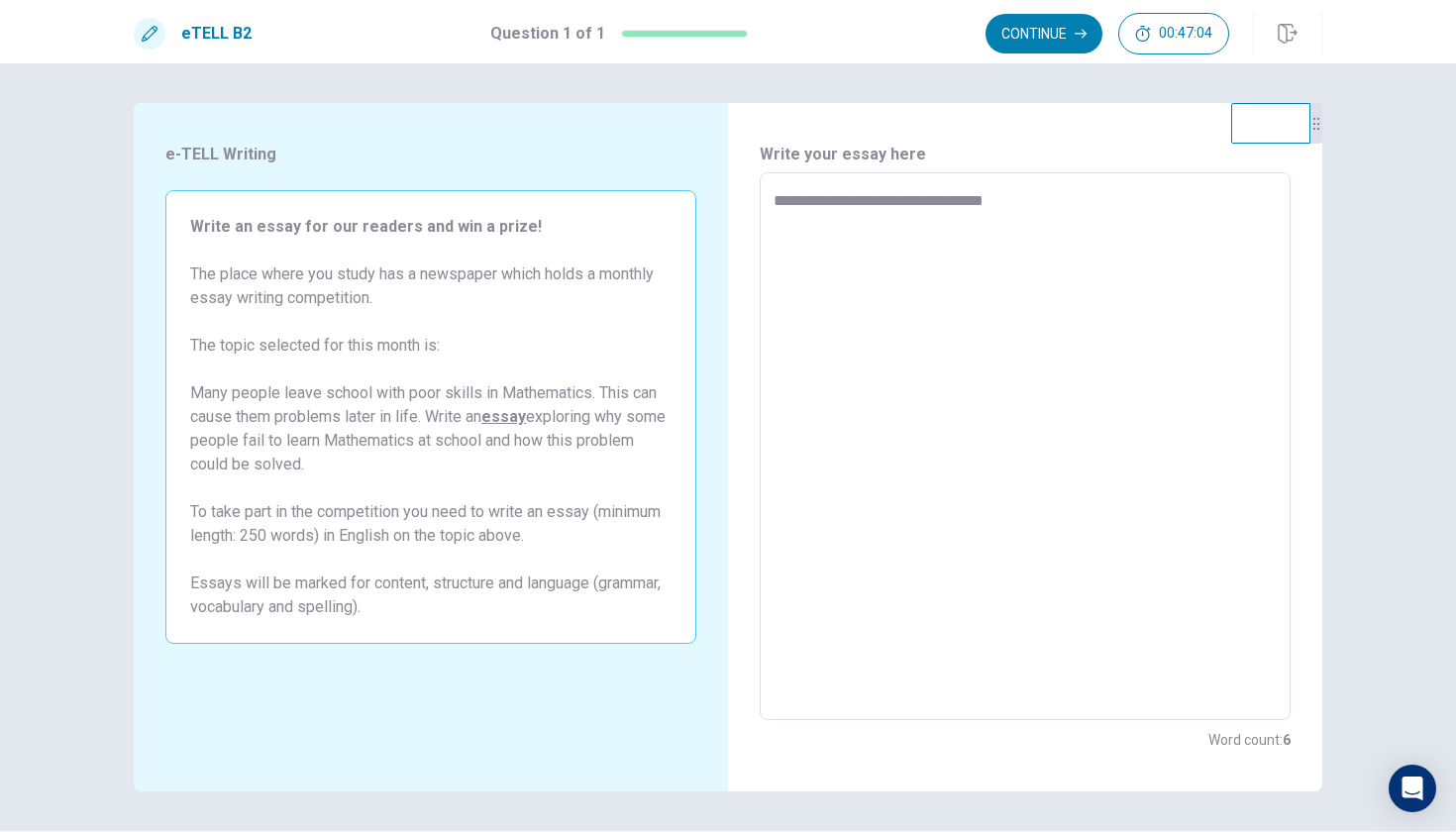 type on "*" 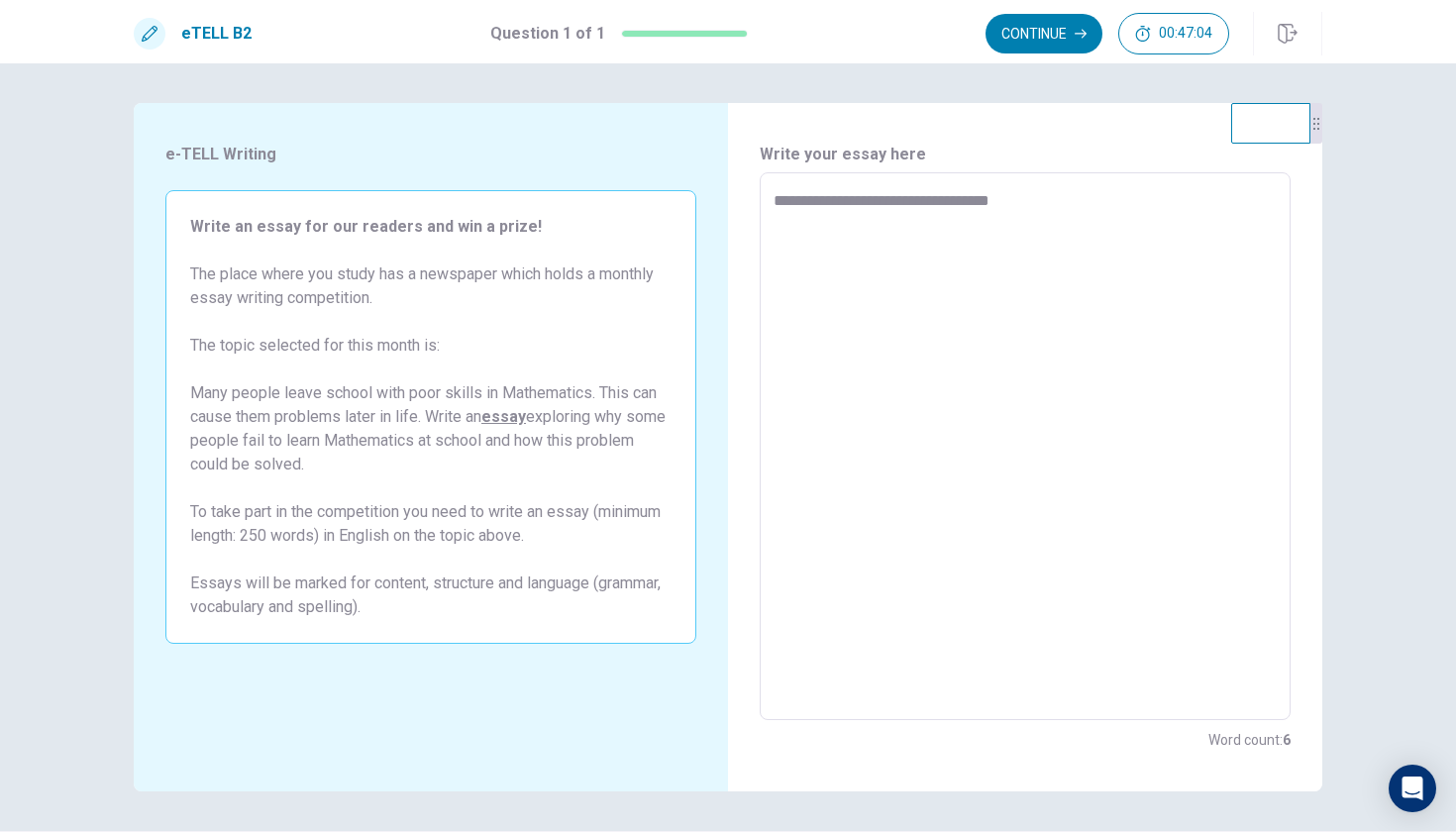 type on "*" 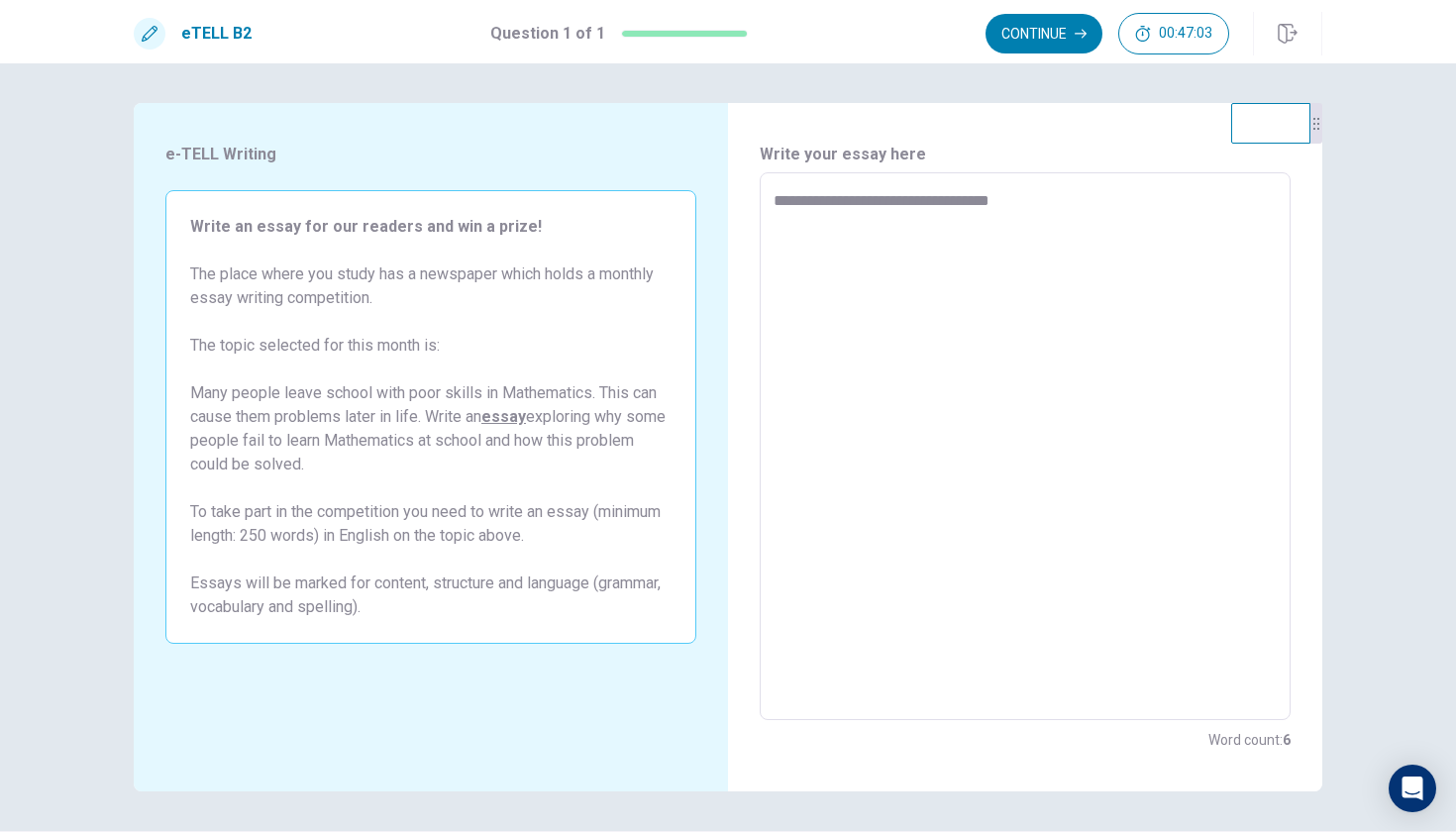 type on "**********" 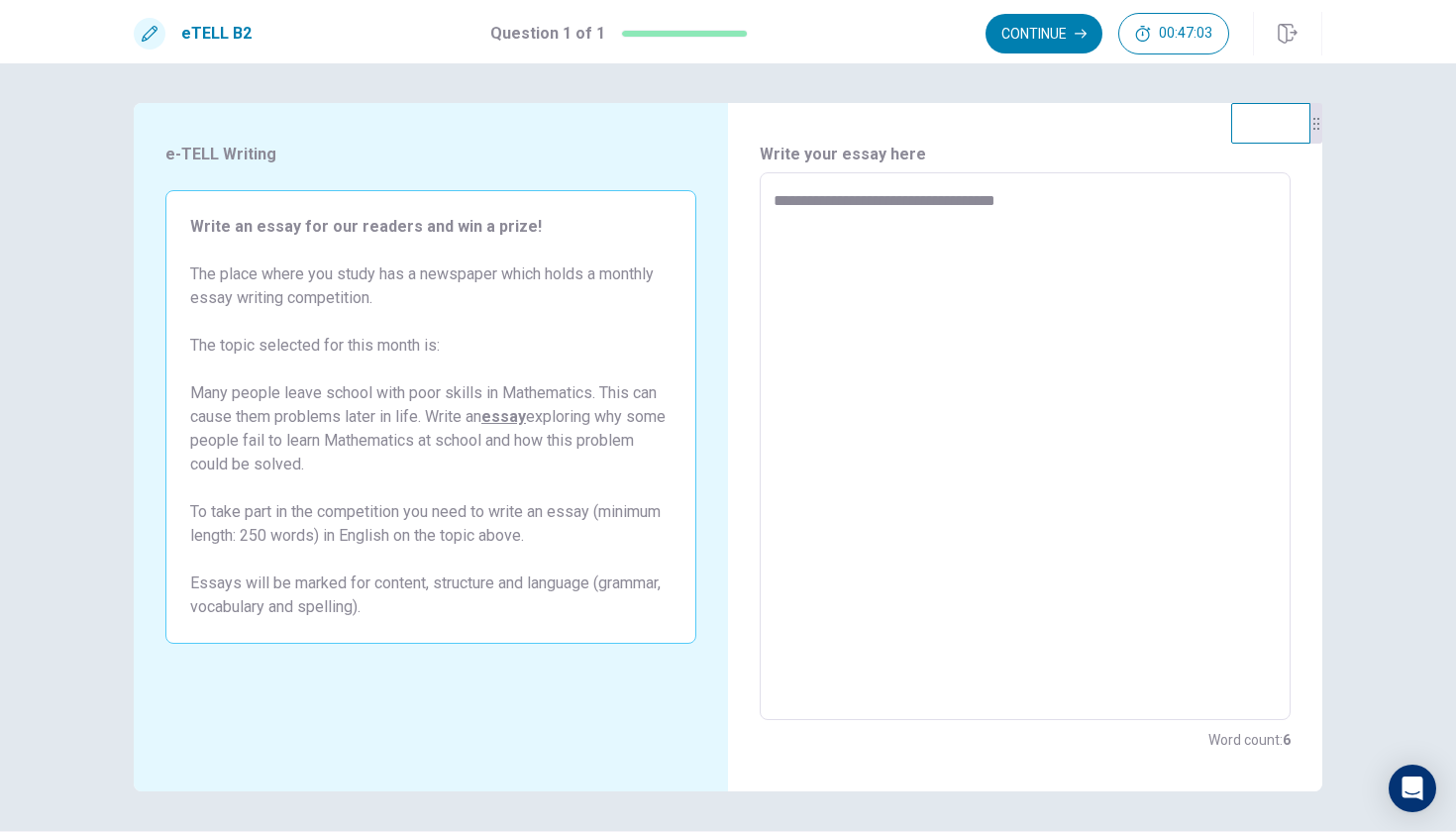 type on "*" 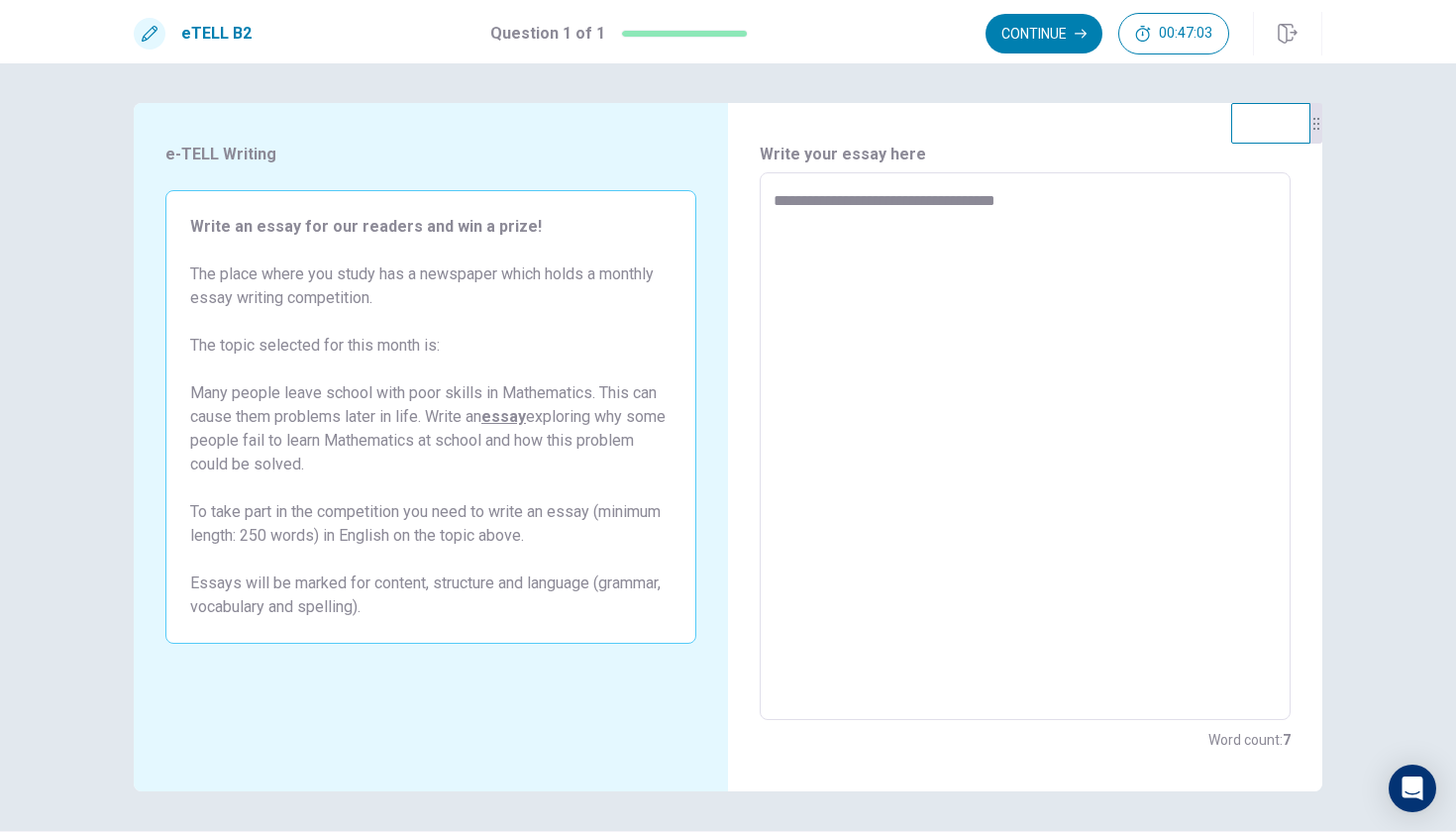 type on "**********" 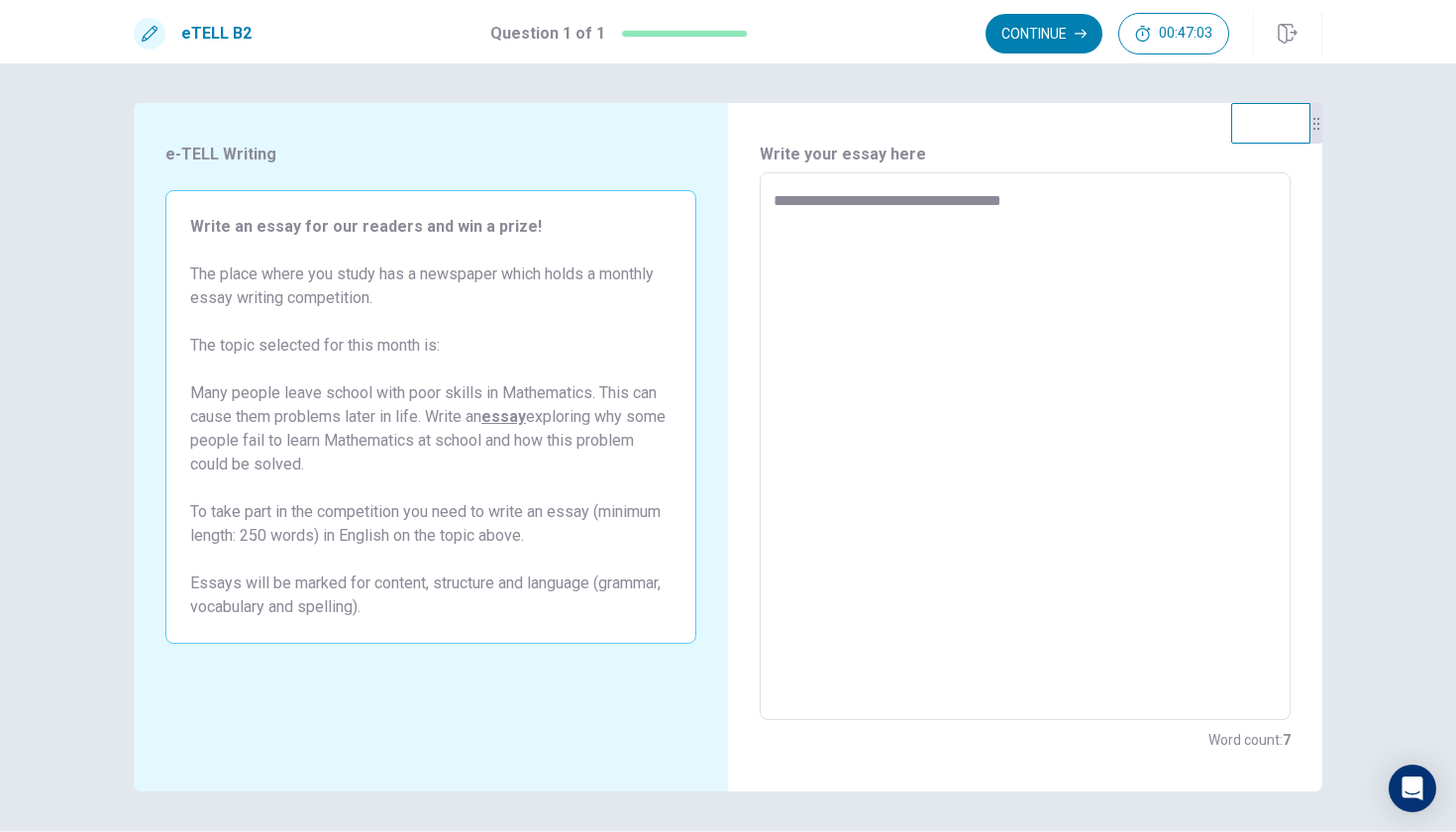 type on "*" 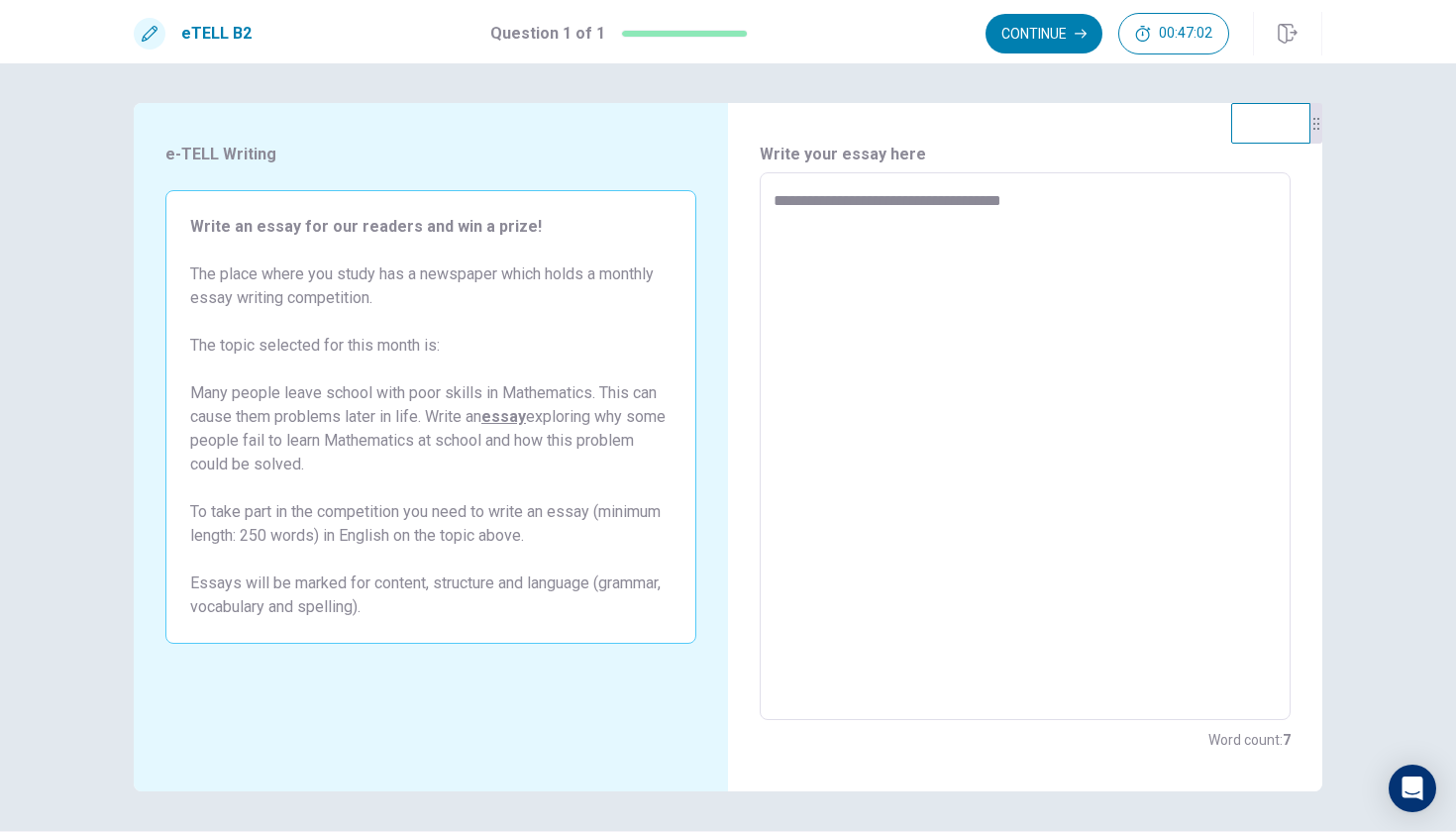 type on "**********" 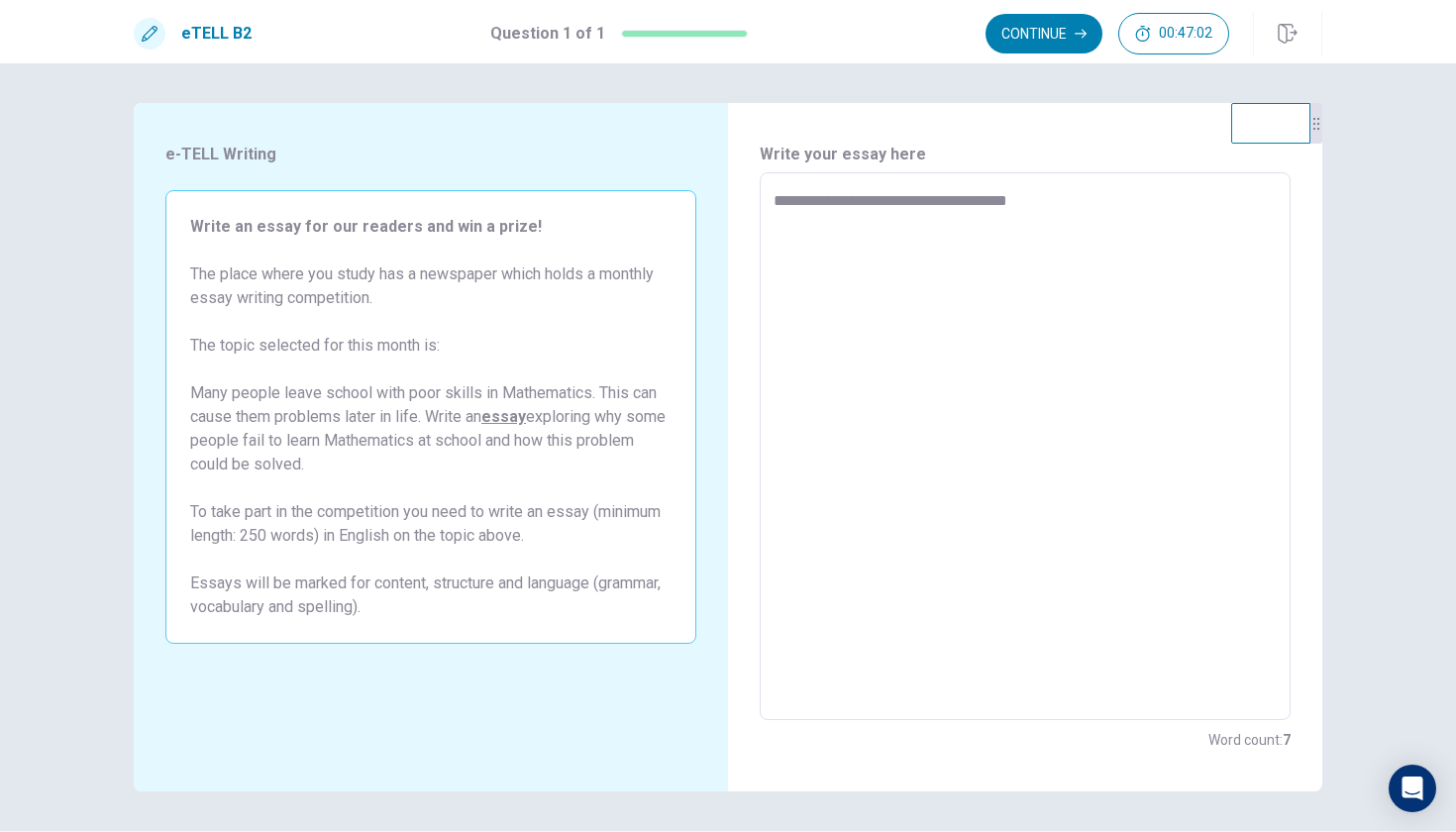 type on "*" 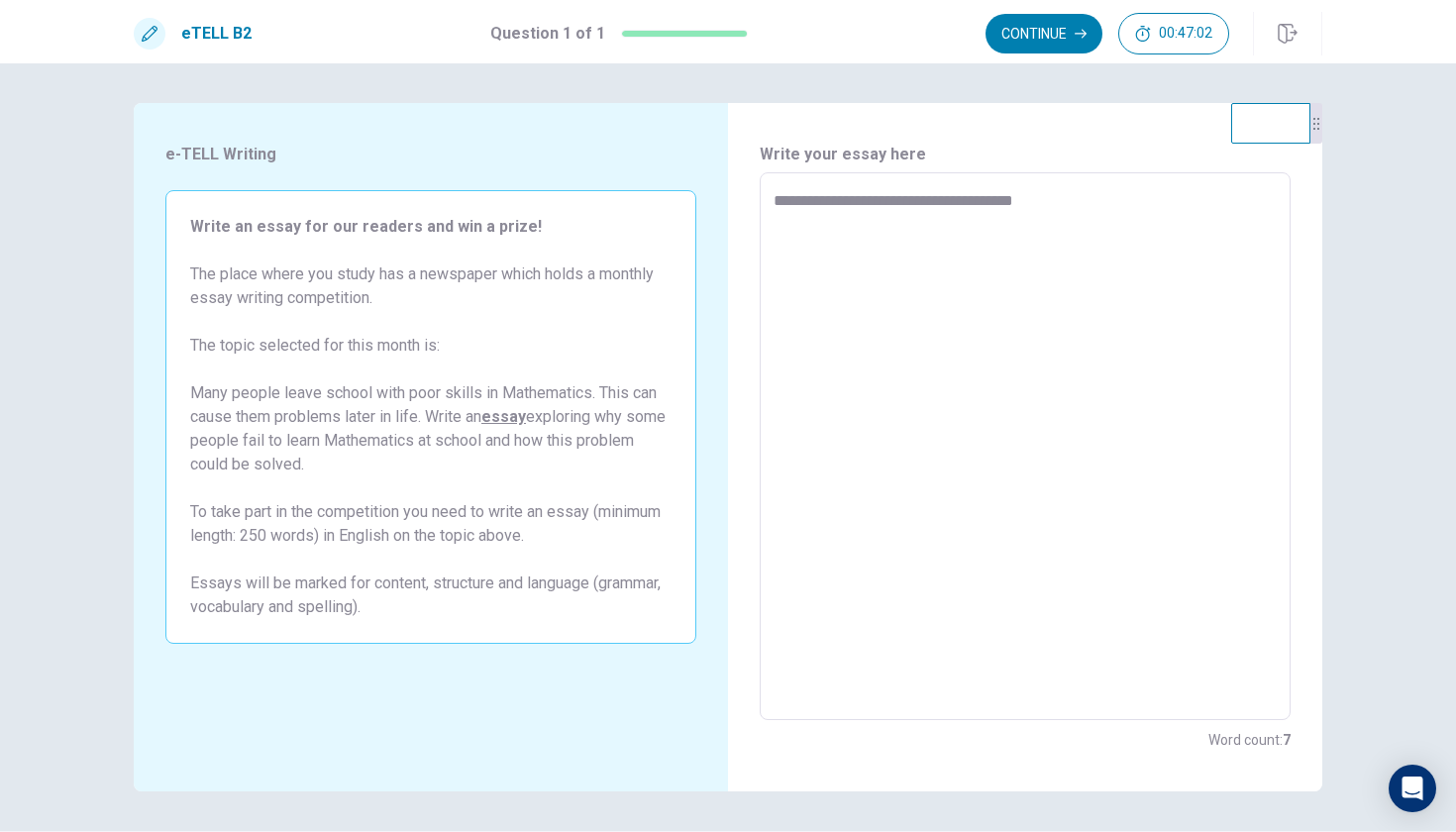 type on "*" 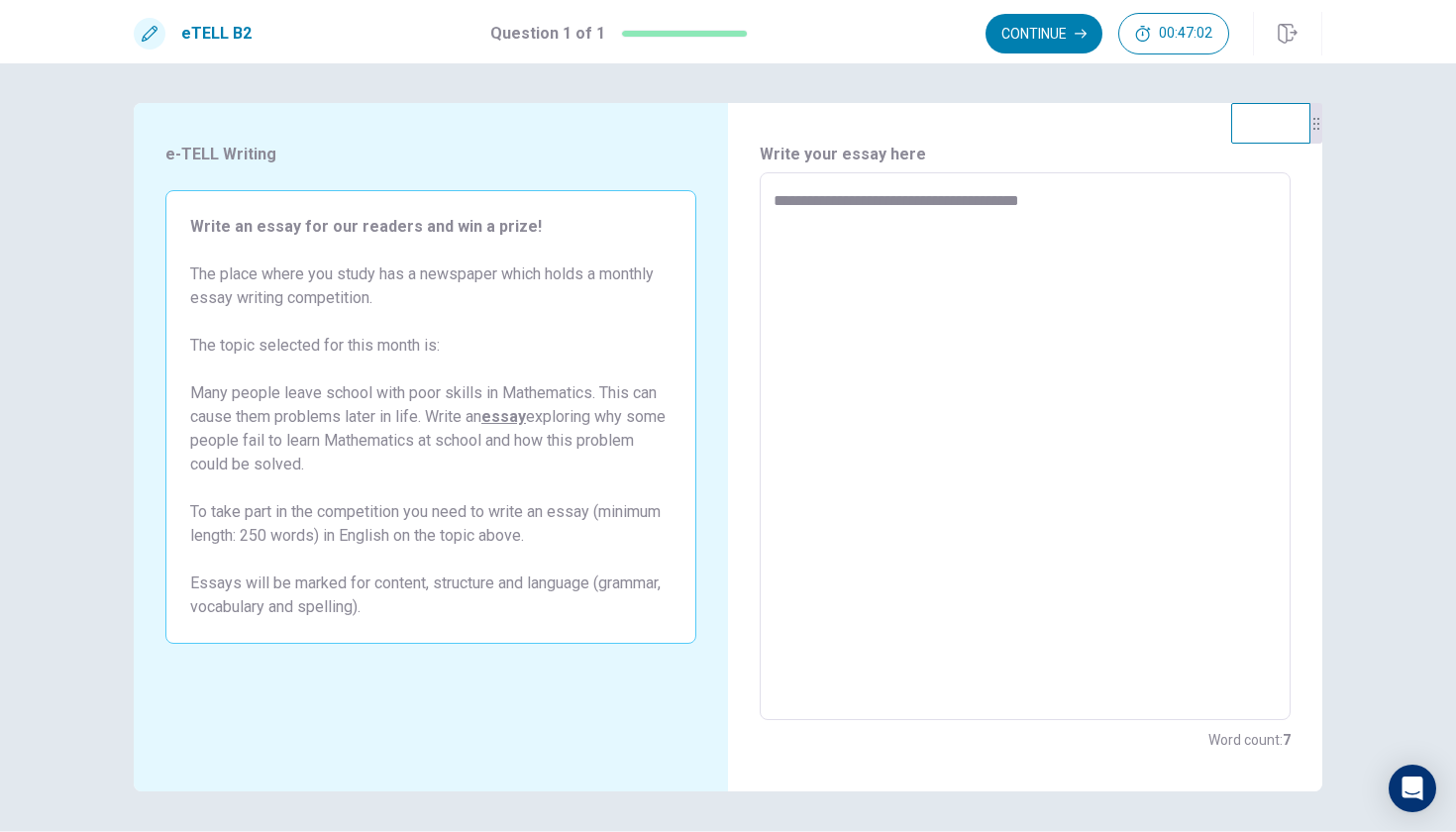 type on "*" 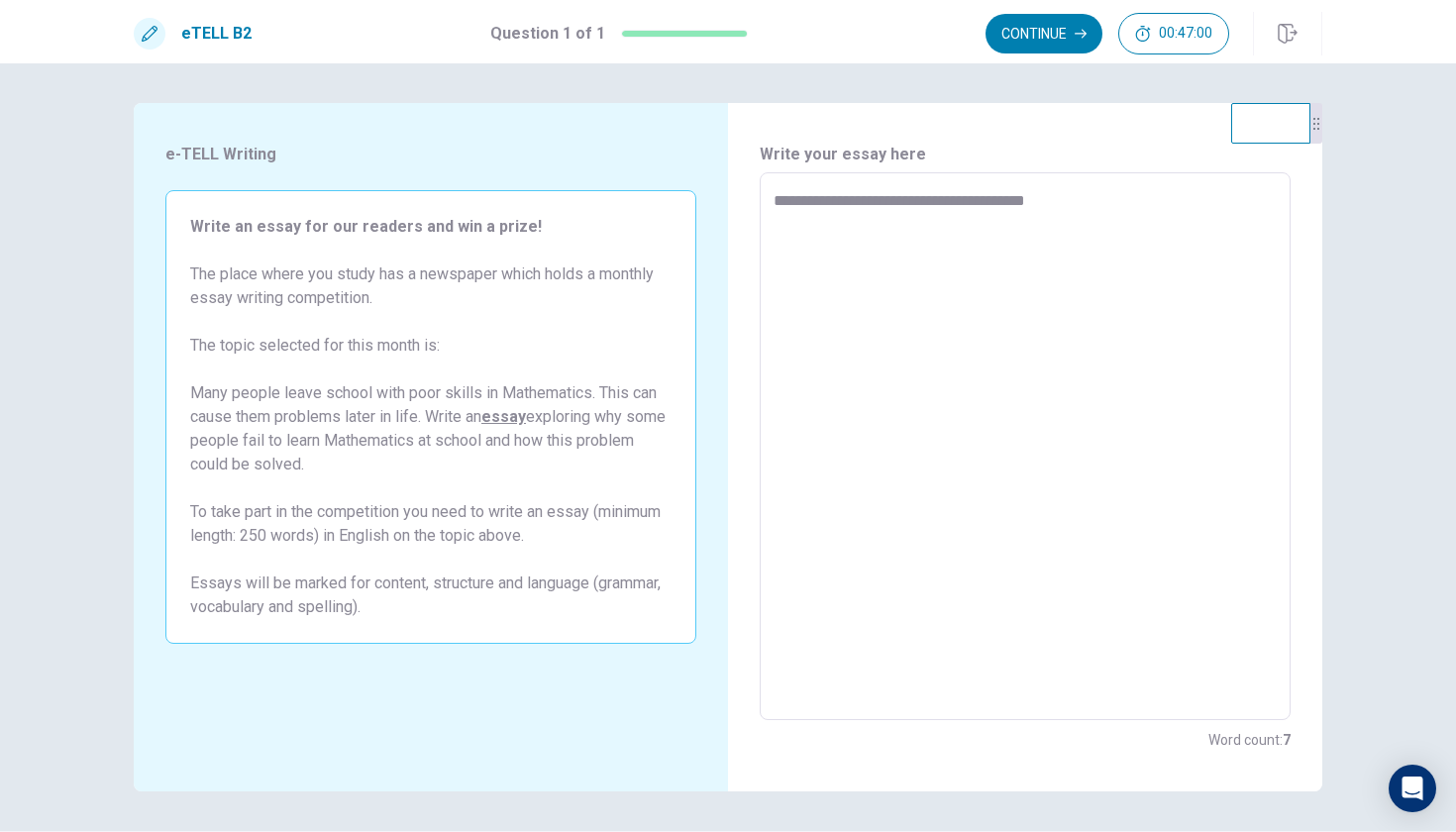 type on "*" 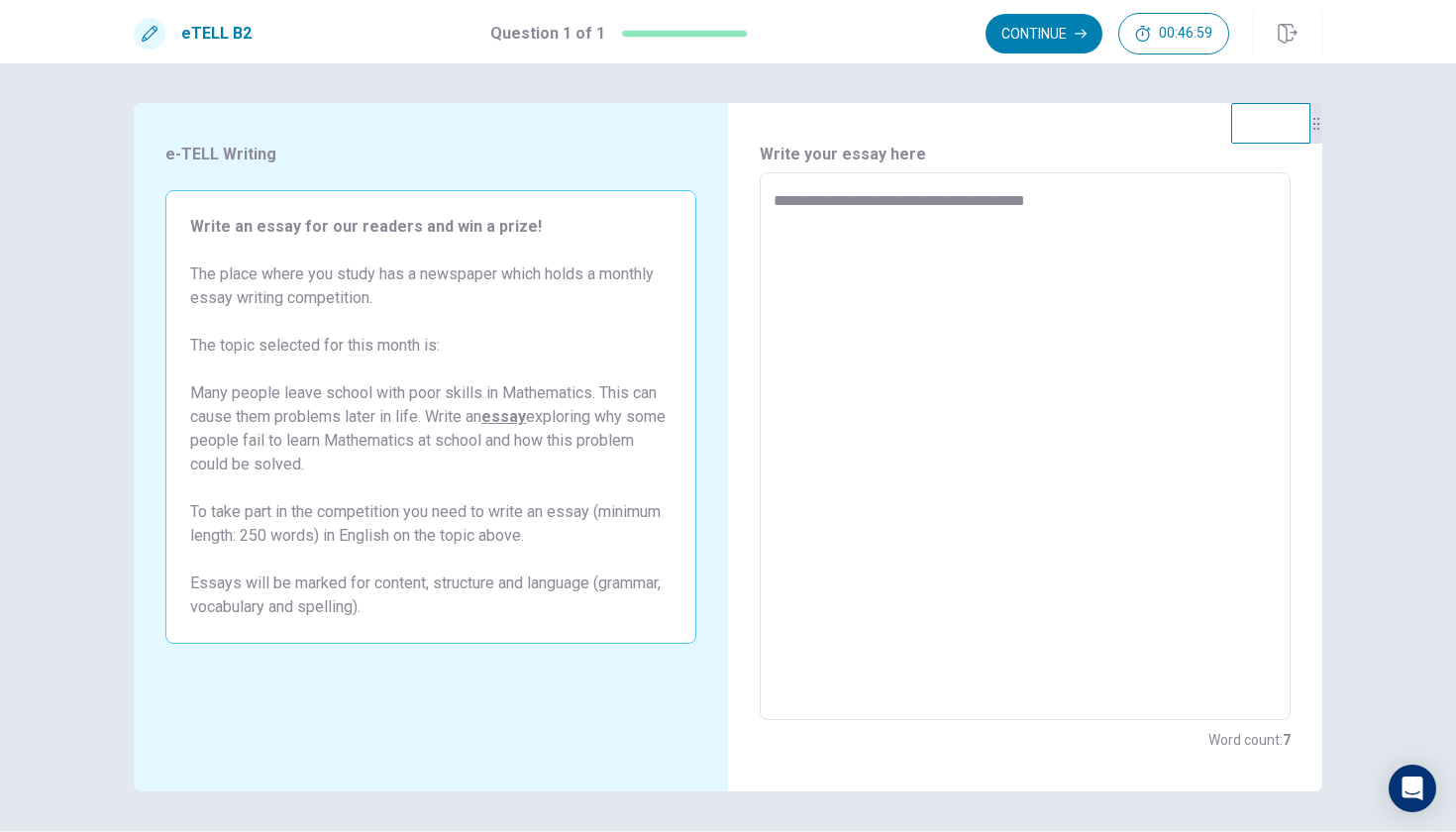 type on "**********" 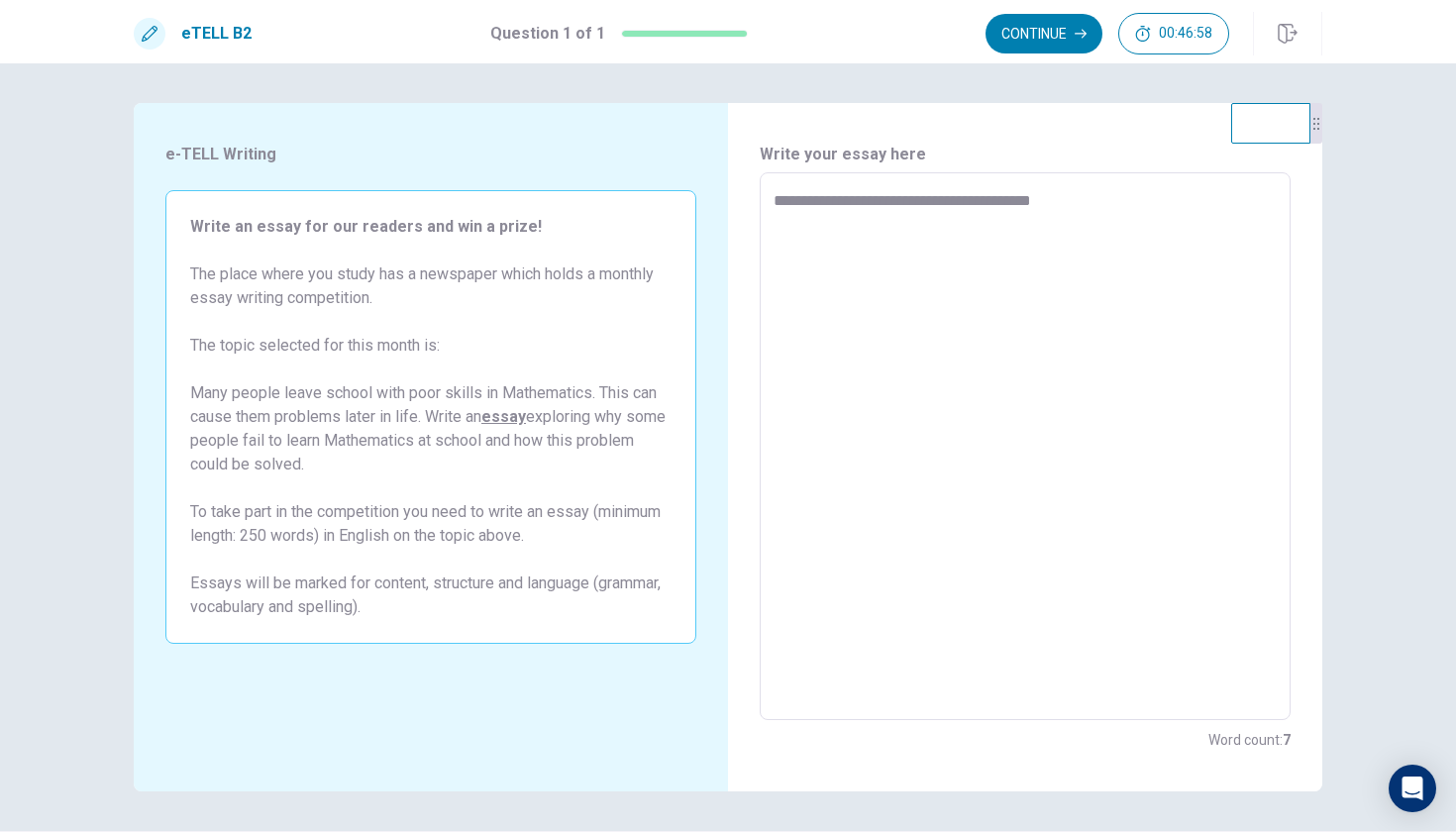 type on "*" 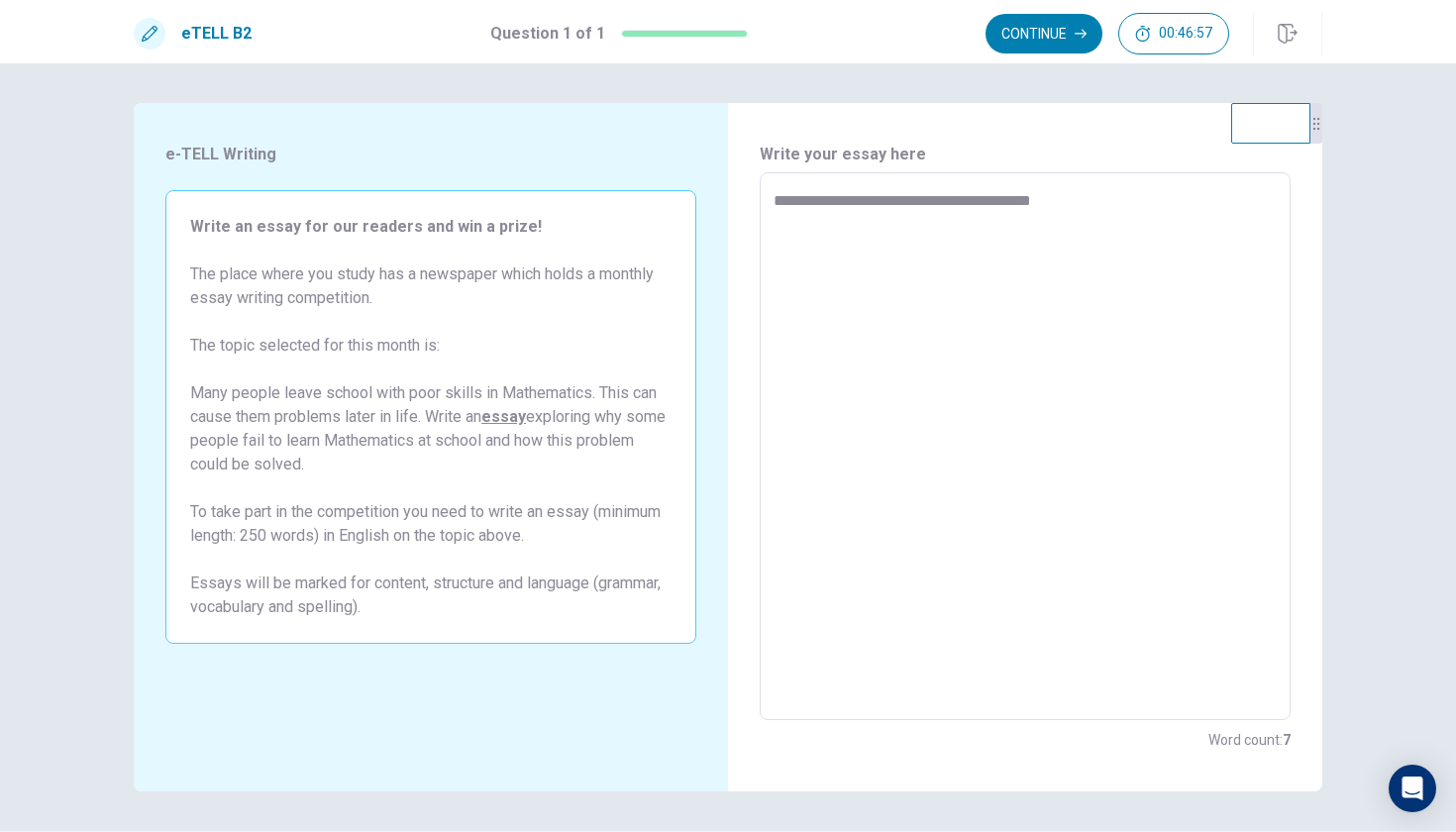 type on "**********" 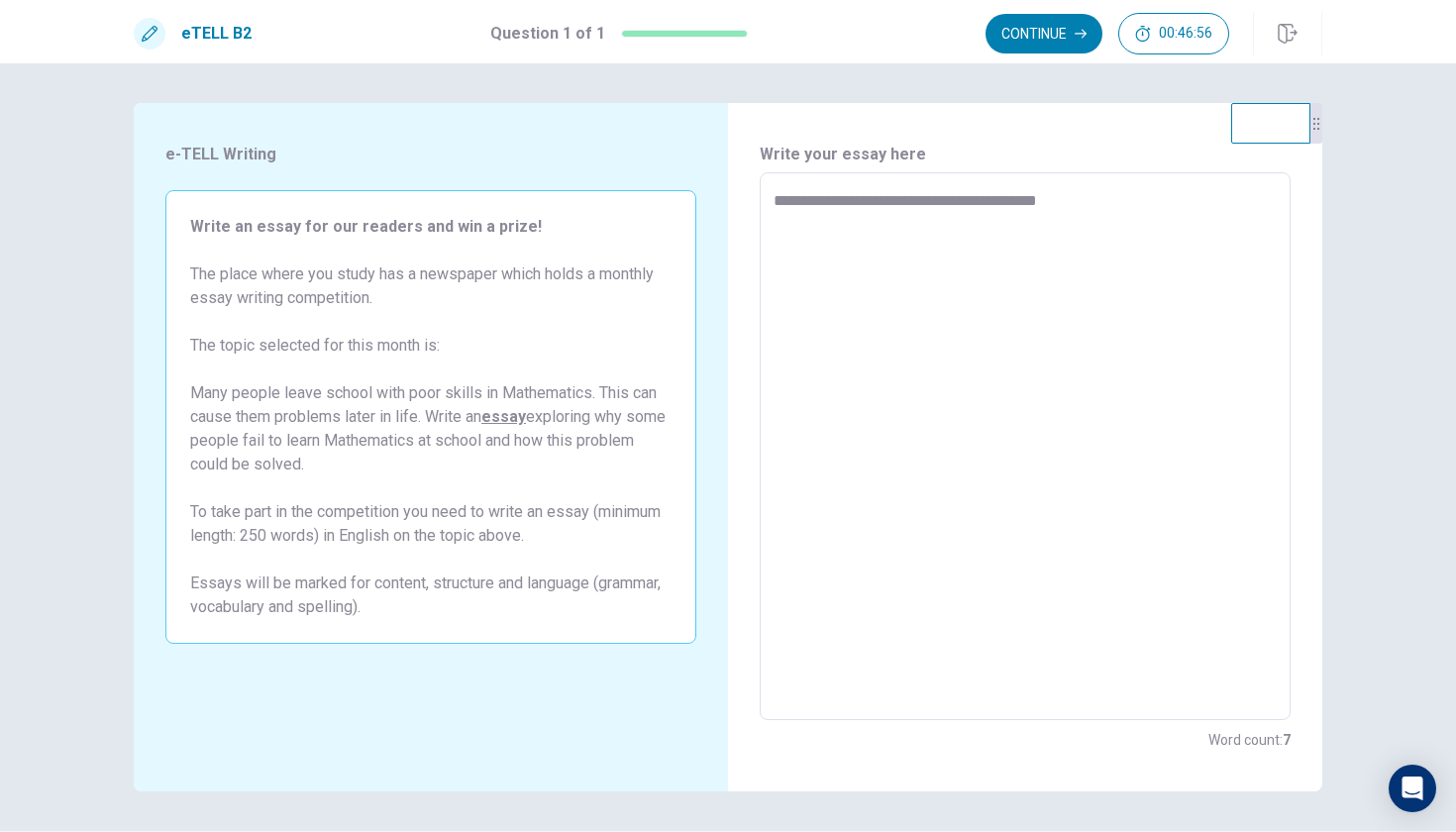 type on "*" 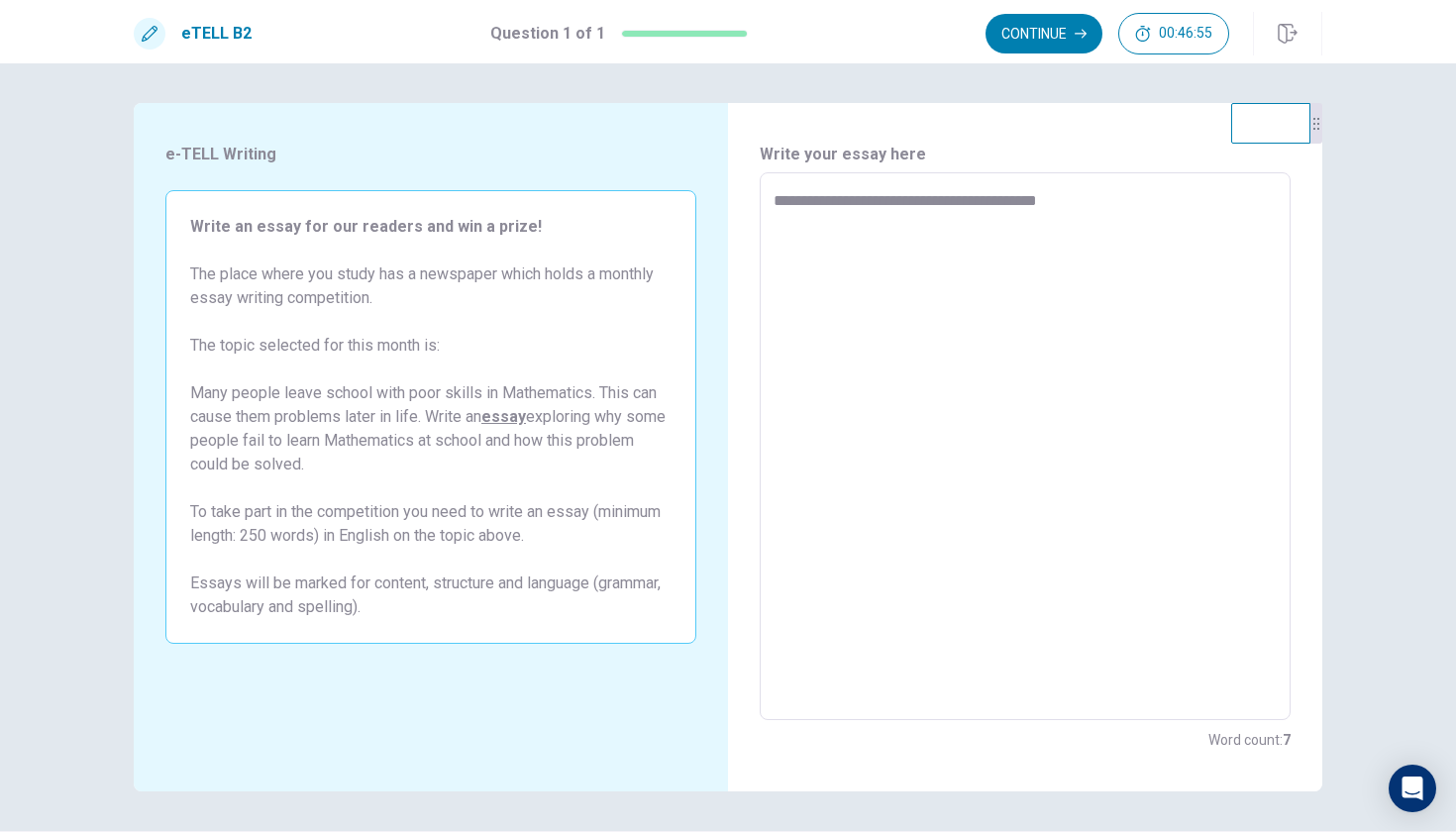 type on "**********" 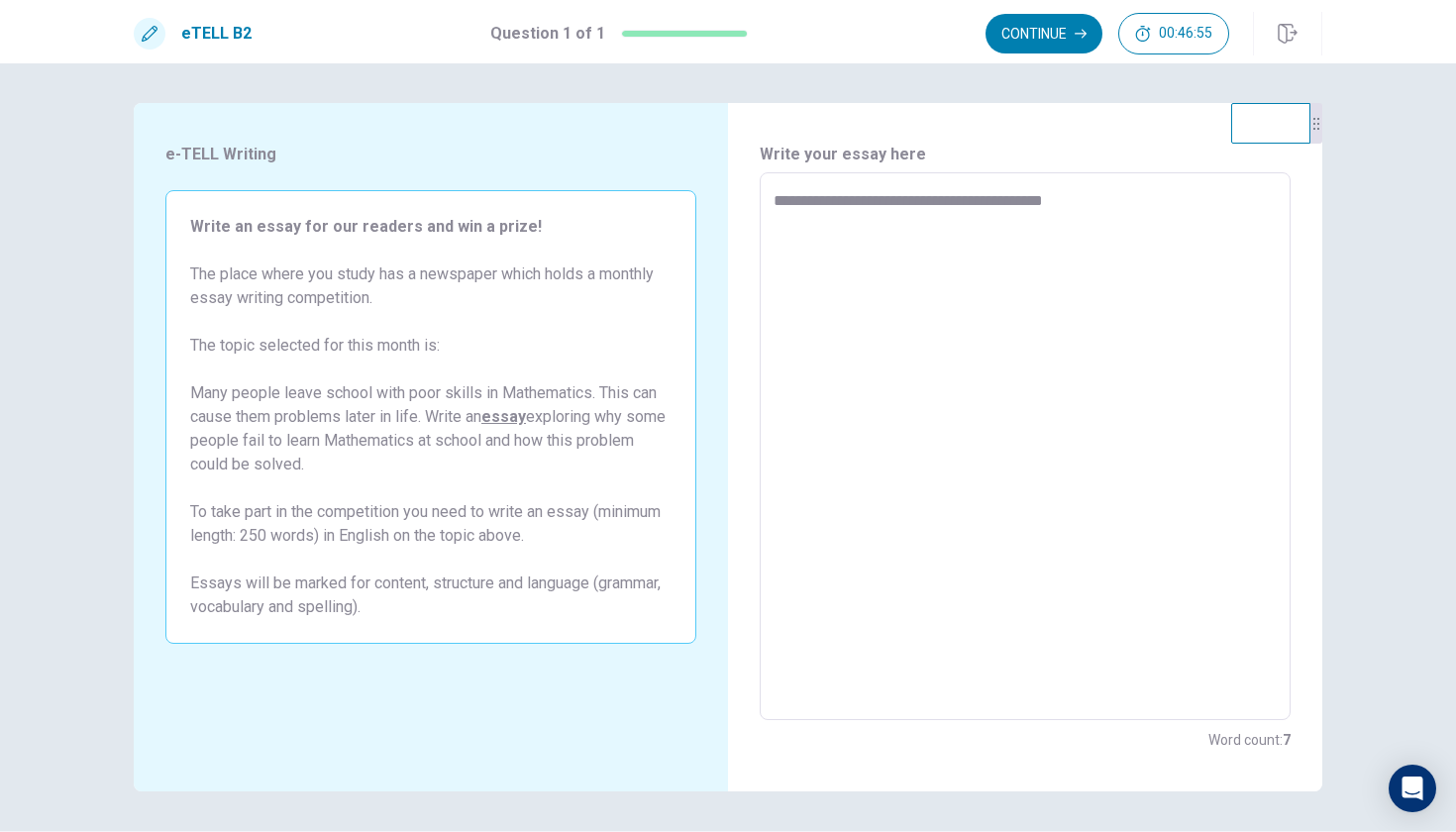 type on "*" 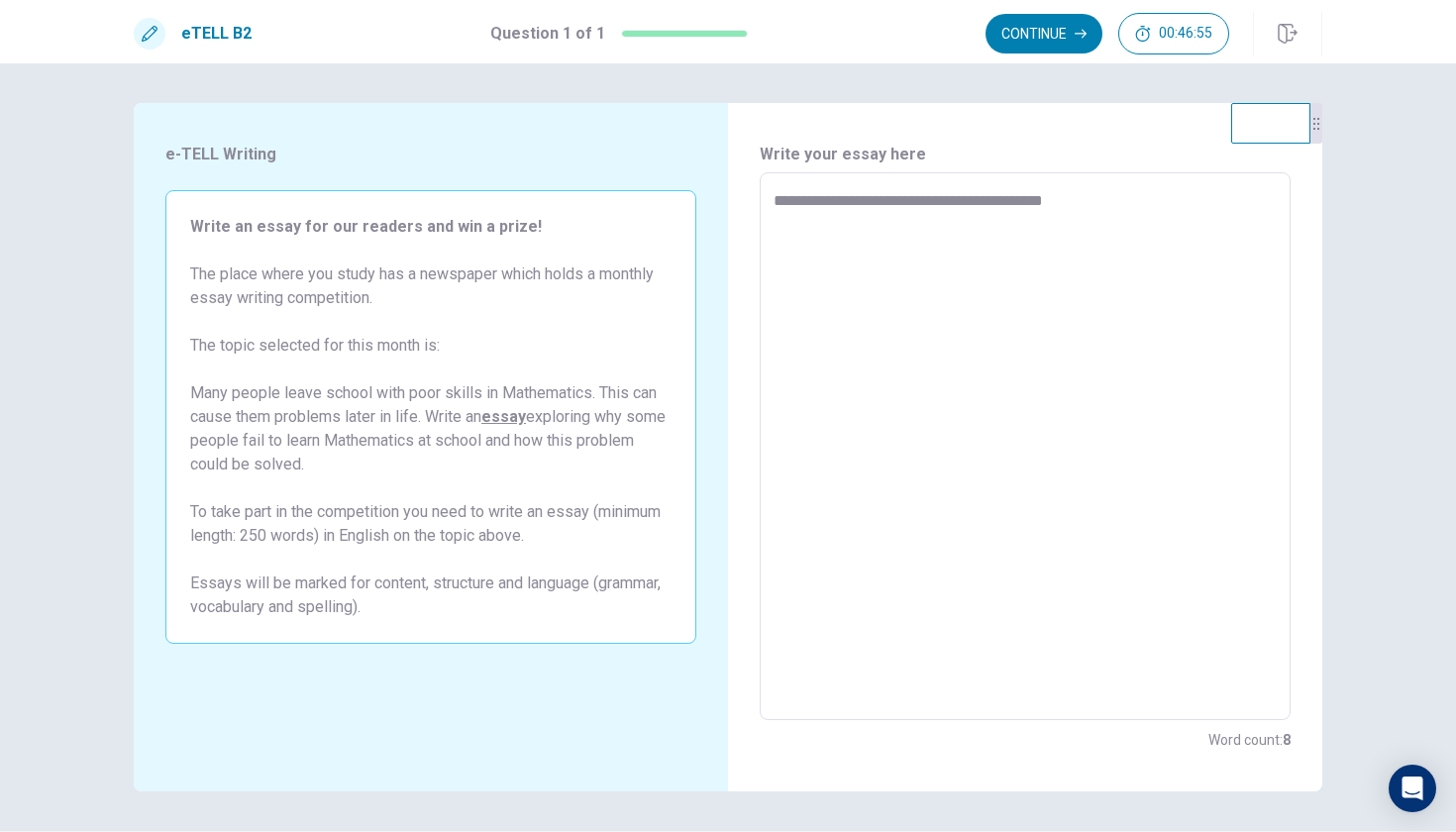 type on "**********" 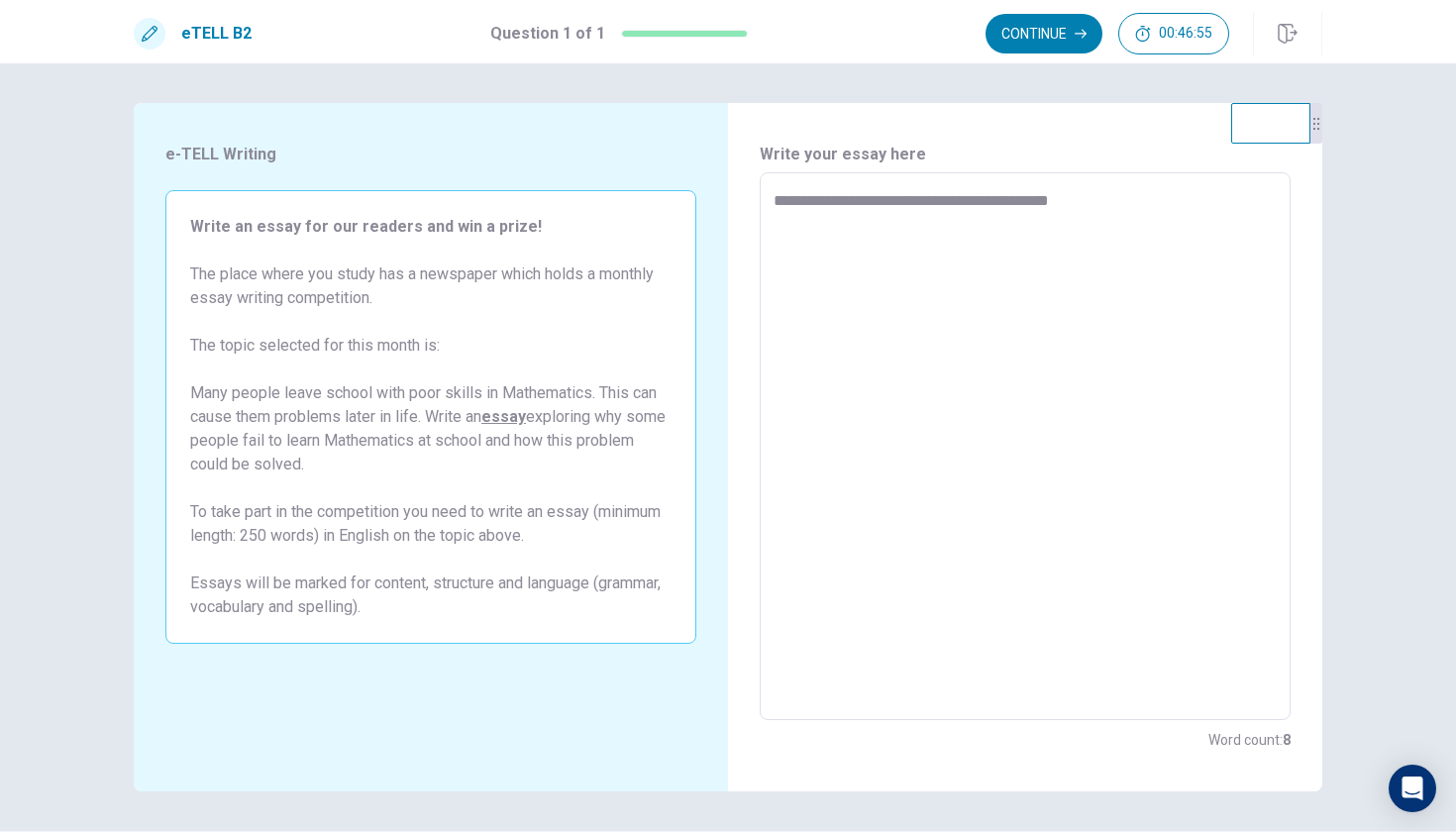 type on "*" 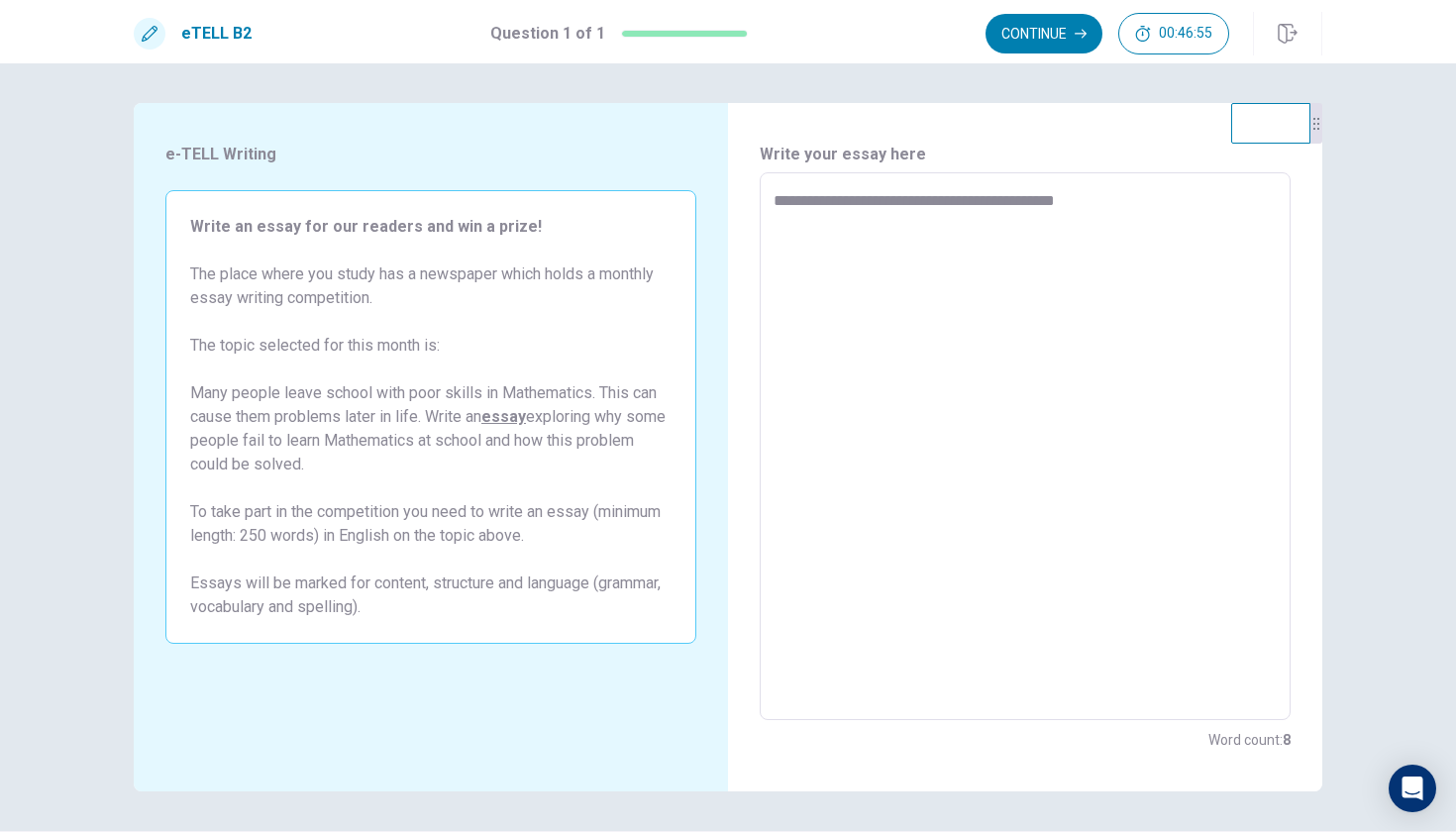 type on "*" 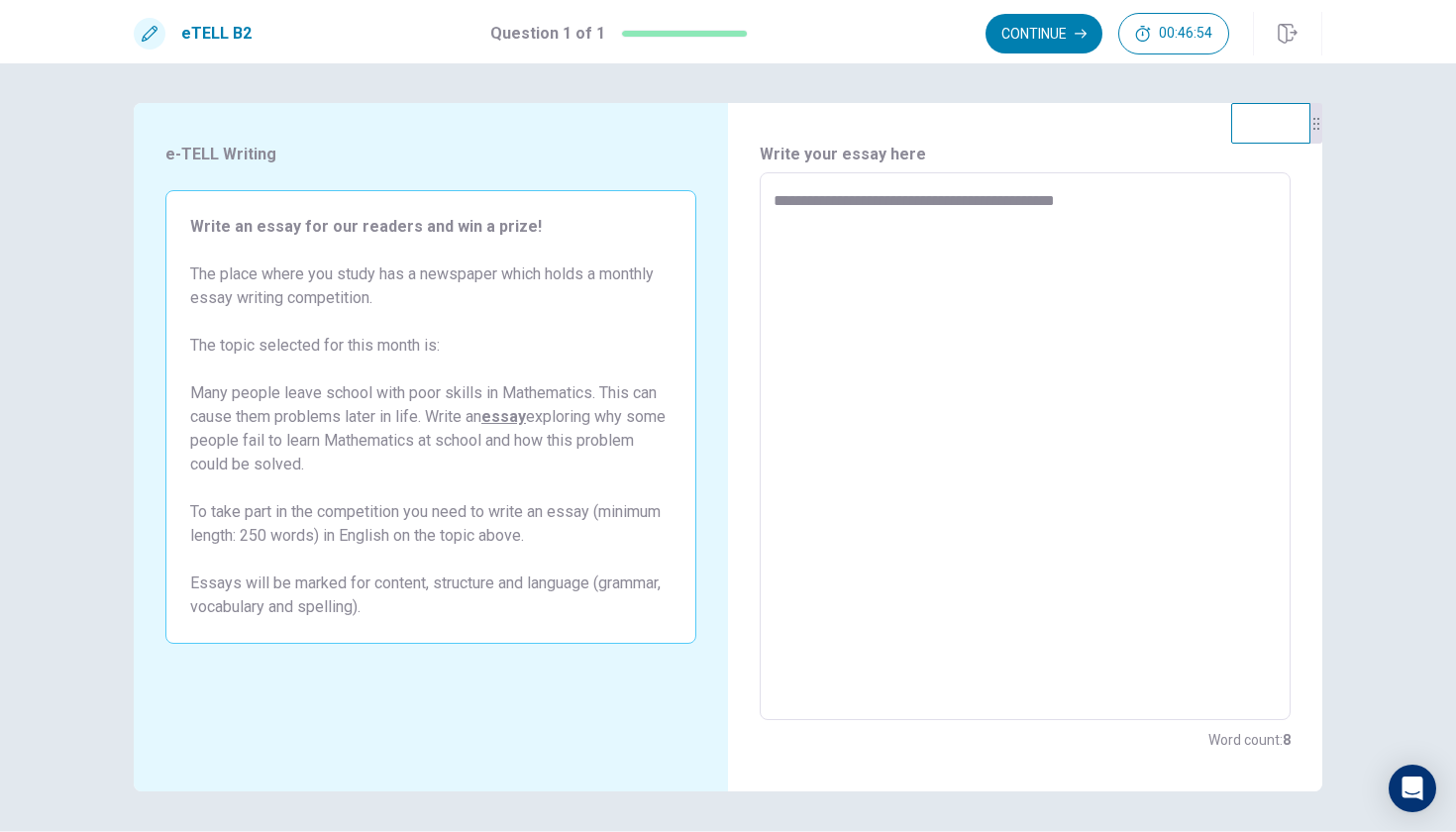 type on "**********" 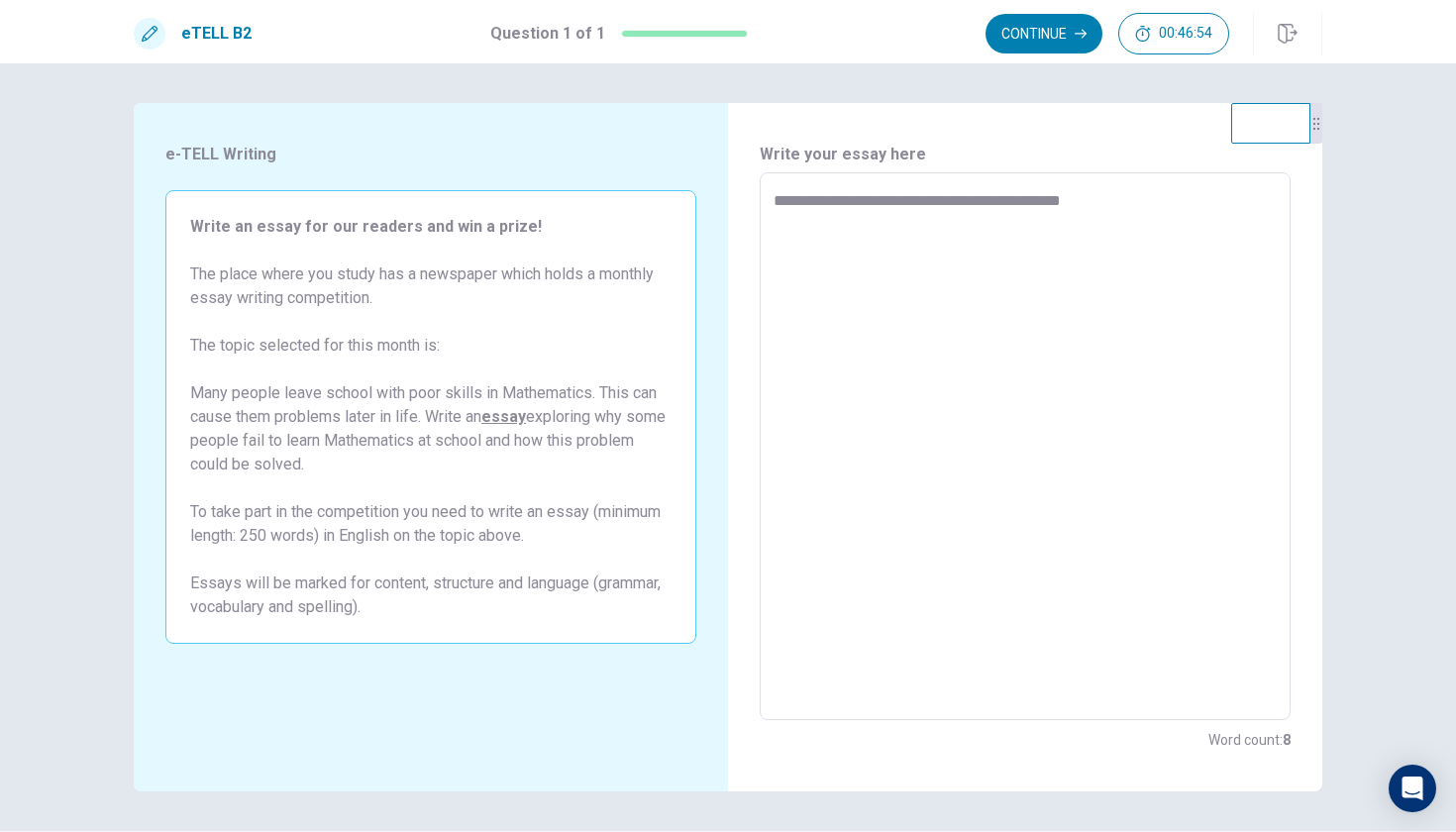 type on "*" 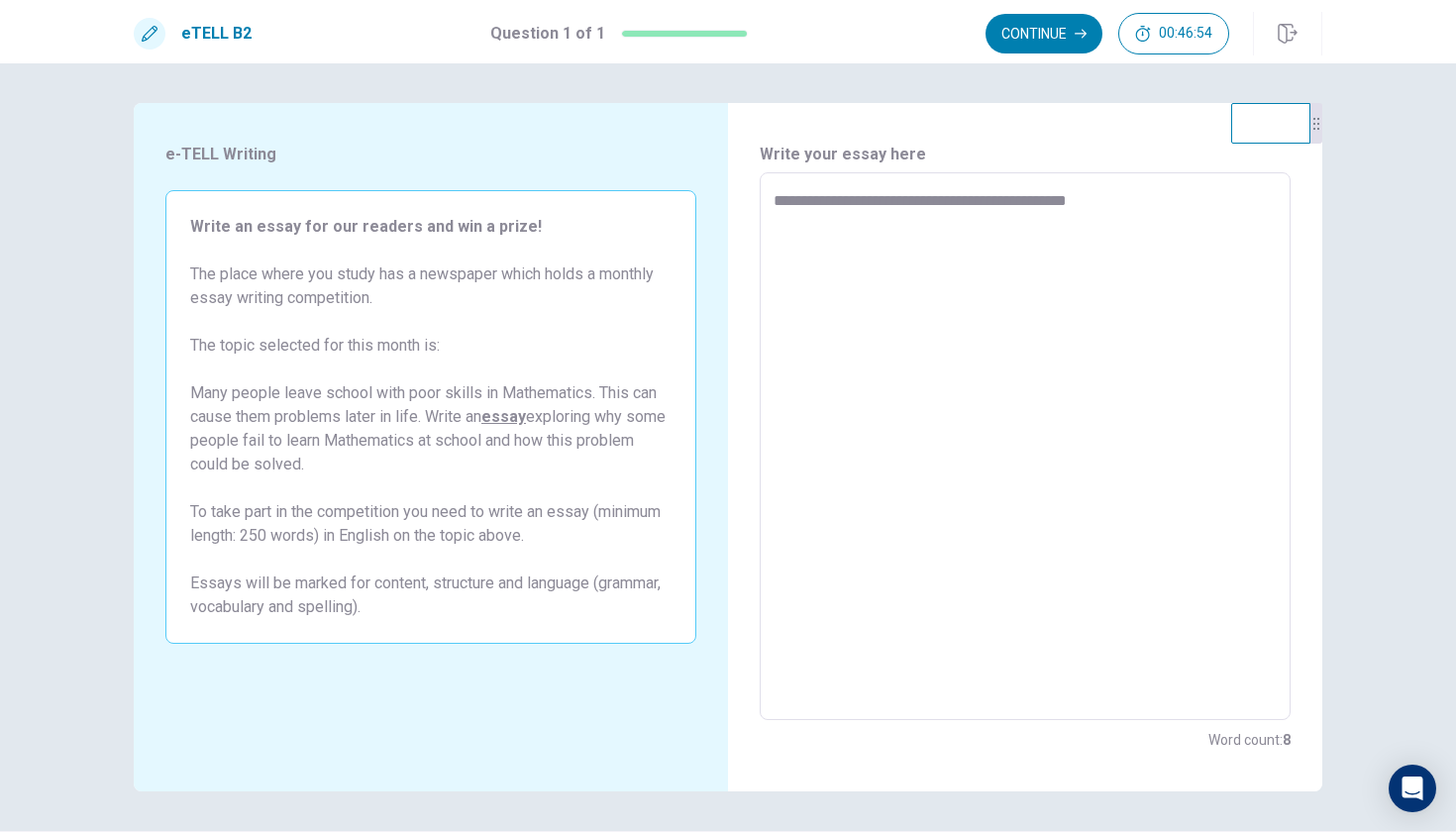 type on "*" 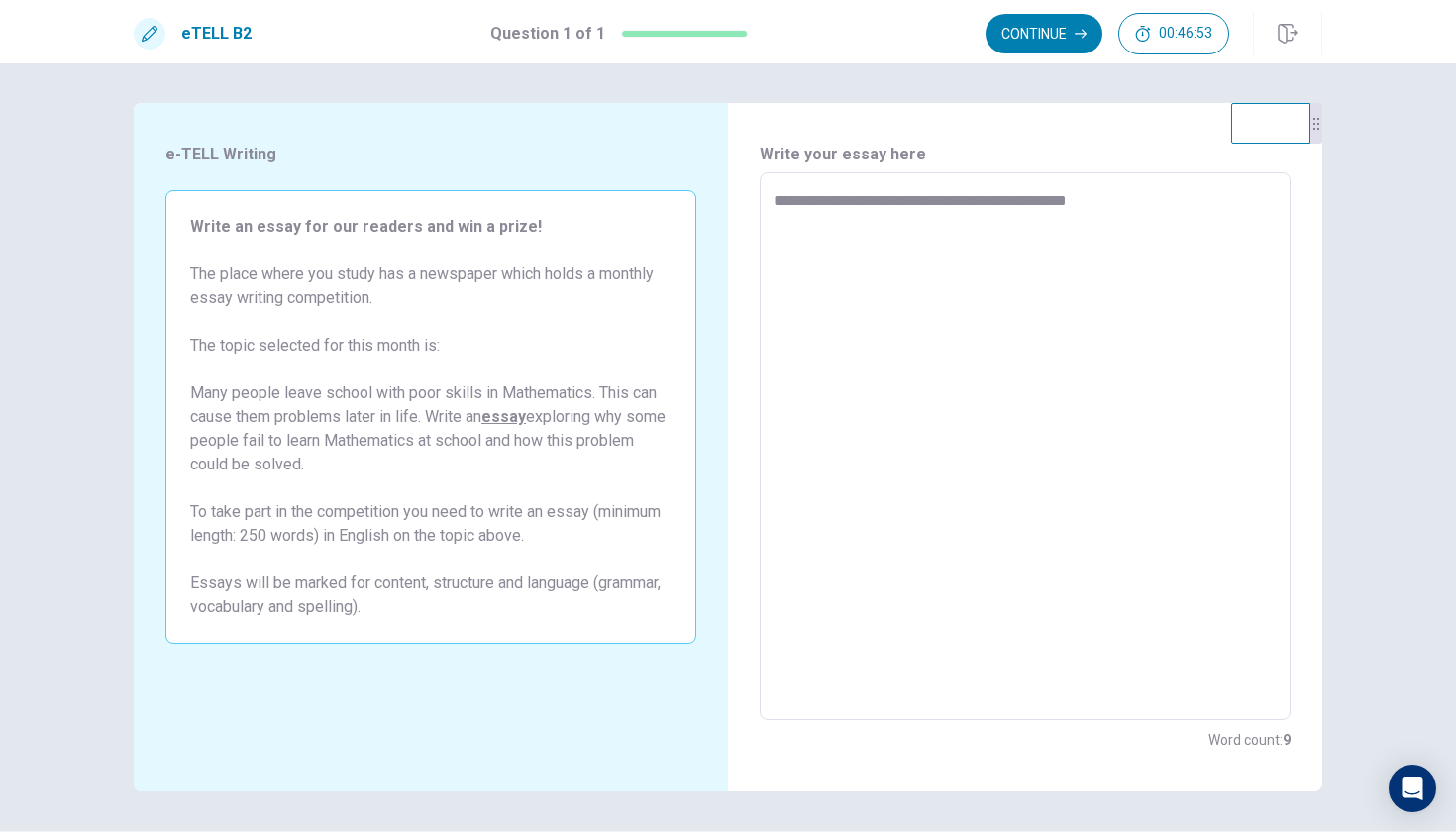 type on "**********" 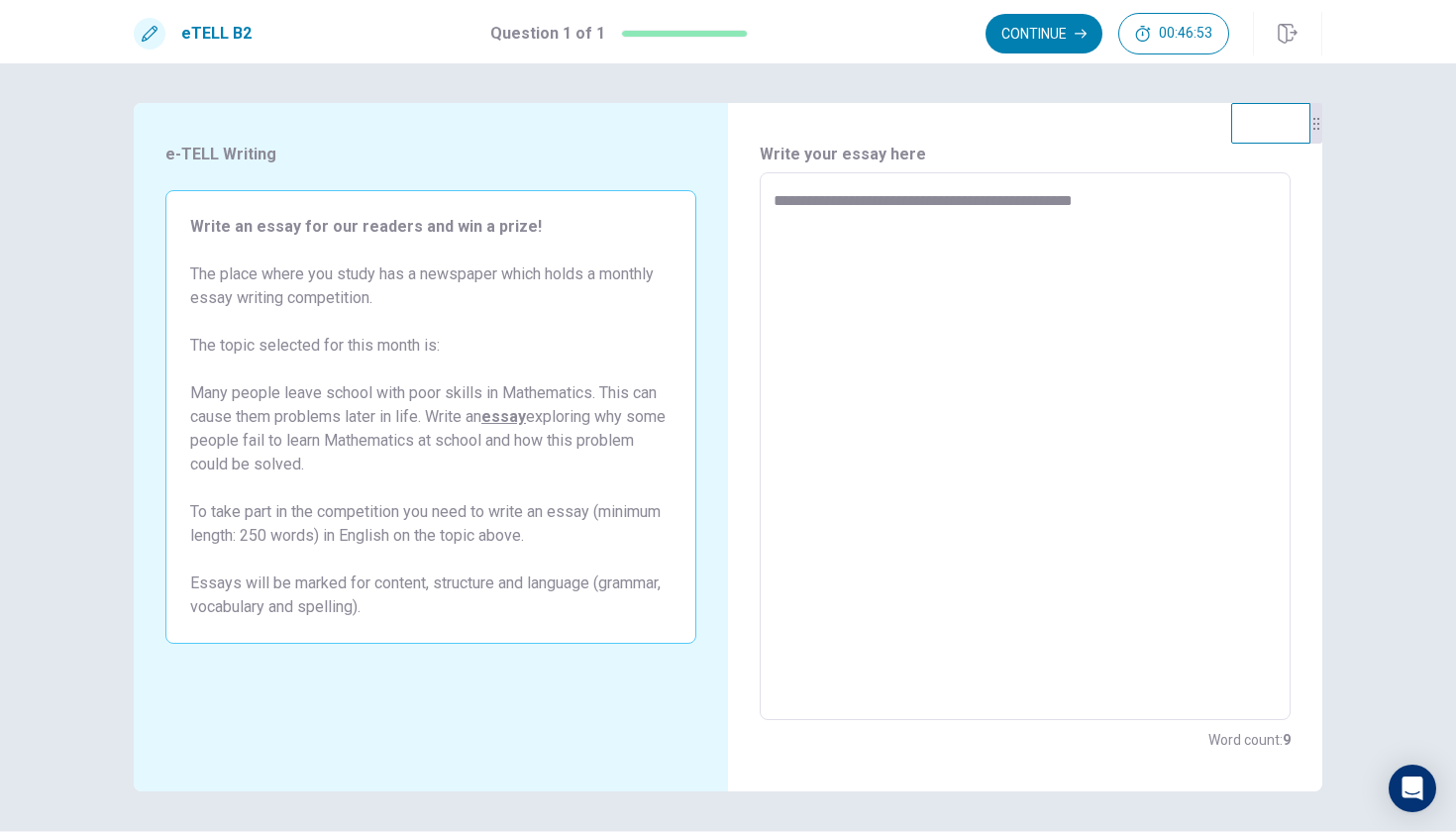 type on "*" 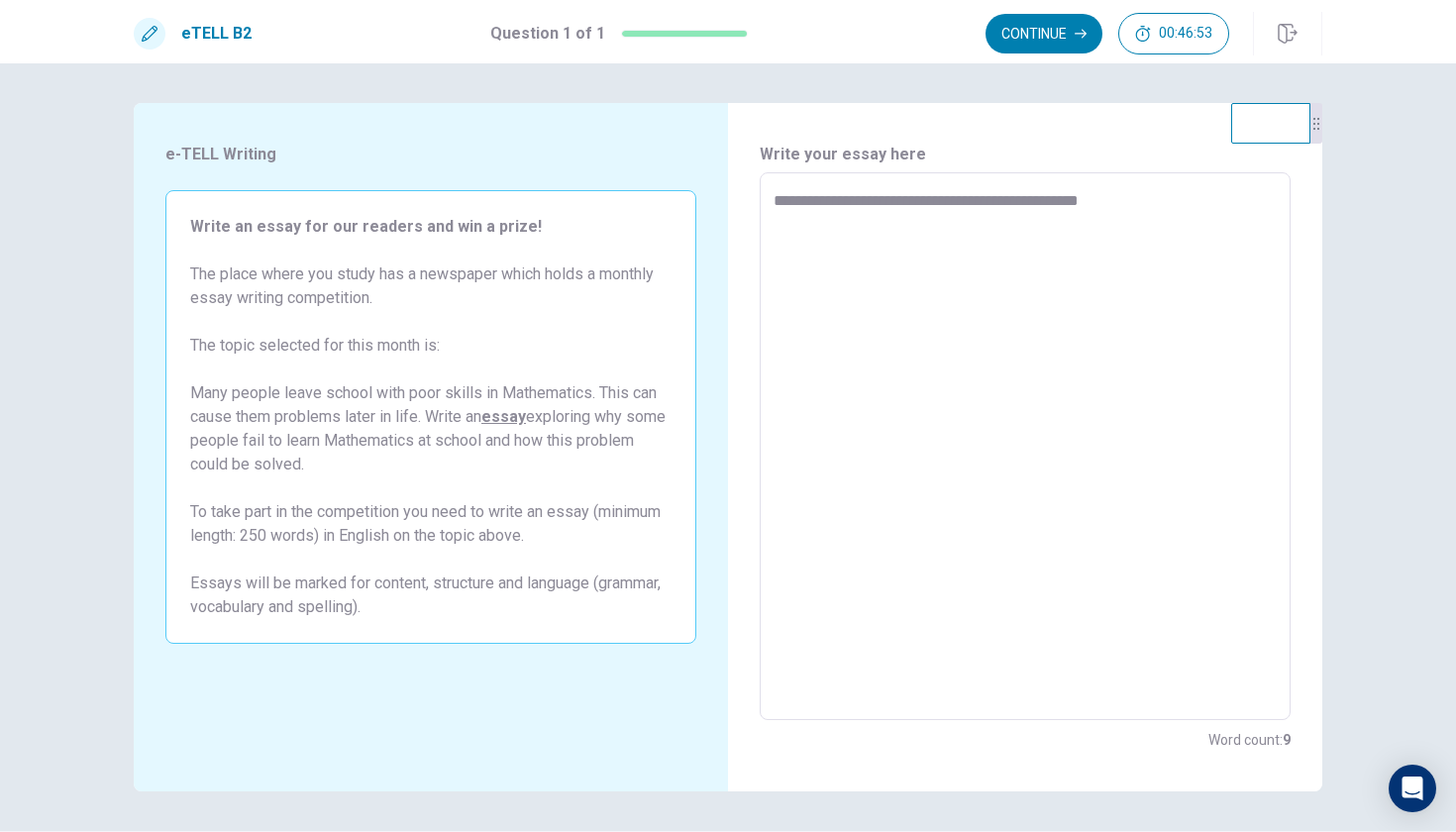 type on "*" 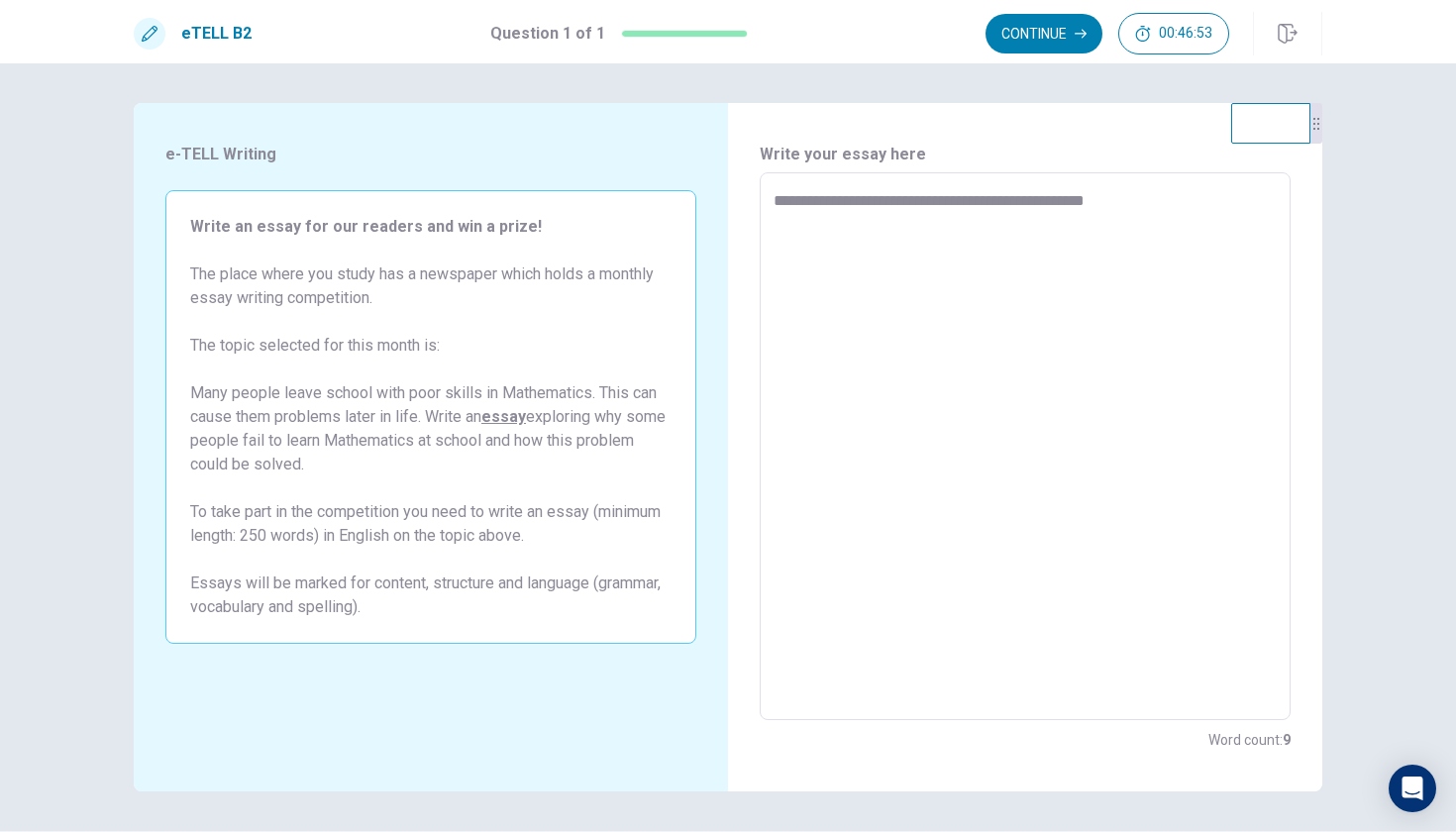 type on "*" 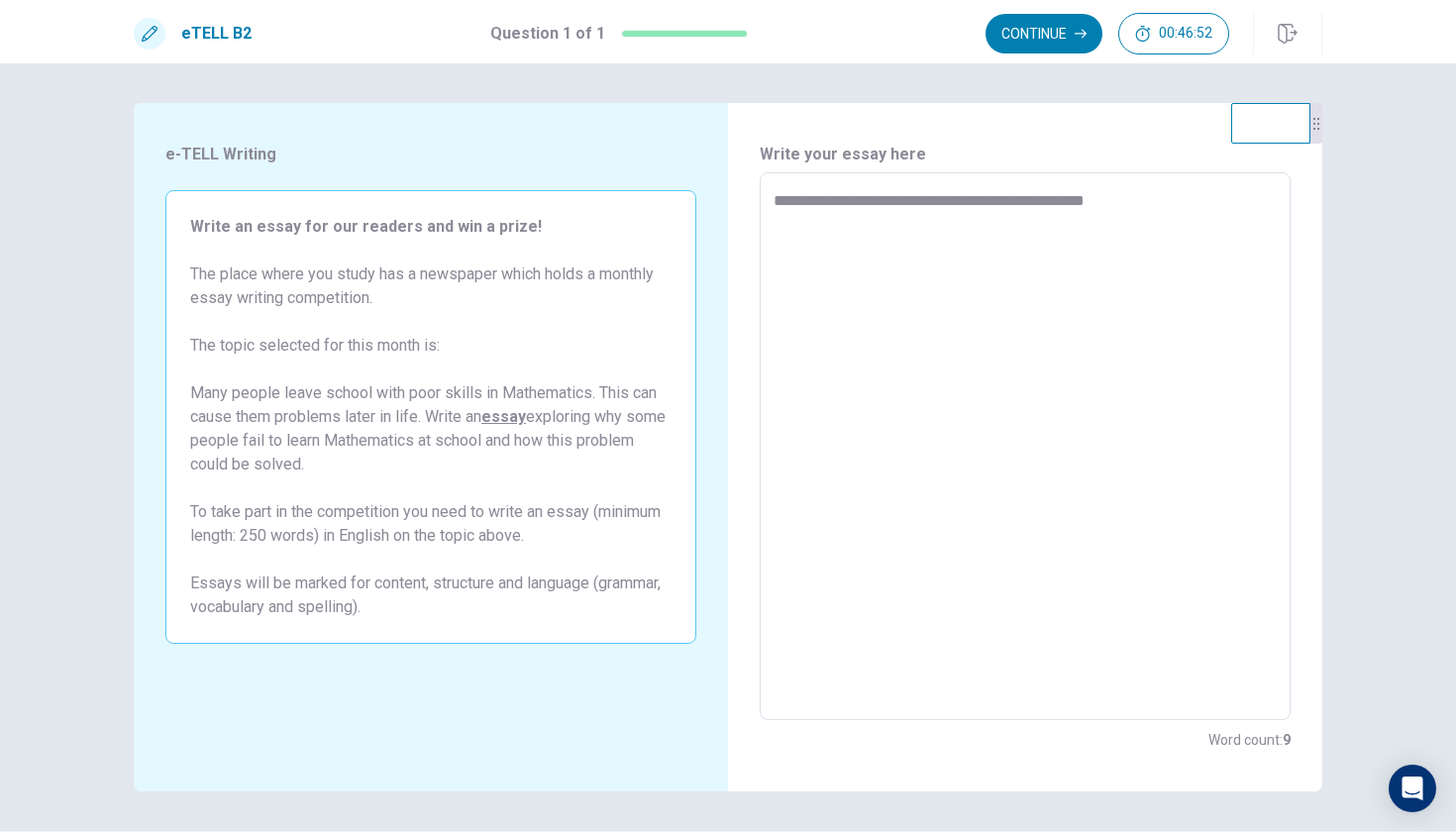 type on "**********" 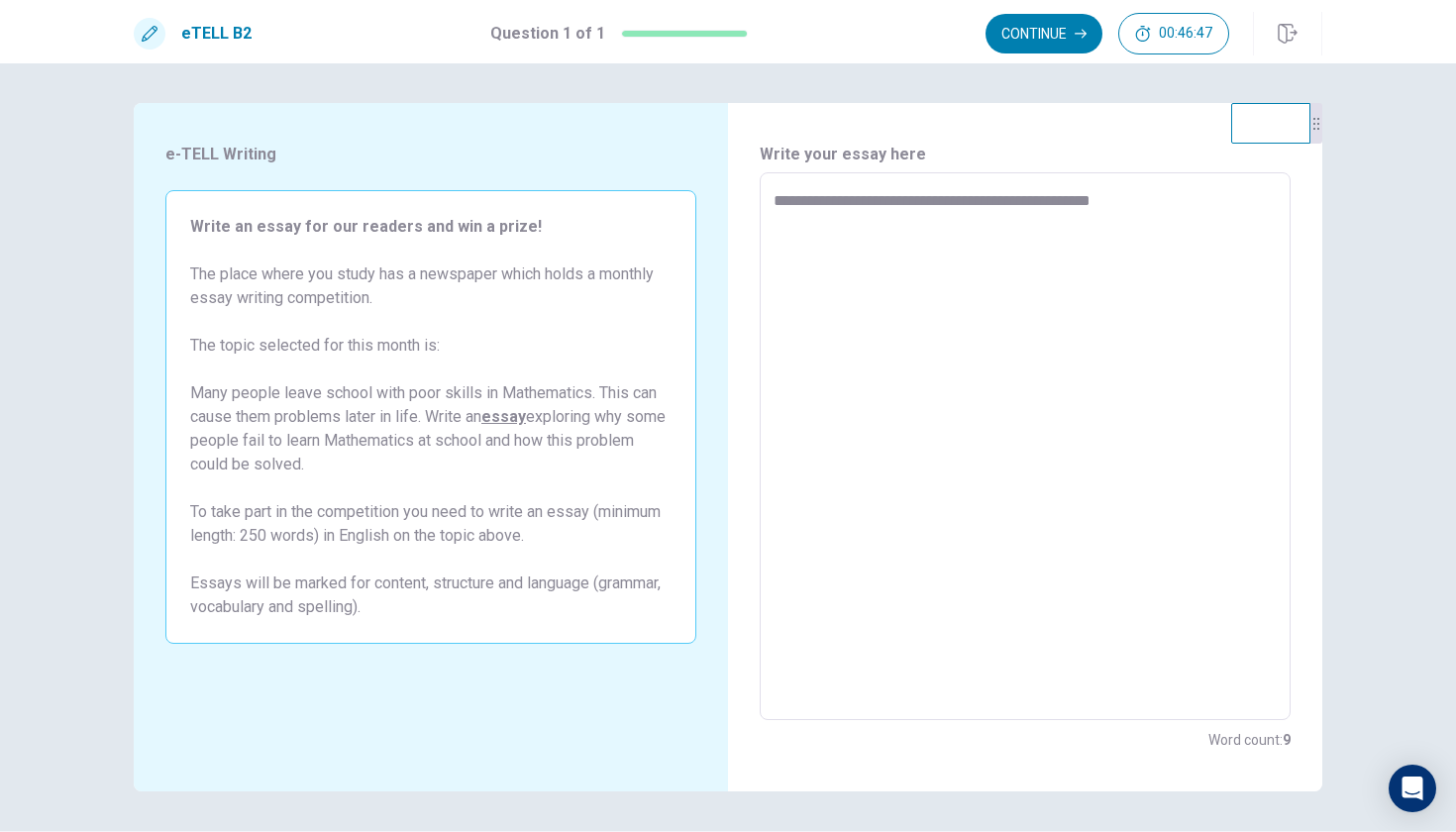 type on "*" 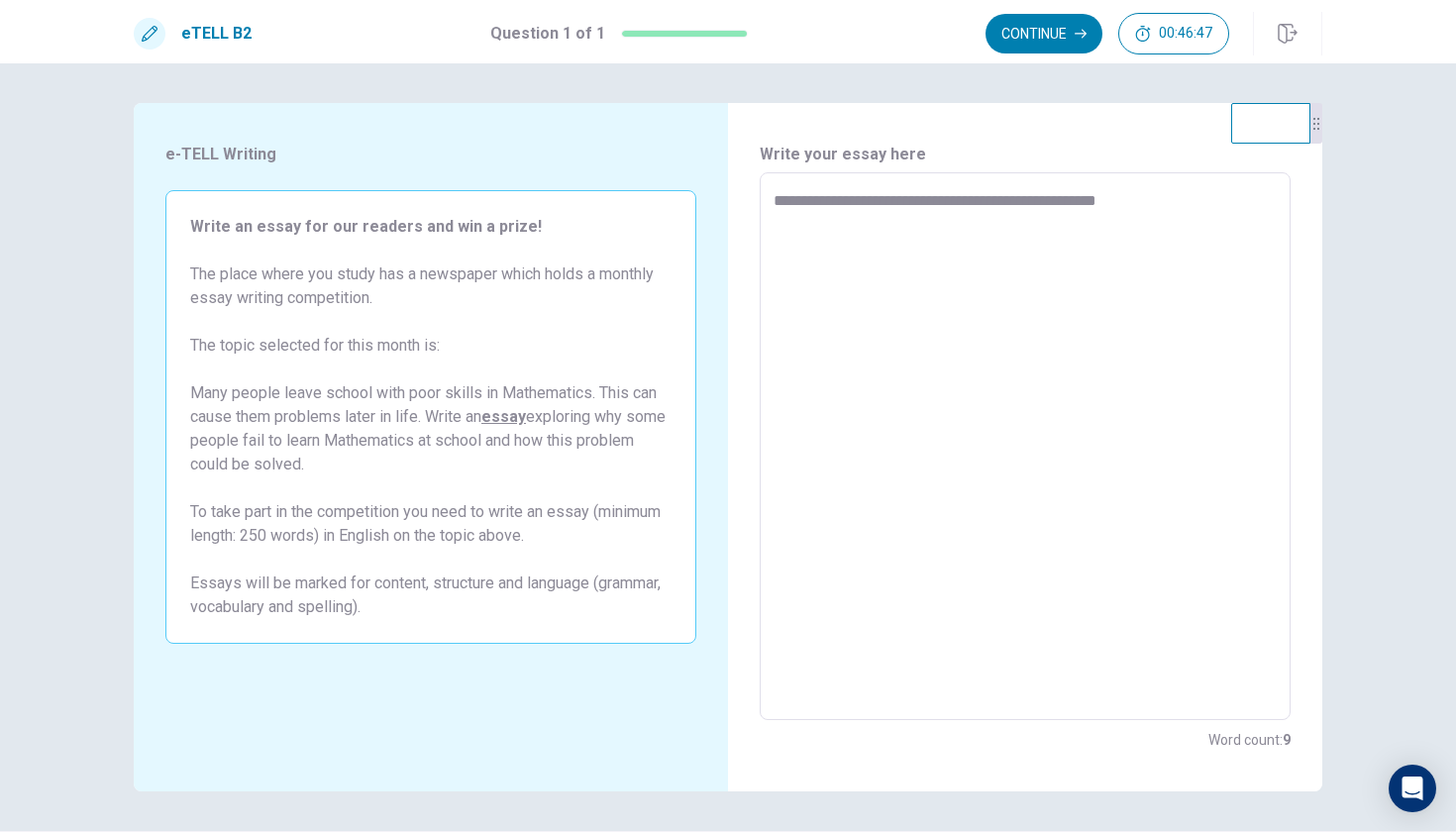 type on "*" 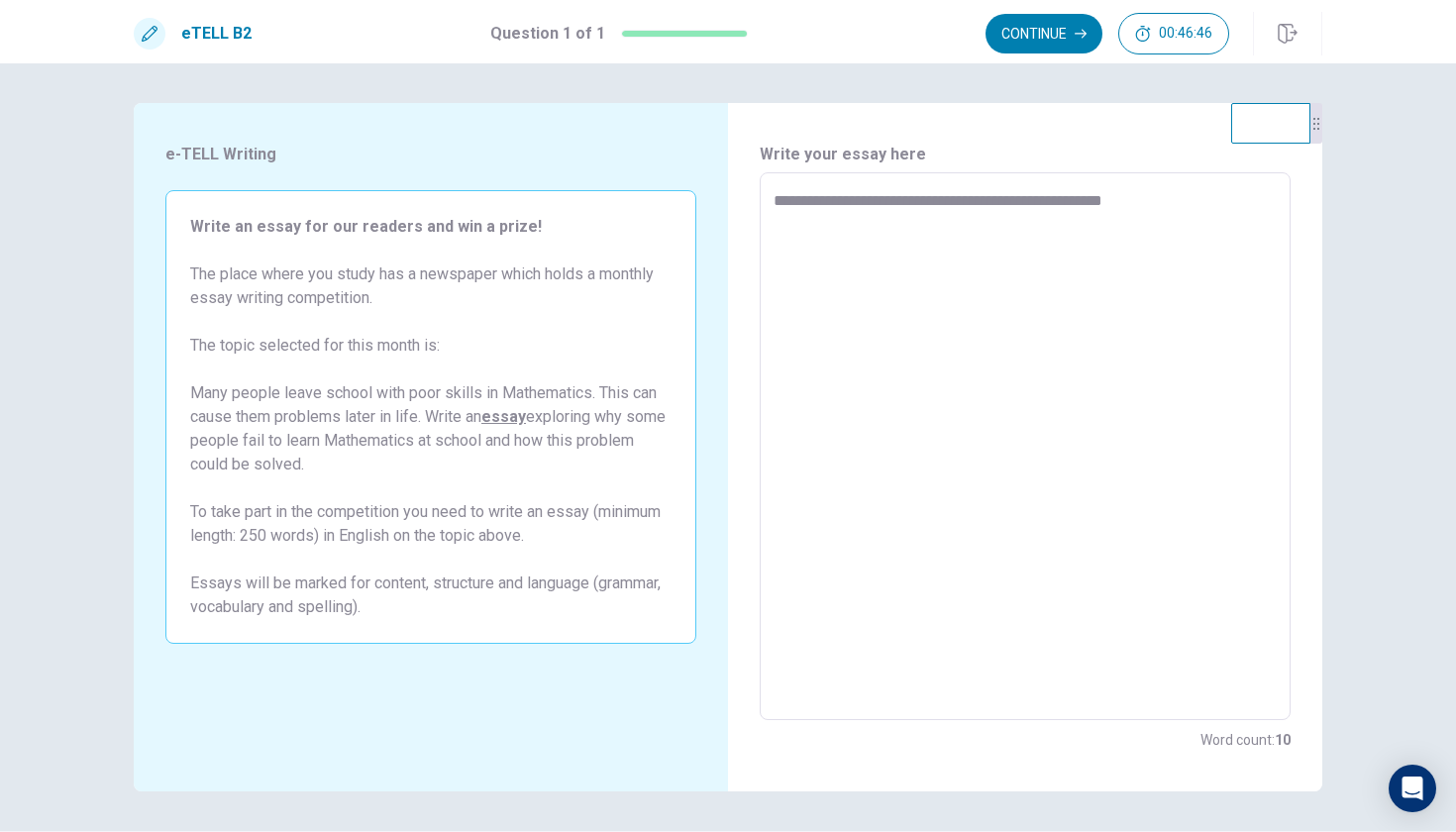 type on "*" 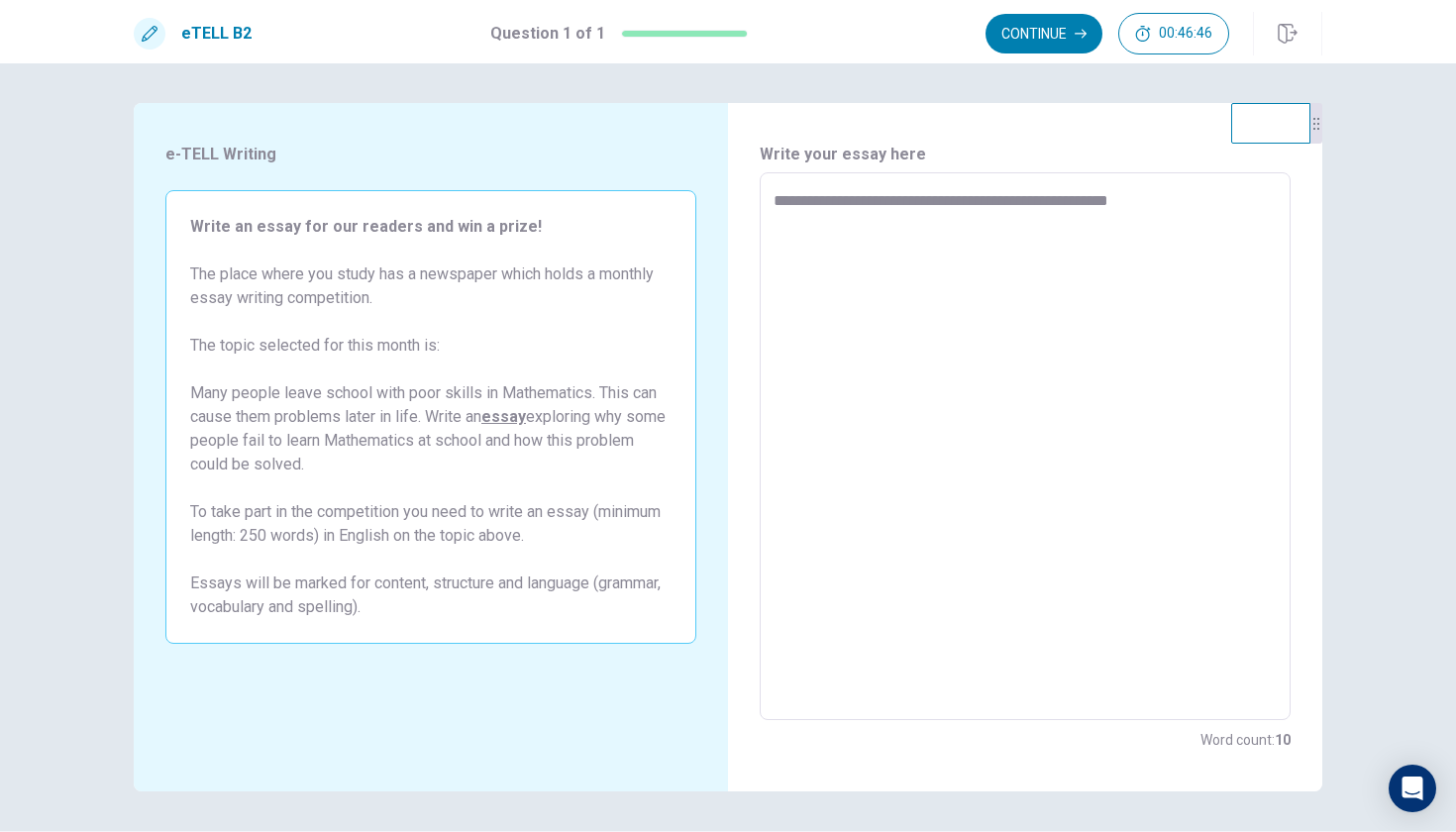 type on "*" 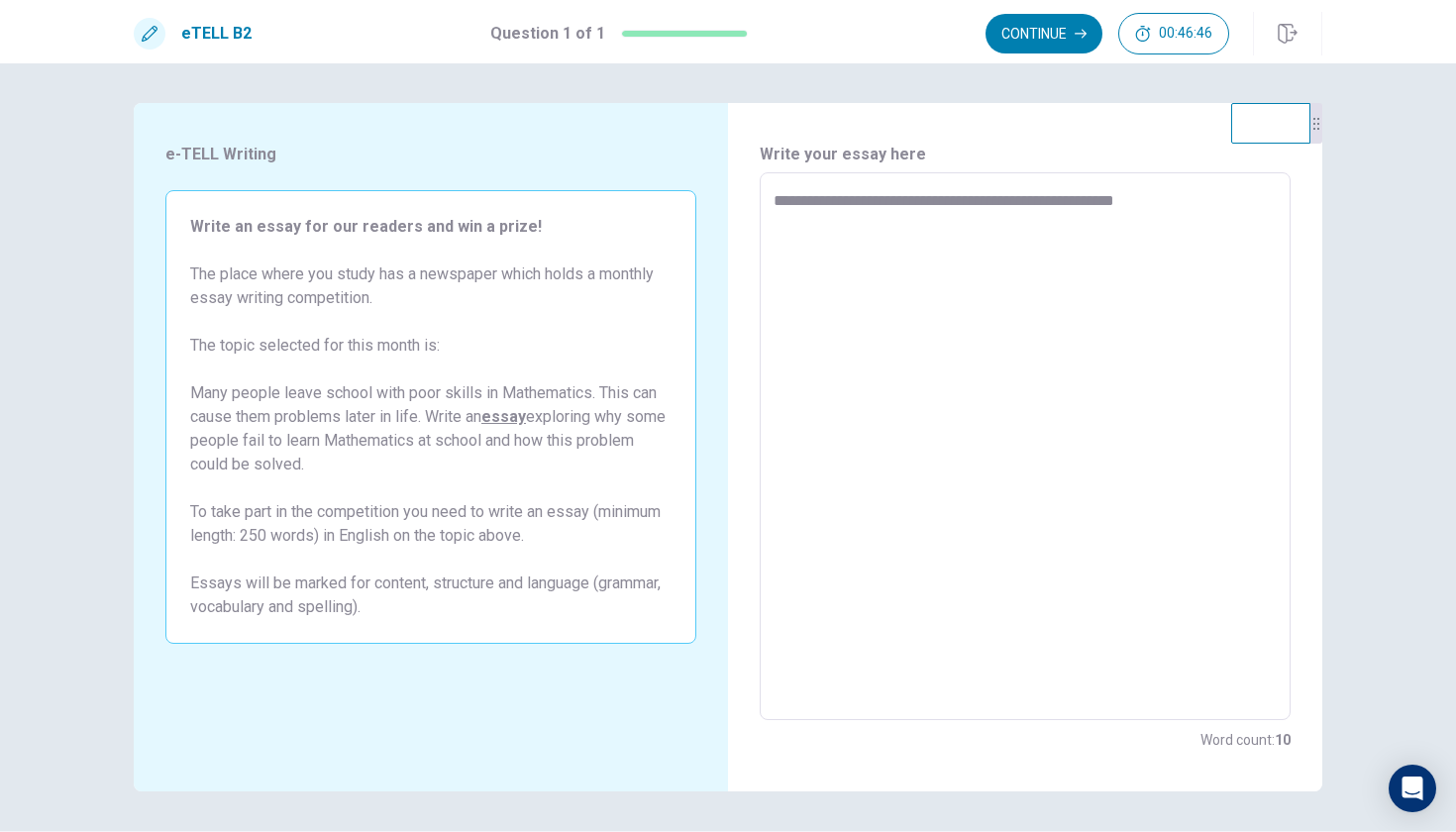 type on "*" 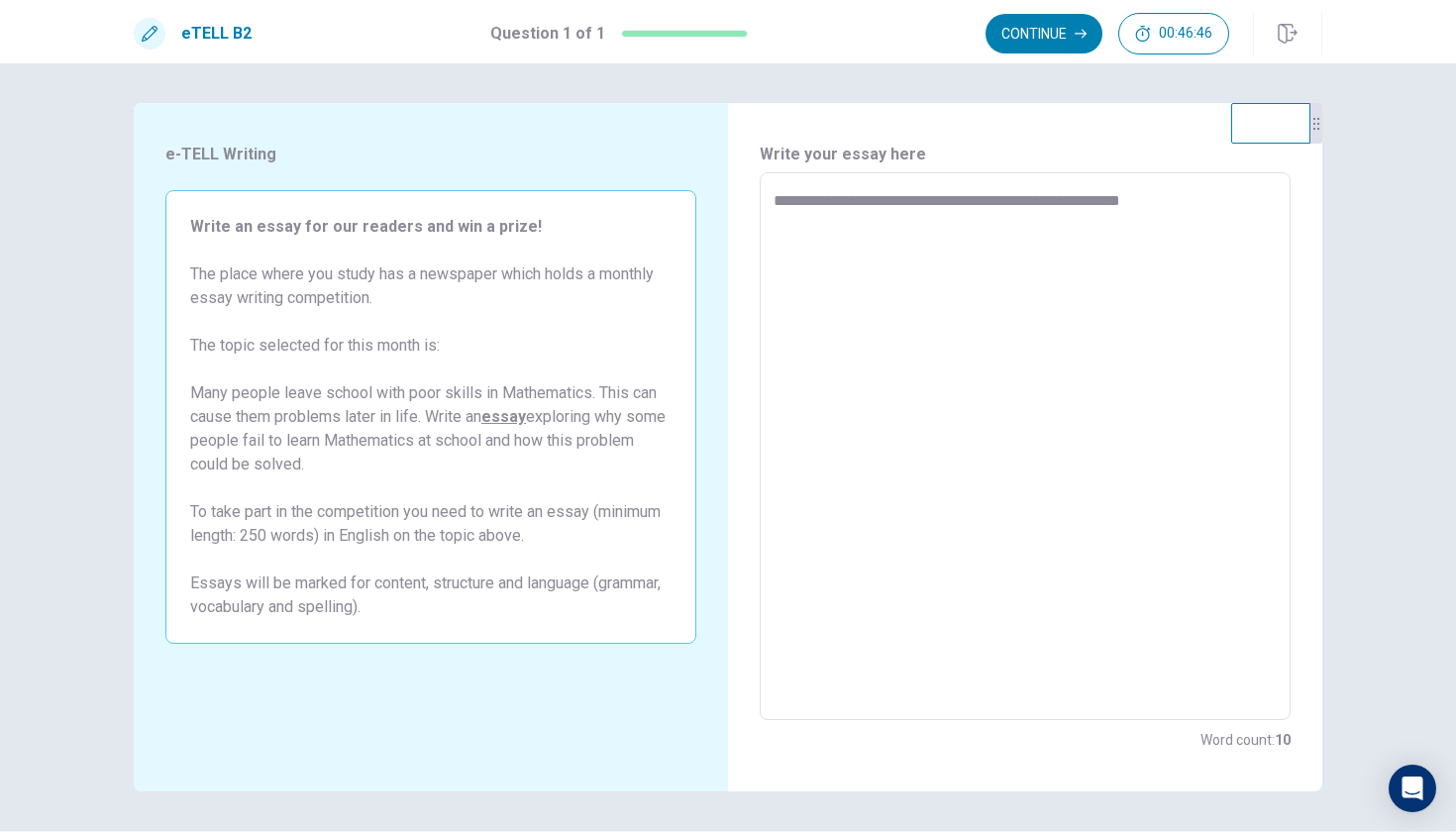 type on "*" 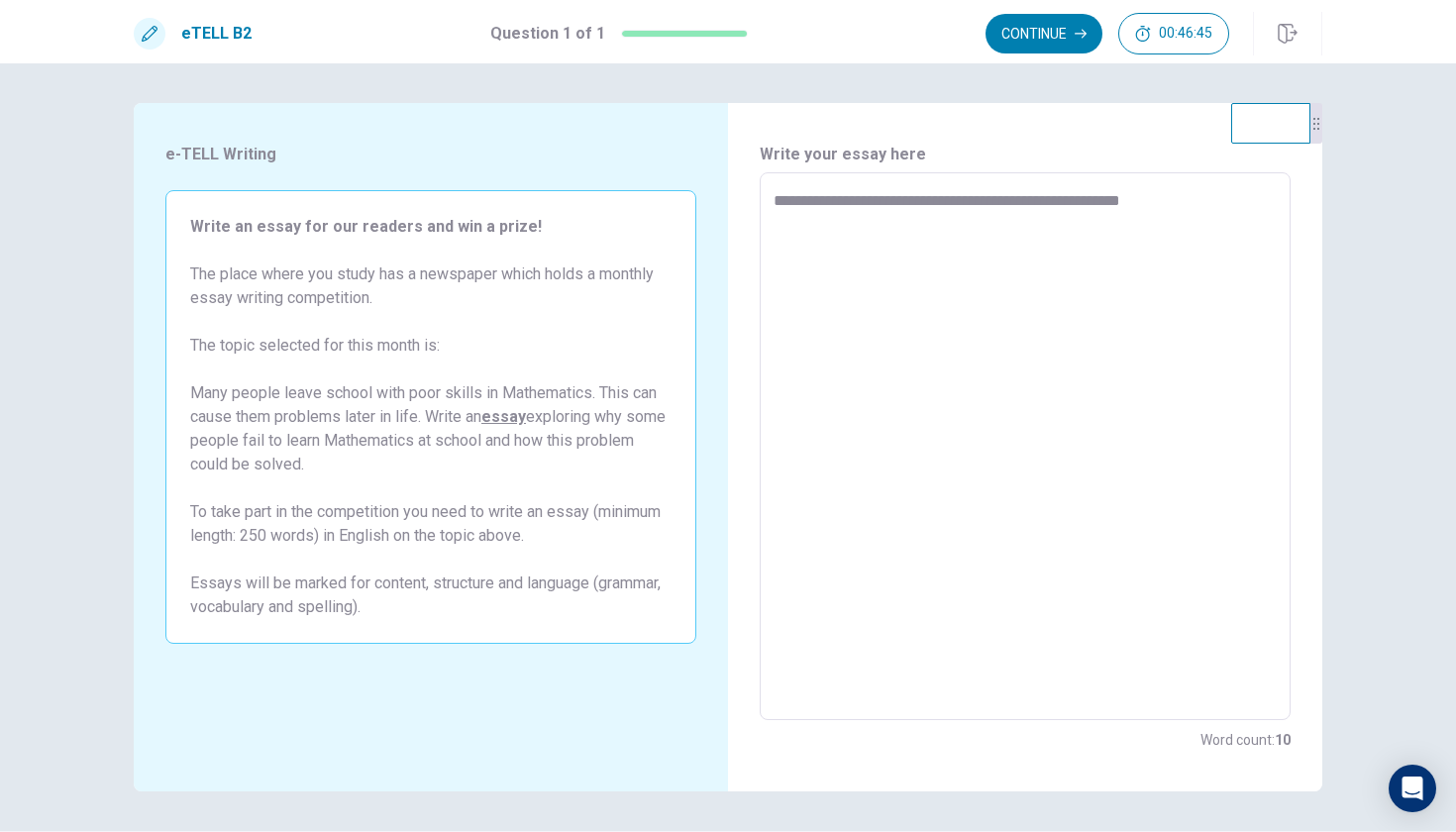 type on "**********" 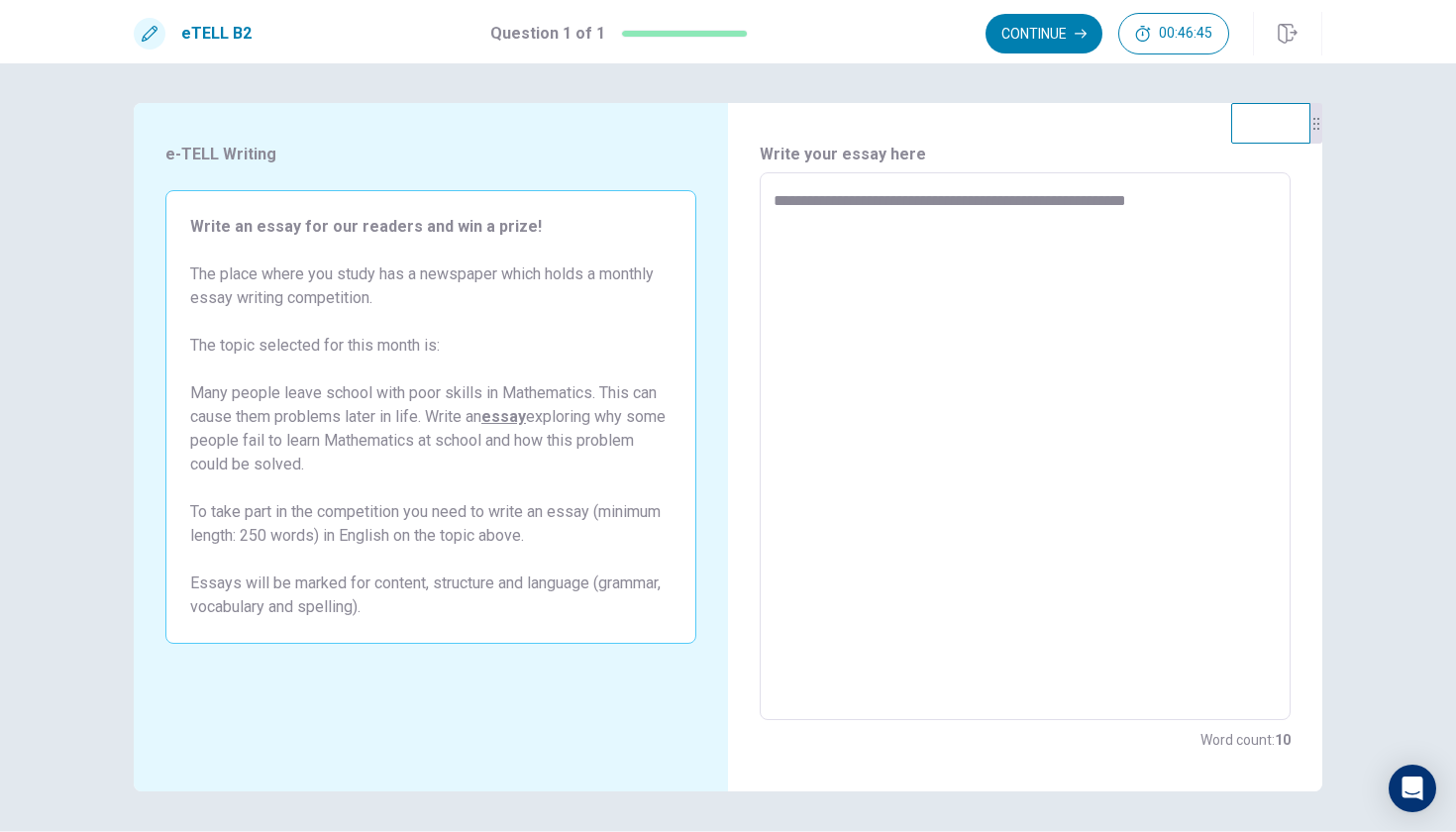 type on "*" 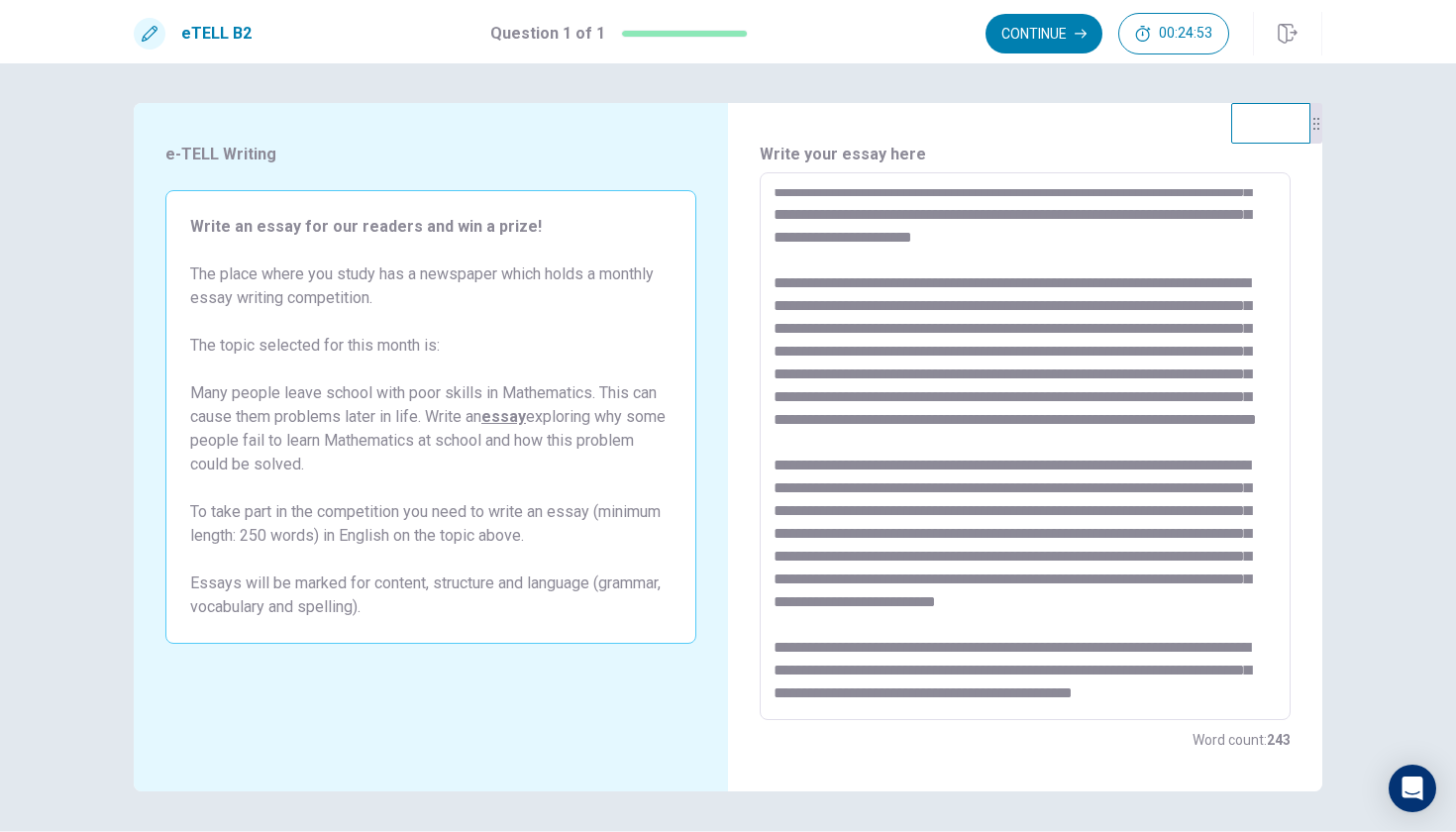 scroll, scrollTop: 122, scrollLeft: 0, axis: vertical 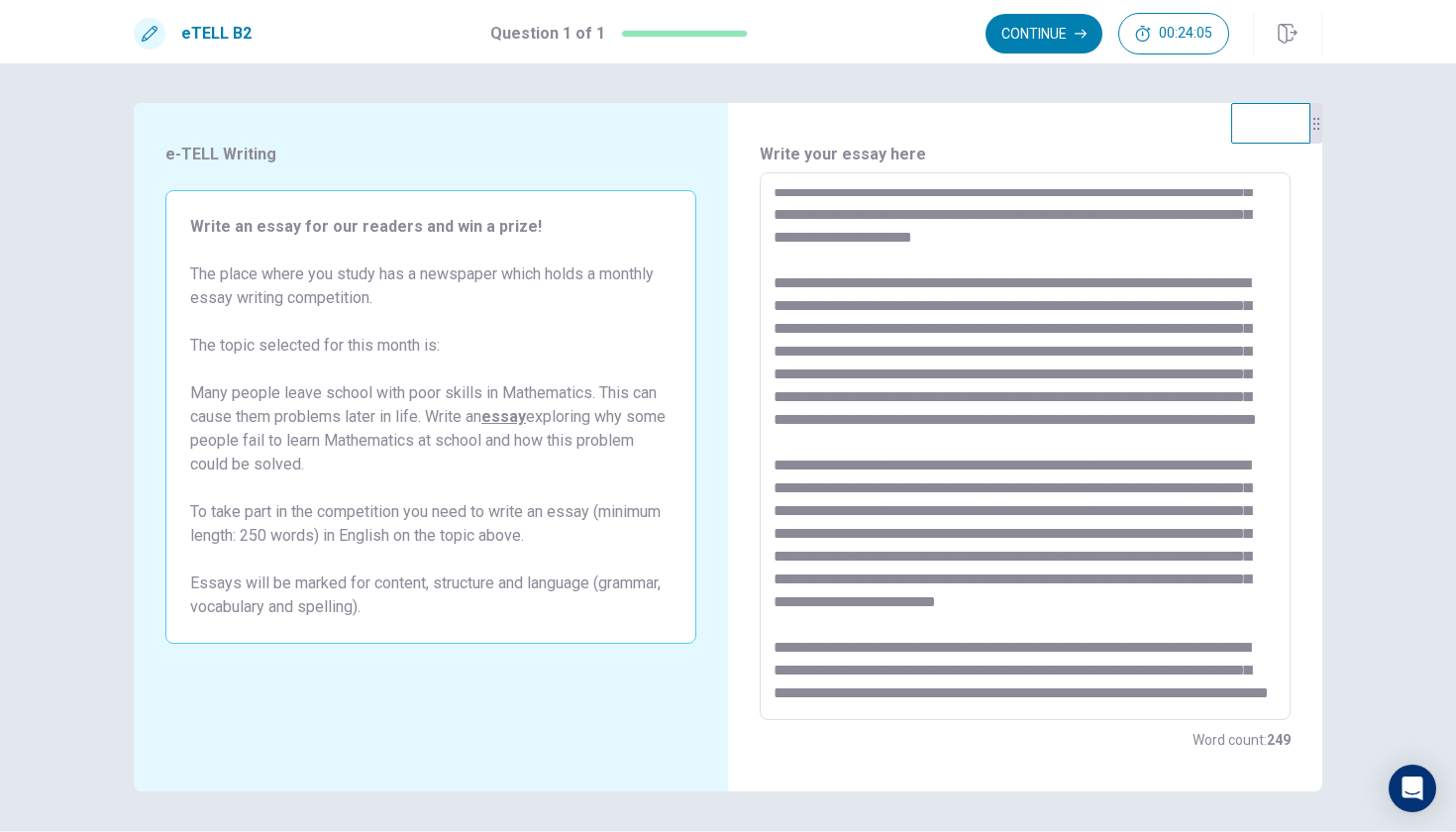 click at bounding box center [1025, 447] 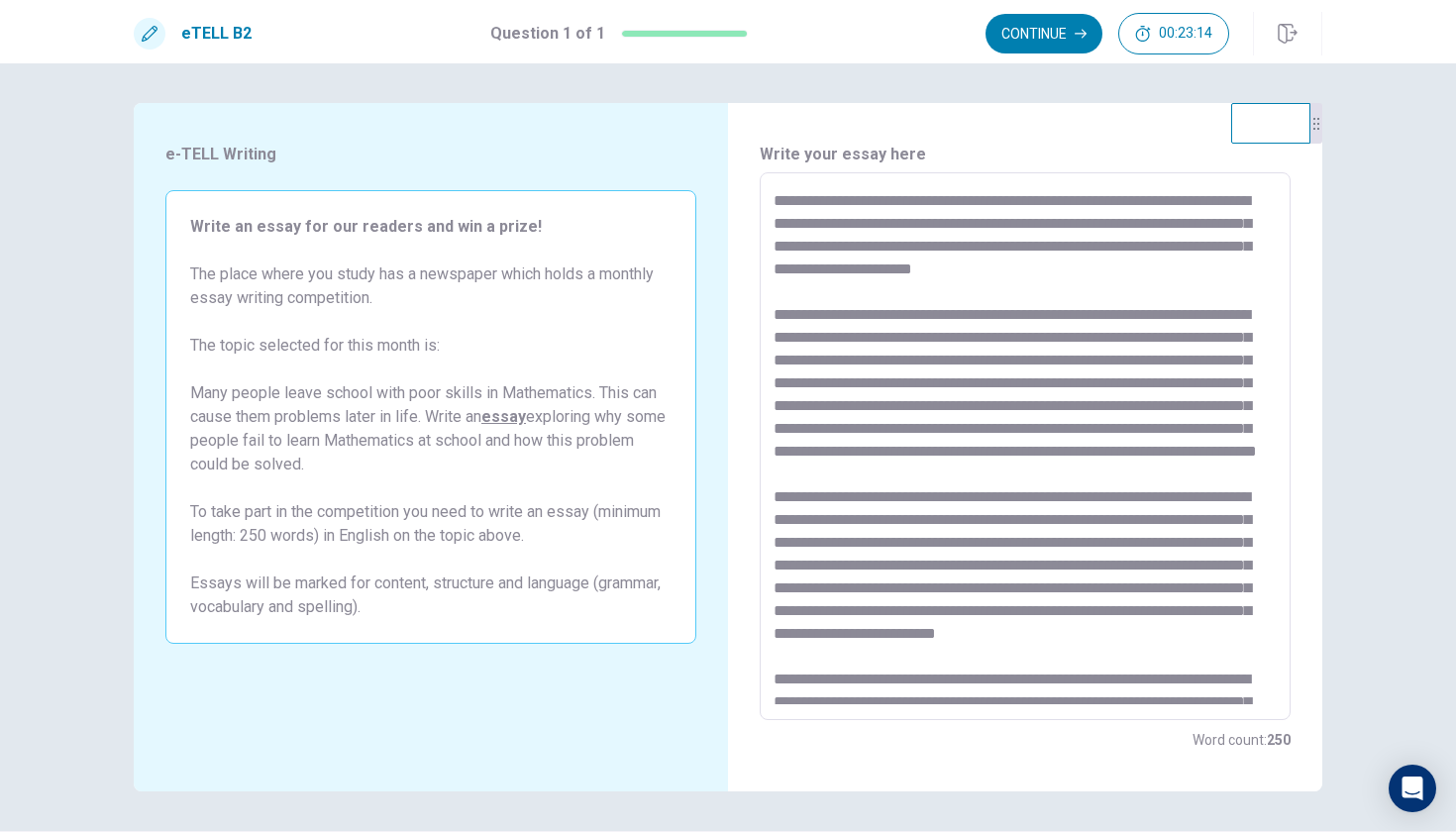 scroll, scrollTop: 0, scrollLeft: 0, axis: both 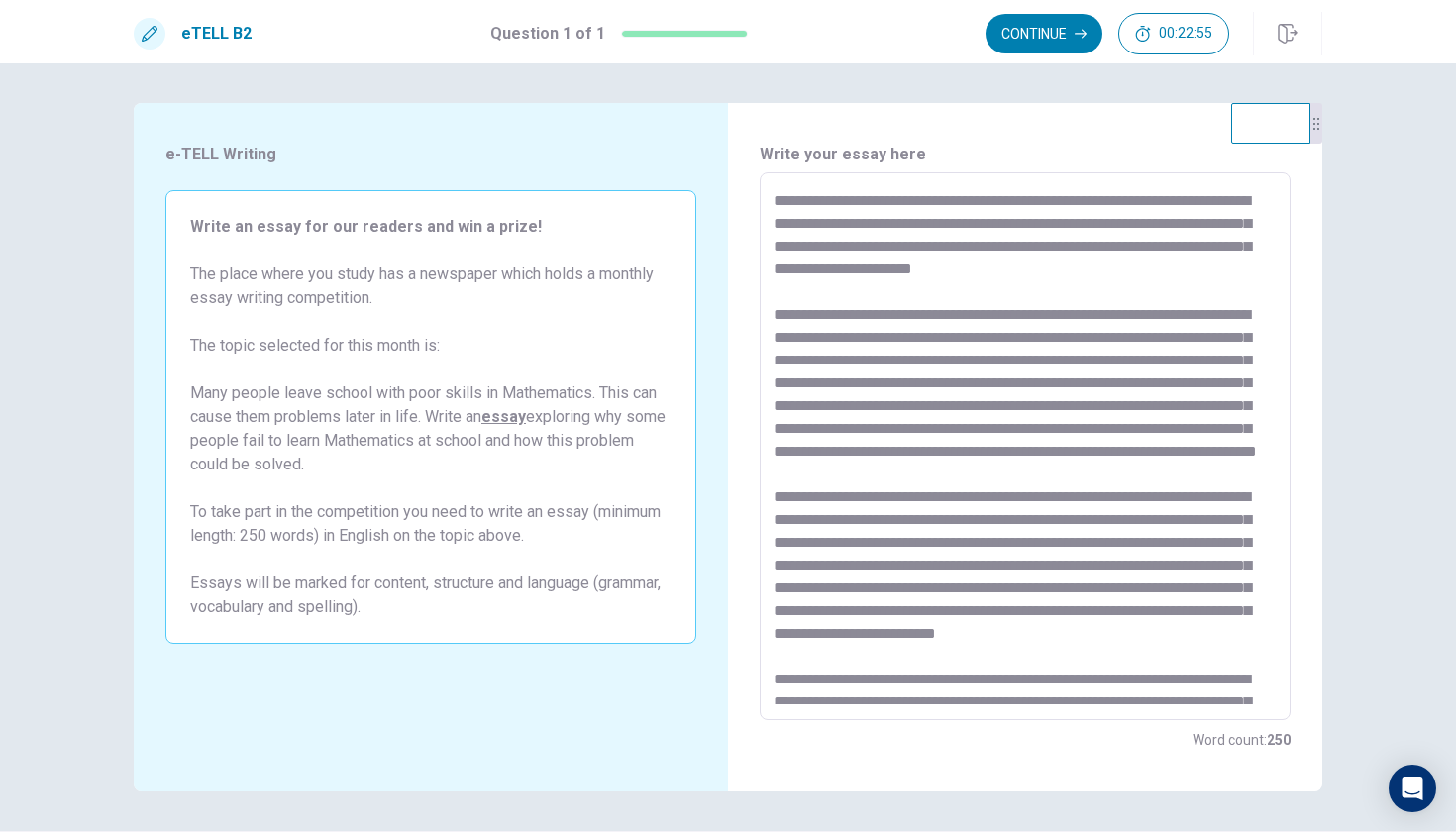 click at bounding box center (1025, 447) 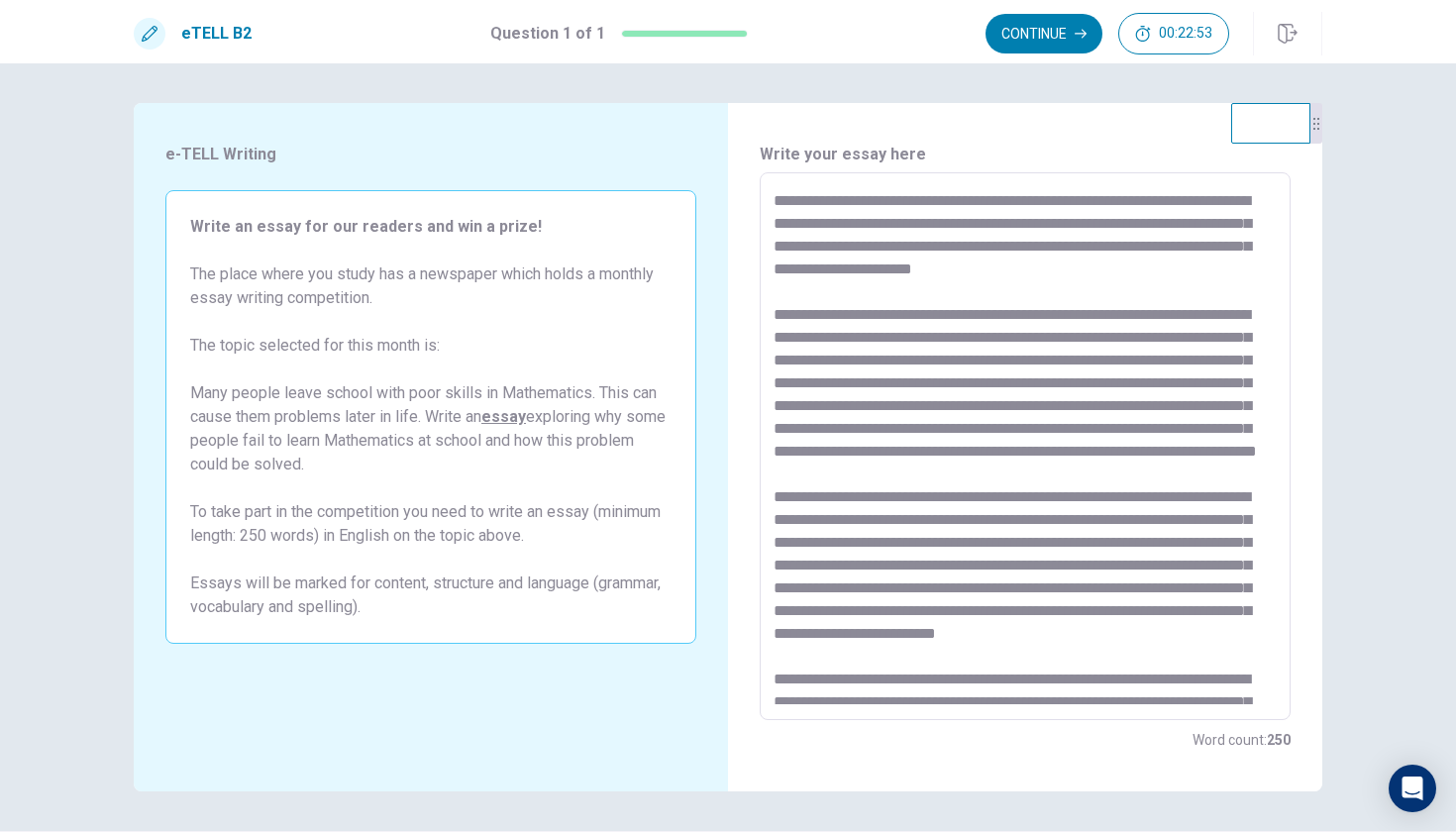 click at bounding box center (1025, 447) 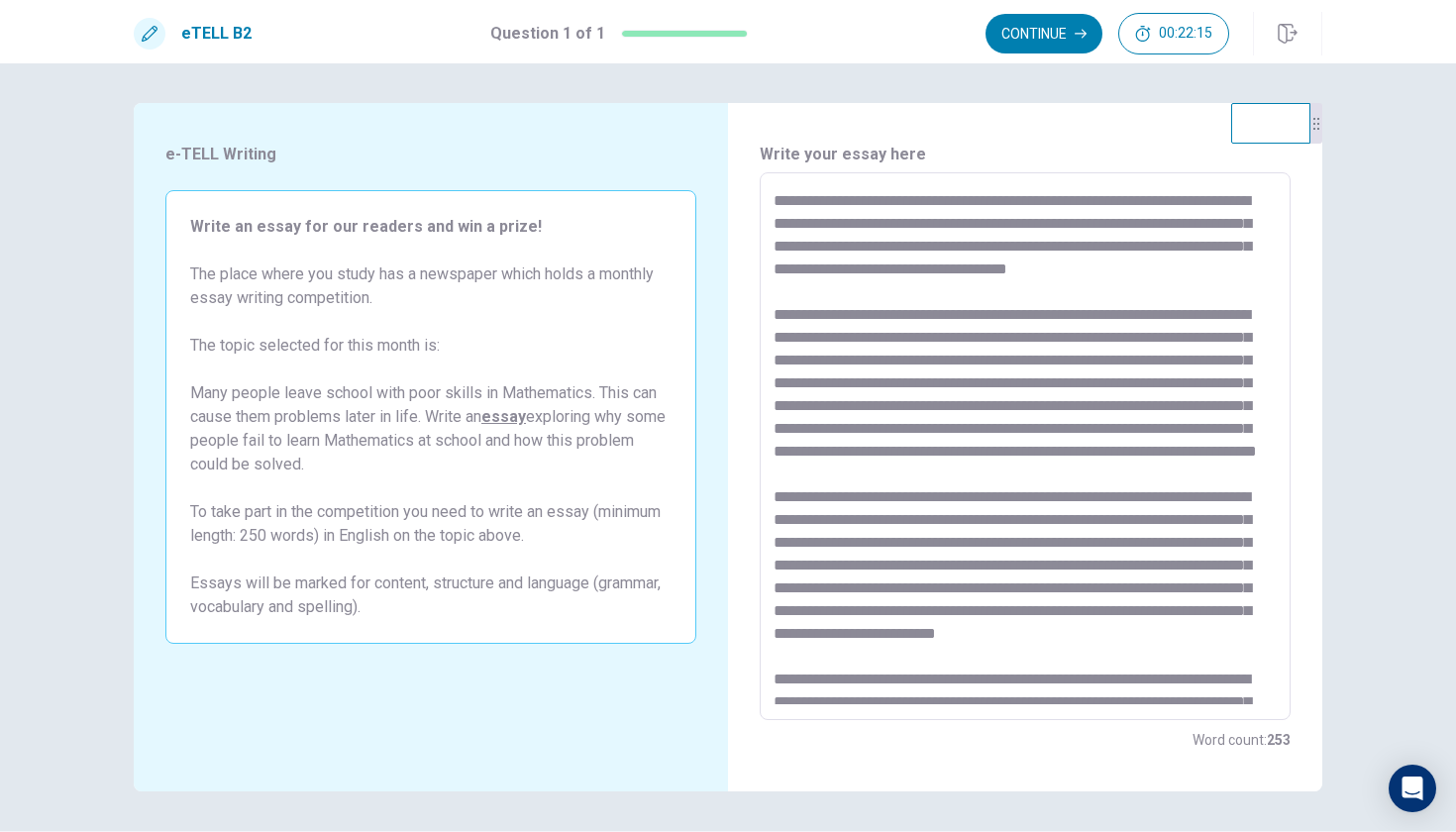 click at bounding box center [1025, 447] 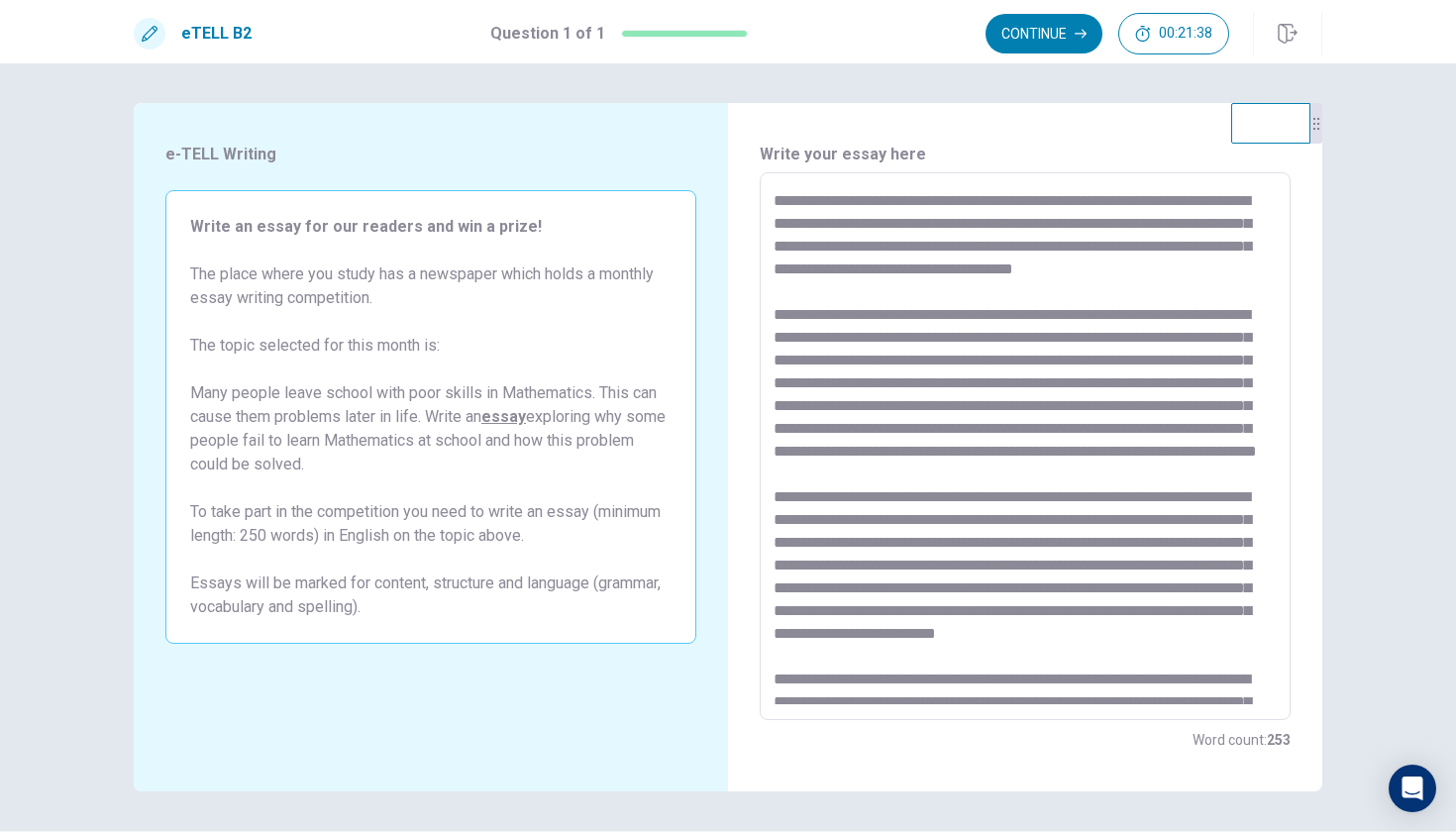 click at bounding box center [1025, 447] 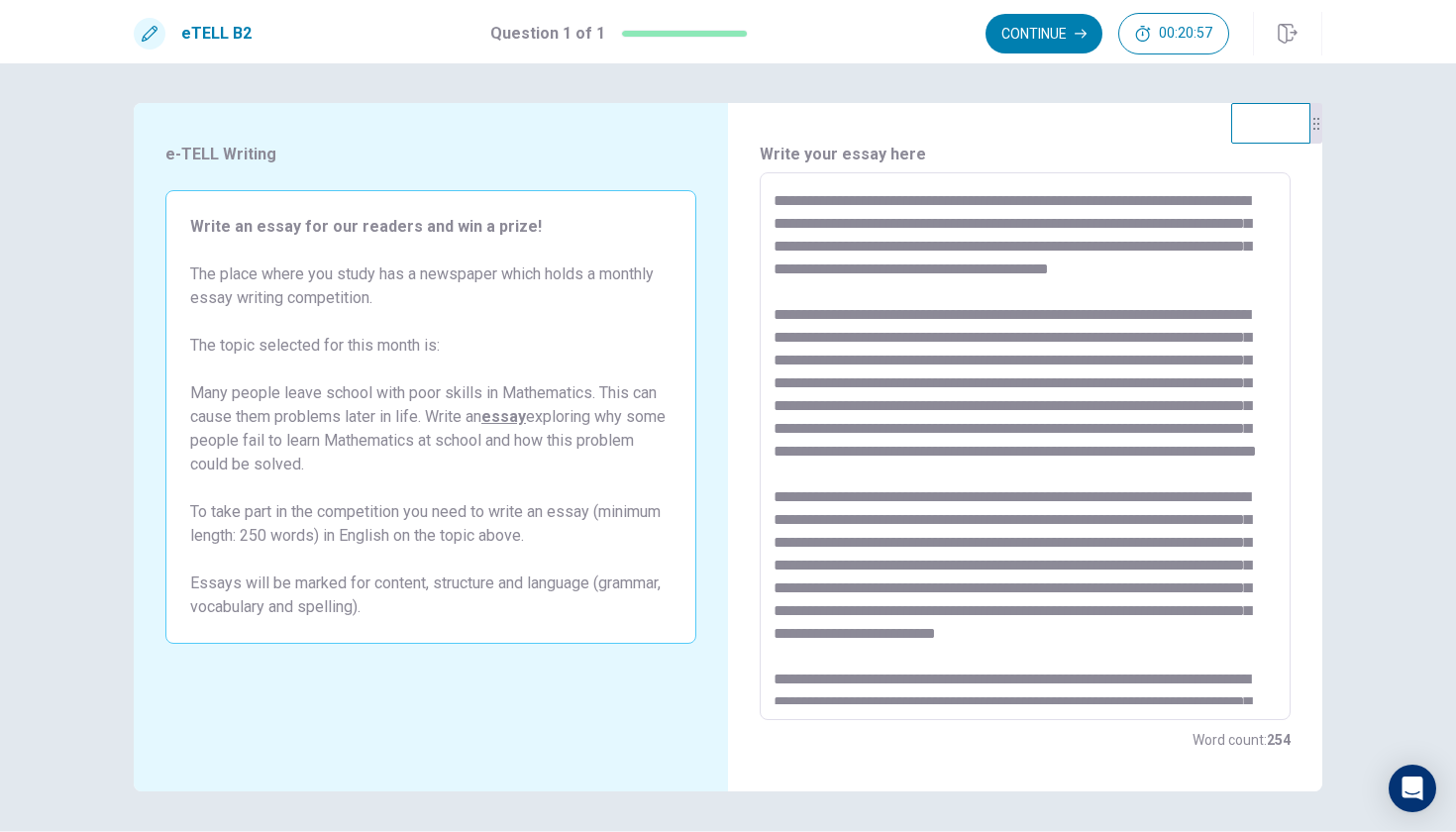 click at bounding box center (1025, 447) 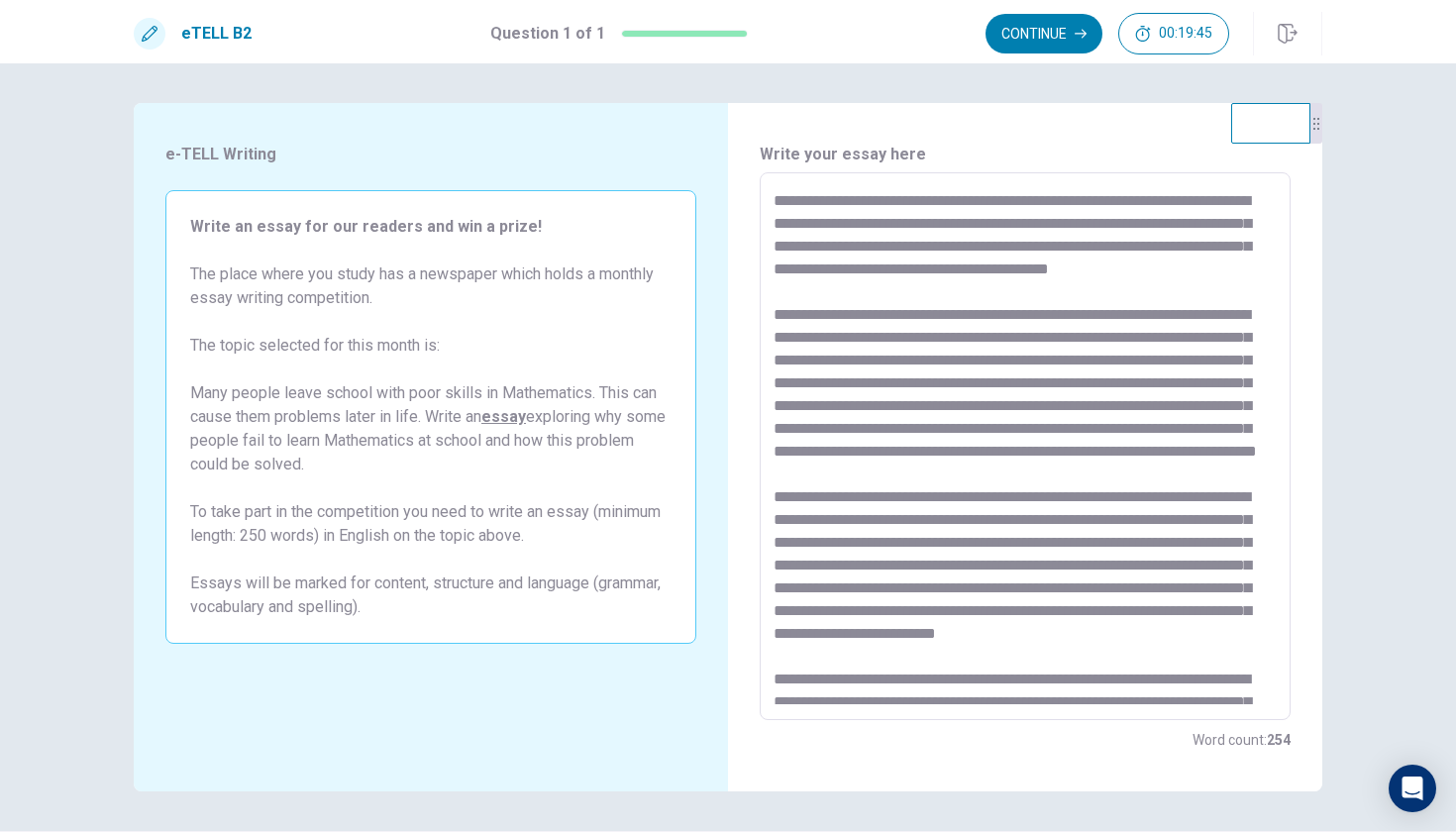 click at bounding box center (1025, 447) 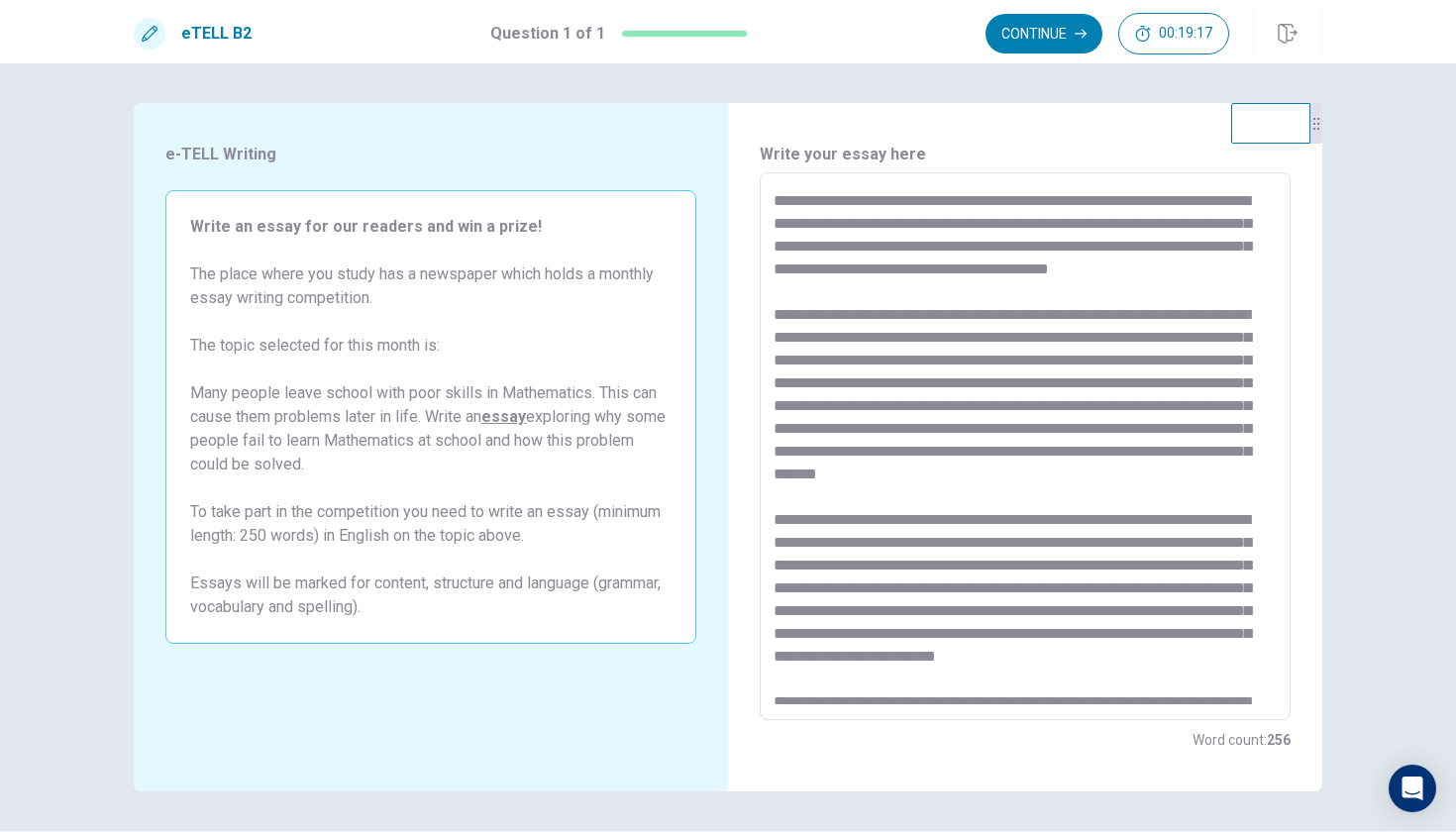 click at bounding box center [1025, 447] 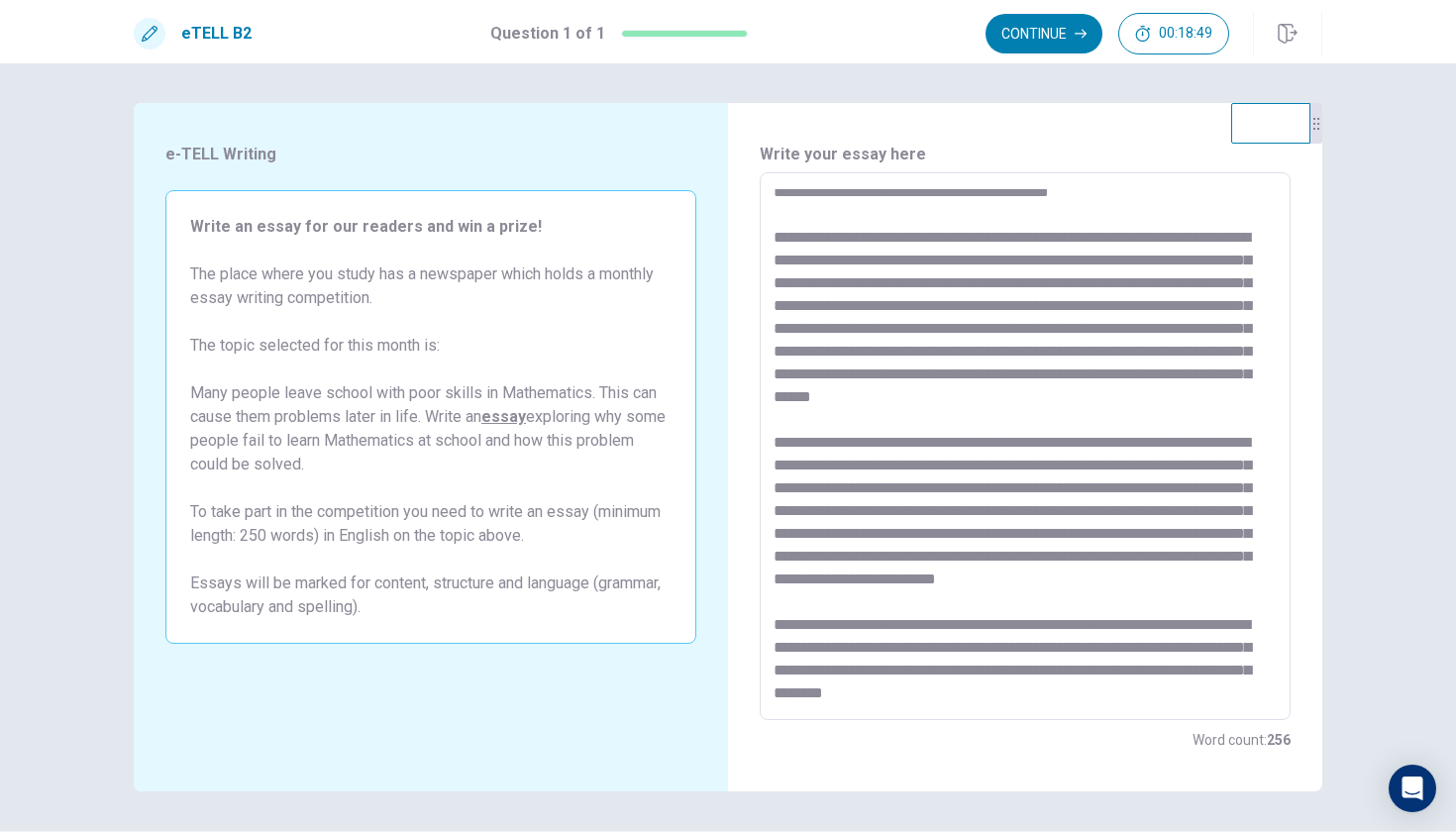 scroll, scrollTop: 146, scrollLeft: 0, axis: vertical 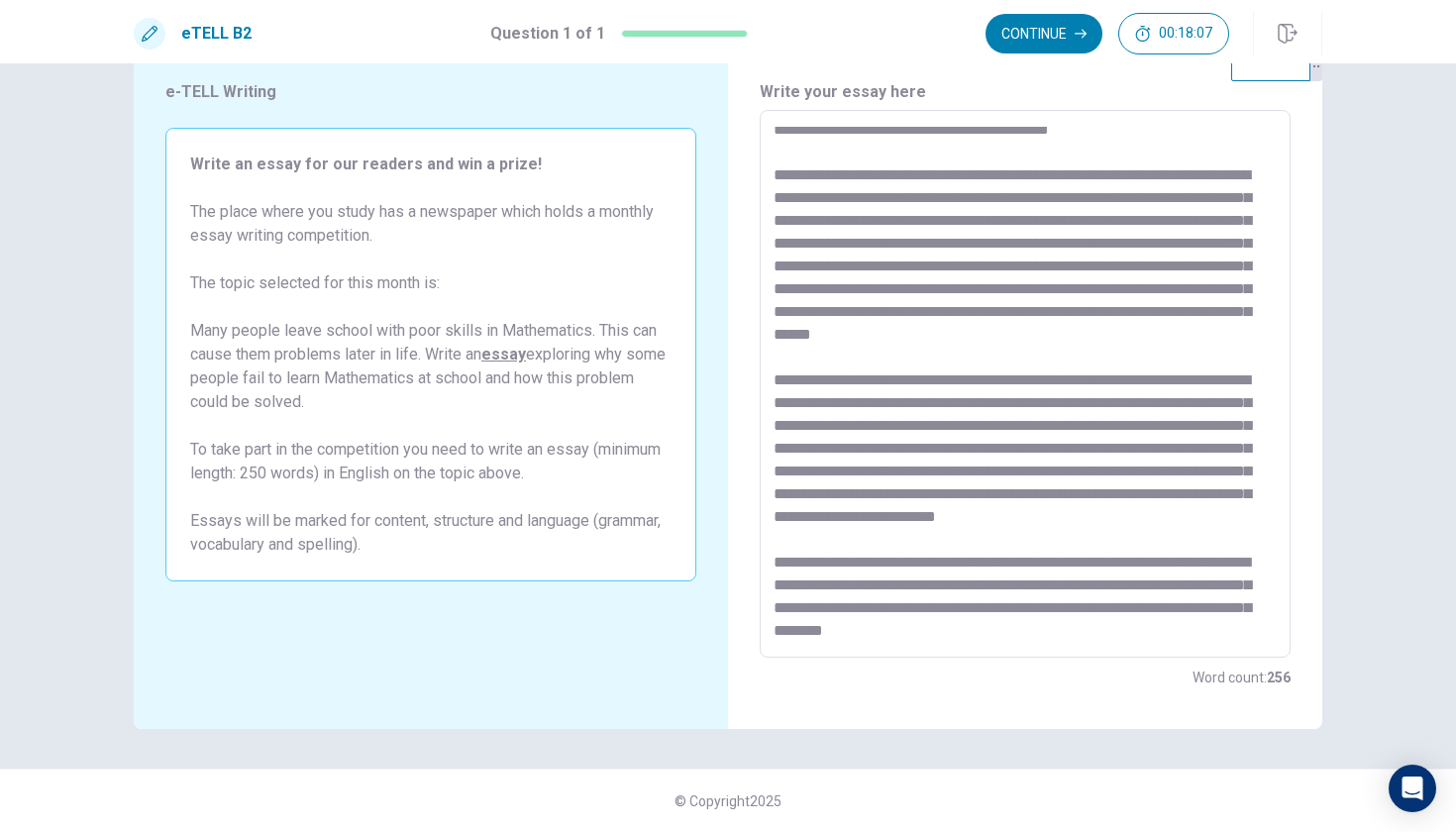 click at bounding box center (1025, 384) 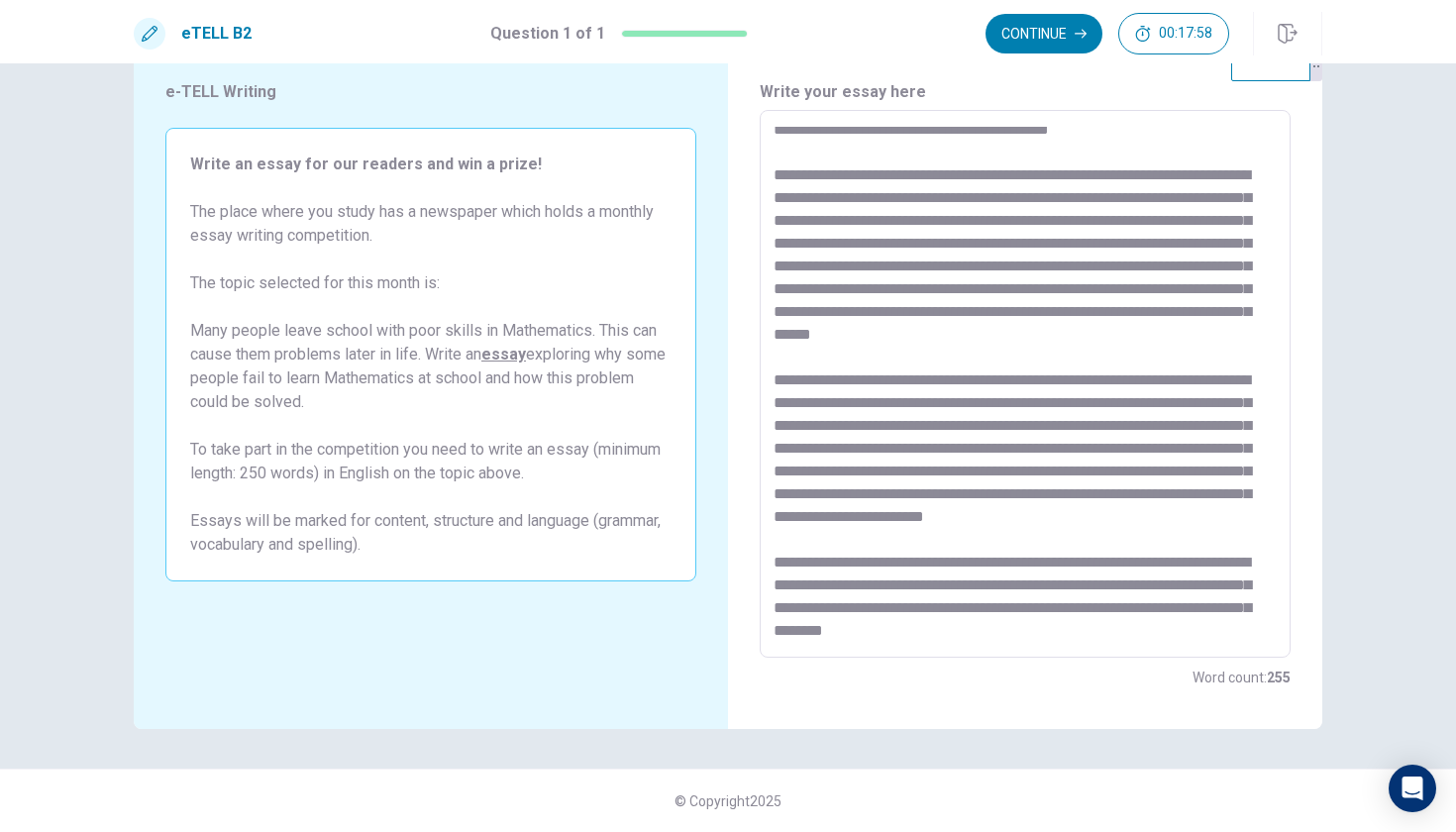 click at bounding box center [1025, 384] 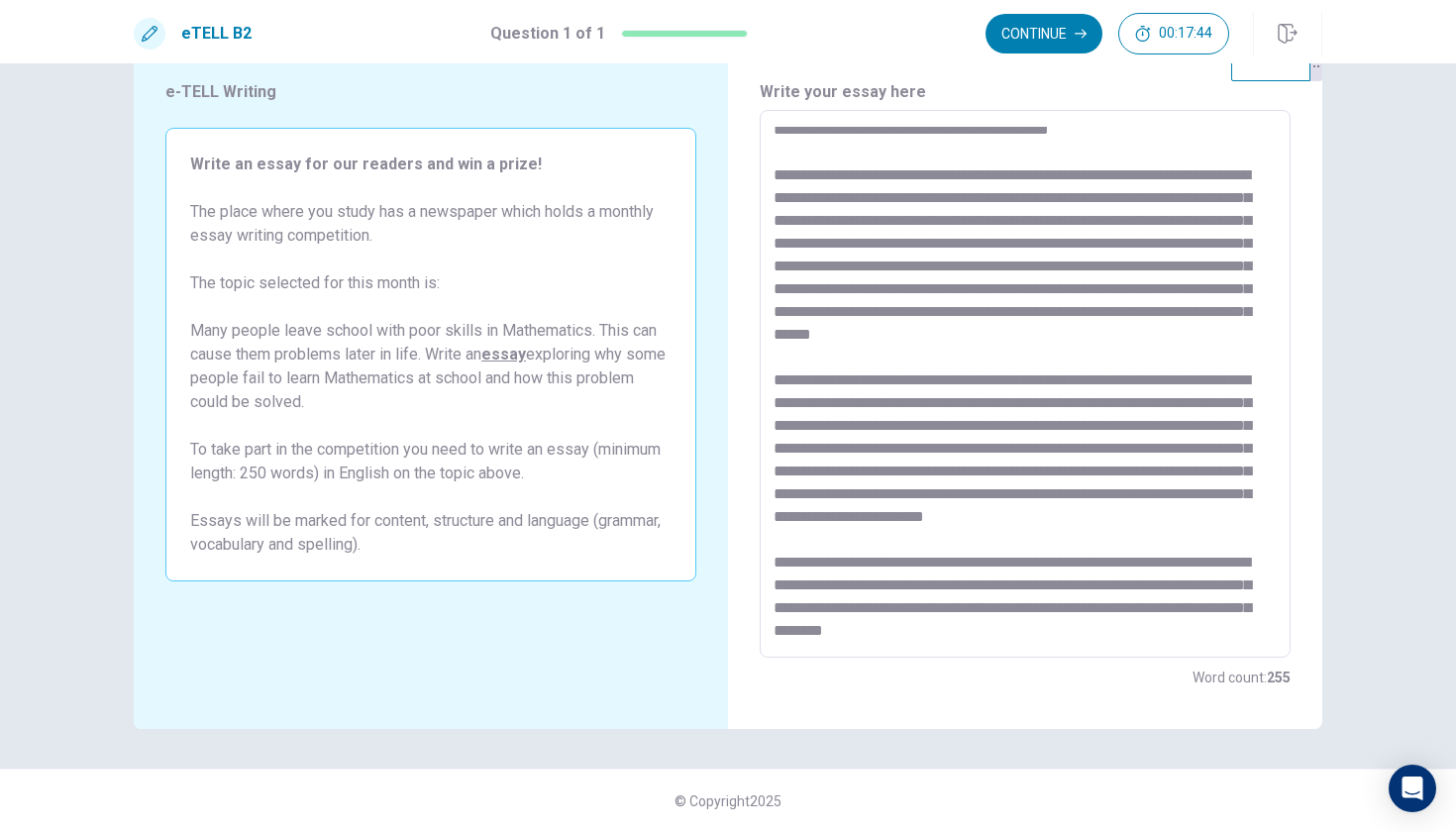 click at bounding box center (1025, 384) 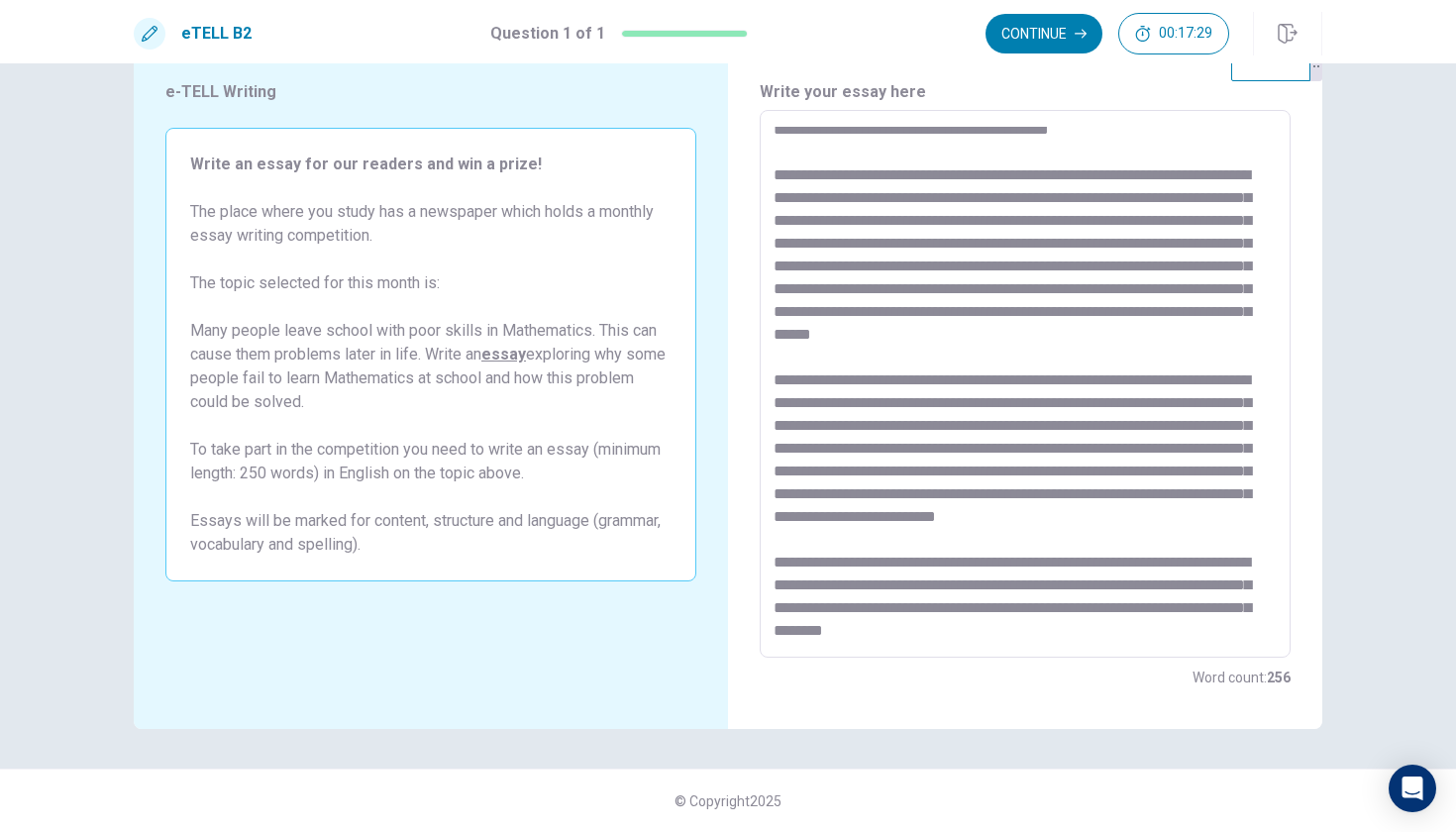 click at bounding box center (1025, 384) 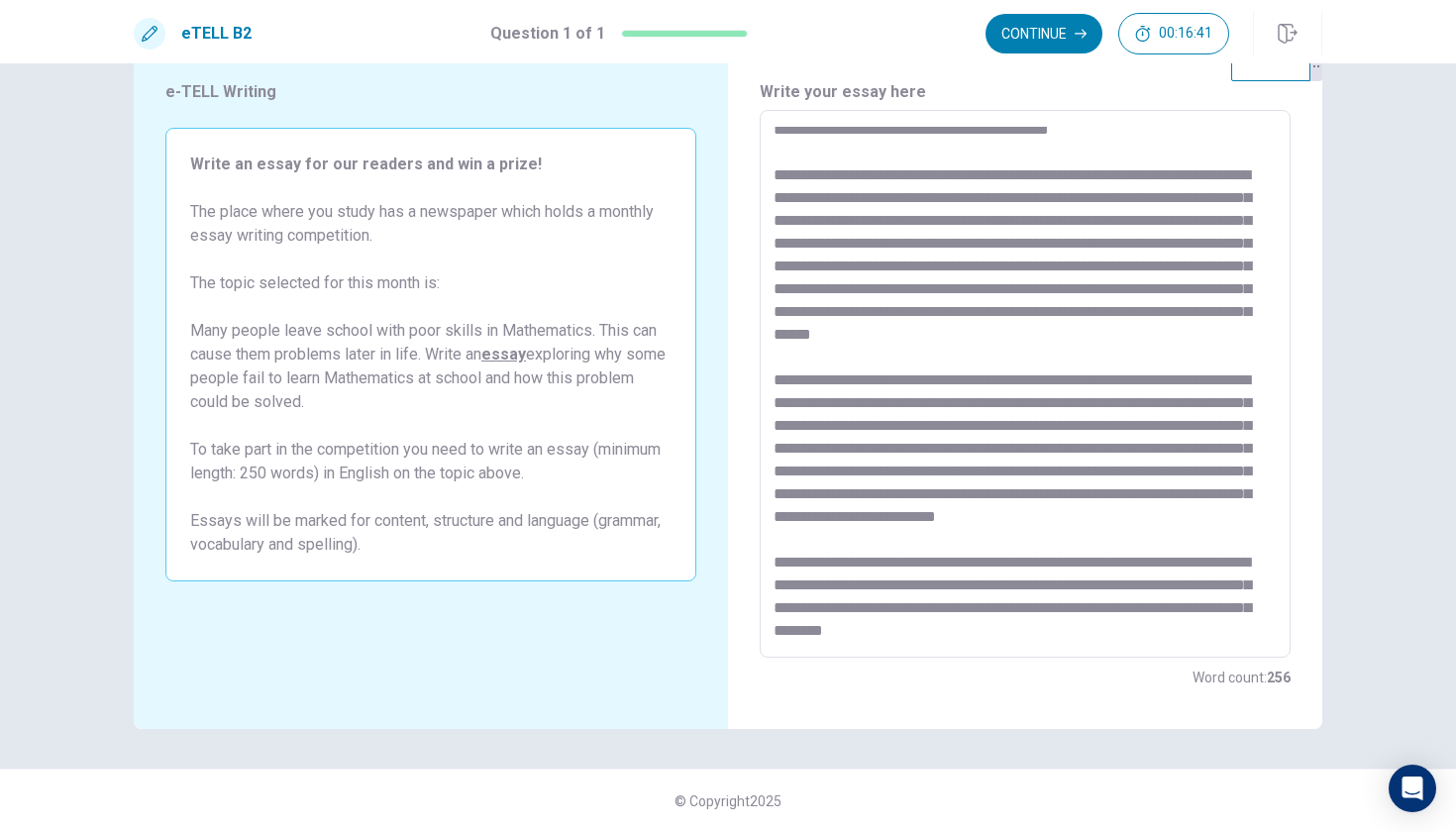 click at bounding box center (1025, 384) 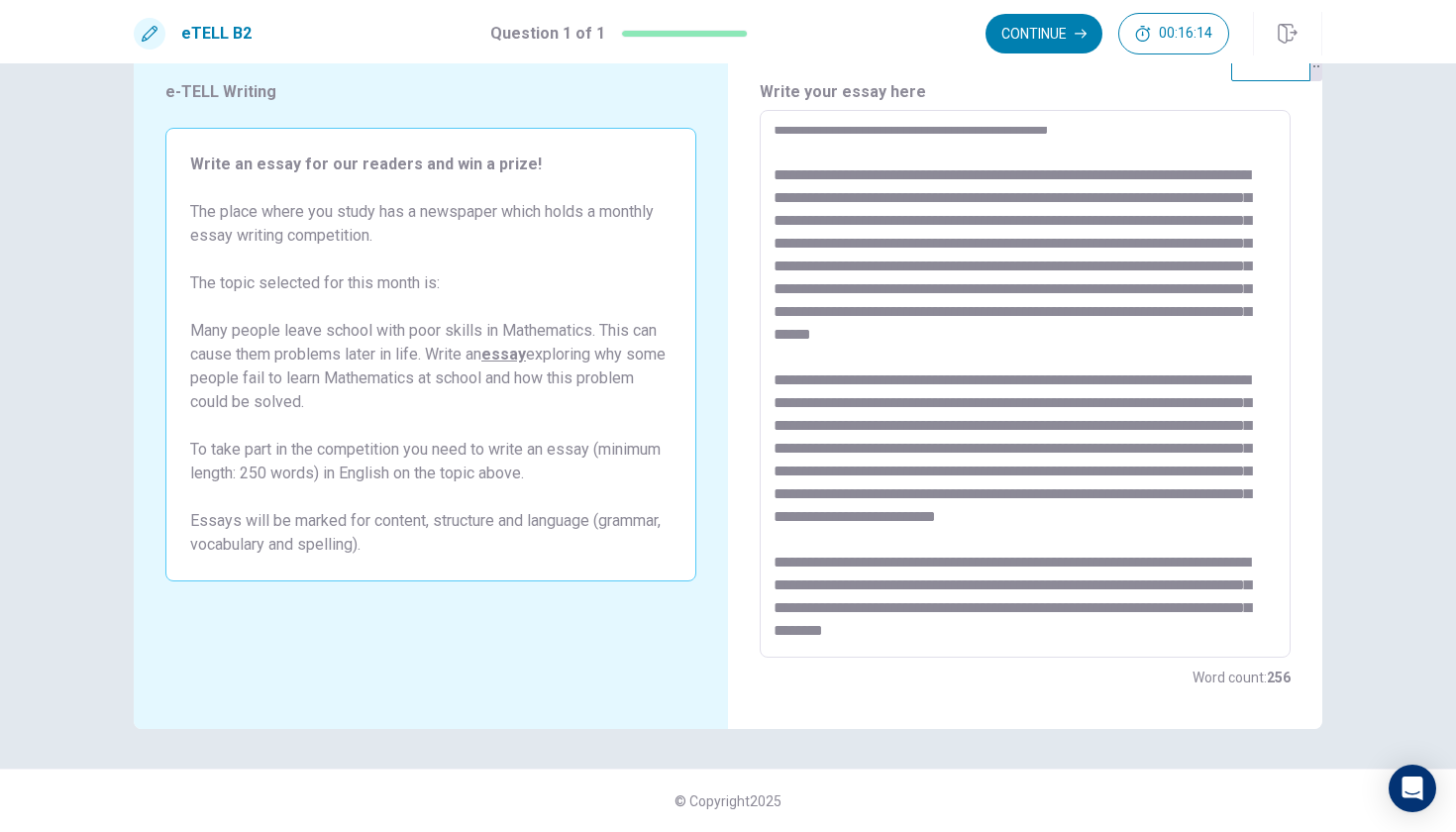 scroll, scrollTop: 0, scrollLeft: 0, axis: both 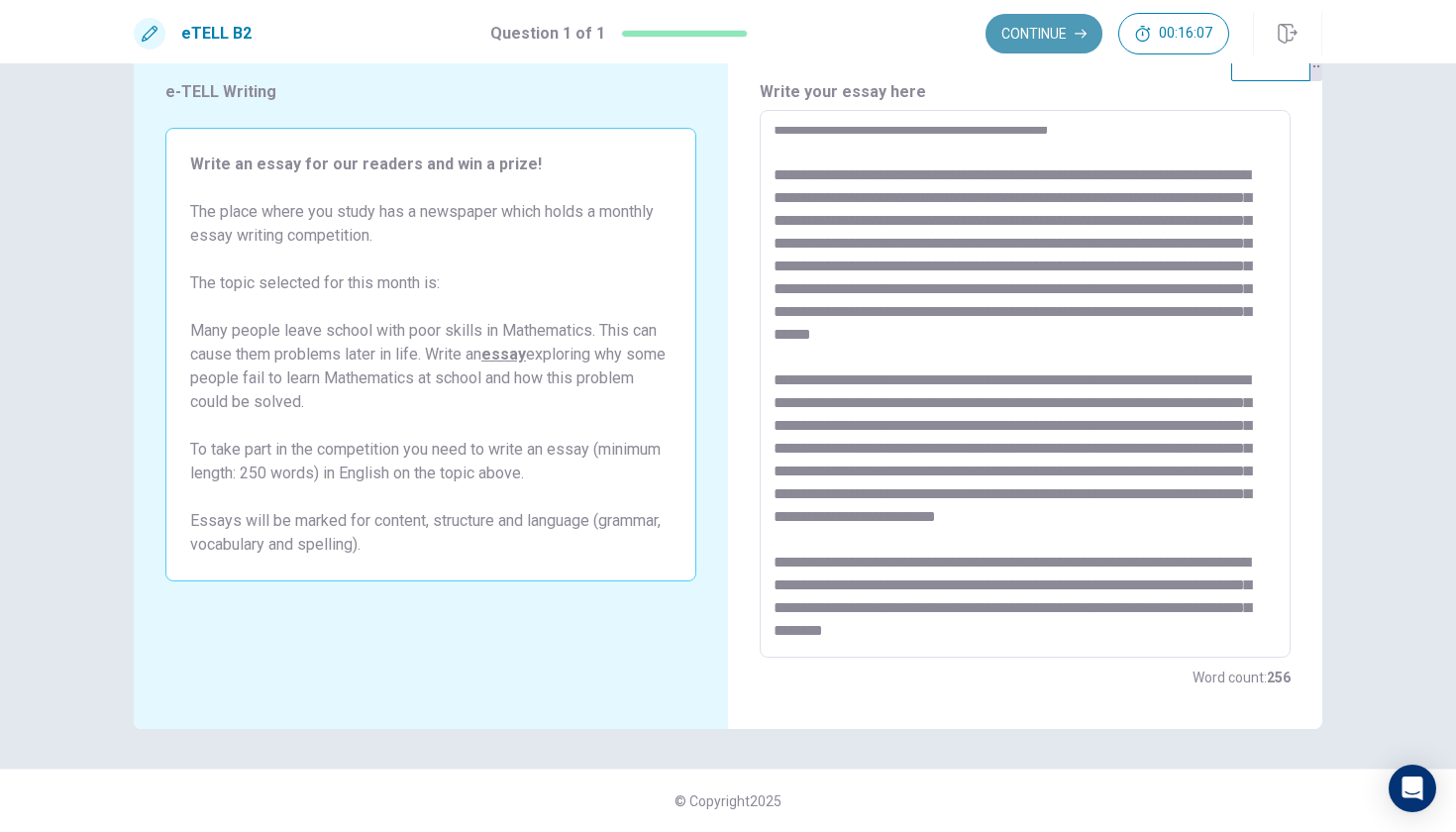 click on "Continue" at bounding box center (1044, 34) 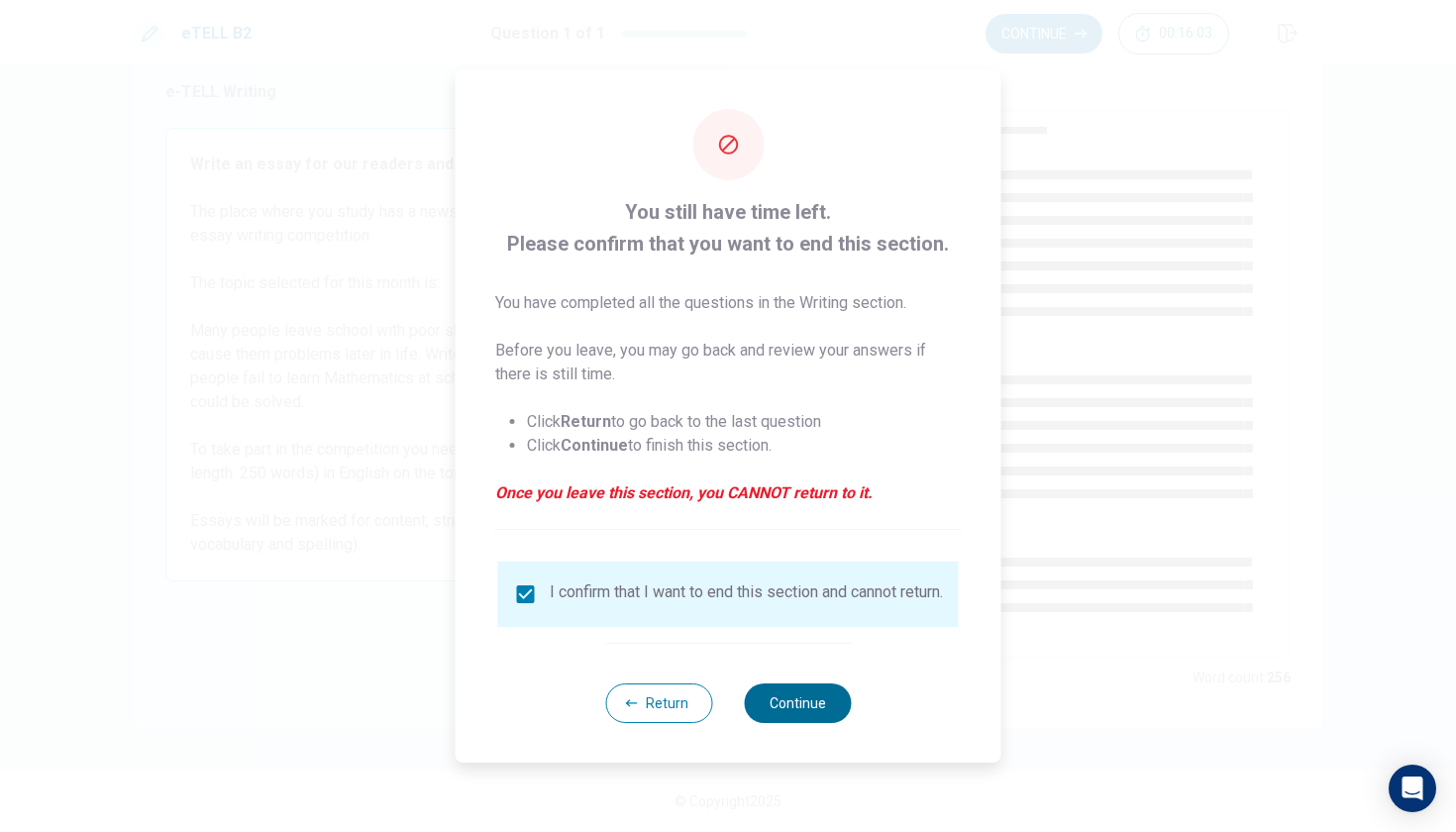 click on "Continue" at bounding box center (797, 703) 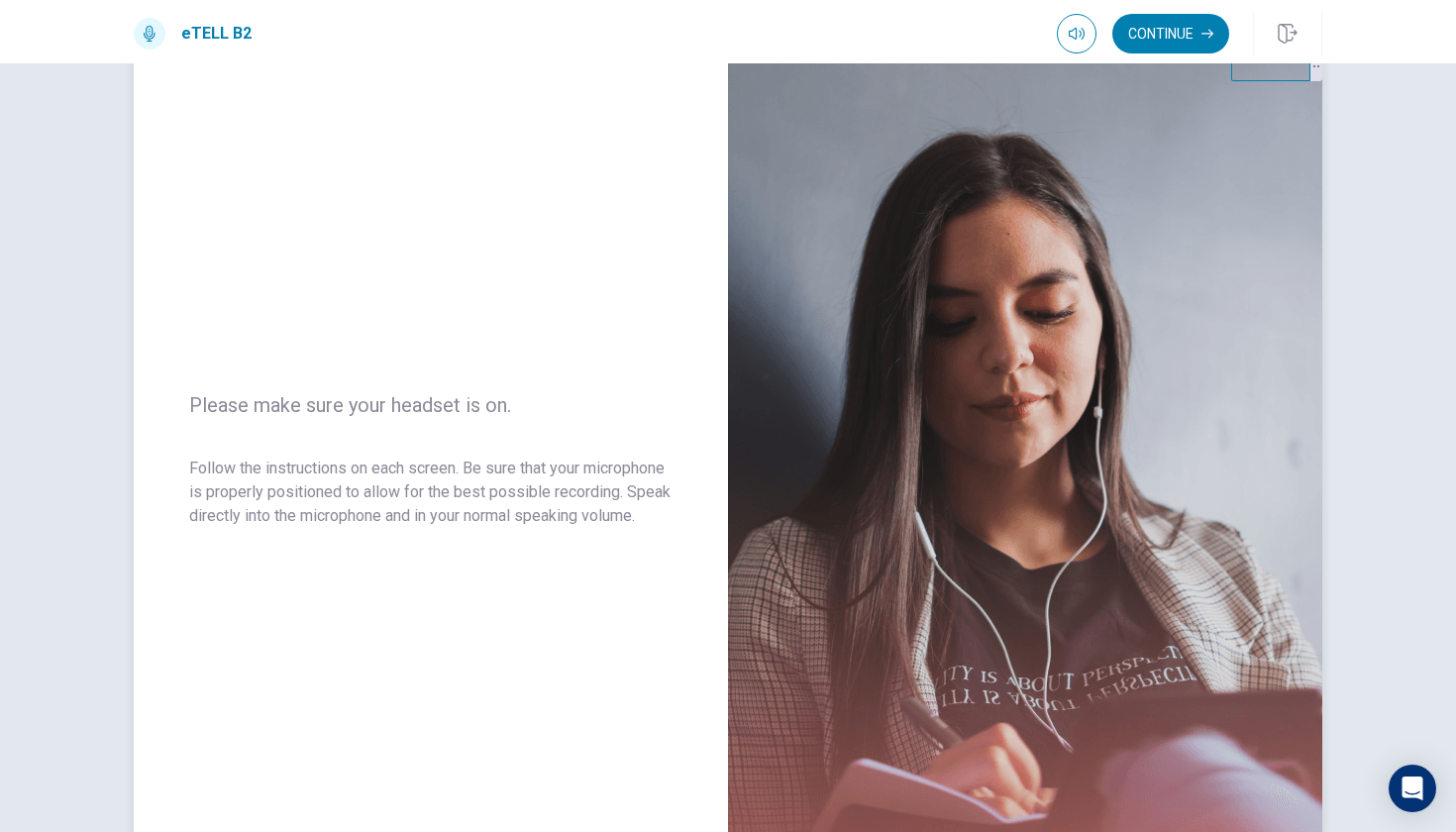 drag, startPoint x: 779, startPoint y: 714, endPoint x: 762, endPoint y: 728, distance: 22.022716 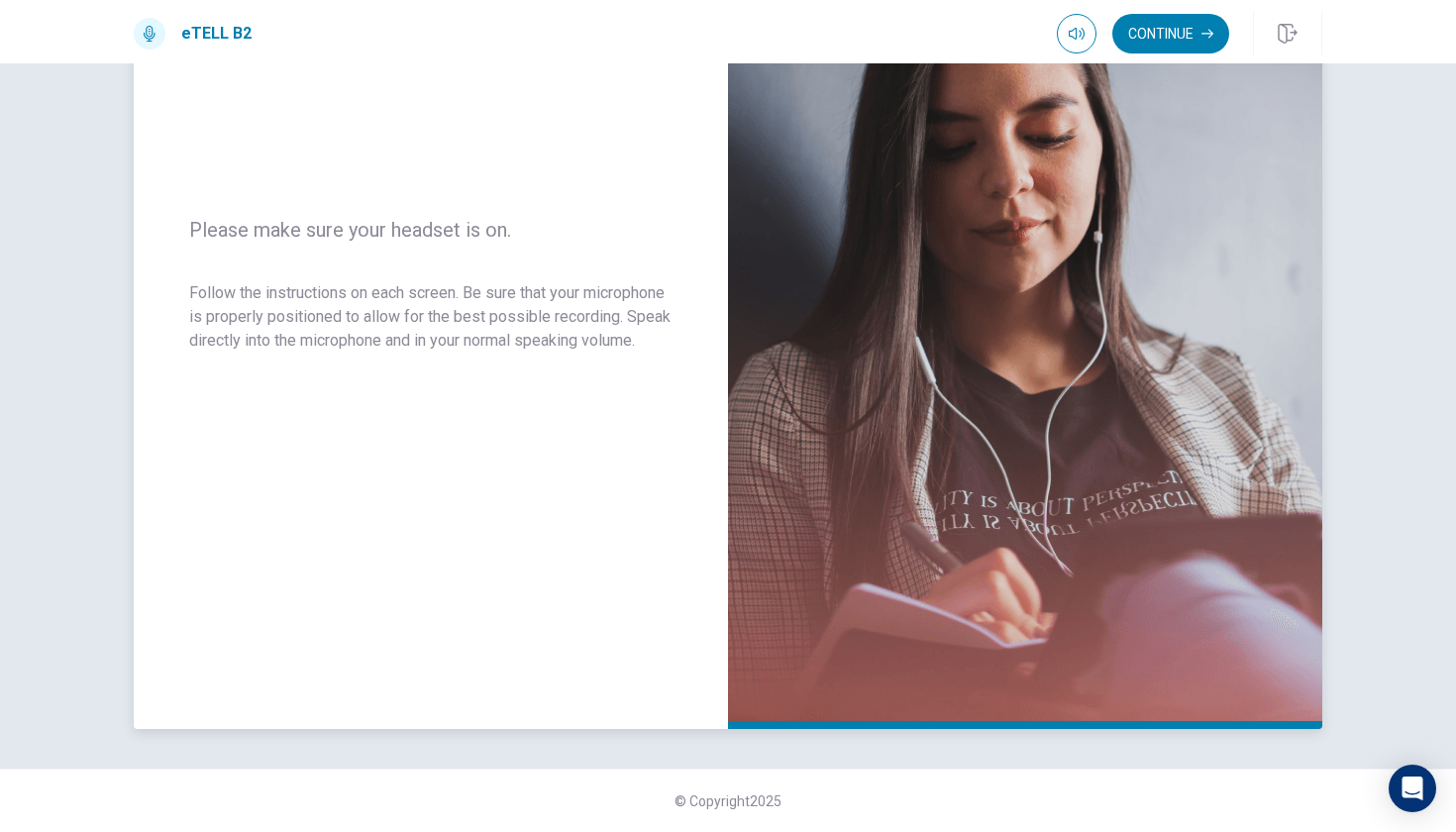 scroll, scrollTop: 238, scrollLeft: 0, axis: vertical 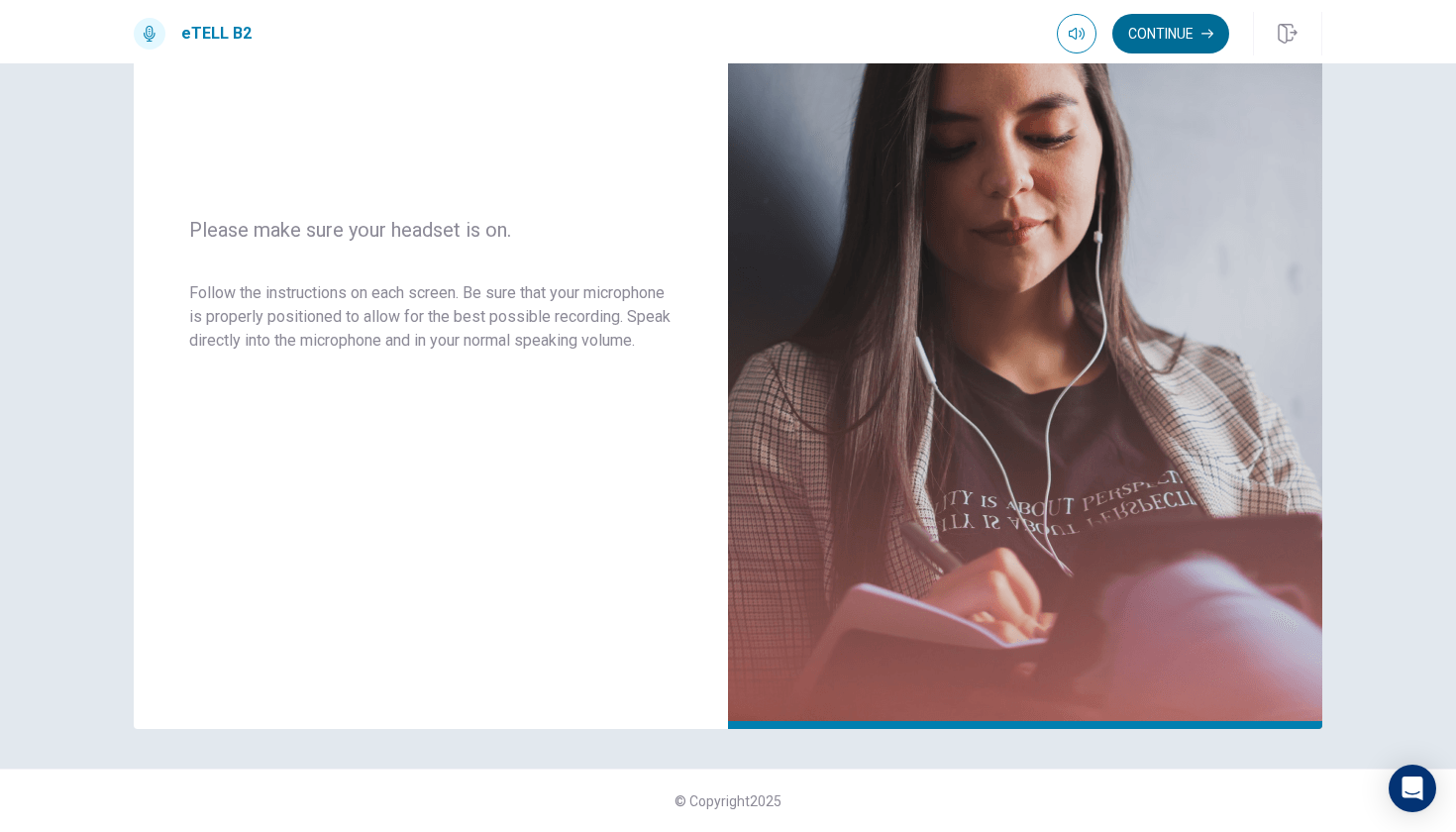 click on "Continue" at bounding box center [1171, 34] 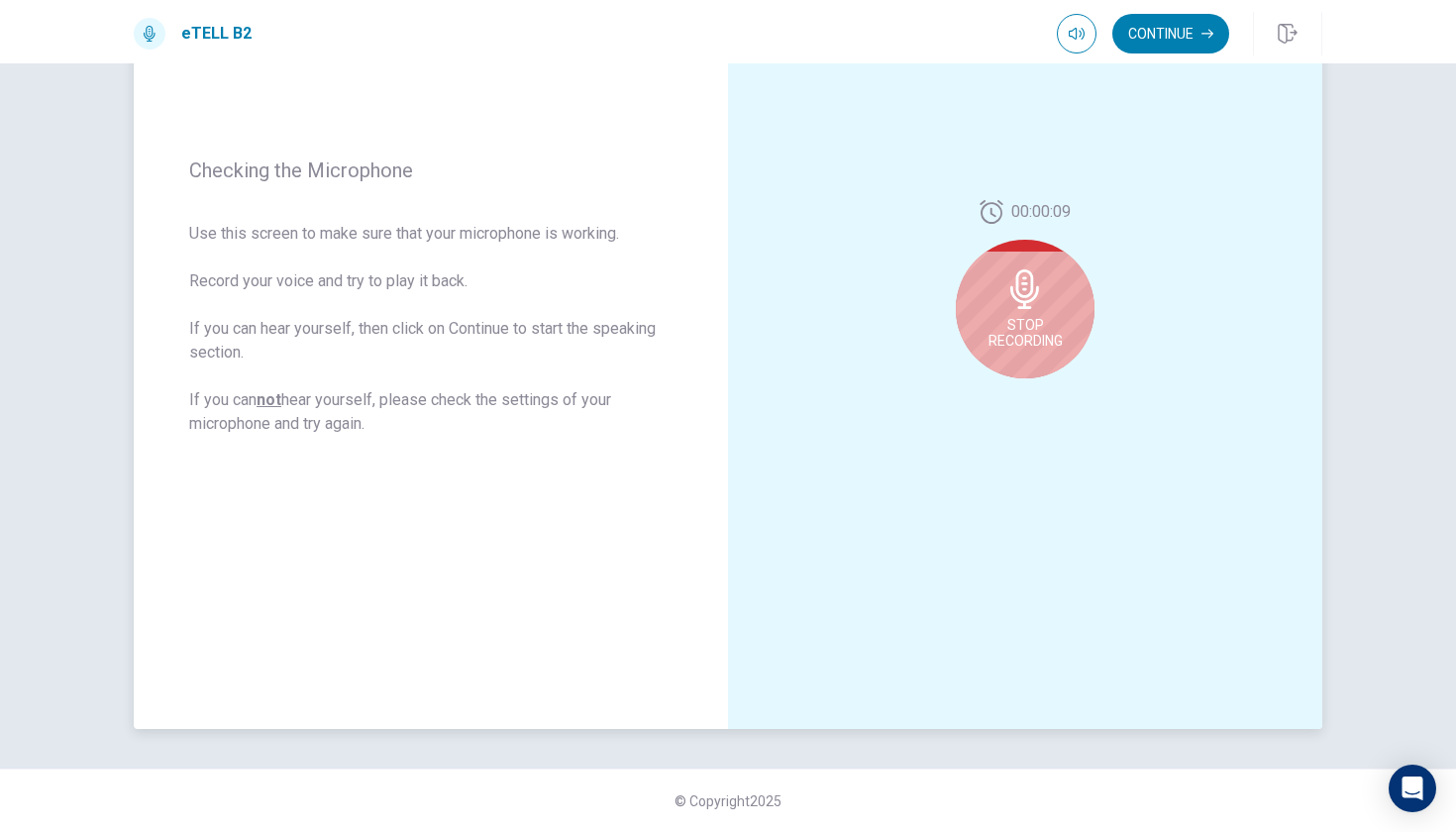 click on "Stop   Recording" at bounding box center (1025, 309) 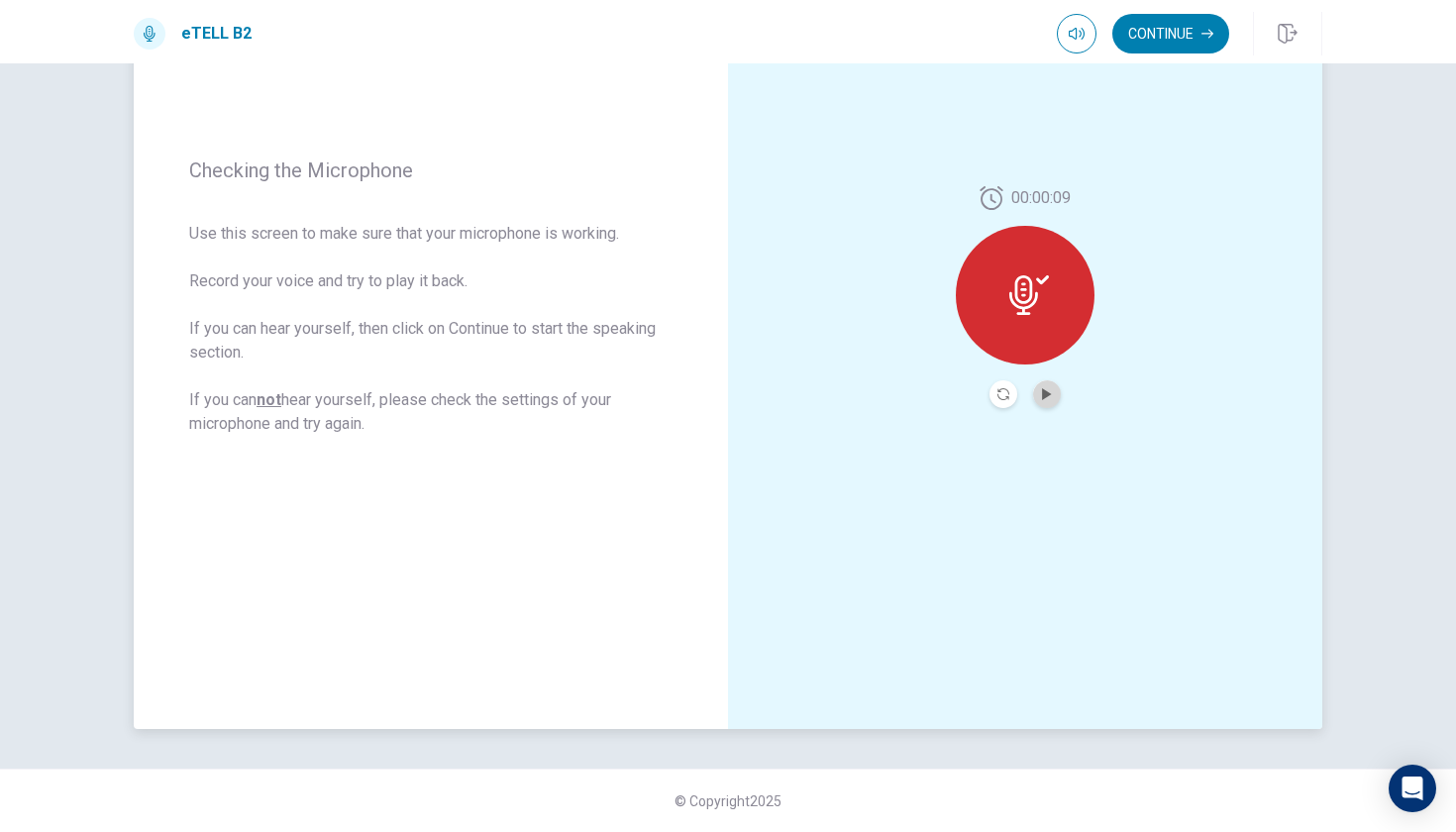 click at bounding box center [1047, 394] 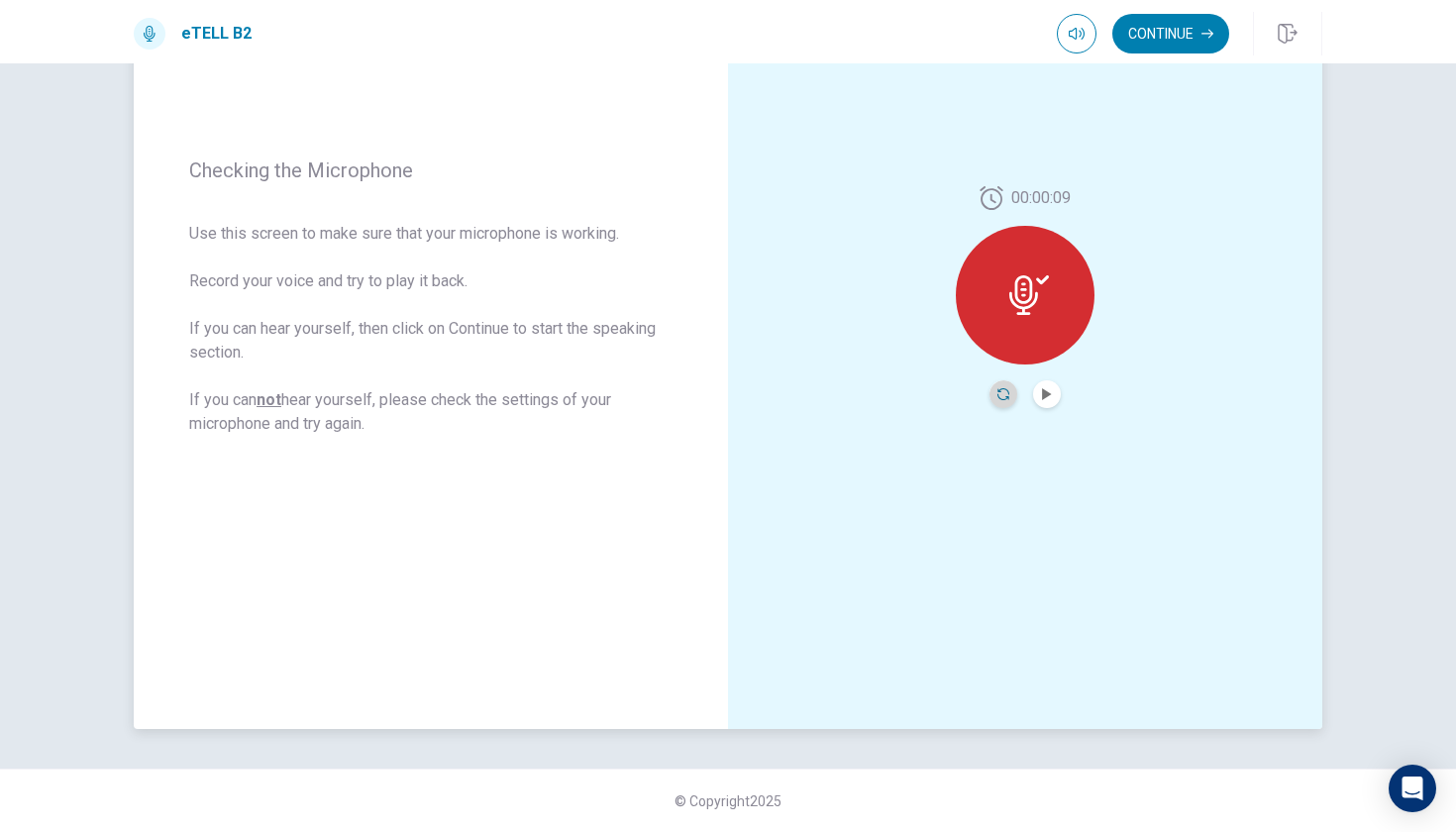 click 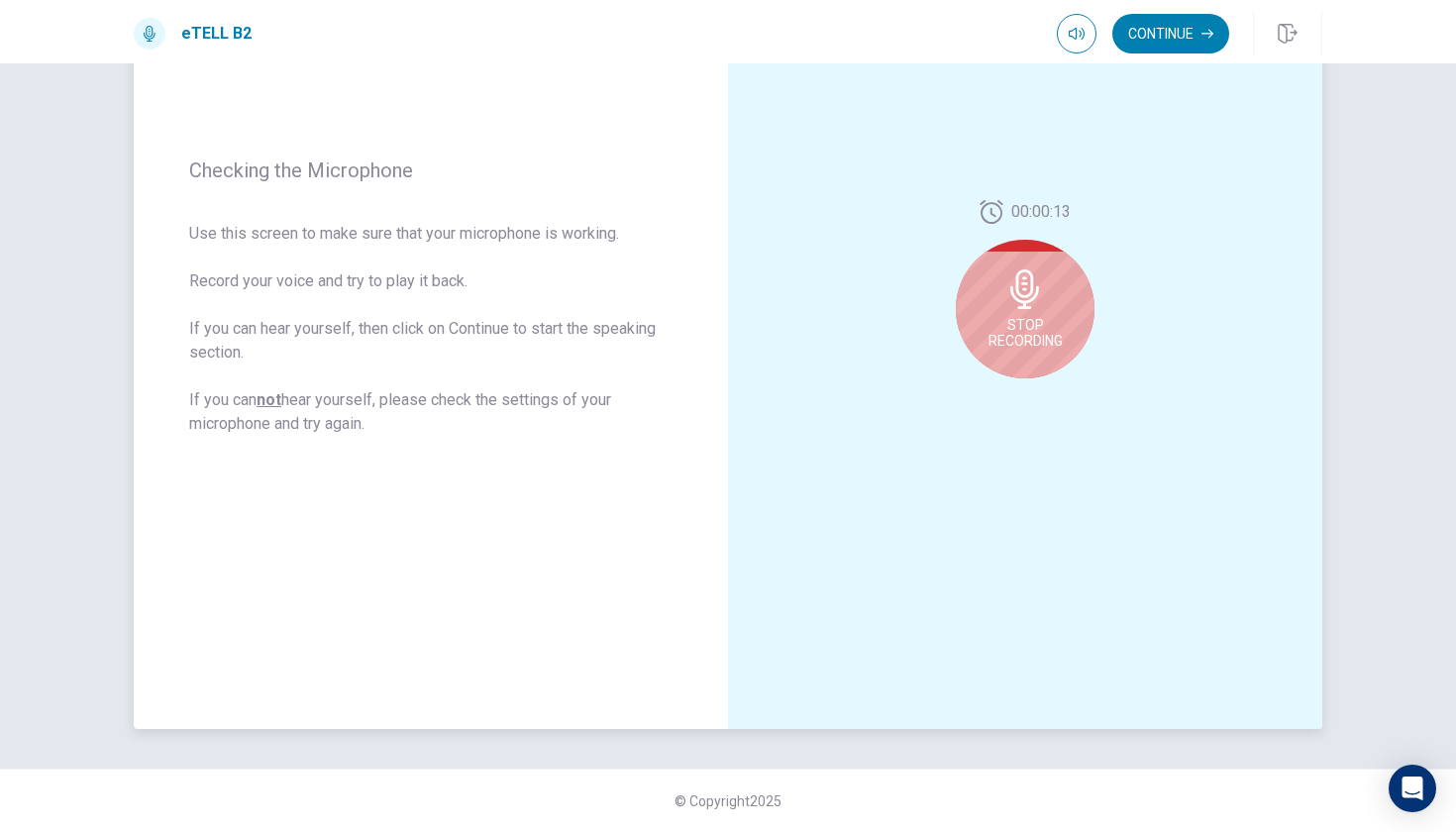 click on "Stop   Recording" at bounding box center (1025, 333) 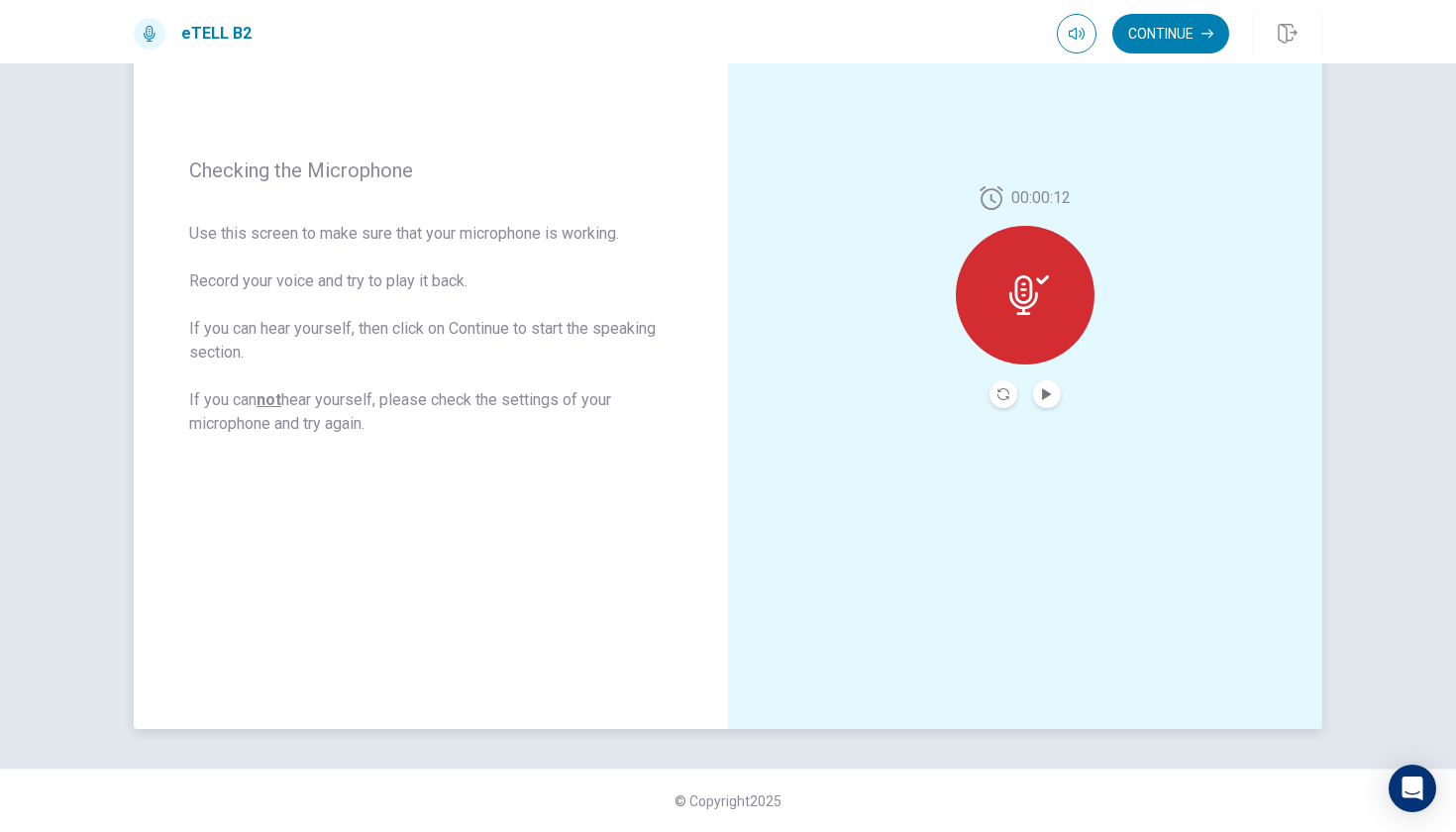 click at bounding box center (1025, 295) 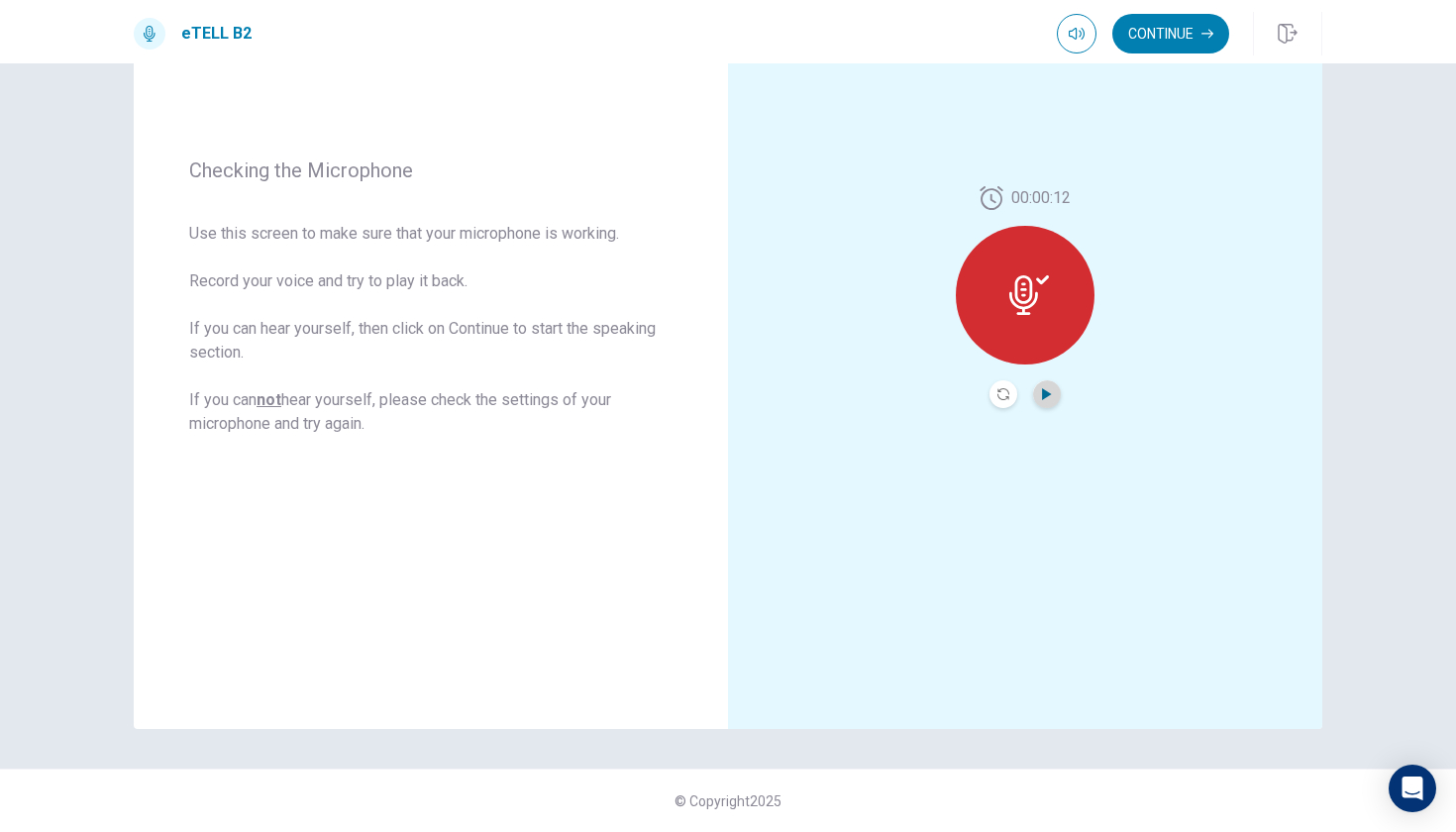 click 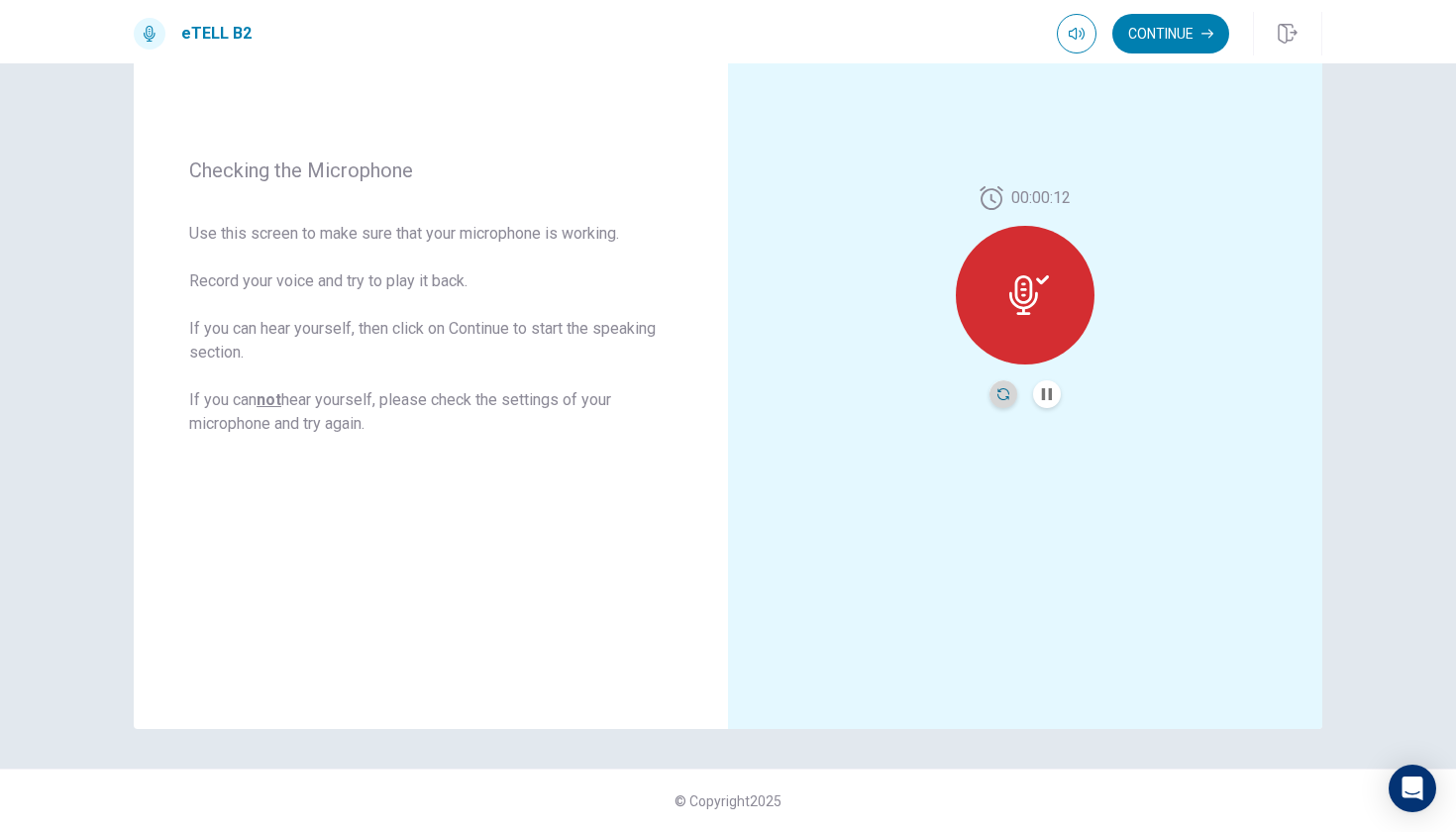 click 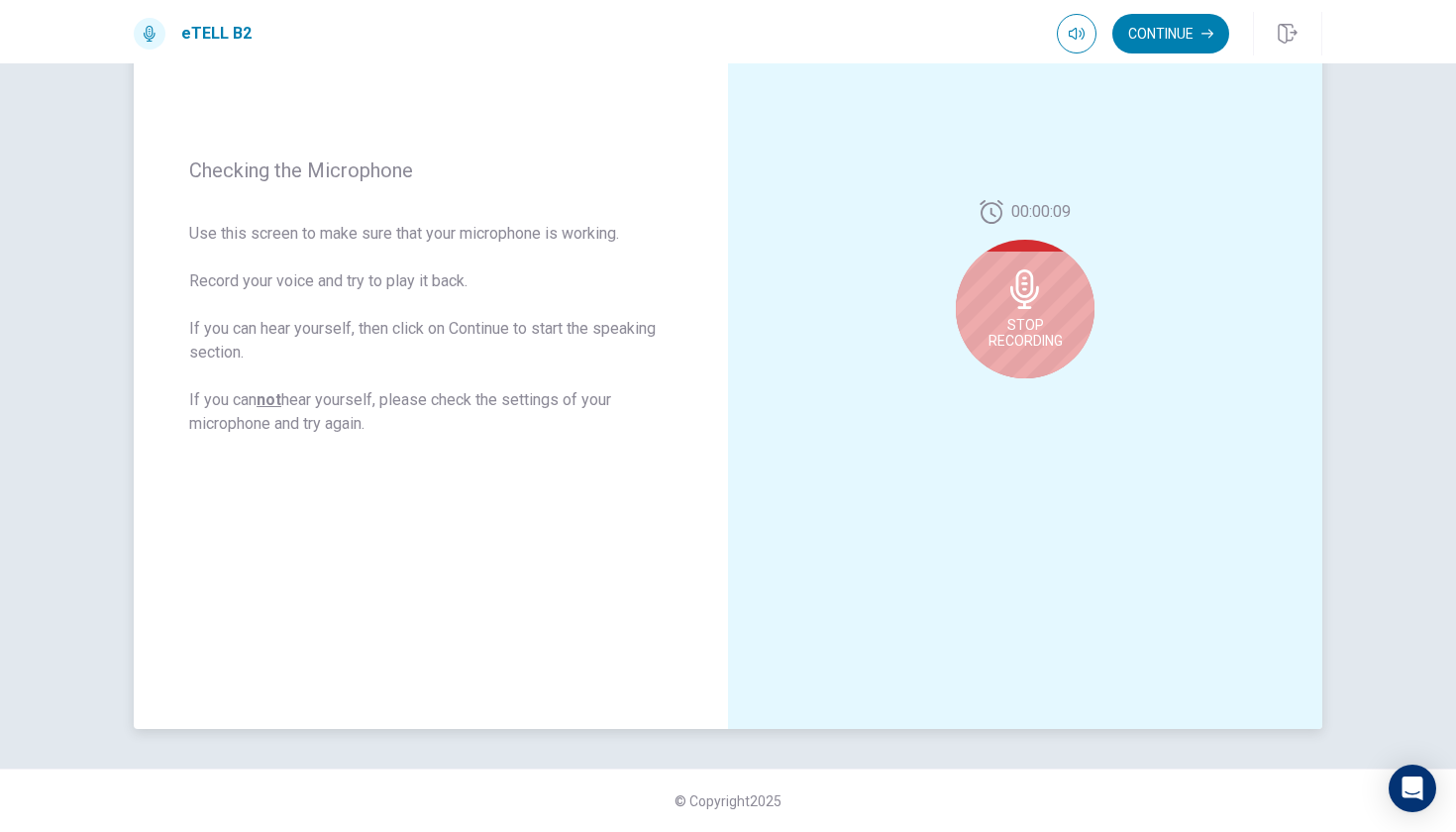 click on "Stop   Recording" at bounding box center [1025, 333] 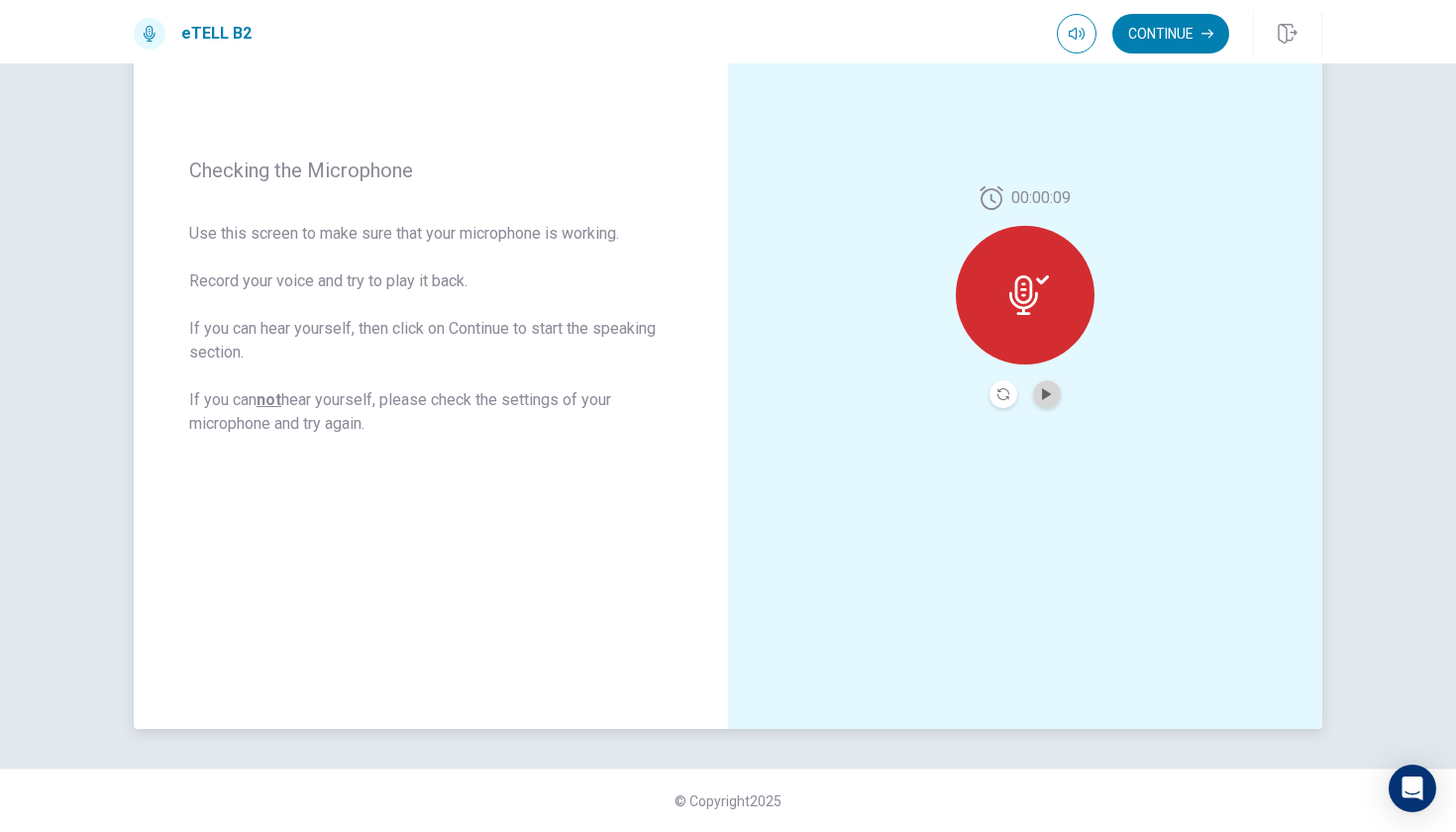 click at bounding box center (1047, 394) 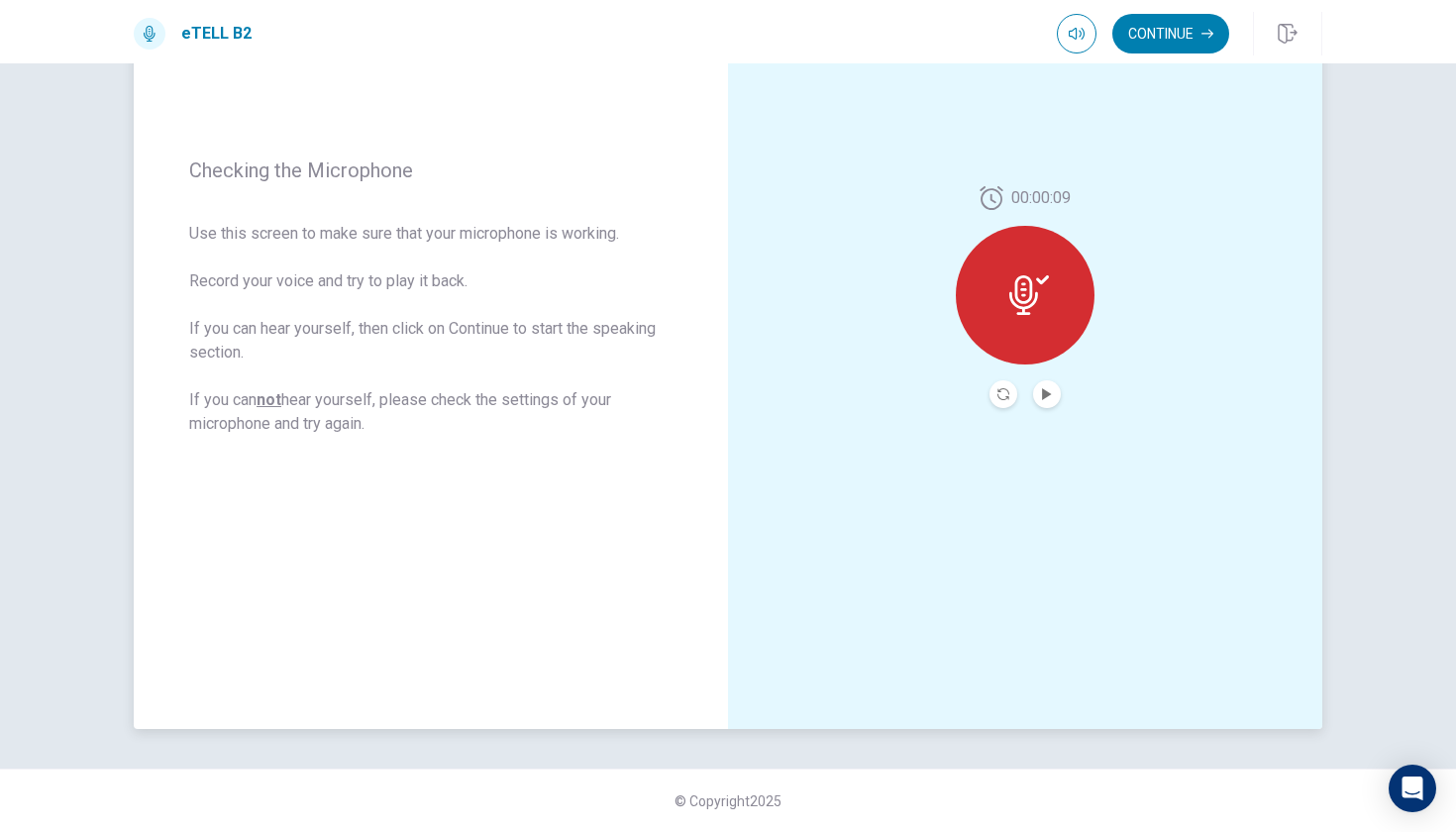 click at bounding box center [1003, 394] 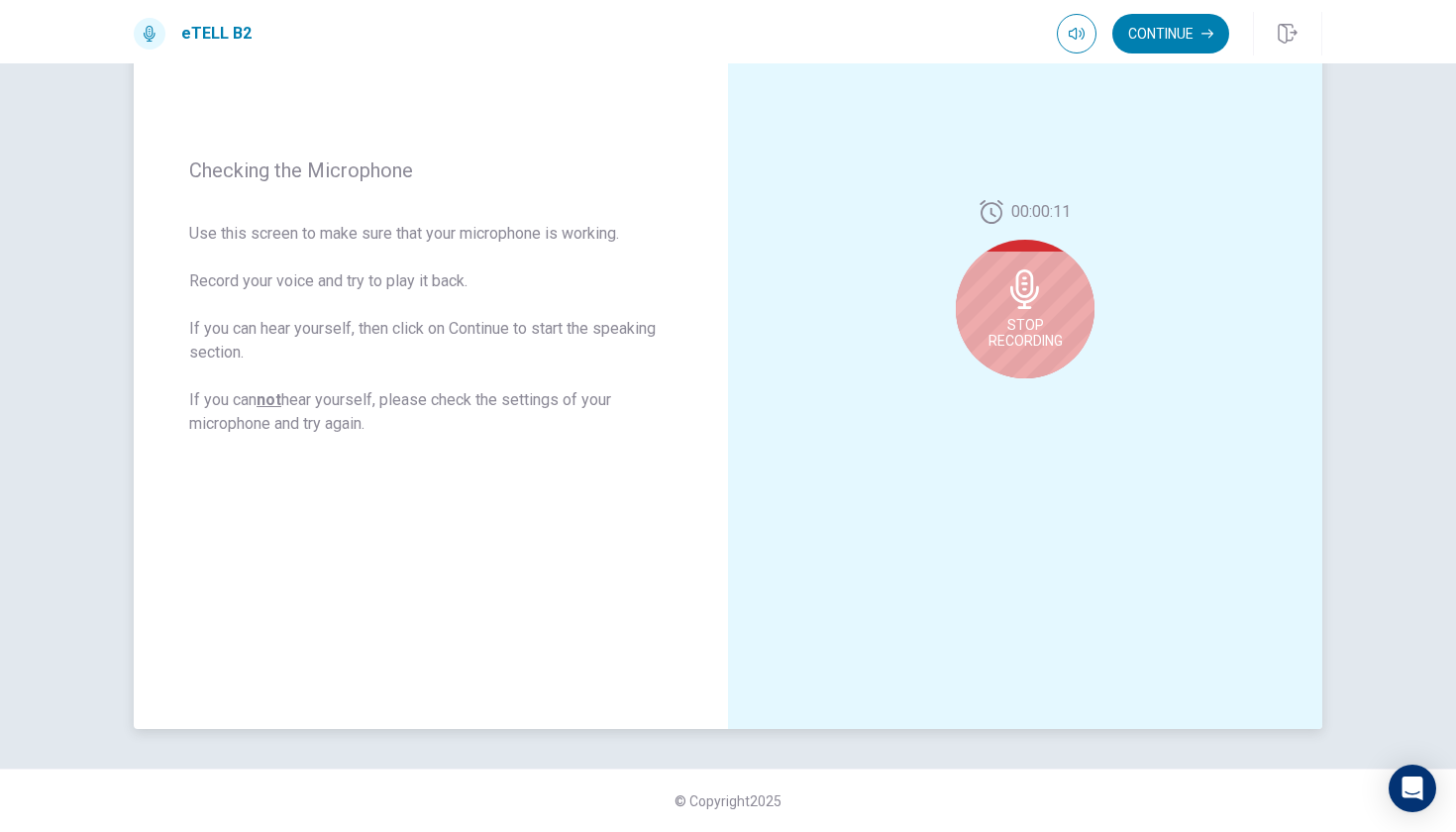click on "Stop   Recording" at bounding box center [1025, 333] 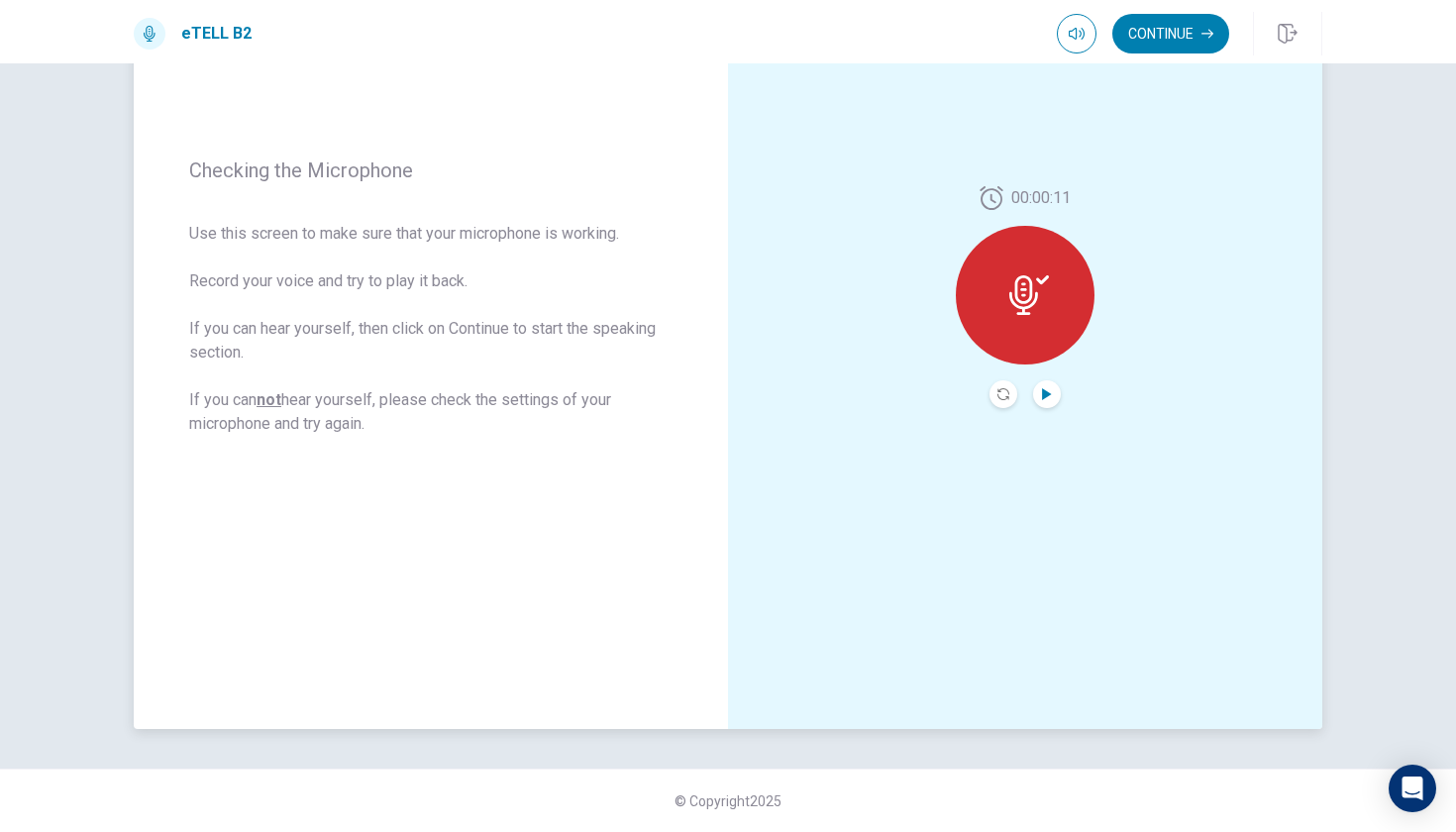 click 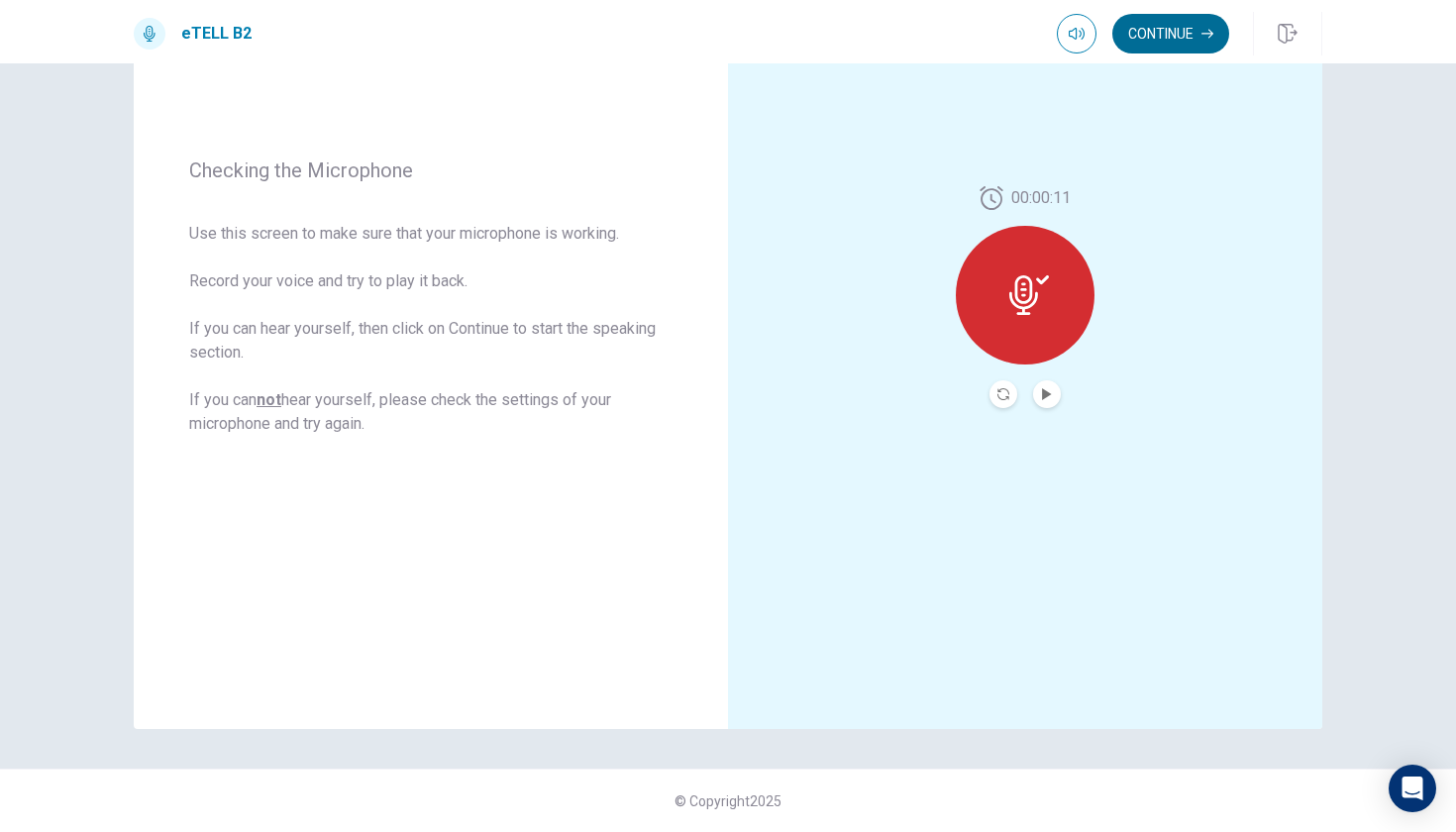 click on "Continue" at bounding box center [1171, 34] 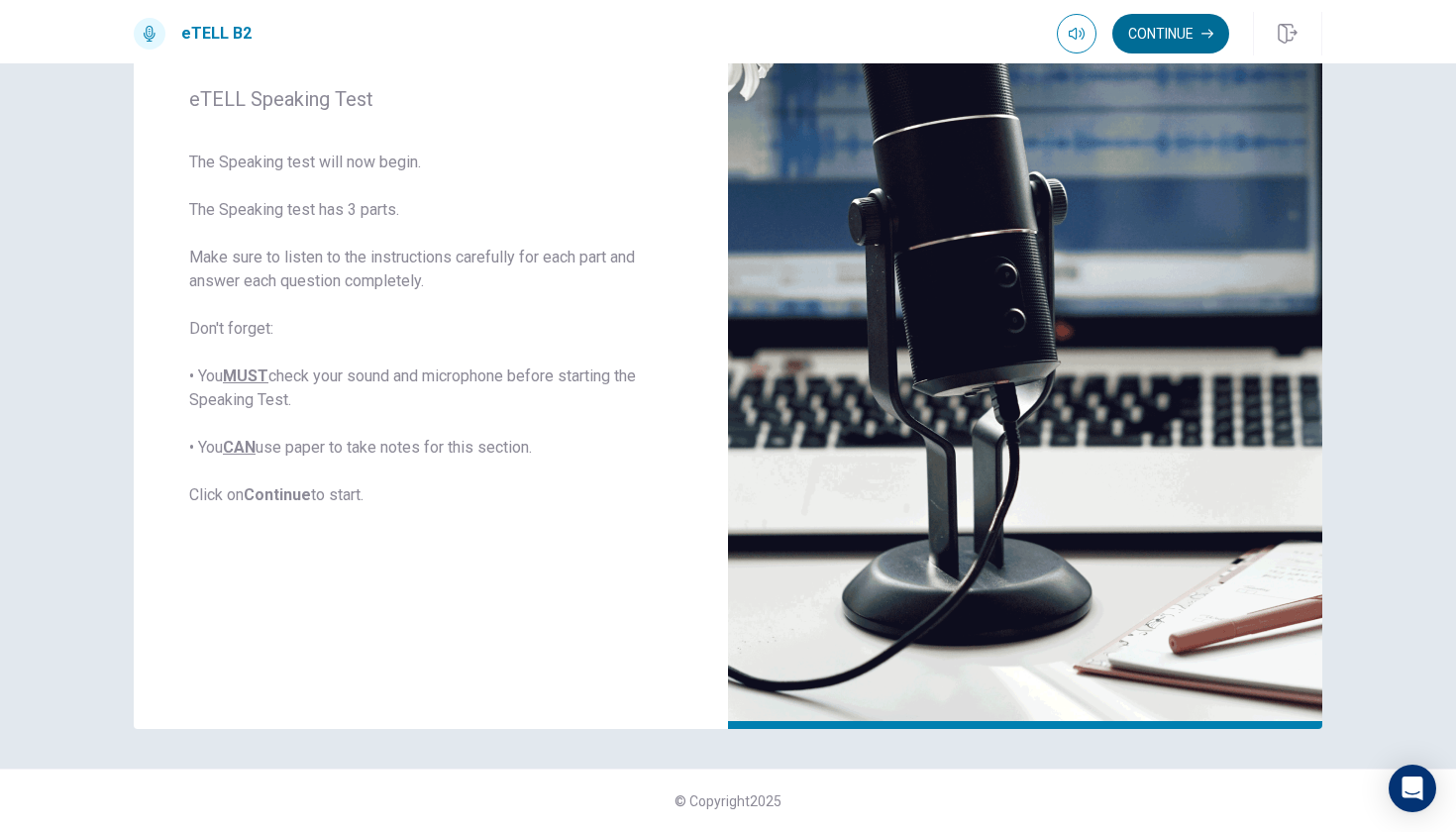click on "Continue" at bounding box center (1171, 34) 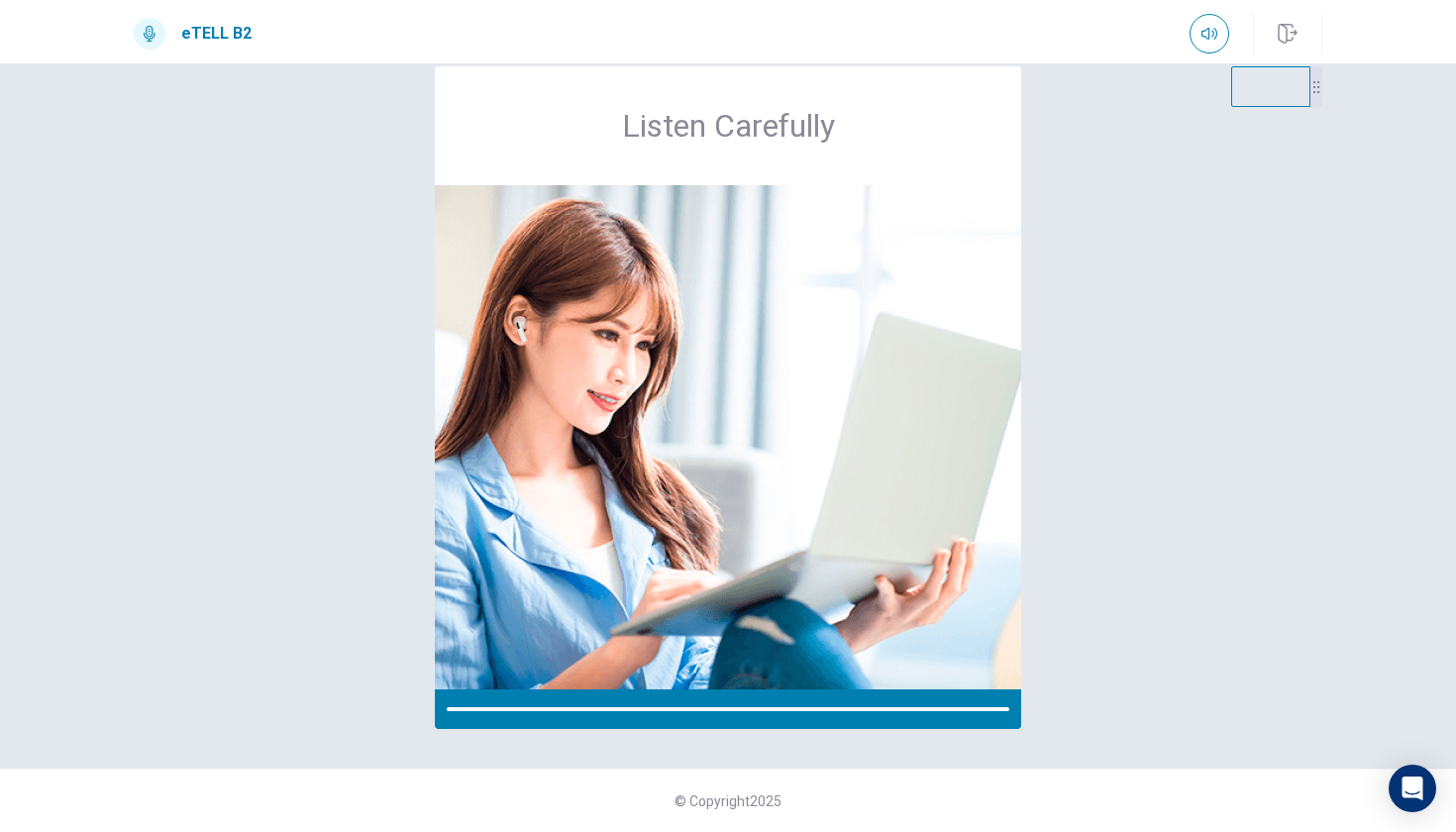 scroll, scrollTop: 37, scrollLeft: 0, axis: vertical 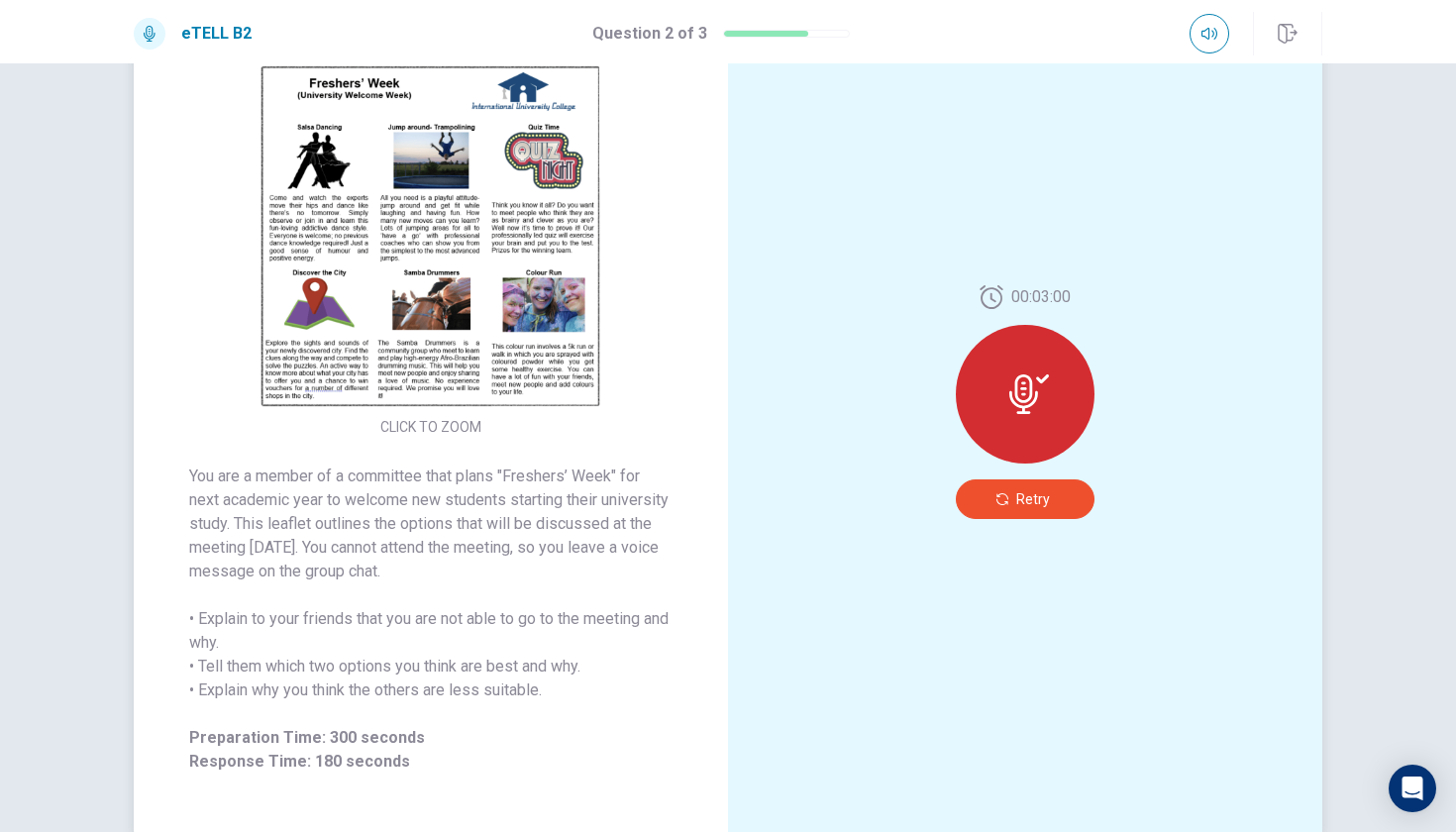 click on "Retry" at bounding box center (1033, 499) 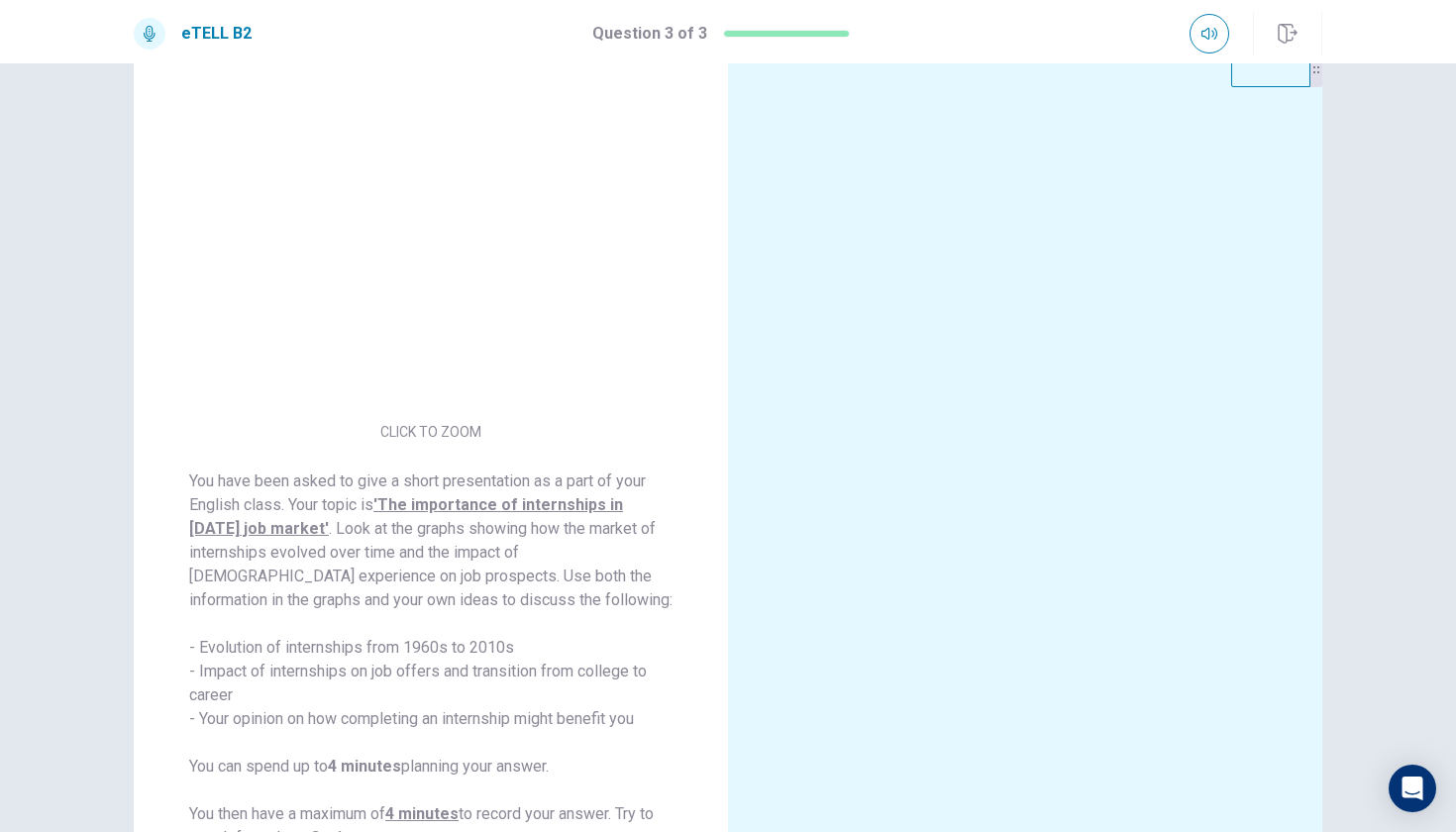 scroll, scrollTop: 60, scrollLeft: 0, axis: vertical 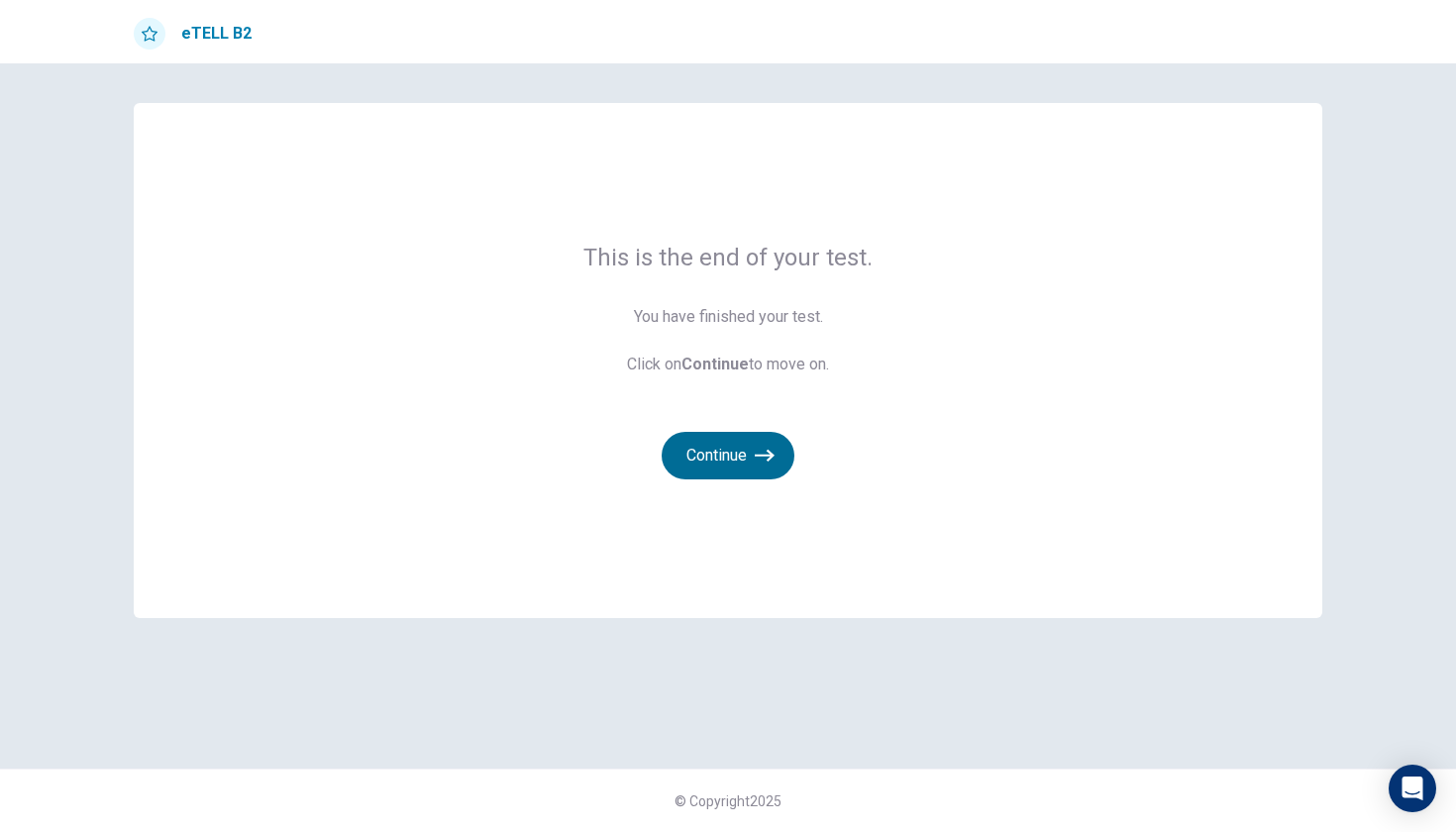 click on "Continue" at bounding box center [728, 456] 